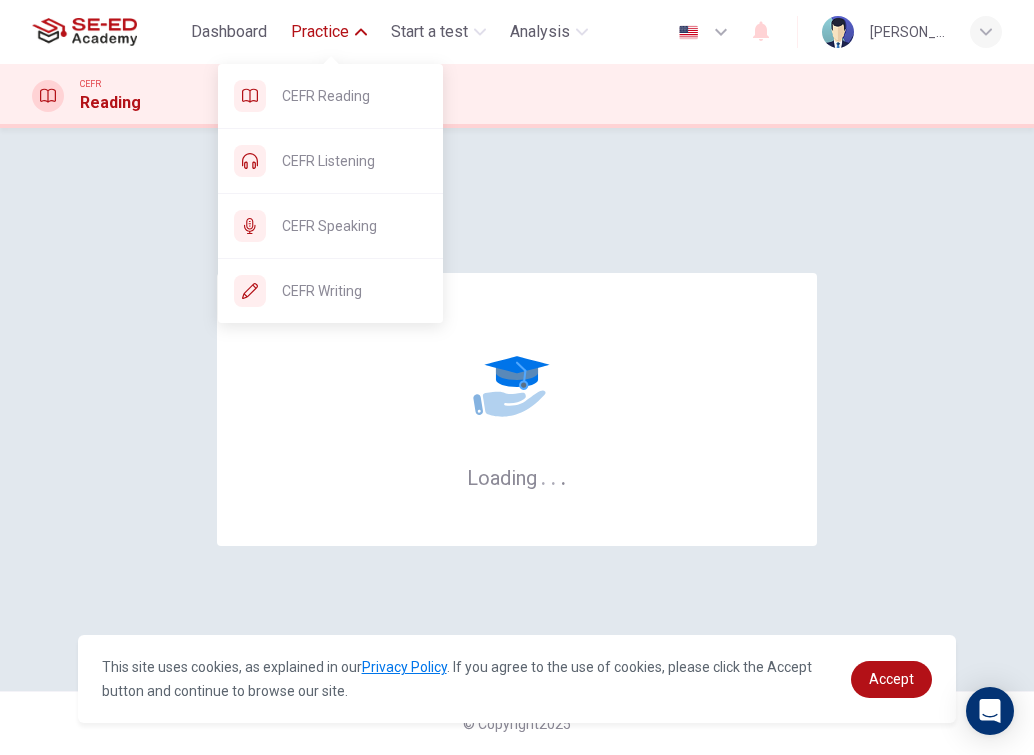scroll, scrollTop: 0, scrollLeft: 0, axis: both 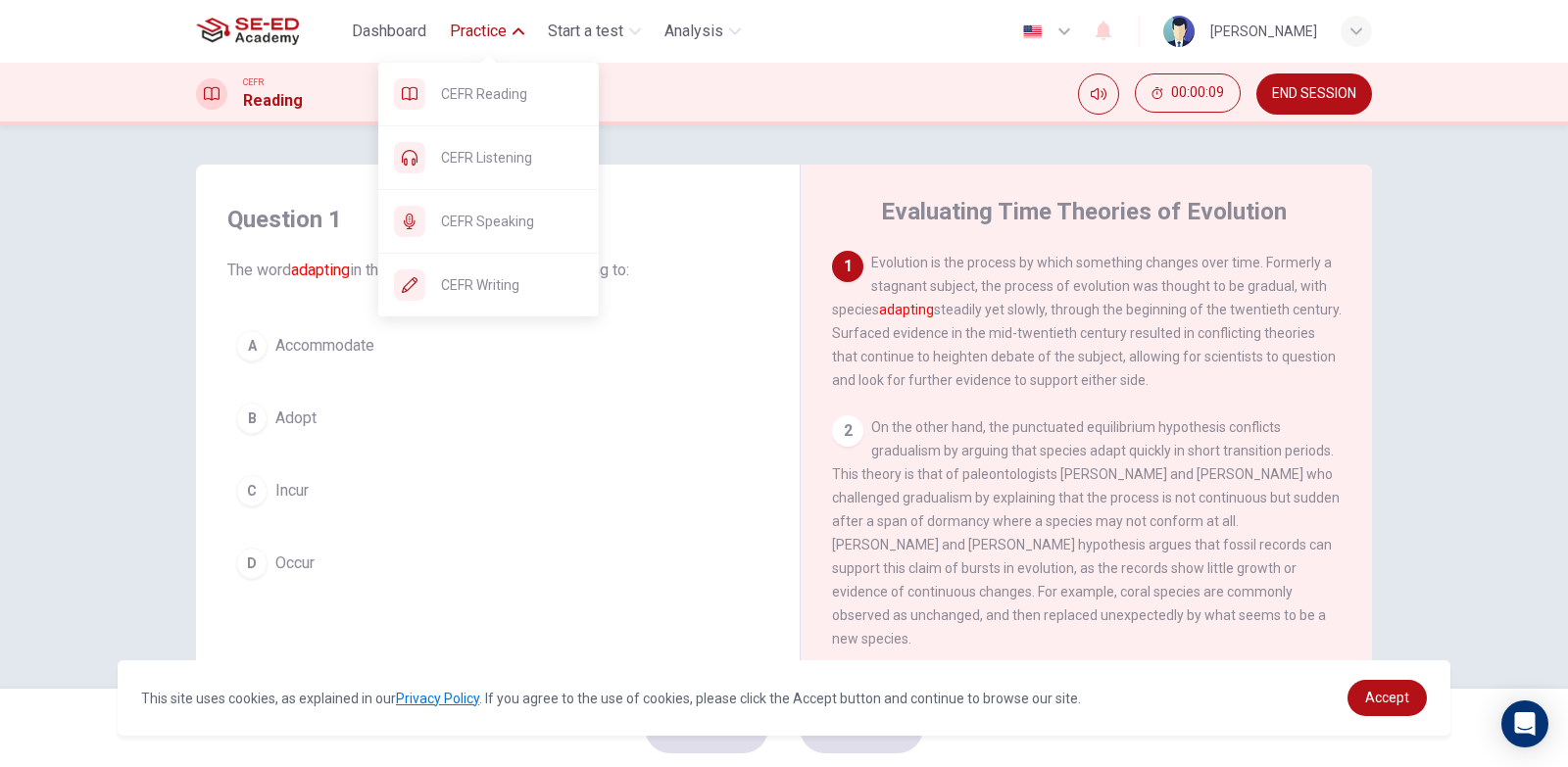 click on "Practice" at bounding box center (478, 31) 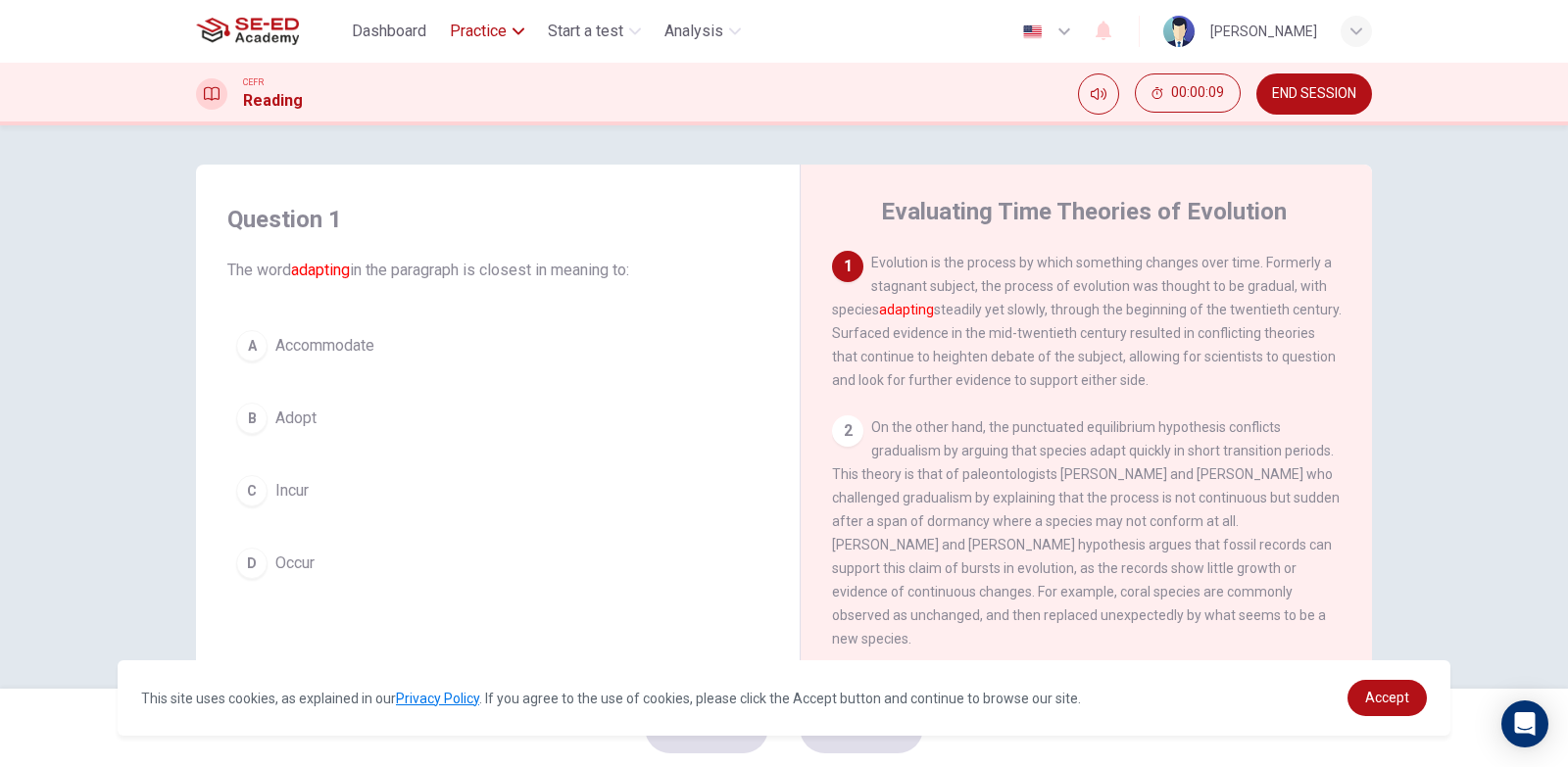 click on "Practice" at bounding box center (478, 31) 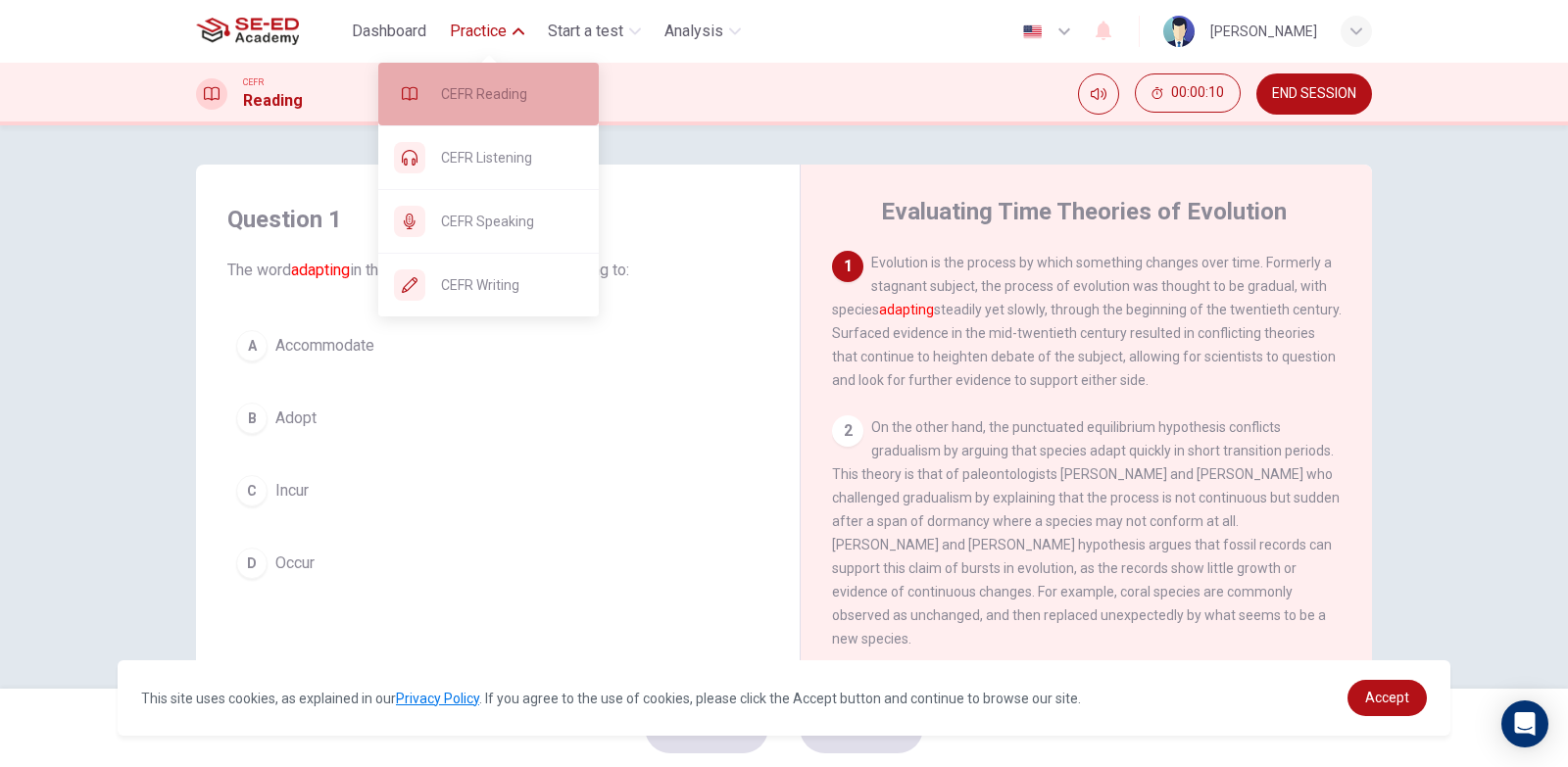 click on "CEFR Reading" at bounding box center (488, 94) 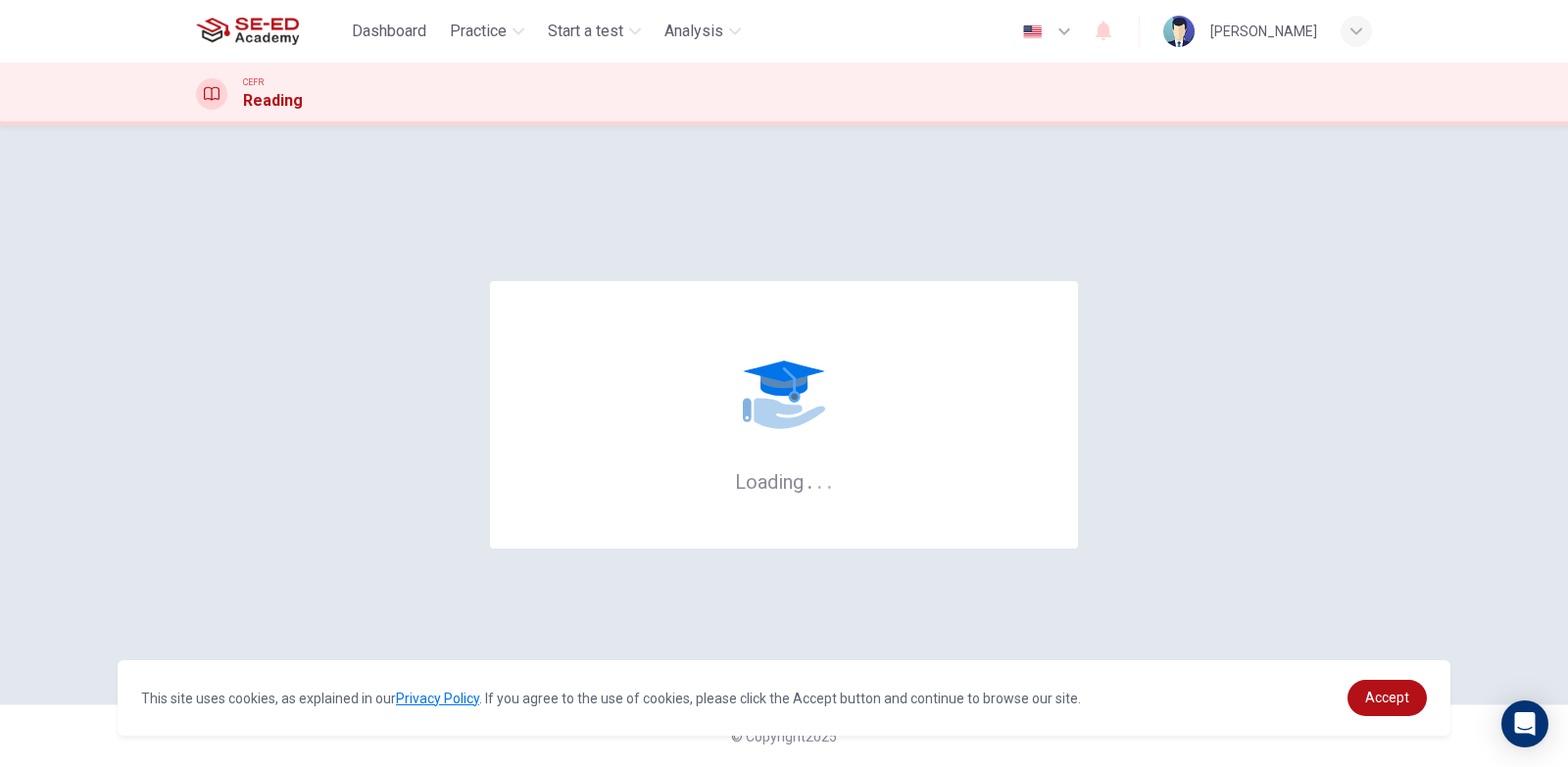 scroll, scrollTop: 0, scrollLeft: 0, axis: both 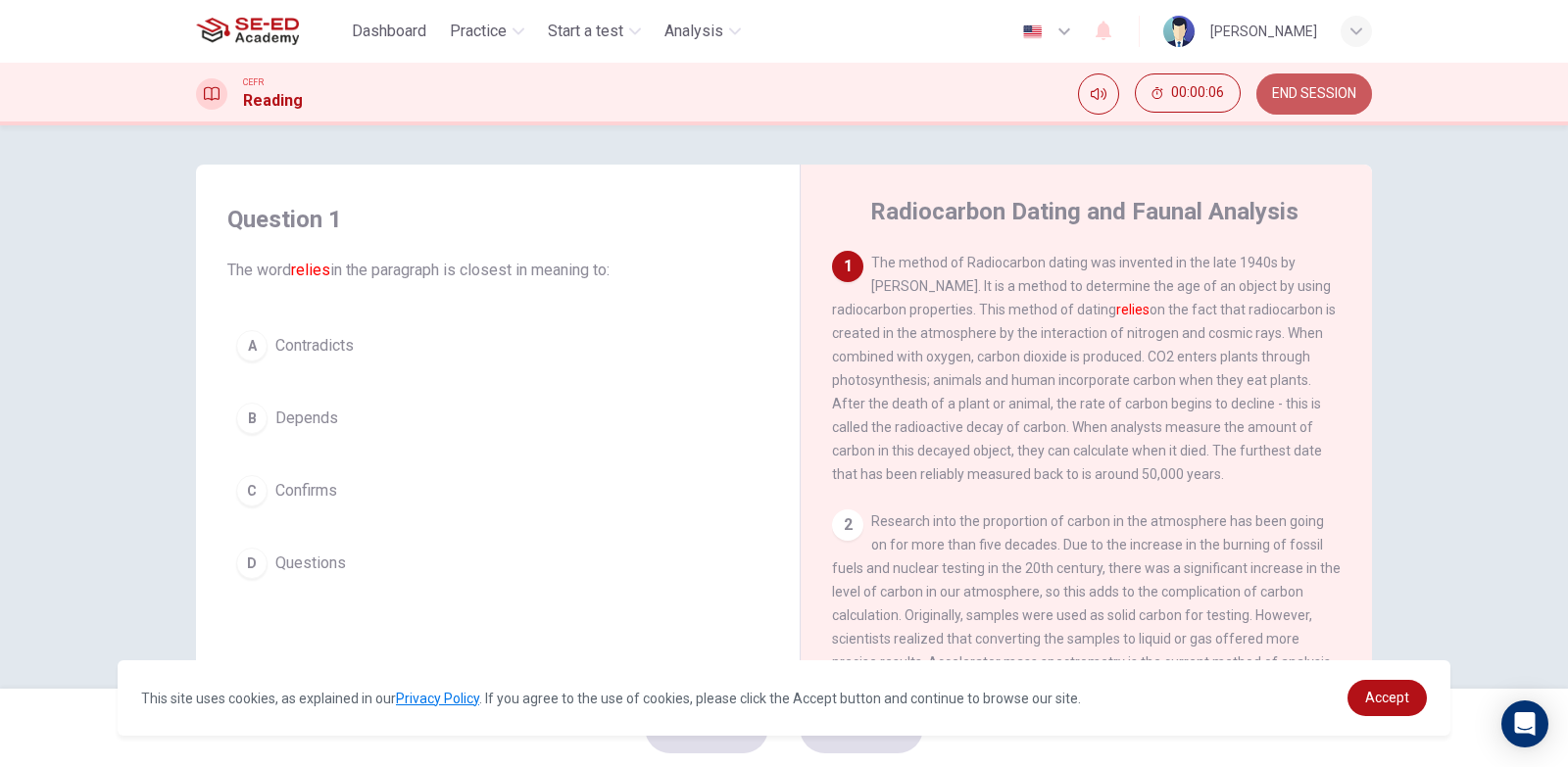 click on "END SESSION" at bounding box center [1314, 94] 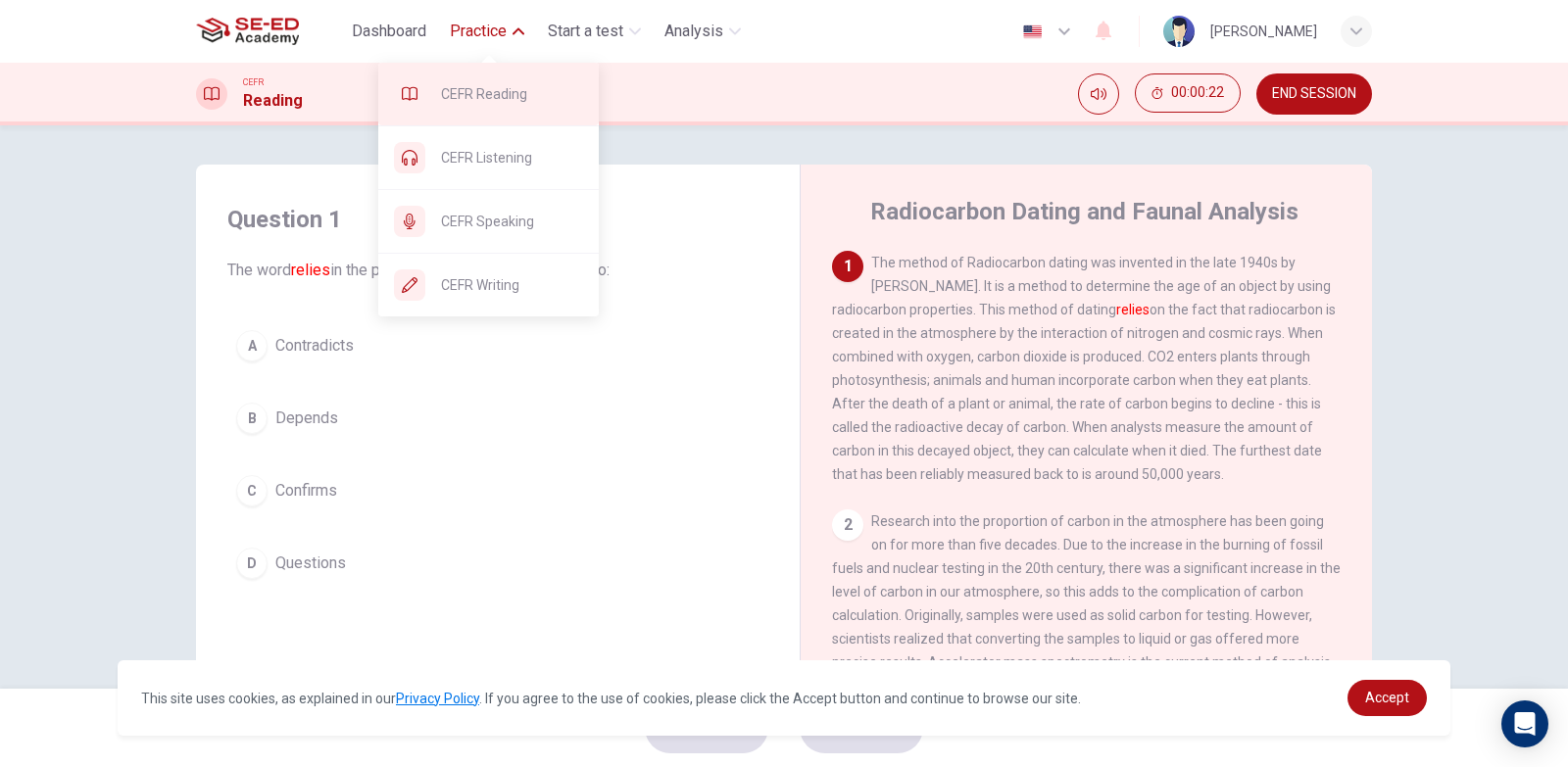 click on "CEFR Reading" at bounding box center [512, 94] 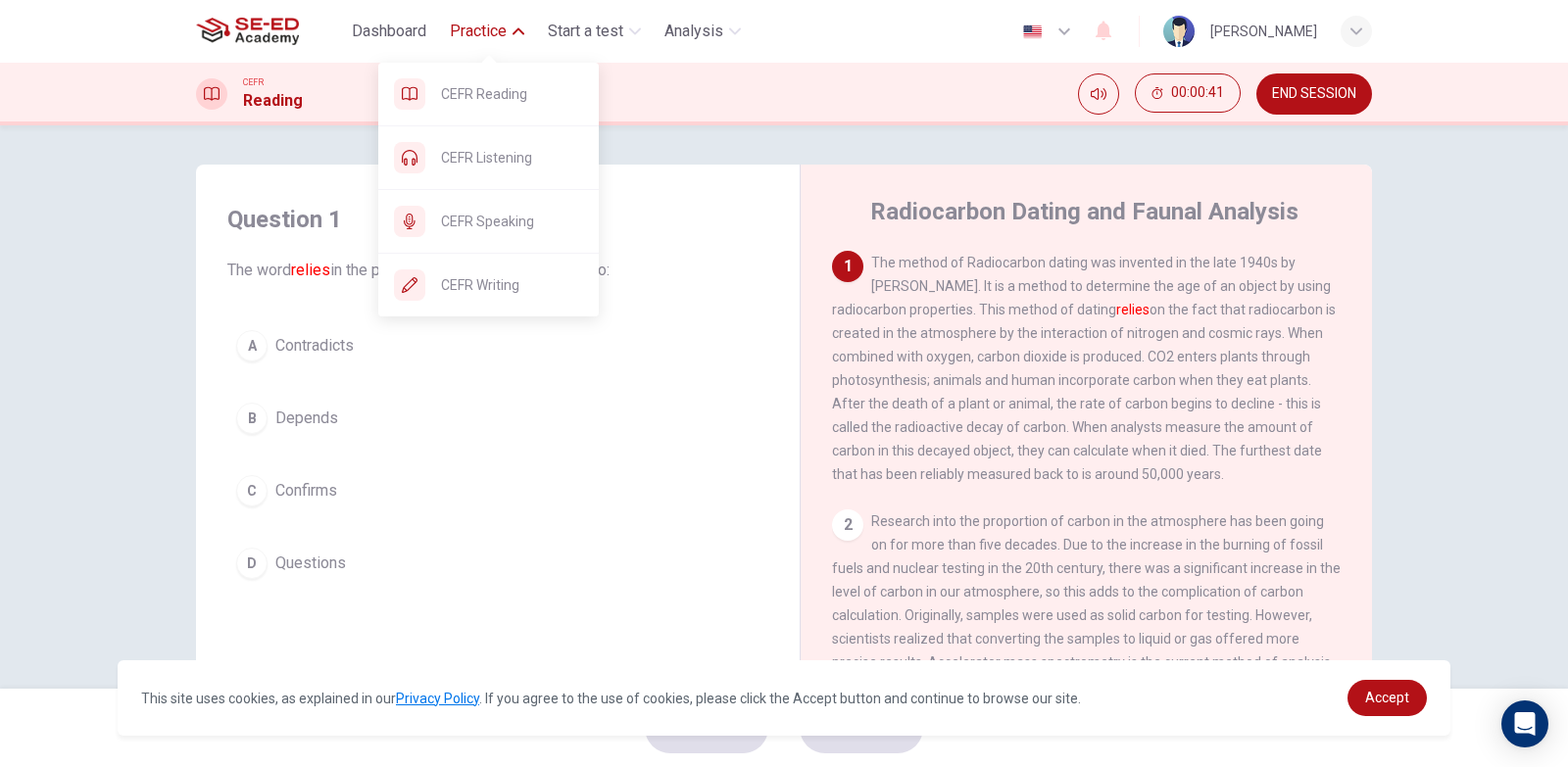 click on "Practice" at bounding box center [487, 31] 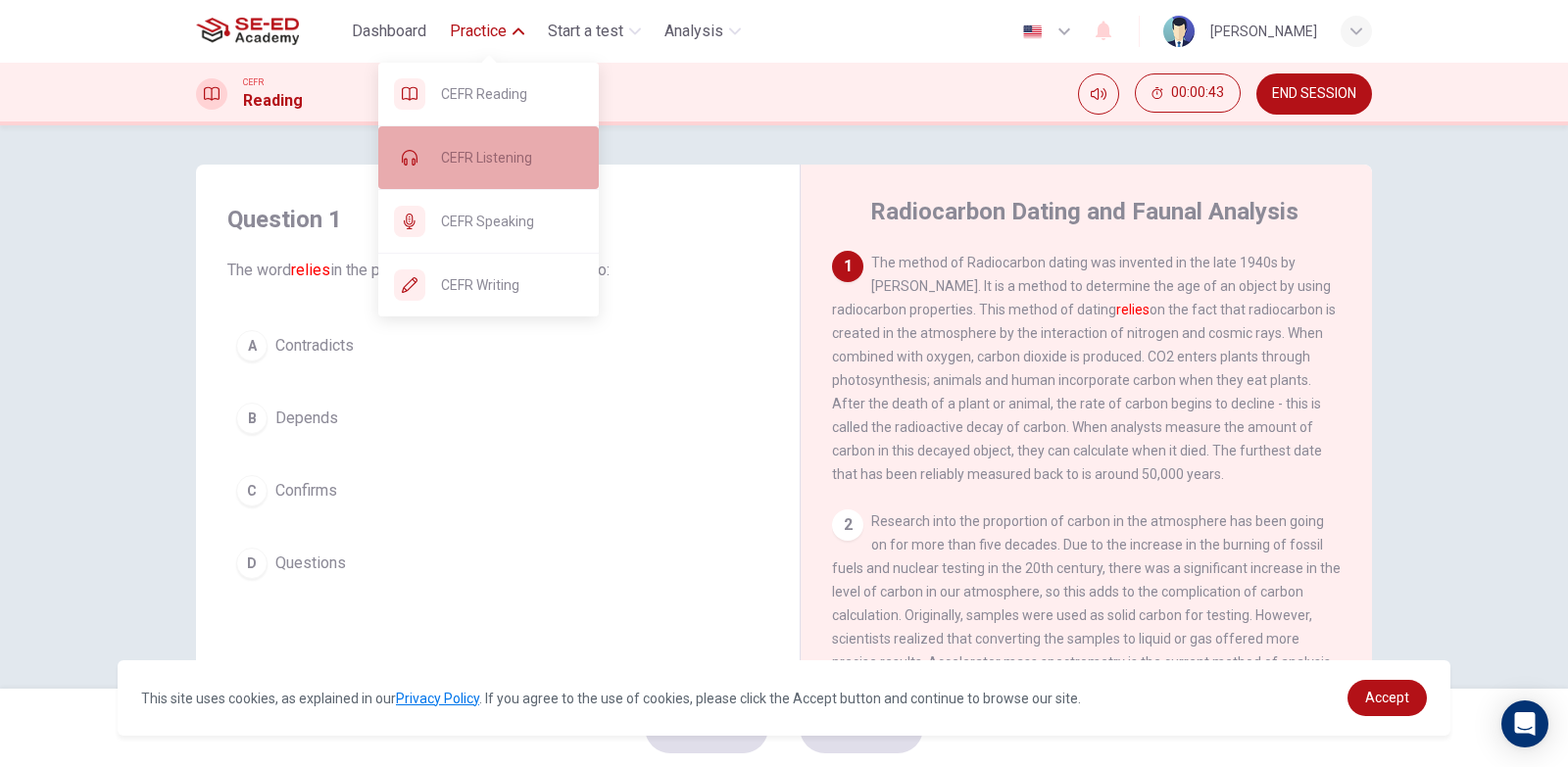 click on "CEFR Listening" at bounding box center [512, 158] 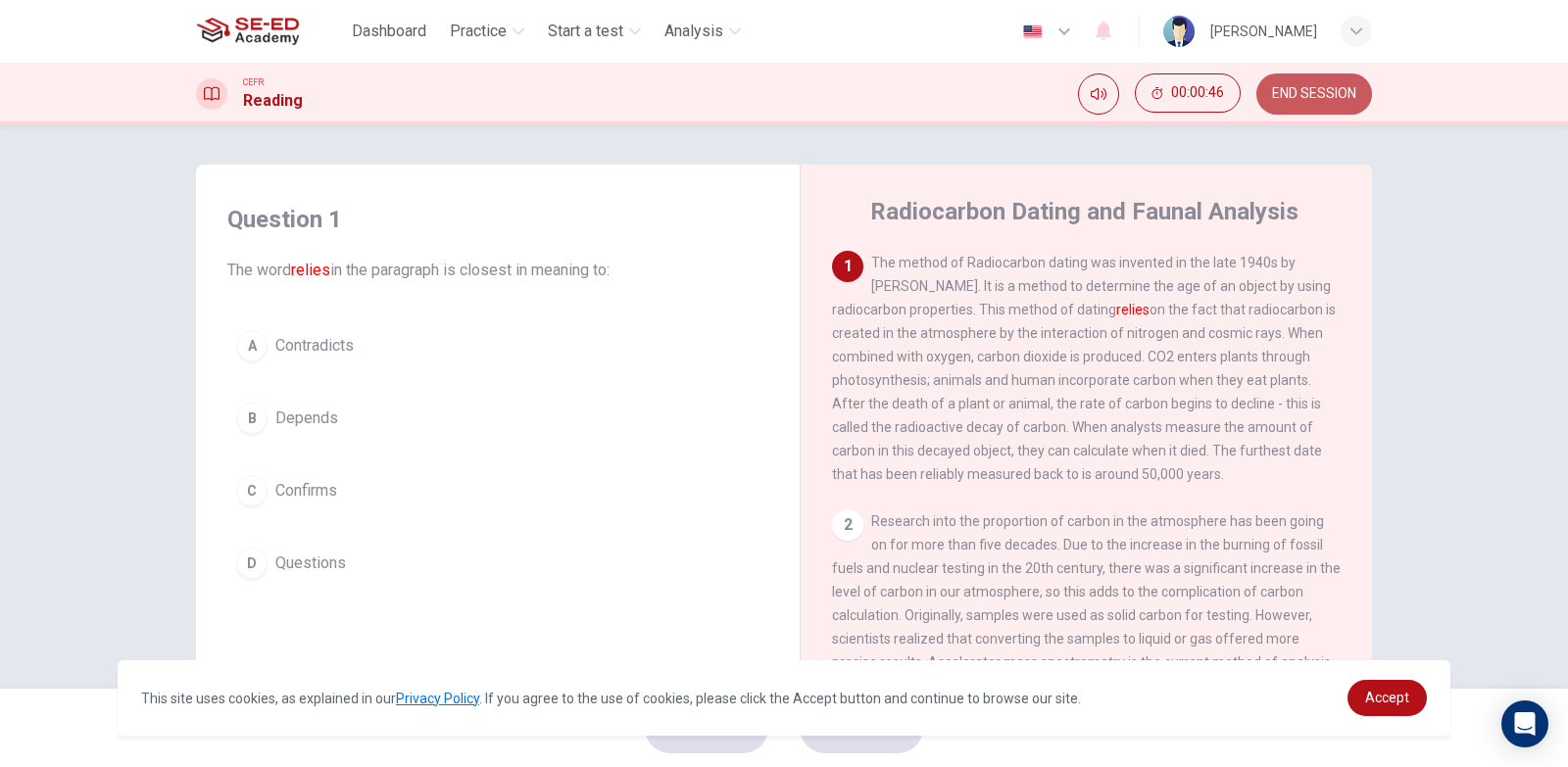 click on "END SESSION" at bounding box center (1314, 94) 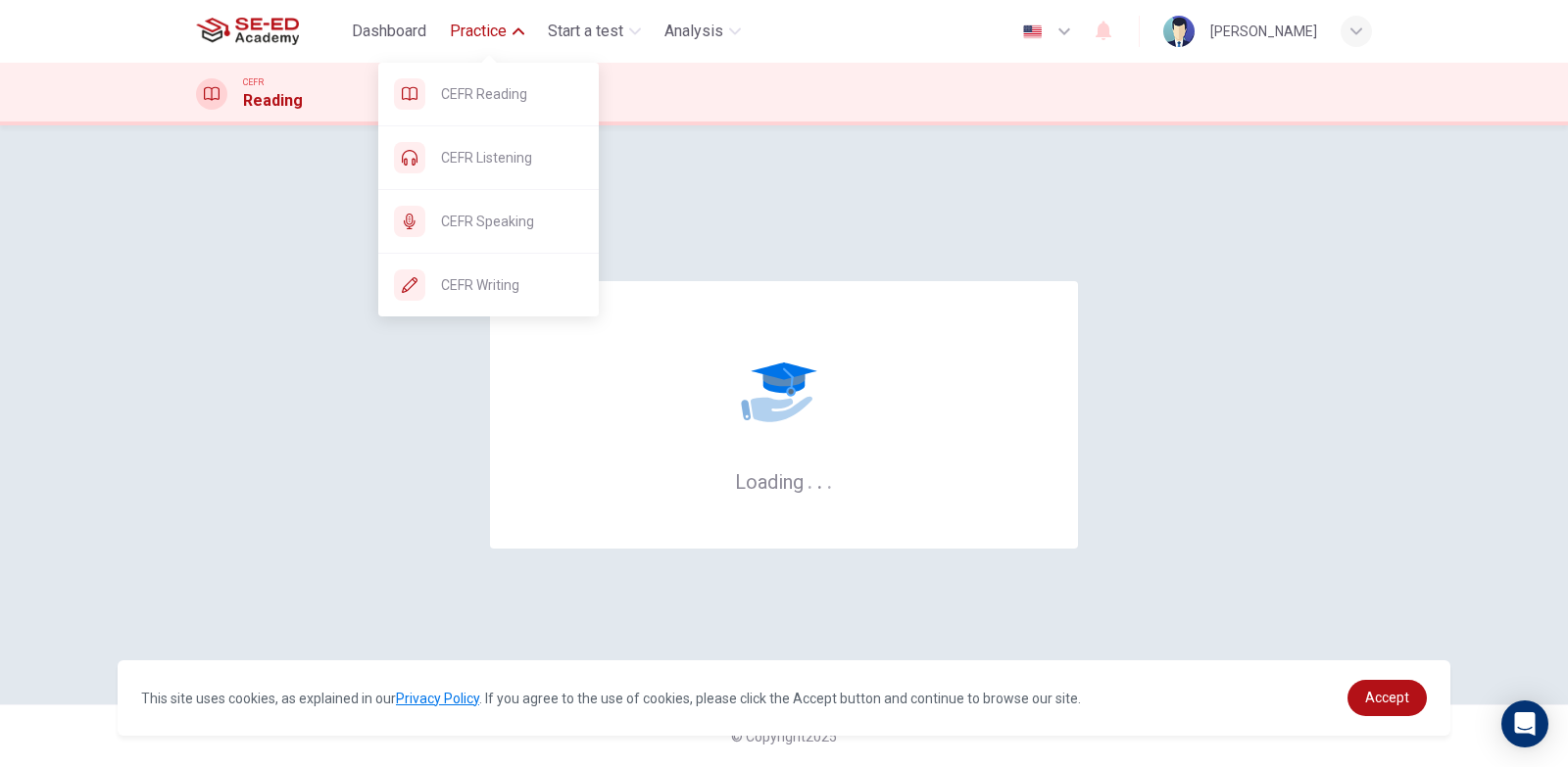 click on "Practice" at bounding box center [478, 31] 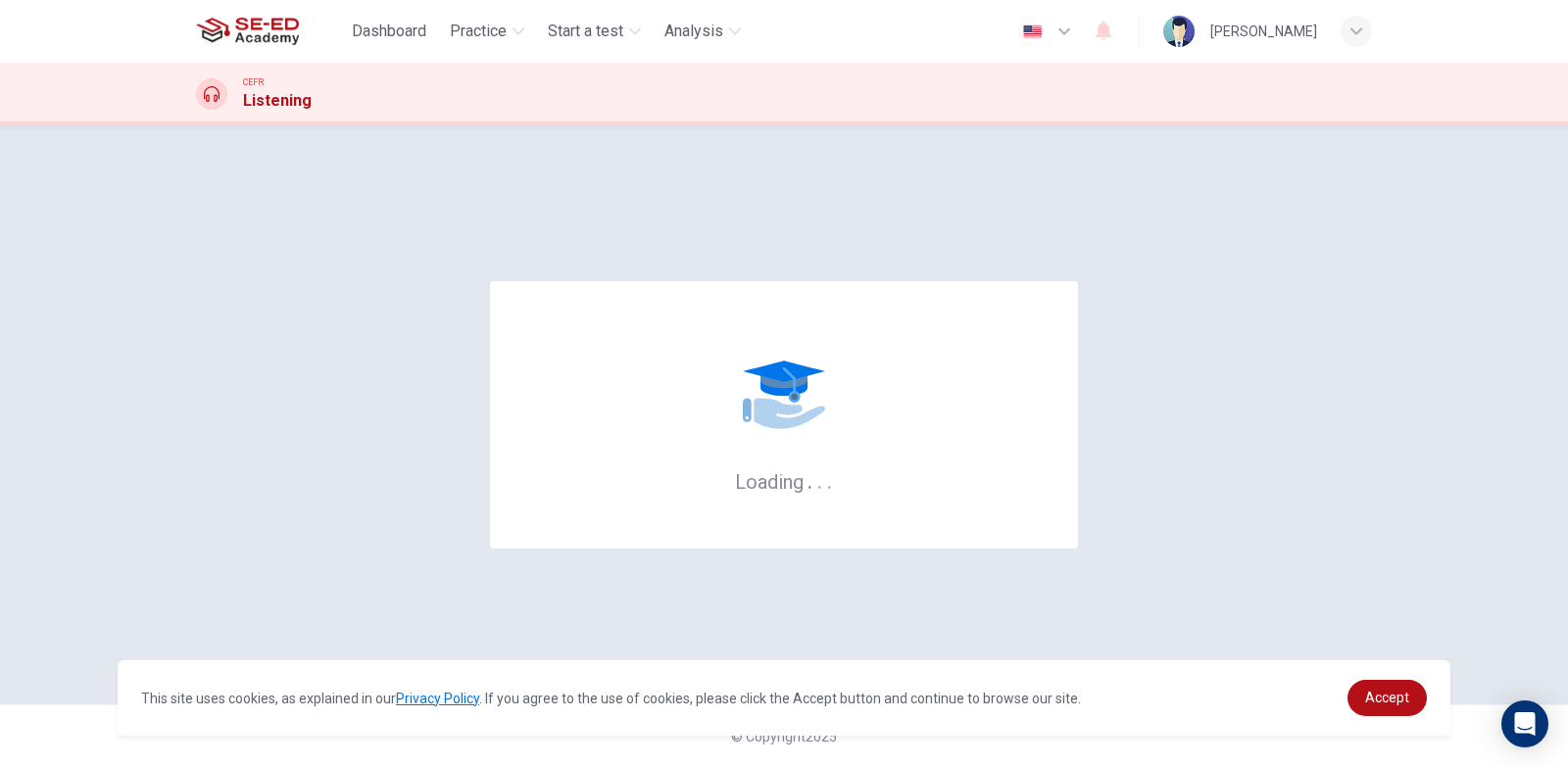 scroll, scrollTop: 0, scrollLeft: 0, axis: both 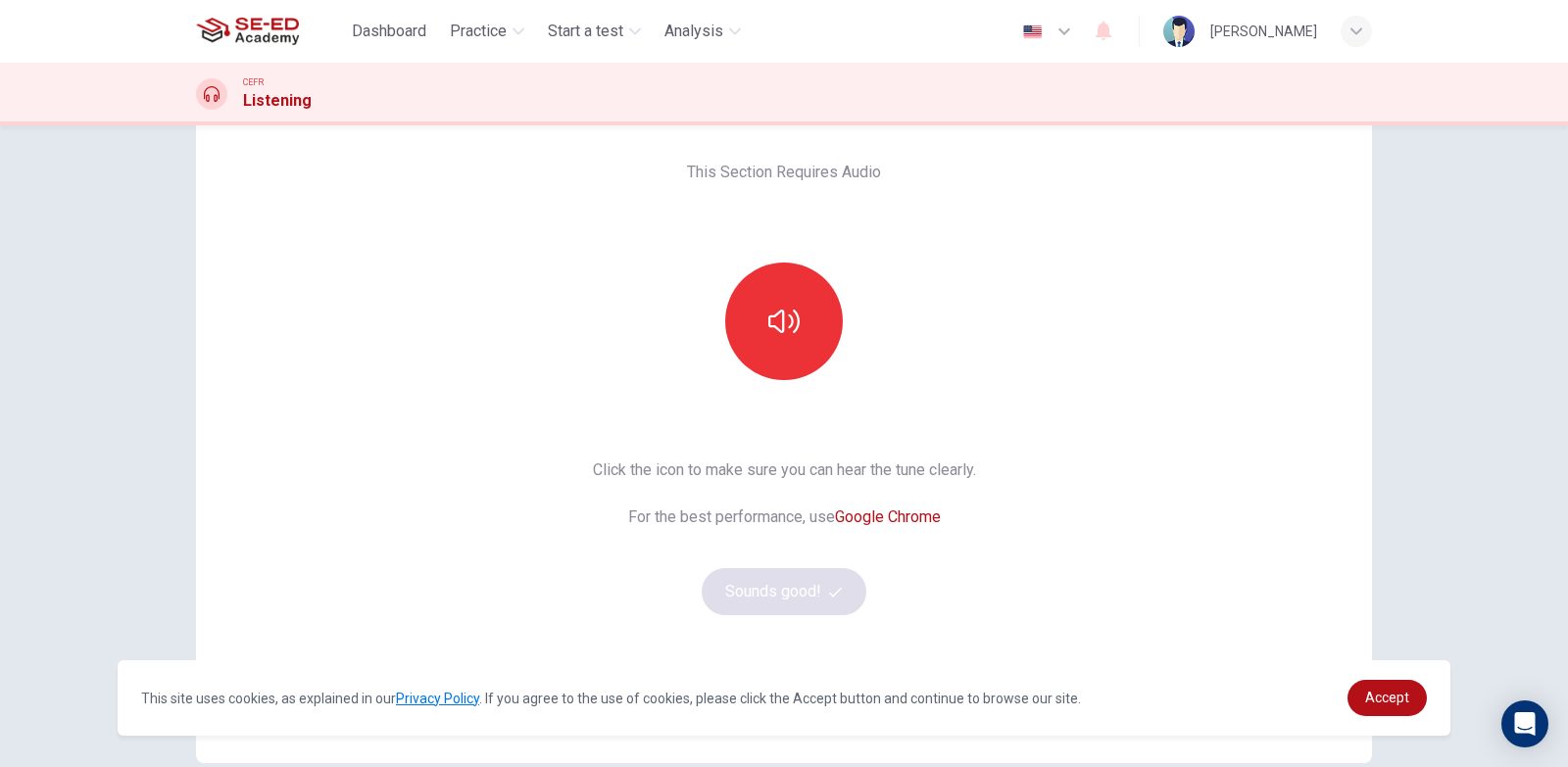 click at bounding box center (784, 321) 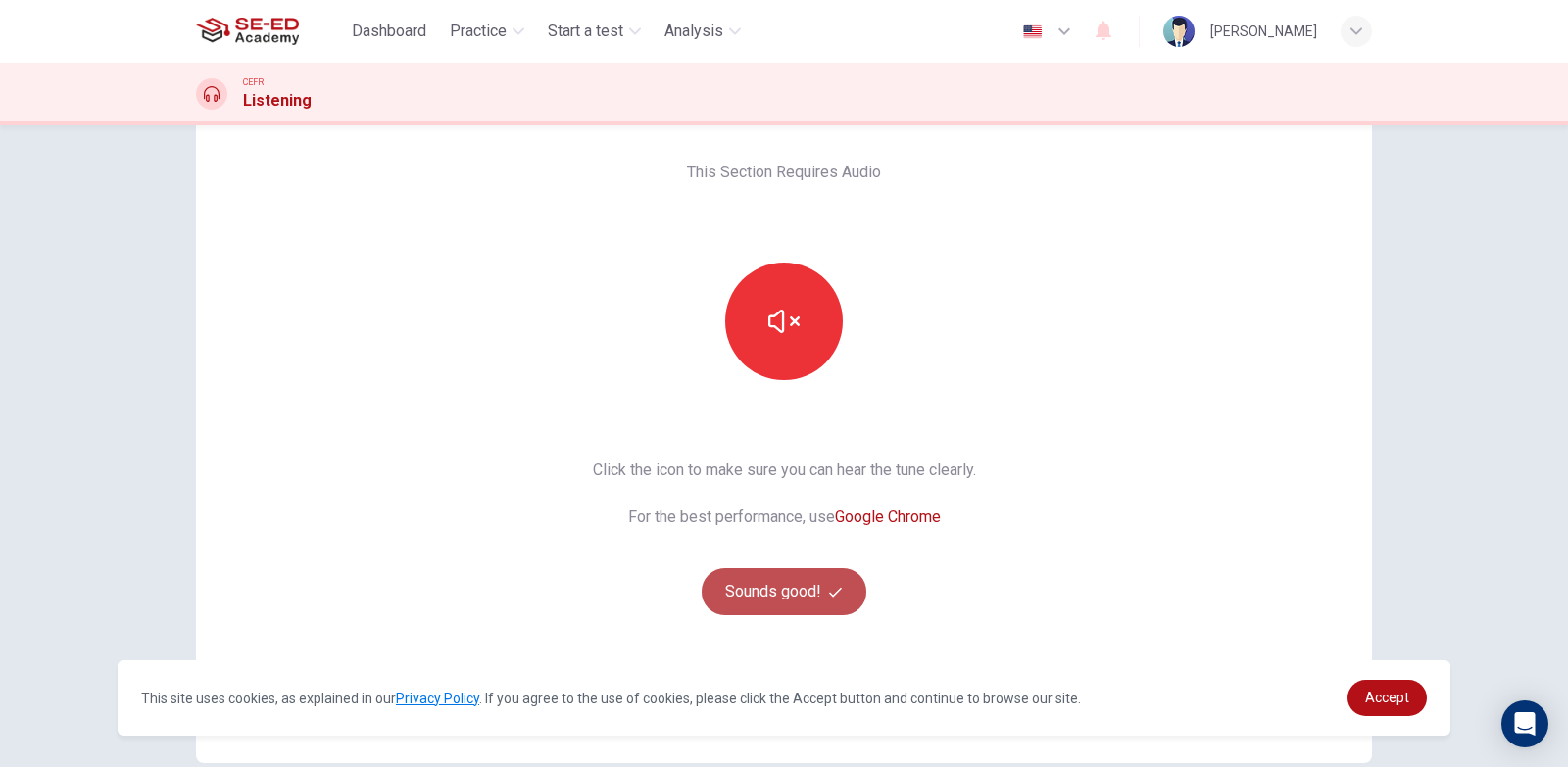 click on "Sounds good!" at bounding box center [784, 592] 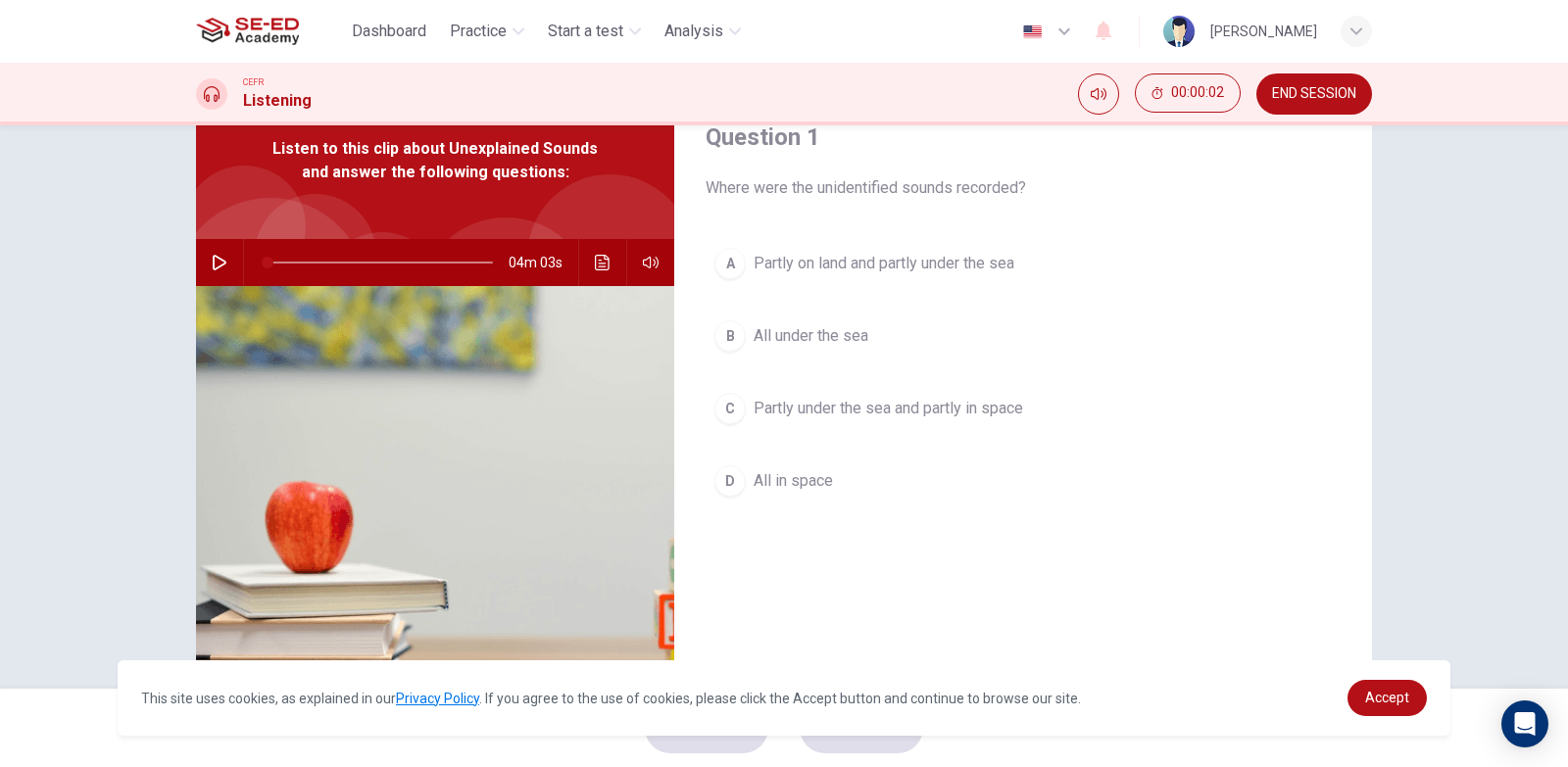 scroll, scrollTop: 0, scrollLeft: 0, axis: both 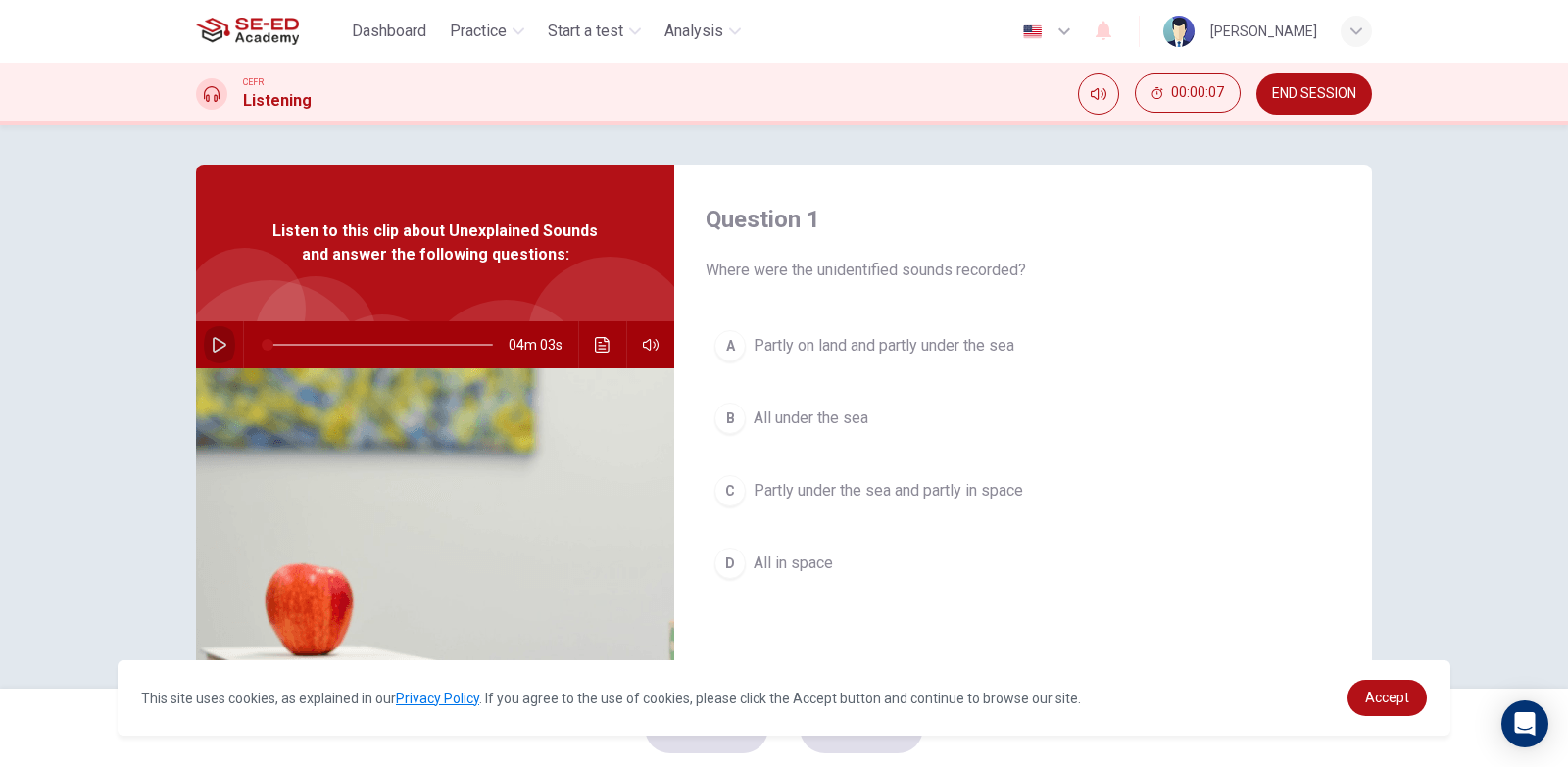 click 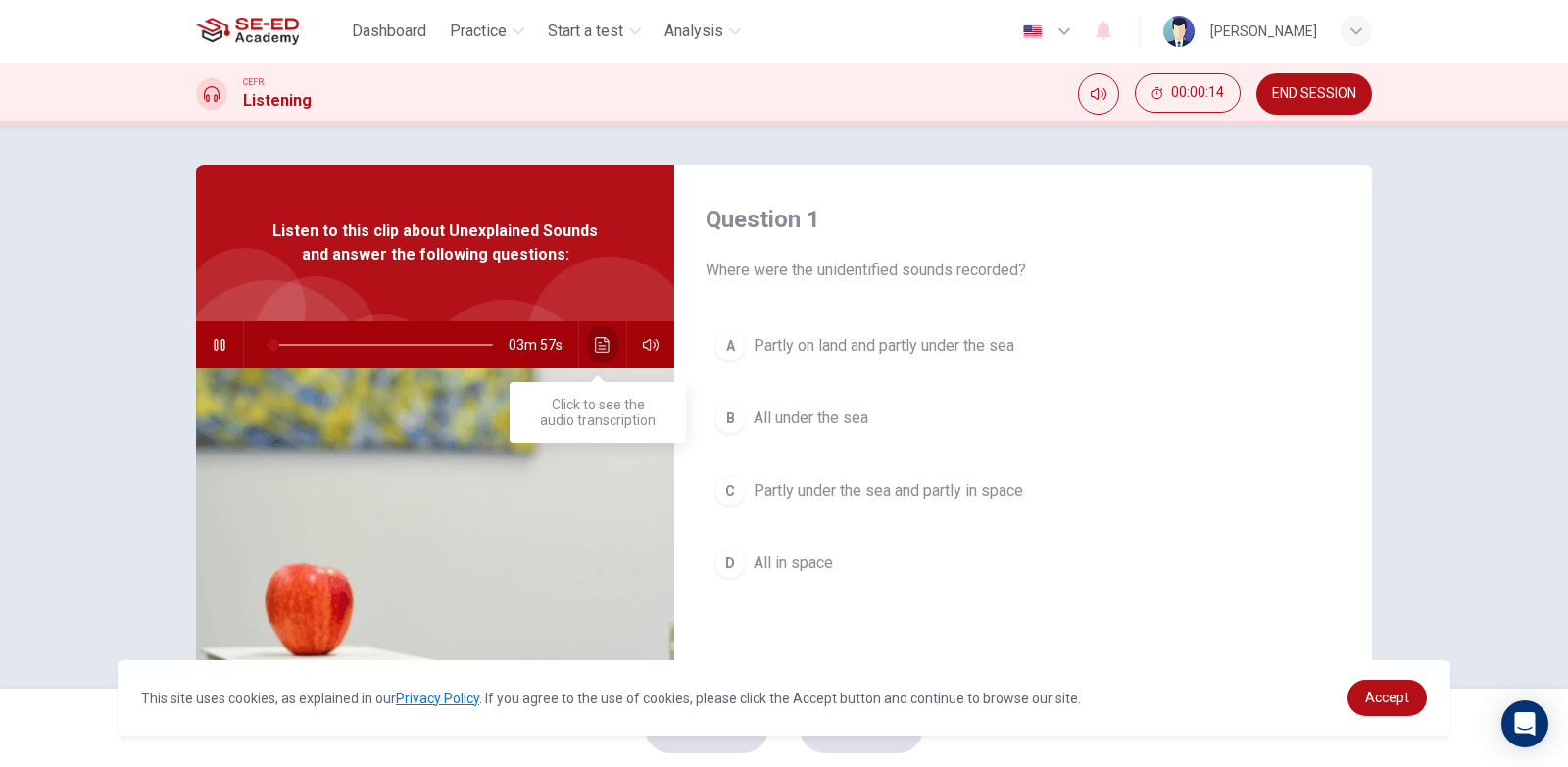 click 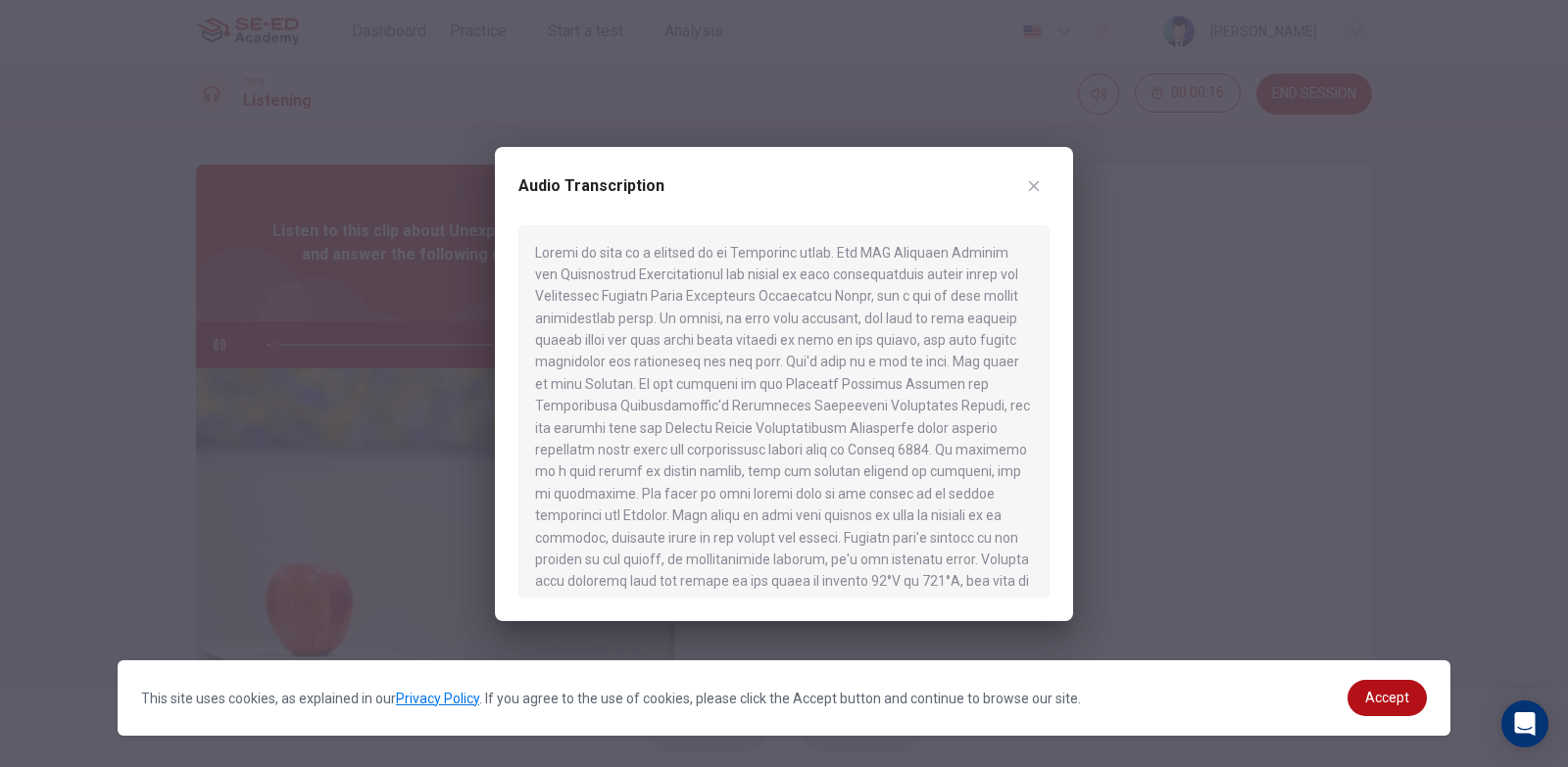 click 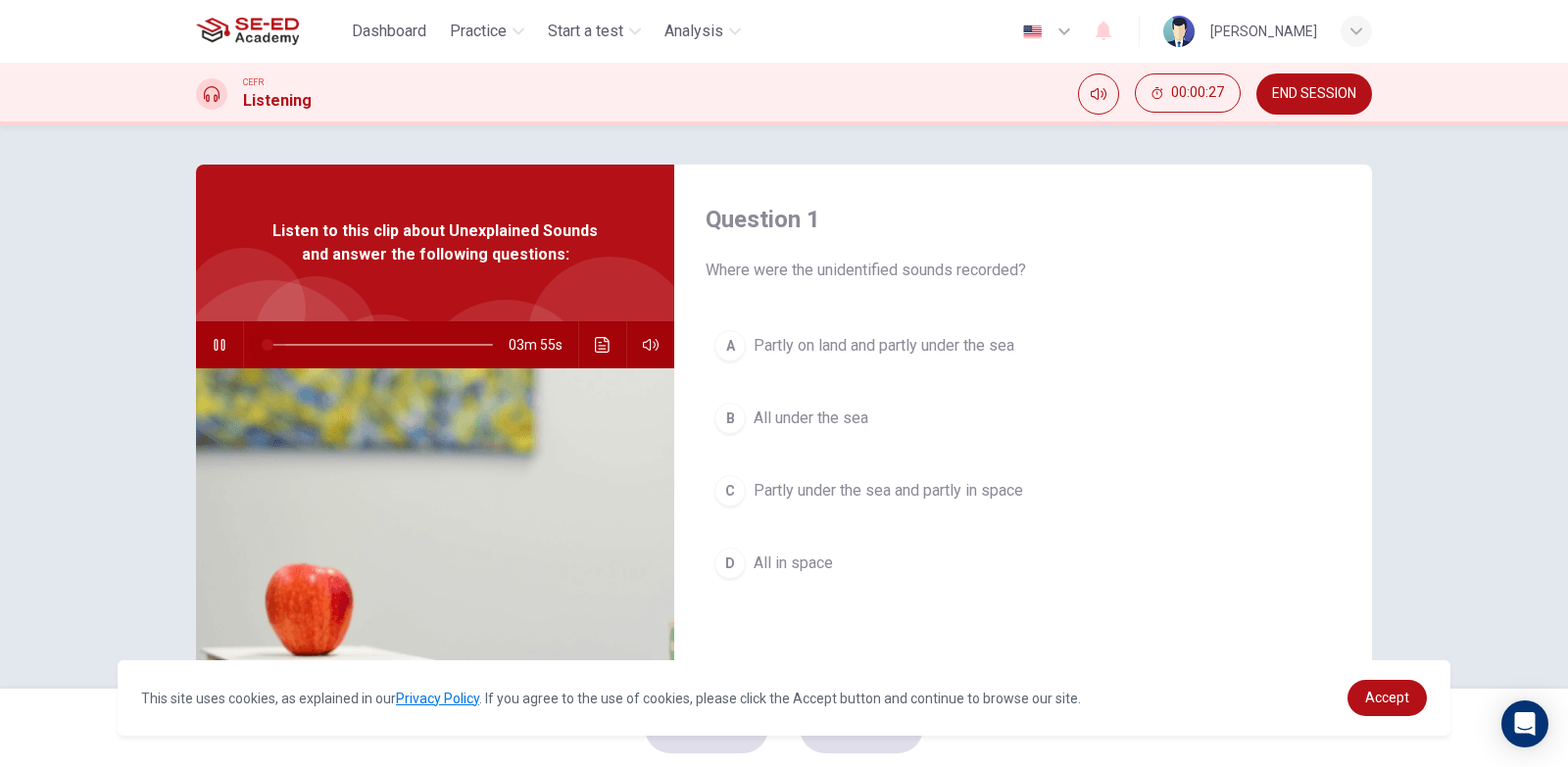 drag, startPoint x: 281, startPoint y: 347, endPoint x: 219, endPoint y: 355, distance: 62.514 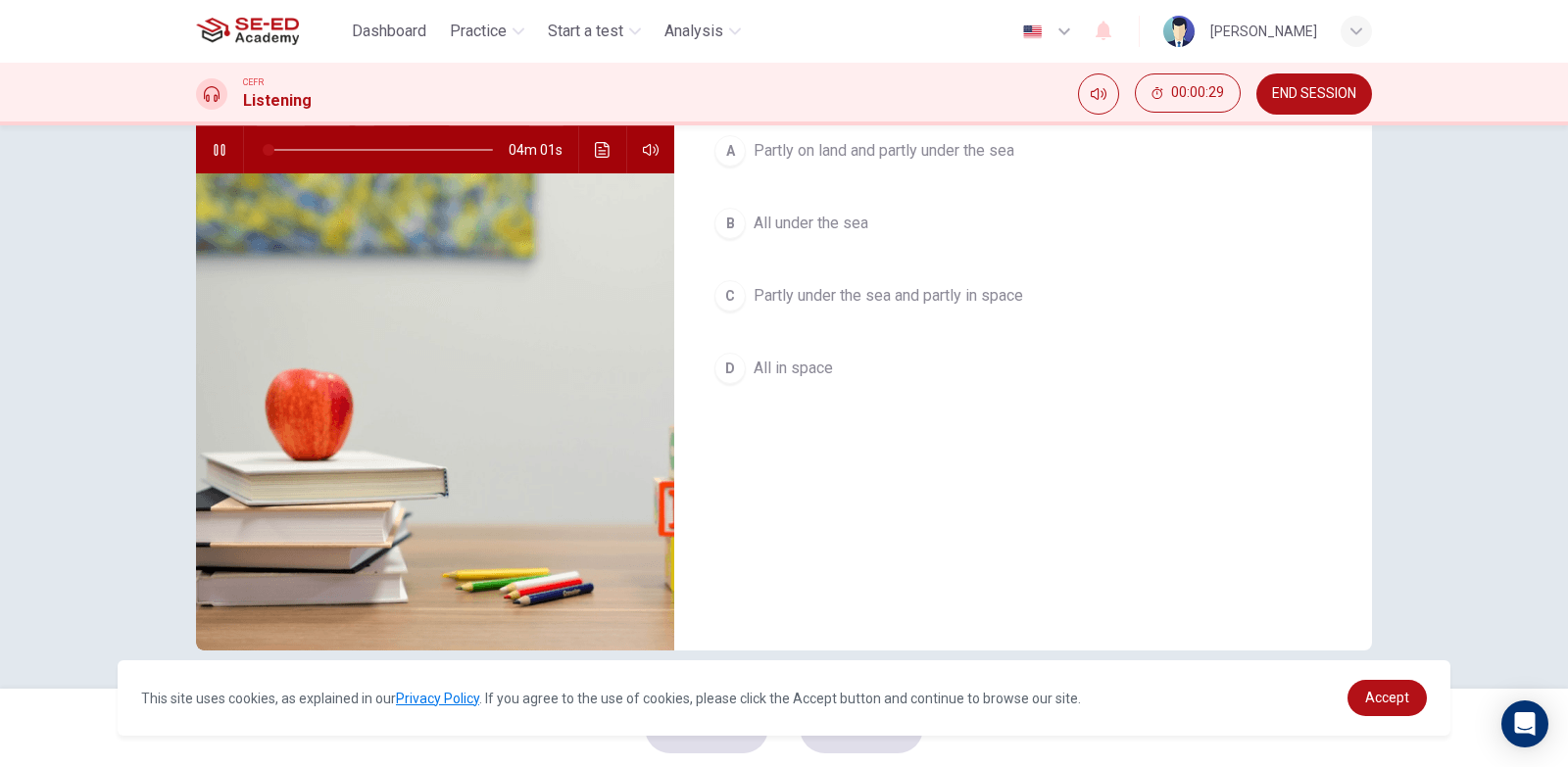 scroll, scrollTop: 196, scrollLeft: 0, axis: vertical 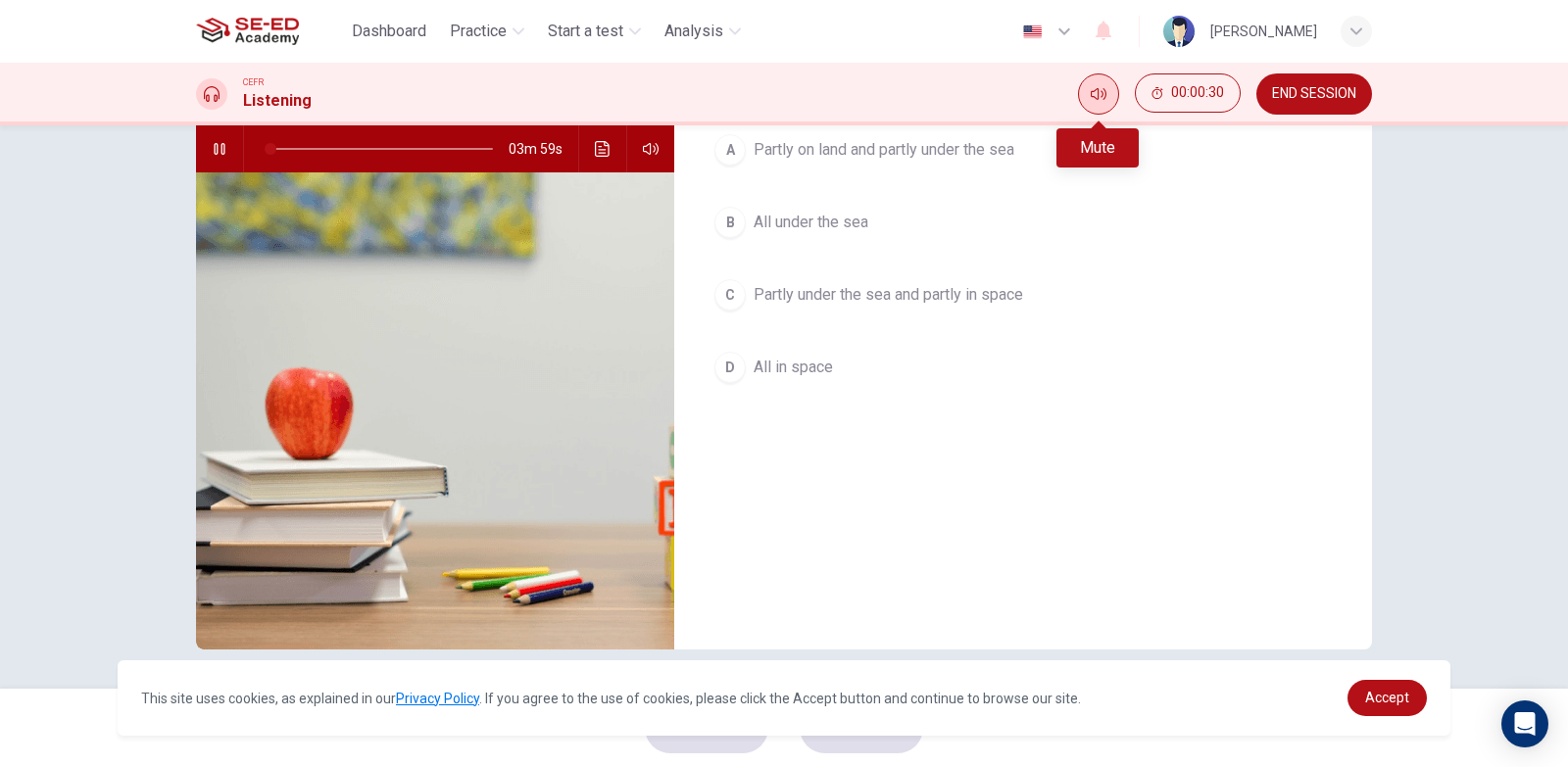 click at bounding box center [1099, 94] 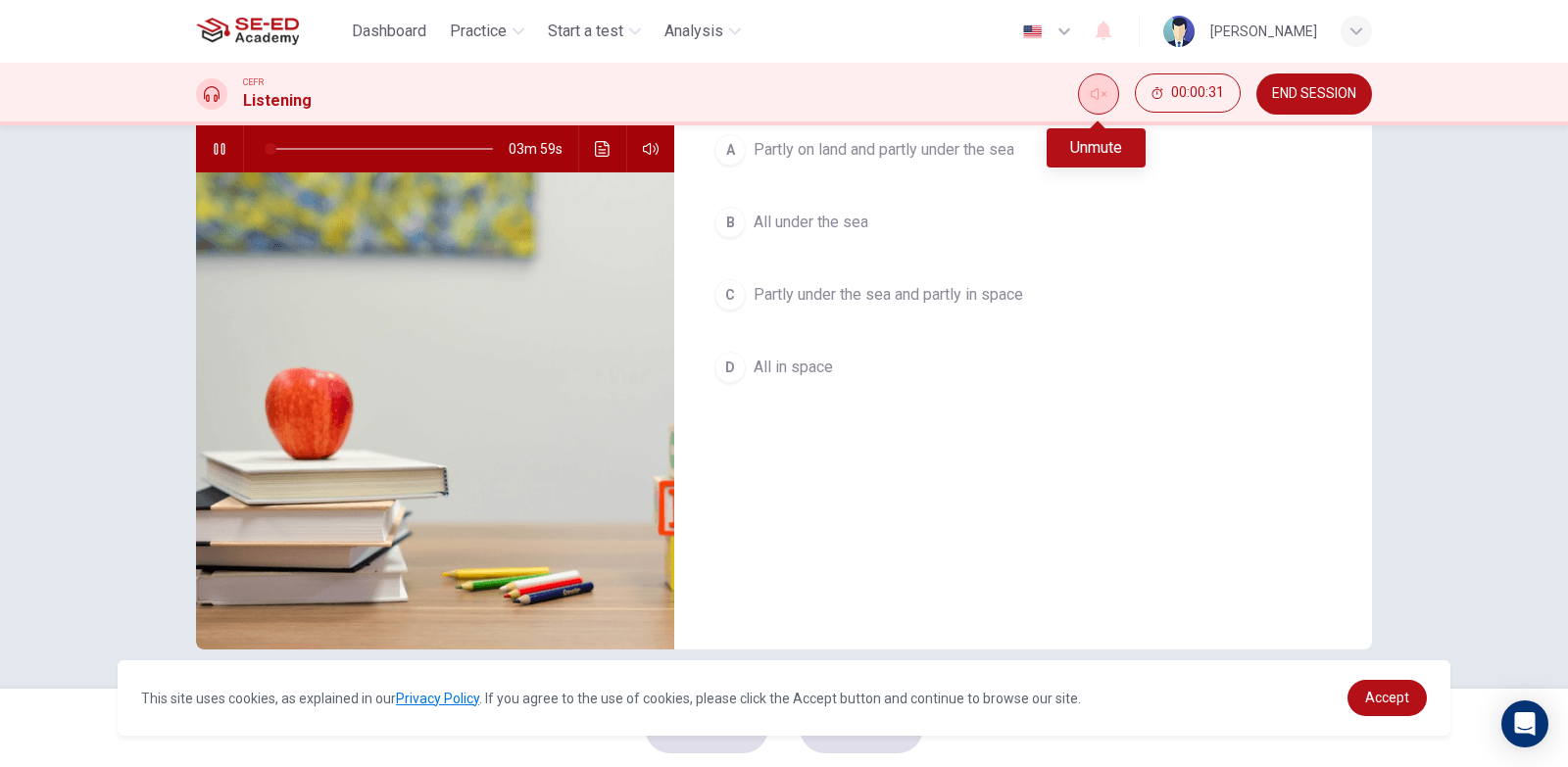 click at bounding box center (1099, 94) 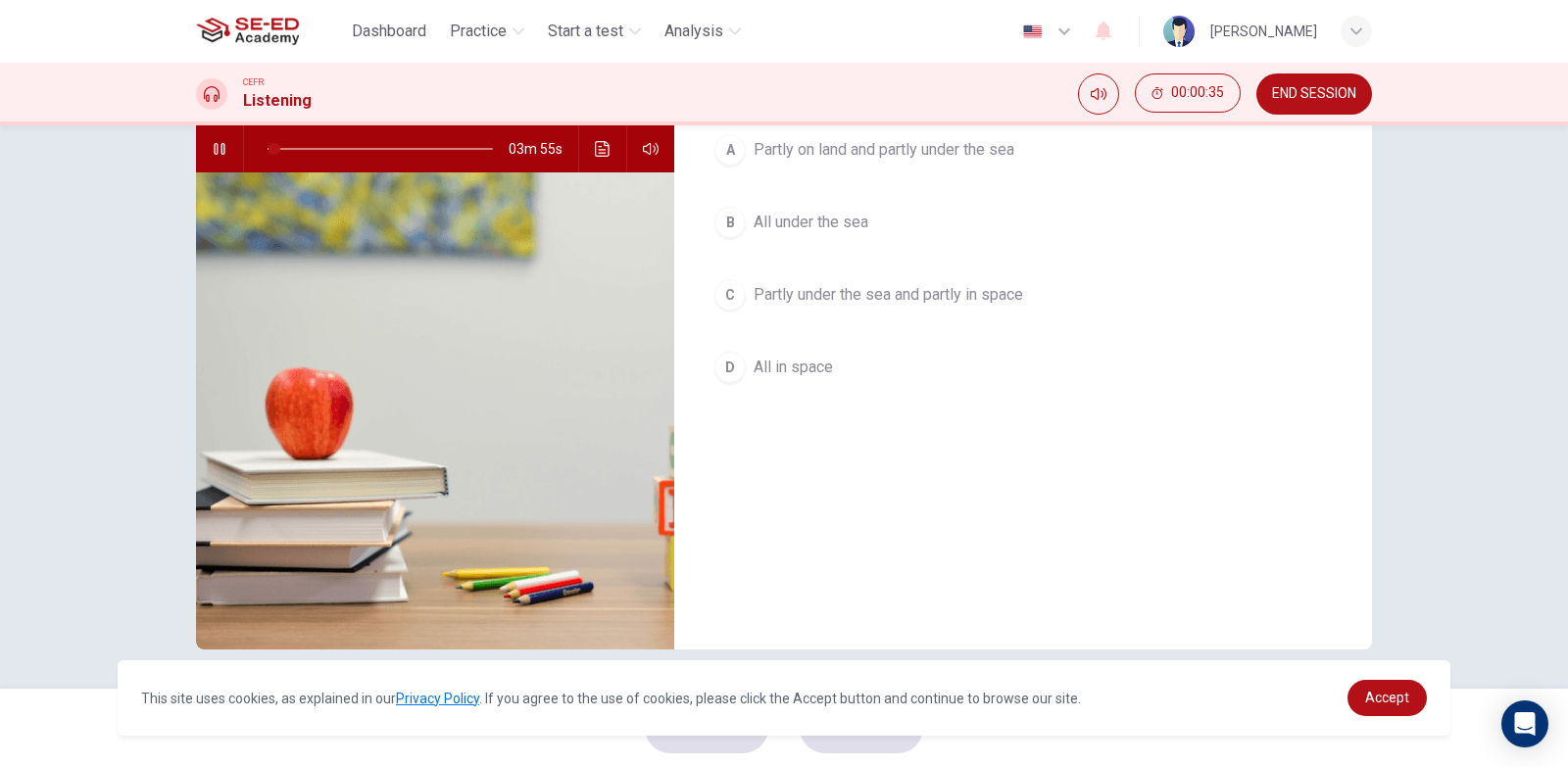 click on "Question 1 Where were the unidentified sounds recorded? A Partly on land and partly under the sea B All under the sea C Partly under the sea and partly in space D All in space Listen to this clip about Unexplained Sounds and answer the following questions: 03m 55s" at bounding box center (784, 407) 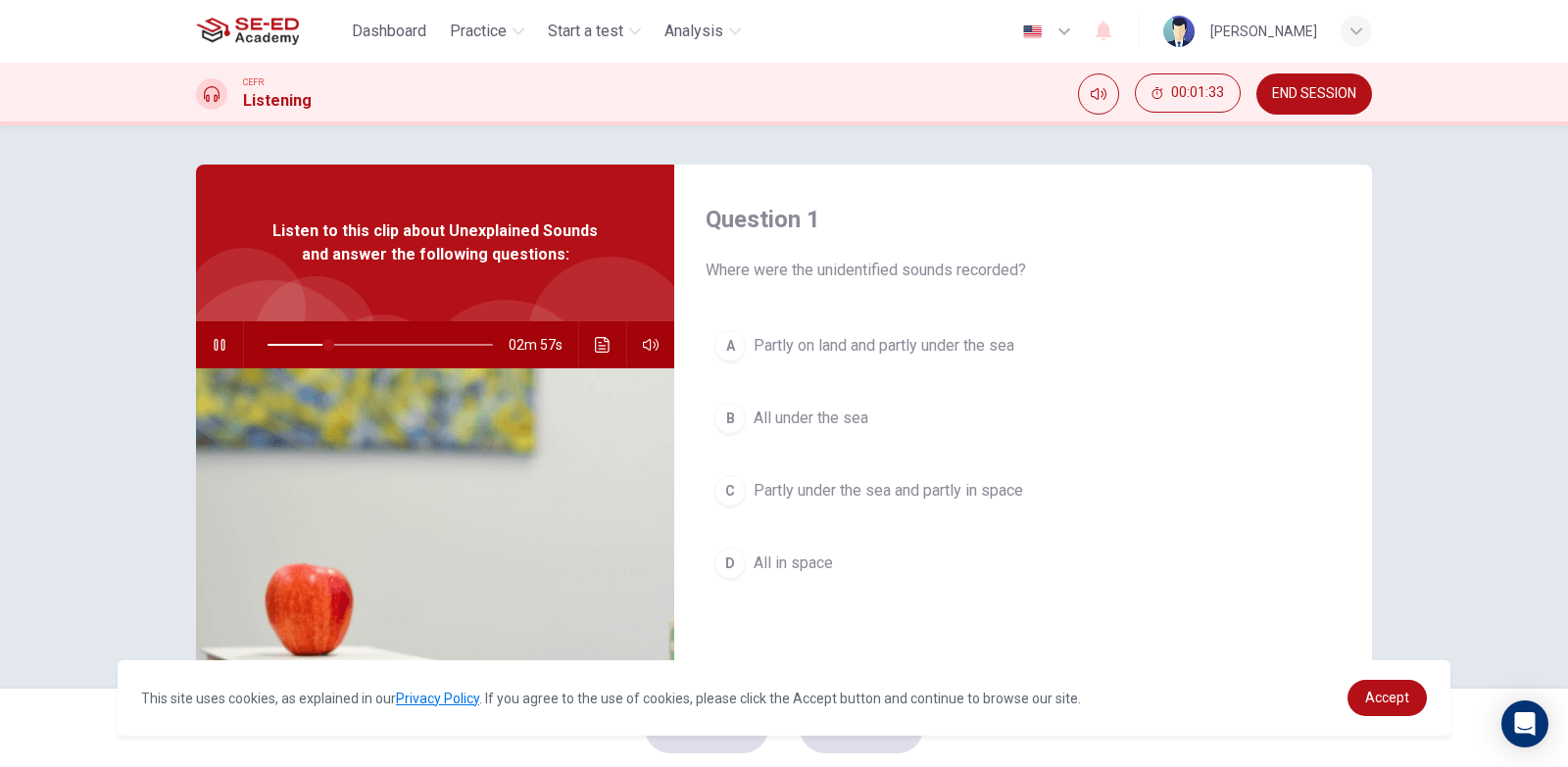 scroll, scrollTop: 196, scrollLeft: 0, axis: vertical 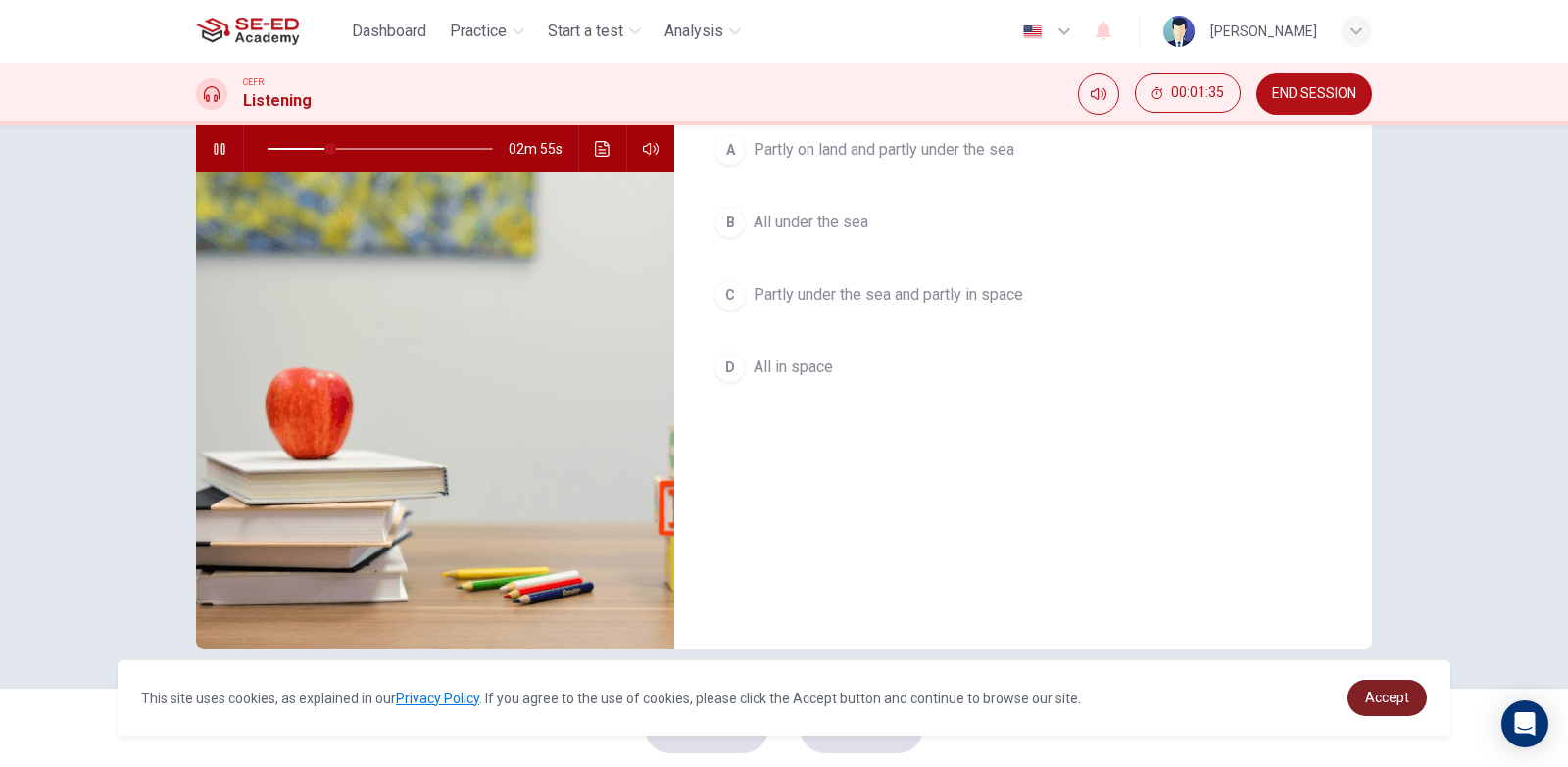click on "Accept" at bounding box center (1387, 697) 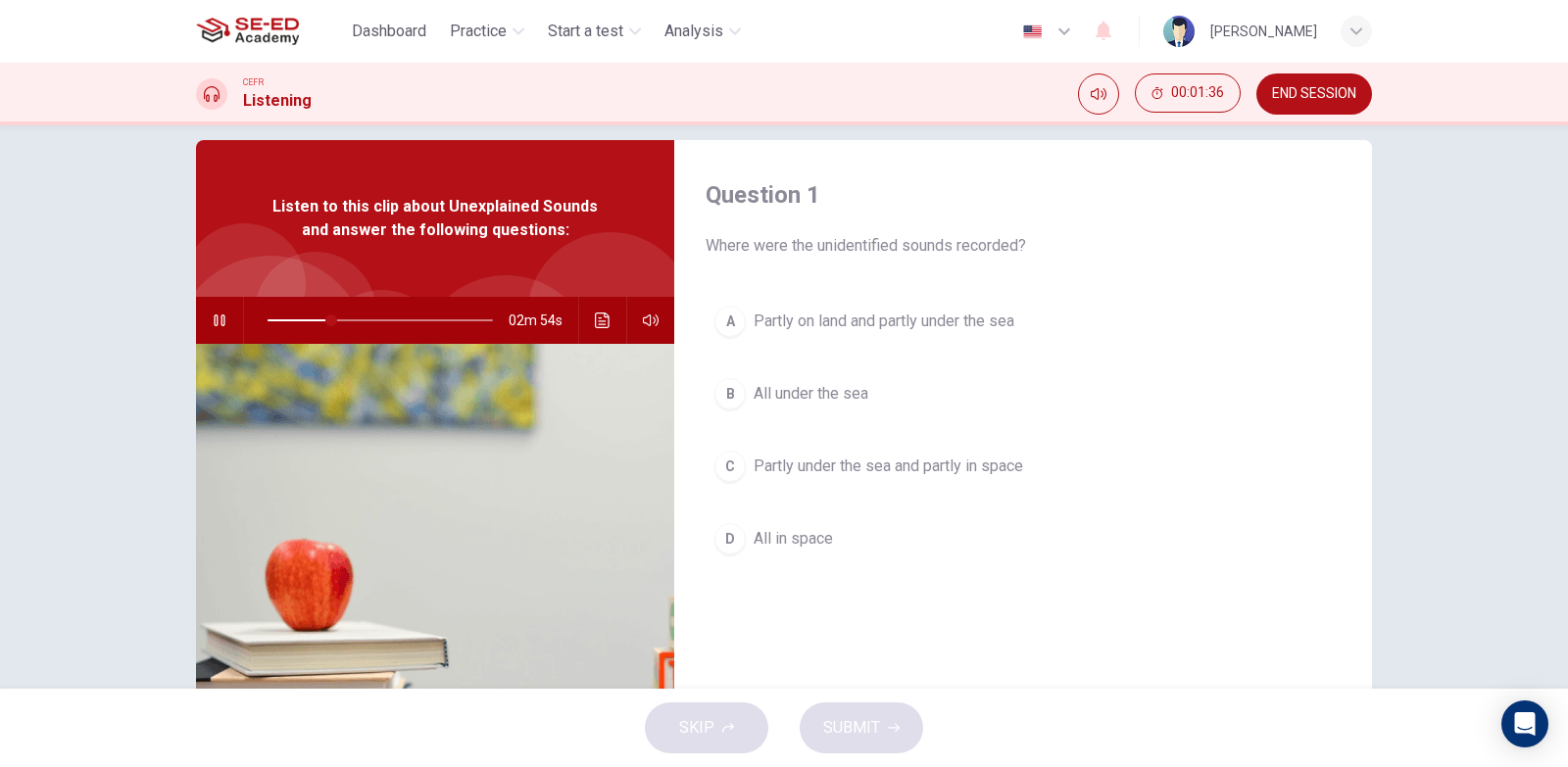 scroll, scrollTop: 0, scrollLeft: 0, axis: both 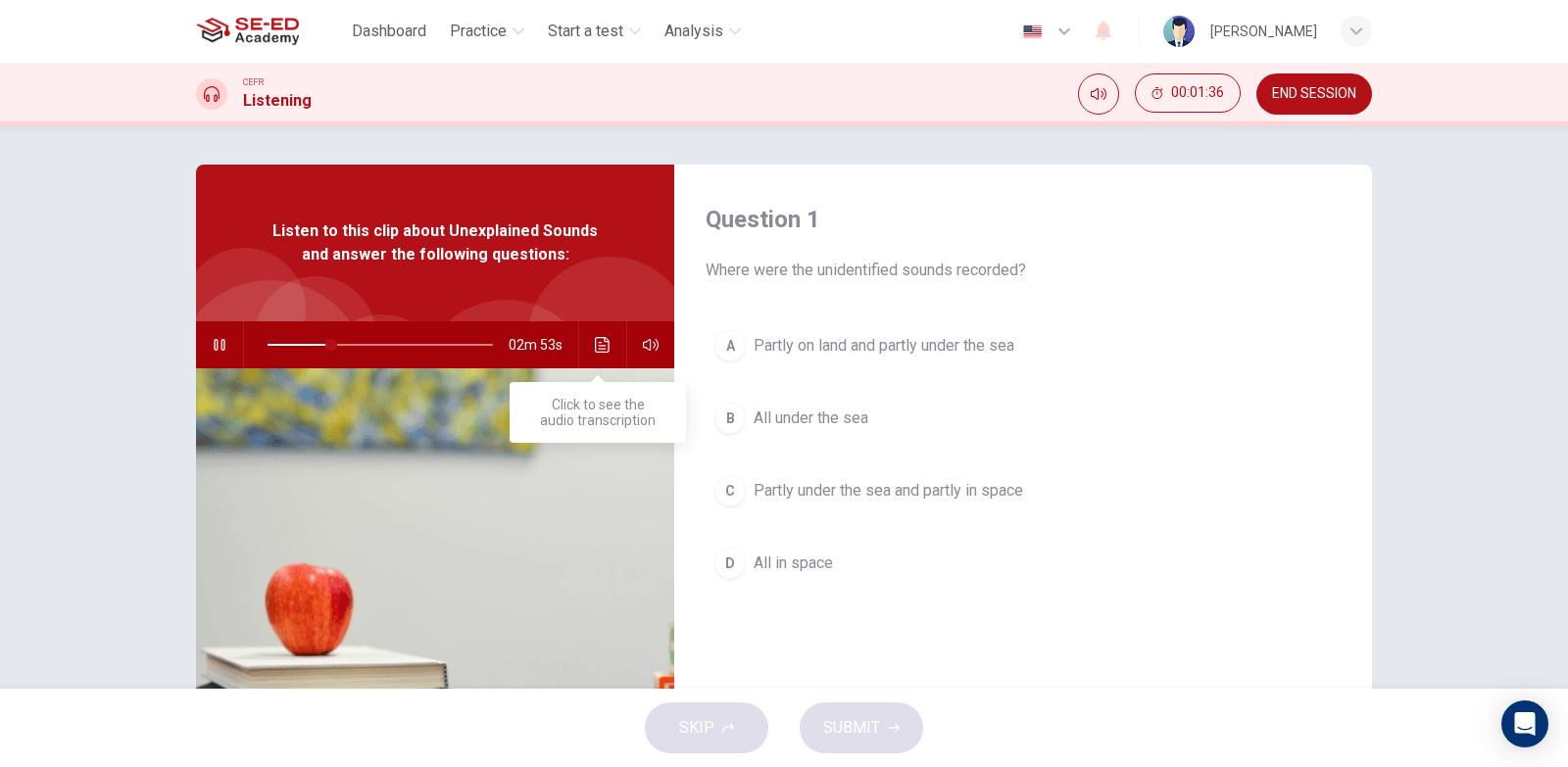 click at bounding box center [603, 345] 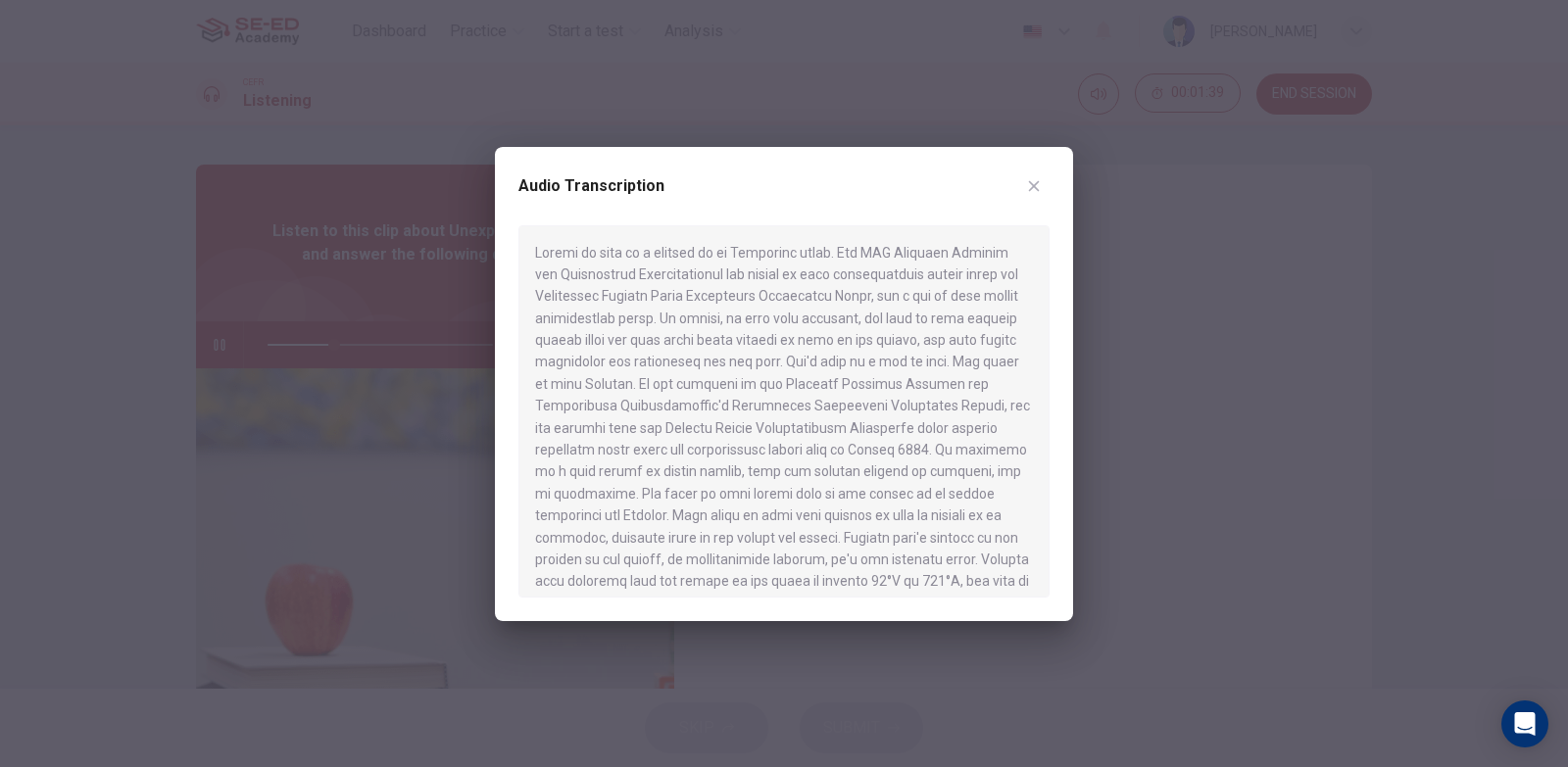 drag, startPoint x: 540, startPoint y: 249, endPoint x: 805, endPoint y: 251, distance: 265.00755 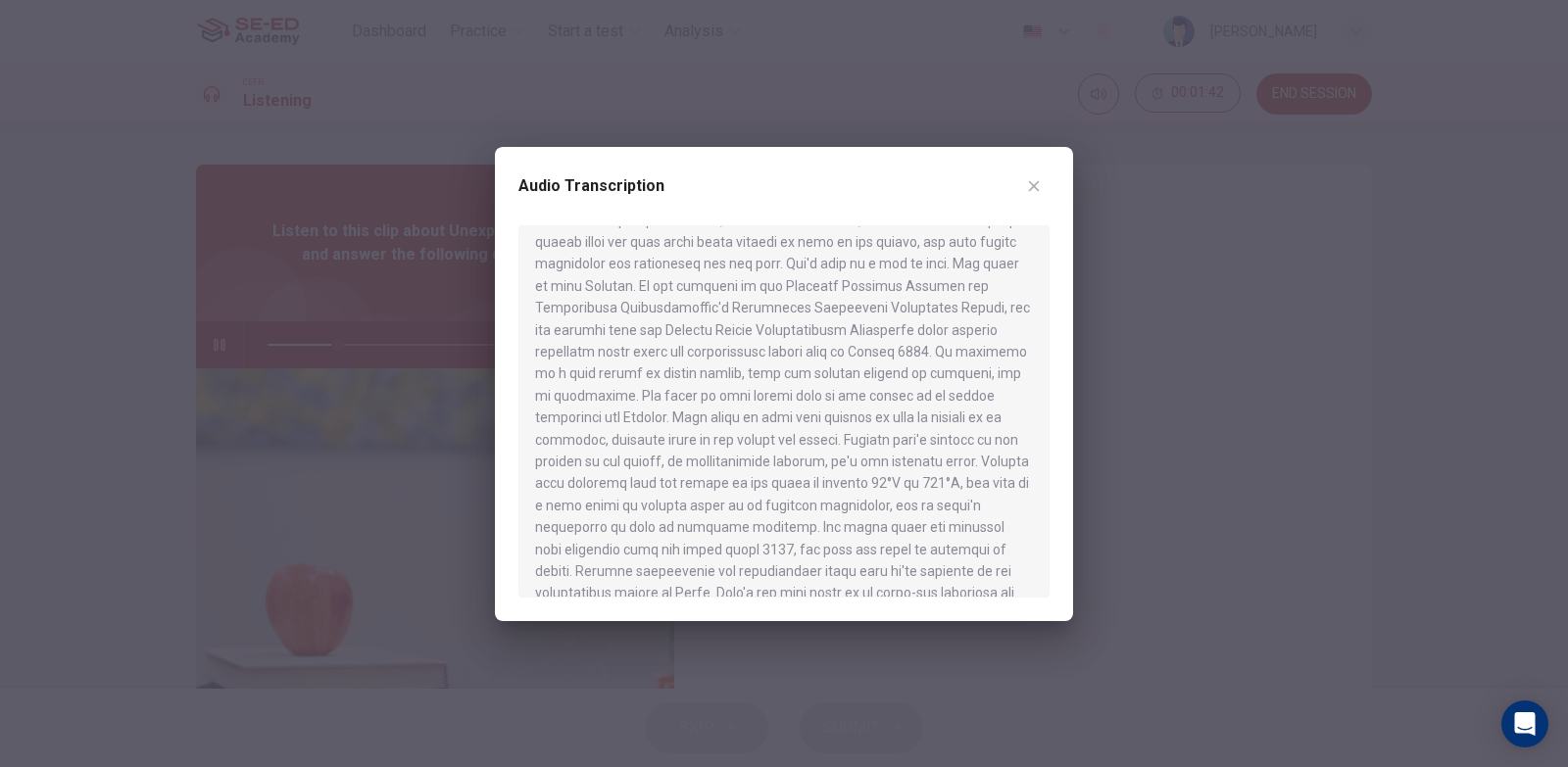 scroll, scrollTop: 0, scrollLeft: 0, axis: both 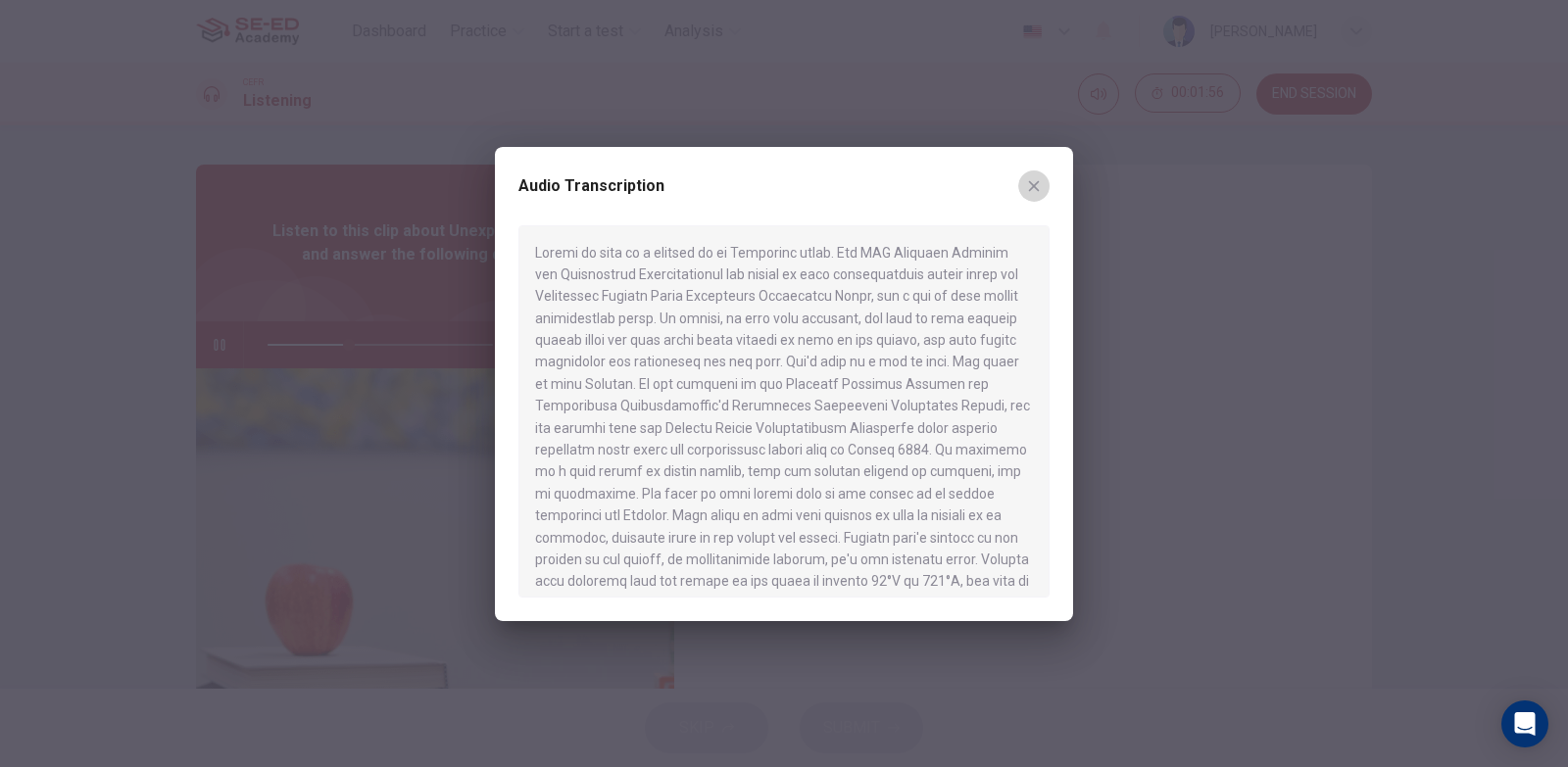 click 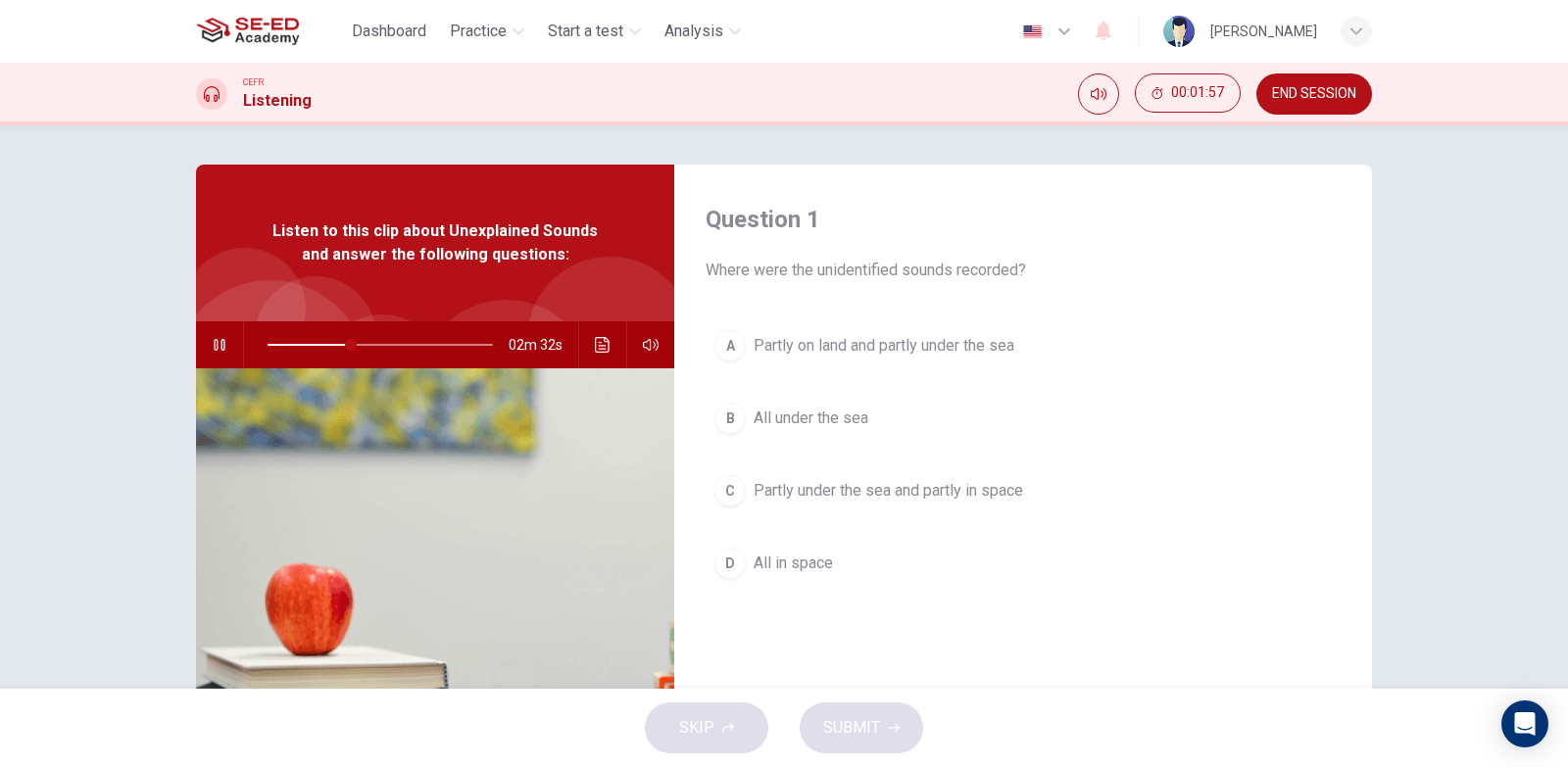 click on "All under the sea" at bounding box center [810, 418] 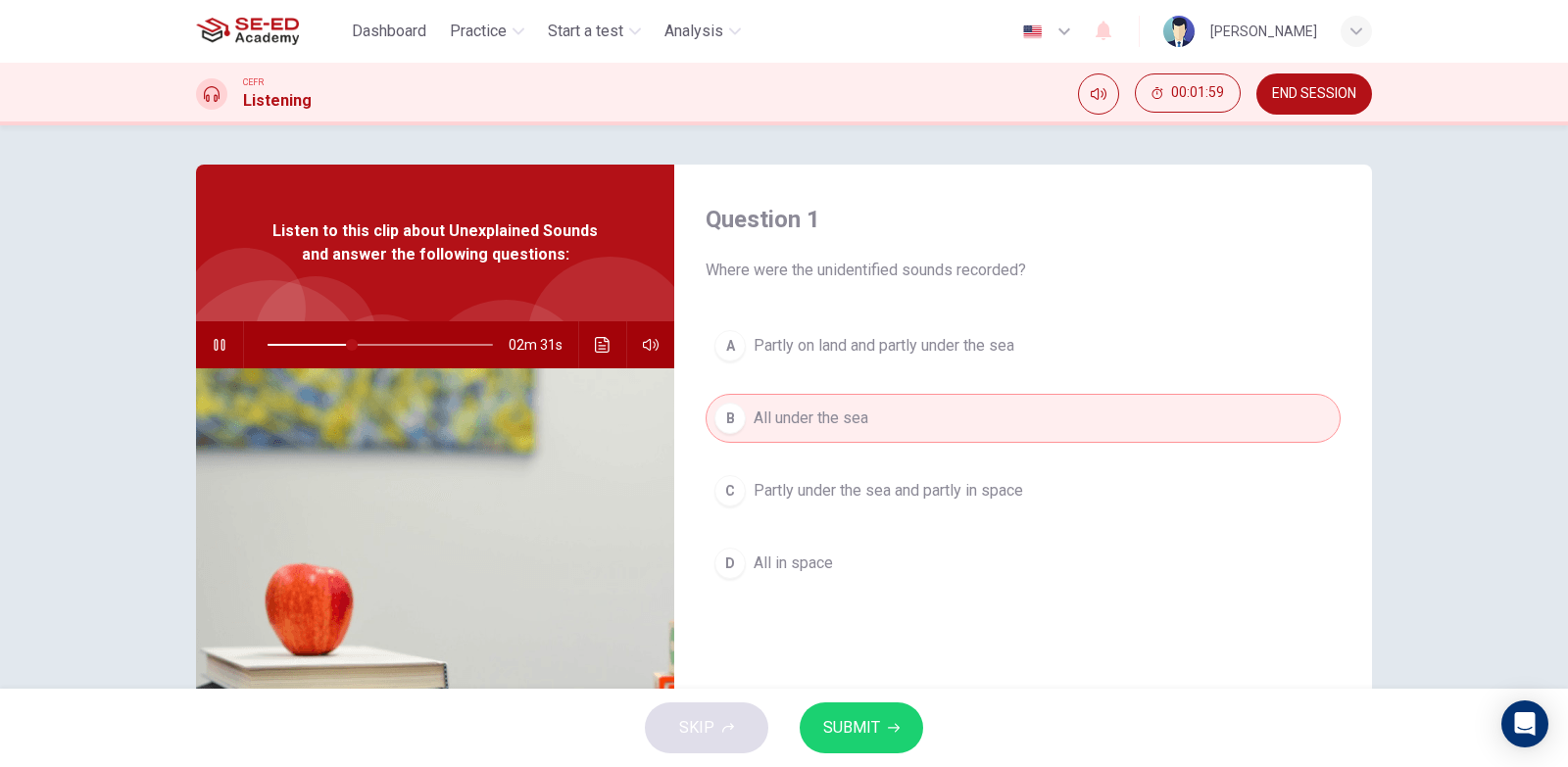 click on "SUBMIT" at bounding box center [861, 728] 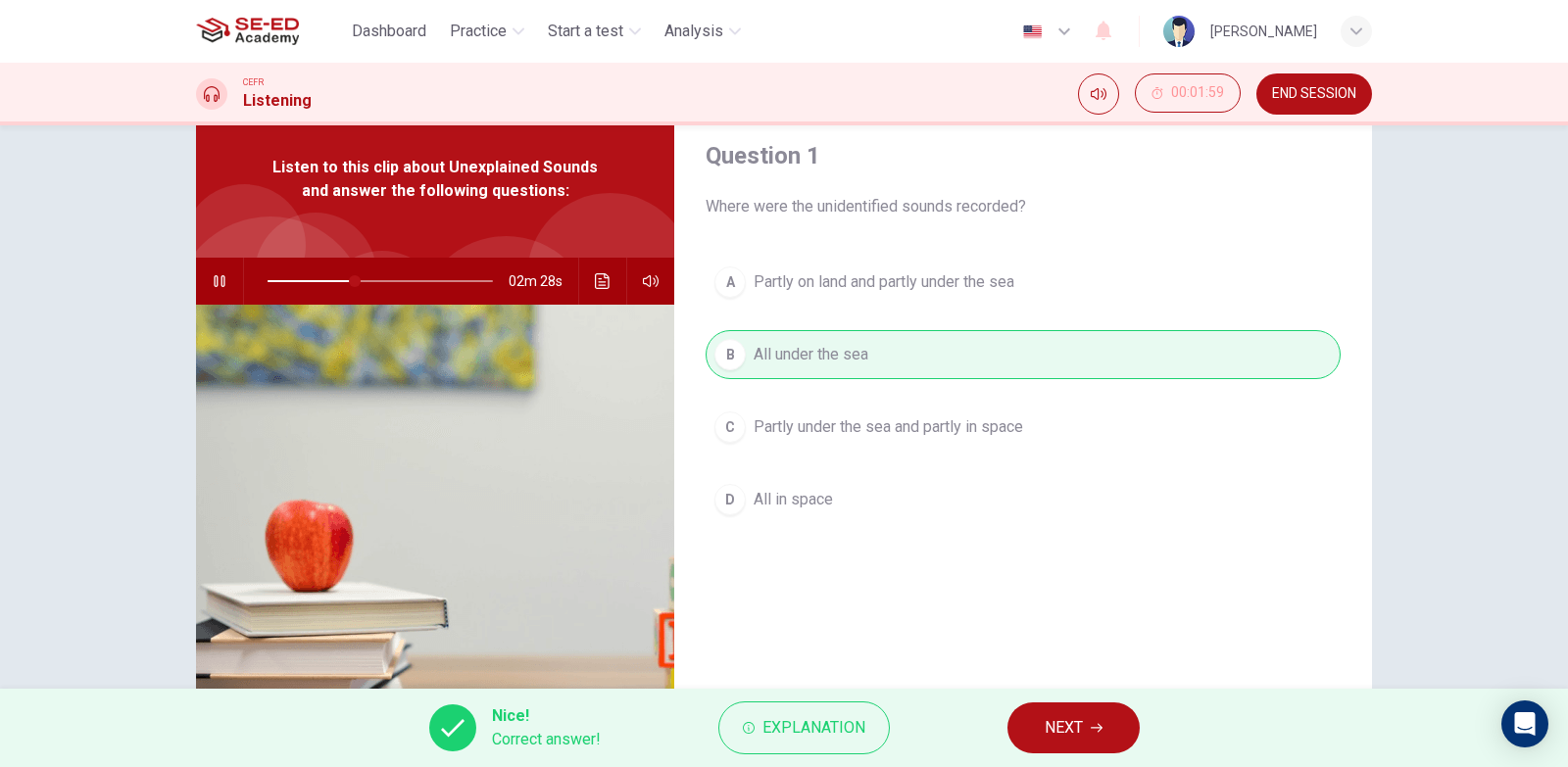 scroll, scrollTop: 98, scrollLeft: 0, axis: vertical 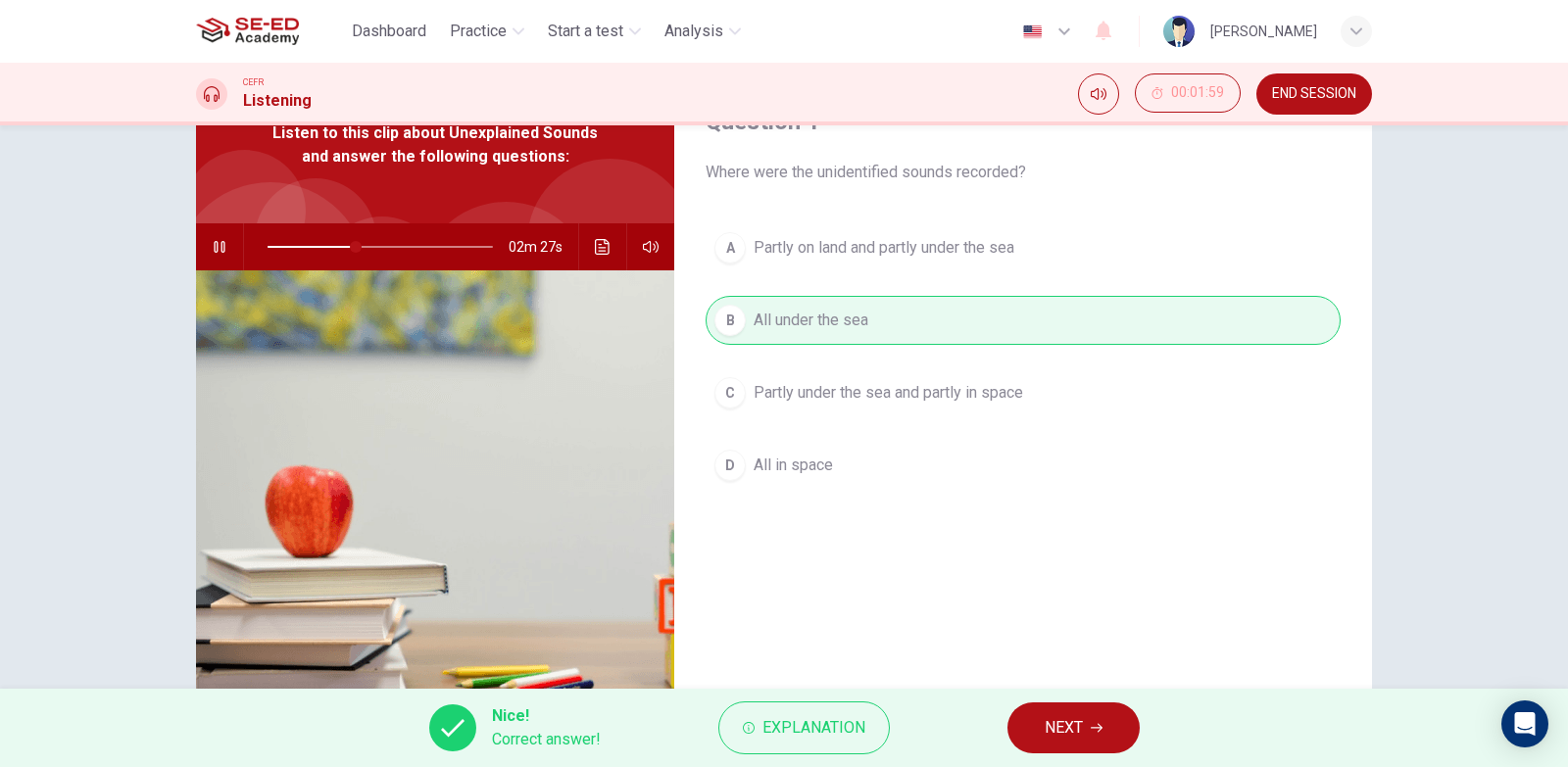 click on "NEXT" at bounding box center (1073, 728) 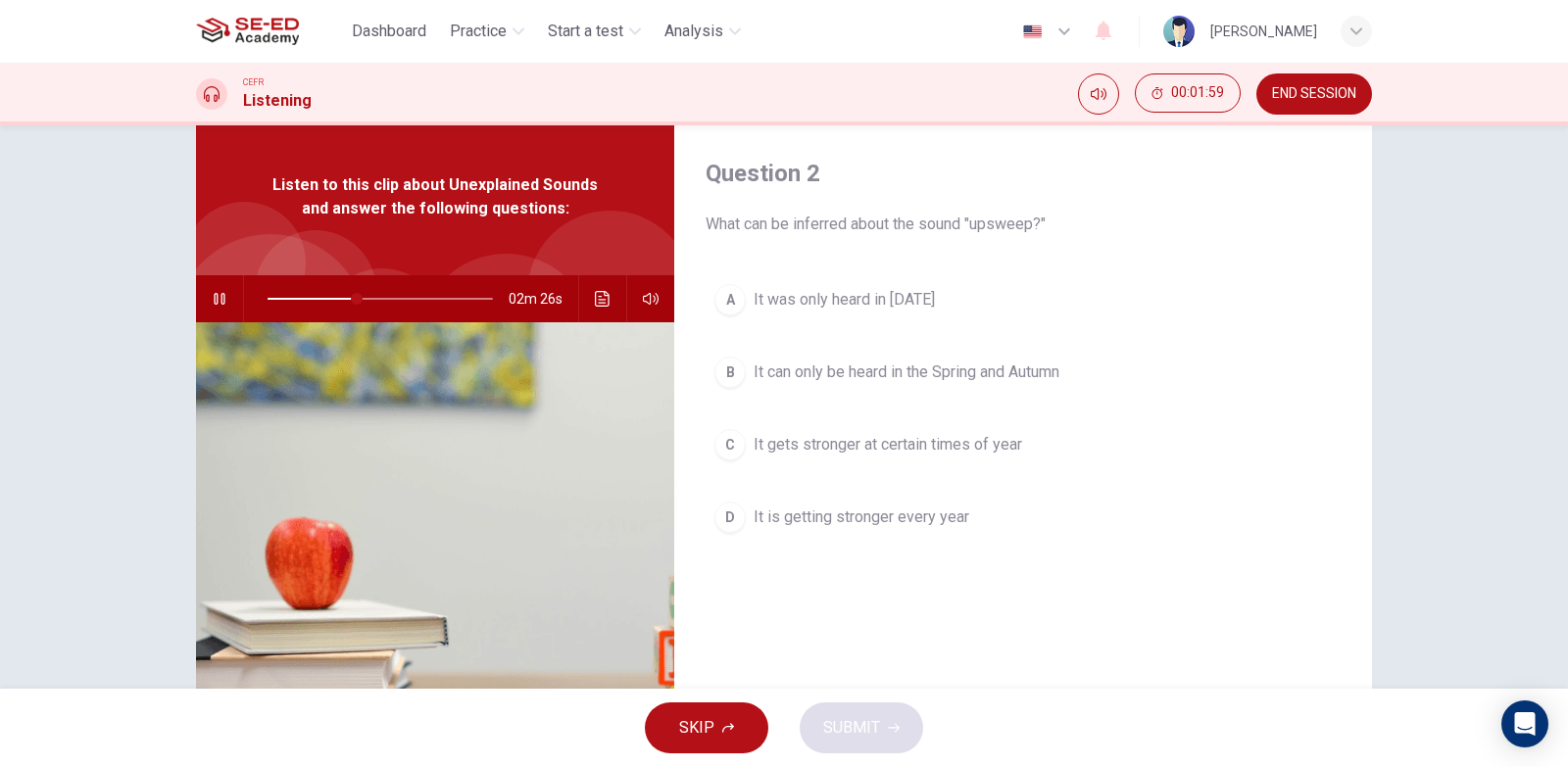 scroll, scrollTop: 0, scrollLeft: 0, axis: both 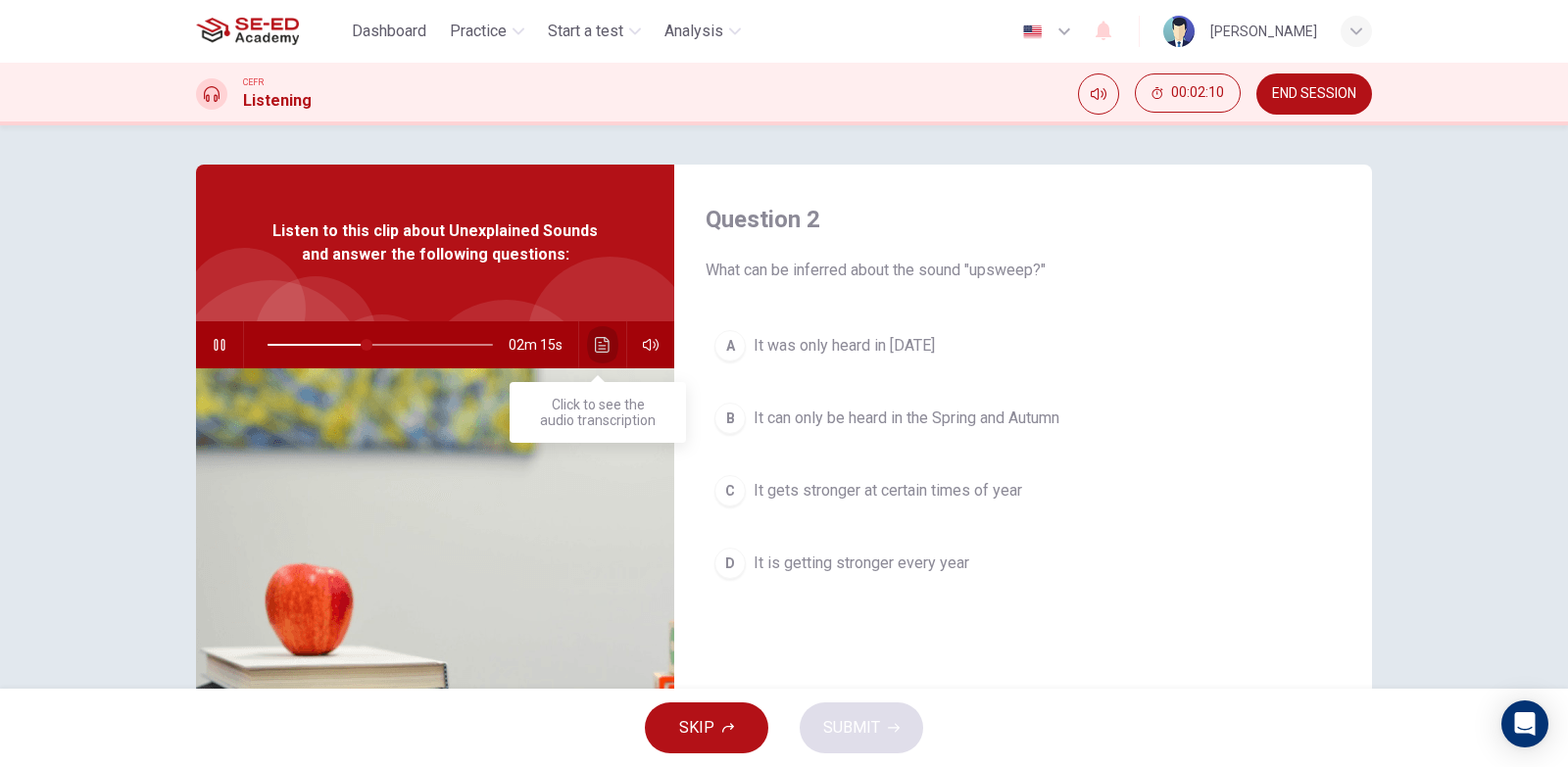 click 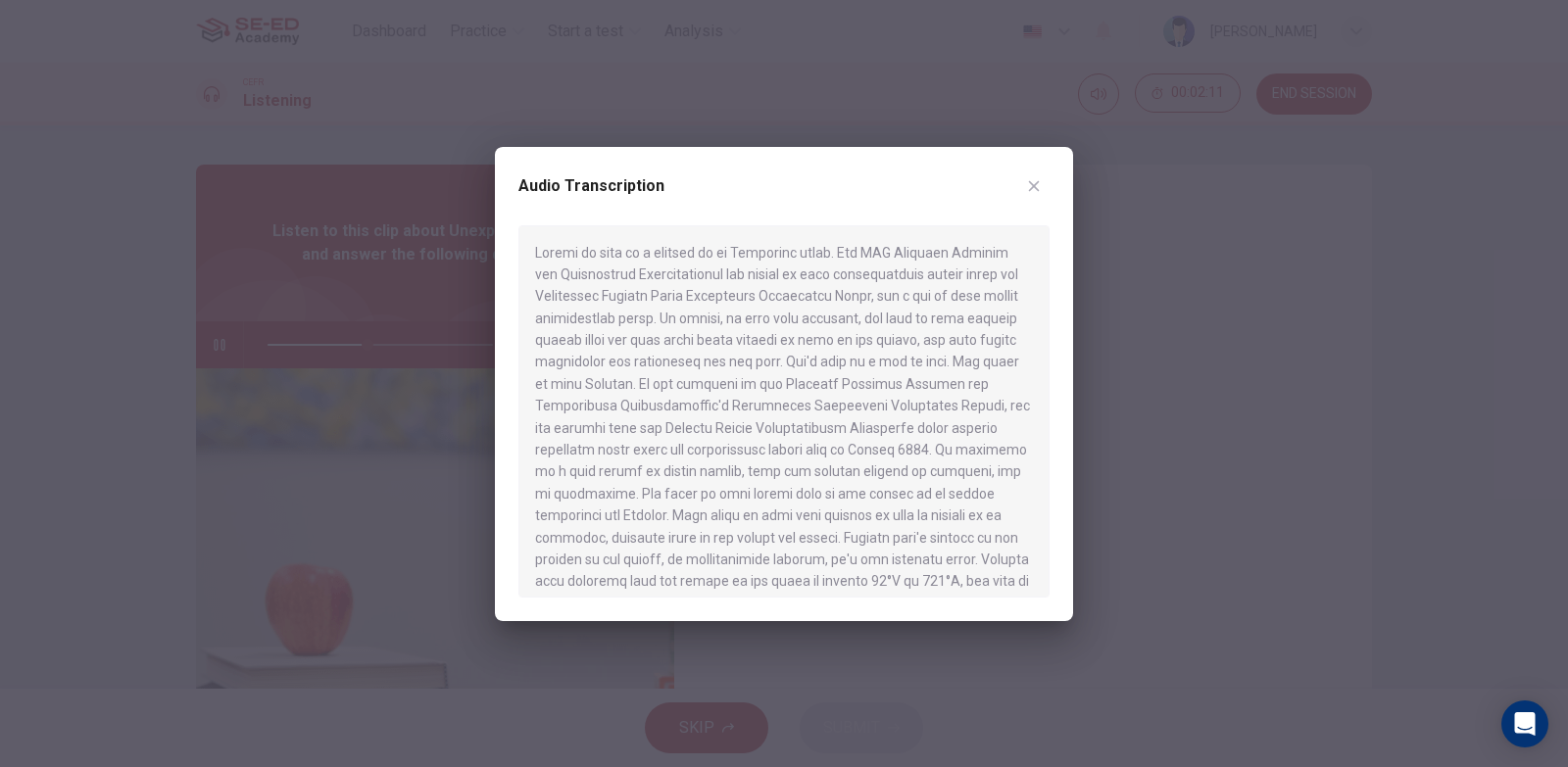 click at bounding box center [784, 383] 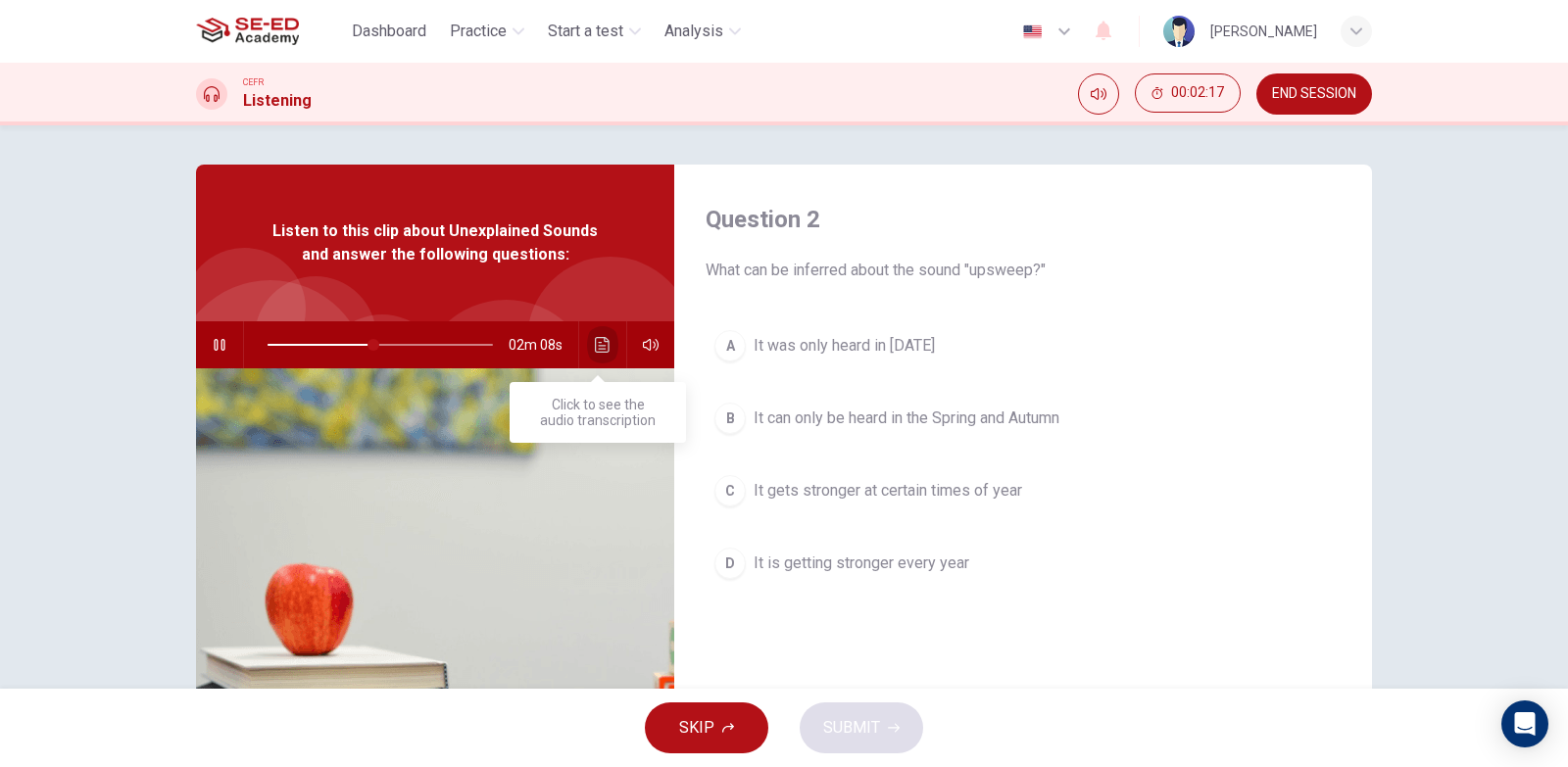 click at bounding box center [603, 345] 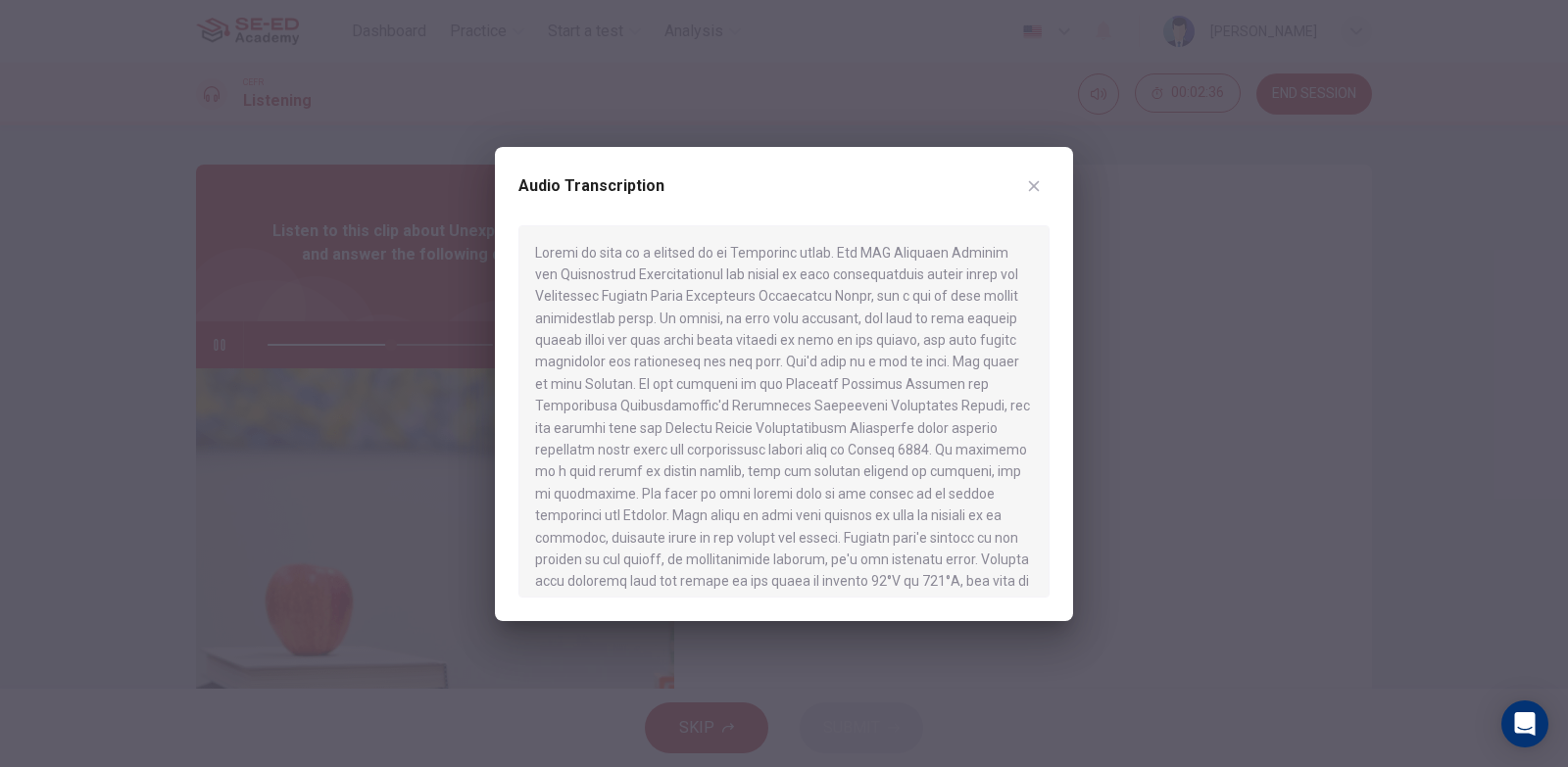 click at bounding box center (784, 411) 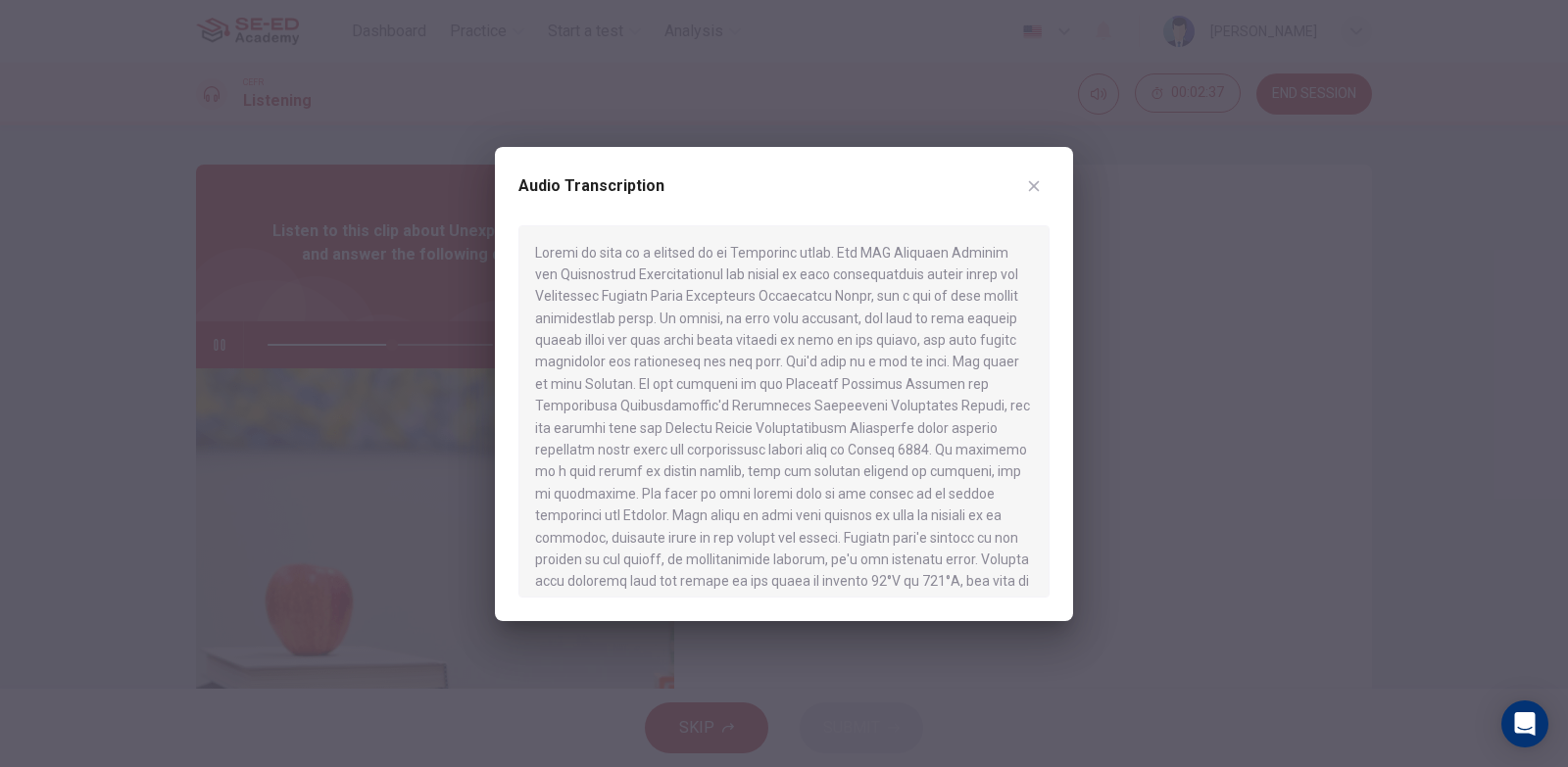 drag, startPoint x: 418, startPoint y: 371, endPoint x: 364, endPoint y: 360, distance: 55.108983 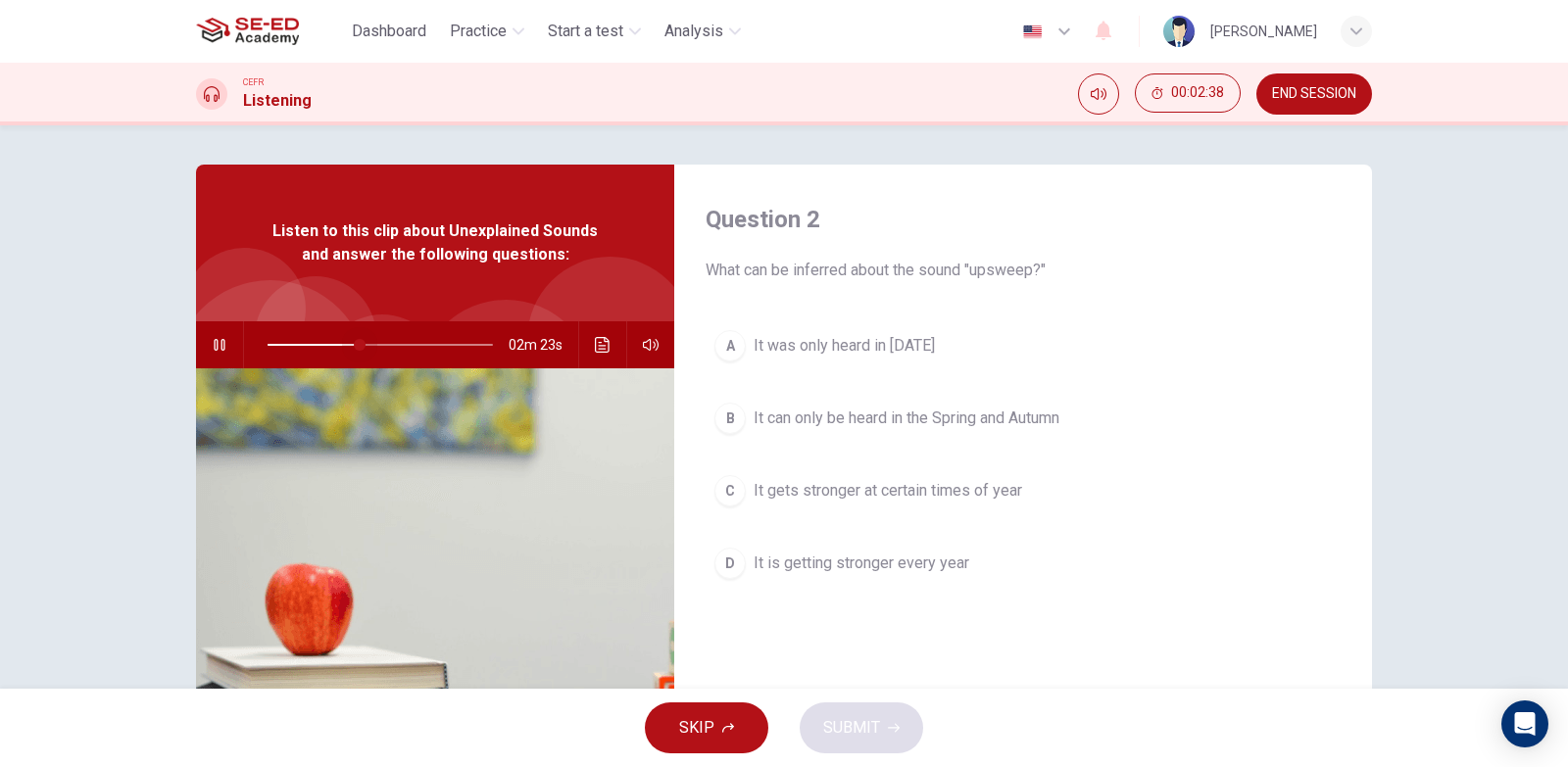 drag, startPoint x: 380, startPoint y: 346, endPoint x: 355, endPoint y: 347, distance: 25.019992 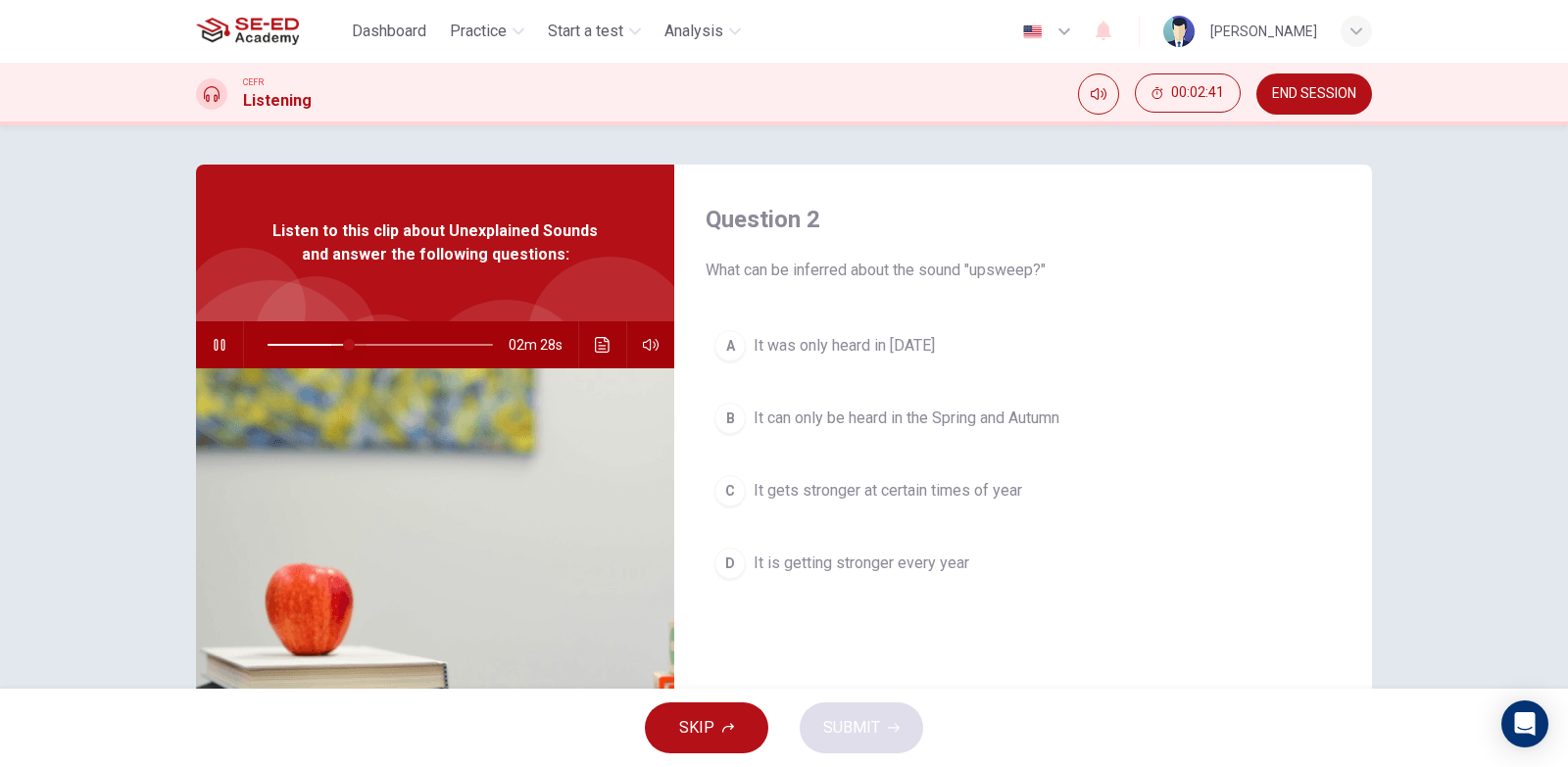 drag, startPoint x: 358, startPoint y: 350, endPoint x: 343, endPoint y: 350, distance: 15 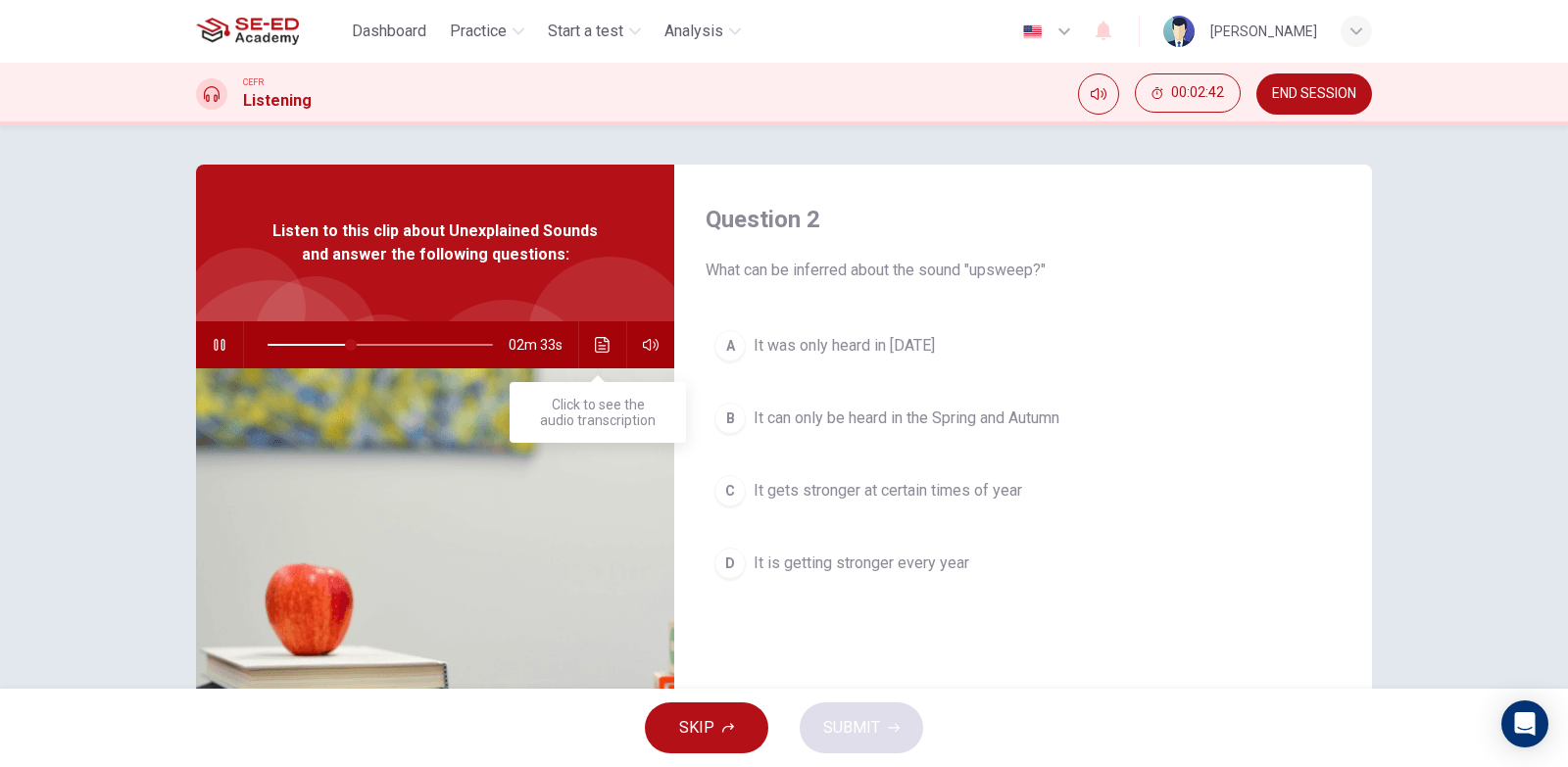 click at bounding box center [603, 345] 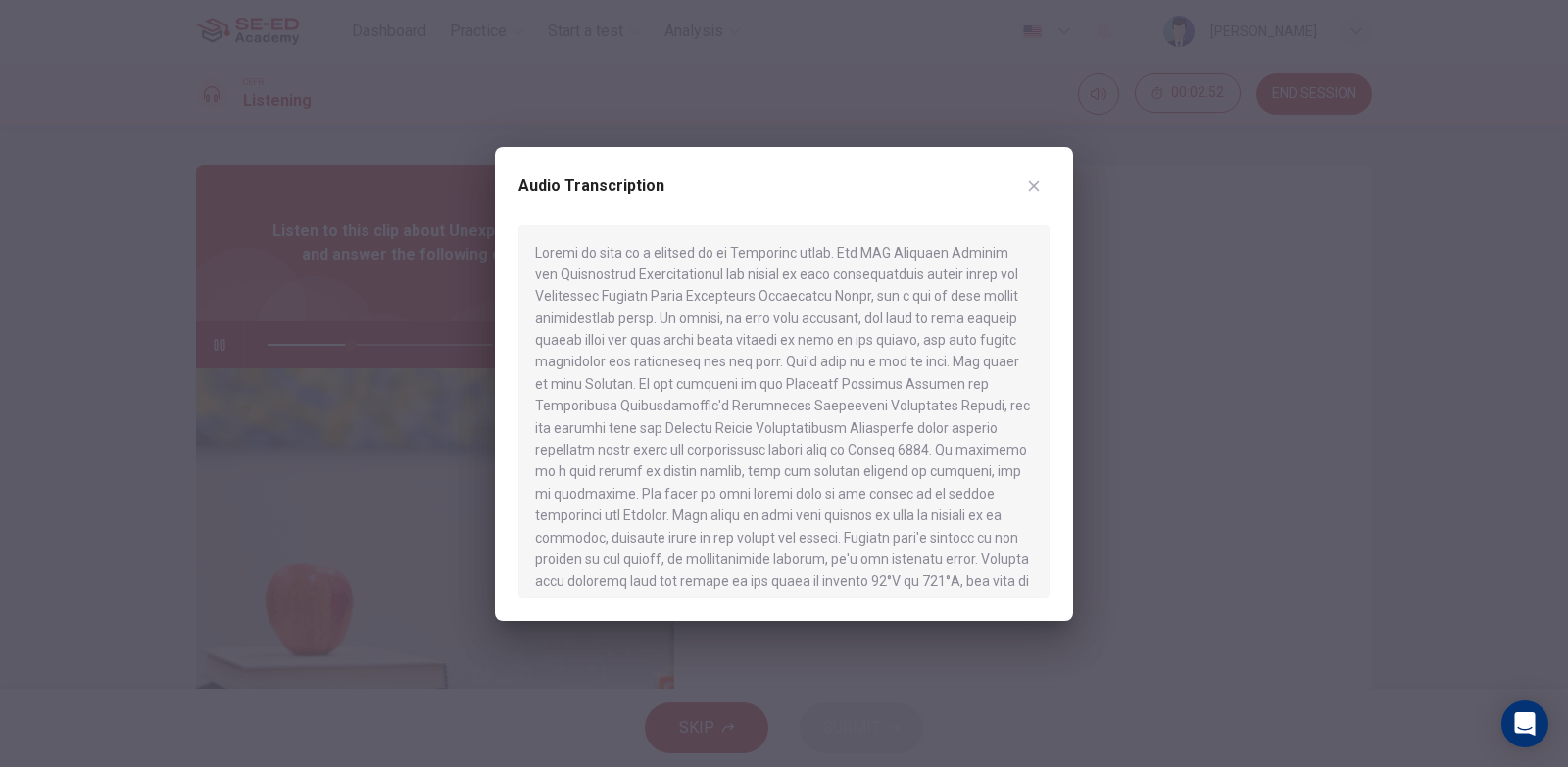 click at bounding box center (1034, 186) 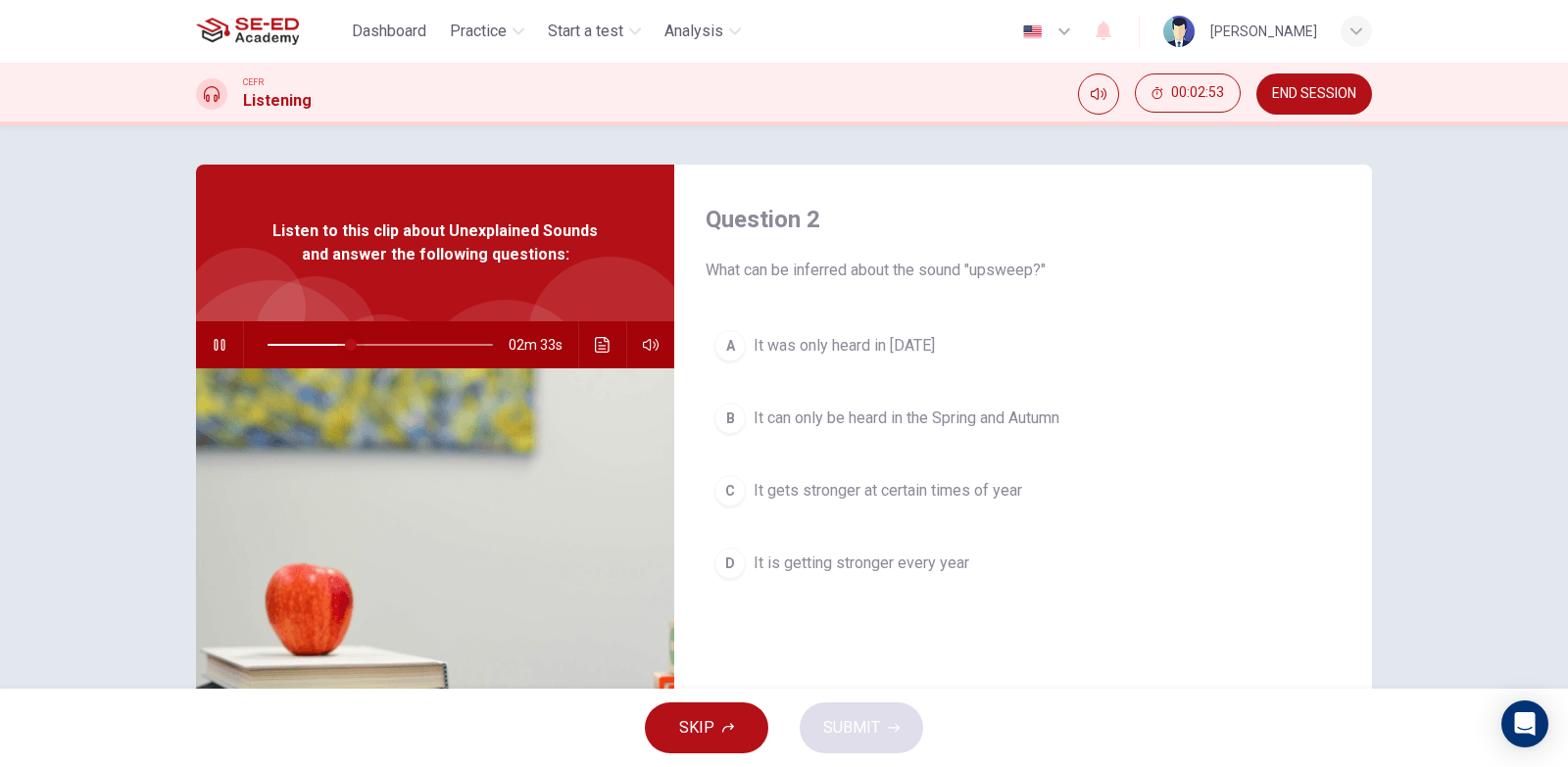 click at bounding box center (351, 345) 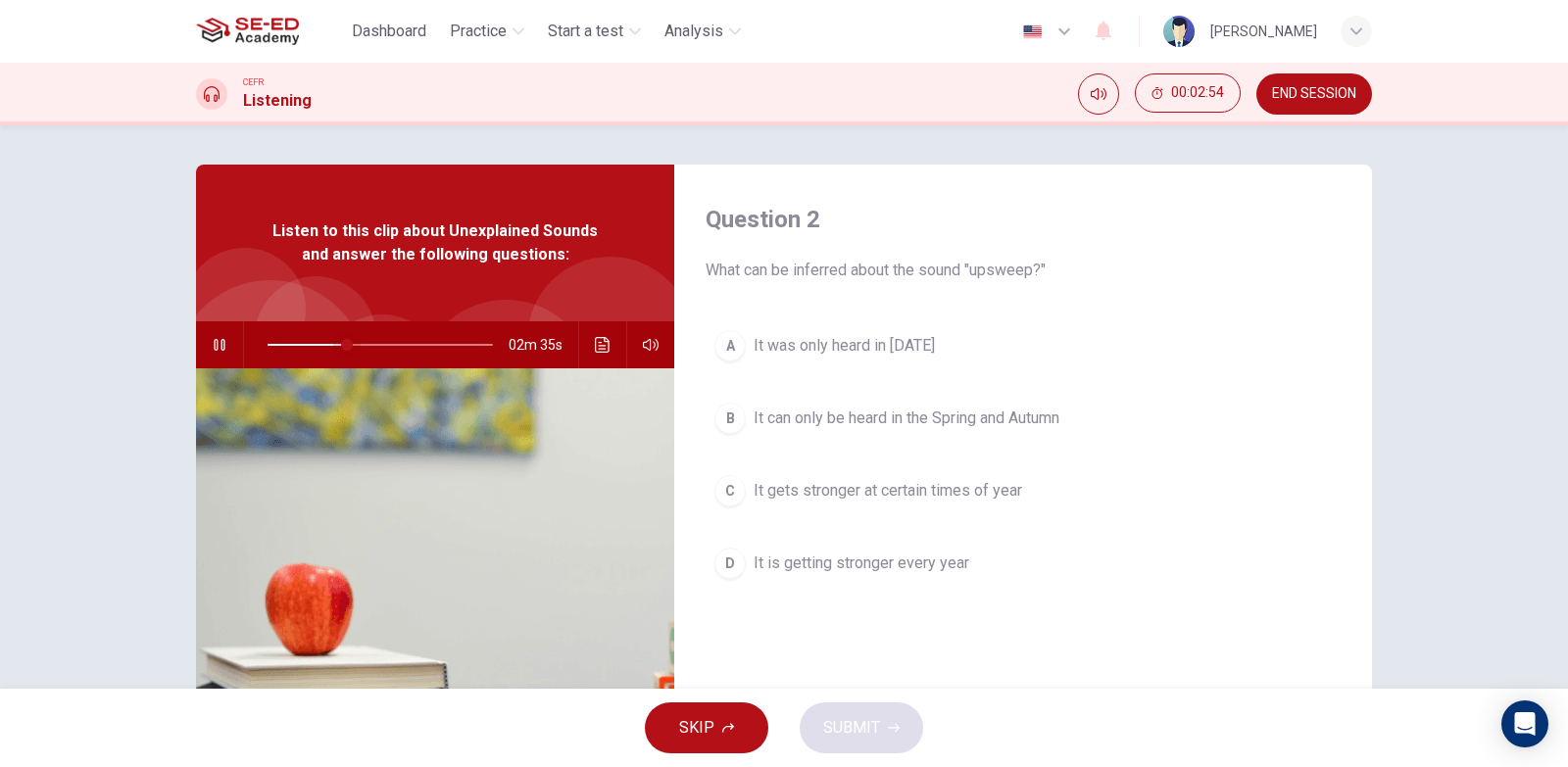 click at bounding box center (347, 345) 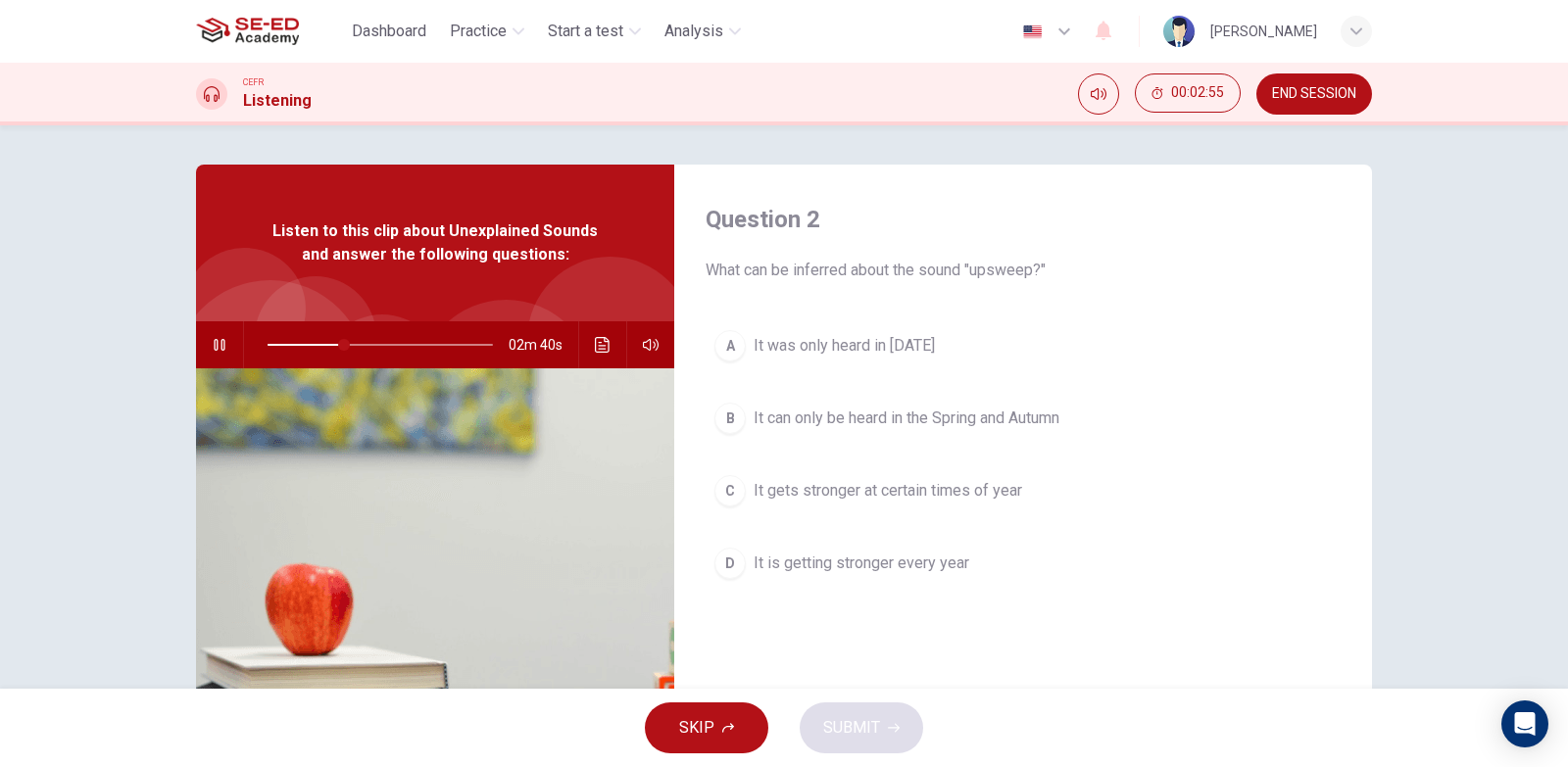 click 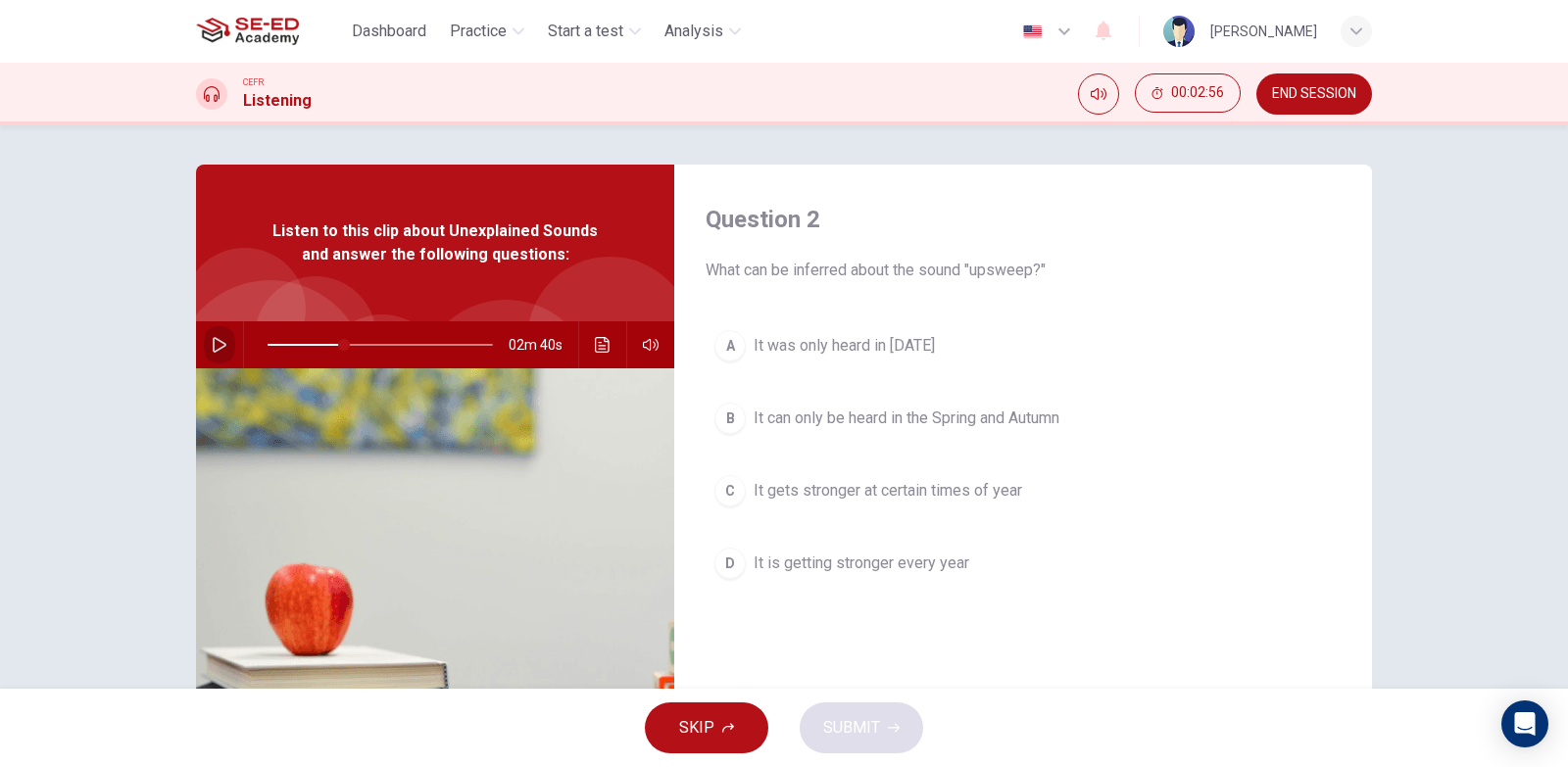 click 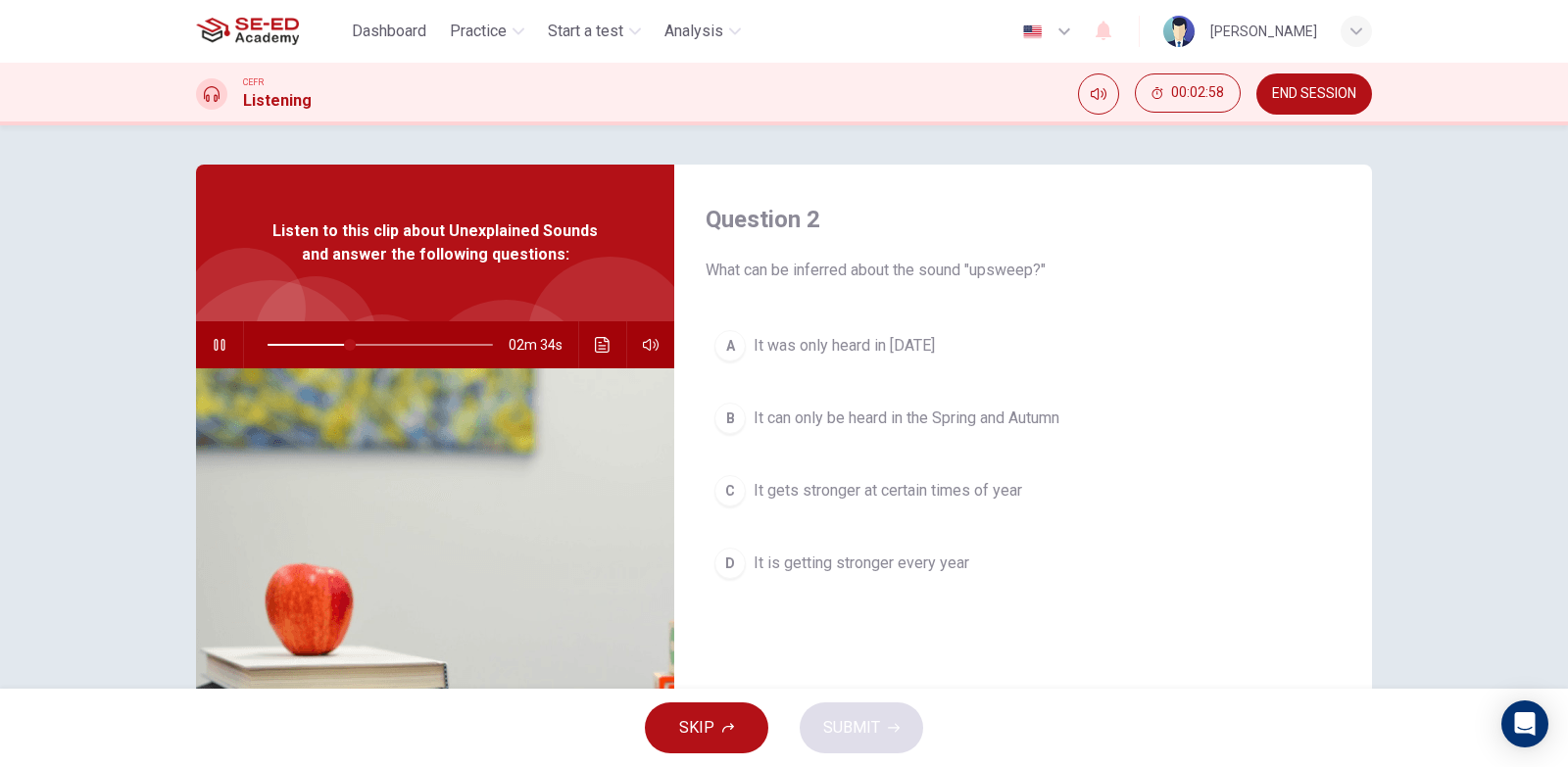click on "02m 34s" at bounding box center [435, 345] 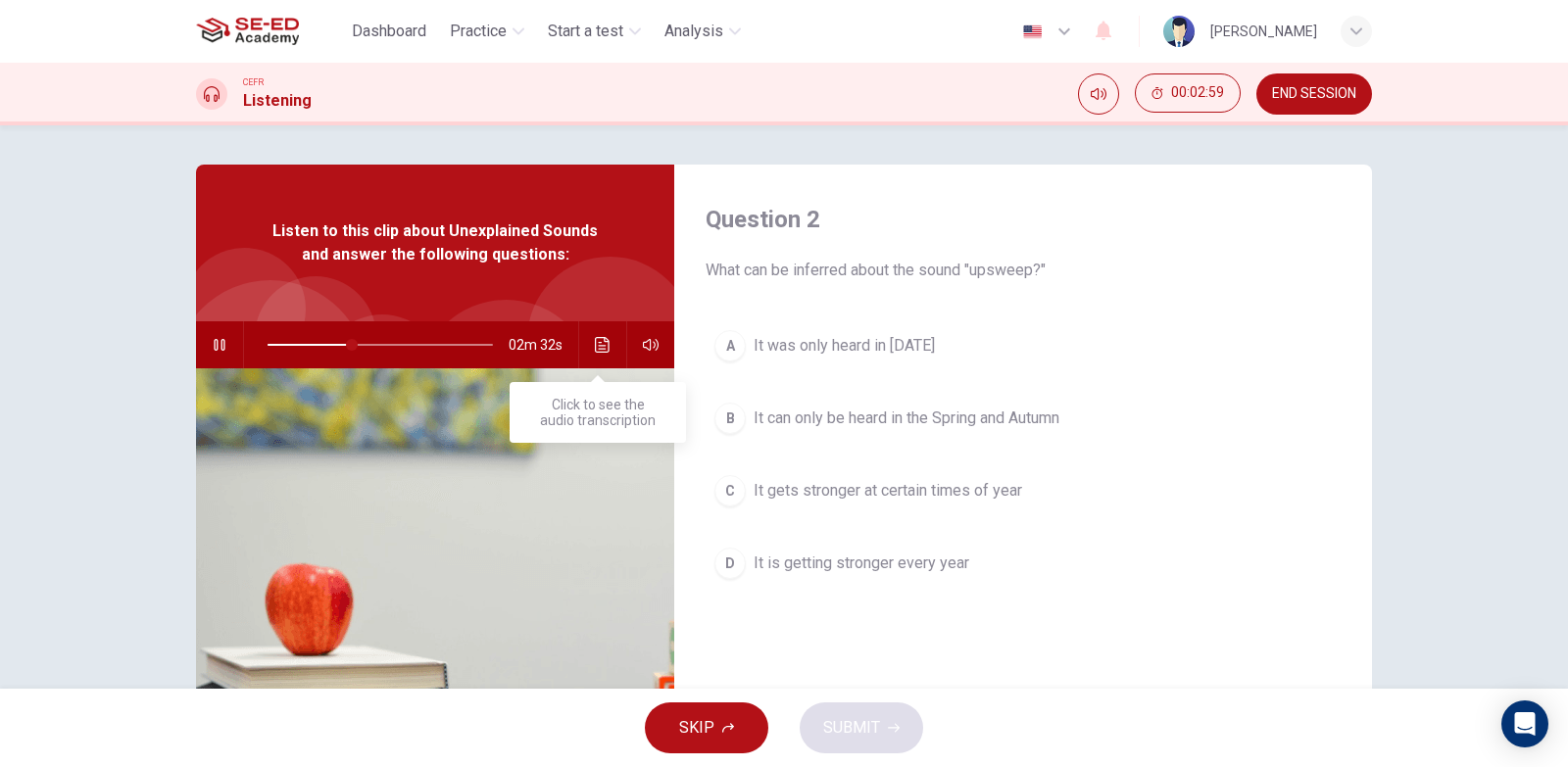 click 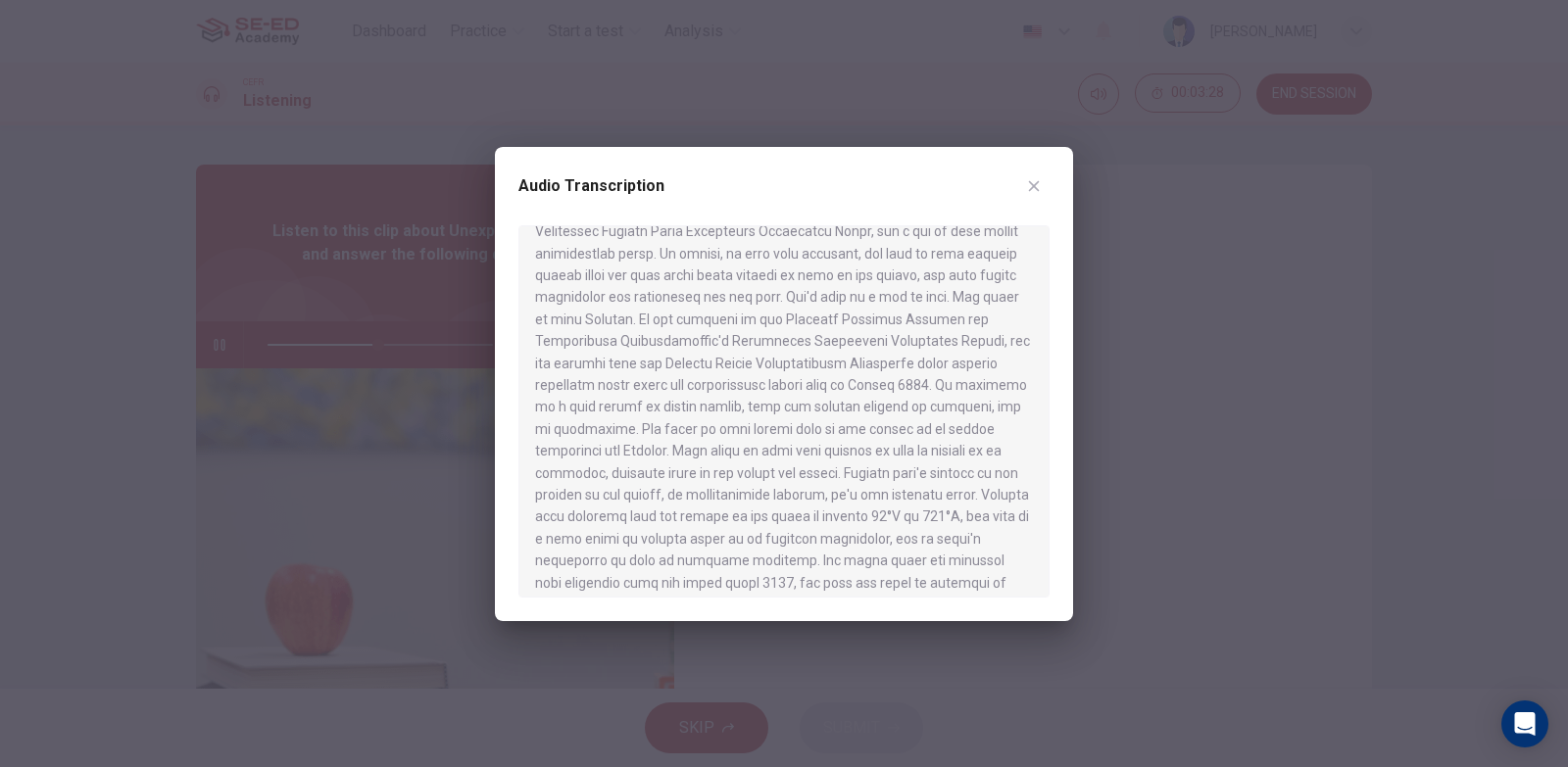 scroll, scrollTop: 0, scrollLeft: 0, axis: both 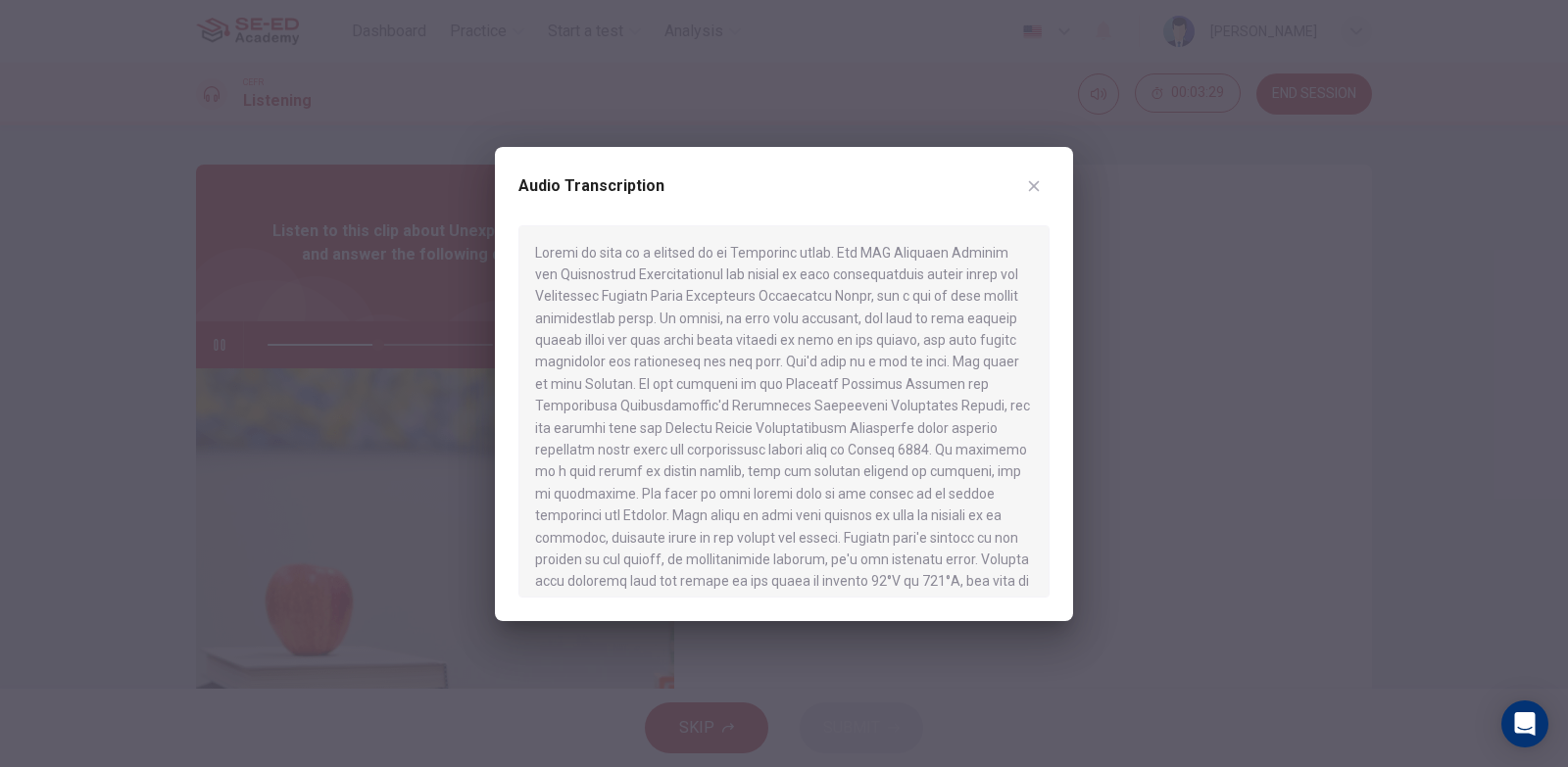 click at bounding box center [784, 383] 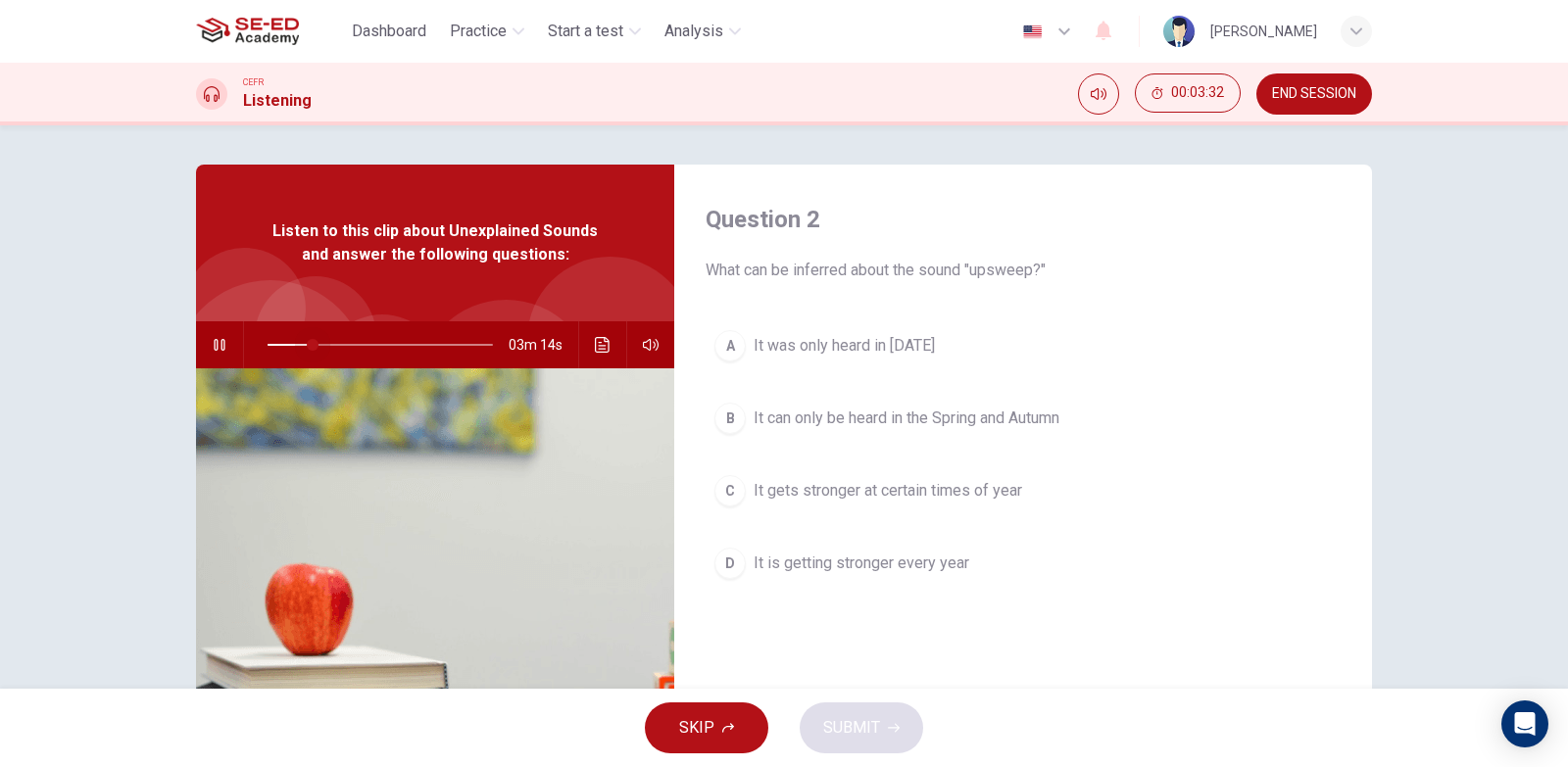 click at bounding box center [380, 345] 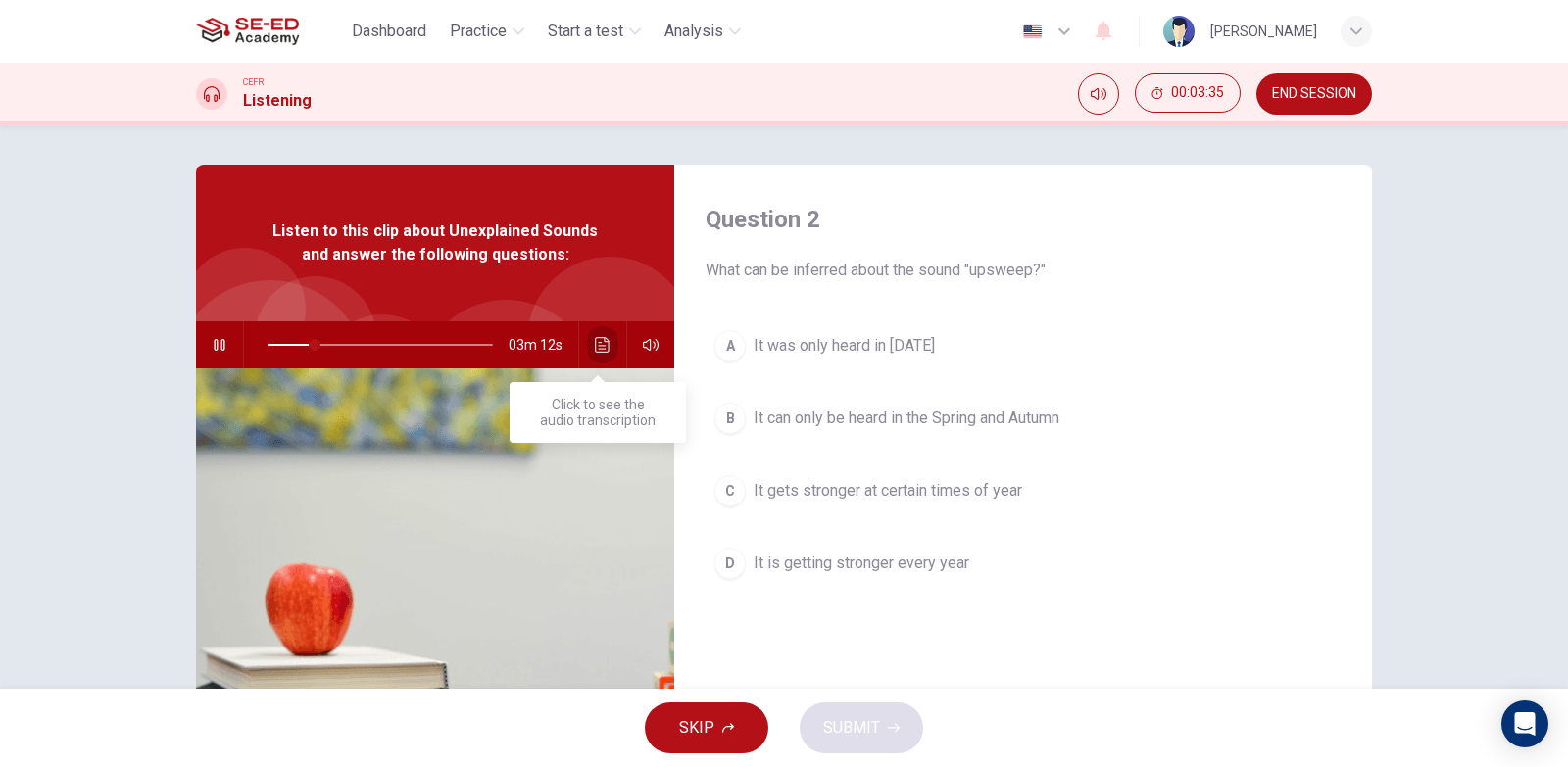 click 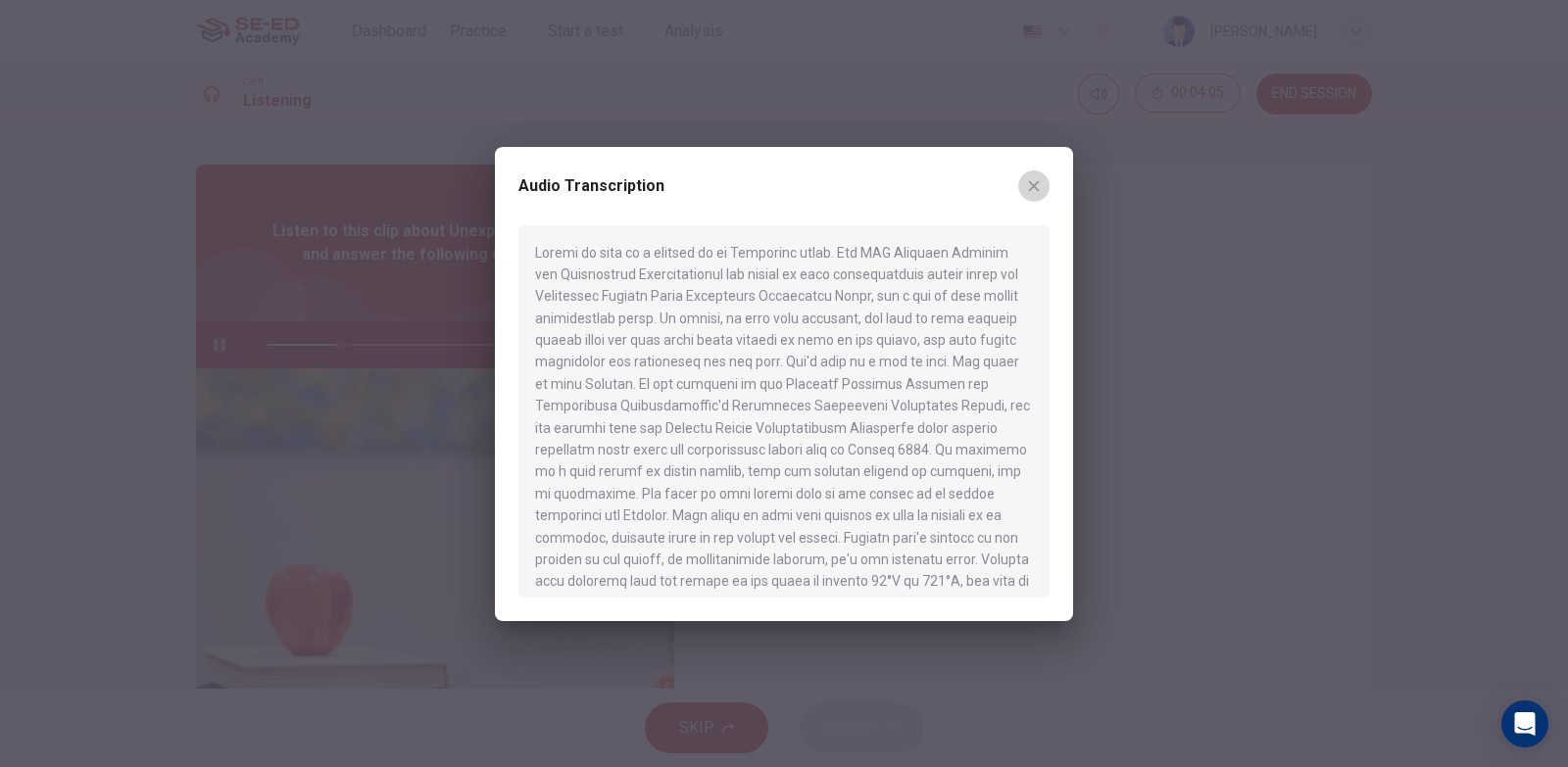 drag, startPoint x: 1035, startPoint y: 177, endPoint x: 707, endPoint y: 198, distance: 328.67157 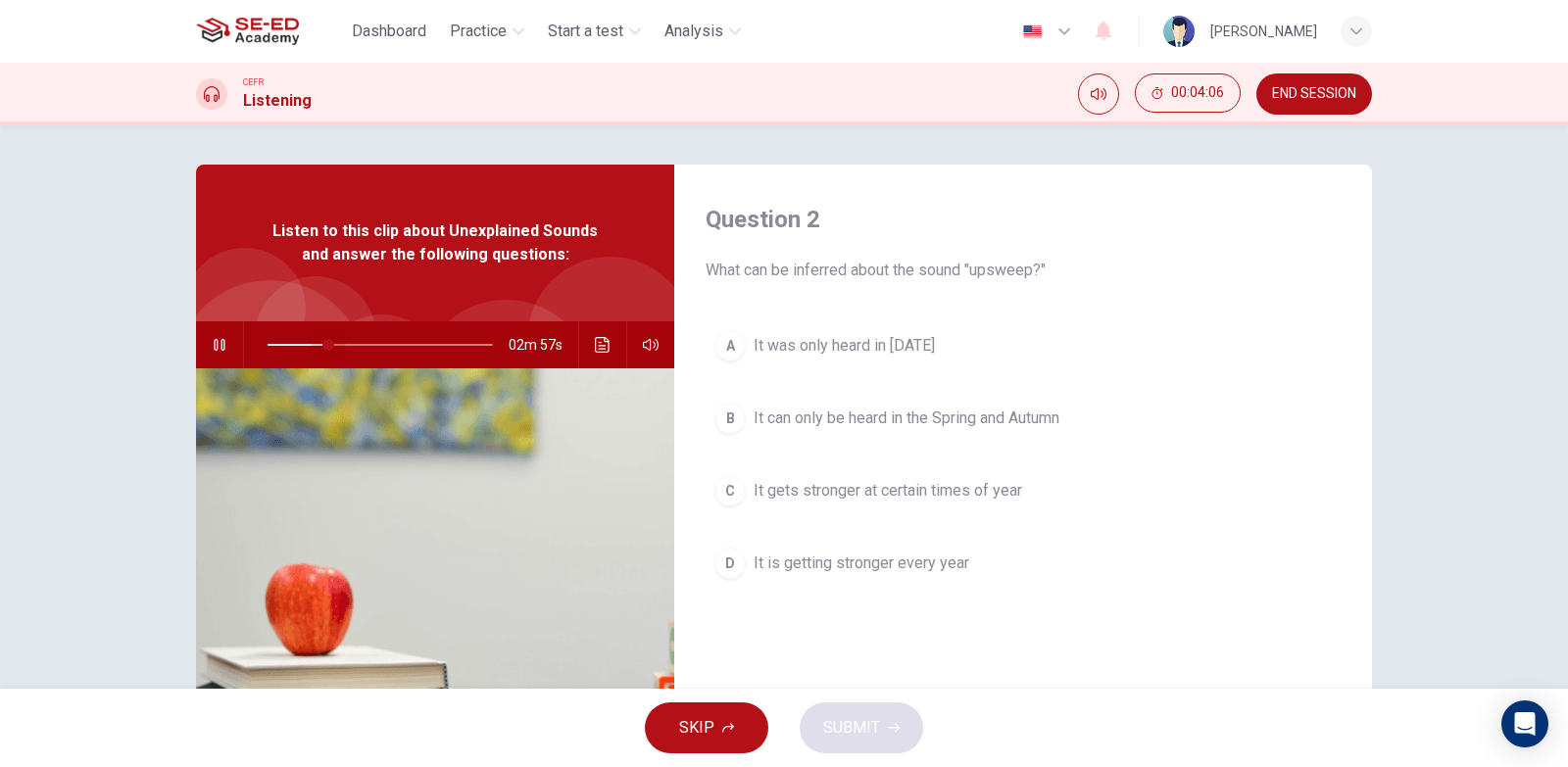 click at bounding box center [328, 345] 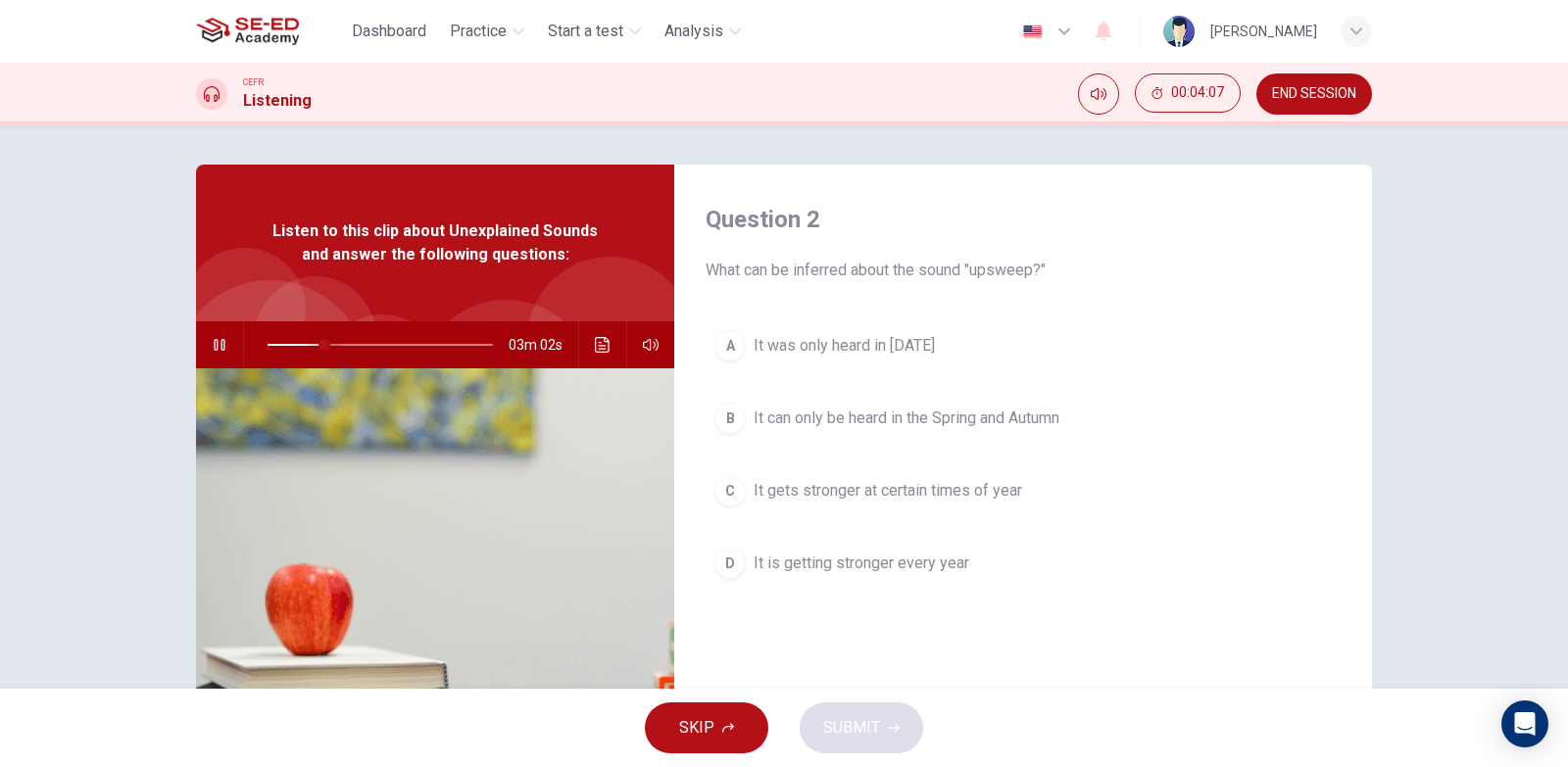 click at bounding box center [324, 345] 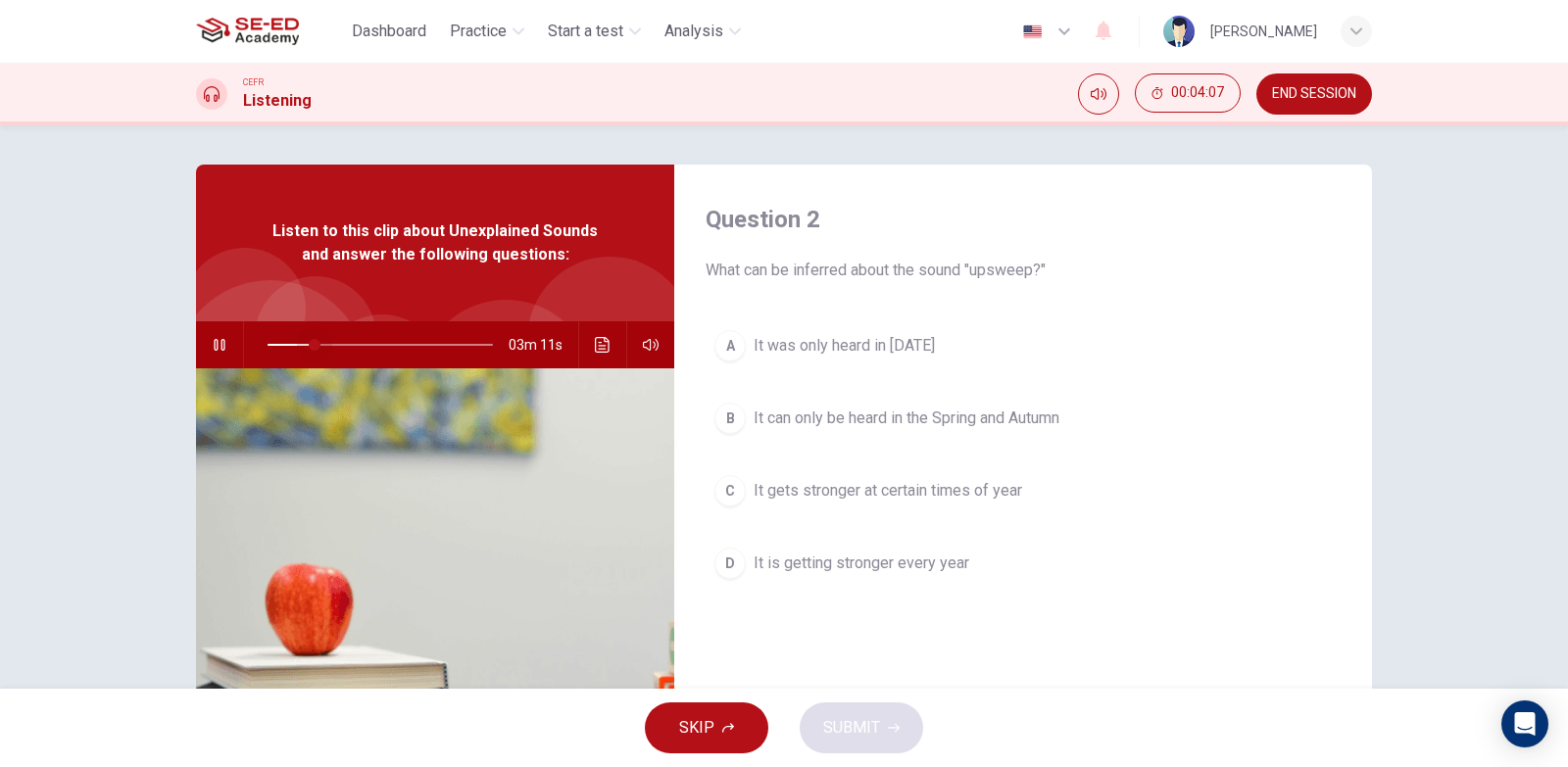 click at bounding box center (315, 345) 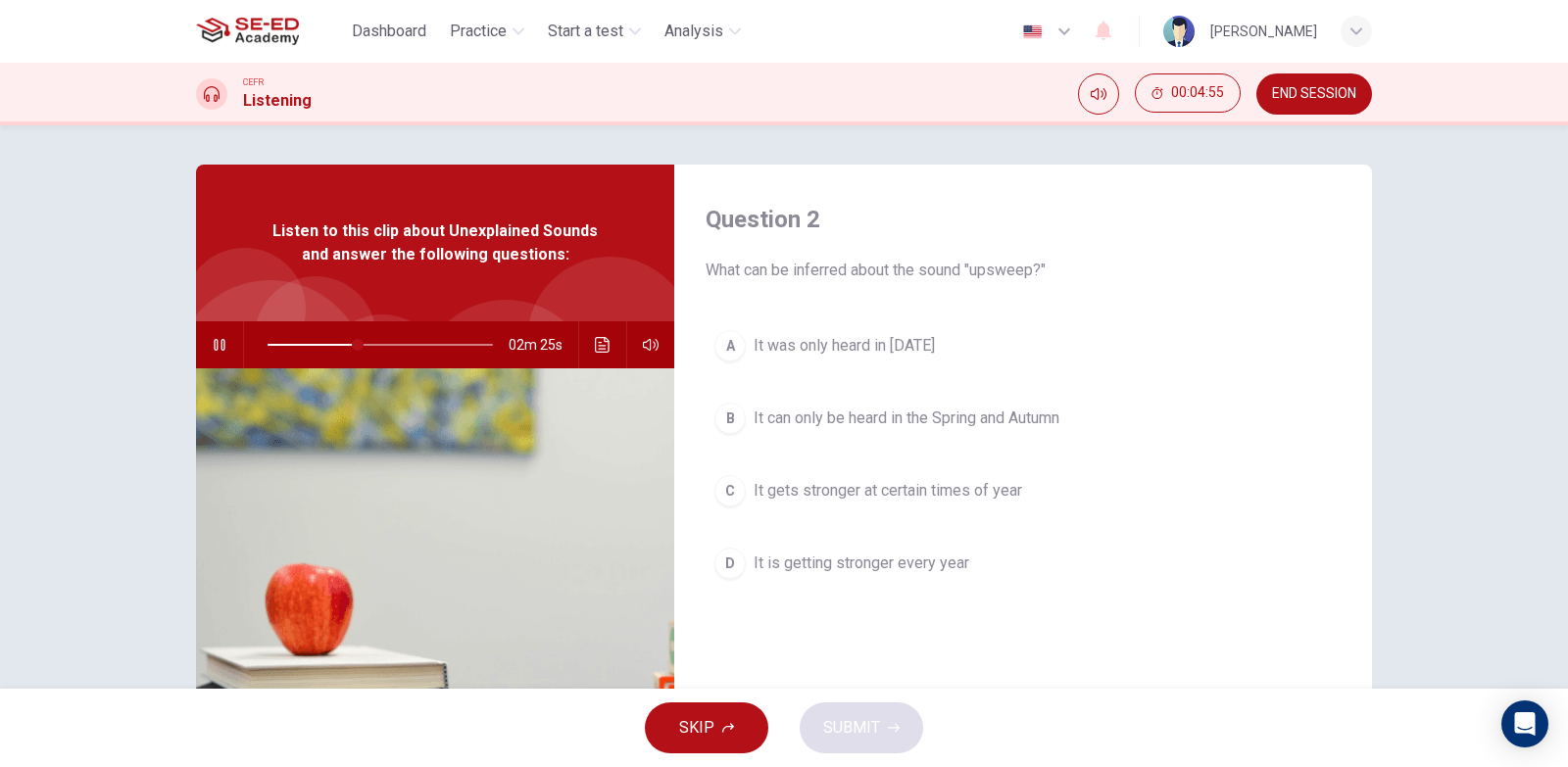 scroll, scrollTop: 98, scrollLeft: 0, axis: vertical 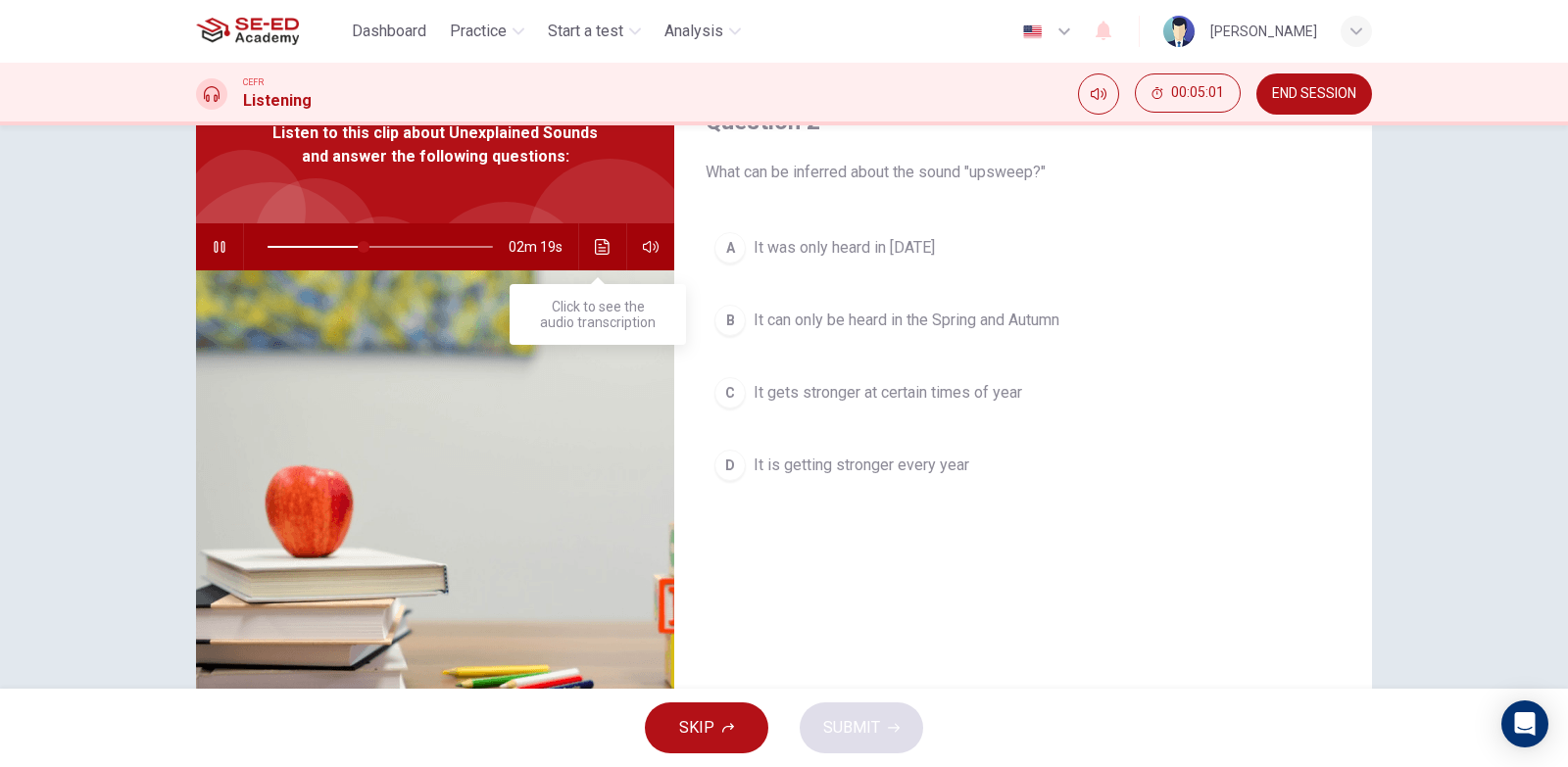 click 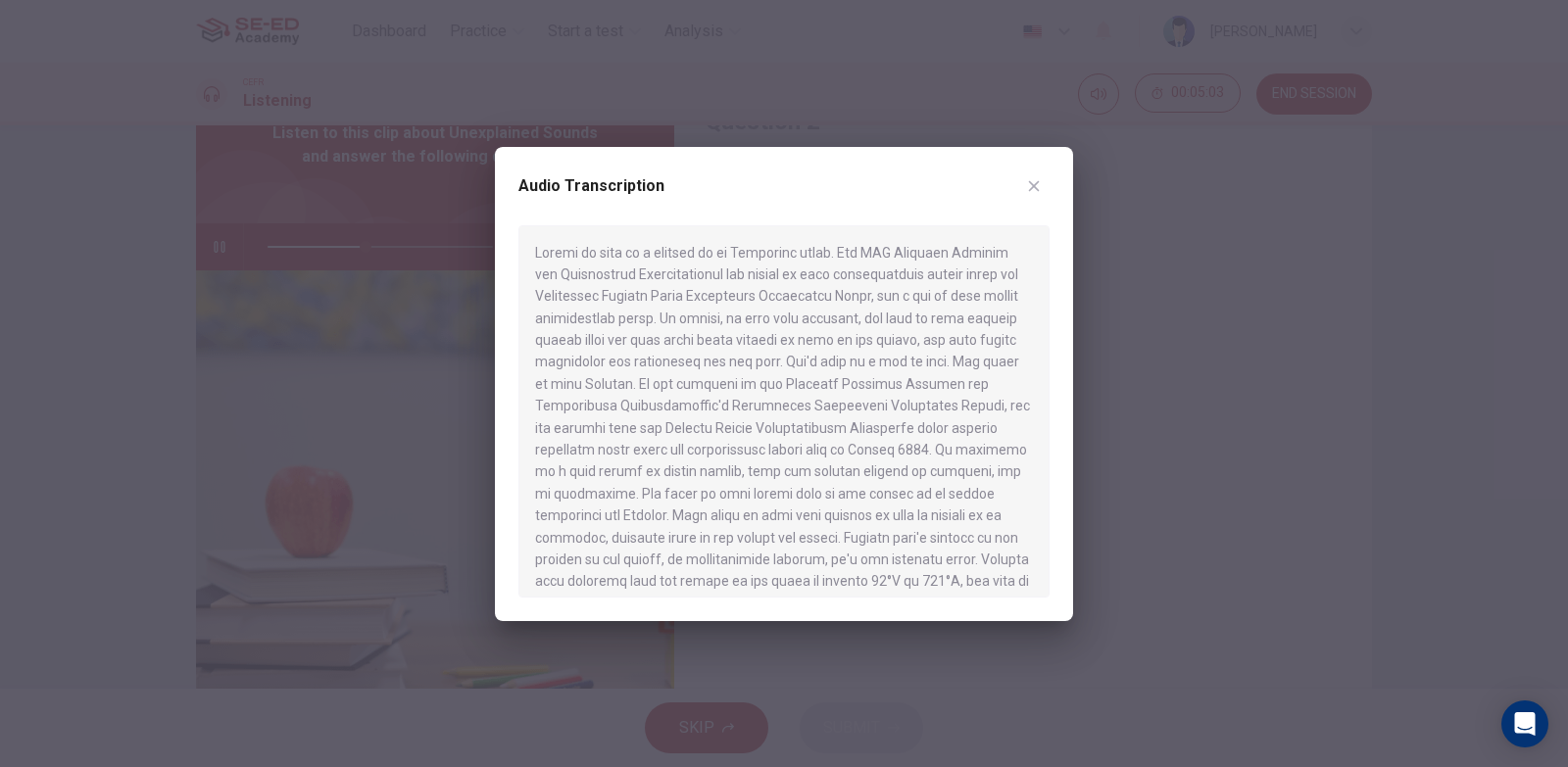 click on "Audio Transcription" at bounding box center (784, 198) 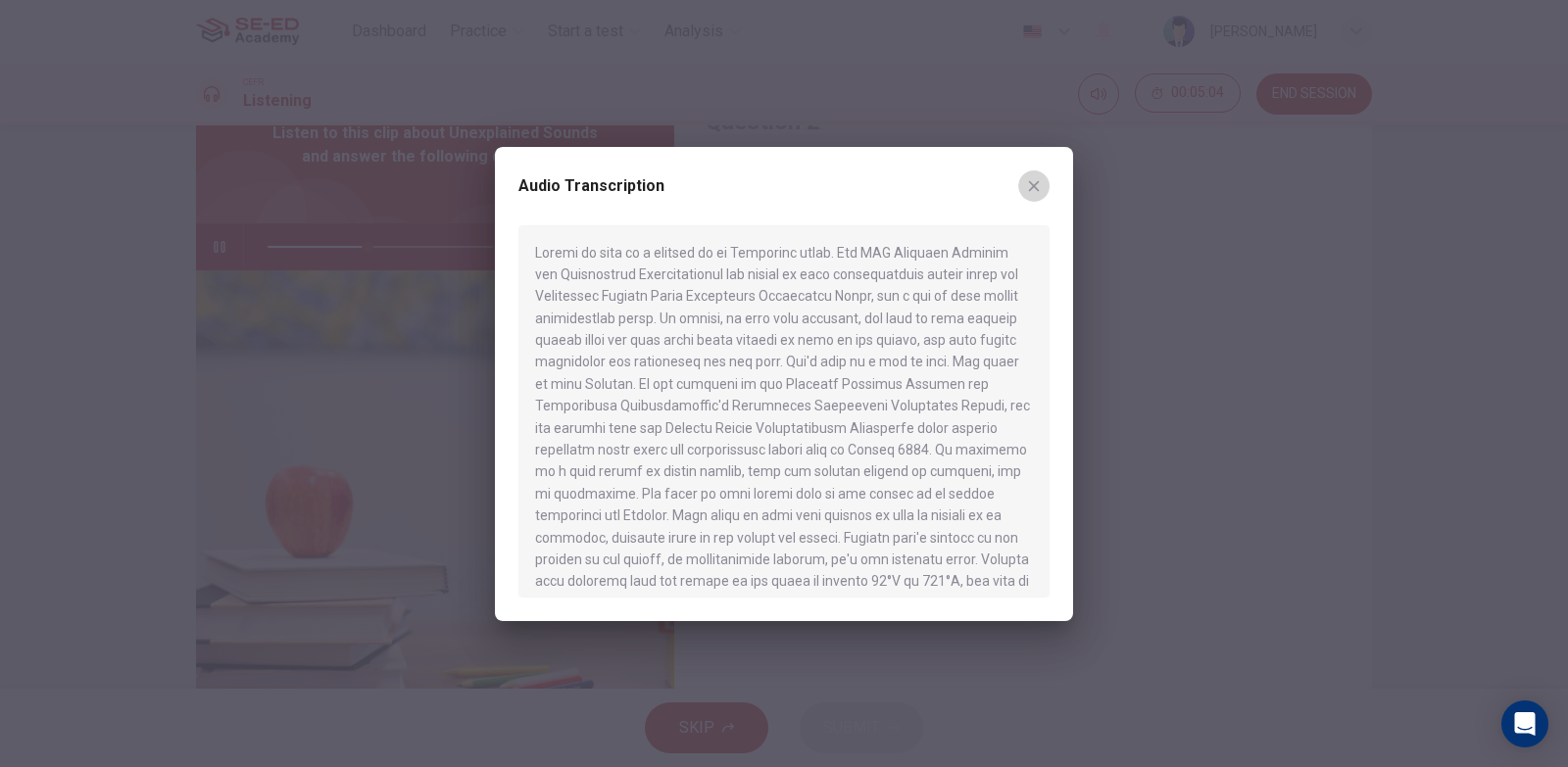 click at bounding box center (1034, 186) 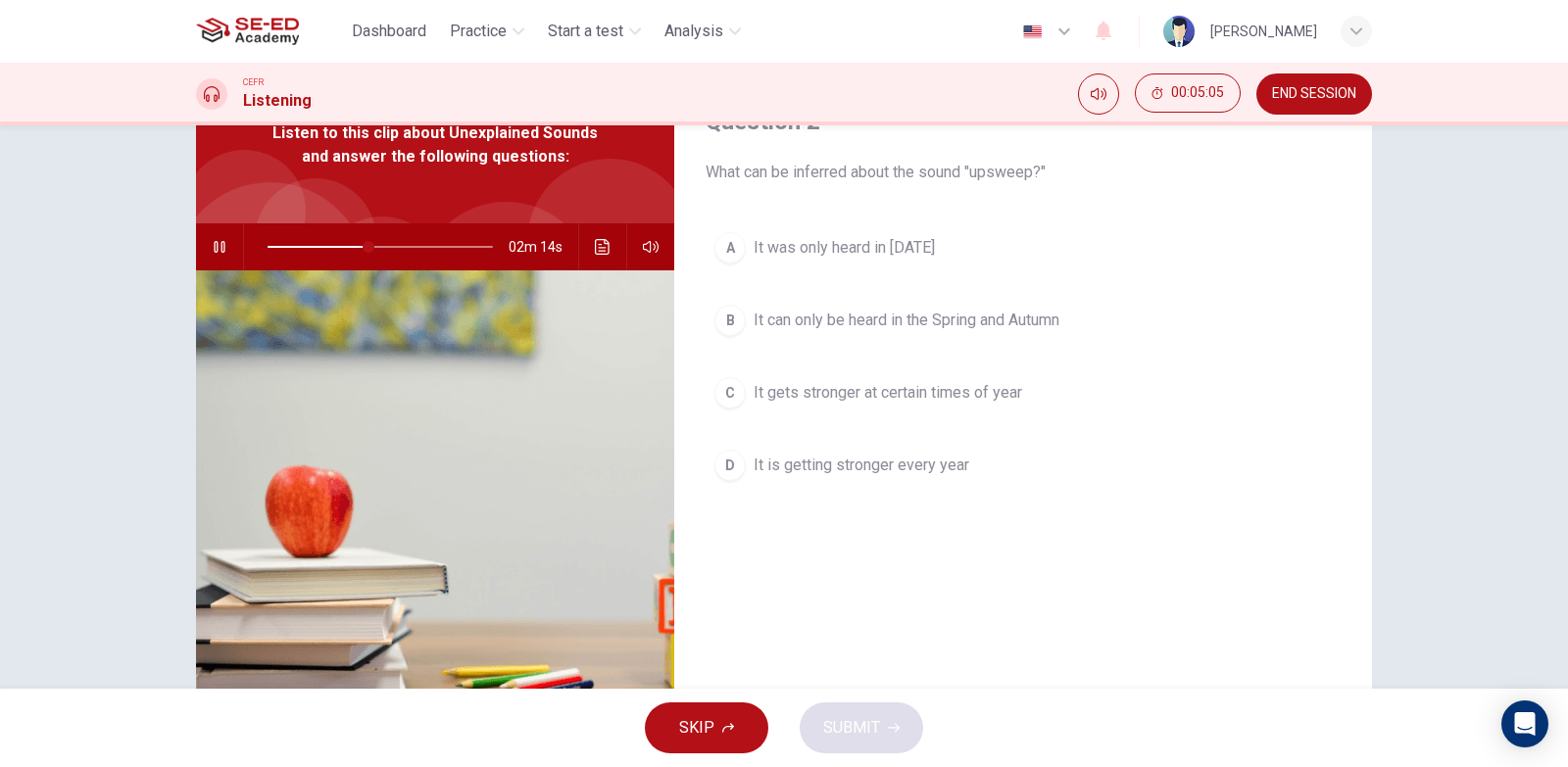 click at bounding box center [380, 247] 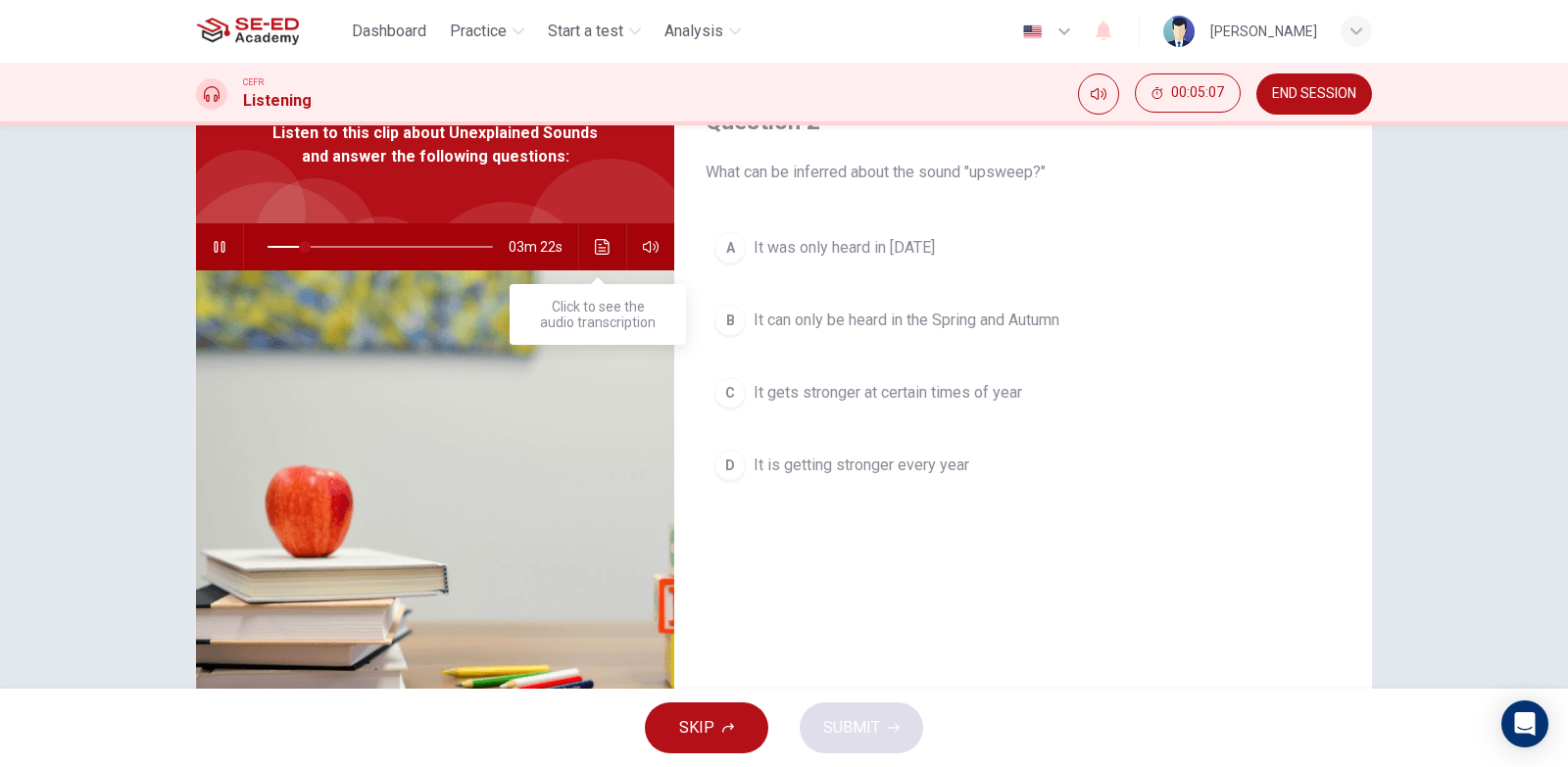 click 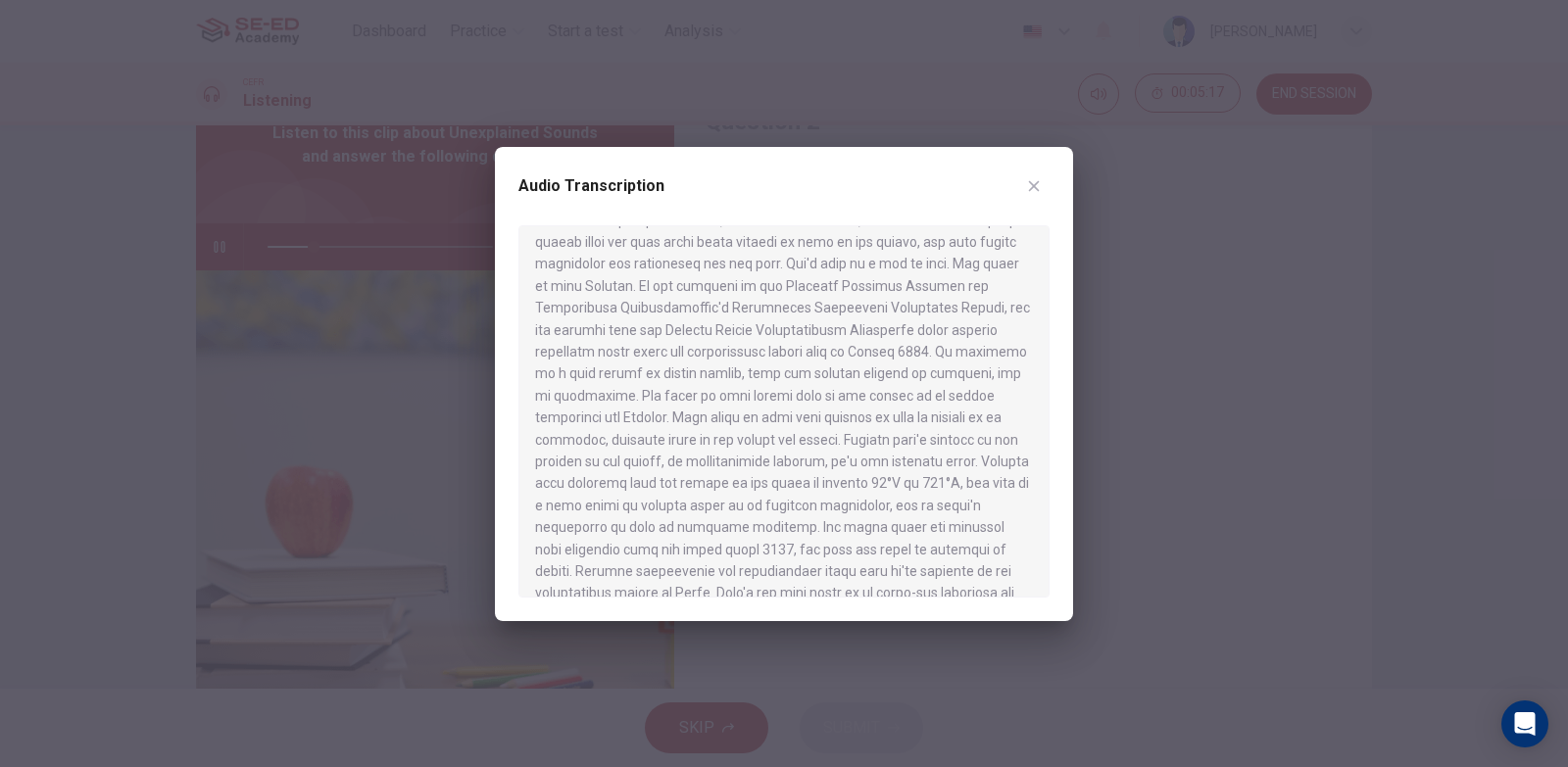 scroll, scrollTop: 0, scrollLeft: 0, axis: both 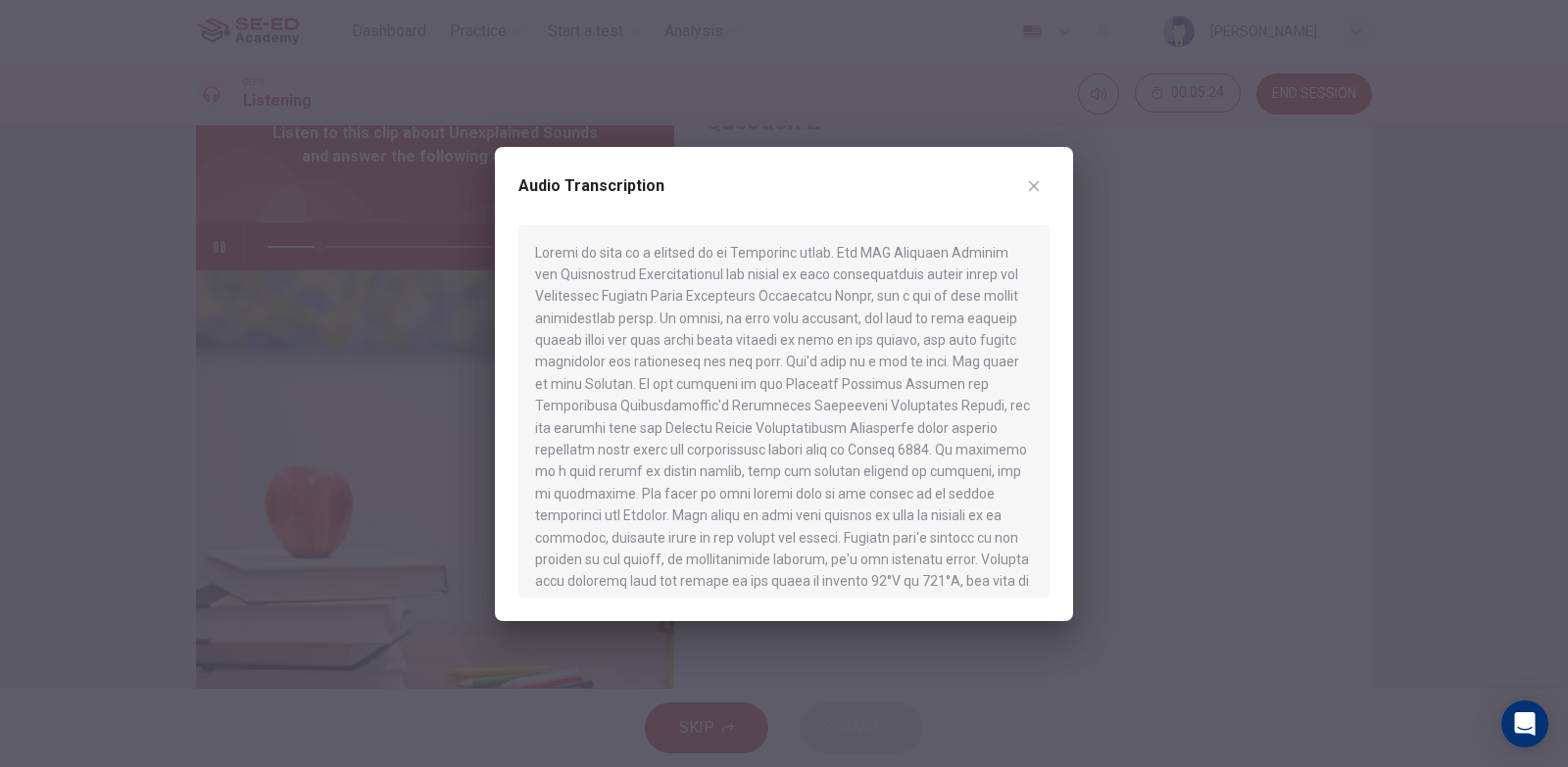 drag, startPoint x: 1036, startPoint y: 190, endPoint x: 381, endPoint y: 190, distance: 655 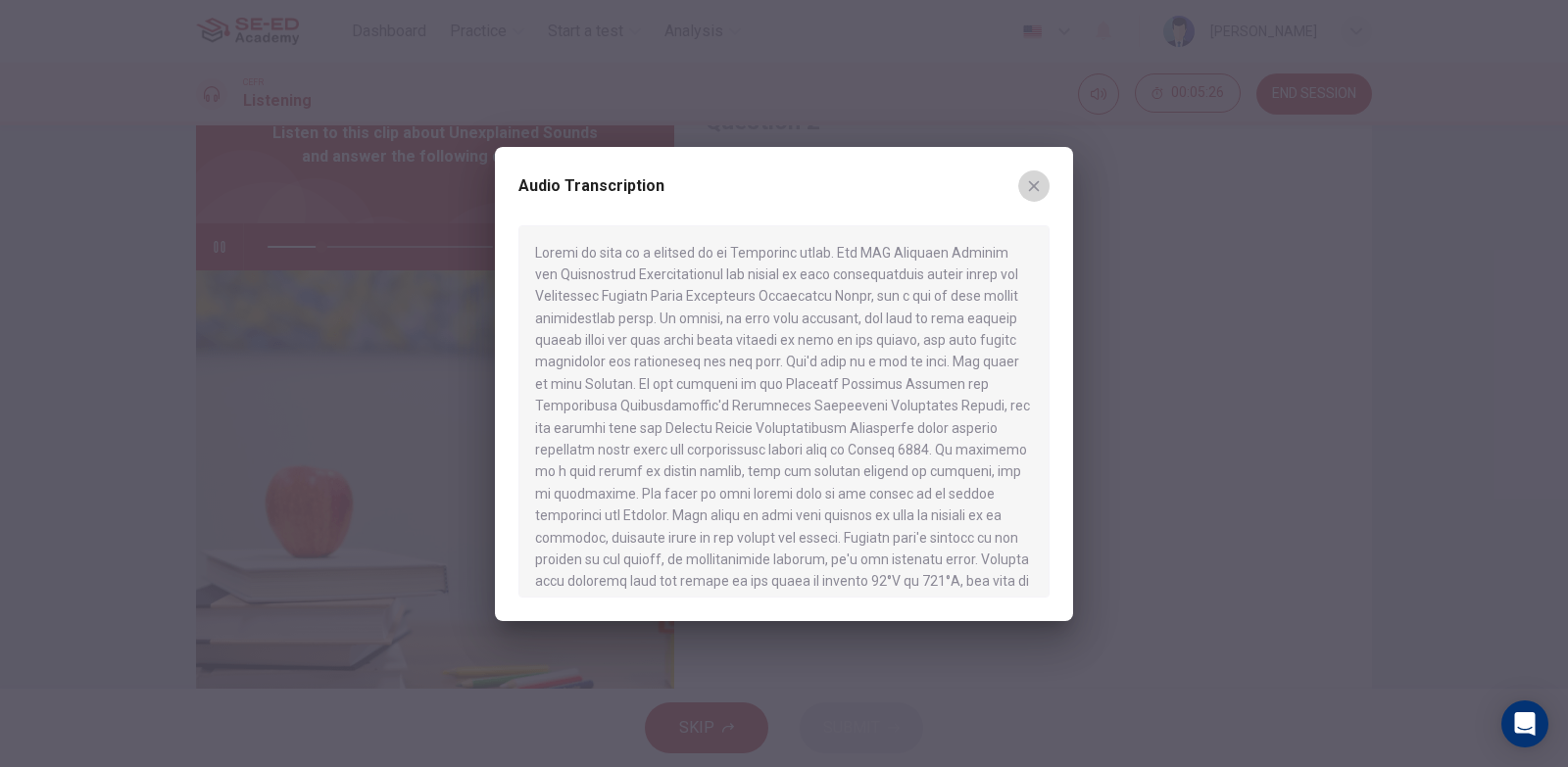 drag, startPoint x: 1032, startPoint y: 191, endPoint x: 694, endPoint y: 194, distance: 338.01331 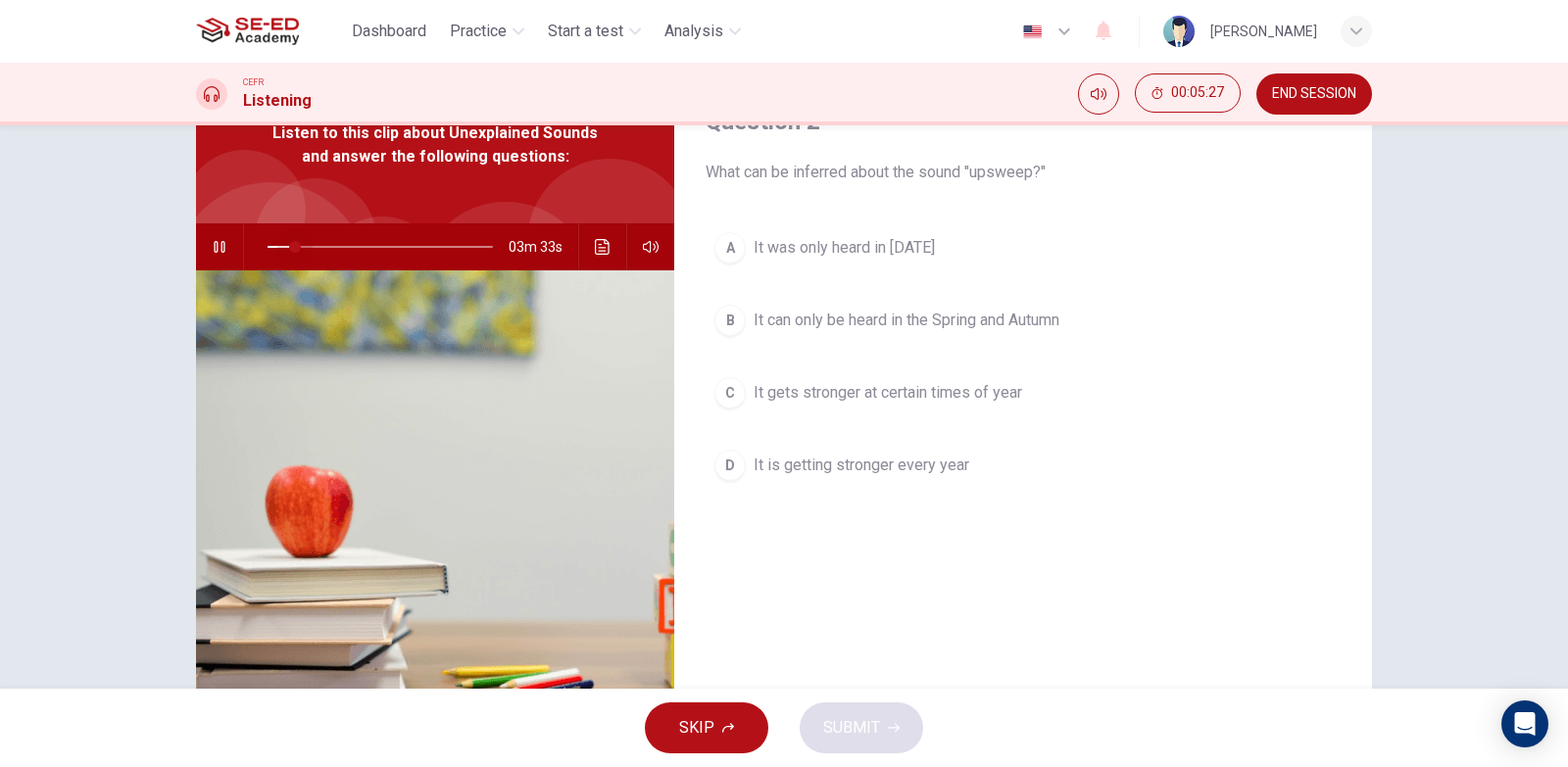 click at bounding box center (380, 247) 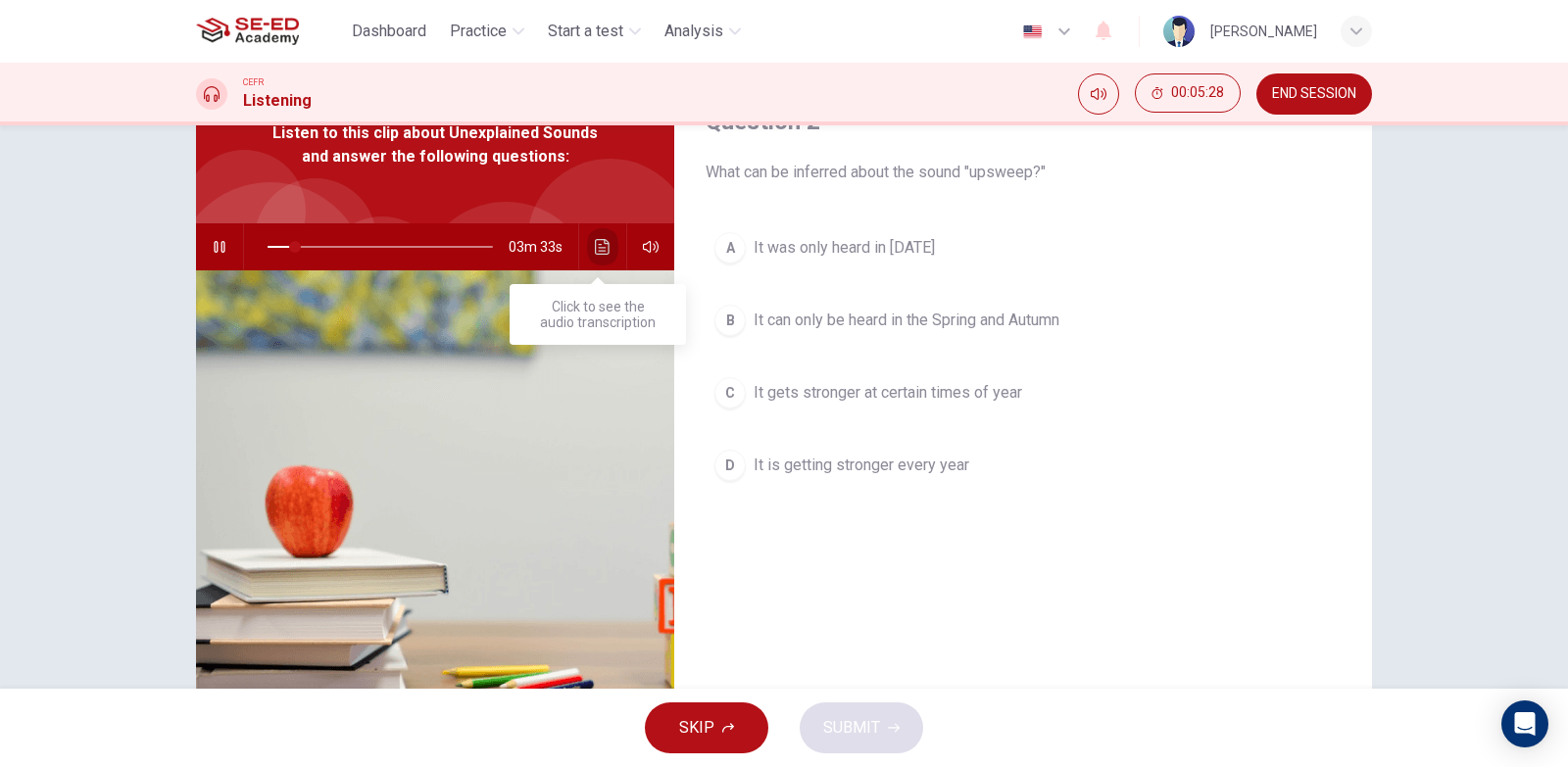 click at bounding box center [603, 247] 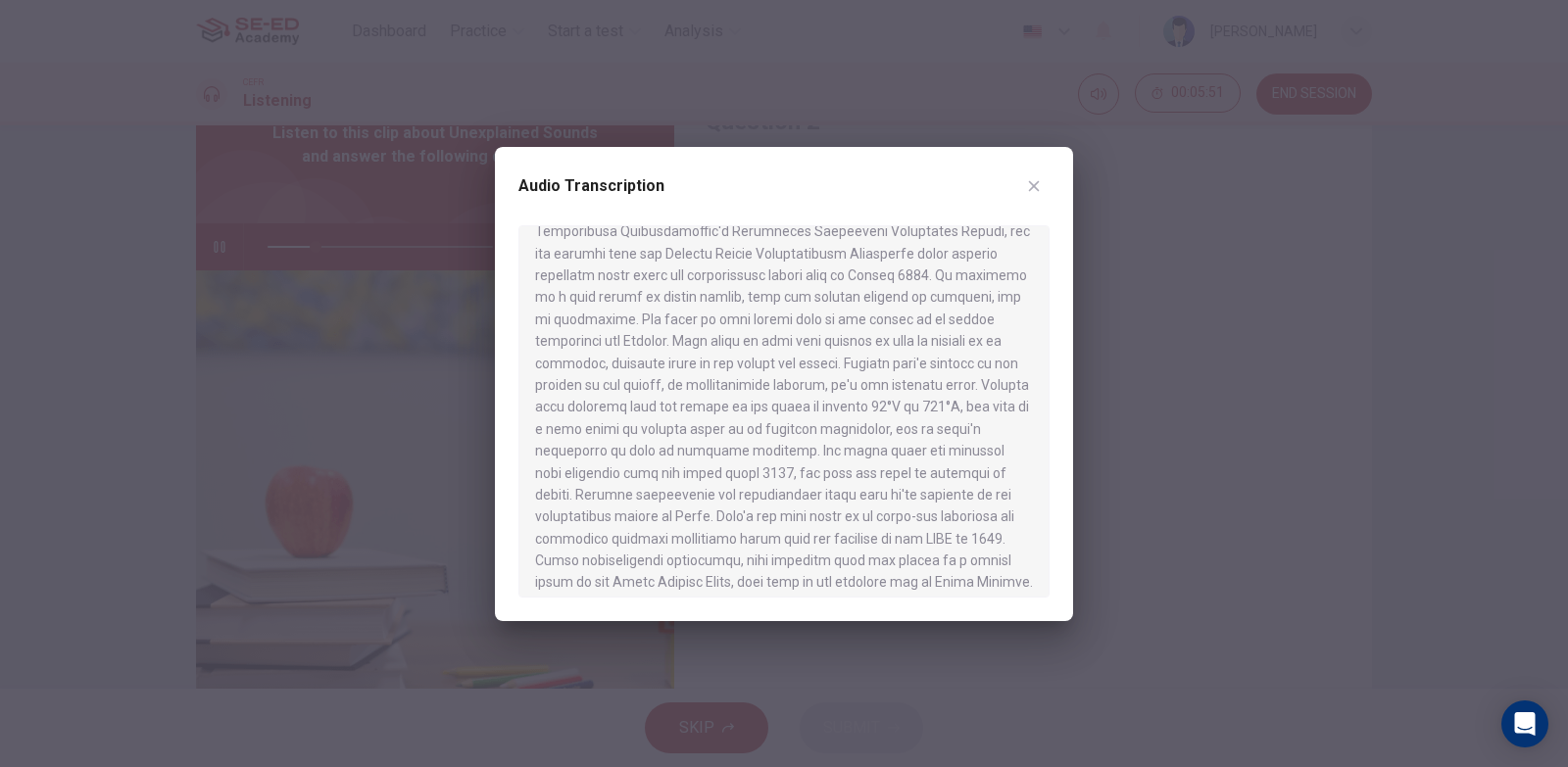 scroll, scrollTop: 196, scrollLeft: 0, axis: vertical 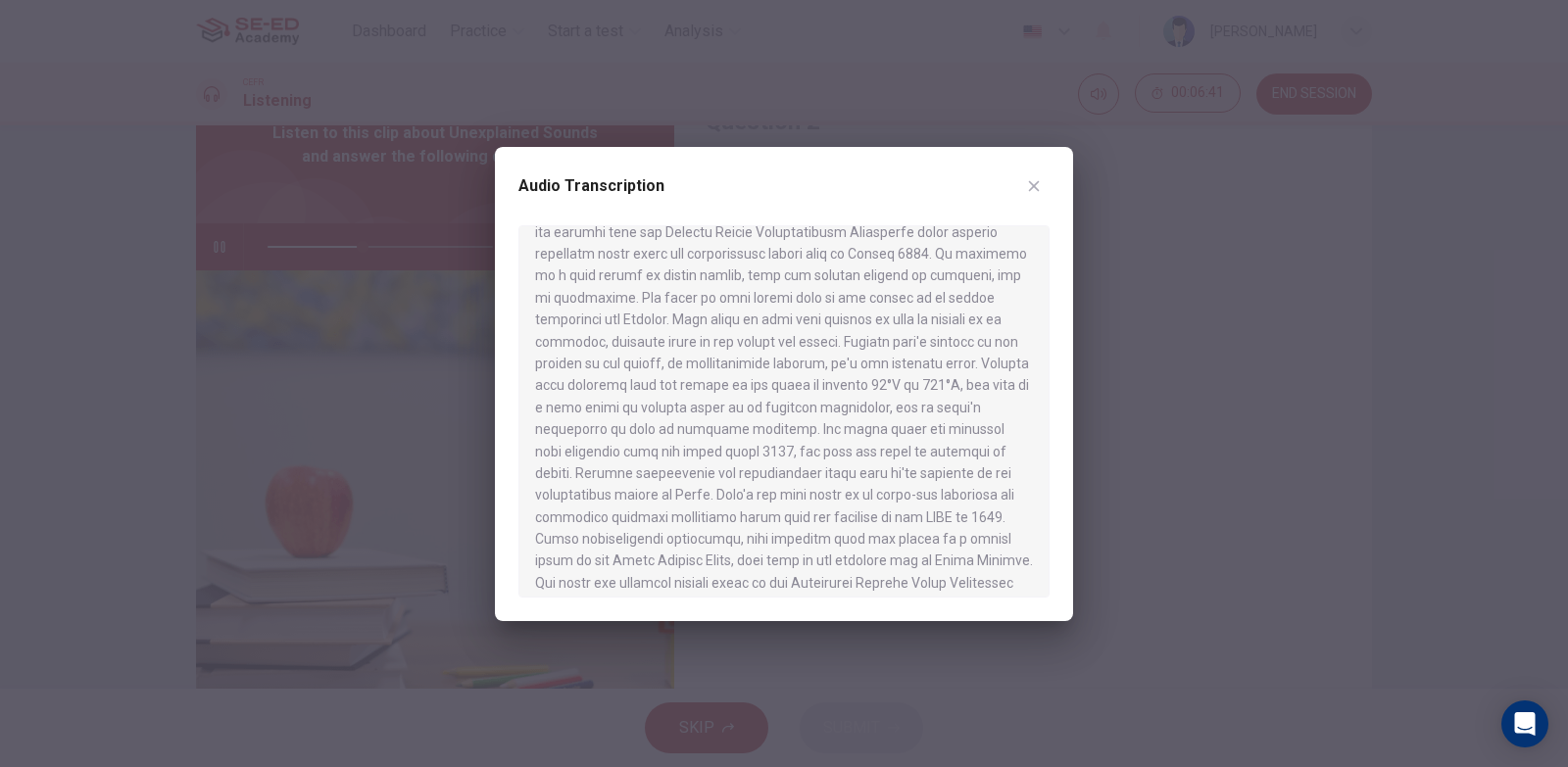 drag, startPoint x: 1026, startPoint y: 187, endPoint x: 1012, endPoint y: 188, distance: 14.035669 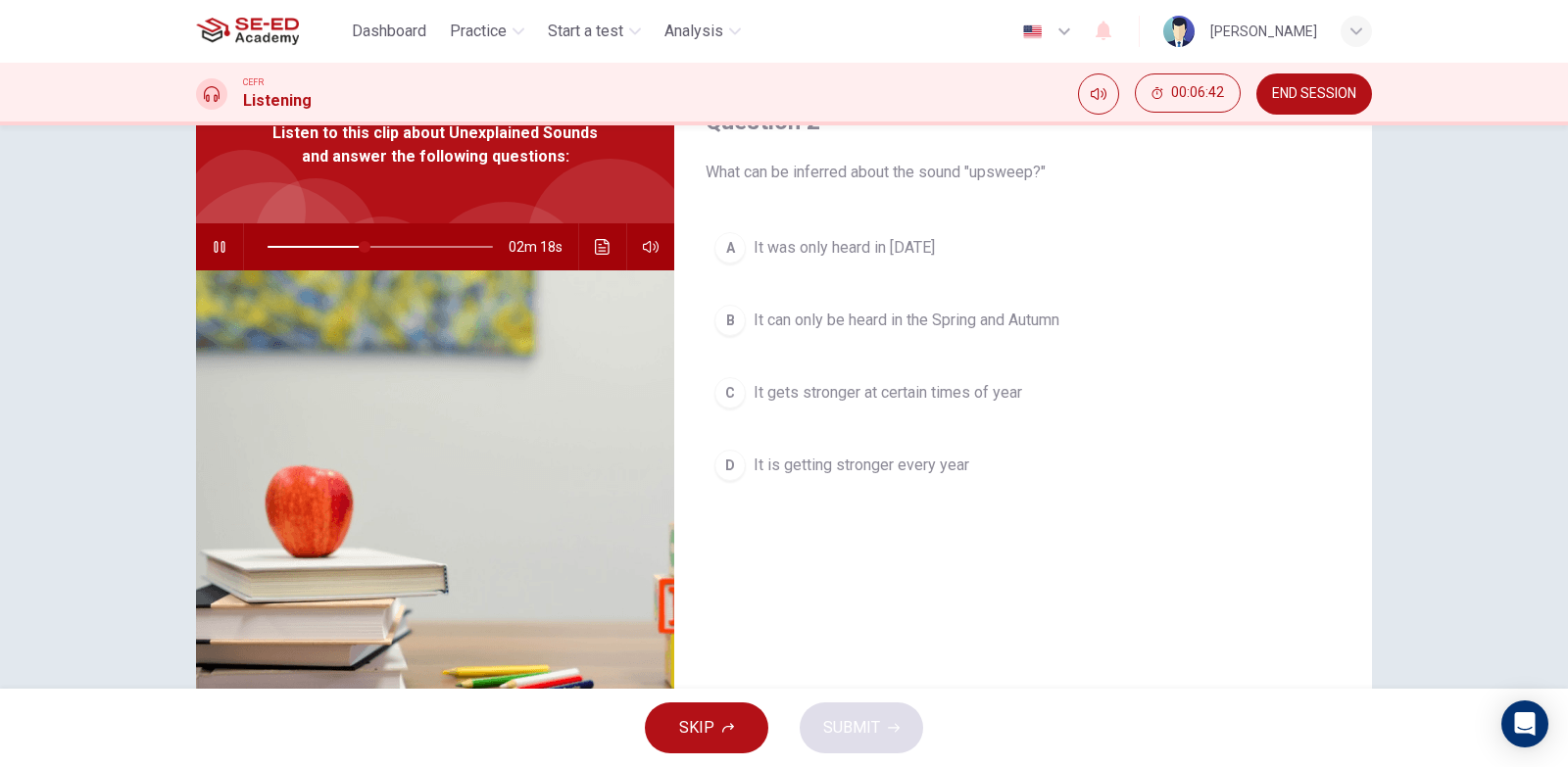 click 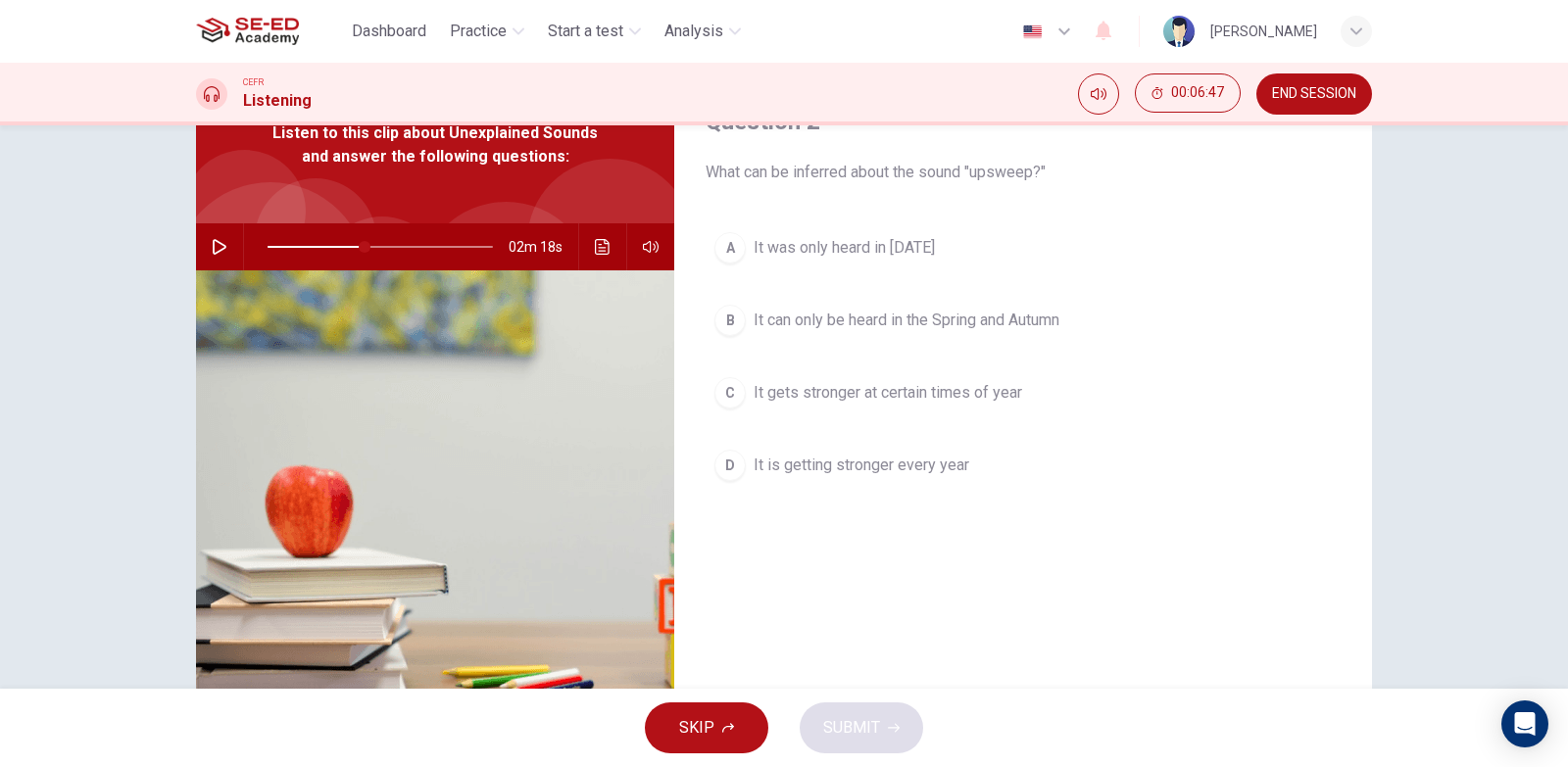 click on "It can only be heard in the Spring and Autumn" at bounding box center (906, 320) 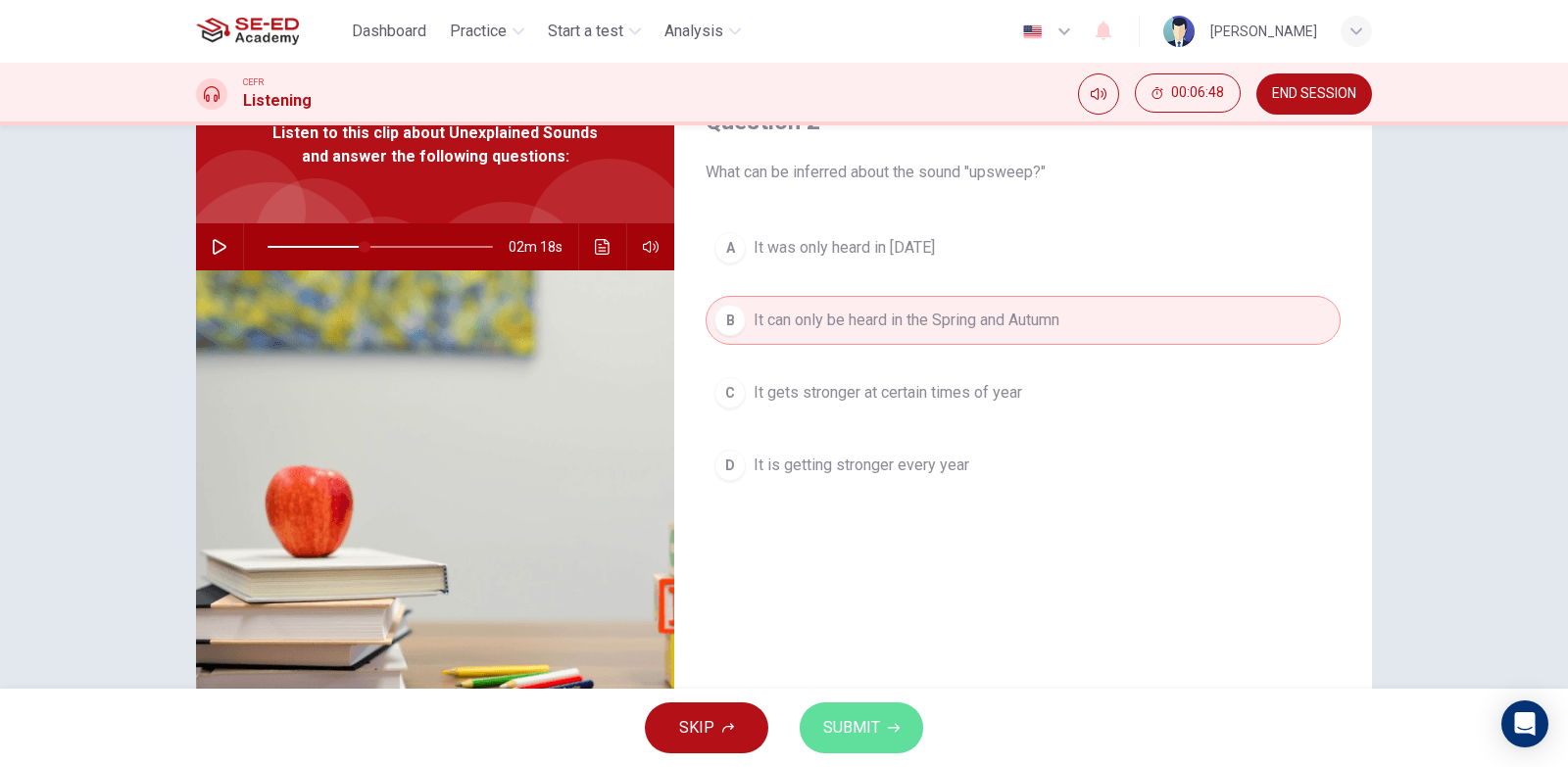 click on "SUBMIT" at bounding box center (861, 728) 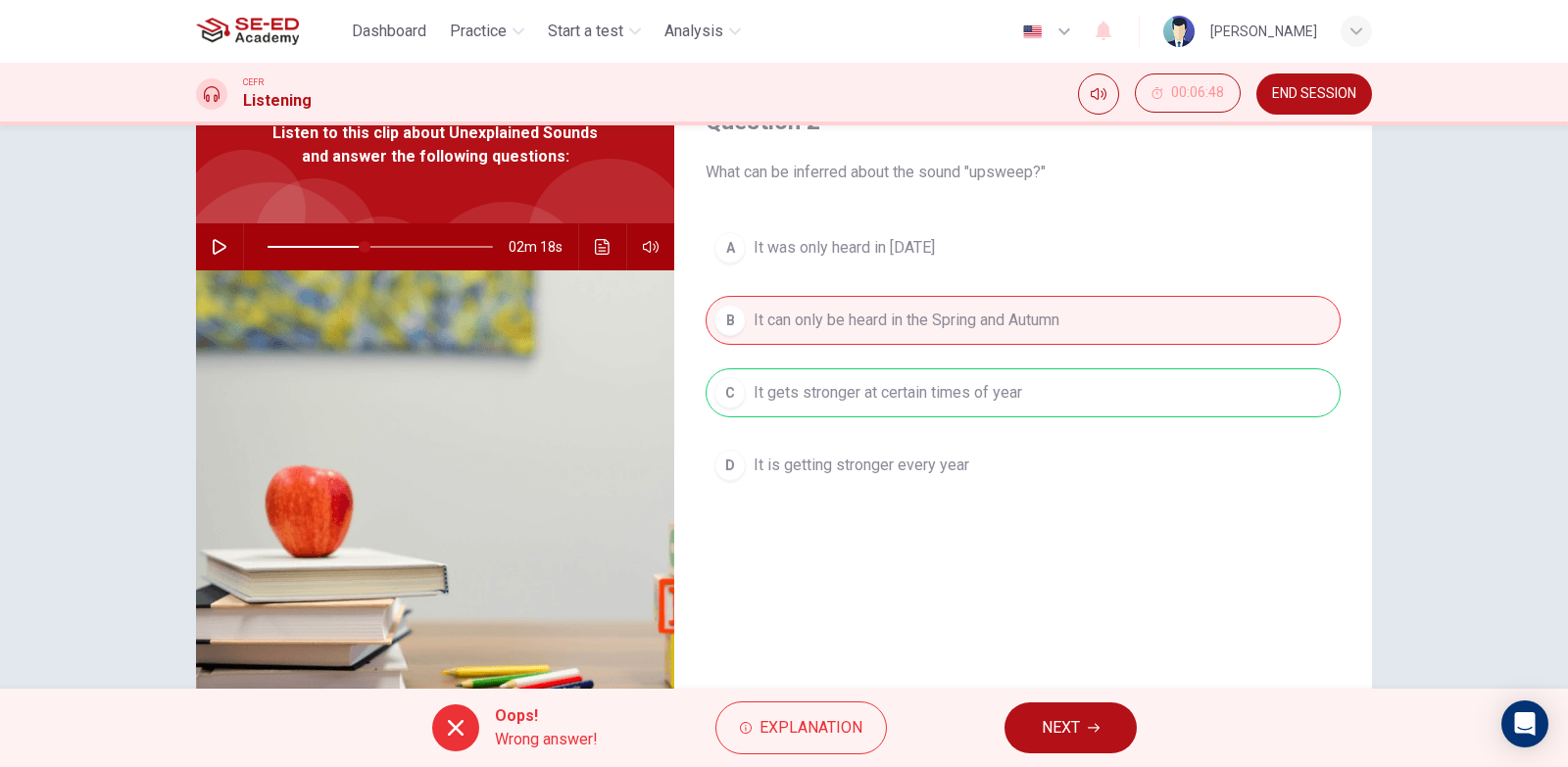 click on "A It was only heard in 1991 B It can only be heard in the Spring and Autumn C It gets stronger at certain times of year D It is getting stronger every year" at bounding box center (1023, 376) 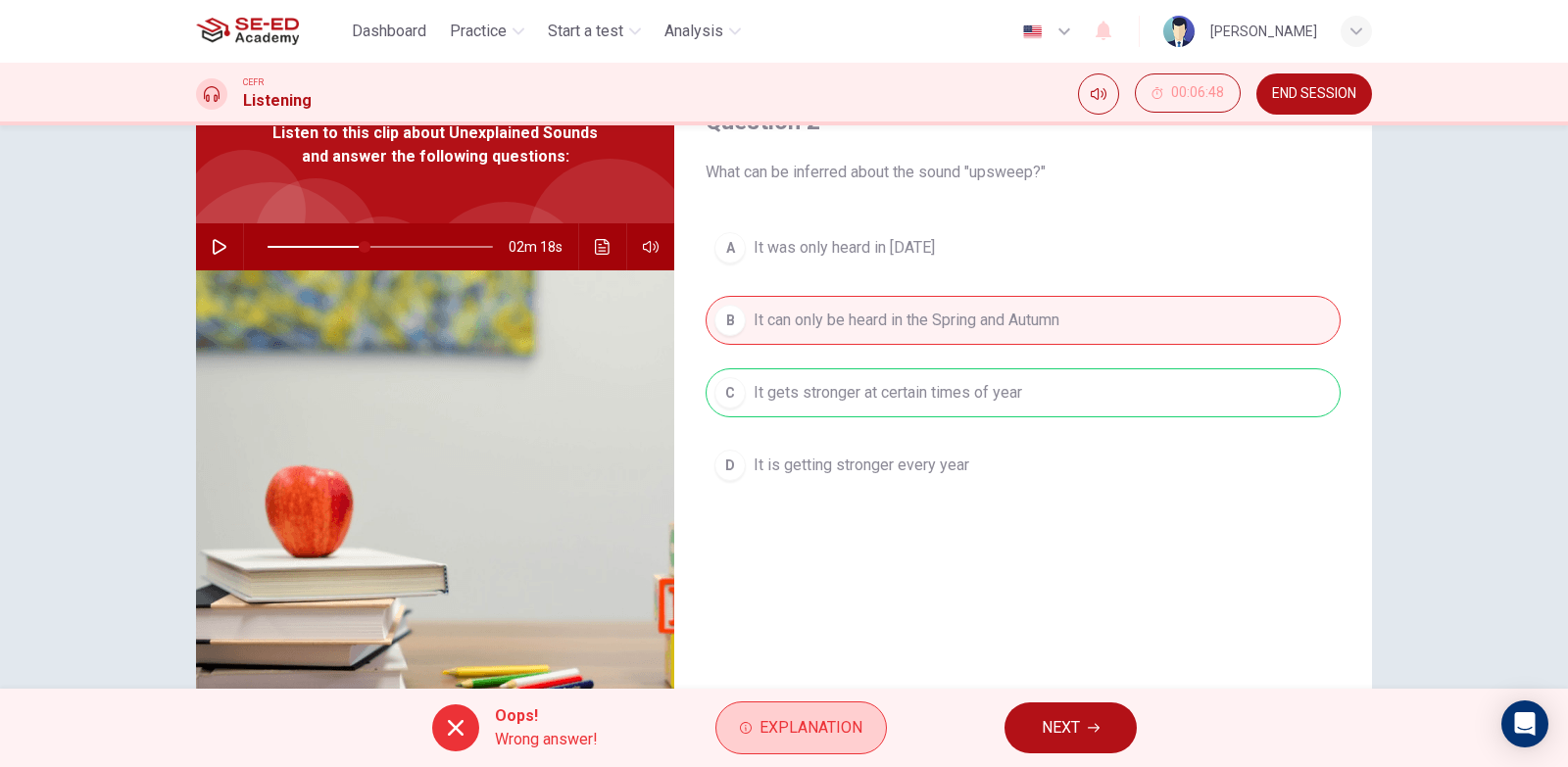 click on "Explanation" at bounding box center [810, 728] 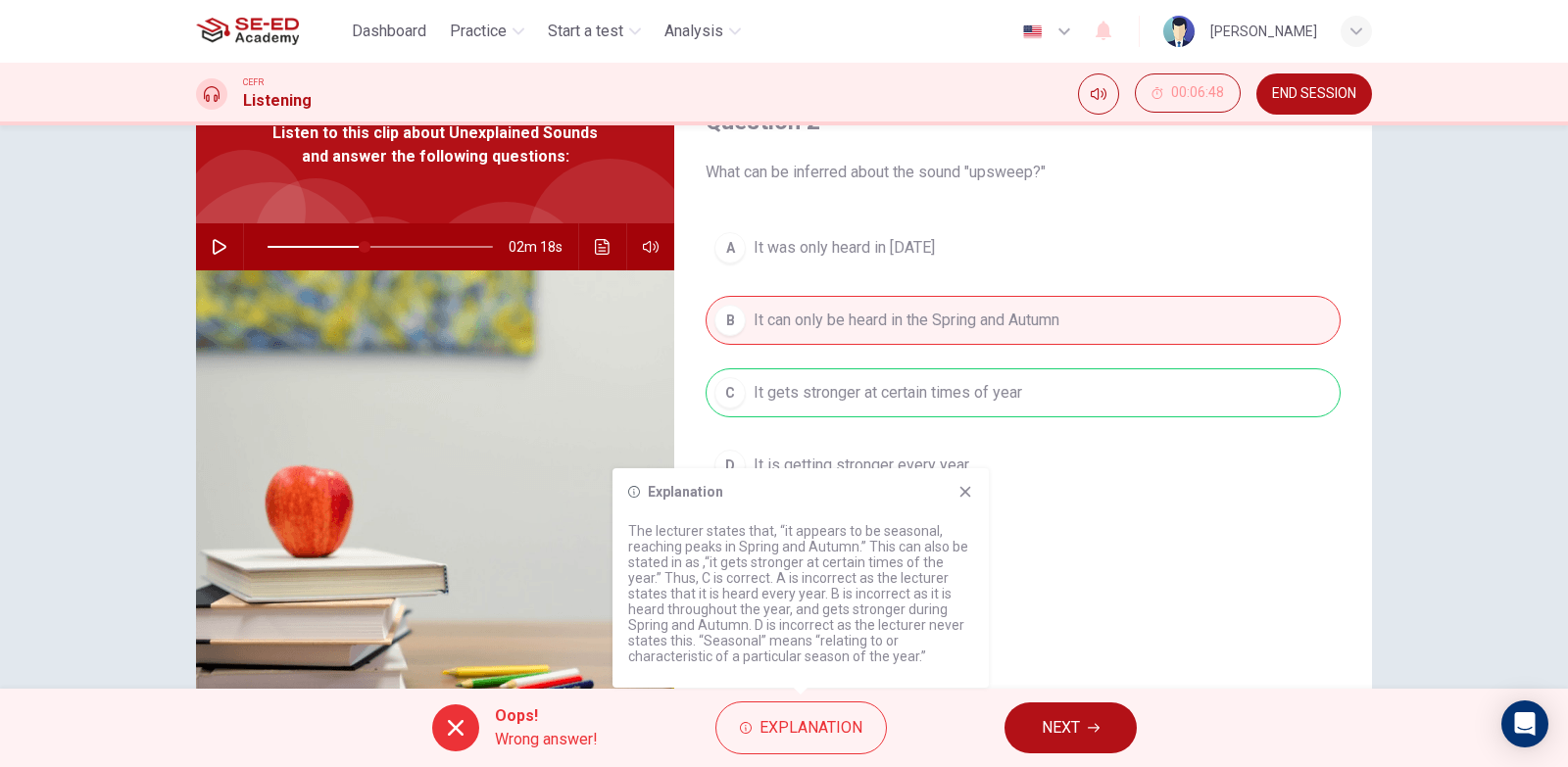 drag, startPoint x: 629, startPoint y: 527, endPoint x: 760, endPoint y: 539, distance: 131.54847 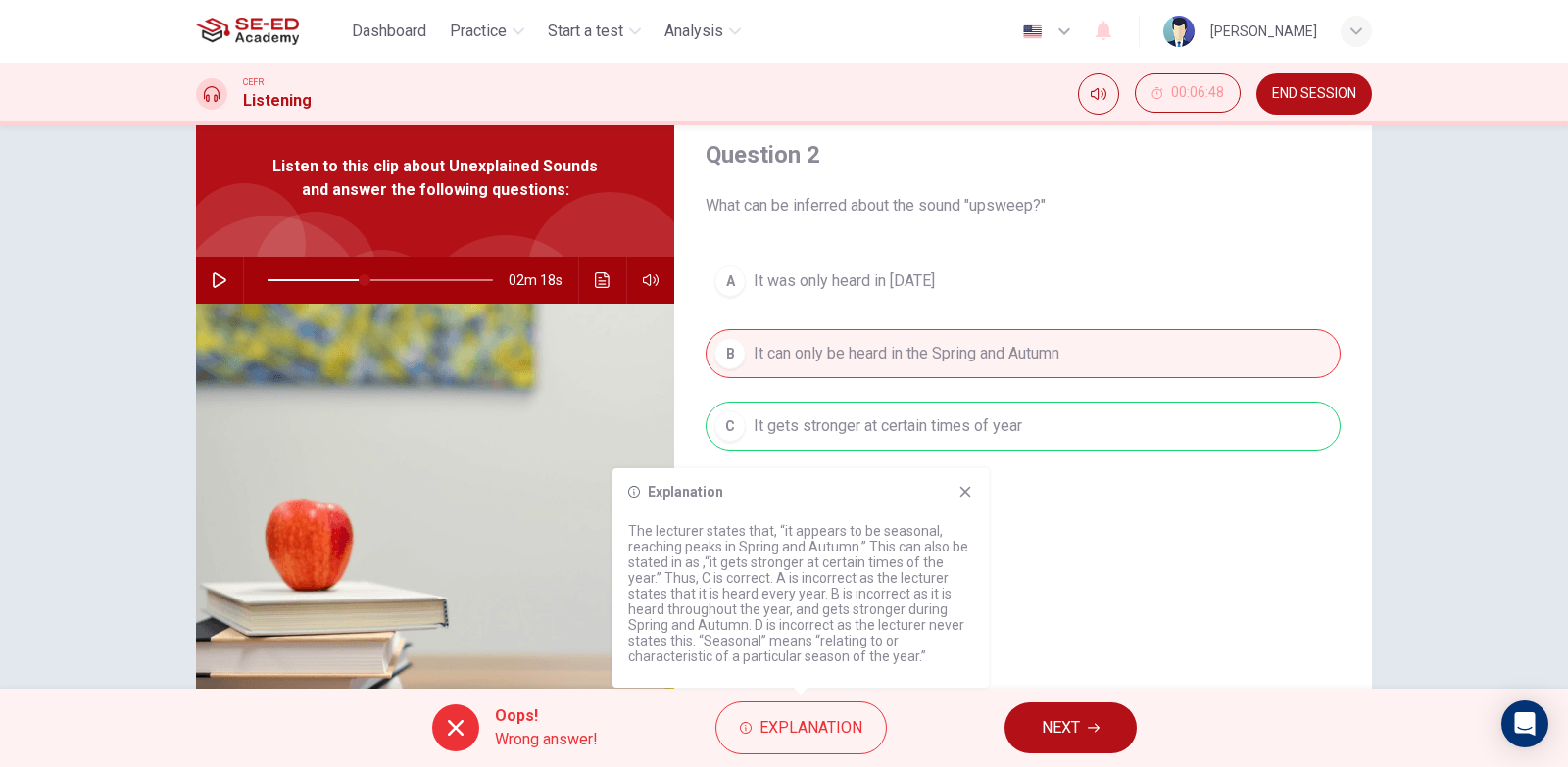 scroll, scrollTop: 98, scrollLeft: 0, axis: vertical 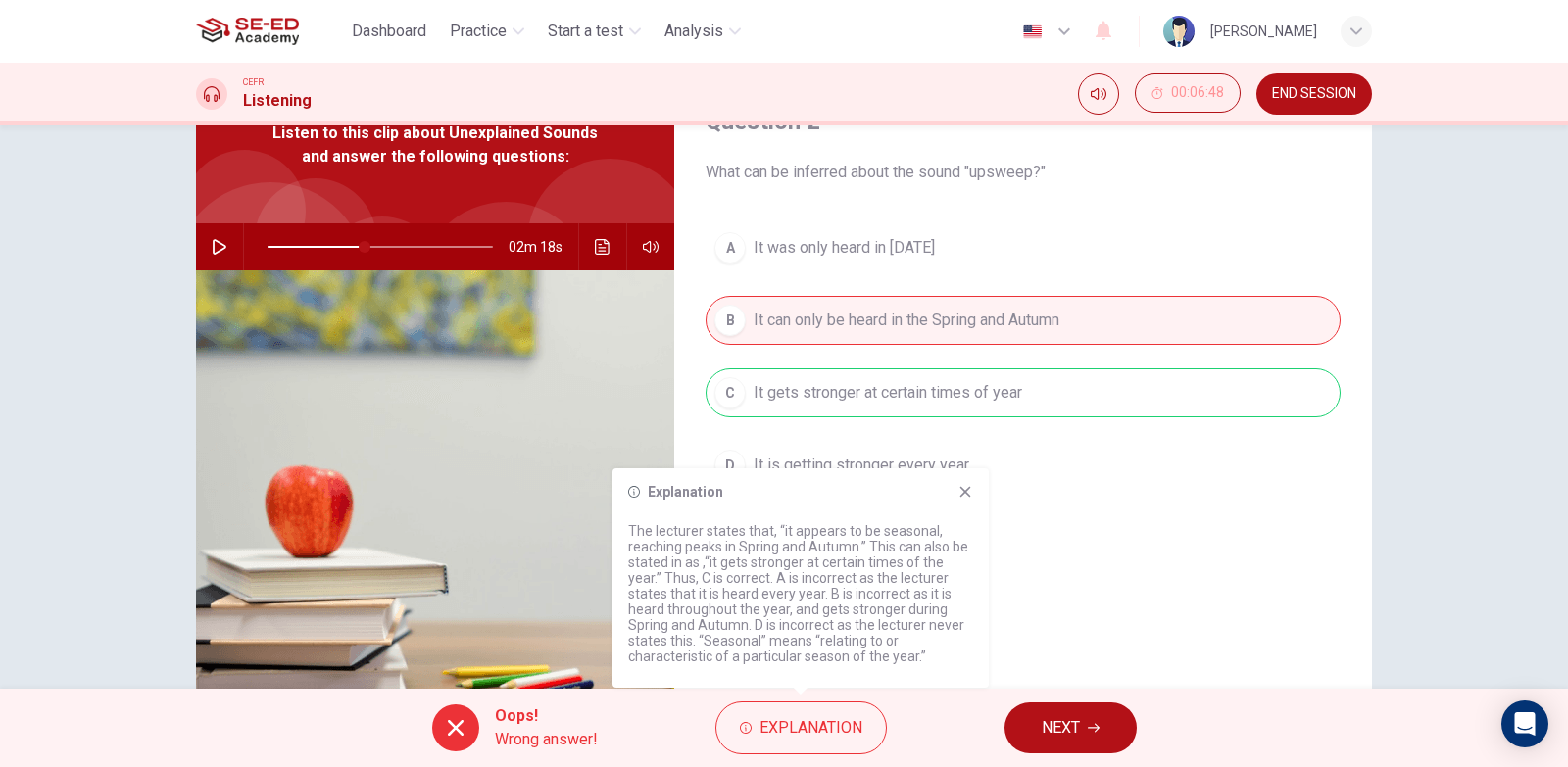 click on "NEXT" at bounding box center [1070, 728] 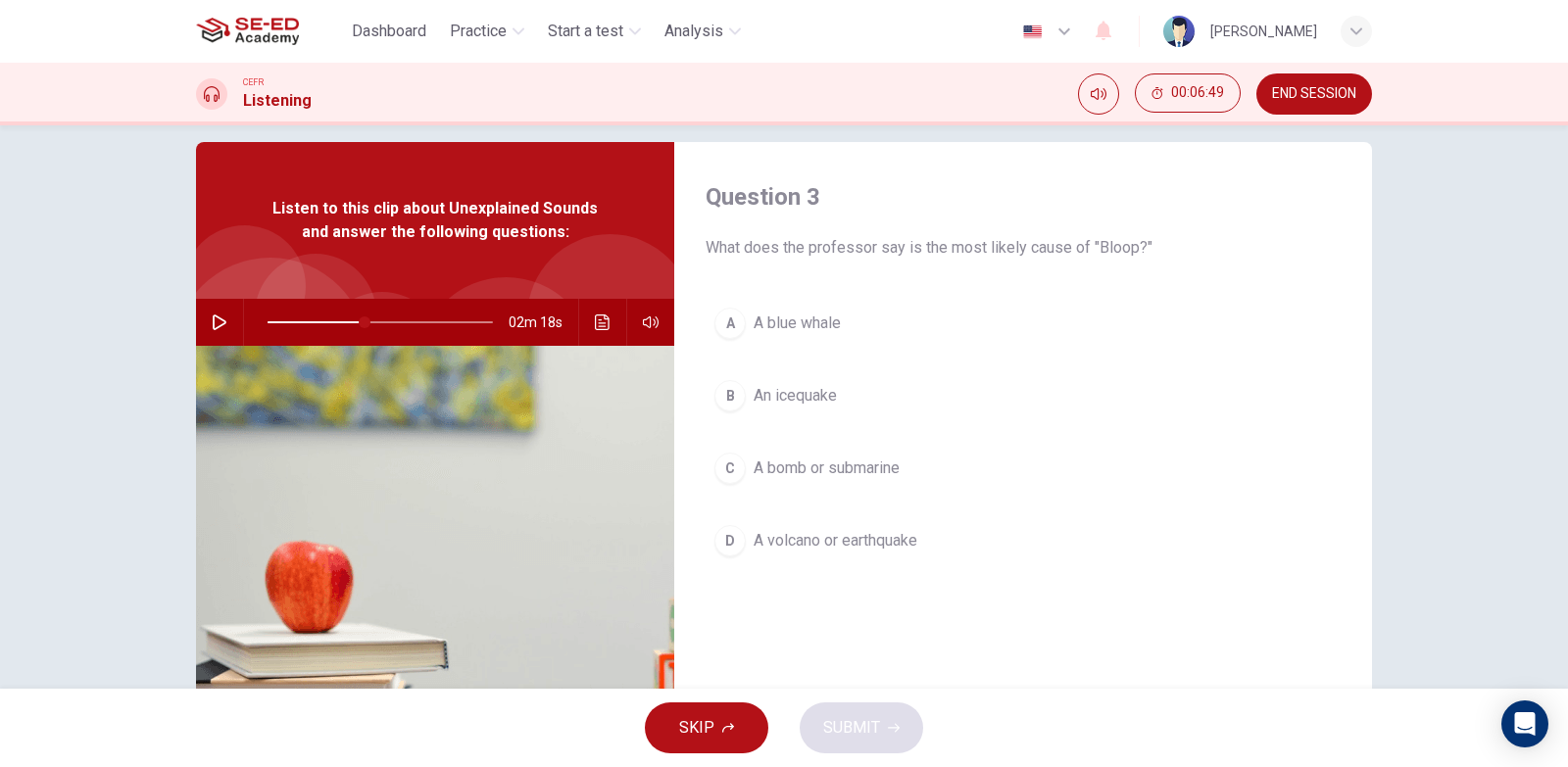 scroll, scrollTop: 0, scrollLeft: 0, axis: both 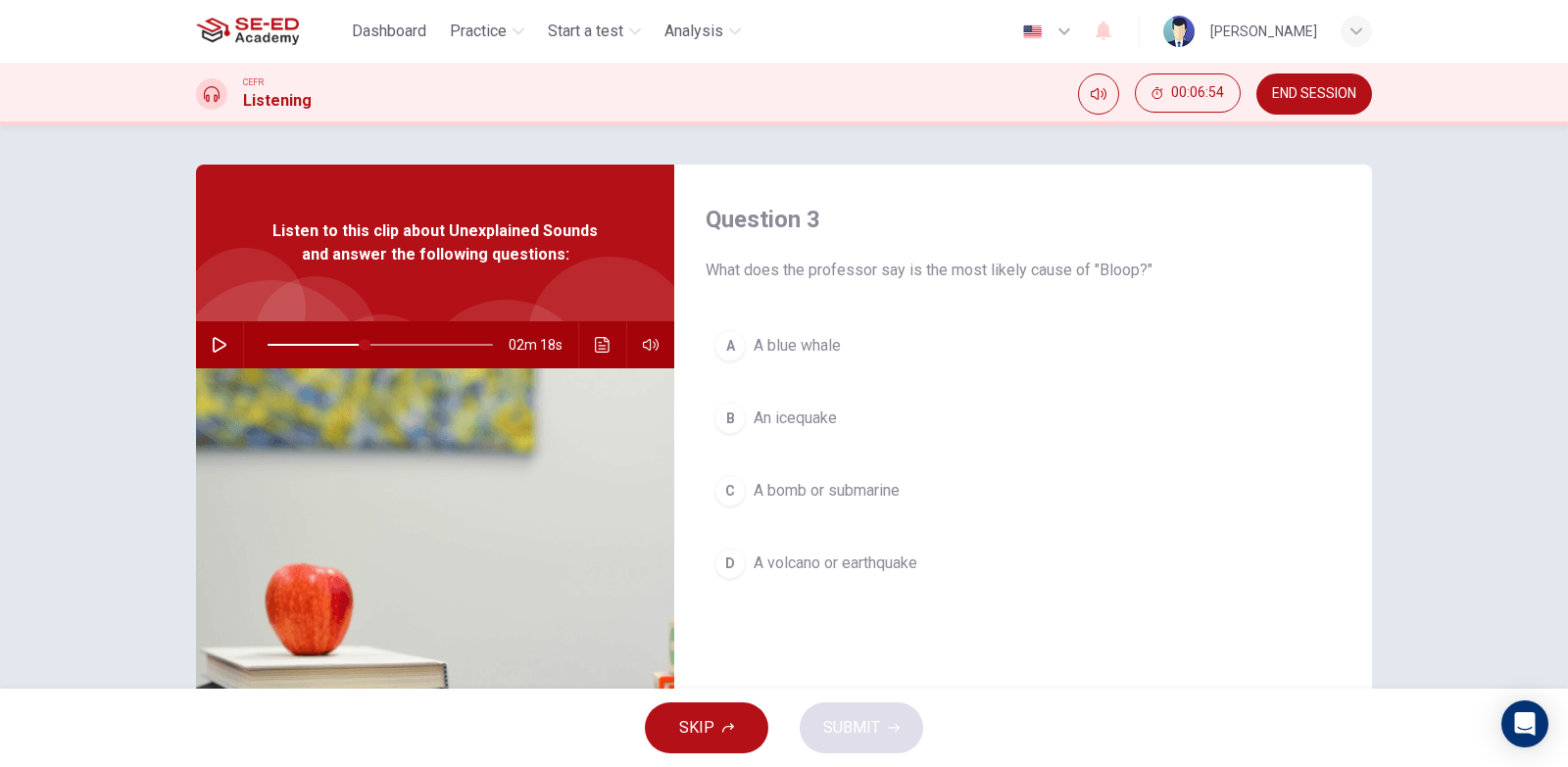 click at bounding box center [220, 345] 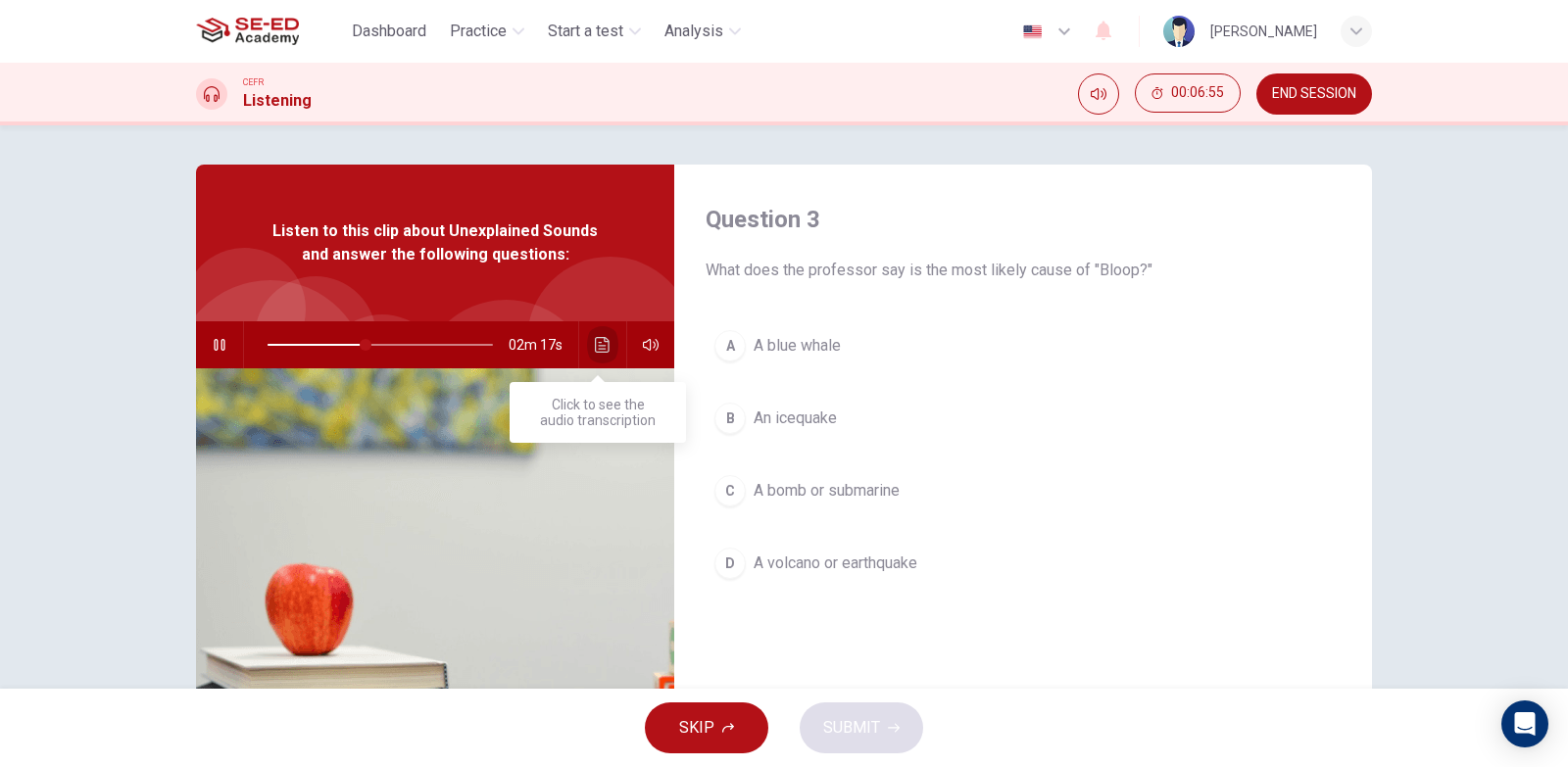 click 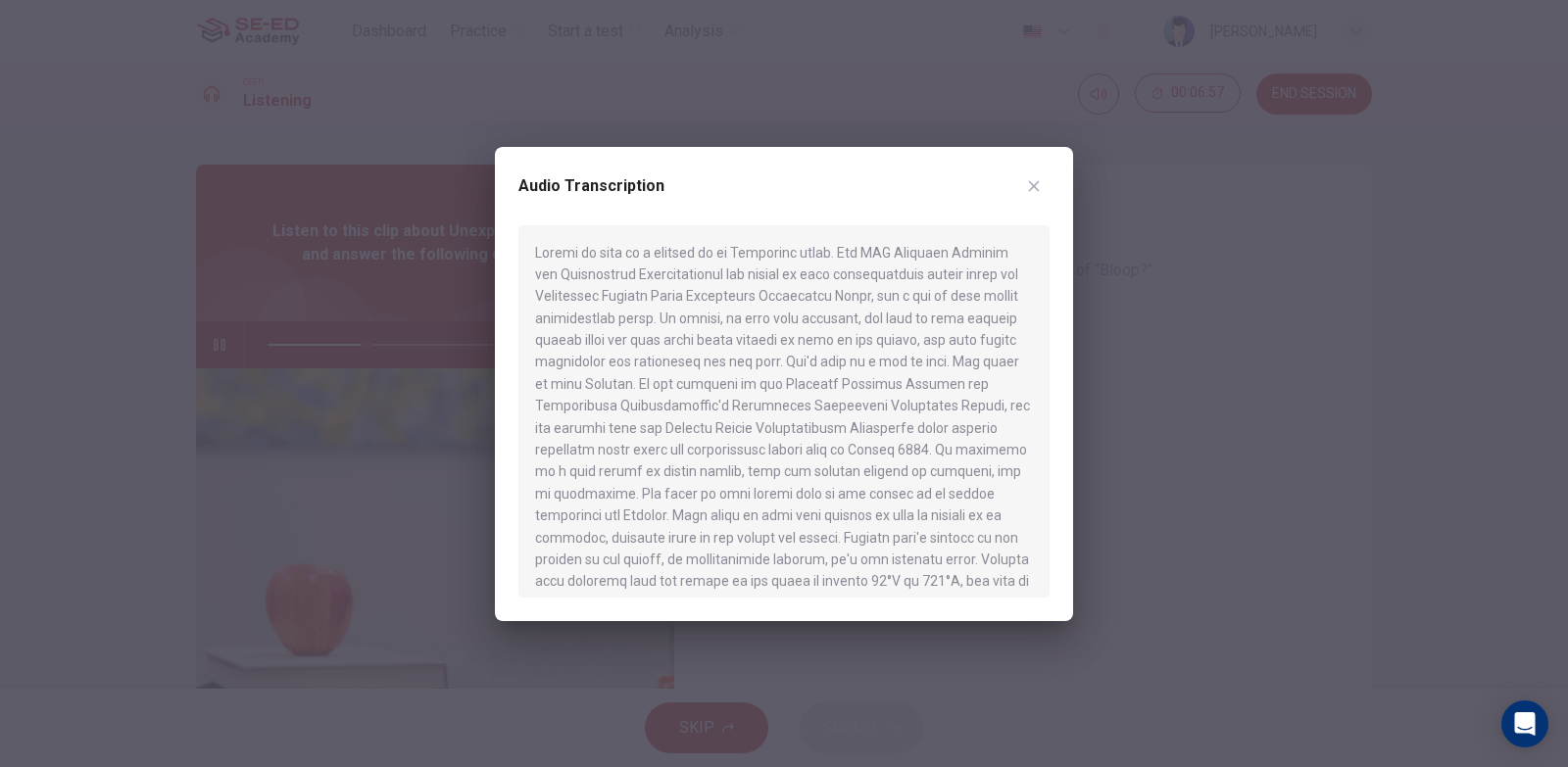 click at bounding box center [1034, 186] 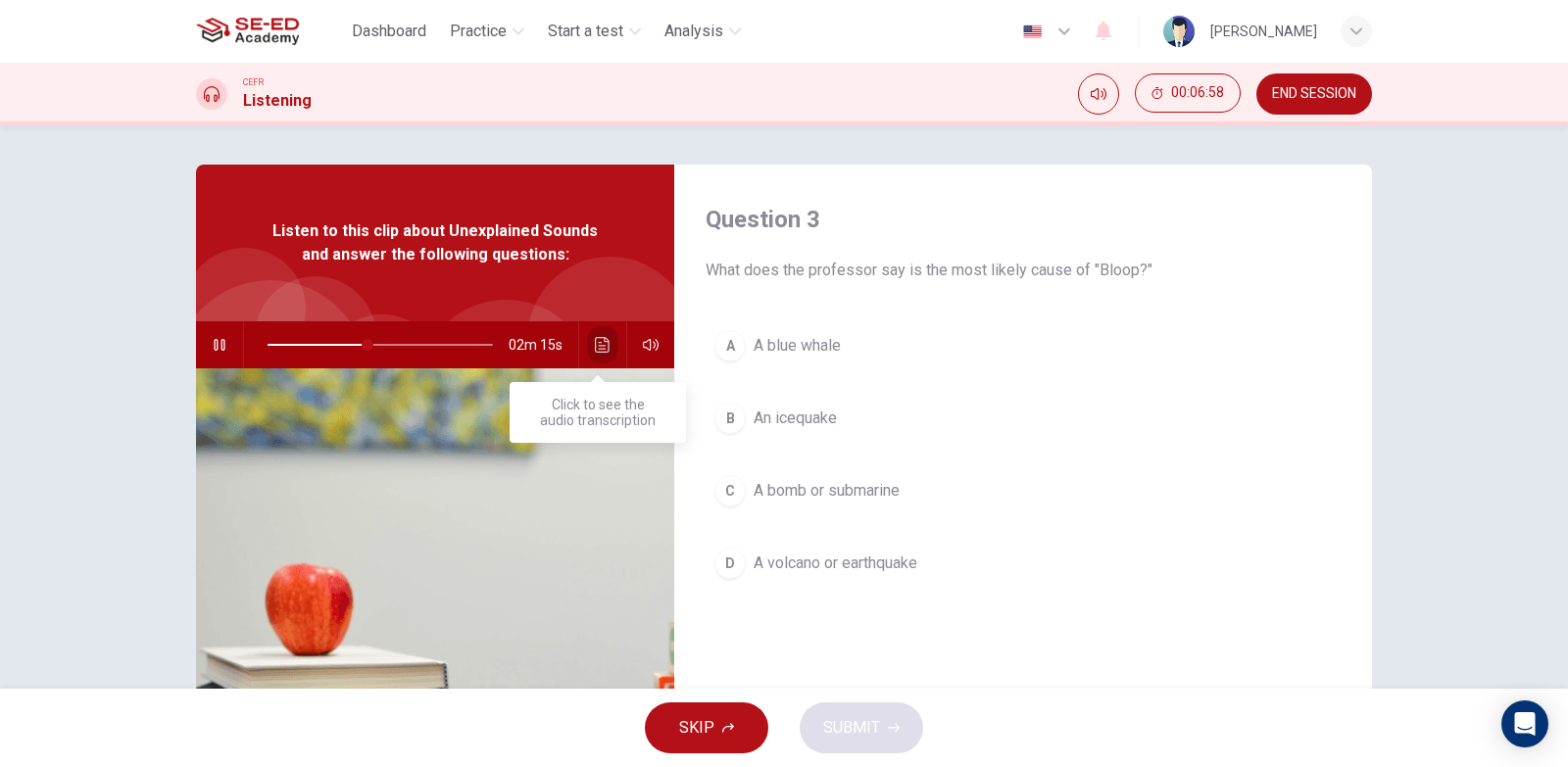 click 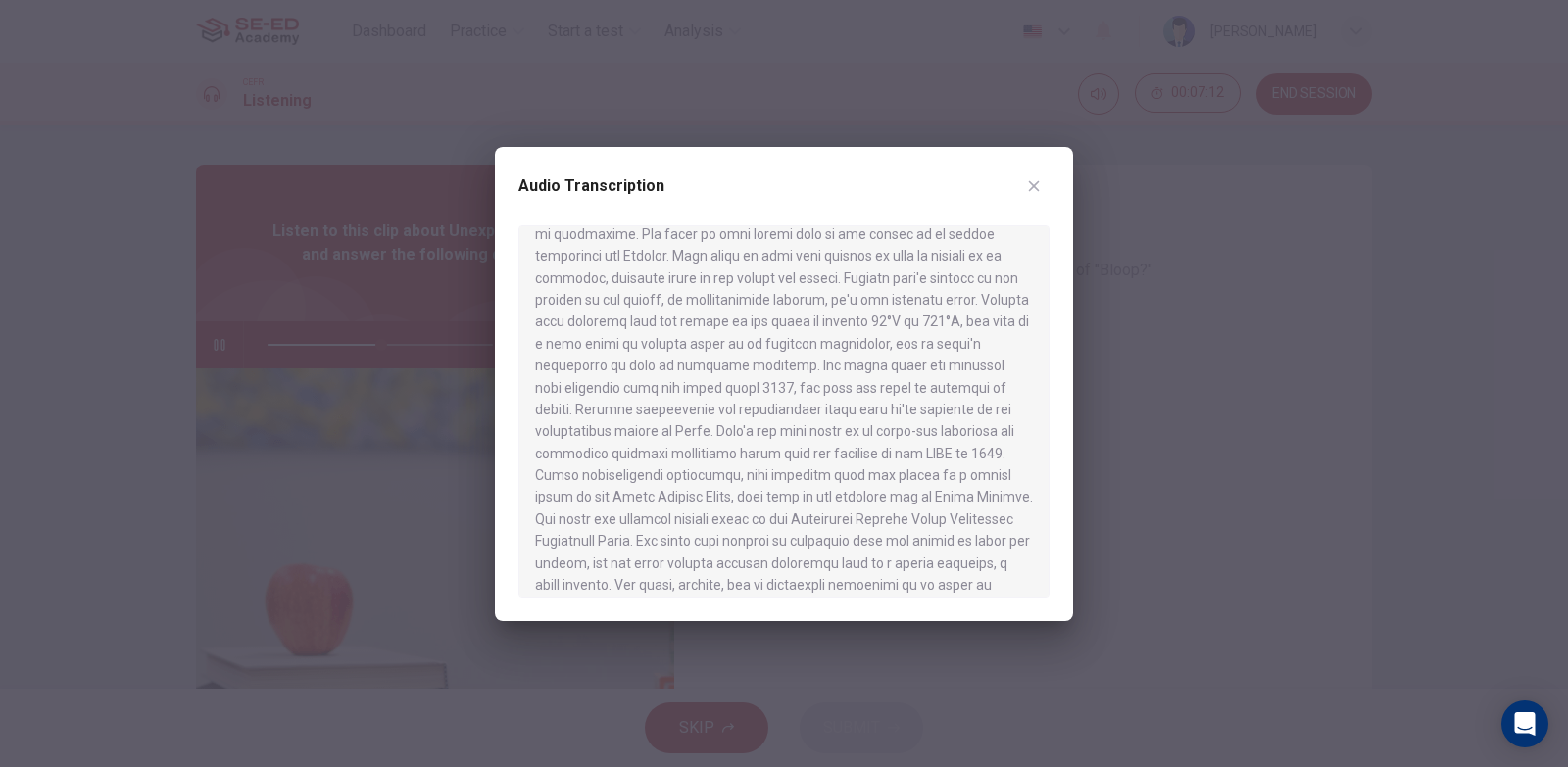 scroll, scrollTop: 294, scrollLeft: 0, axis: vertical 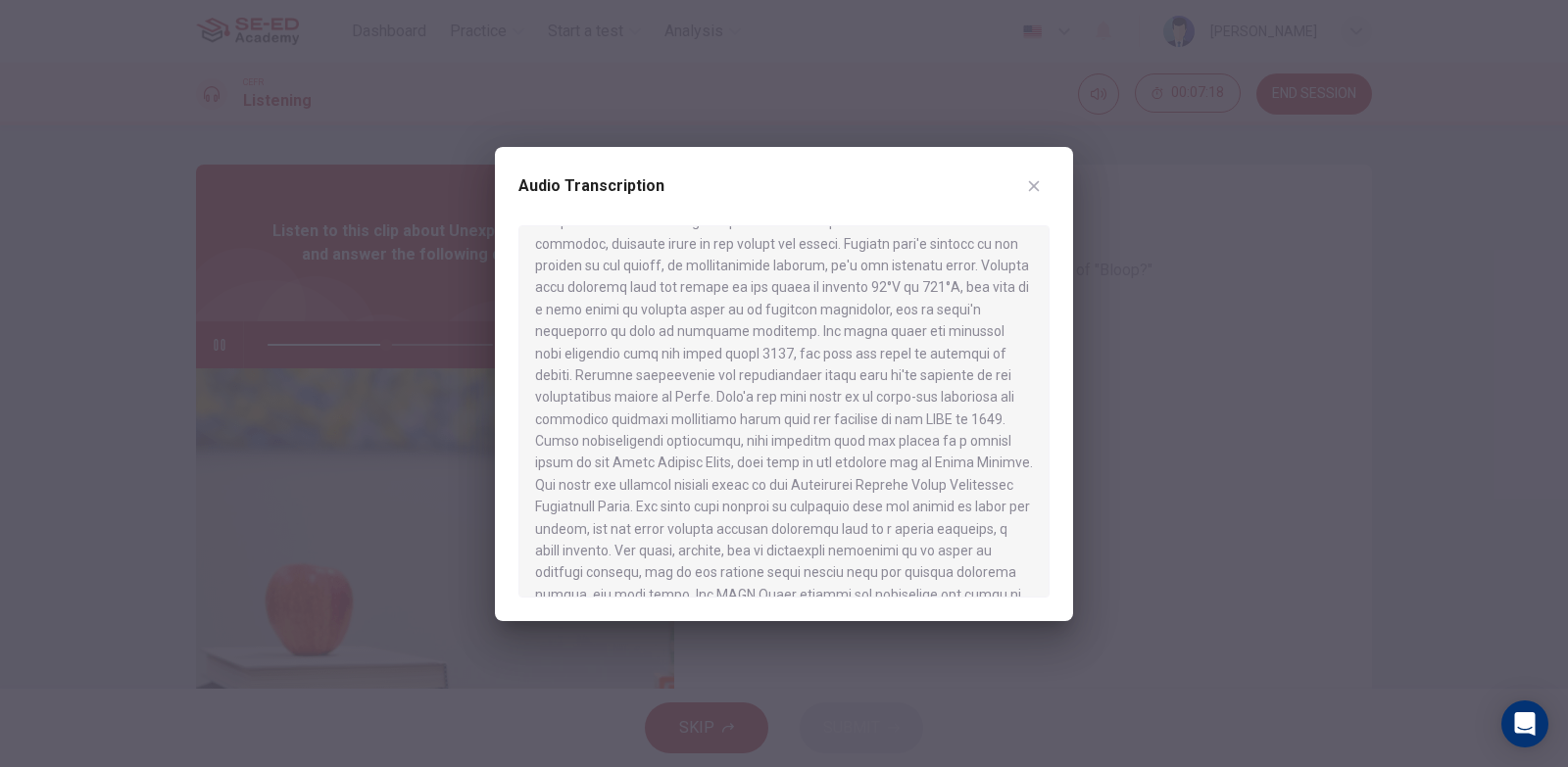 type on "53" 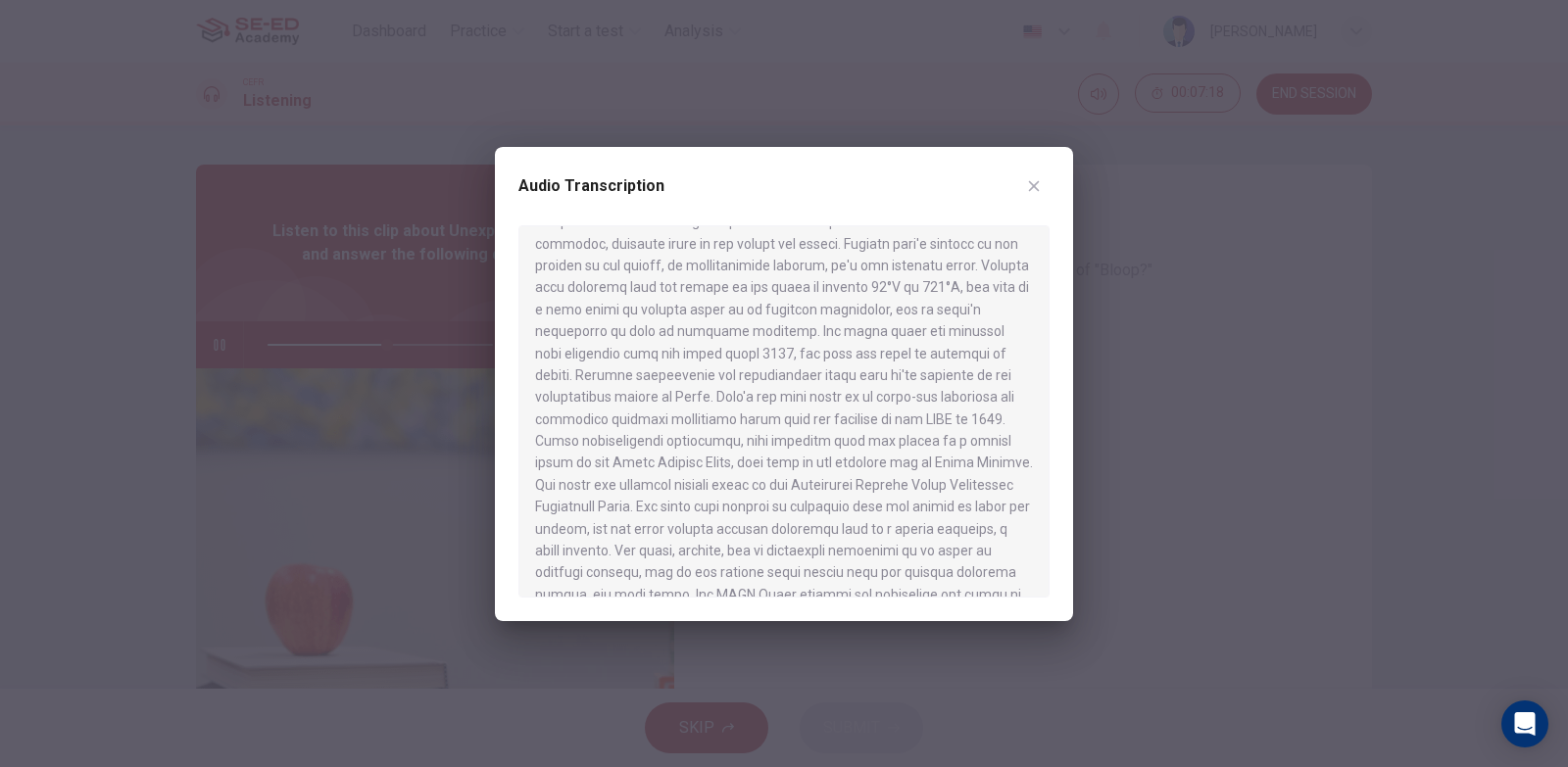 type 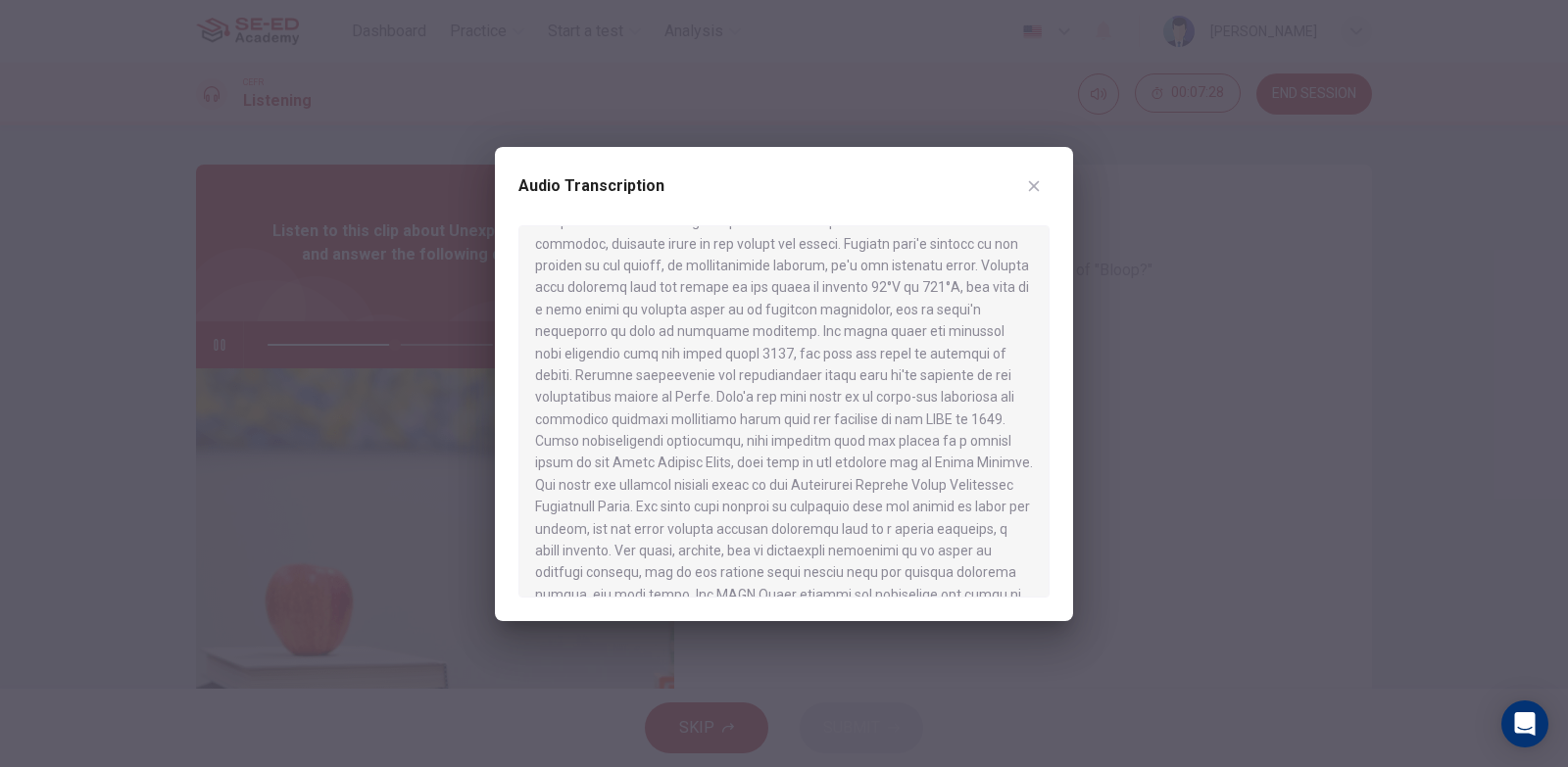 click 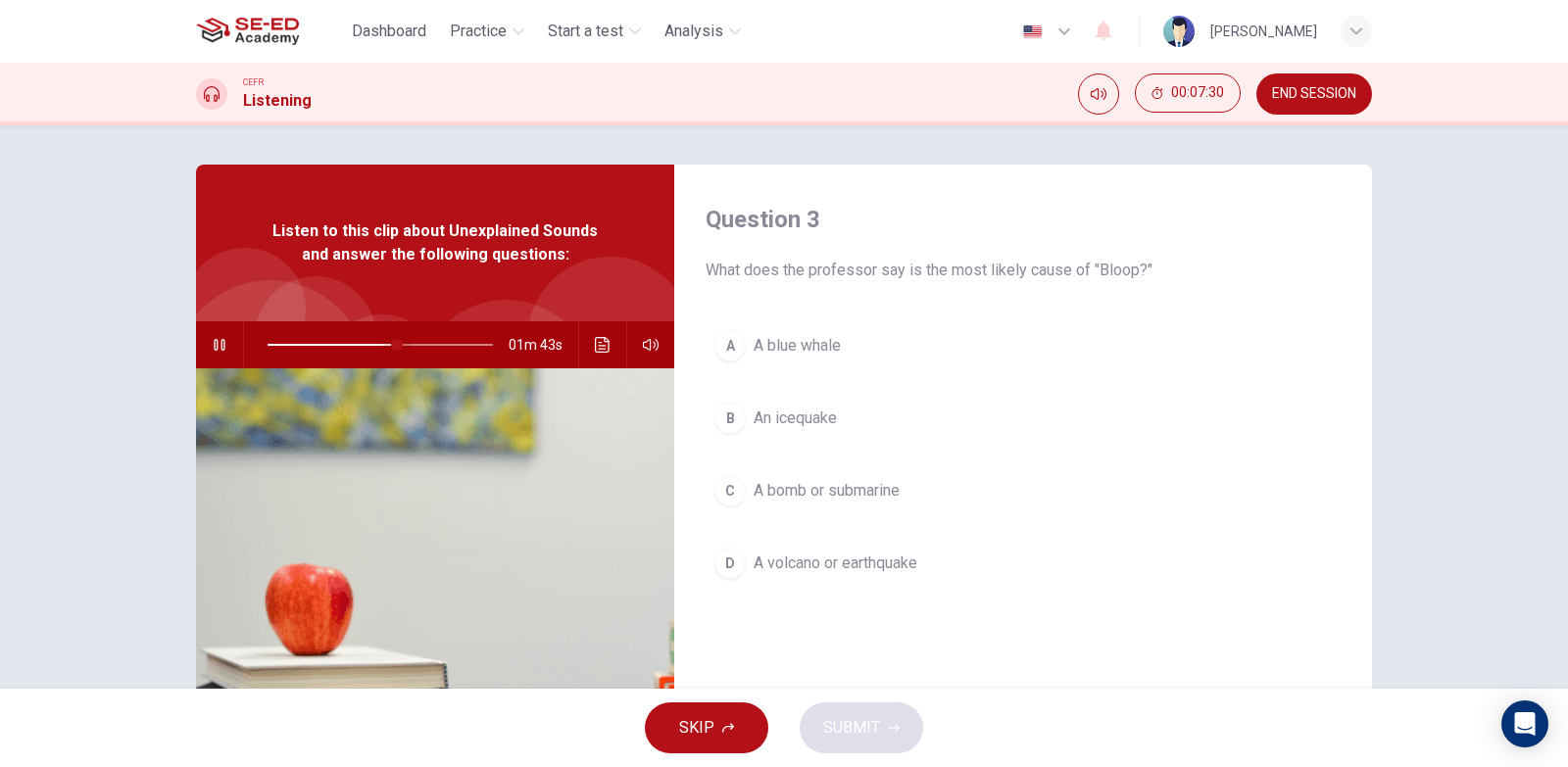 click at bounding box center [397, 345] 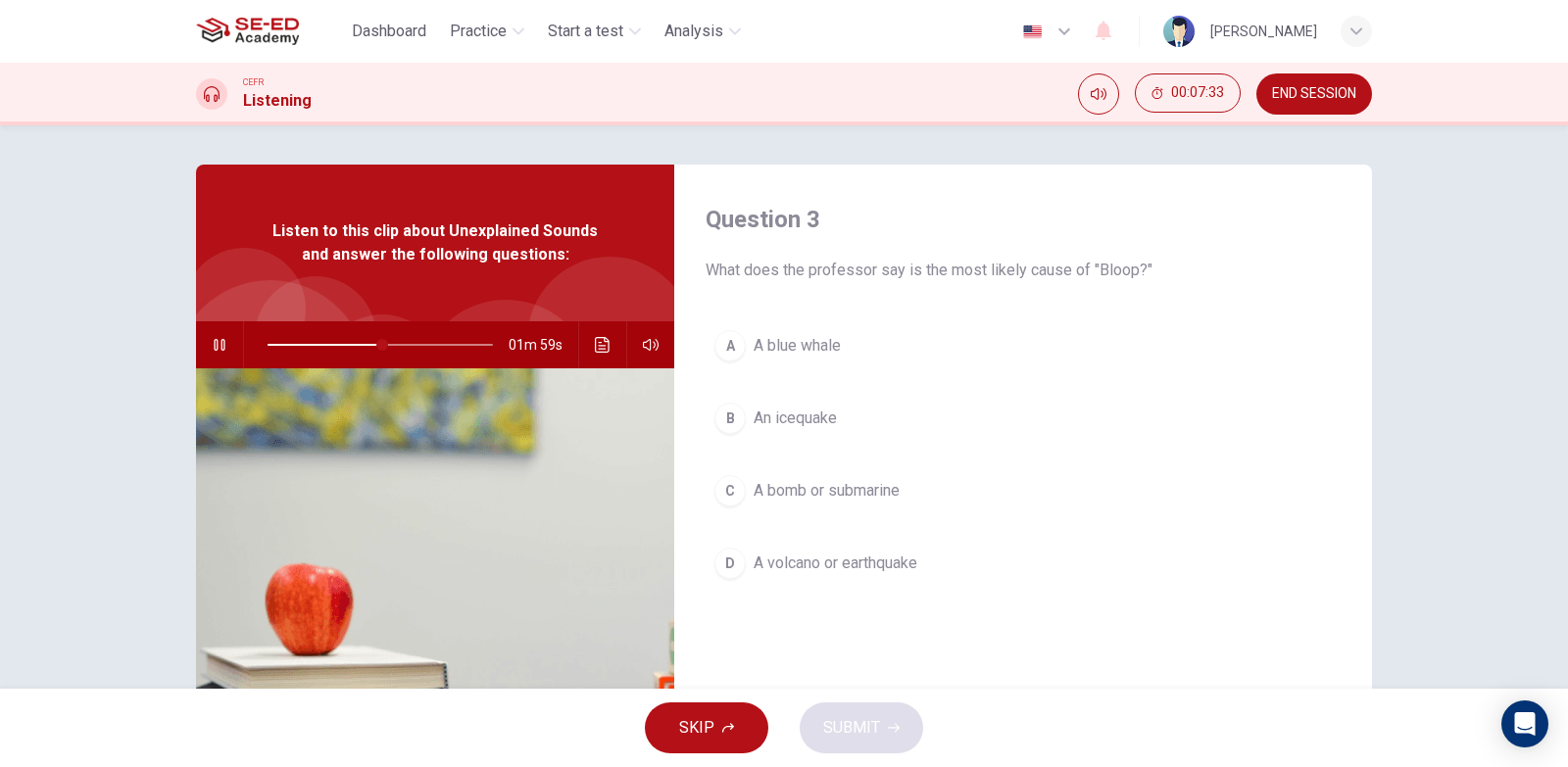 click on "A blue whale" at bounding box center [797, 346] 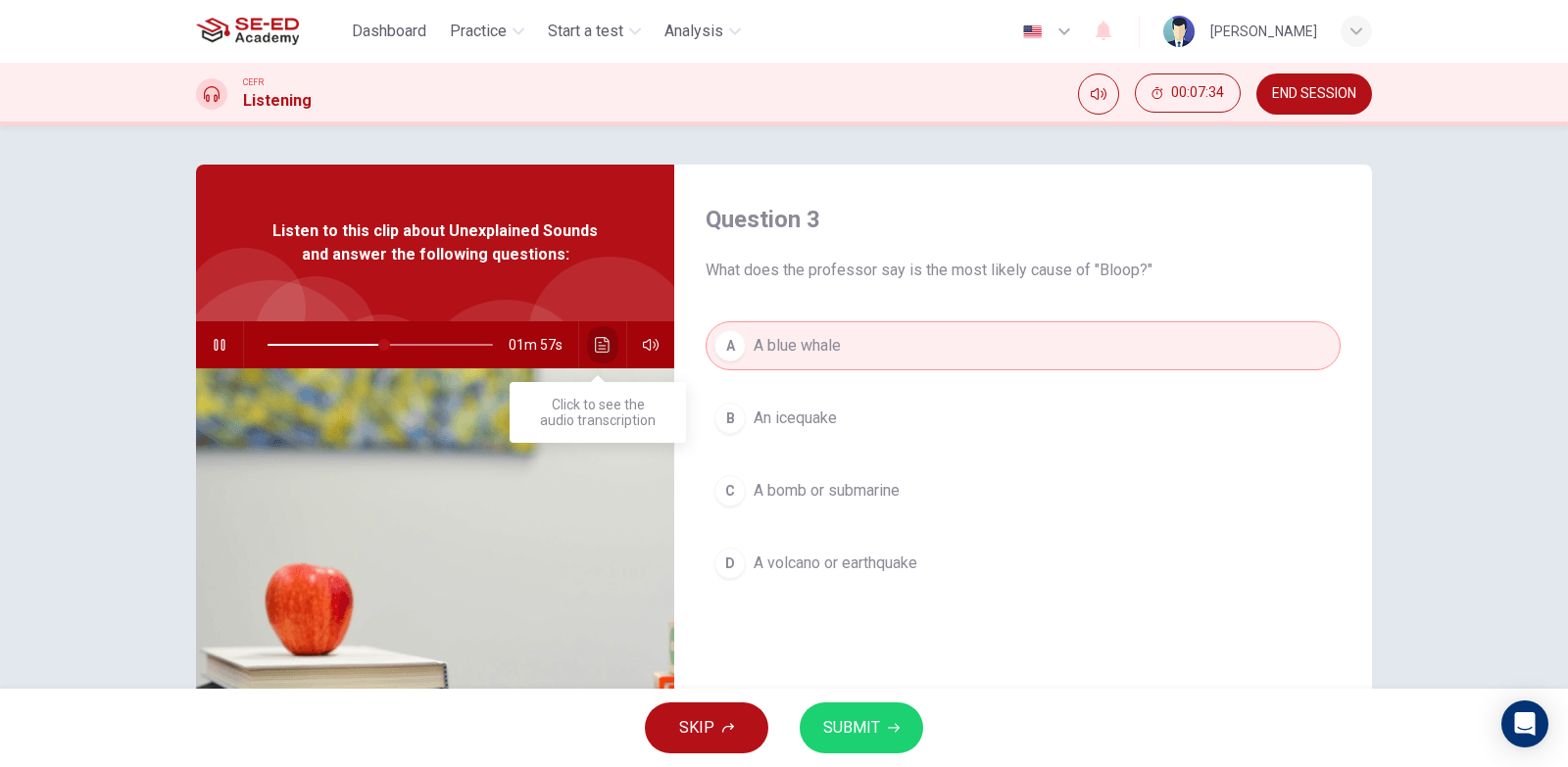 click 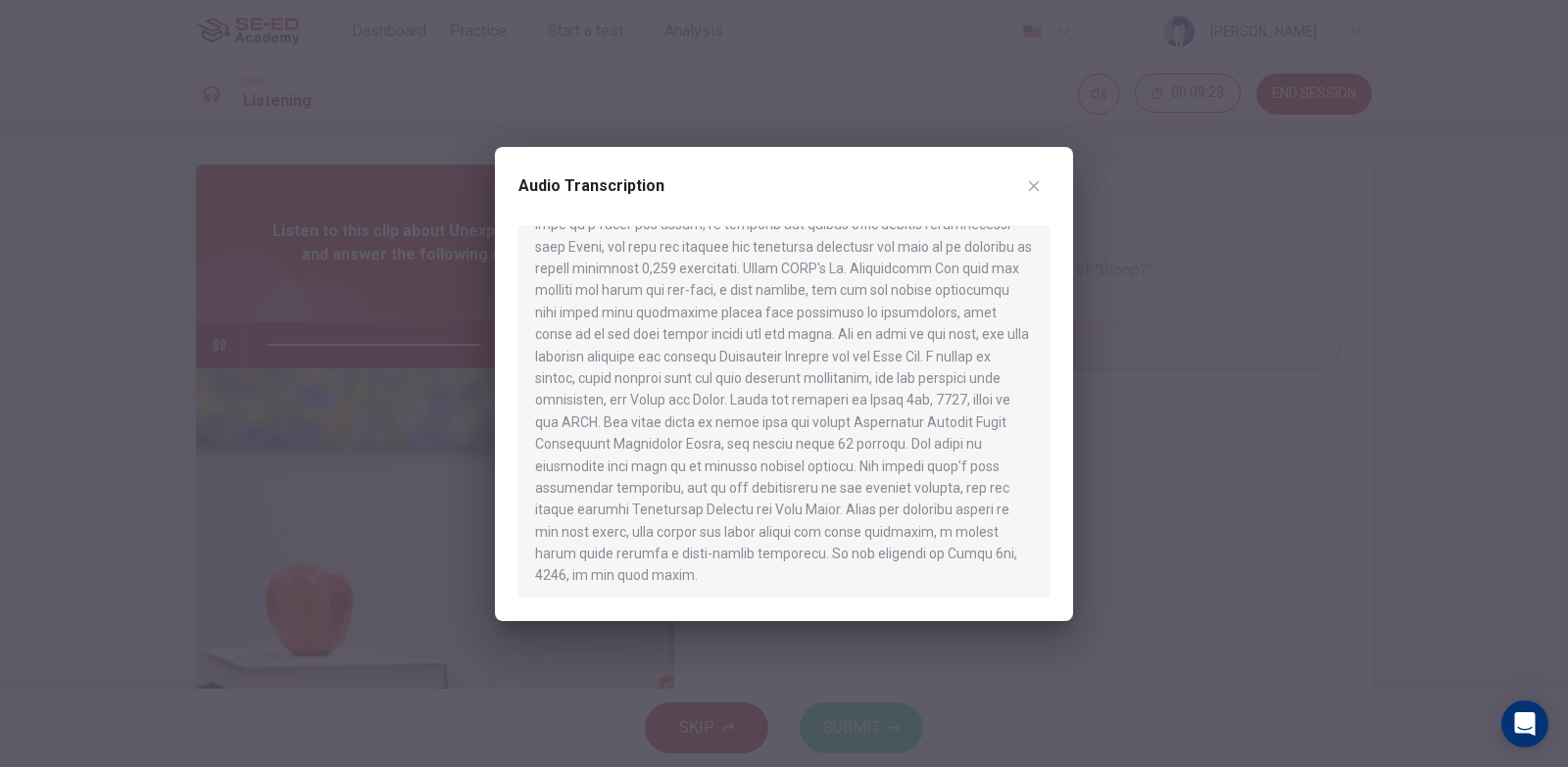 scroll, scrollTop: 692, scrollLeft: 0, axis: vertical 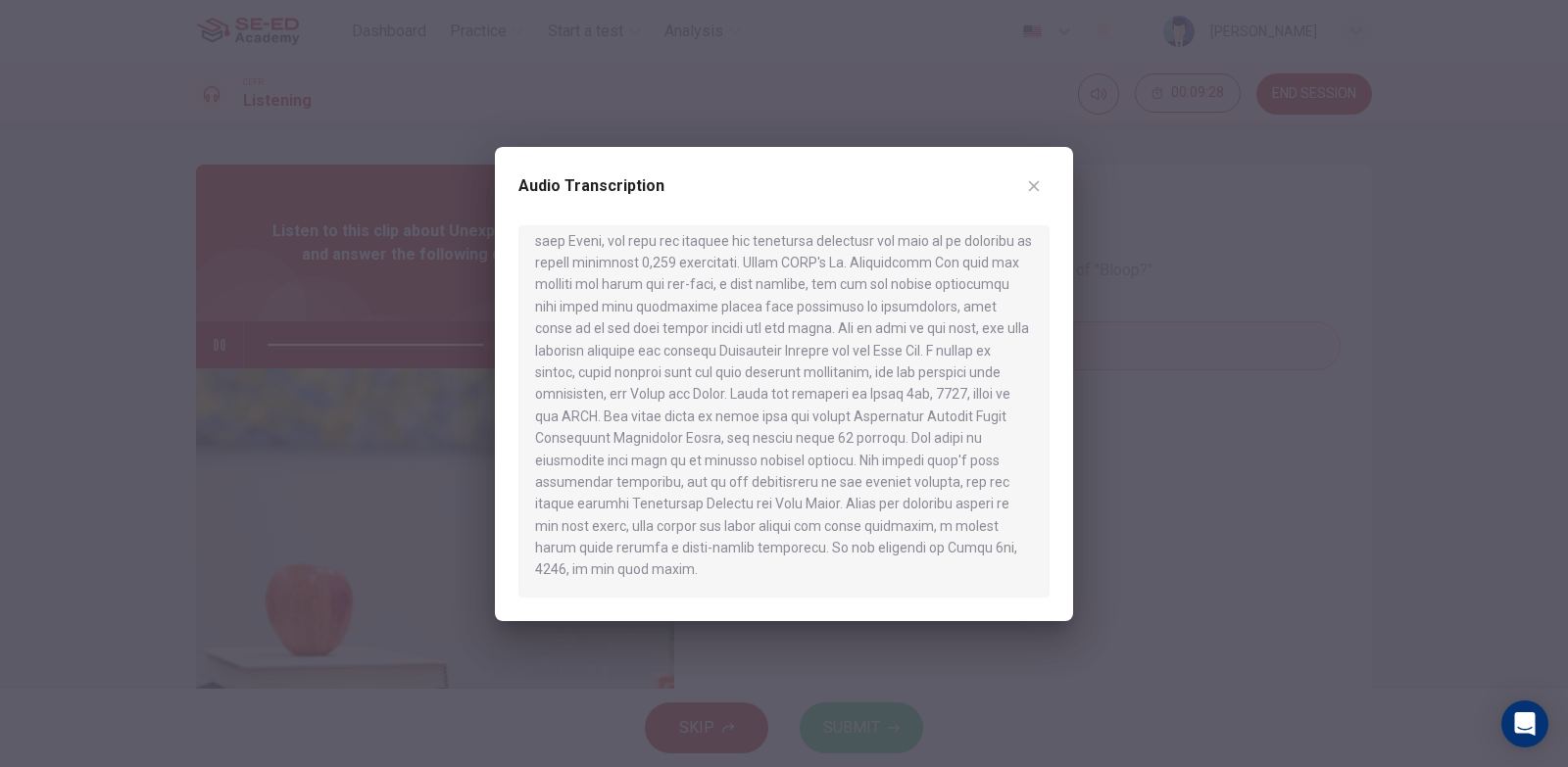 click 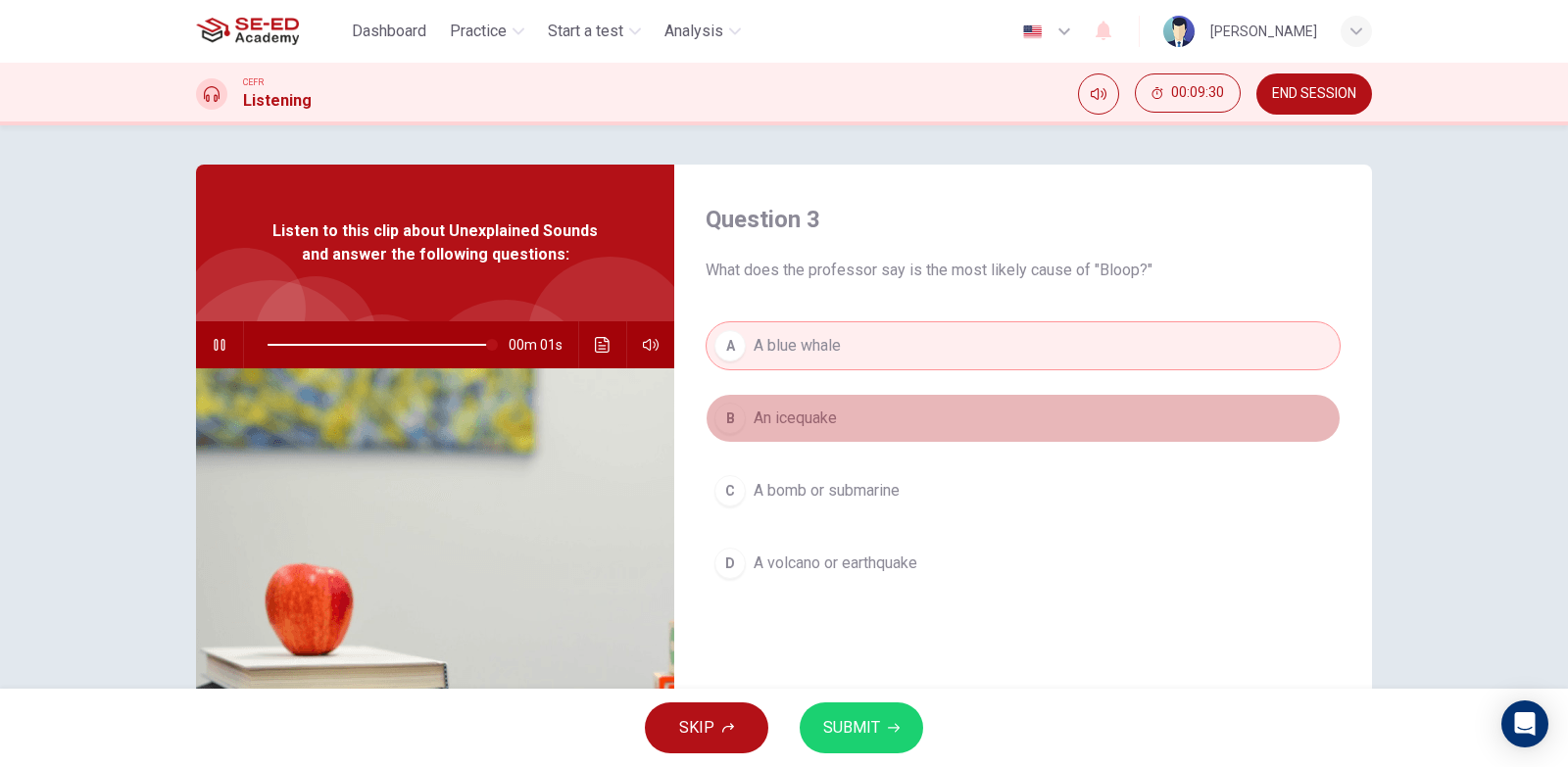 click on "B An icequake" at bounding box center [1023, 418] 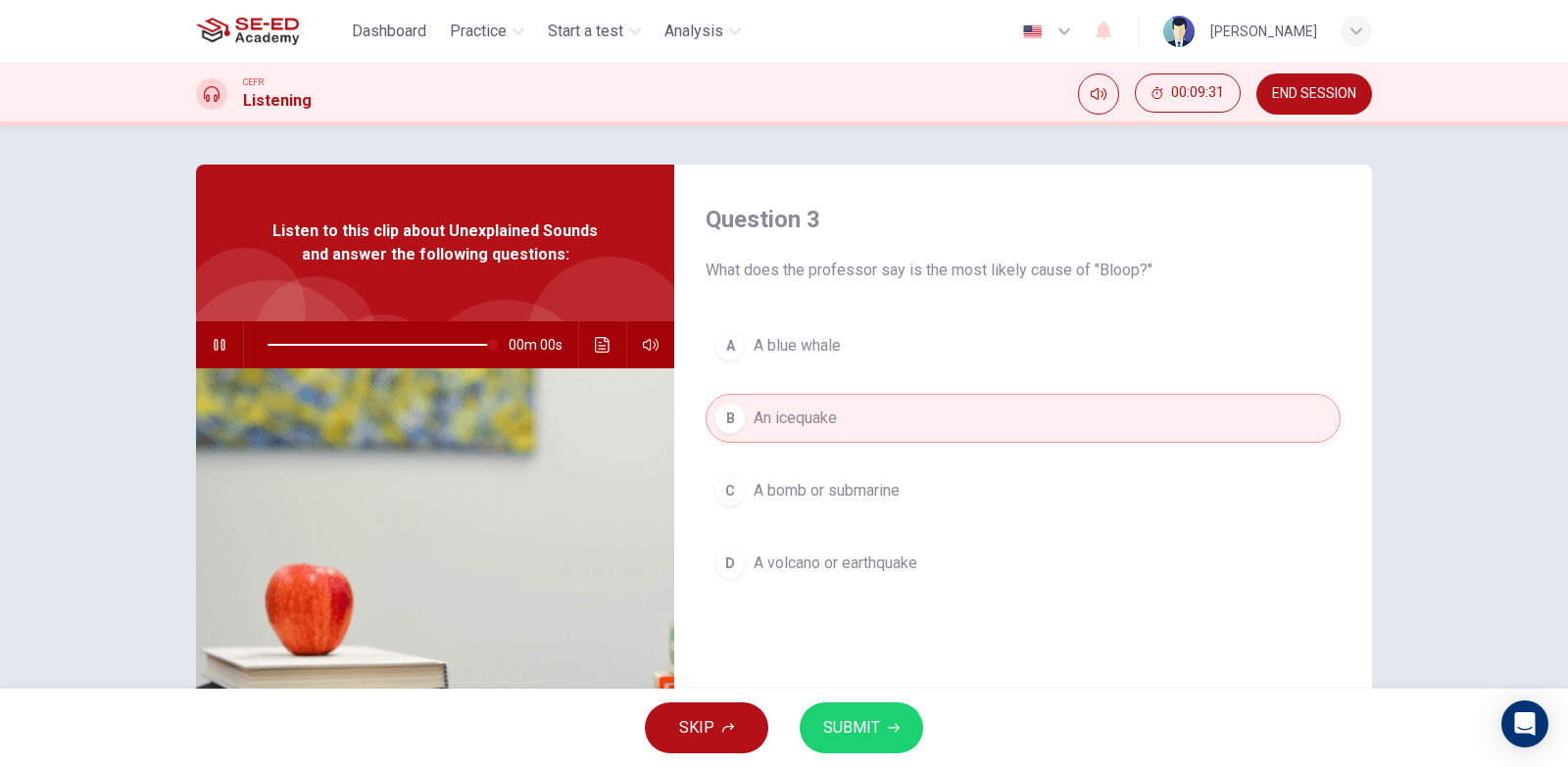 type on "0" 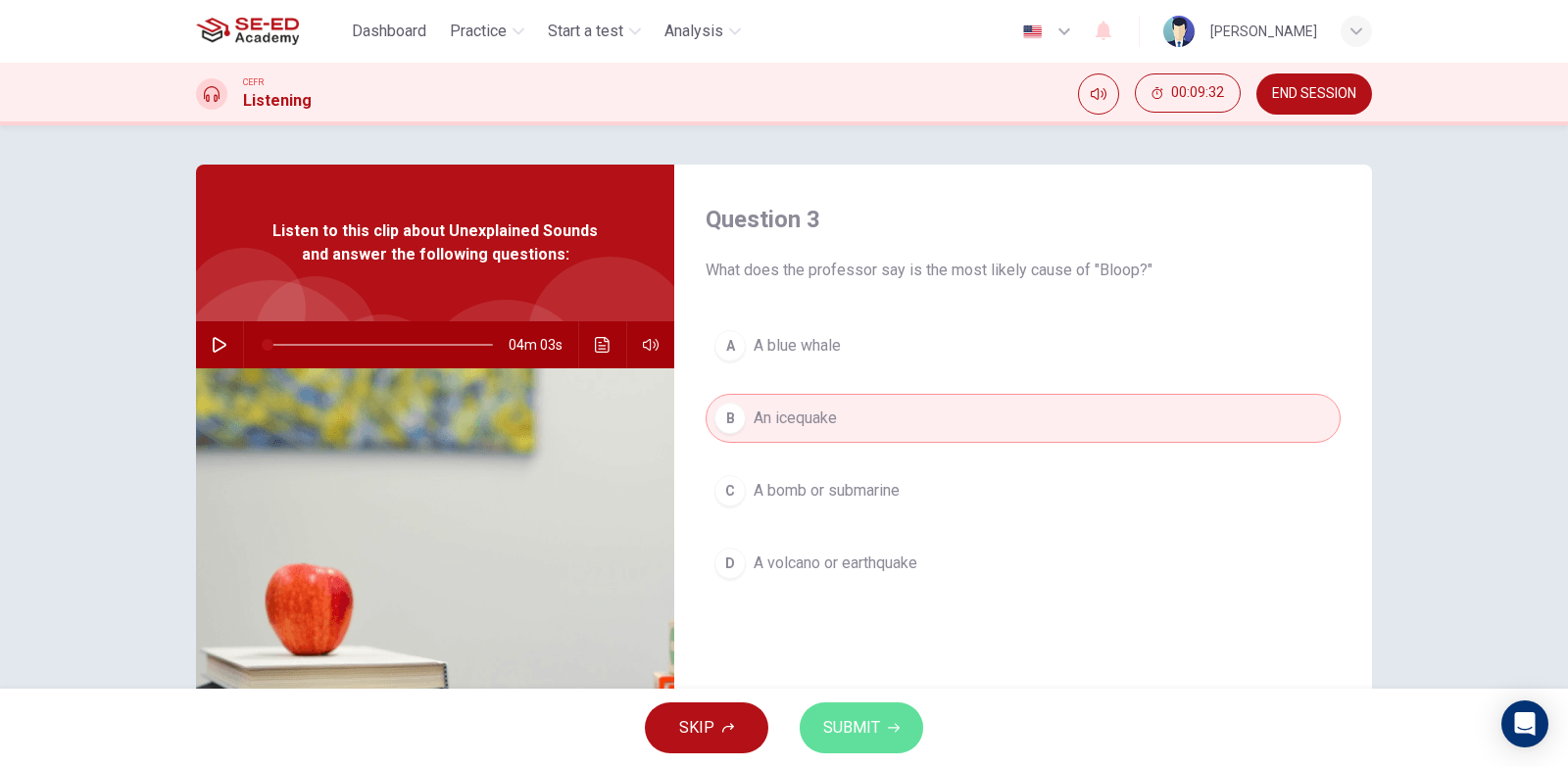click on "SUBMIT" at bounding box center [852, 728] 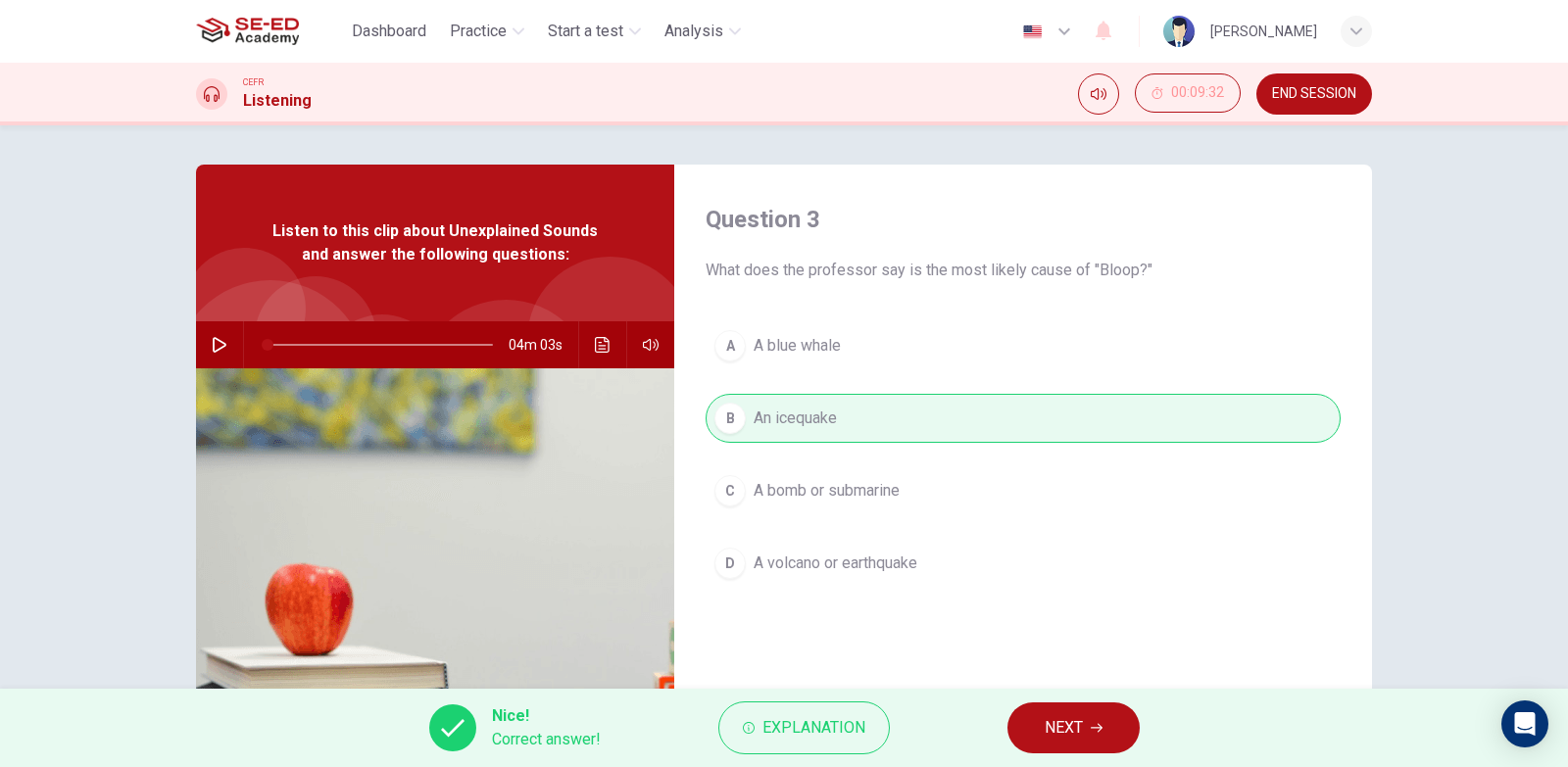 click on "NEXT" at bounding box center [1073, 728] 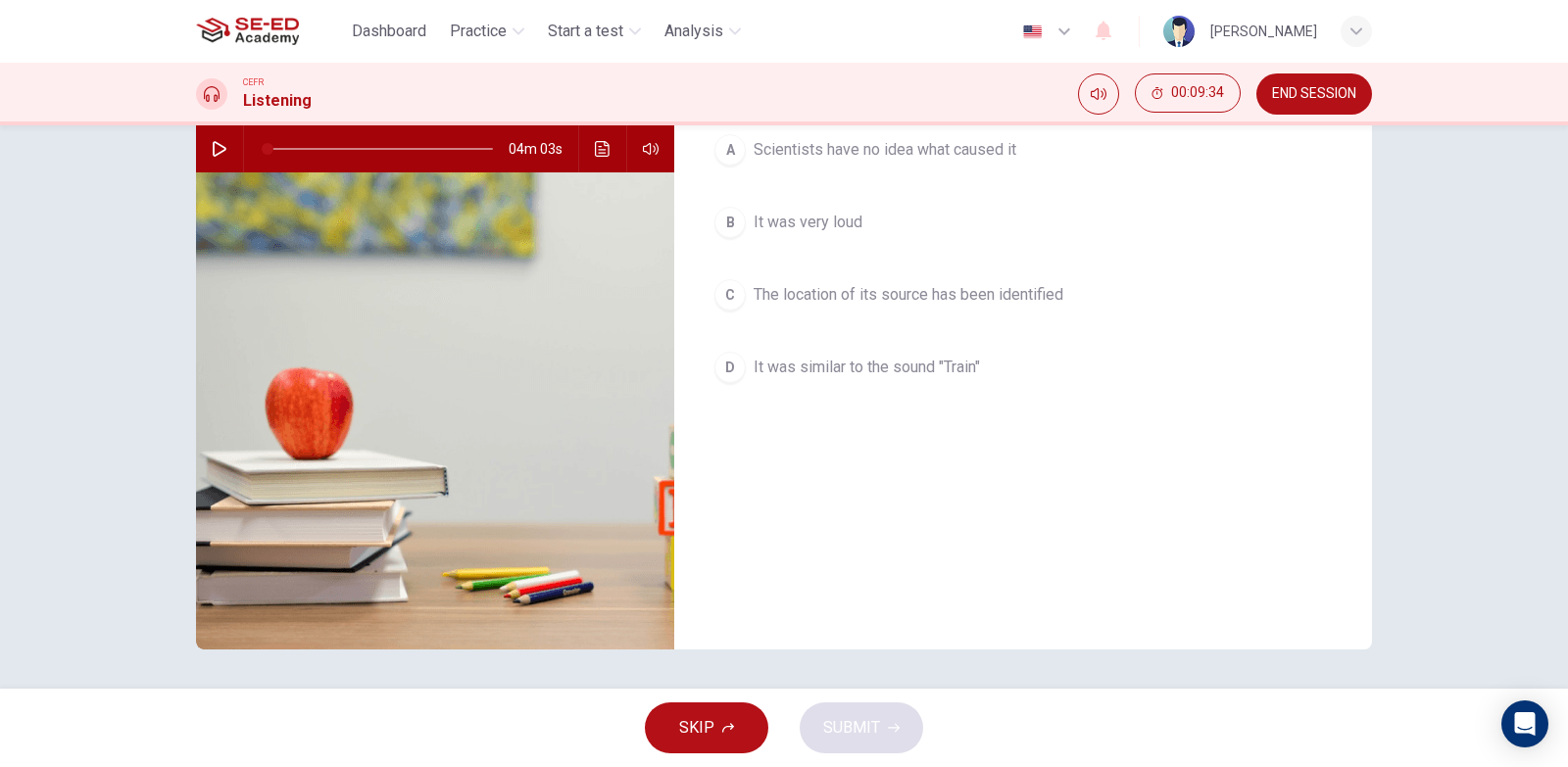 scroll, scrollTop: 98, scrollLeft: 0, axis: vertical 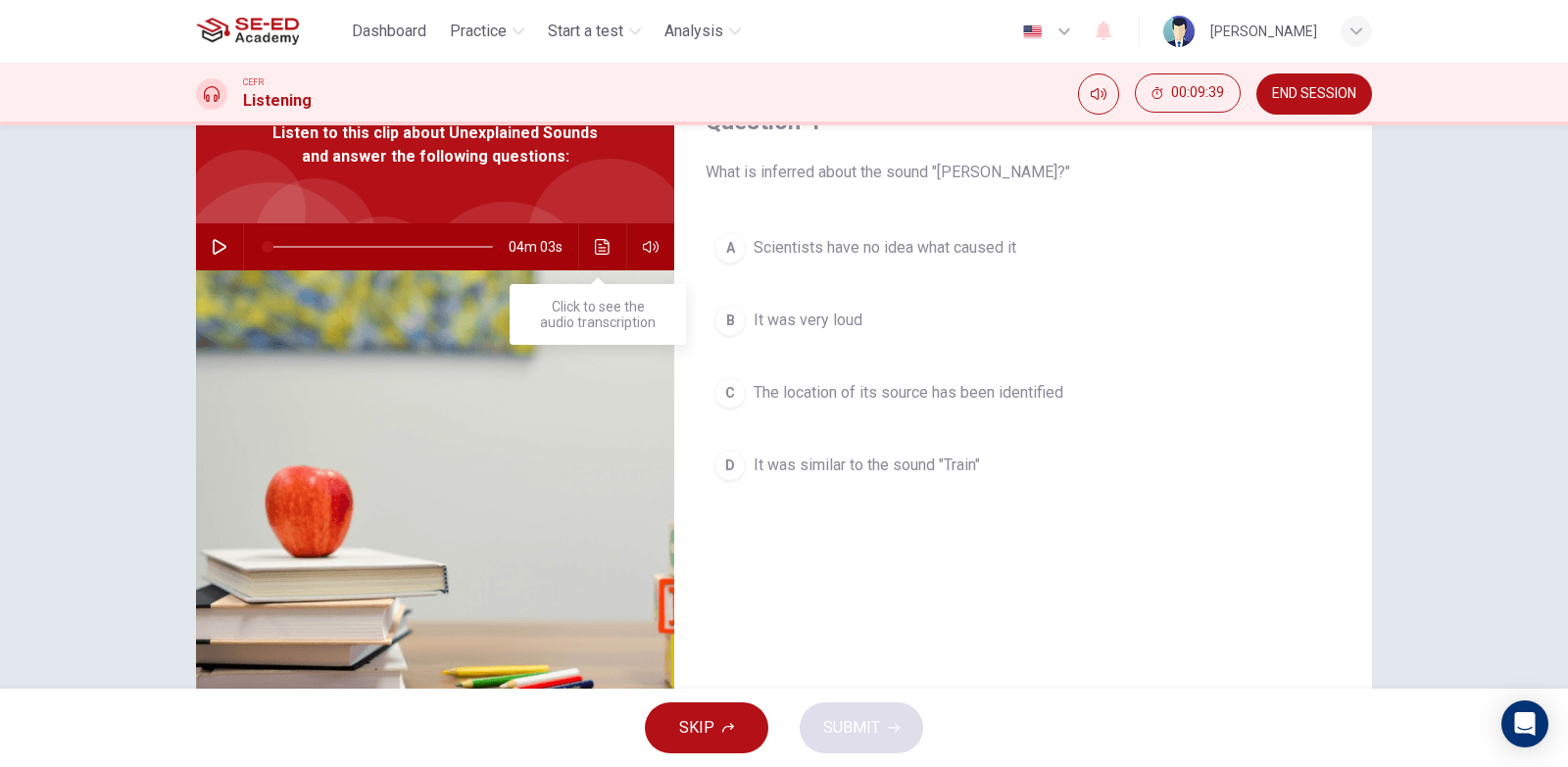 click at bounding box center [603, 247] 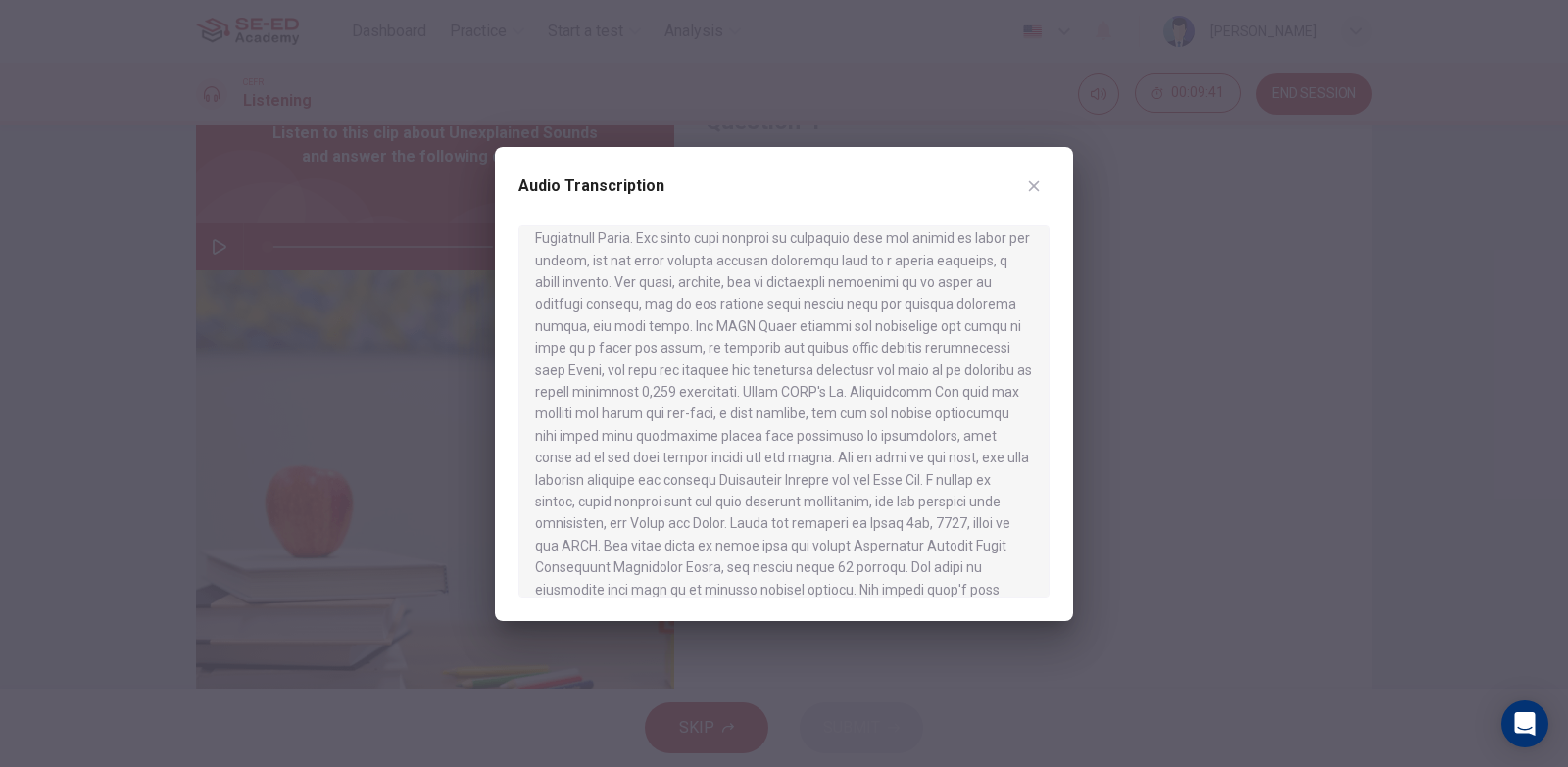 scroll, scrollTop: 692, scrollLeft: 0, axis: vertical 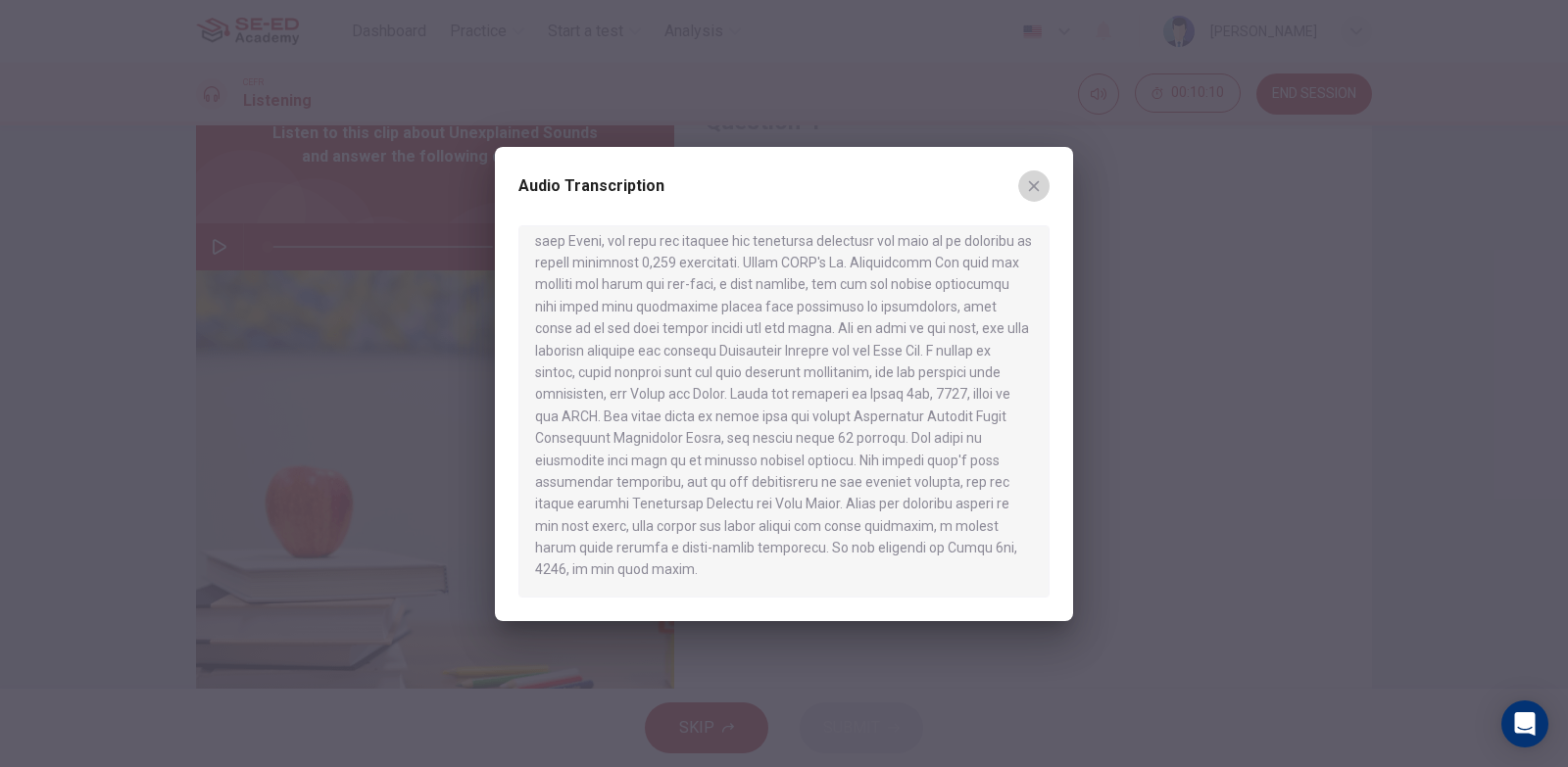 click 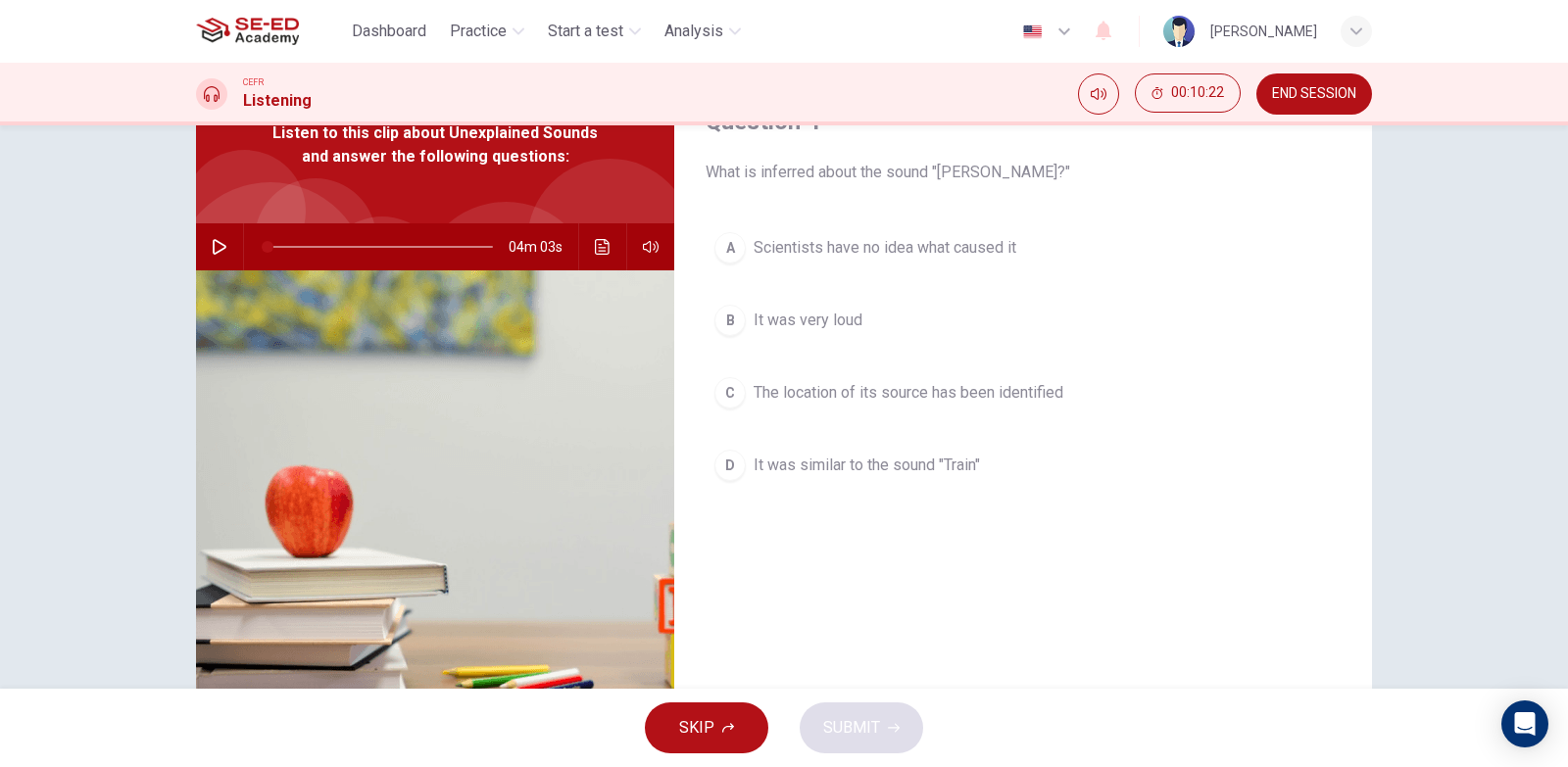 click on "The location of its source has been identified" at bounding box center [908, 393] 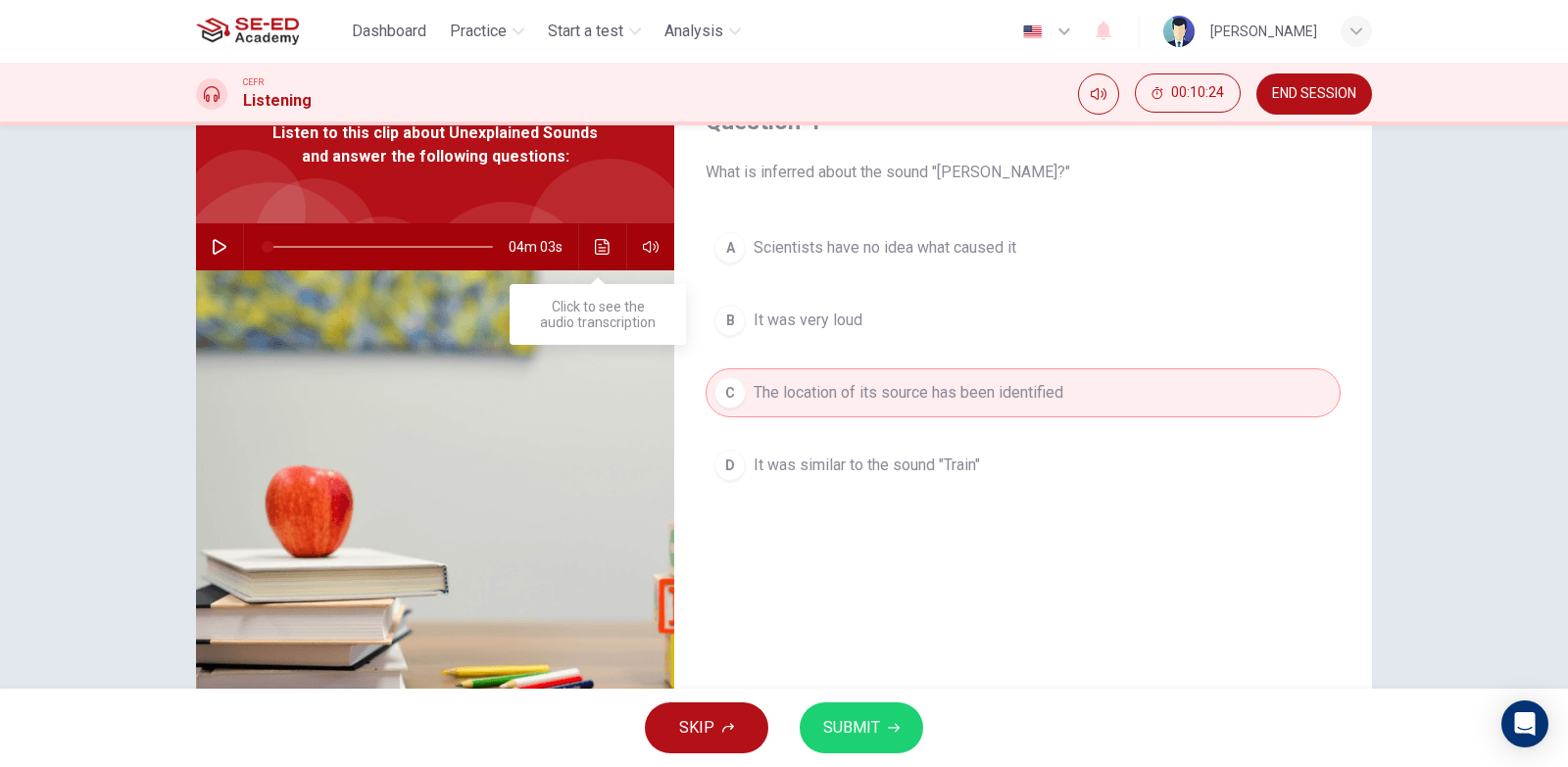 click at bounding box center [603, 247] 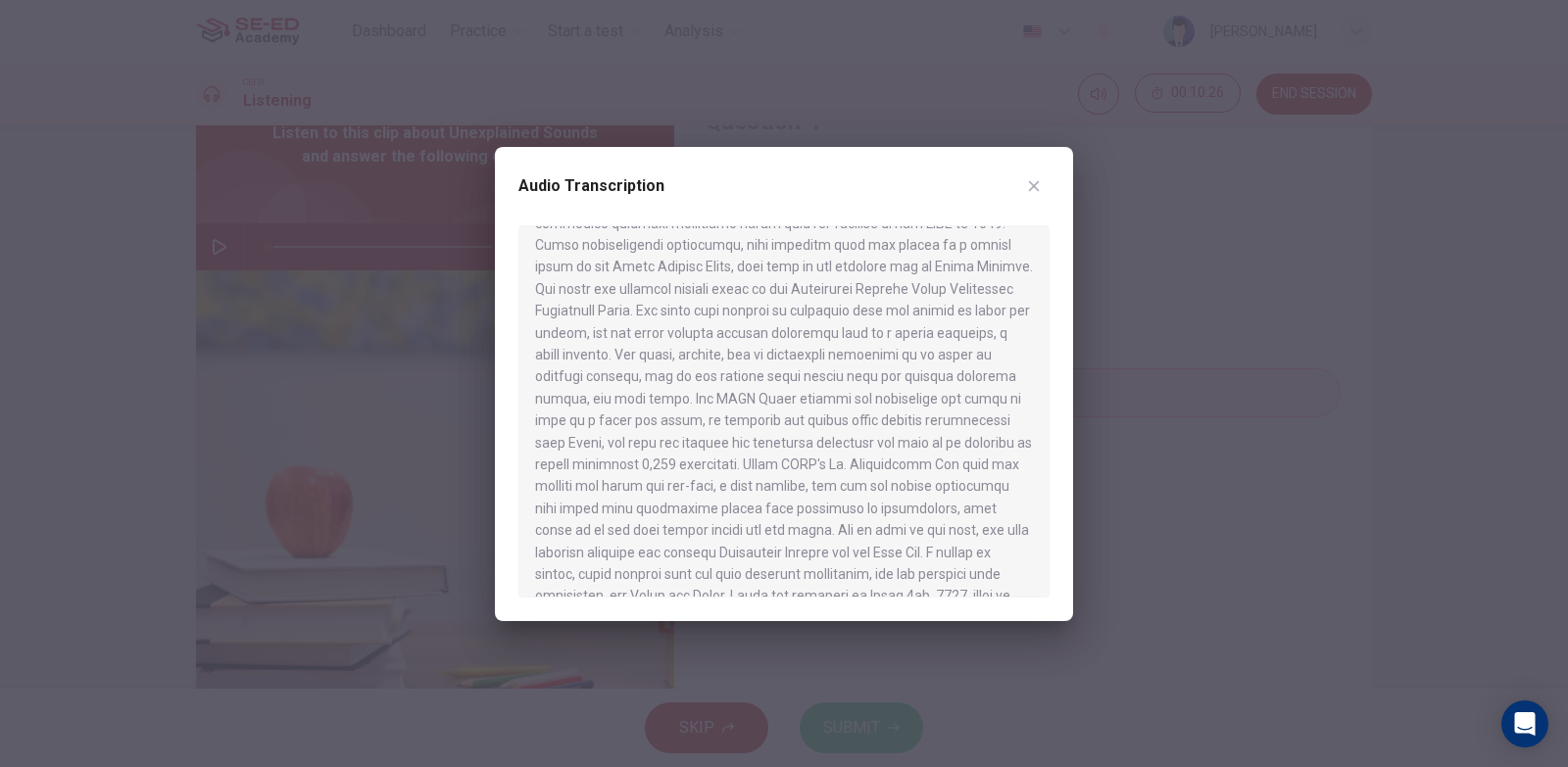 scroll, scrollTop: 692, scrollLeft: 0, axis: vertical 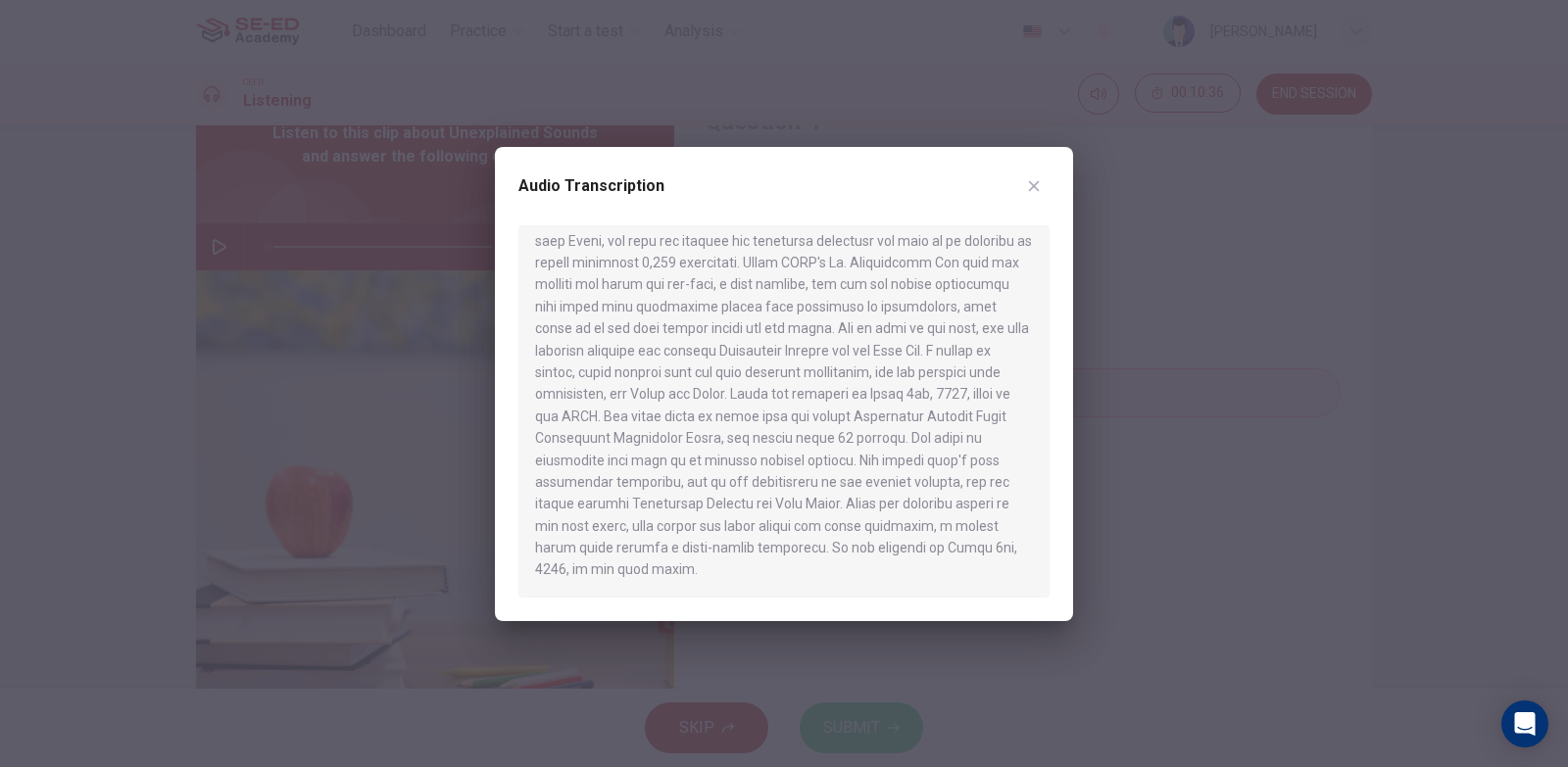 drag, startPoint x: 593, startPoint y: 464, endPoint x: 976, endPoint y: 464, distance: 383 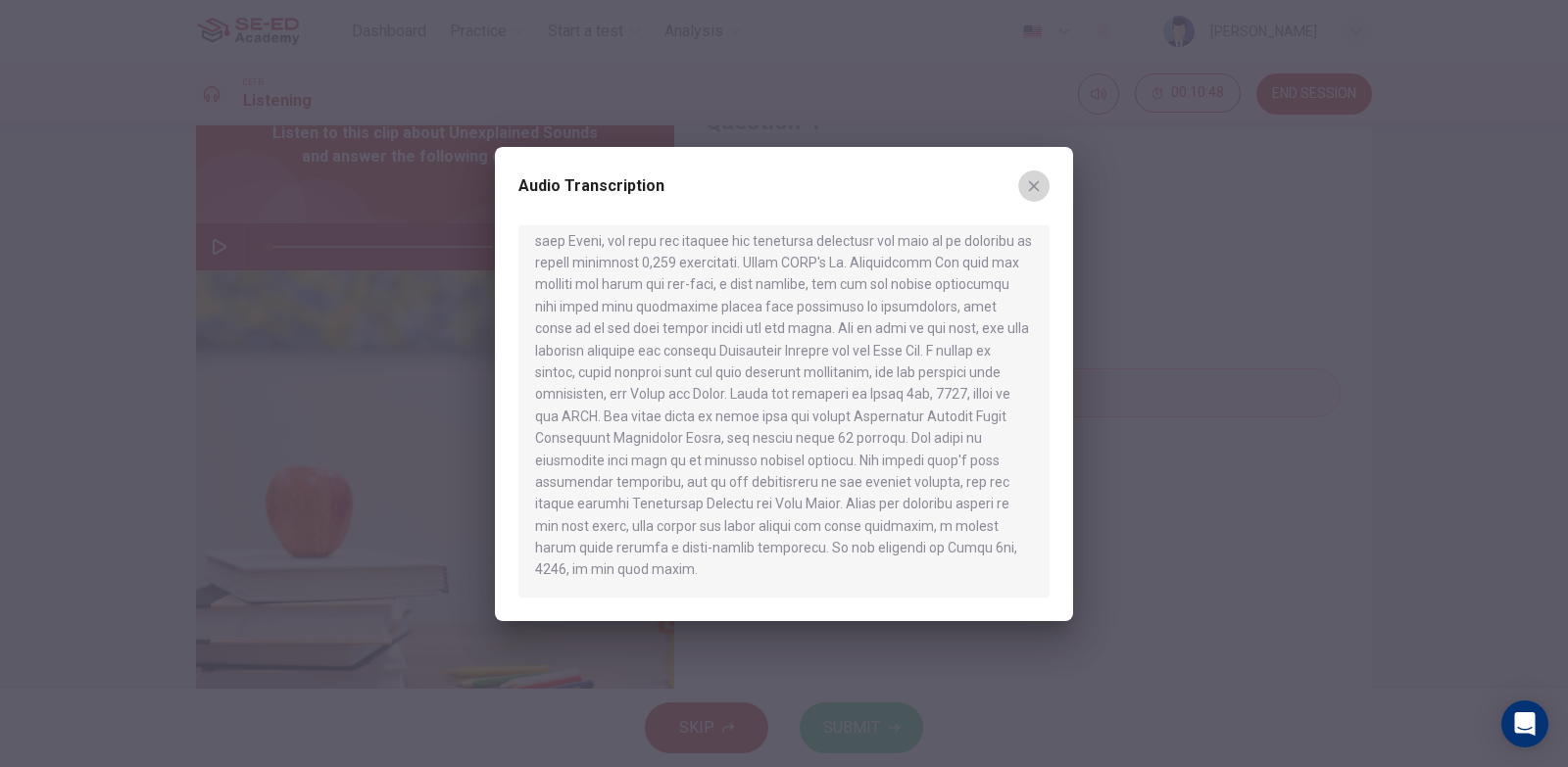 click at bounding box center [1034, 186] 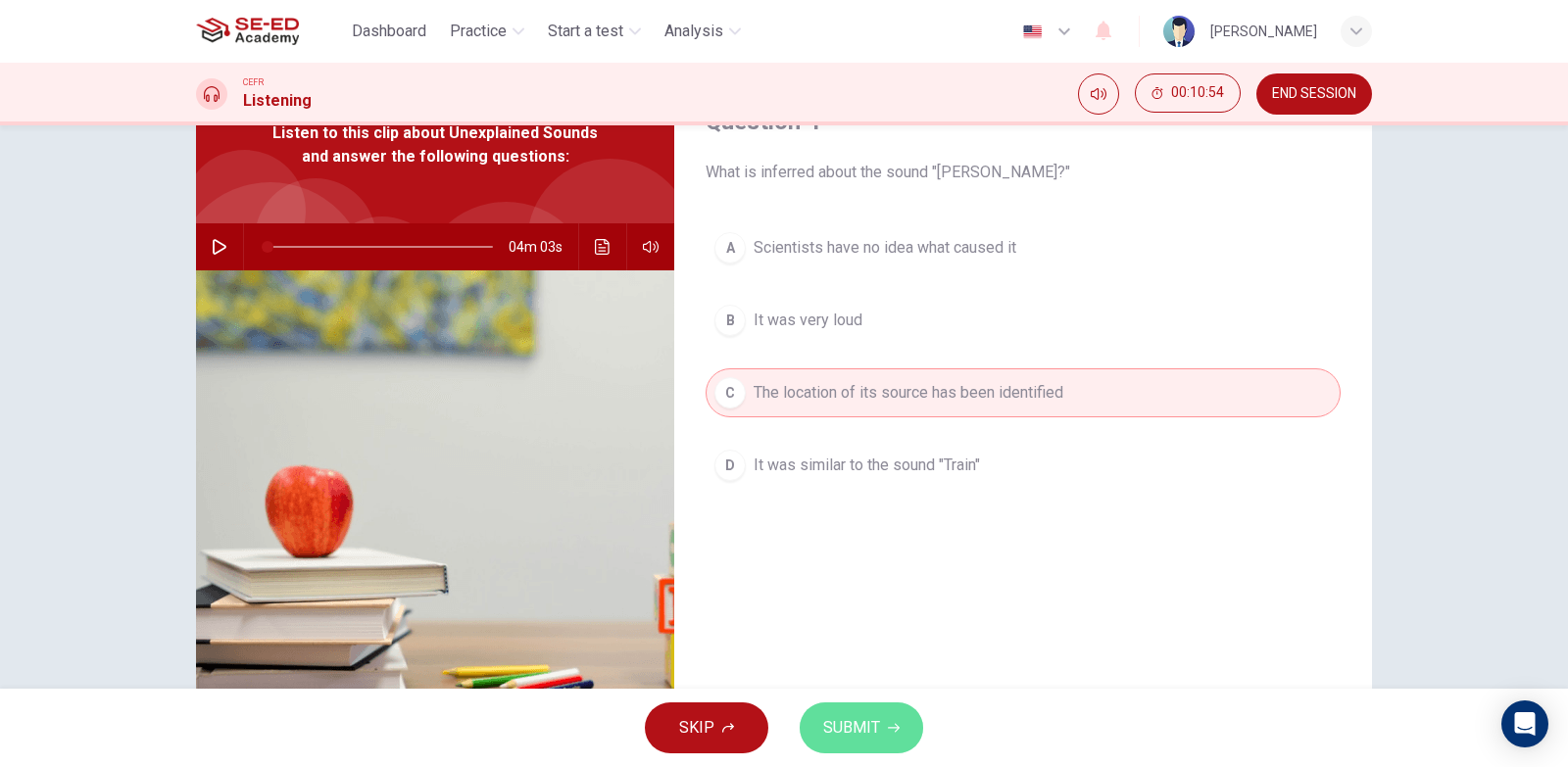 click on "SUBMIT" at bounding box center [852, 728] 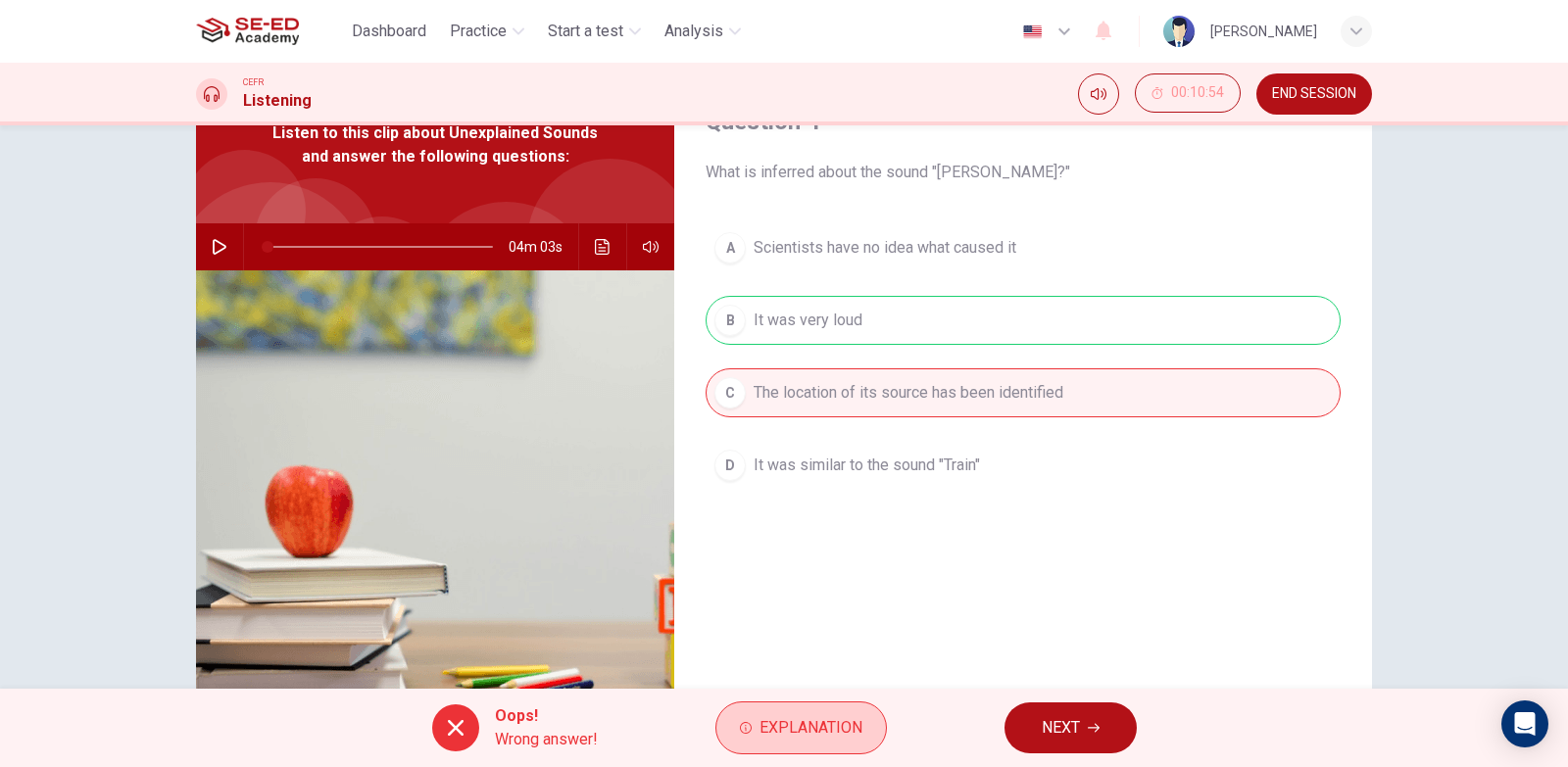 click on "Explanation" at bounding box center (810, 728) 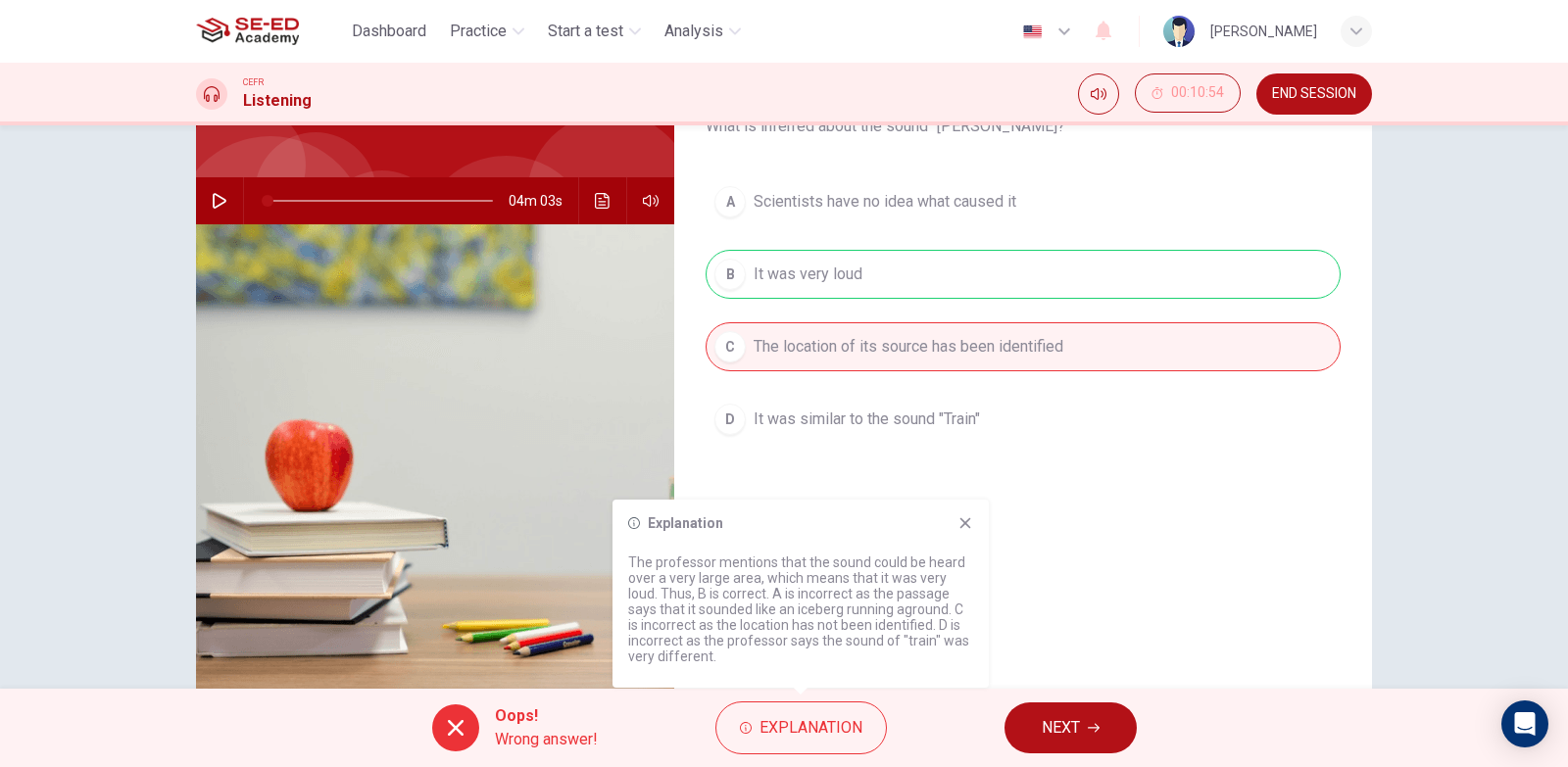 scroll, scrollTop: 98, scrollLeft: 0, axis: vertical 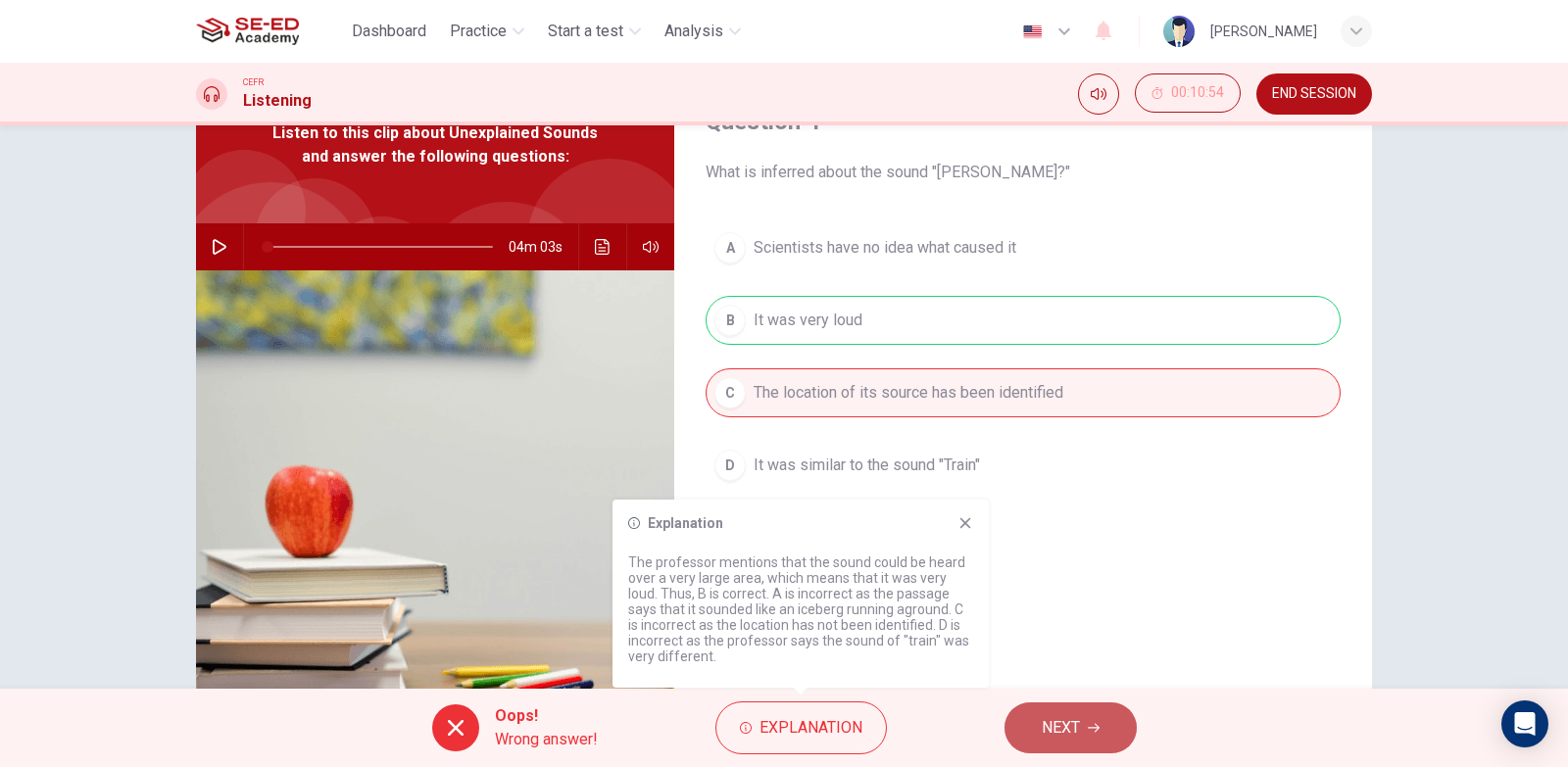 click on "NEXT" at bounding box center (1070, 728) 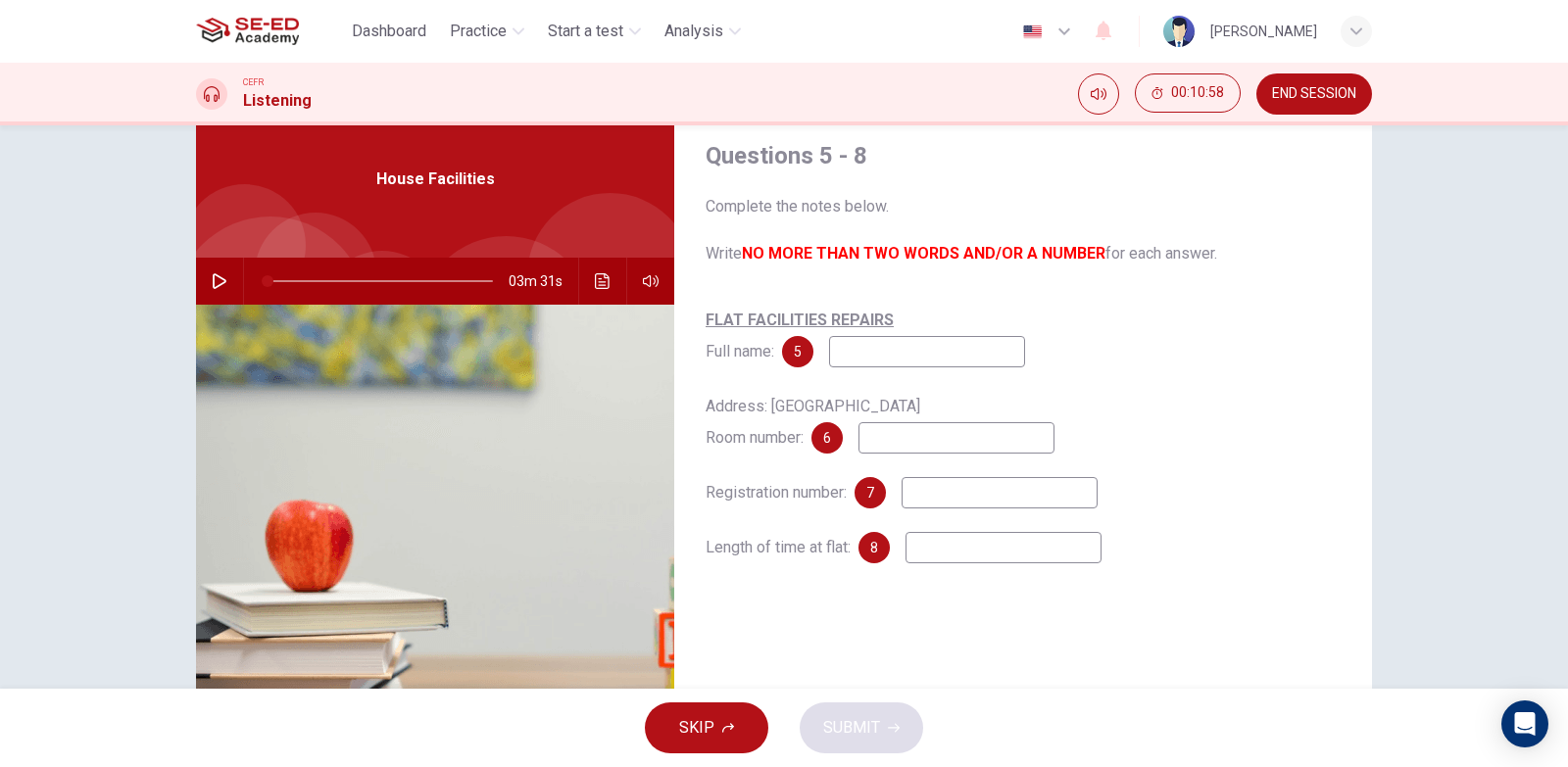 scroll, scrollTop: 98, scrollLeft: 0, axis: vertical 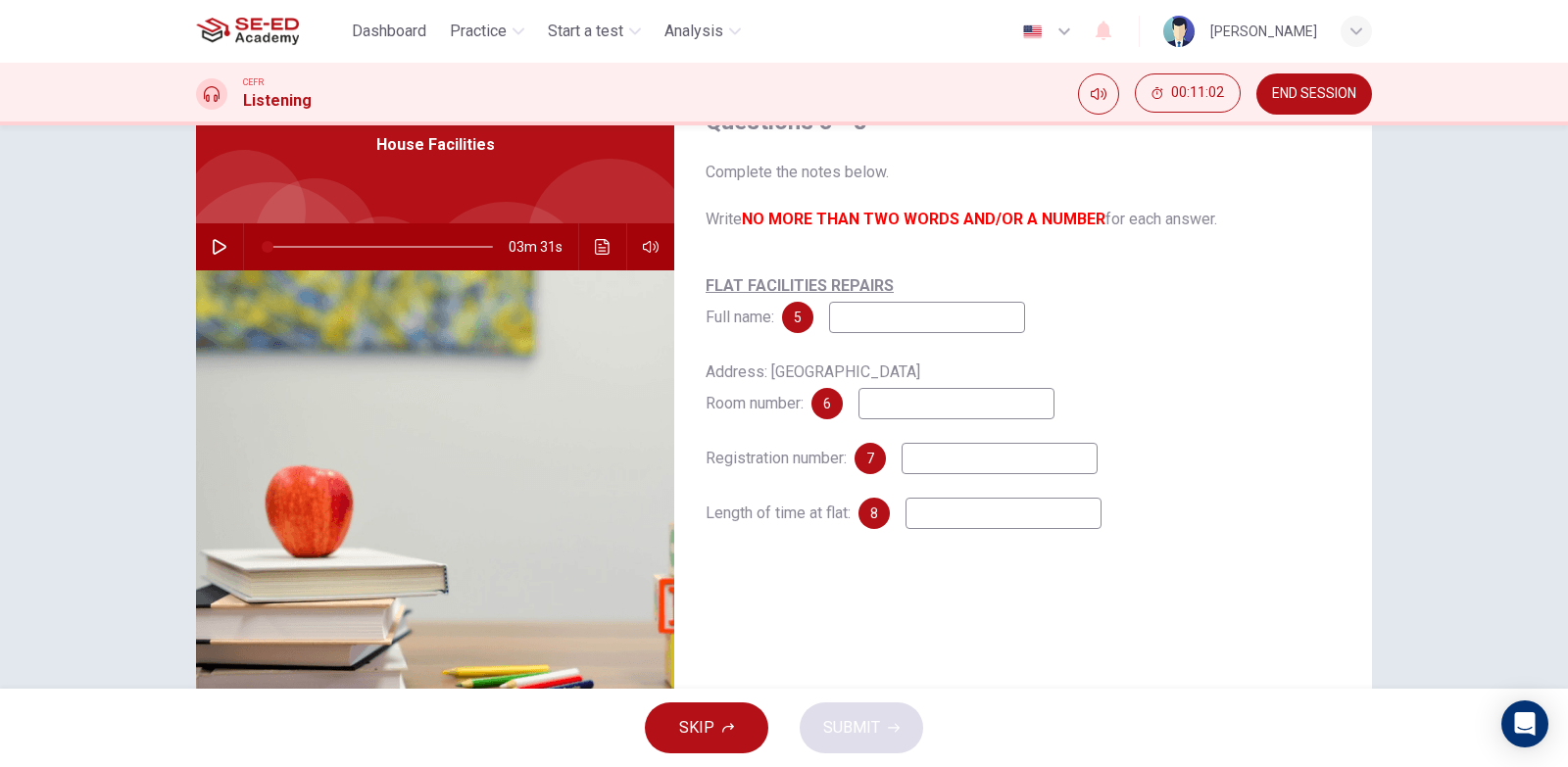 click on "03m 31s" at bounding box center [435, 247] 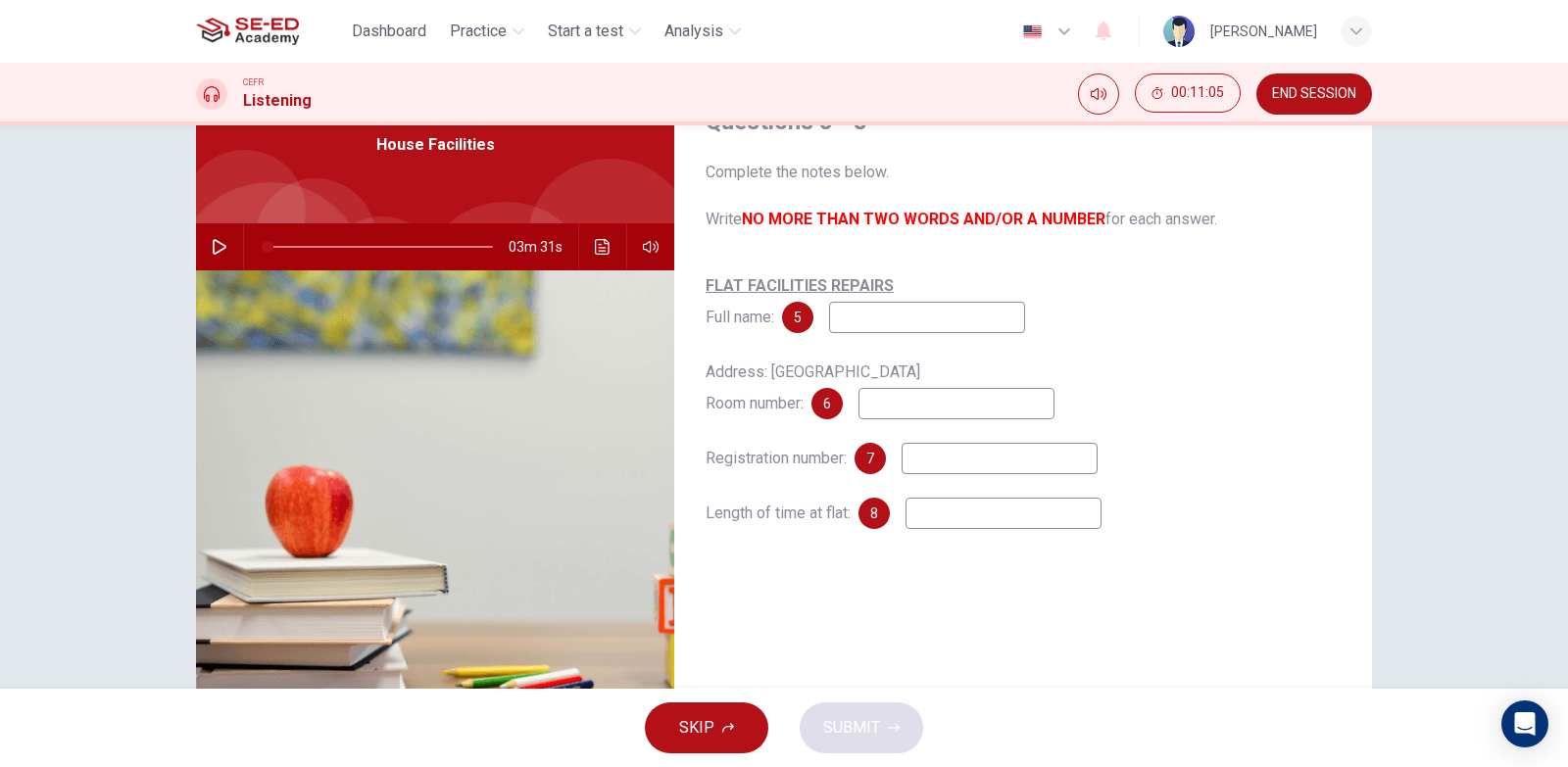 click at bounding box center (220, 247) 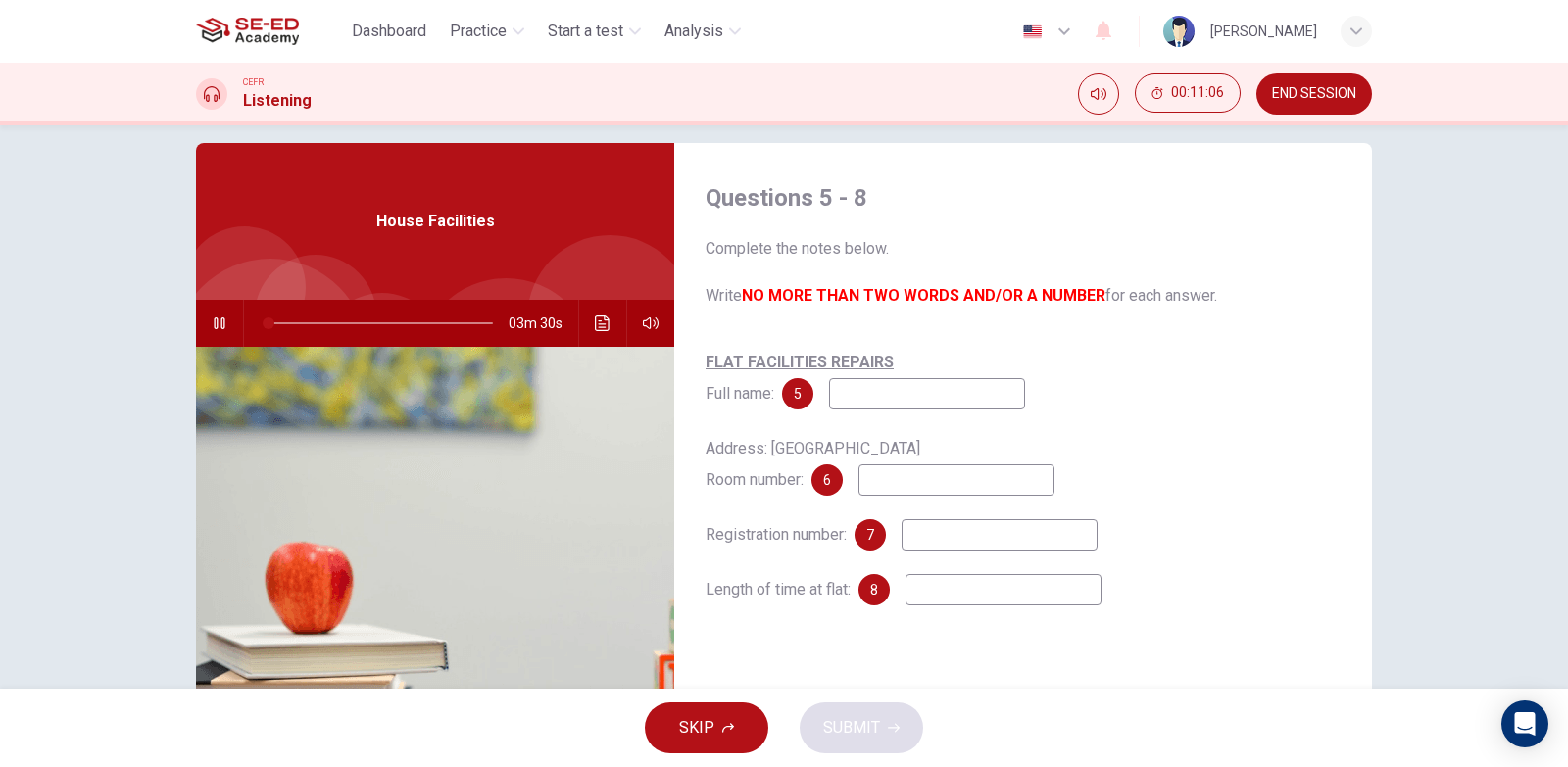scroll, scrollTop: 0, scrollLeft: 0, axis: both 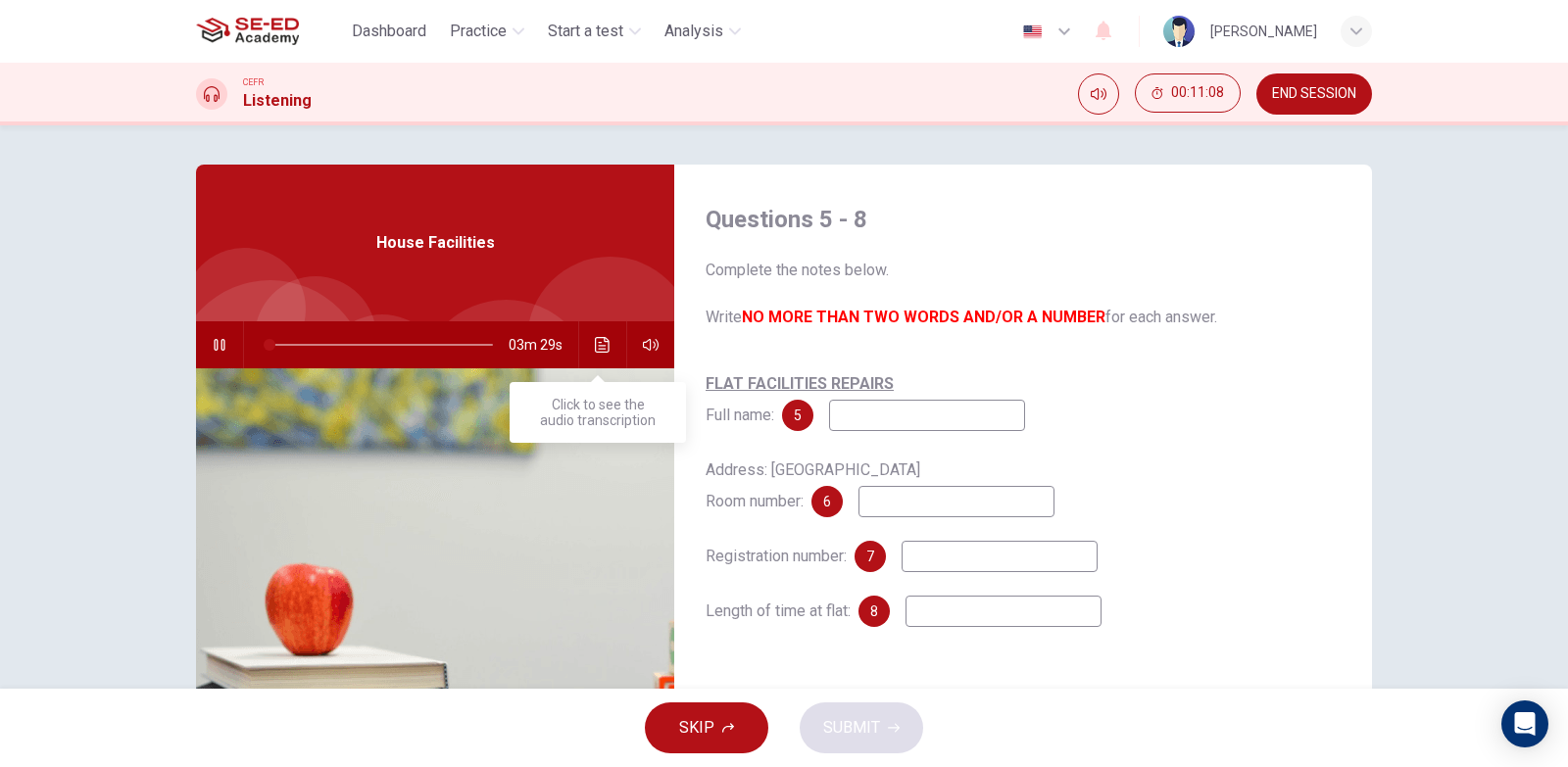 click 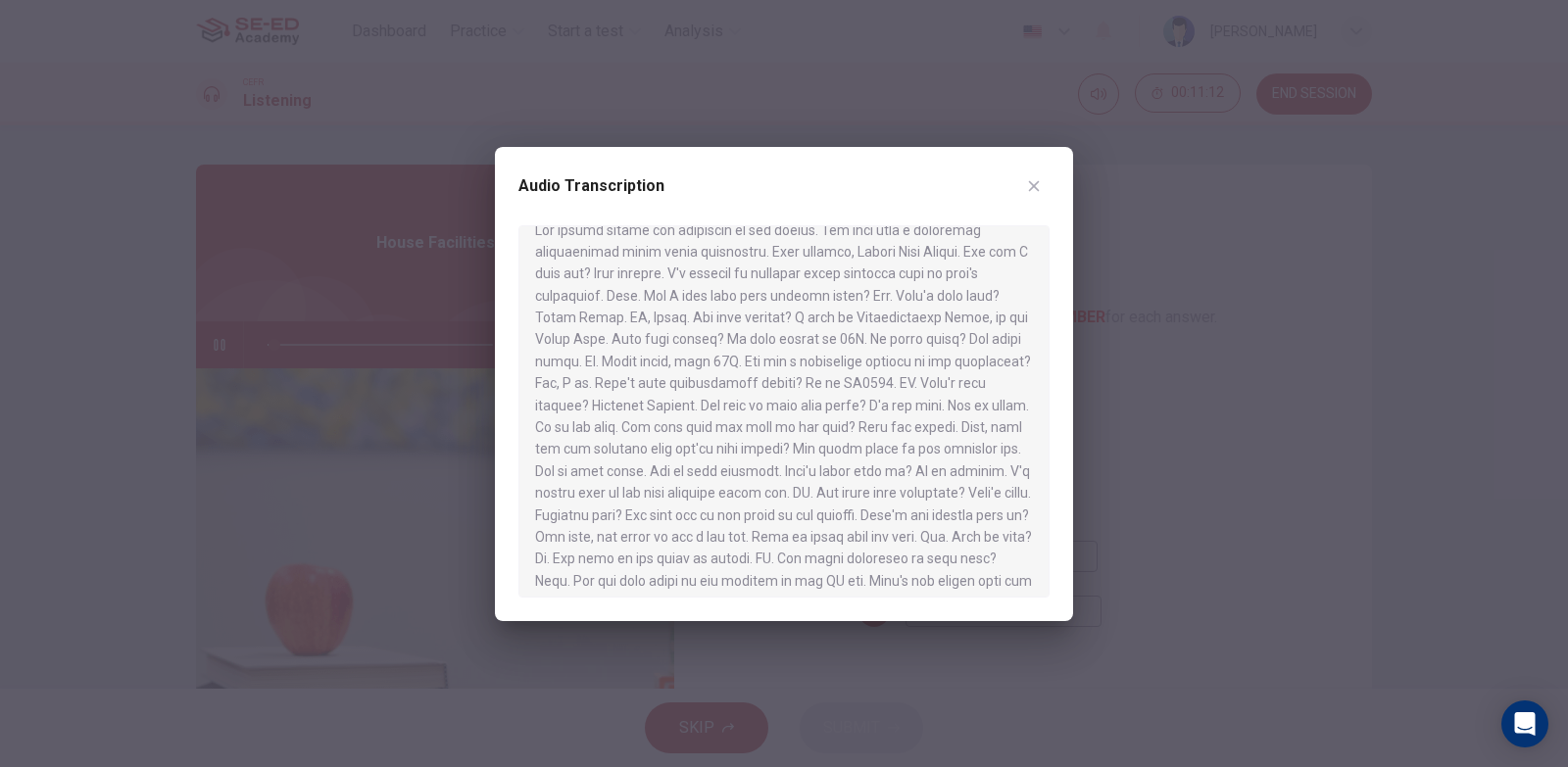 scroll, scrollTop: 0, scrollLeft: 0, axis: both 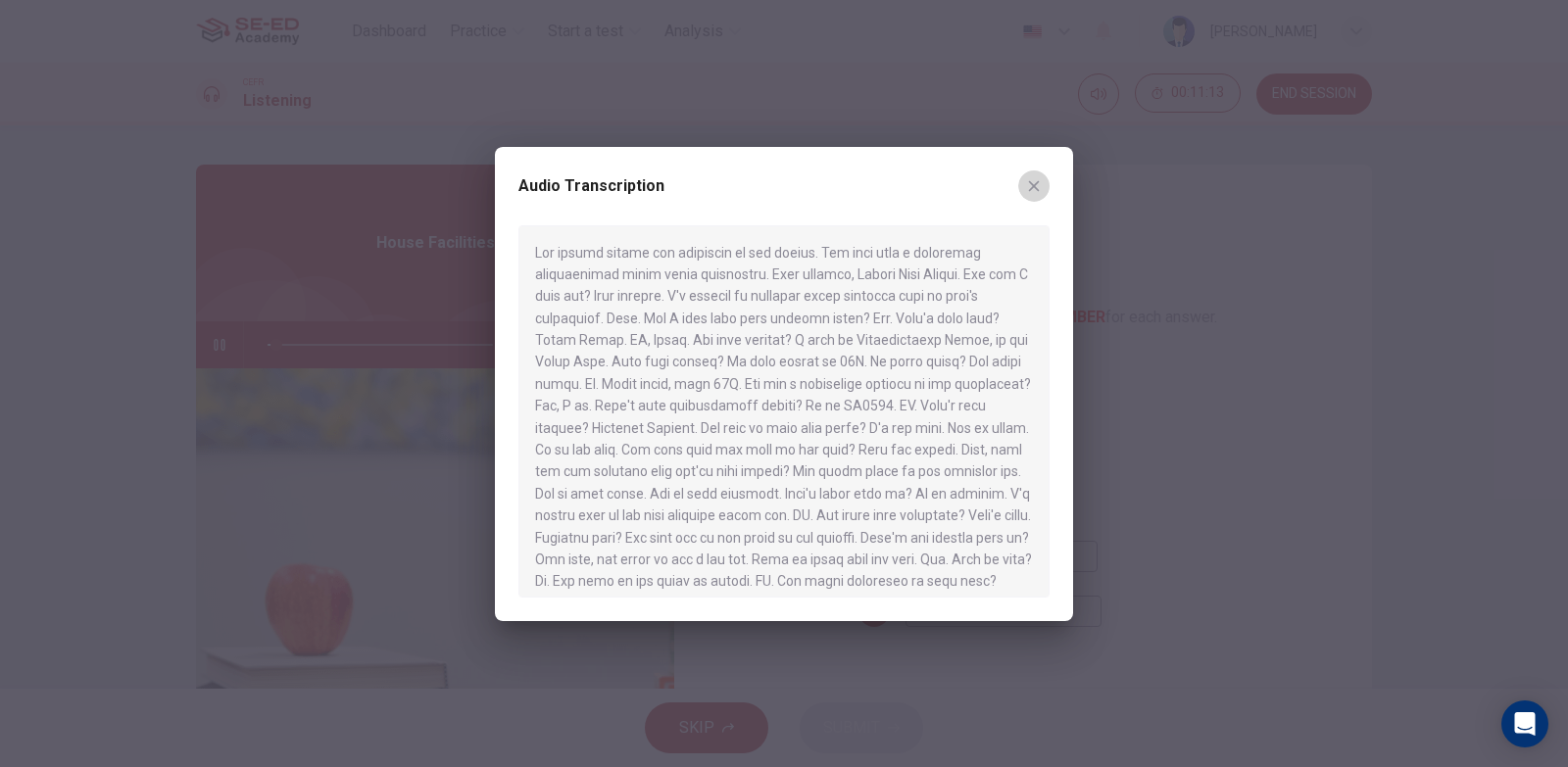 click 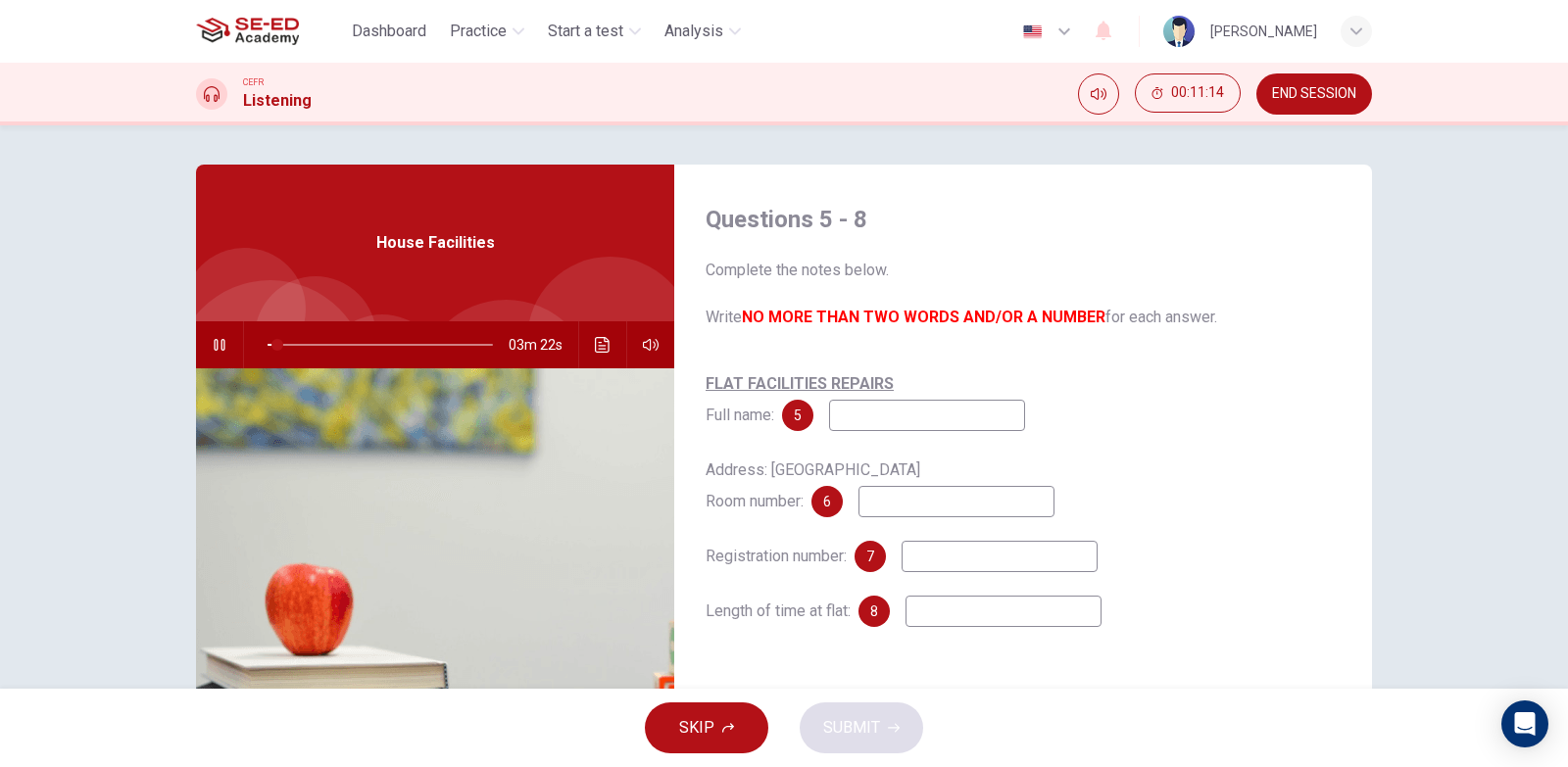 click at bounding box center [927, 415] 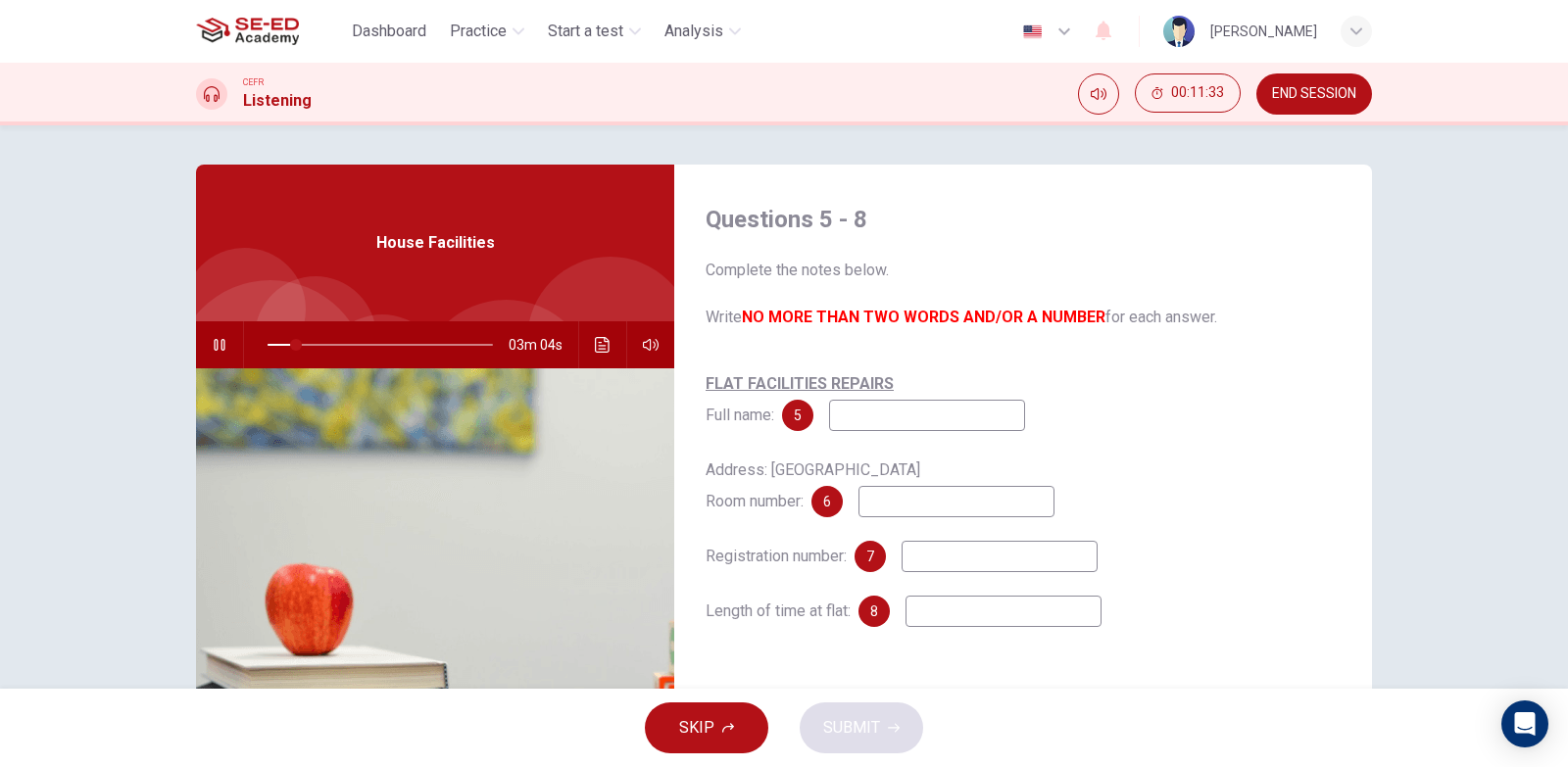type on "13" 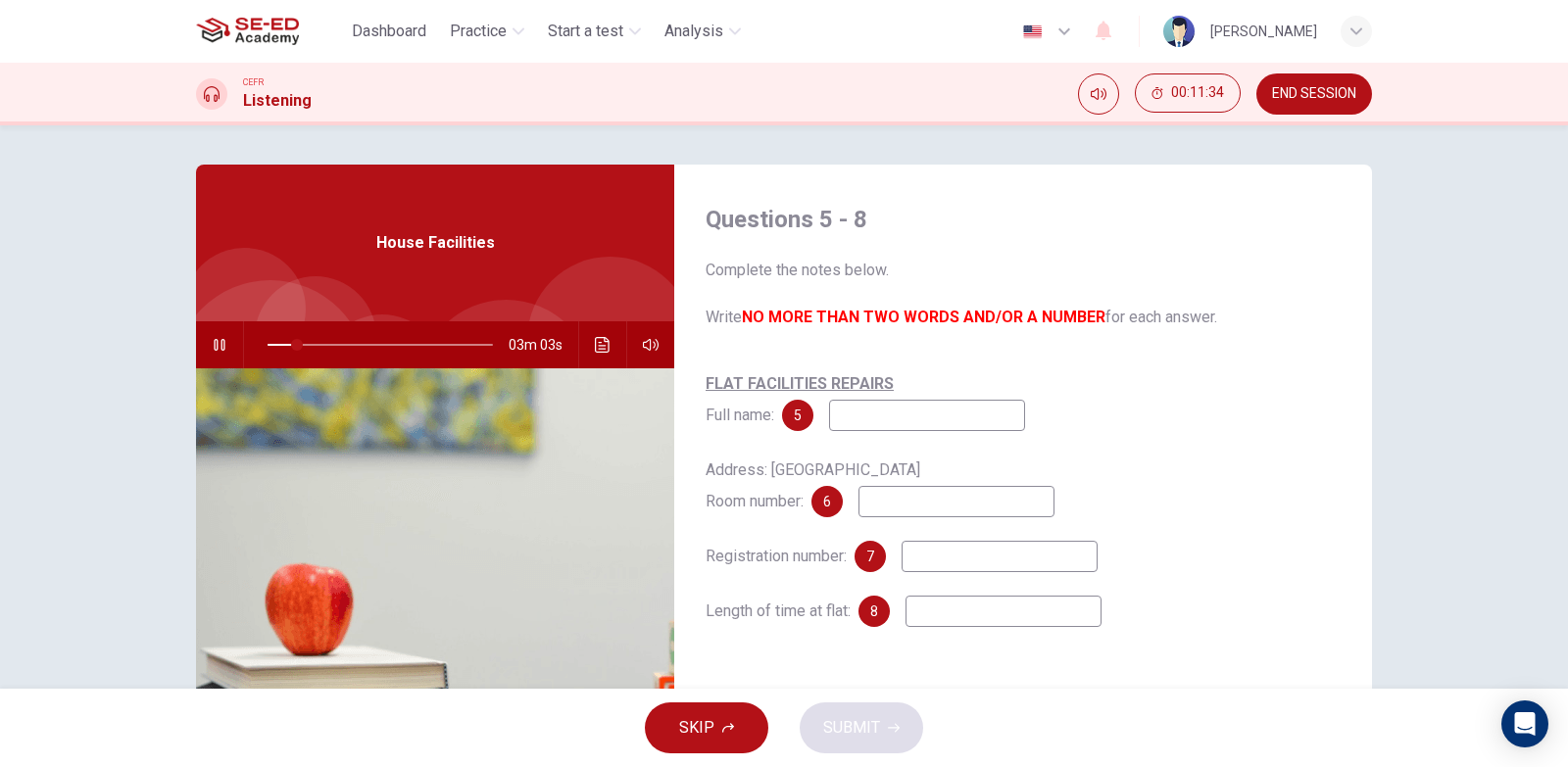 type on "k" 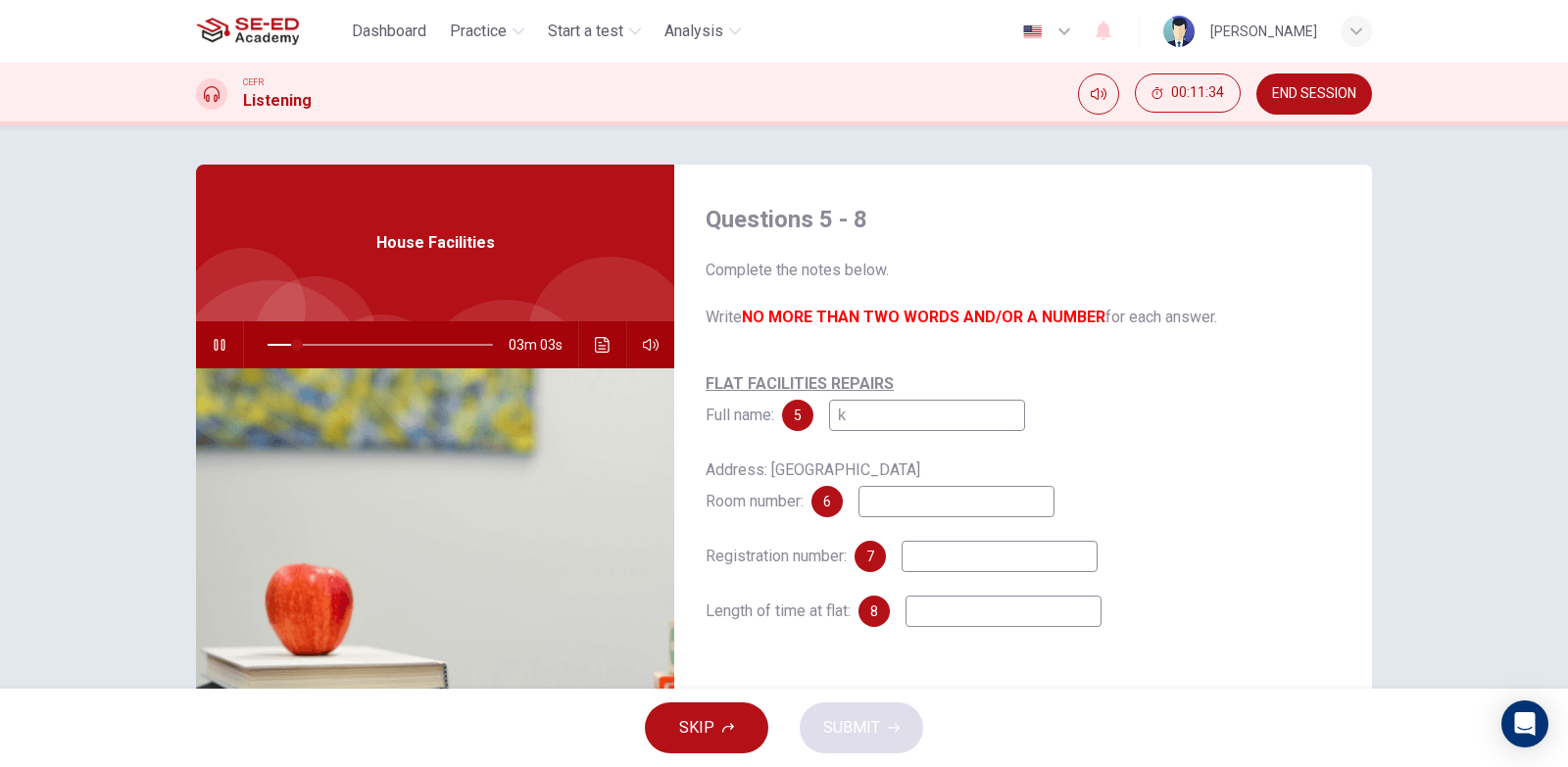 type on "14" 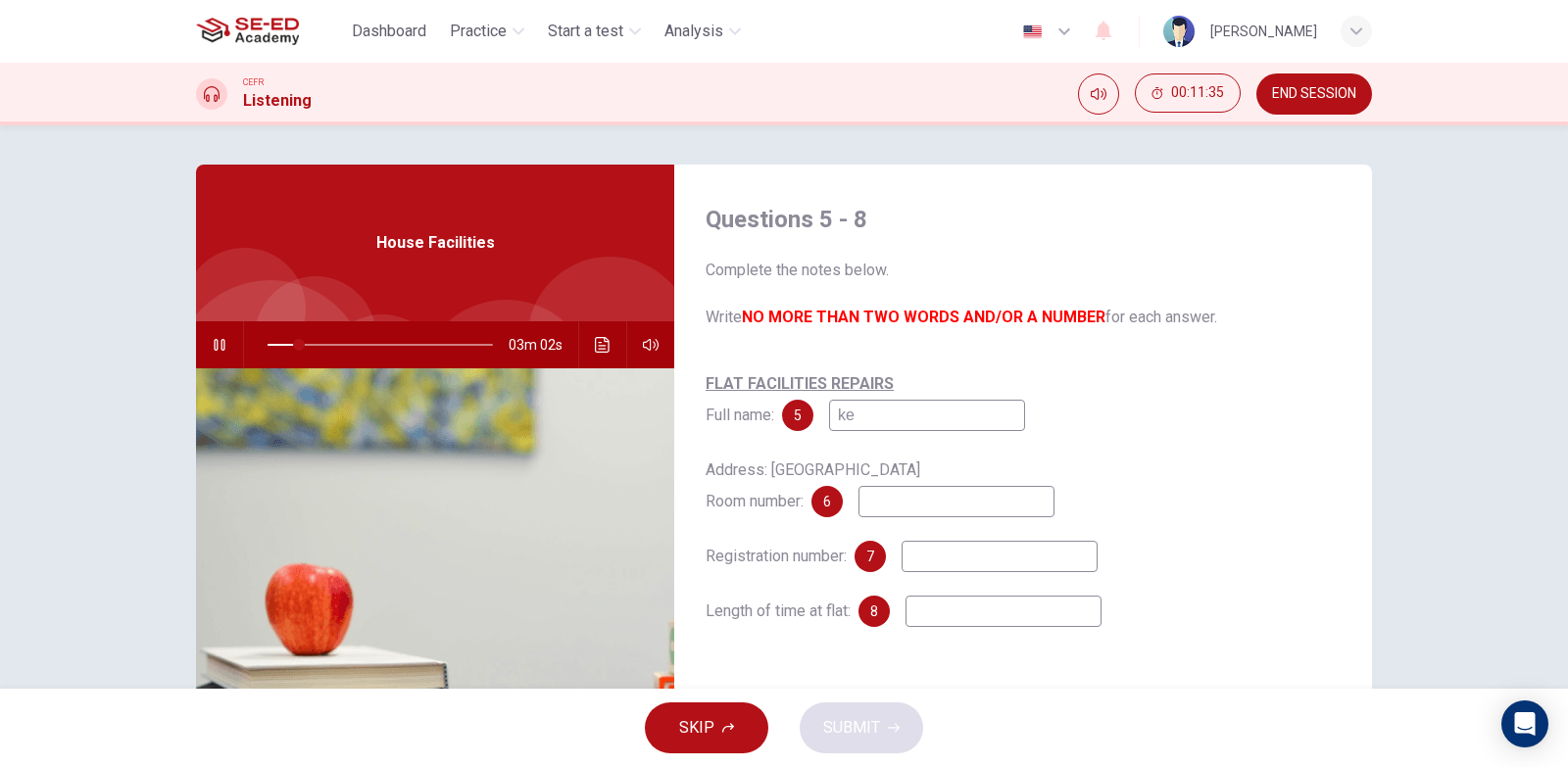 type on "kev" 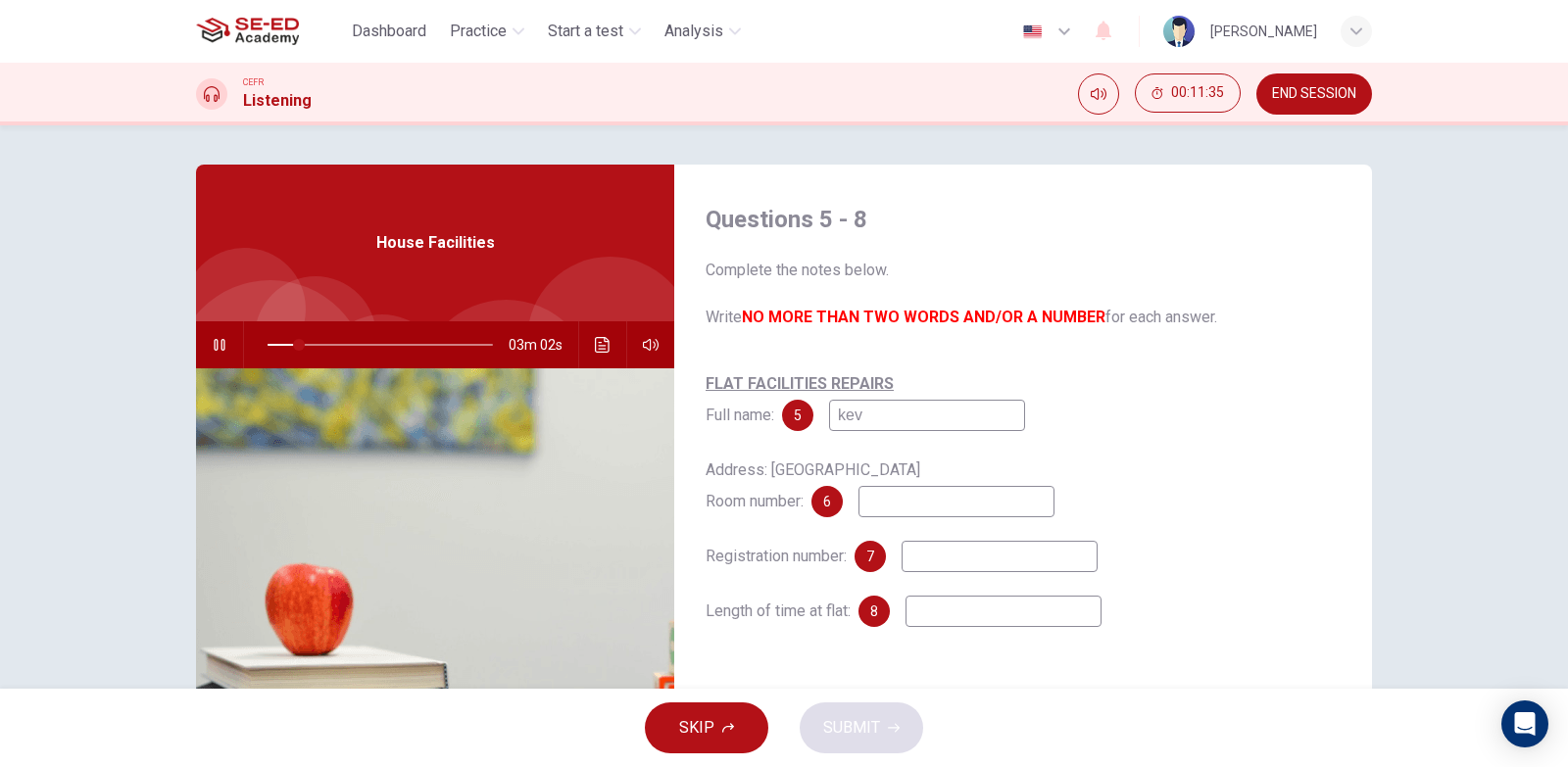 type on "14" 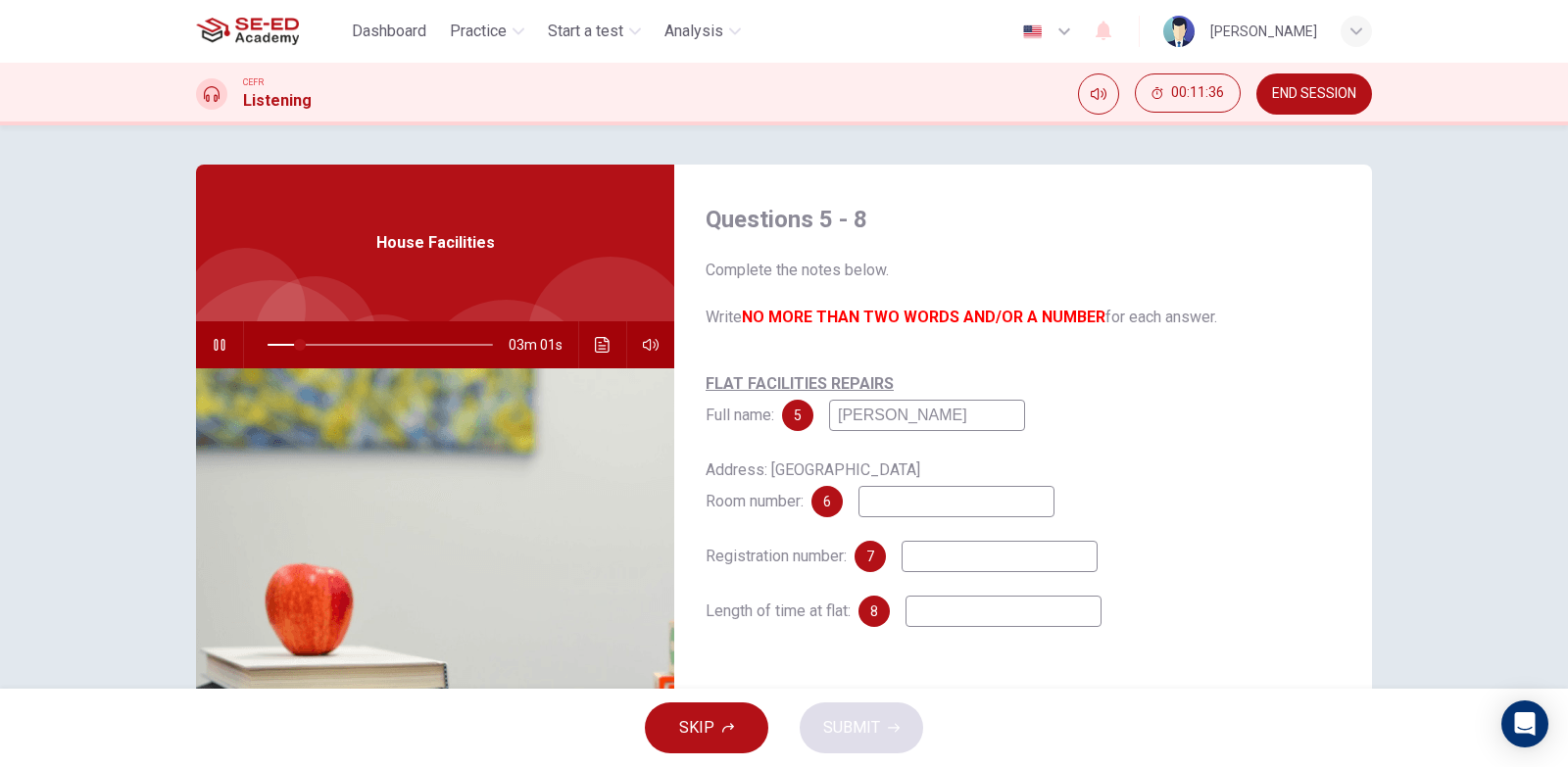 type on "kevin" 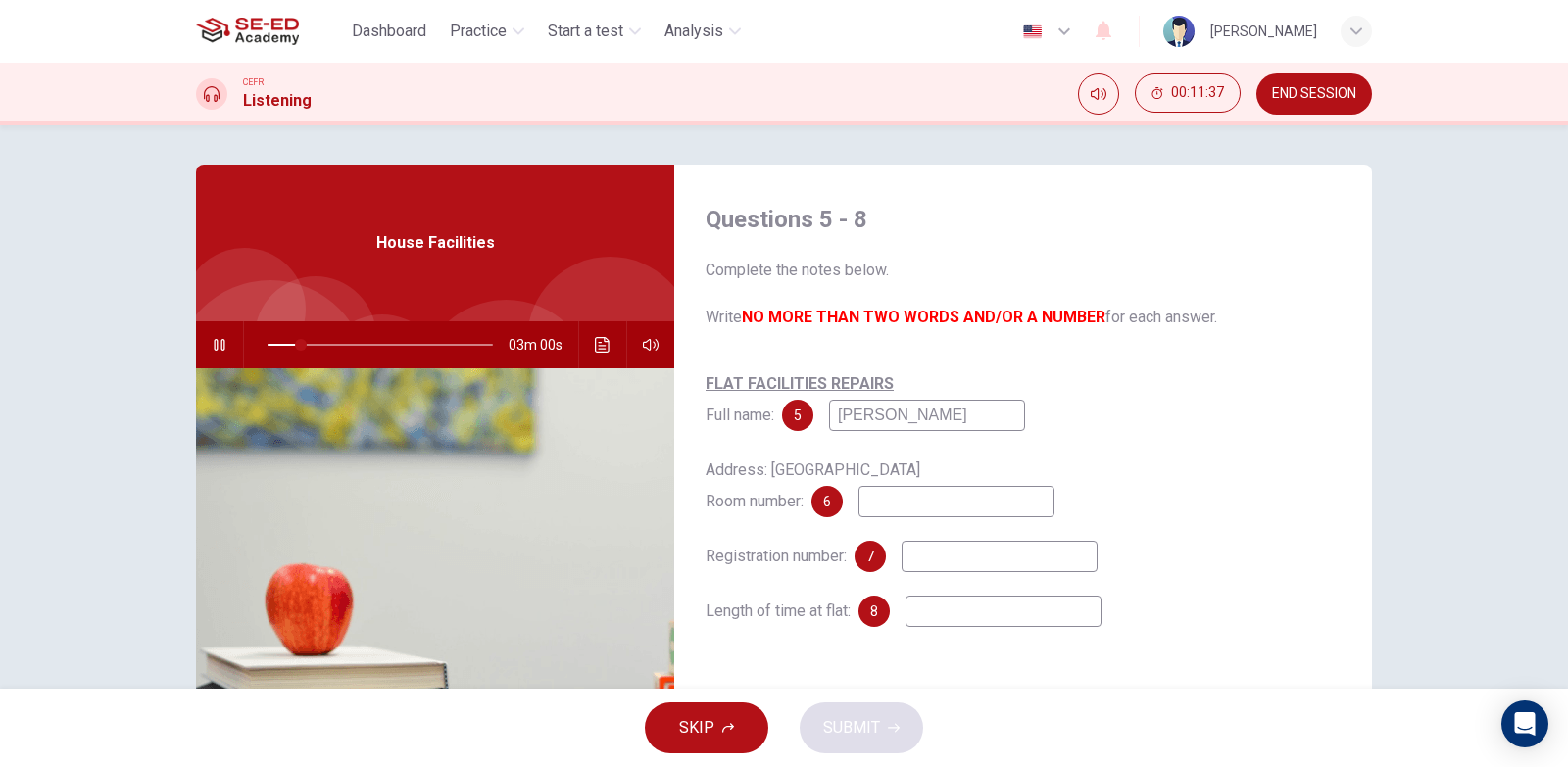 type on "kevi" 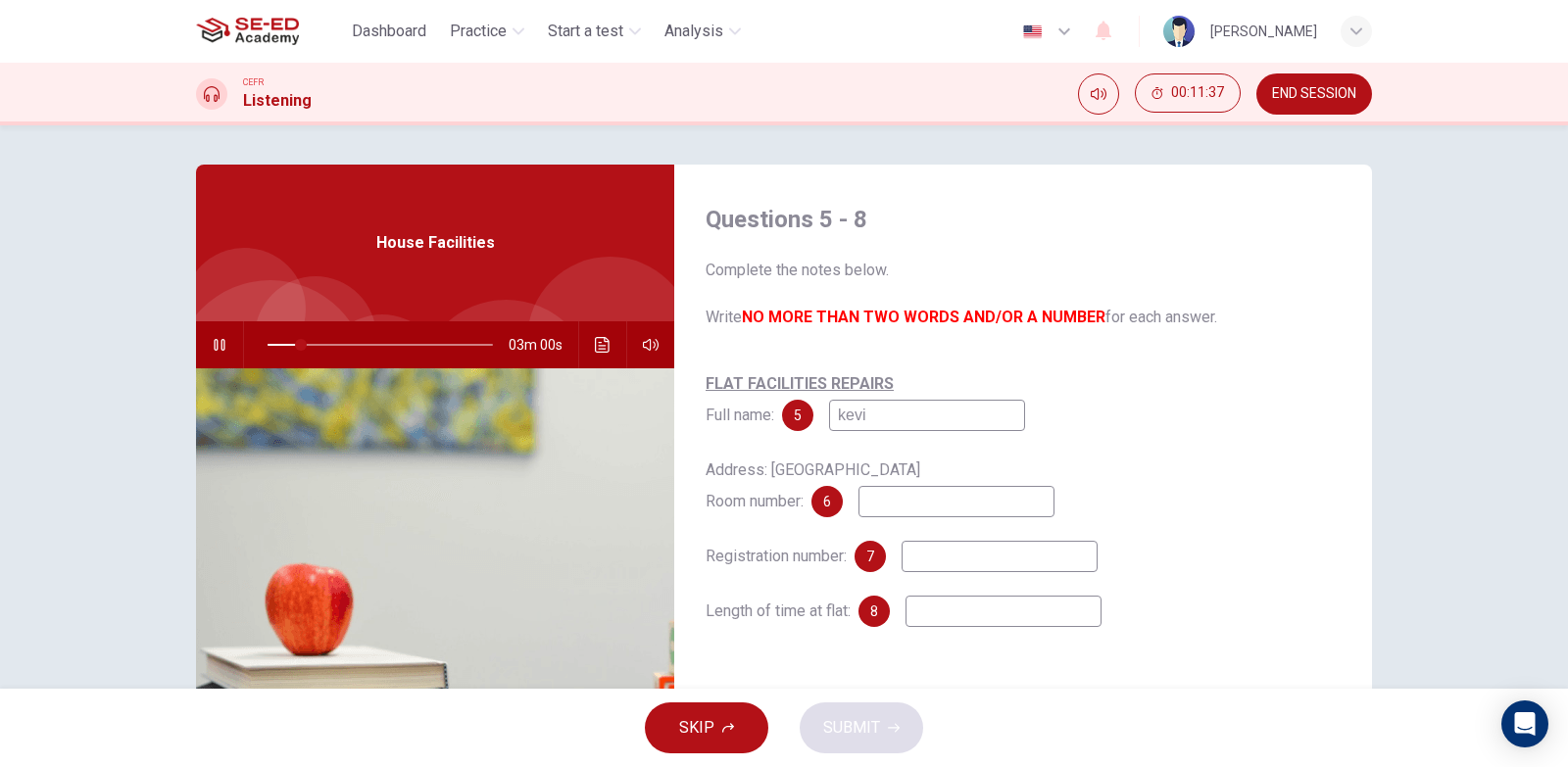 type on "15" 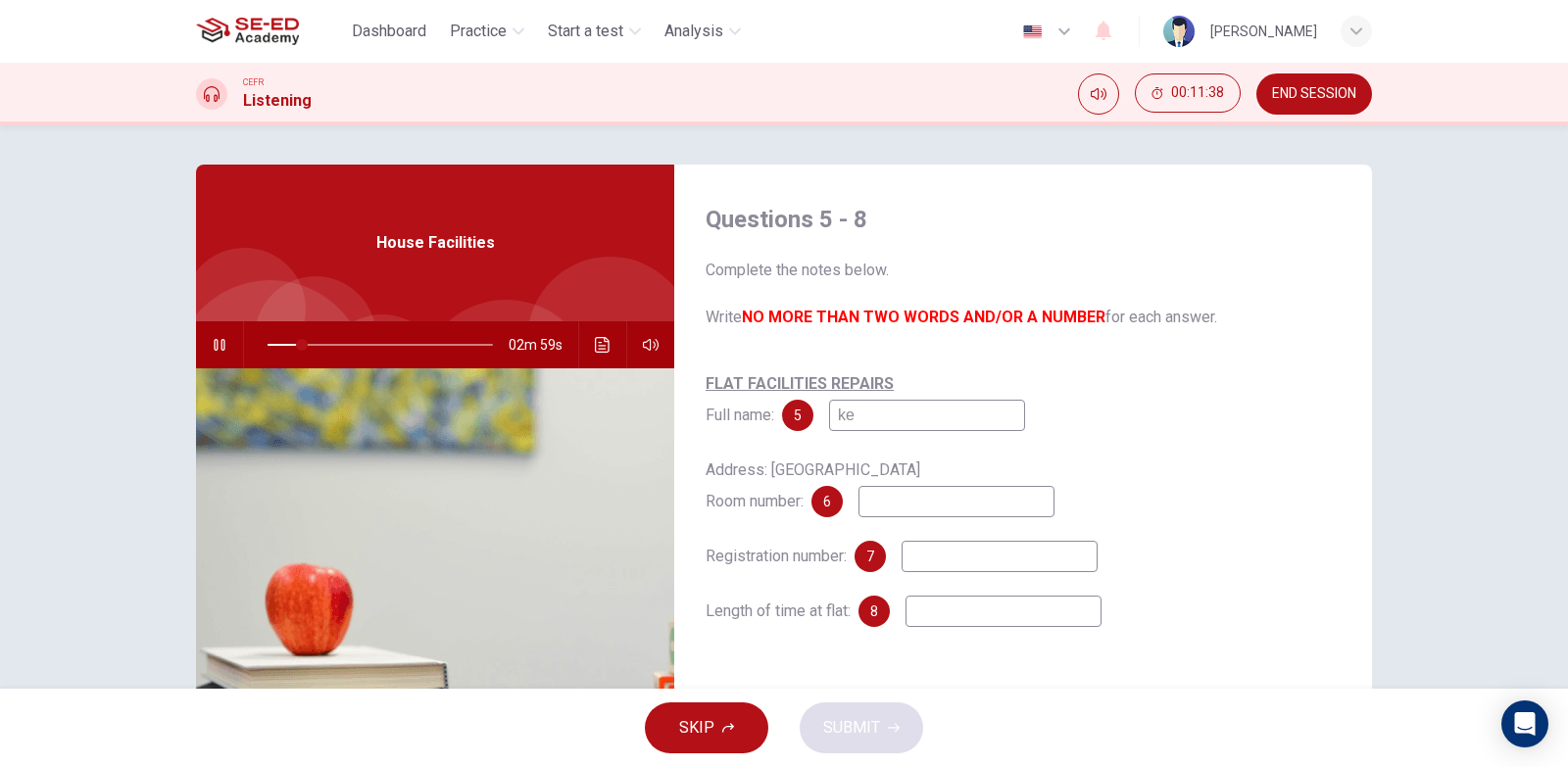 type on "k" 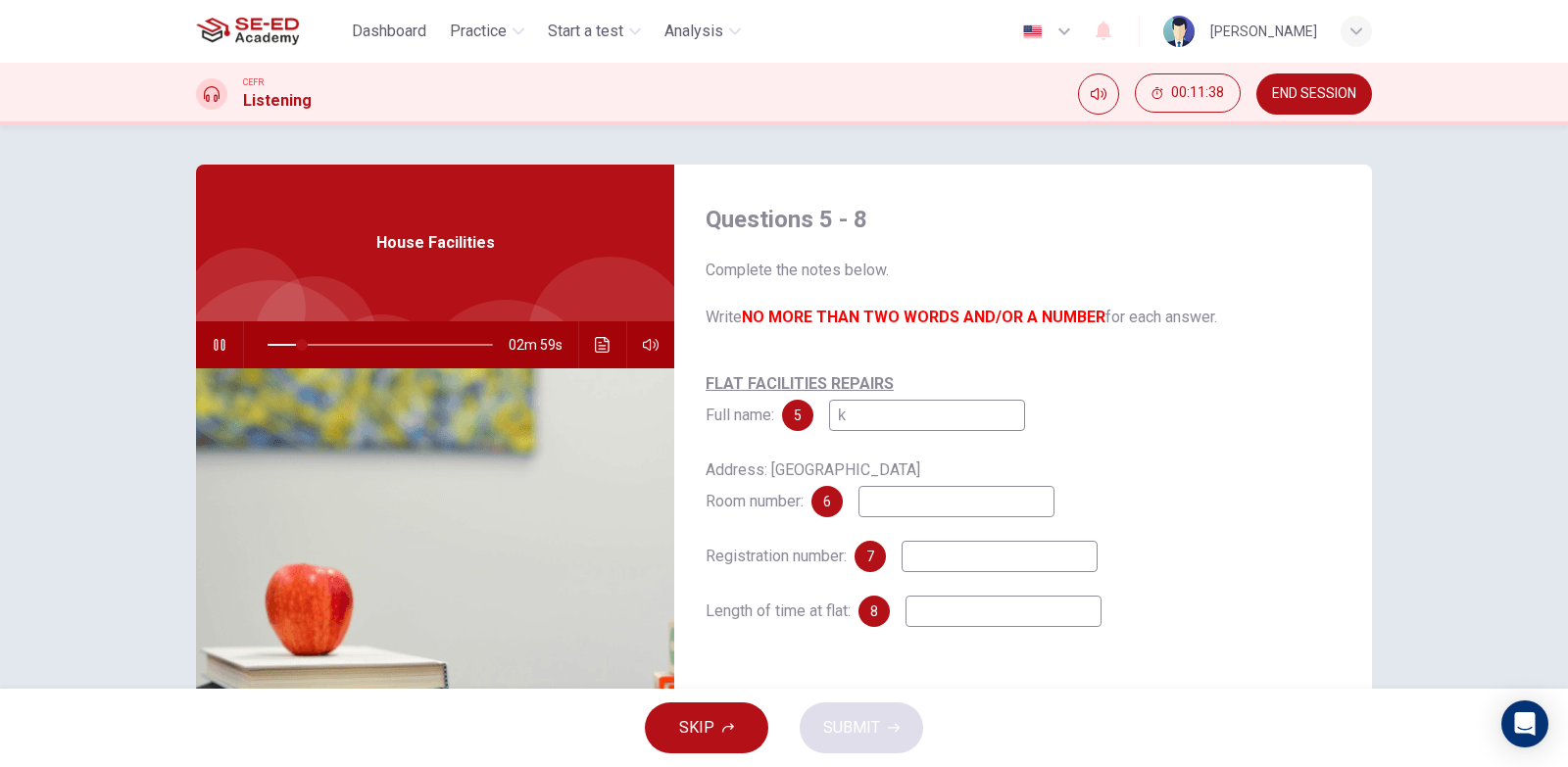 type 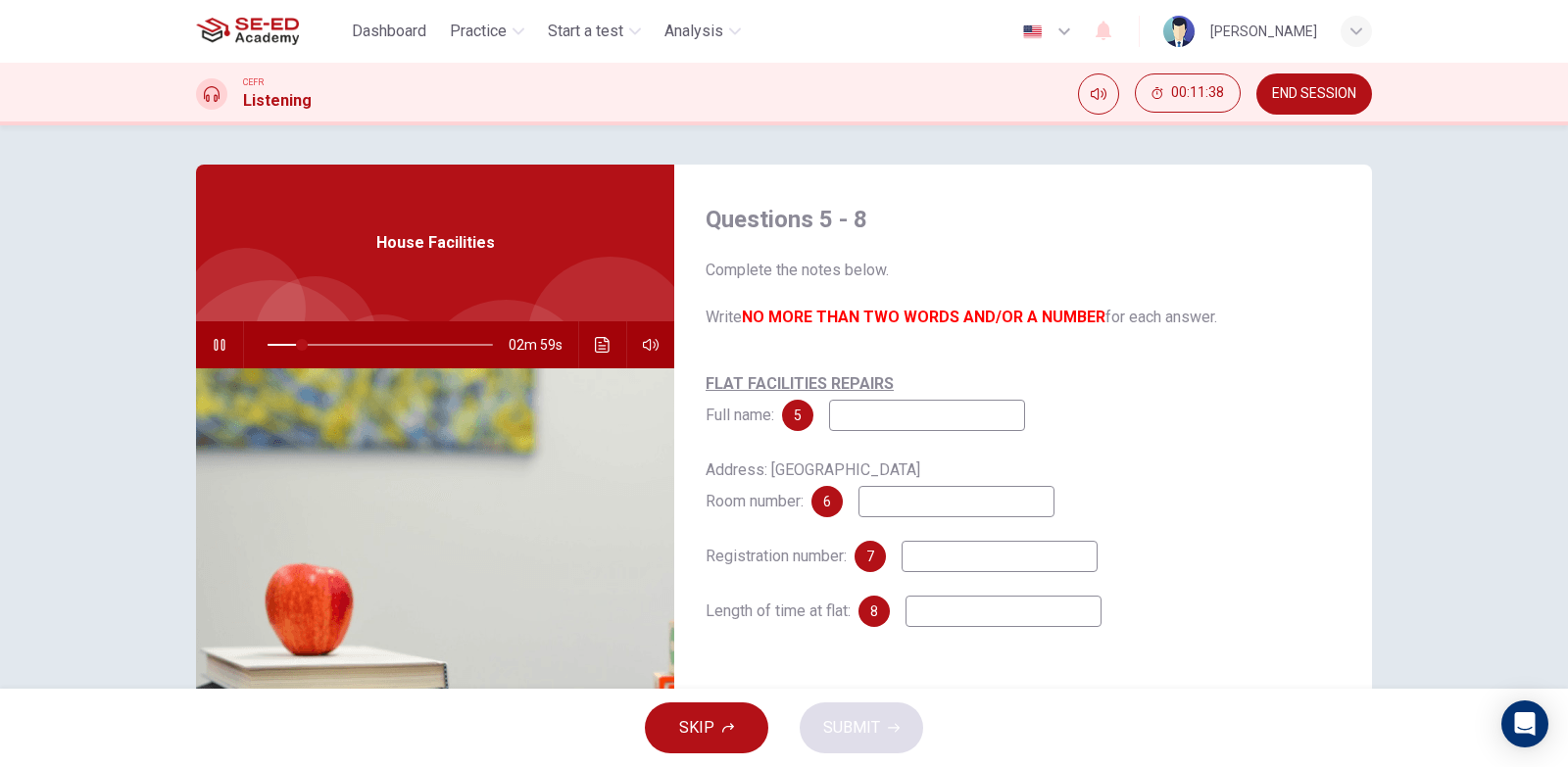 type on "16" 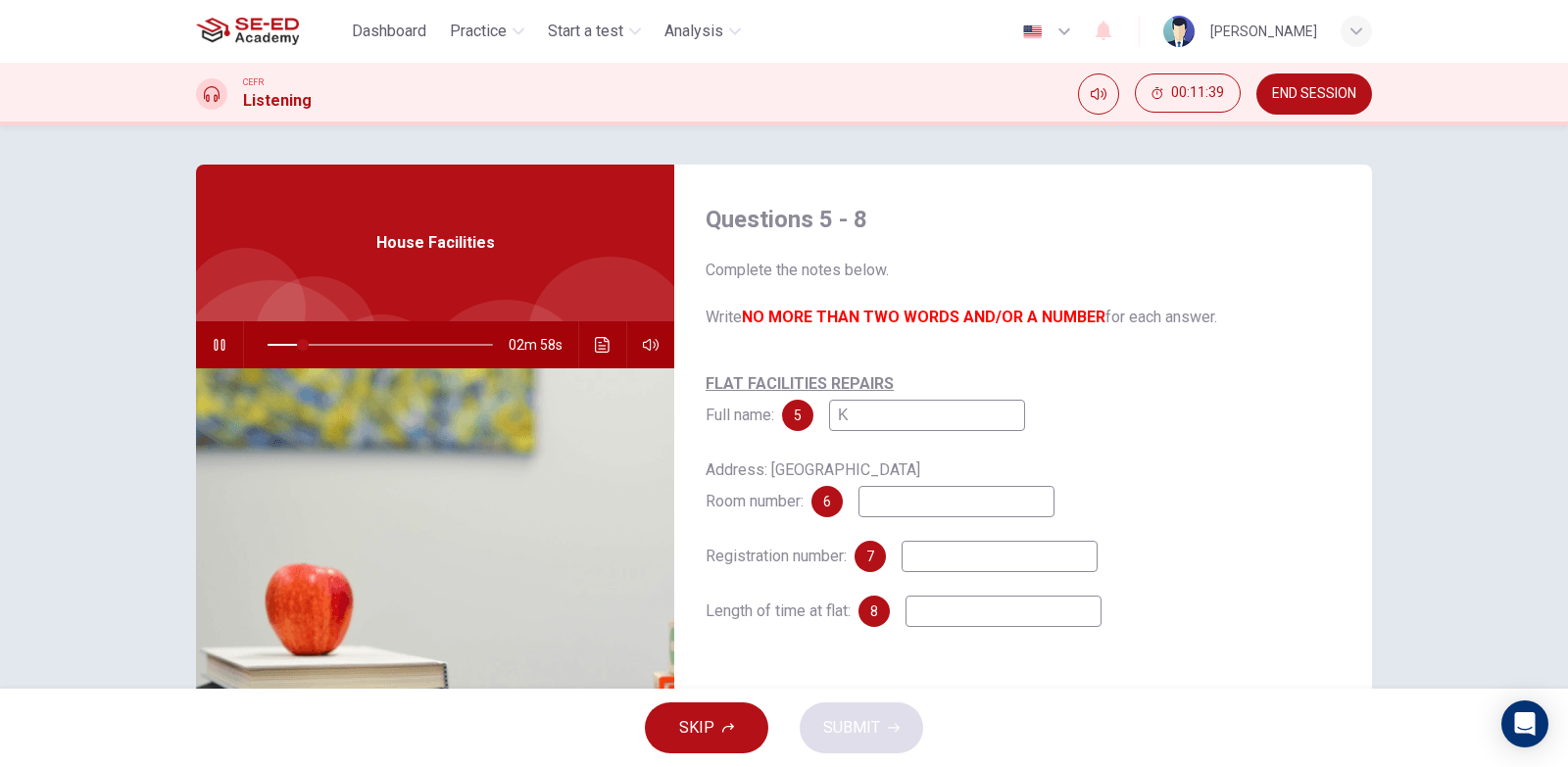 type on "Ke" 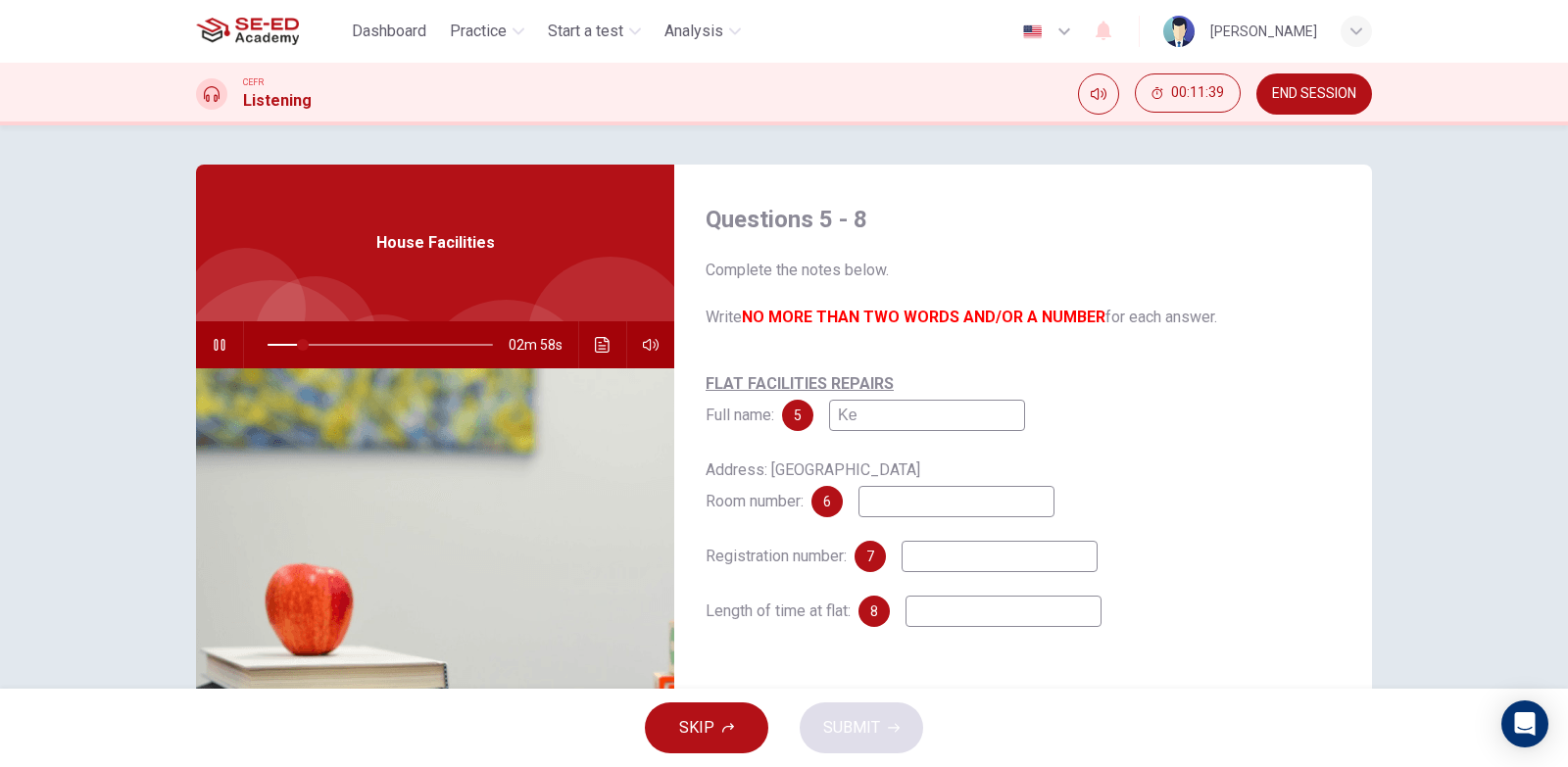 type on "16" 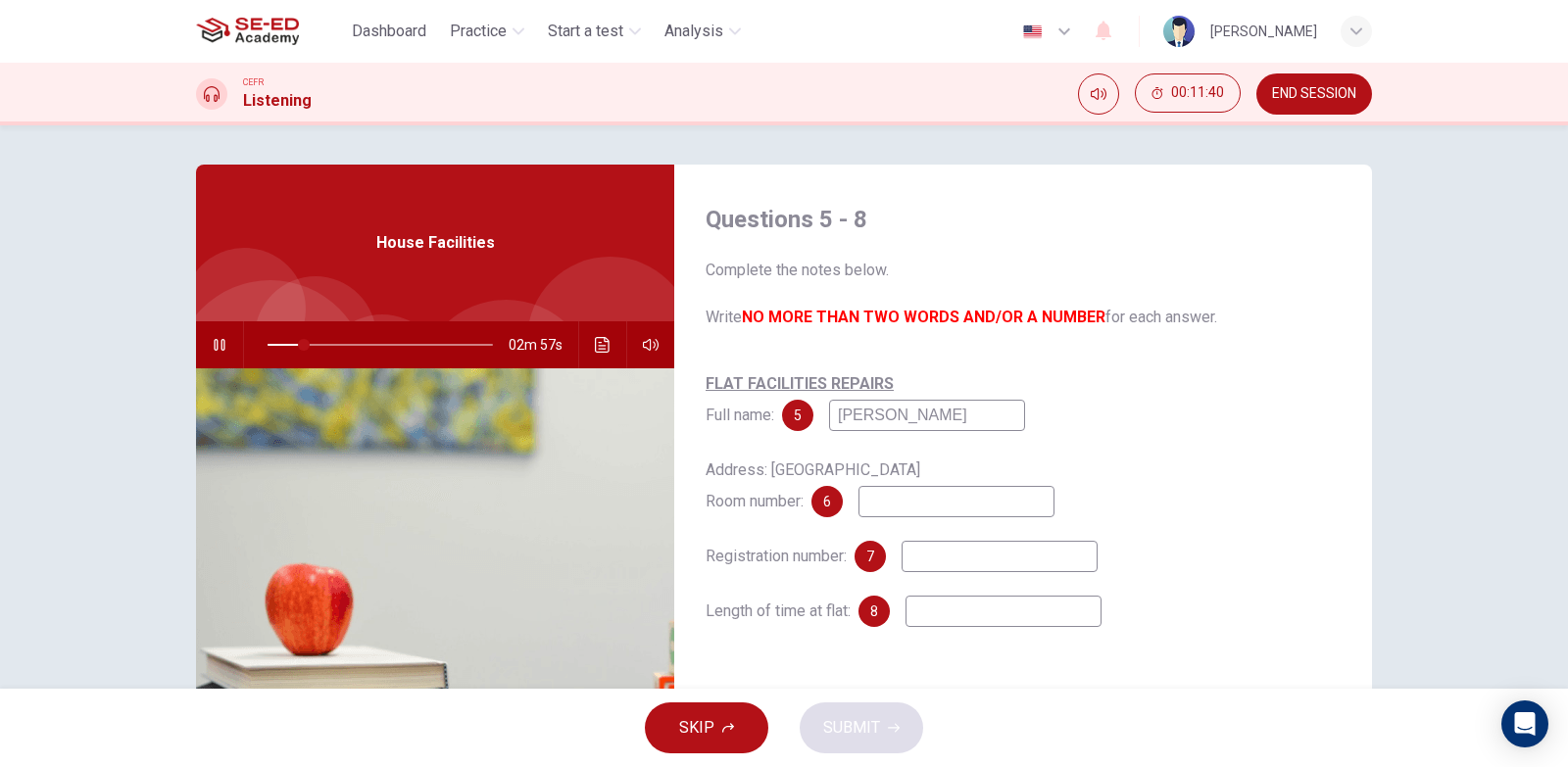 type on "Kevin" 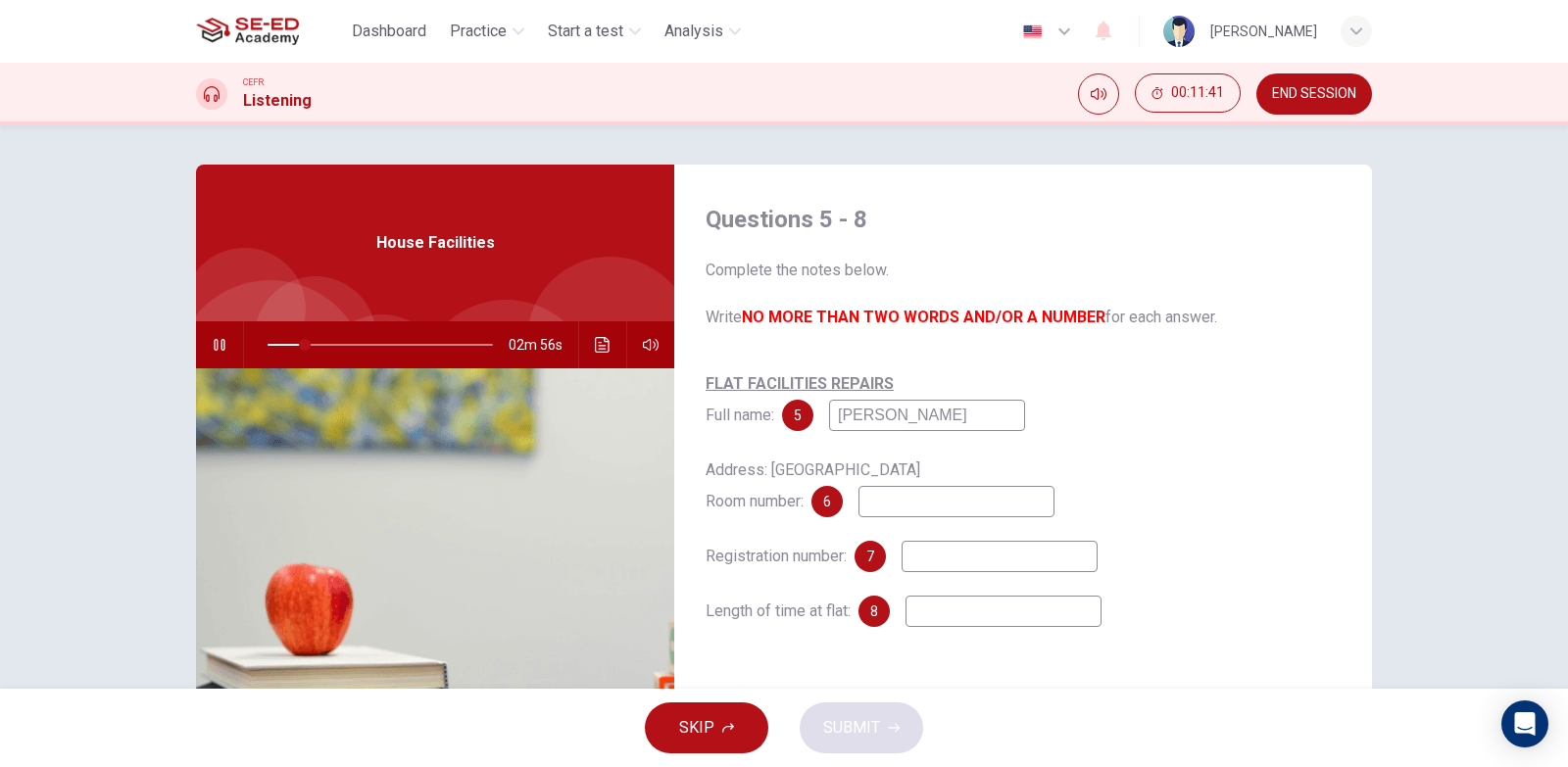 type on "Kevin G" 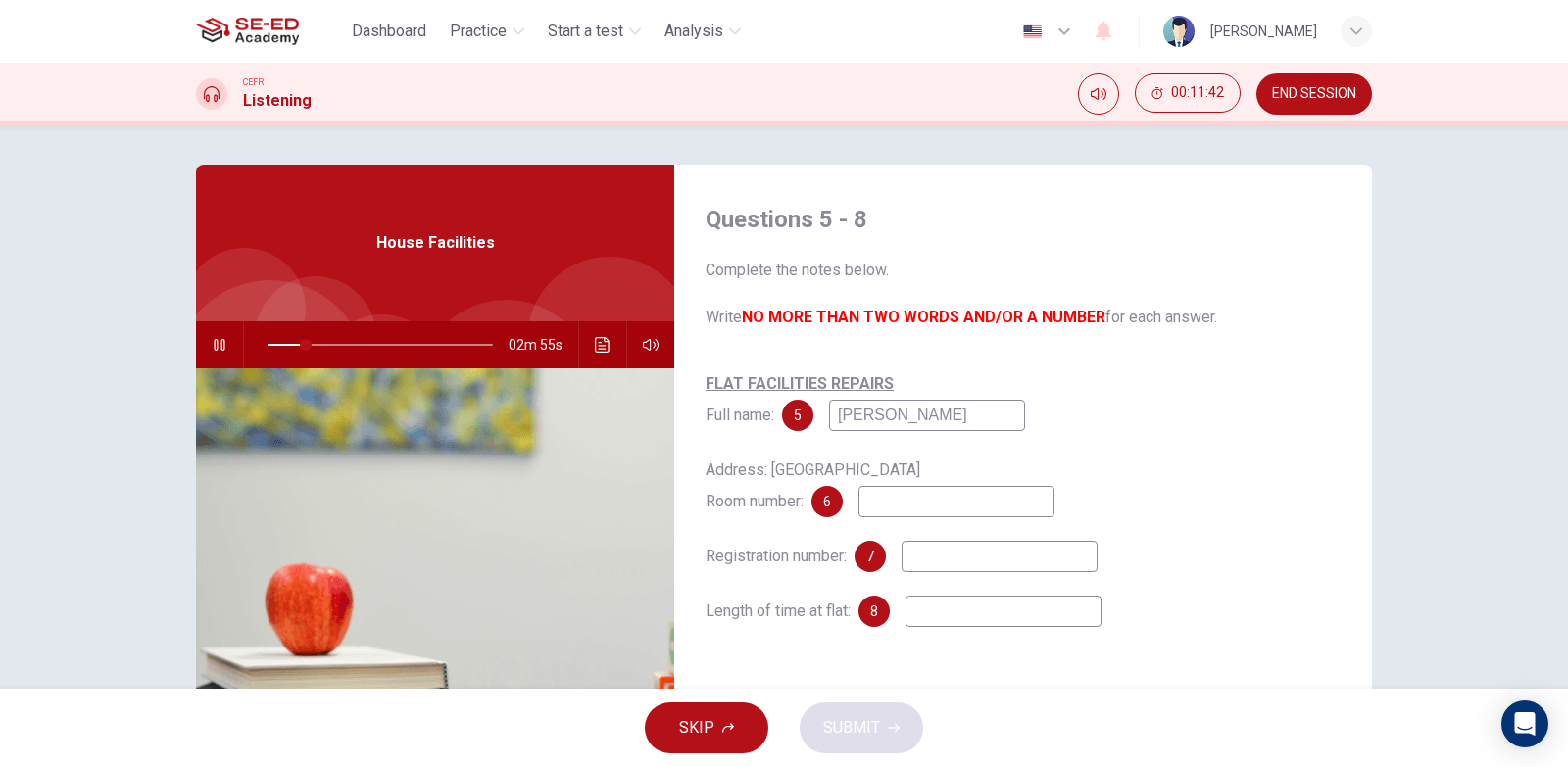 type on "Kevin Gree" 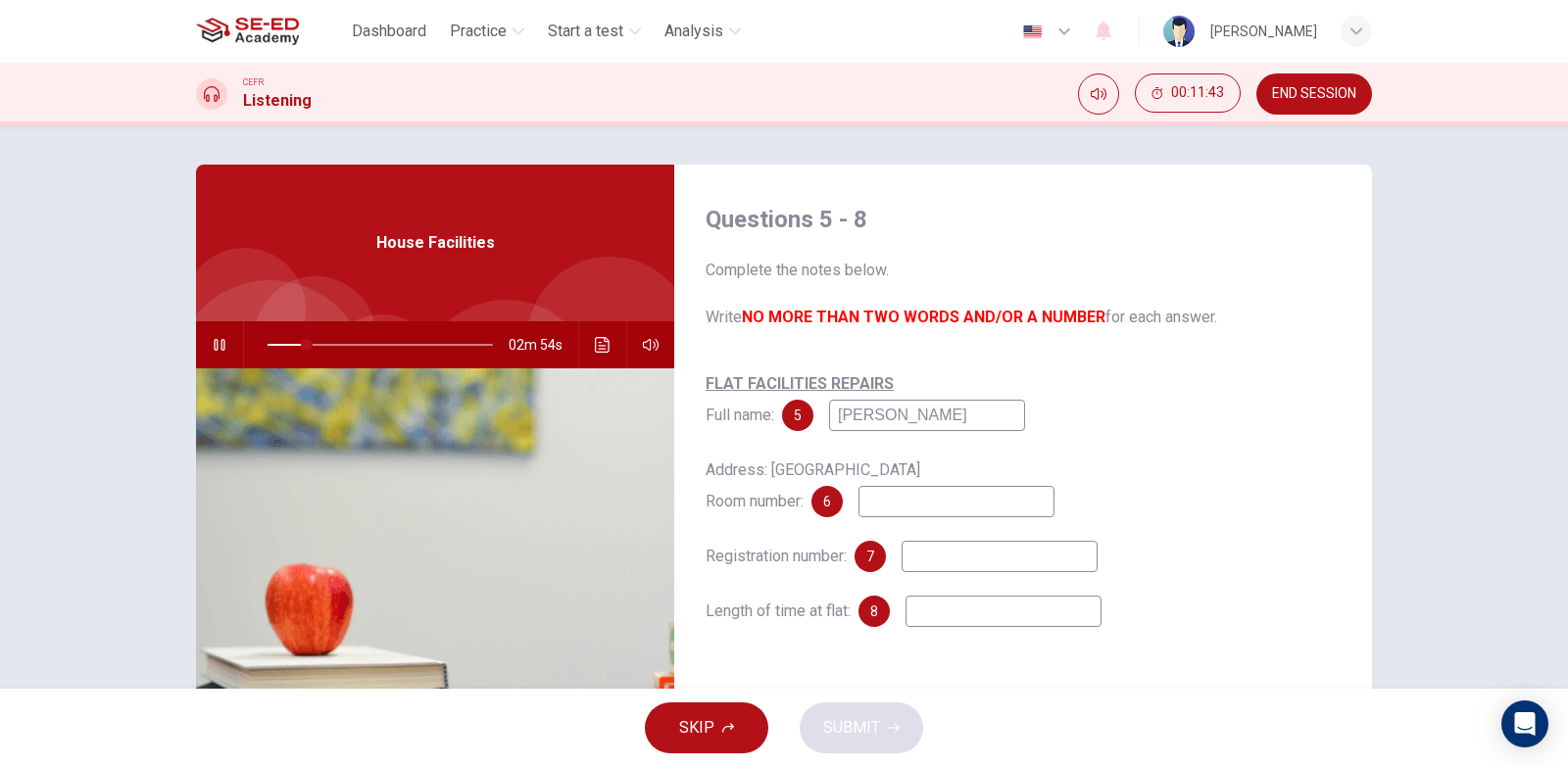 type on "18" 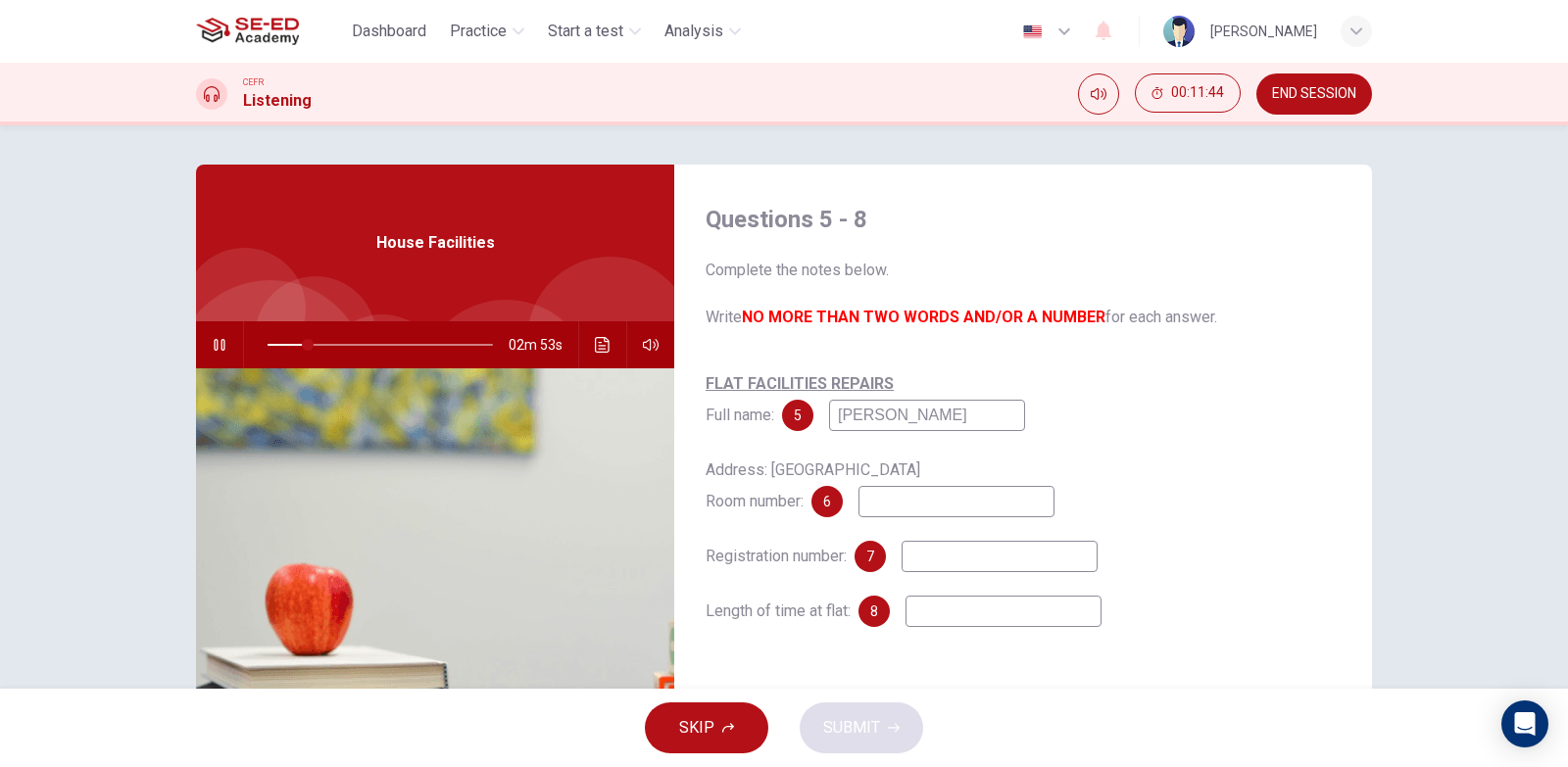 type on "Kevin Green" 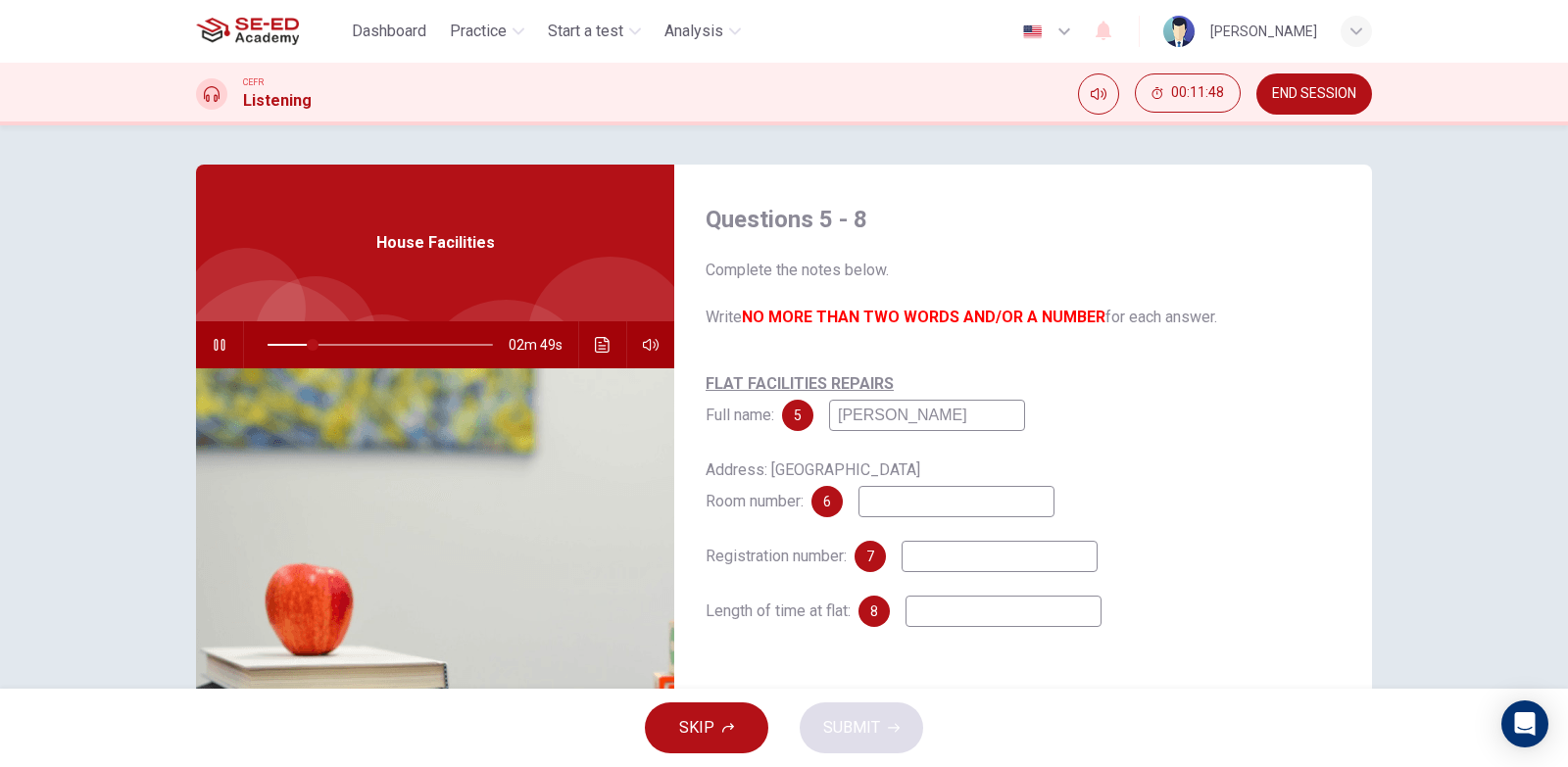 type on "20" 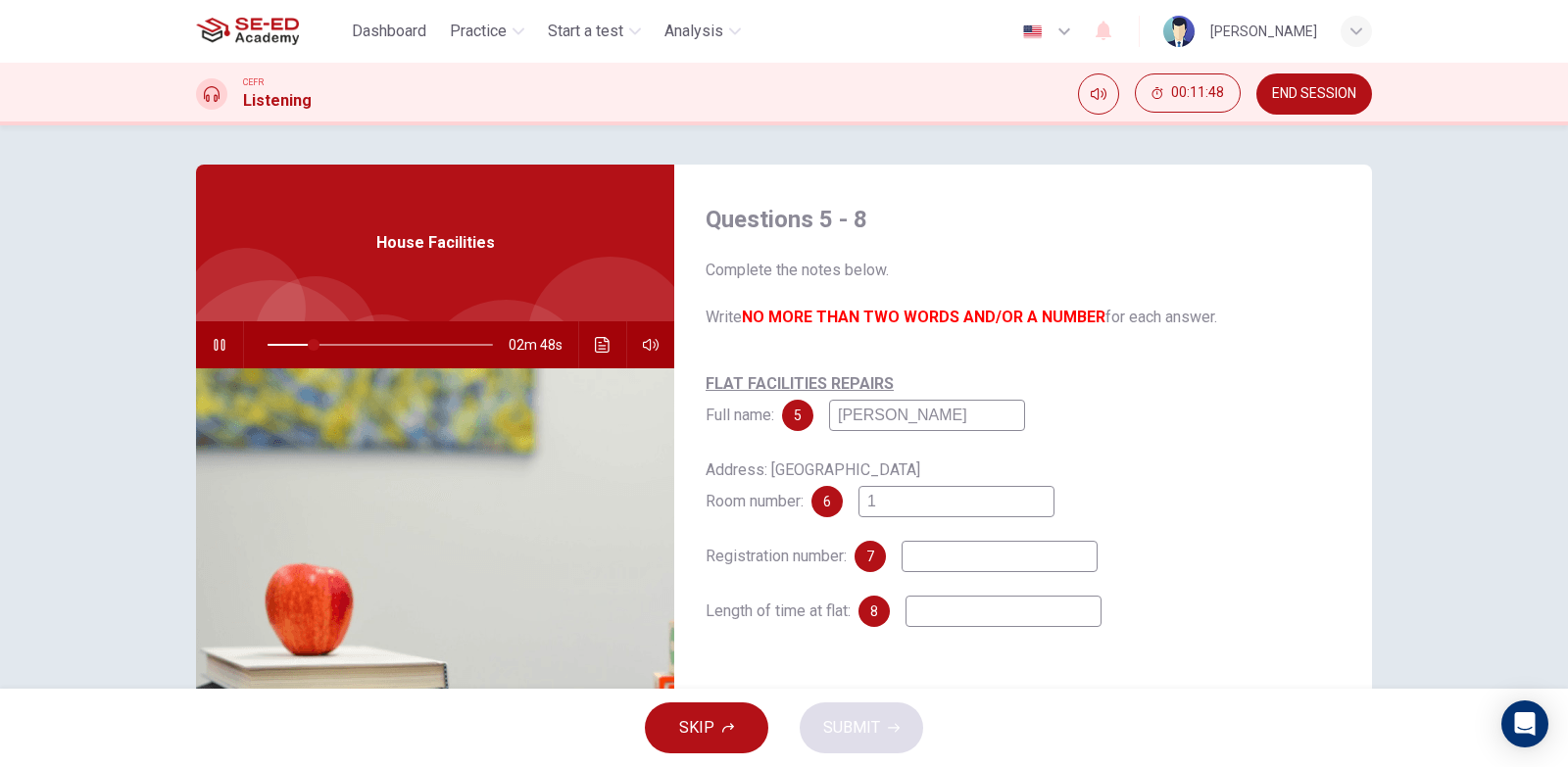 type on "16" 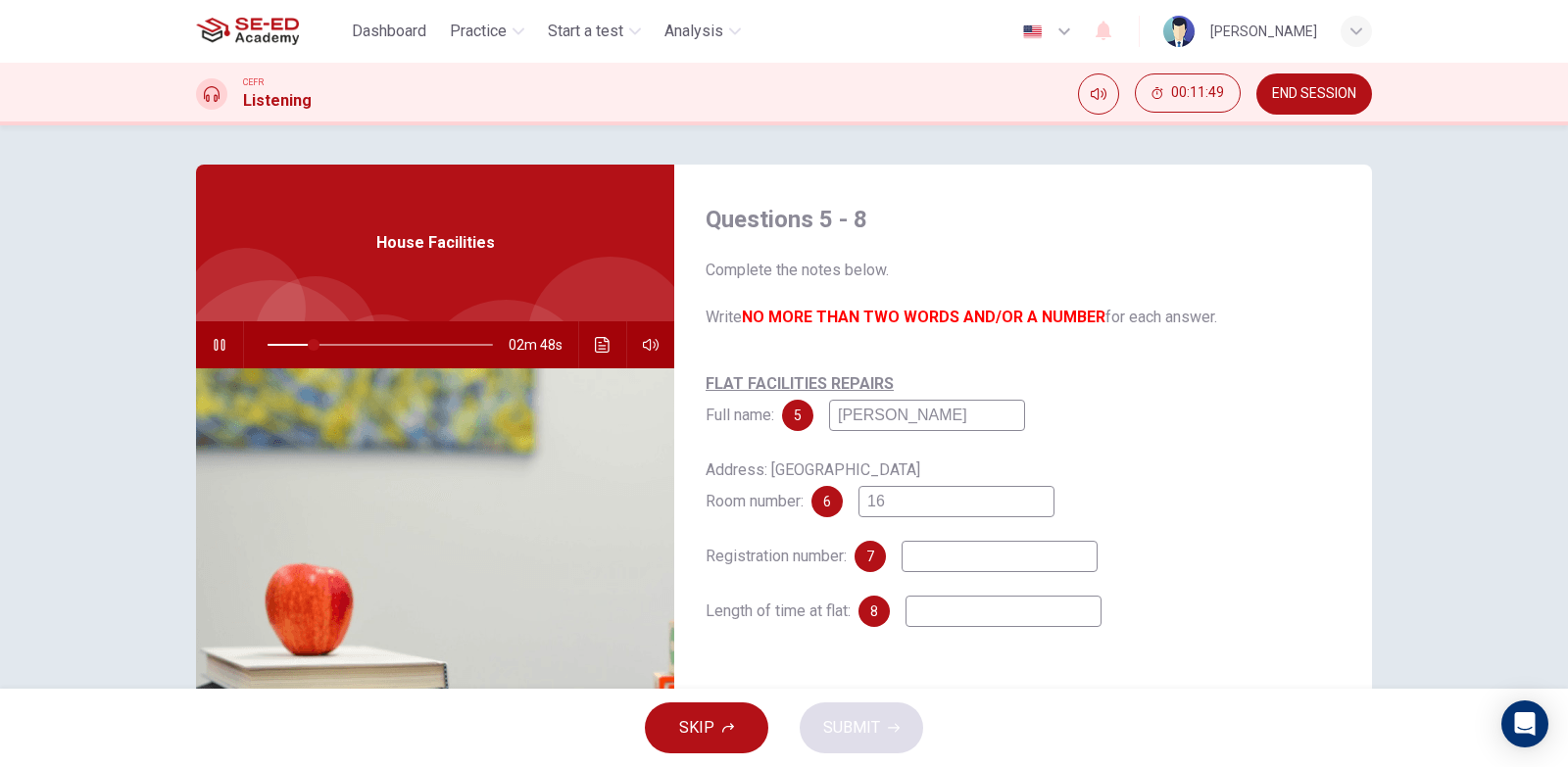 type on "21" 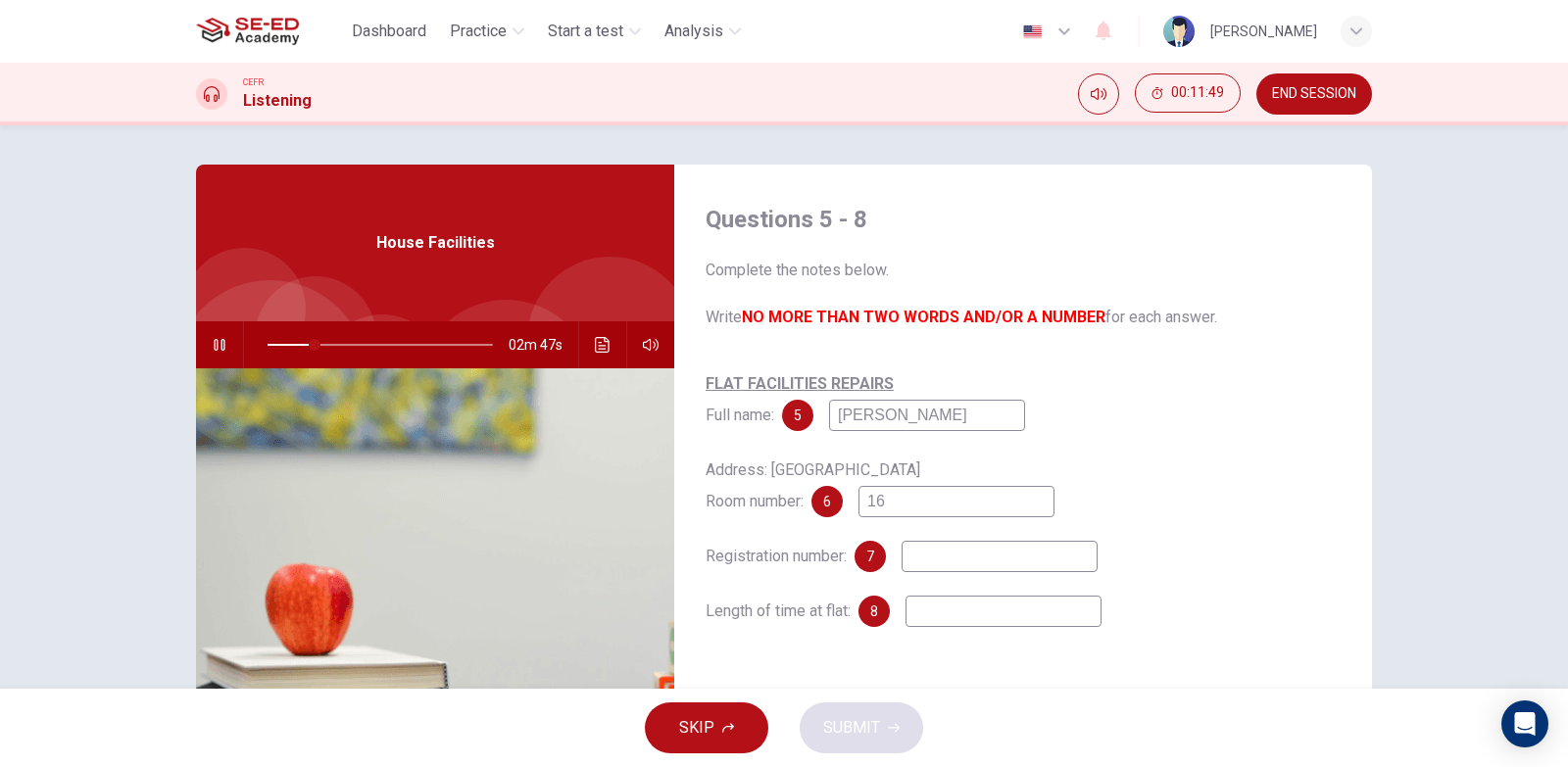 type on "16C" 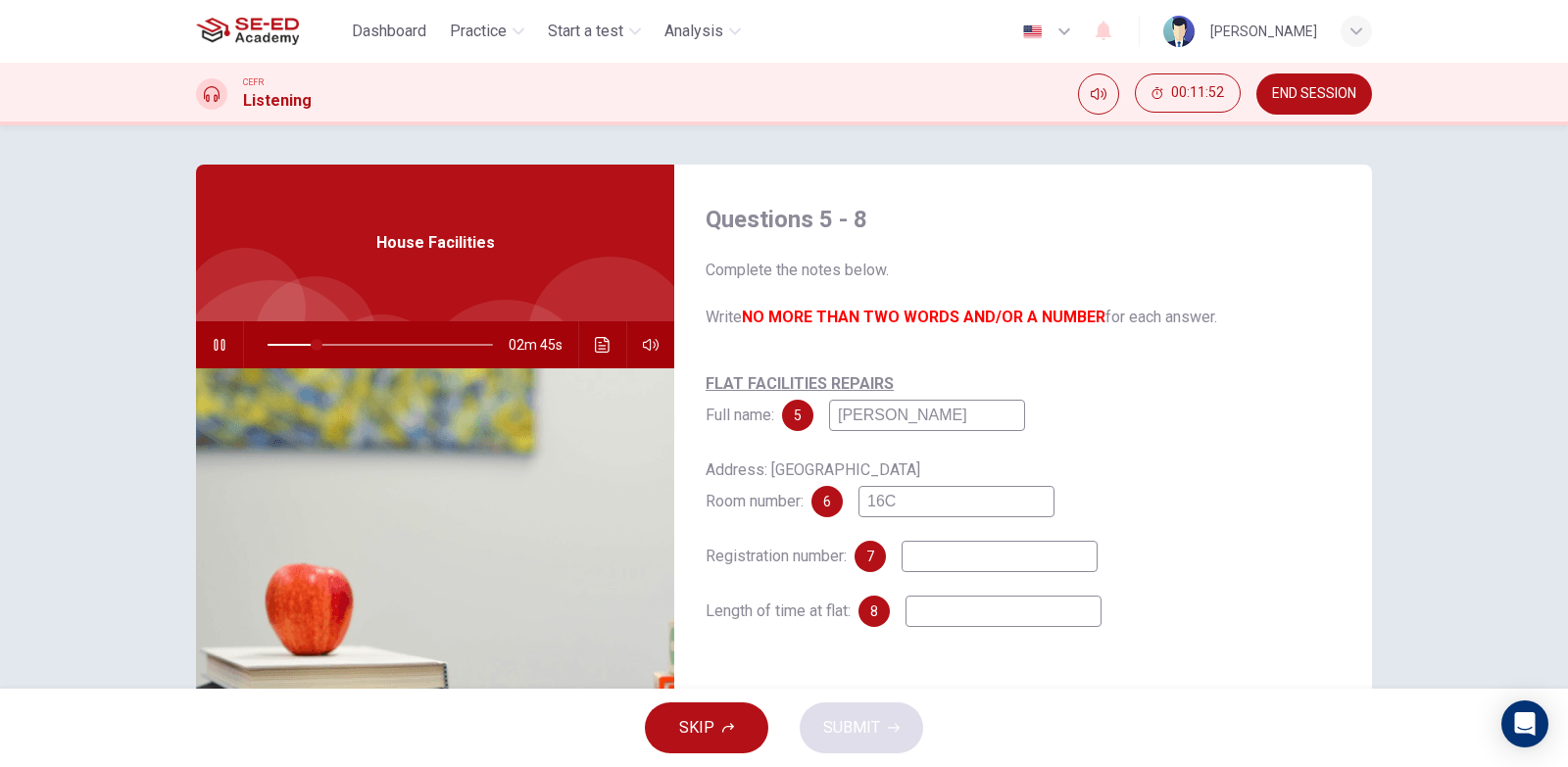 type on "22" 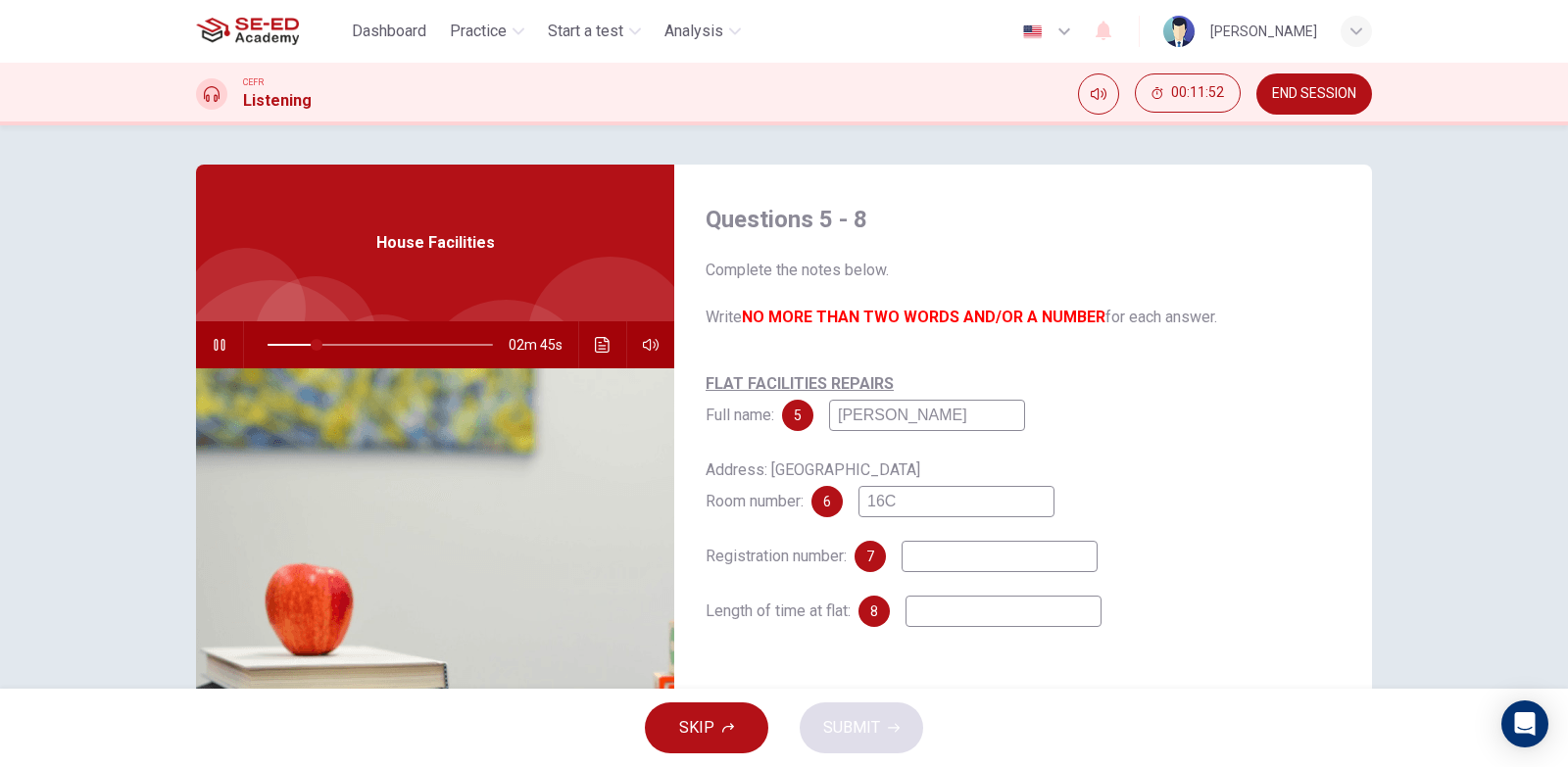 type on "16C" 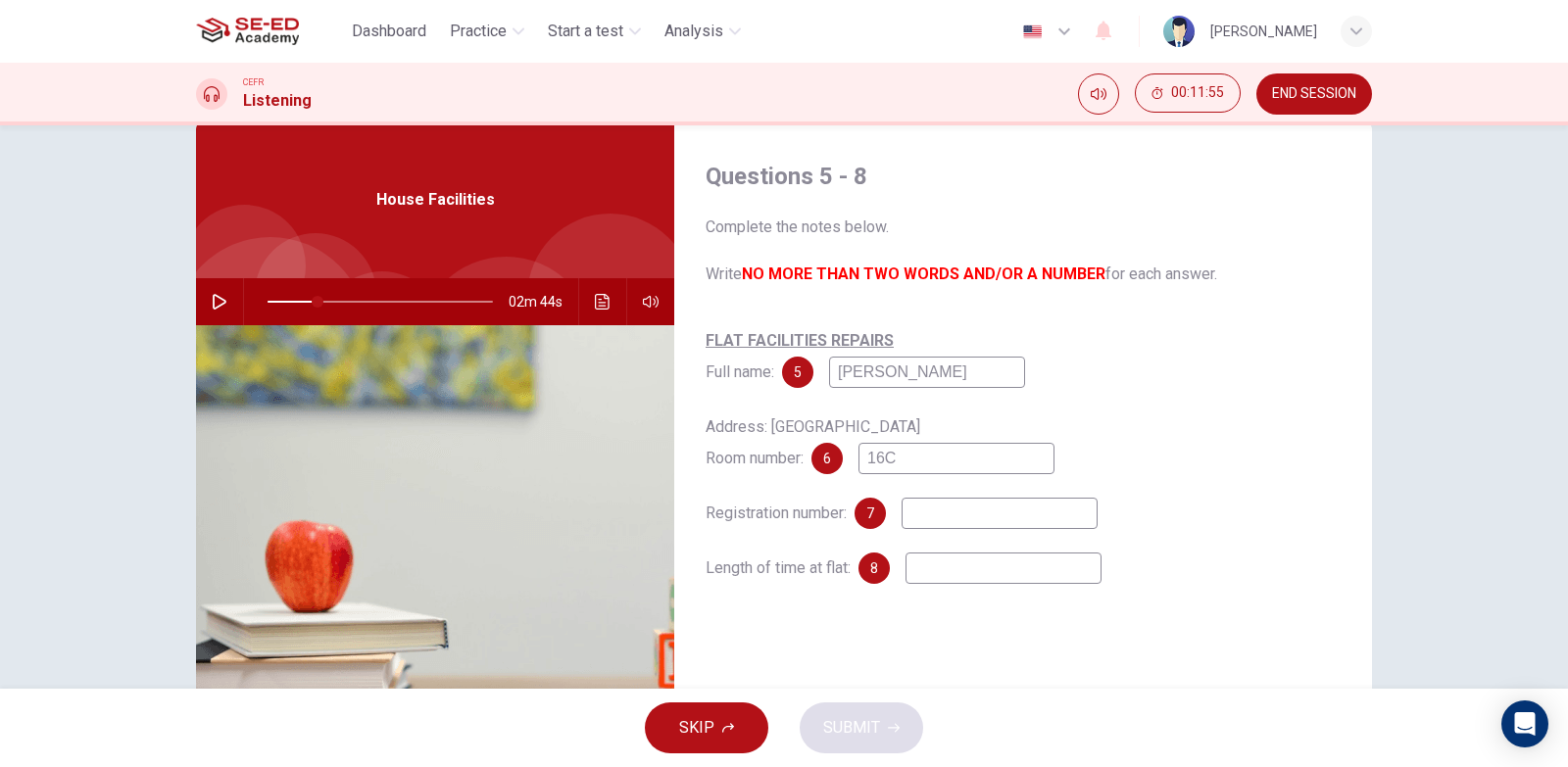 scroll, scrollTop: 0, scrollLeft: 0, axis: both 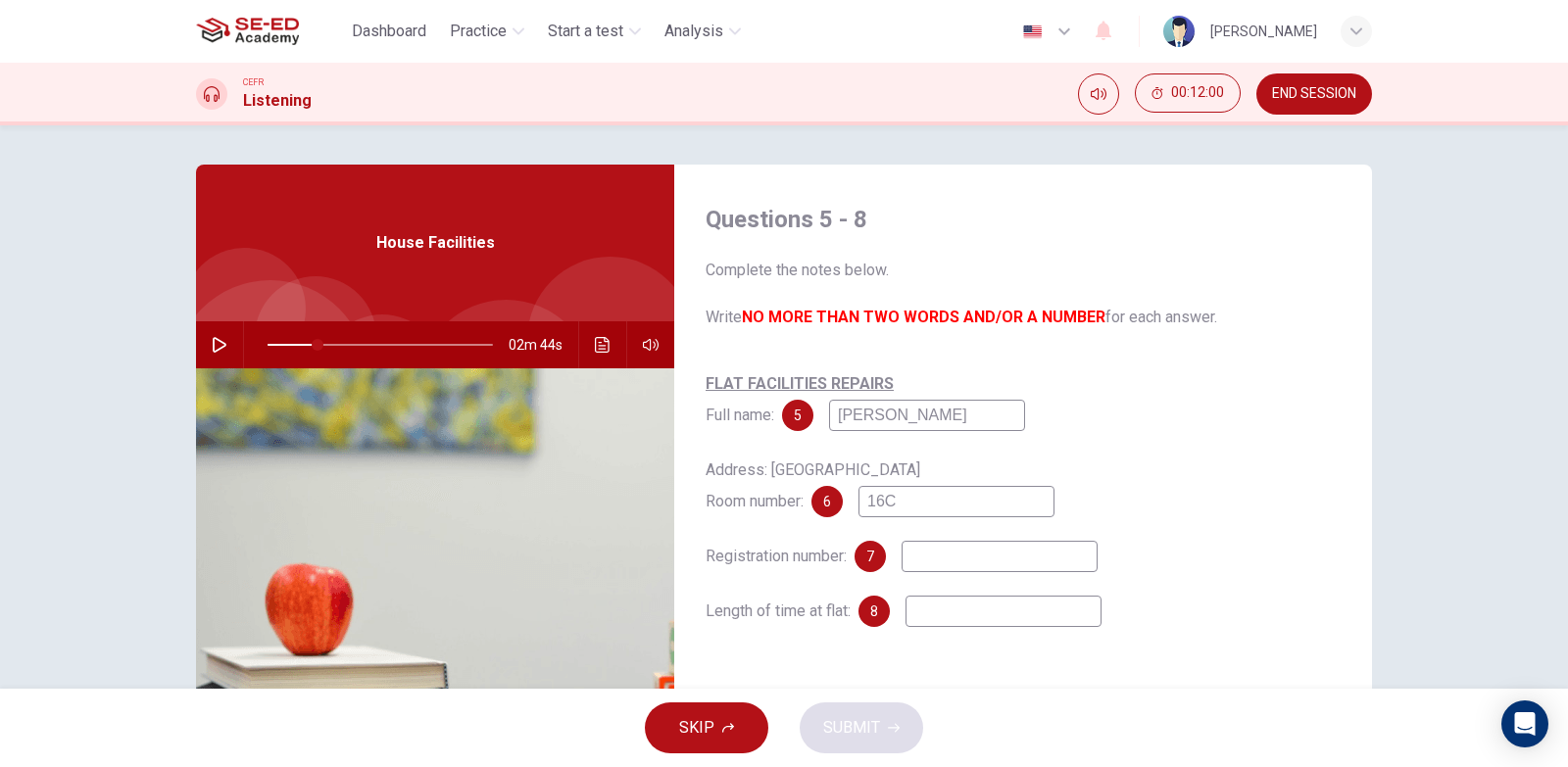 click 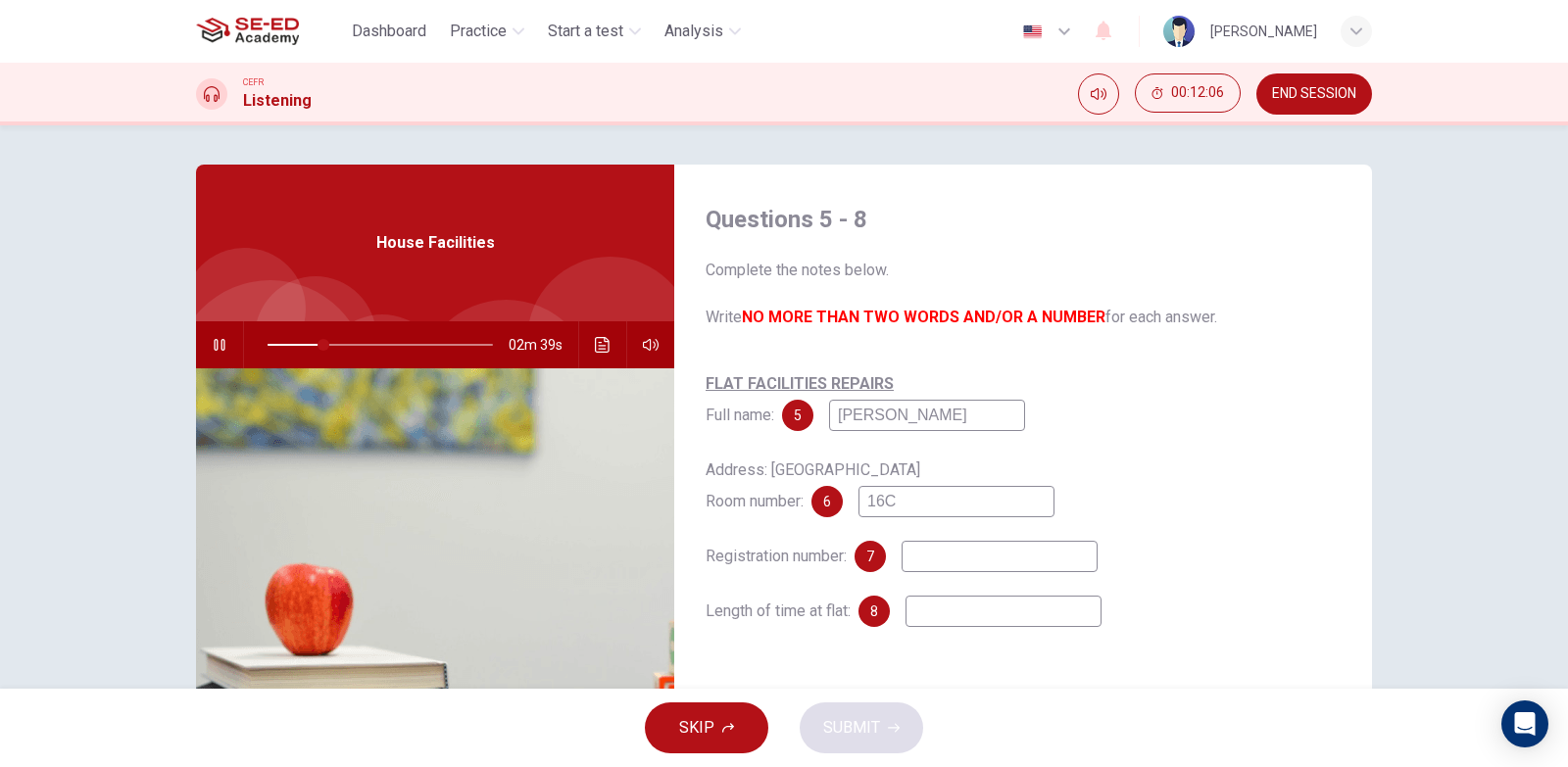 click at bounding box center (1000, 556) 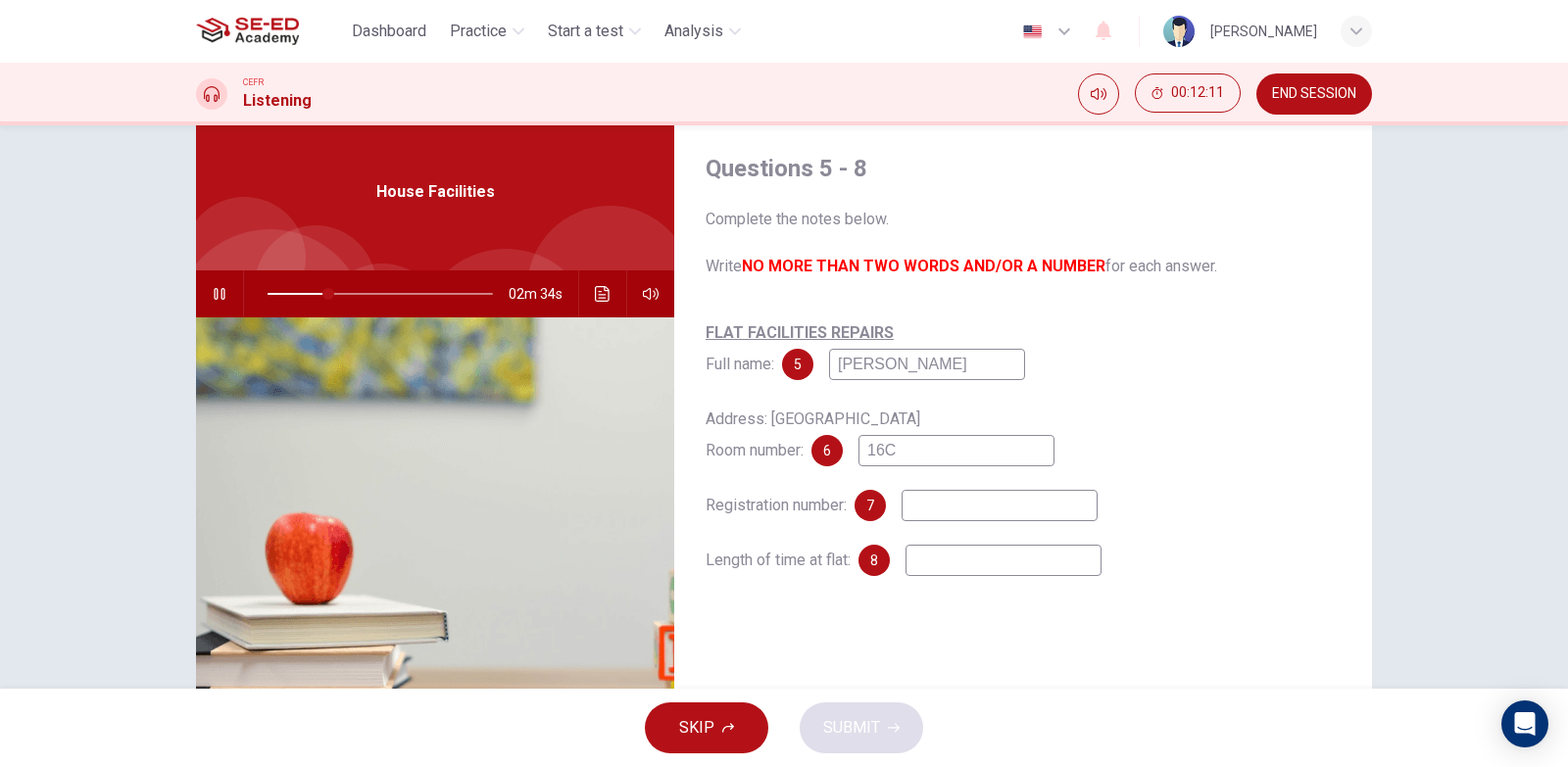 scroll, scrollTop: 98, scrollLeft: 0, axis: vertical 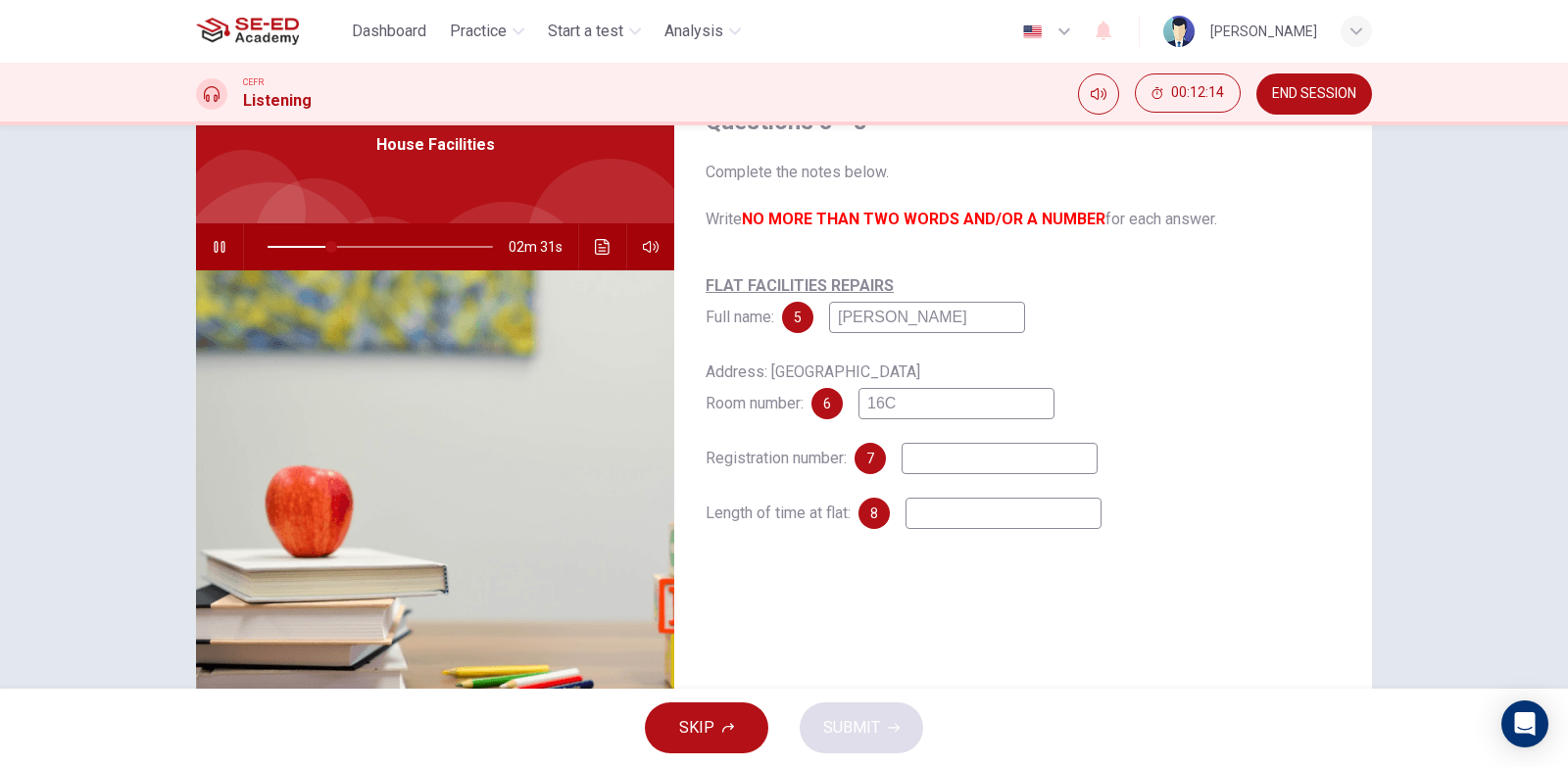 type on "29" 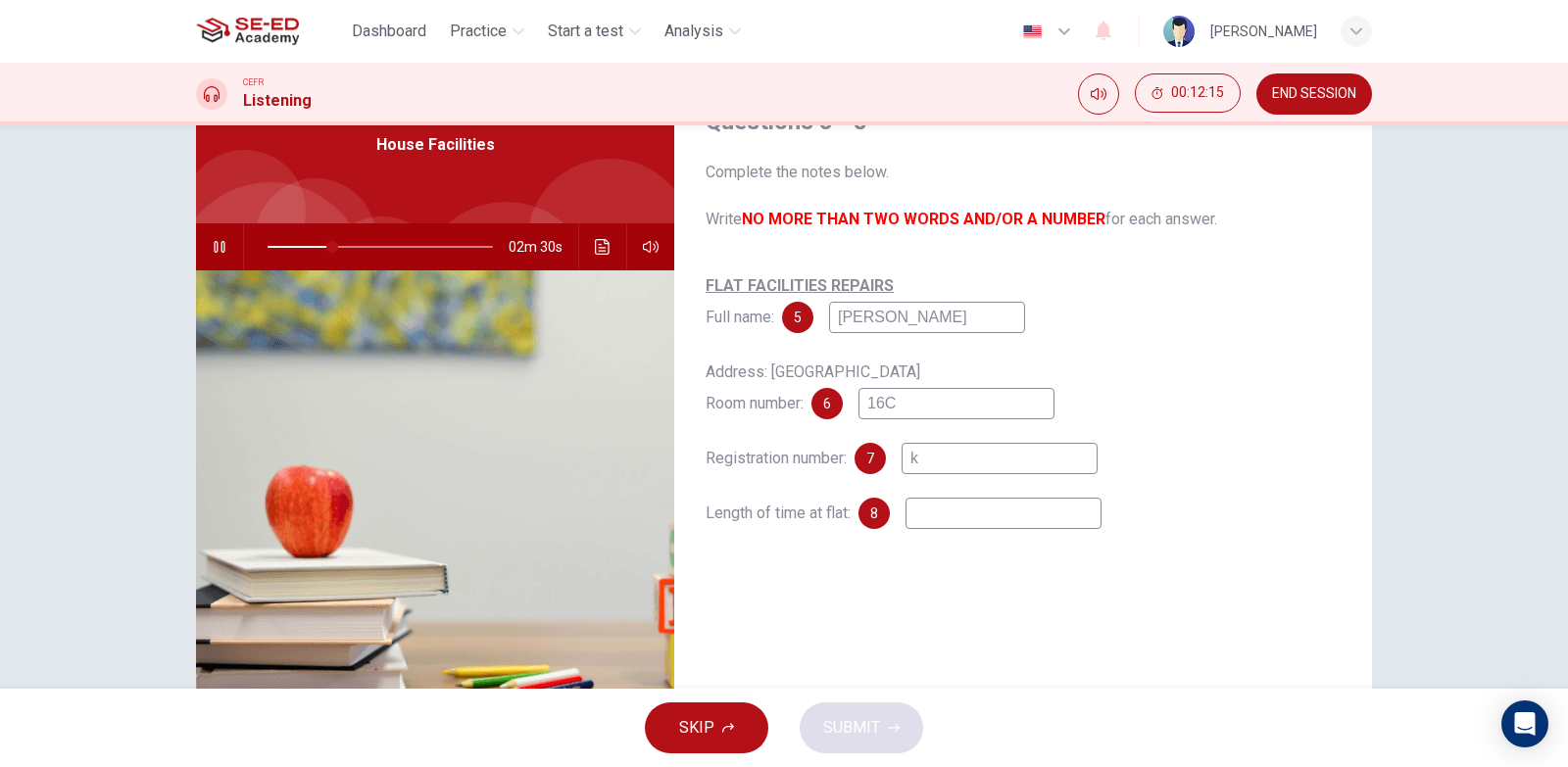 type on "kg" 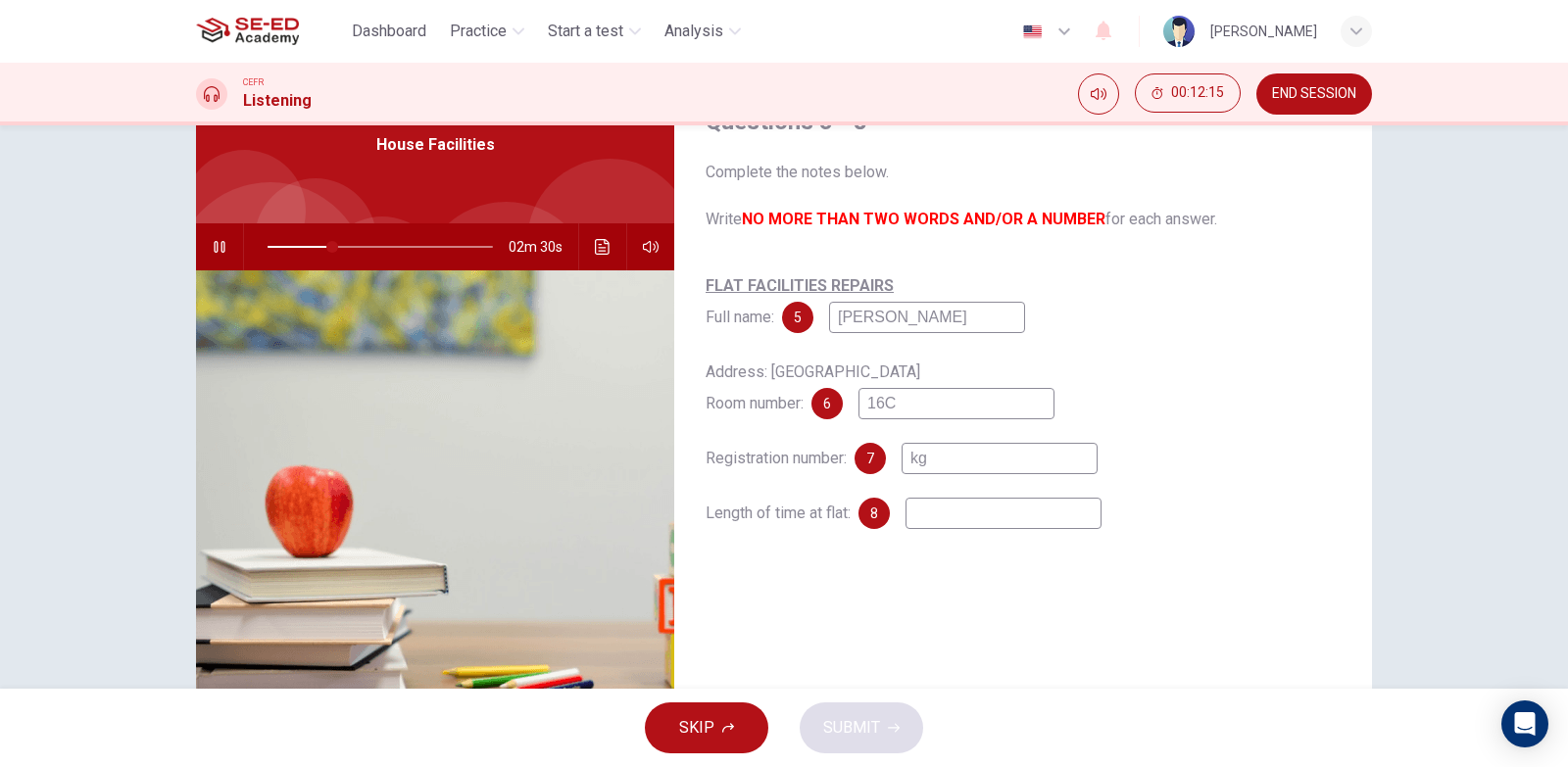 type on "29" 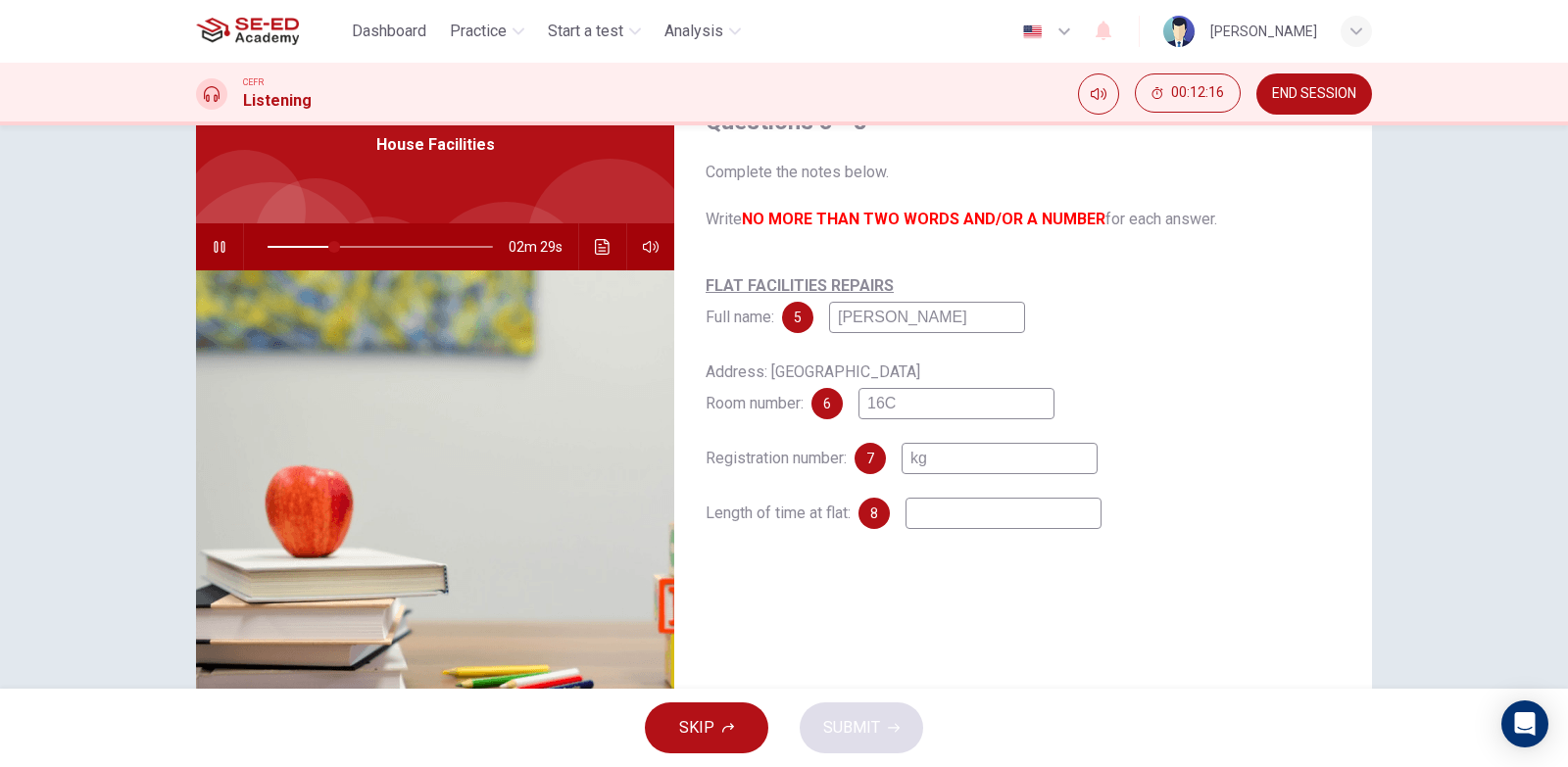 type on "kg6" 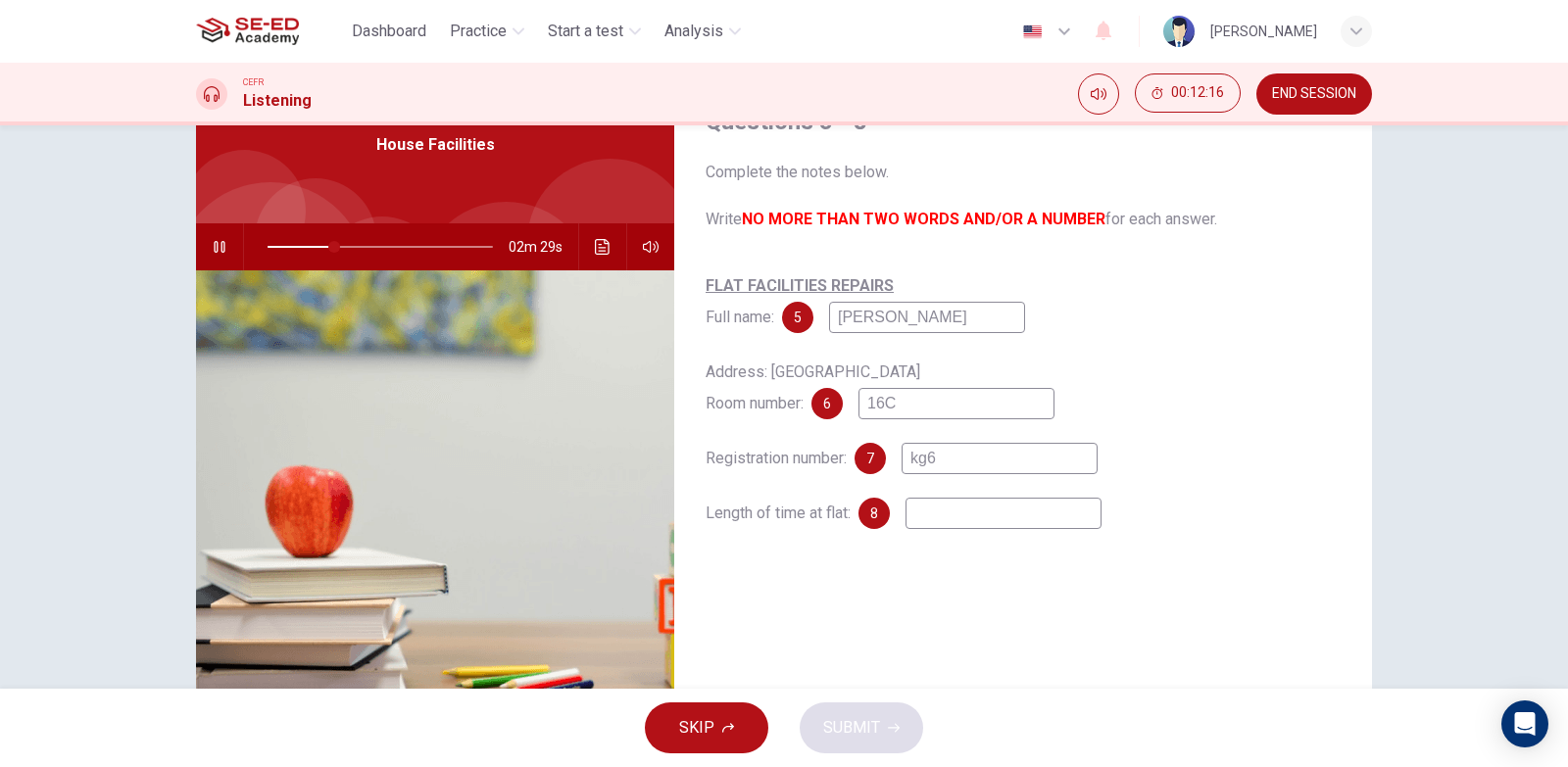 type on "30" 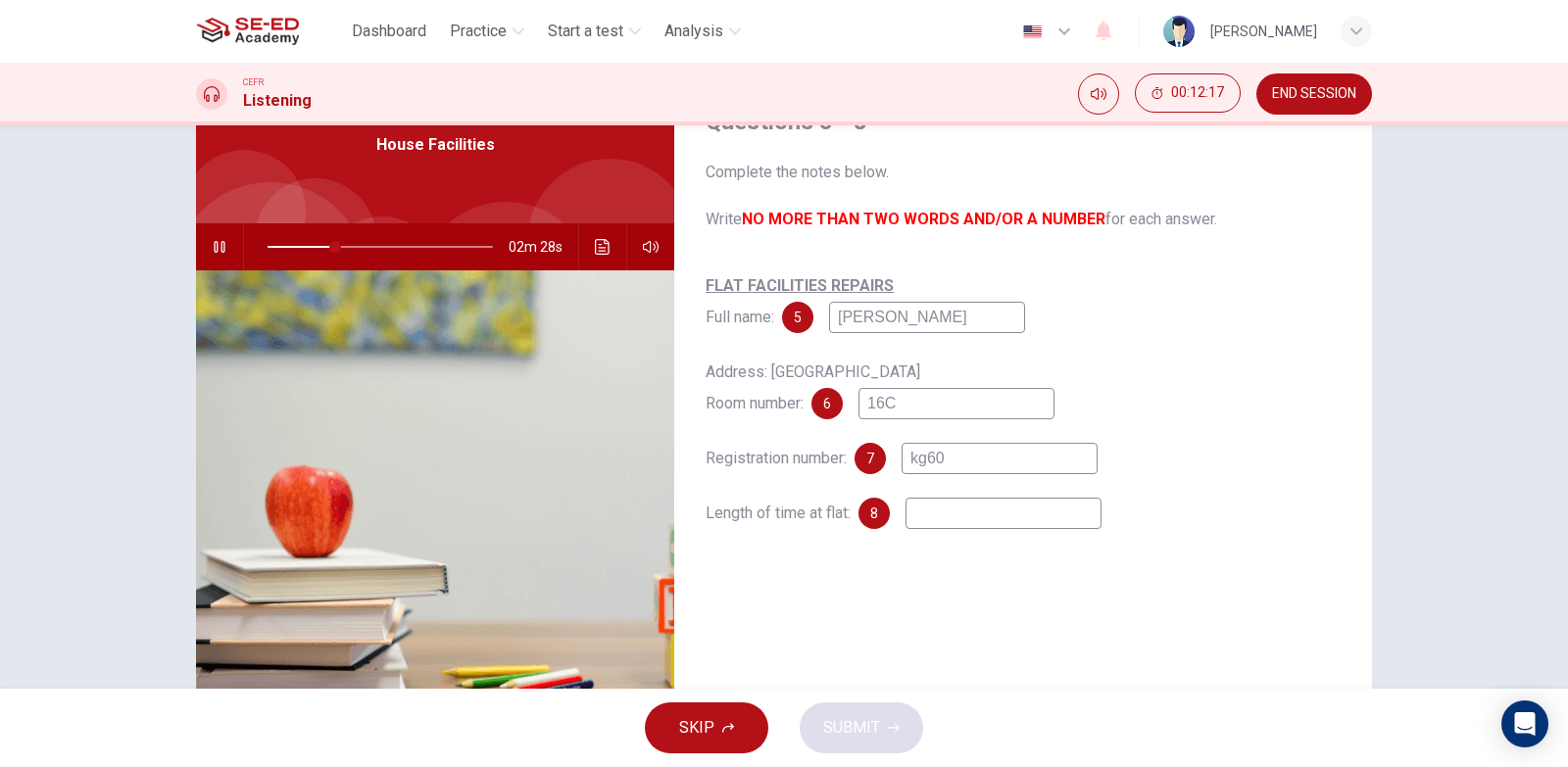 type on "kg603" 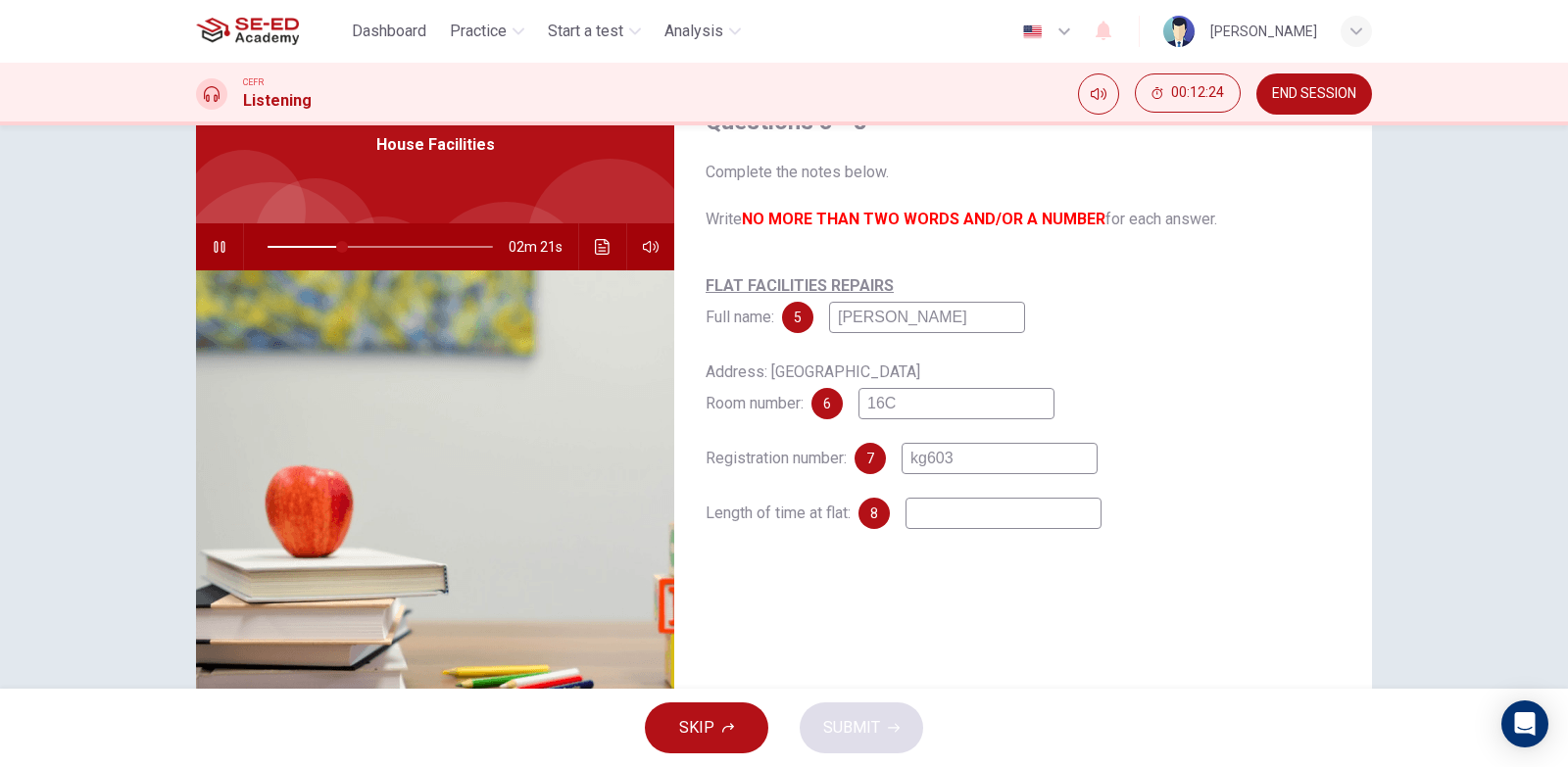 click on "kg603" at bounding box center [1000, 458] 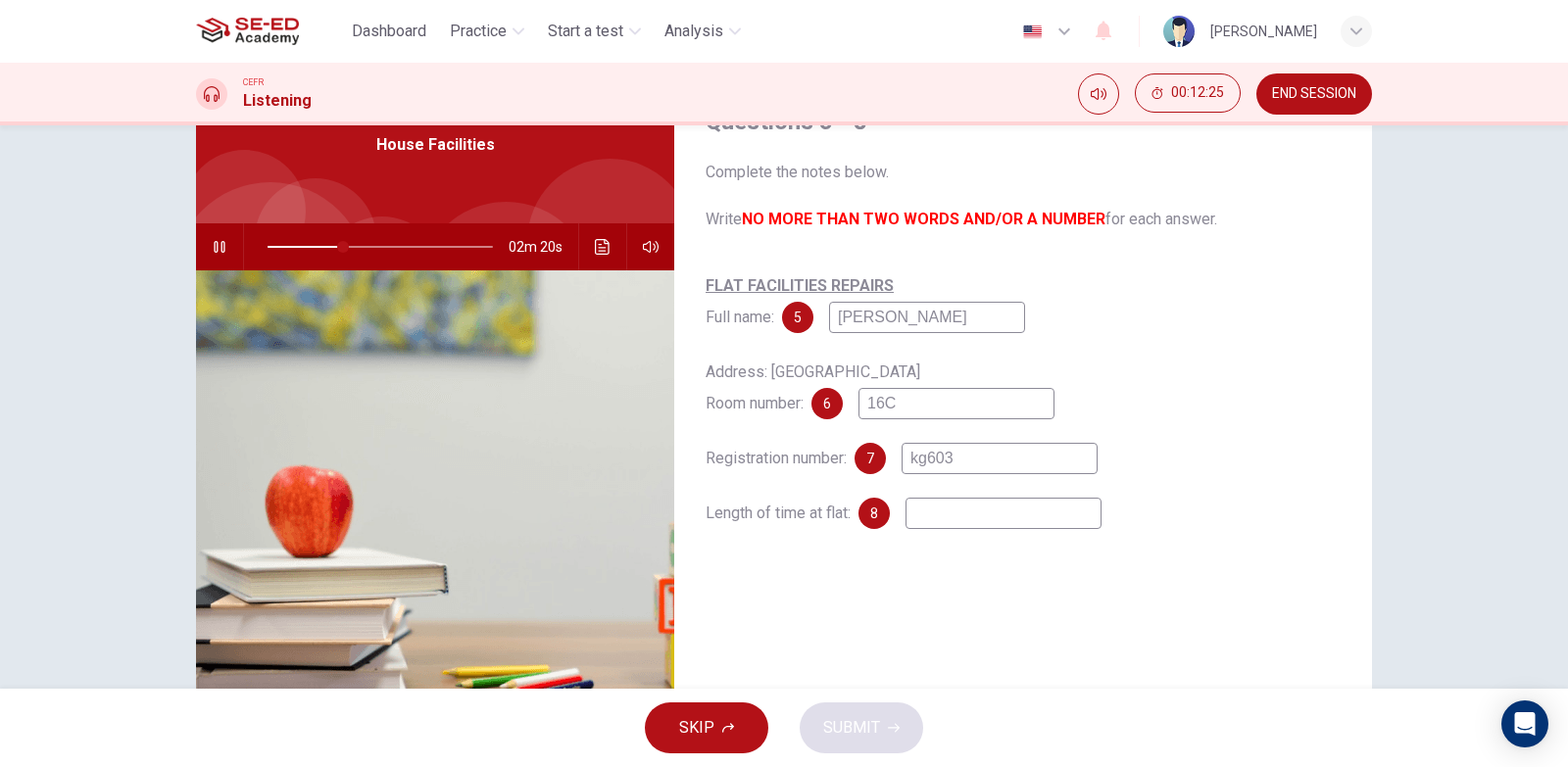 click on "kg603" at bounding box center (1000, 458) 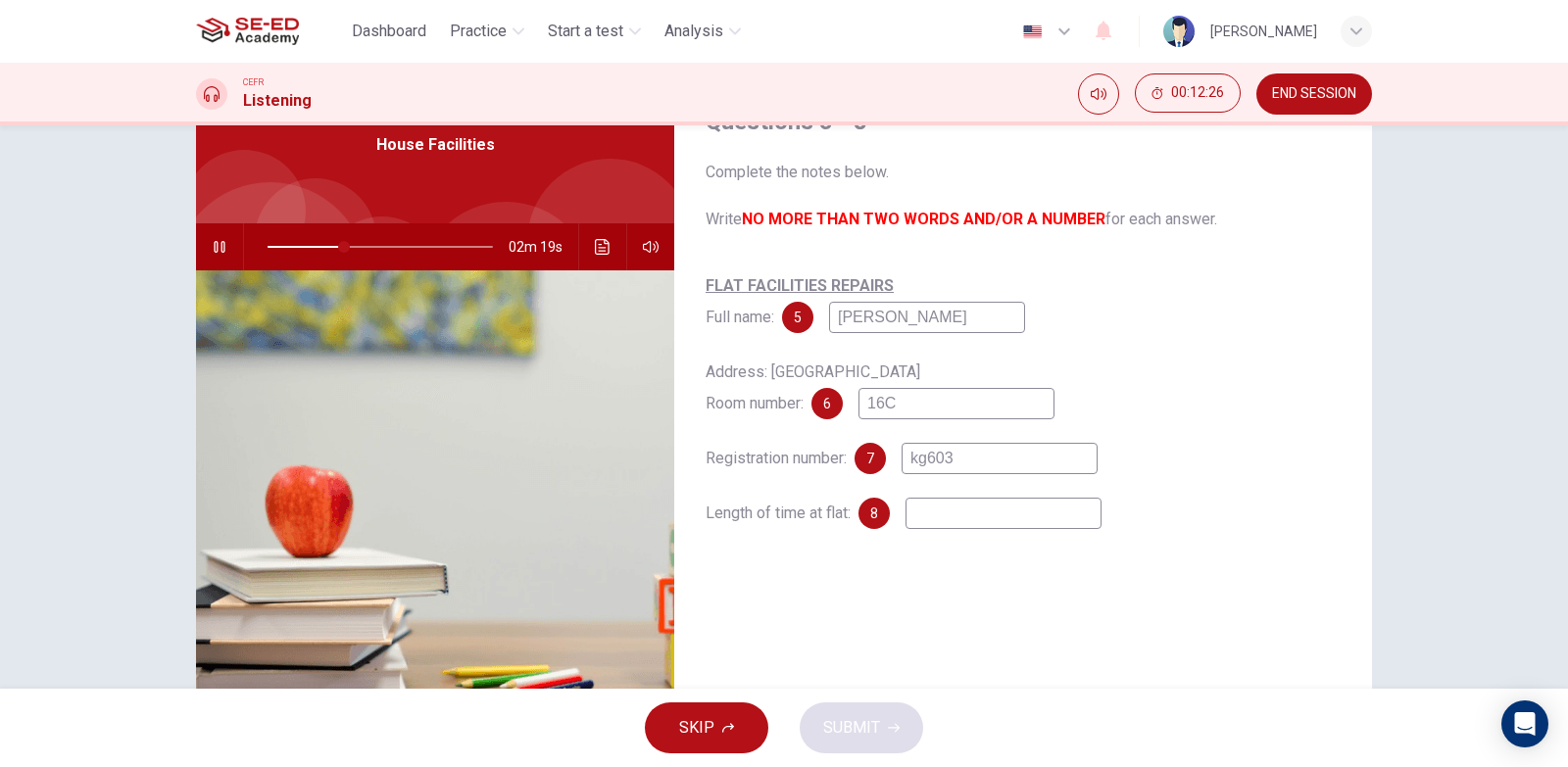 type on "35" 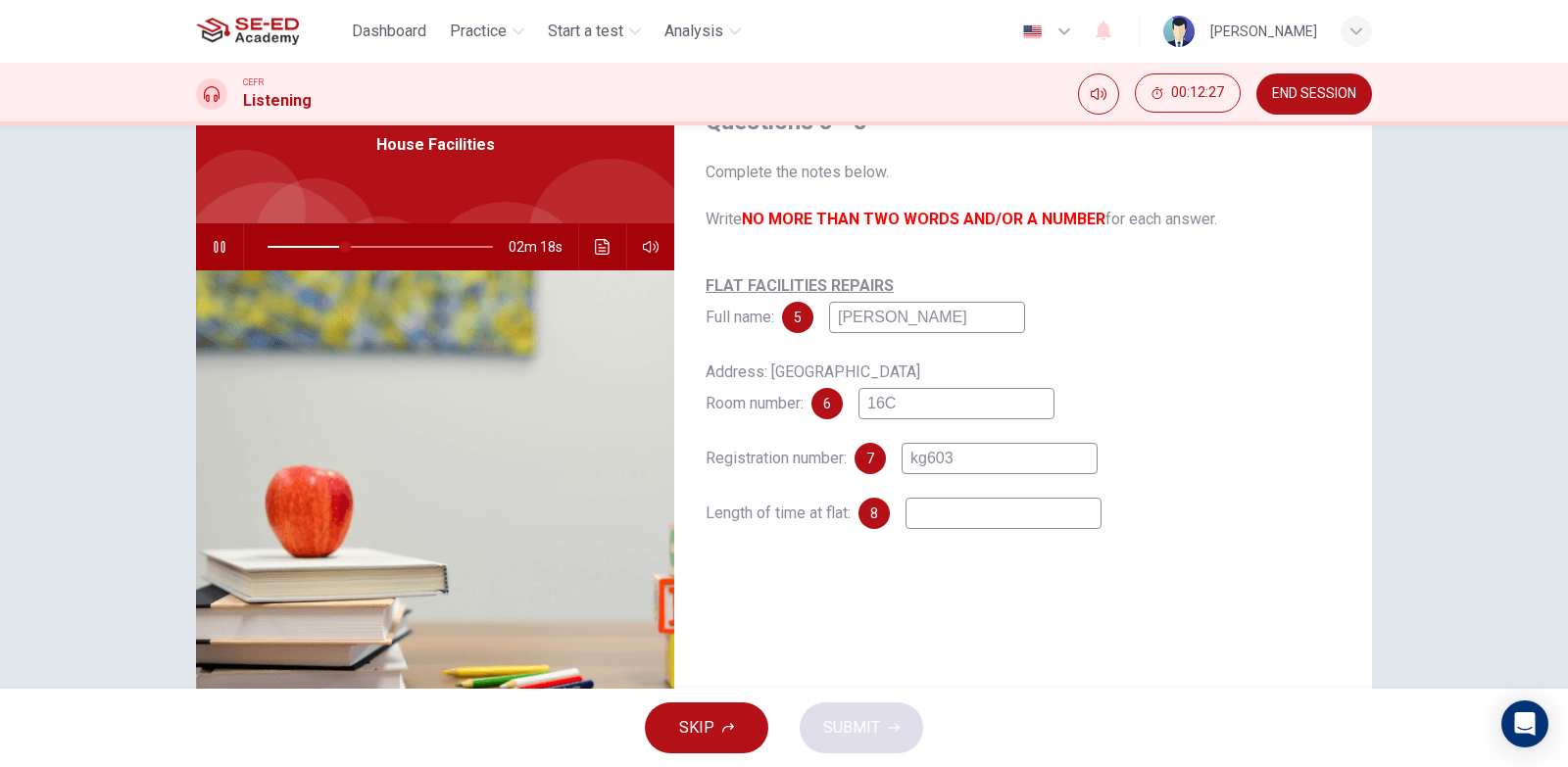 type on "kg6037" 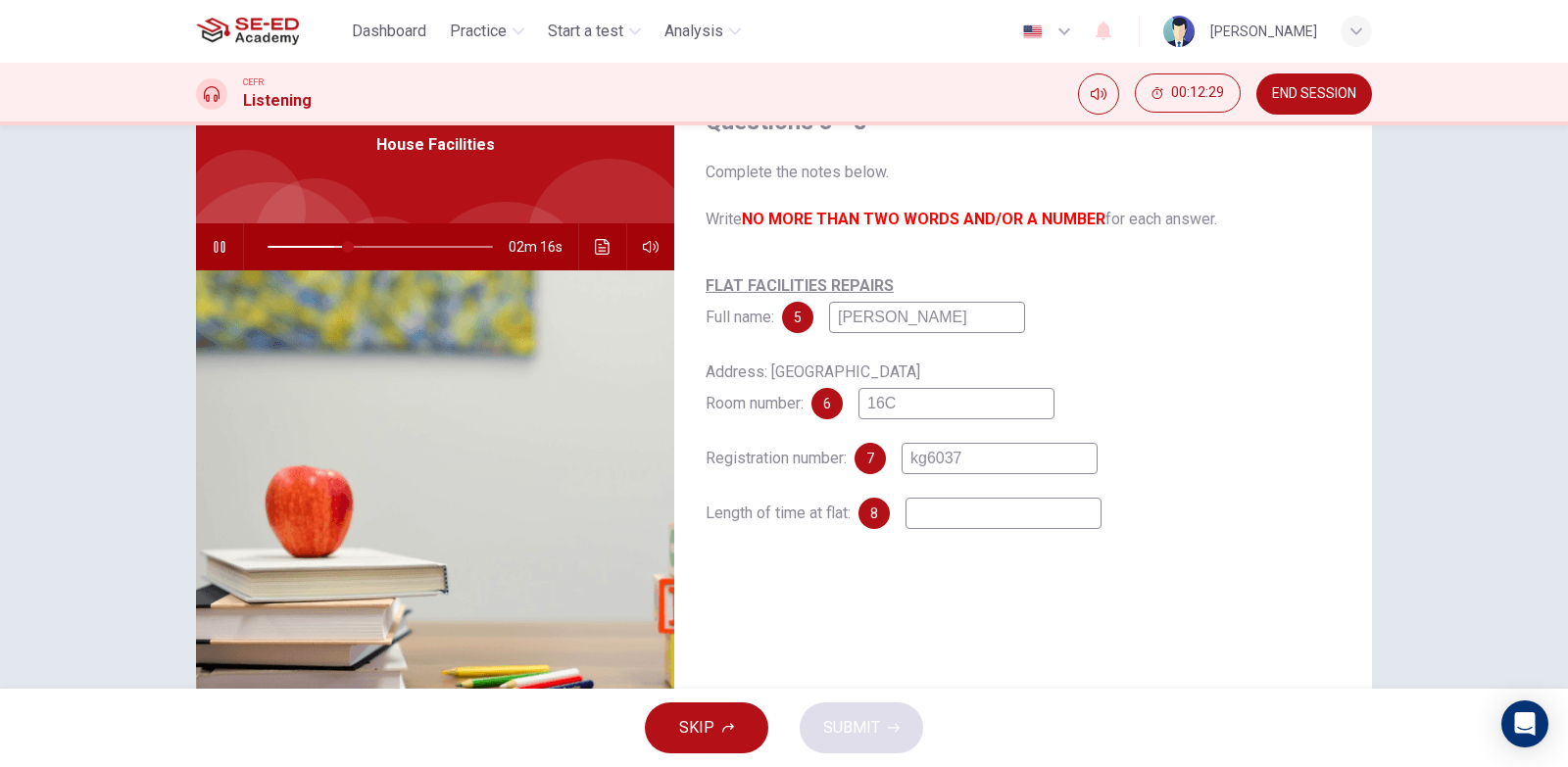 type on "36" 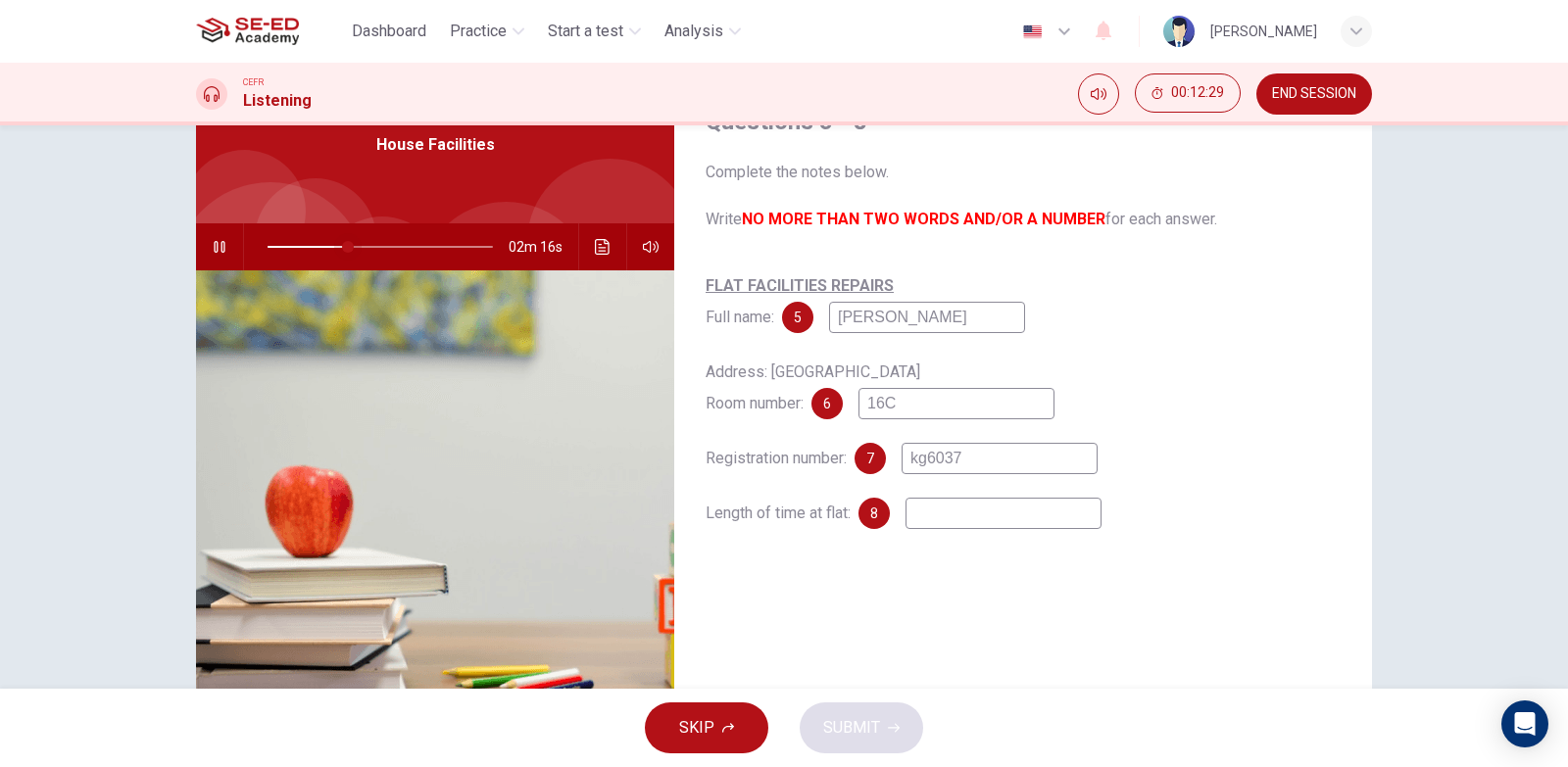 type on "kg6037" 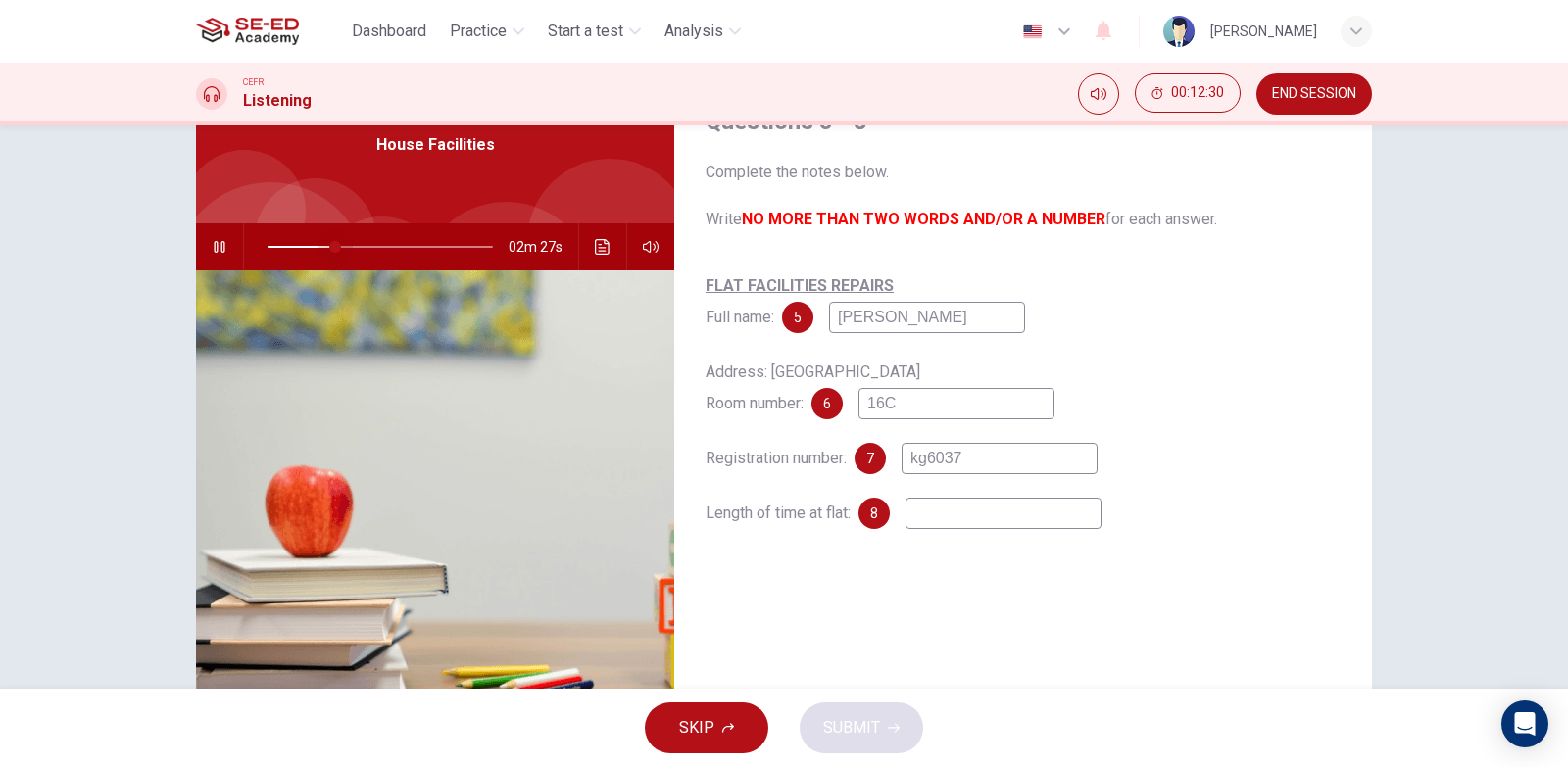 click at bounding box center (335, 247) 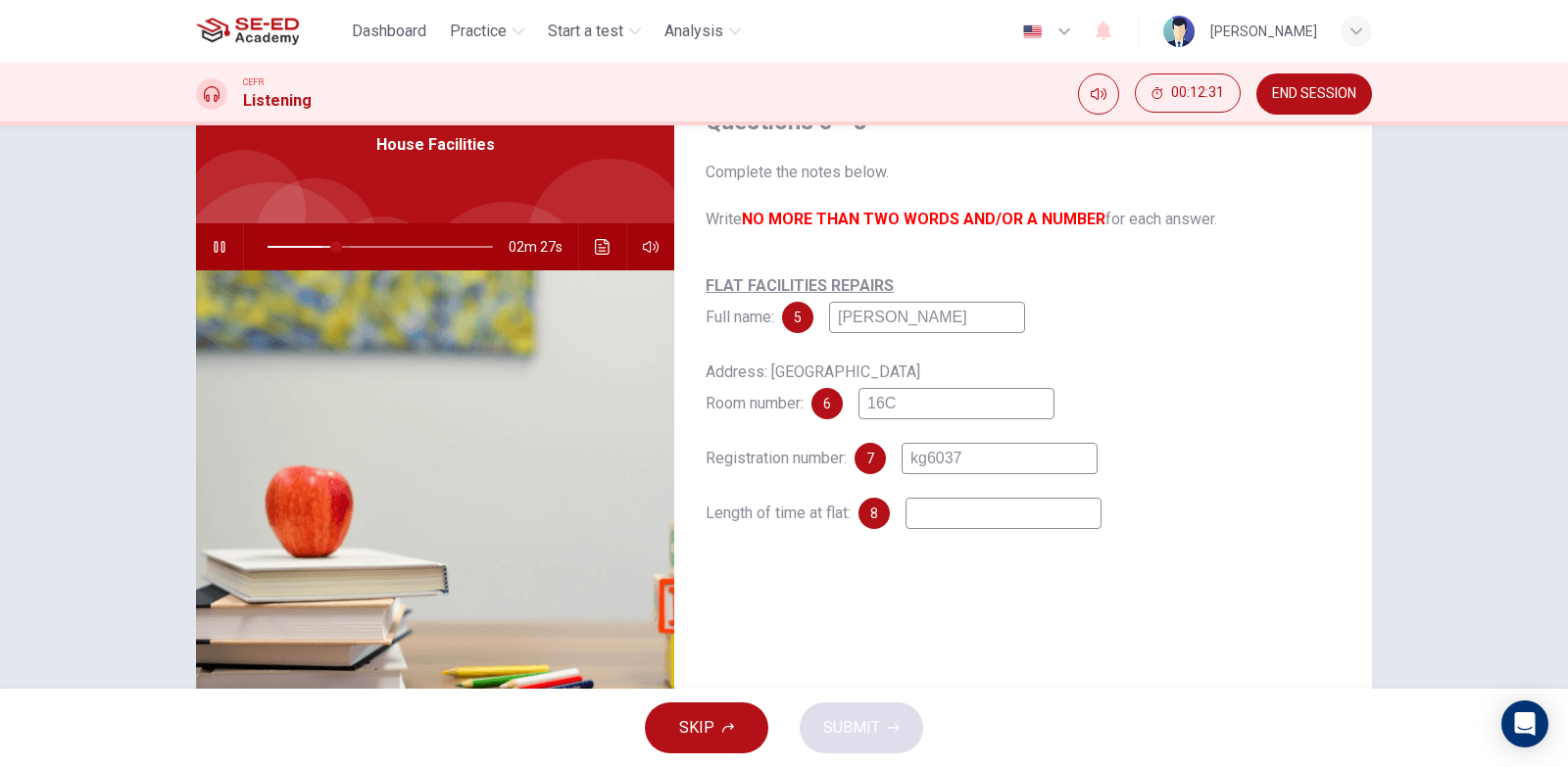 click at bounding box center (336, 247) 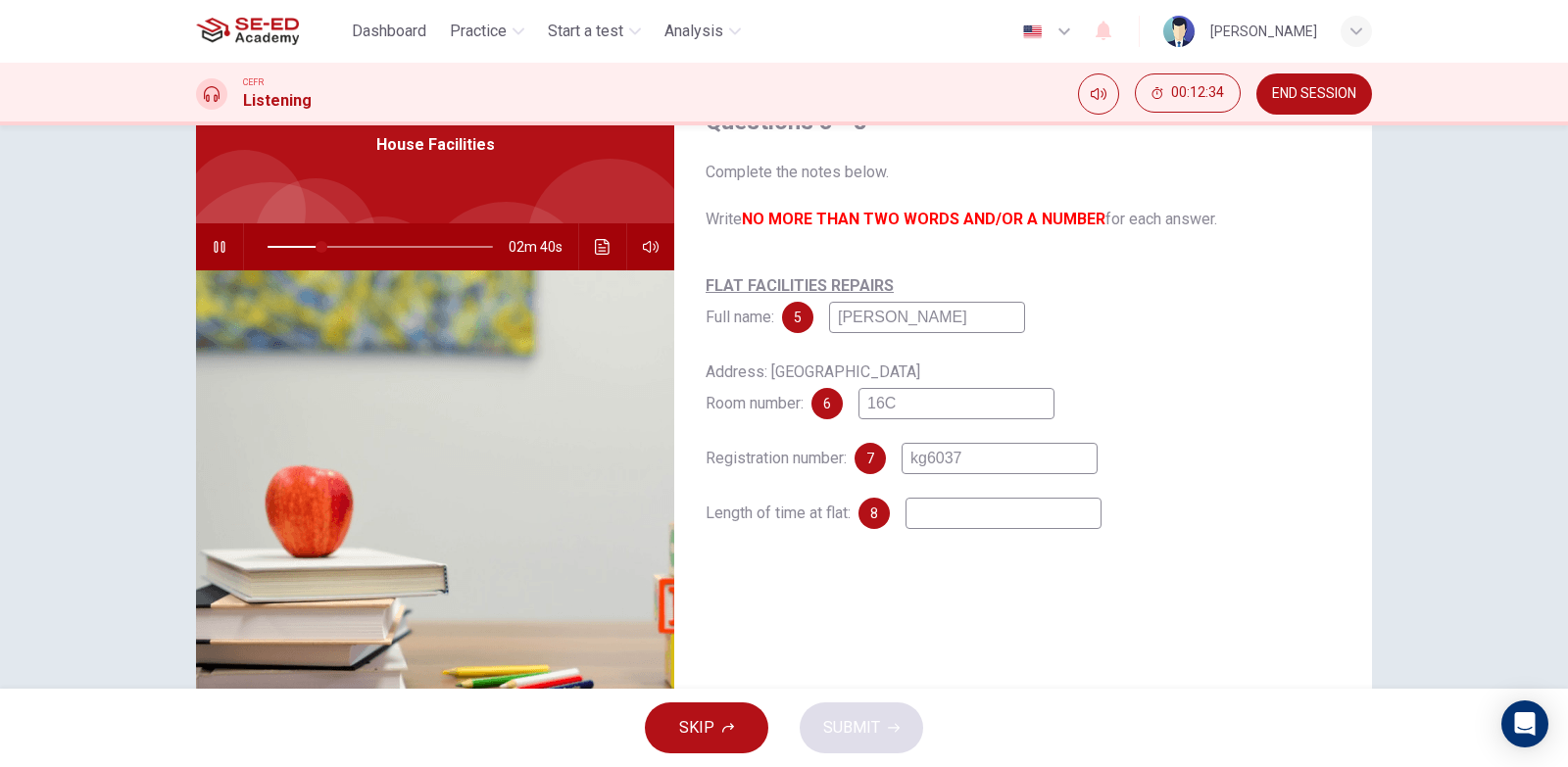 click on "kg6037" at bounding box center [1000, 458] 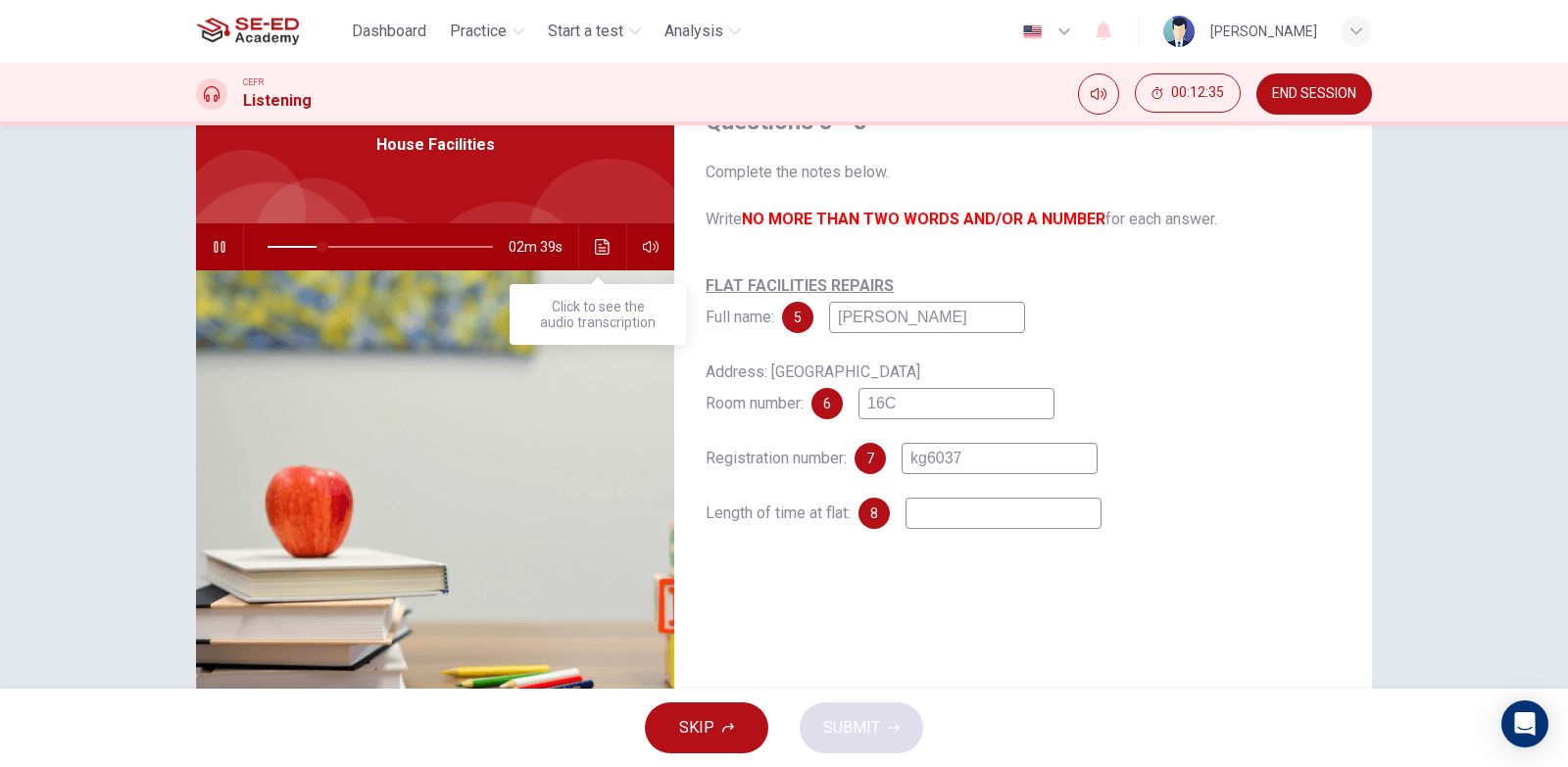 click at bounding box center (603, 247) 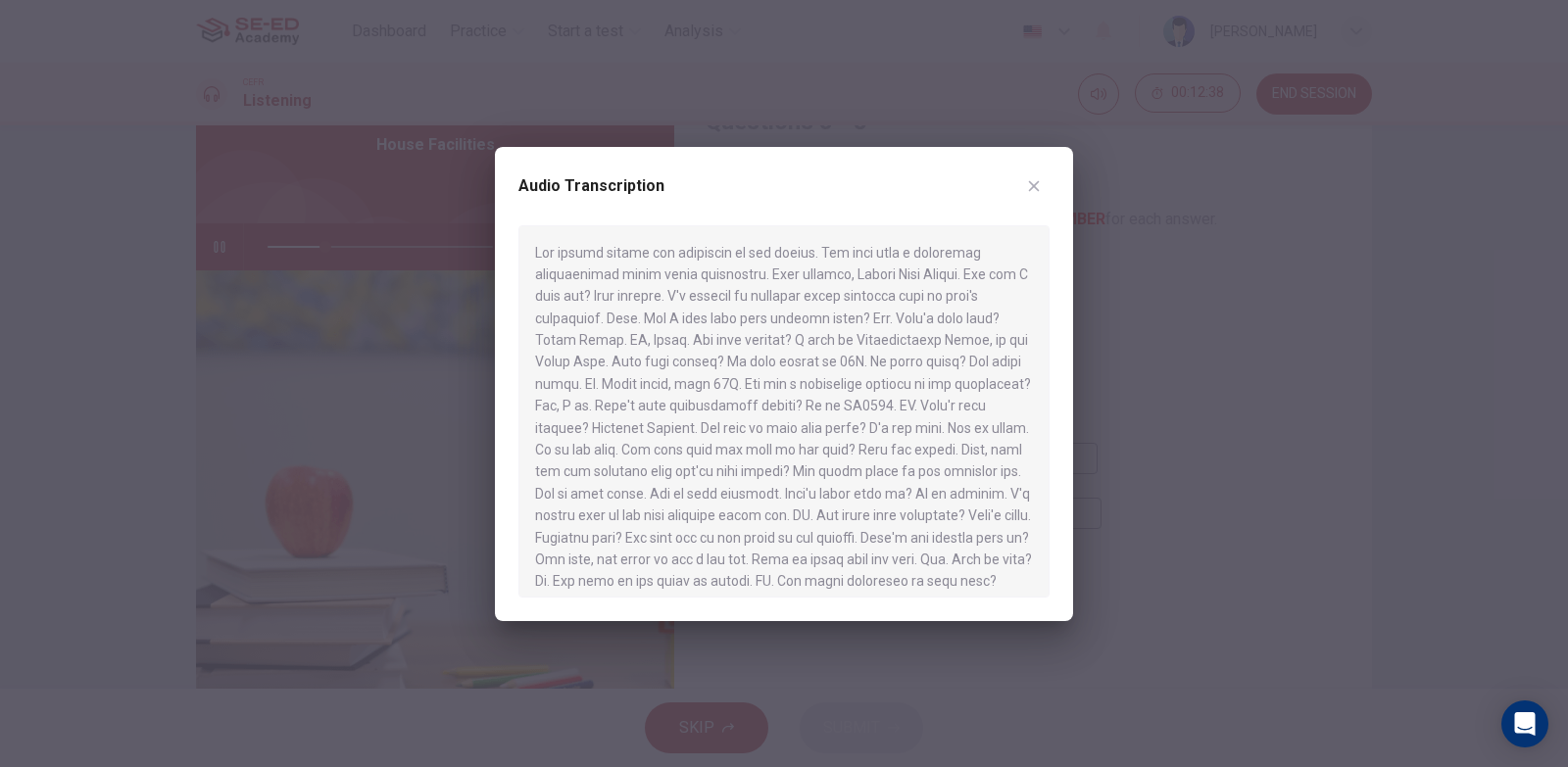 click 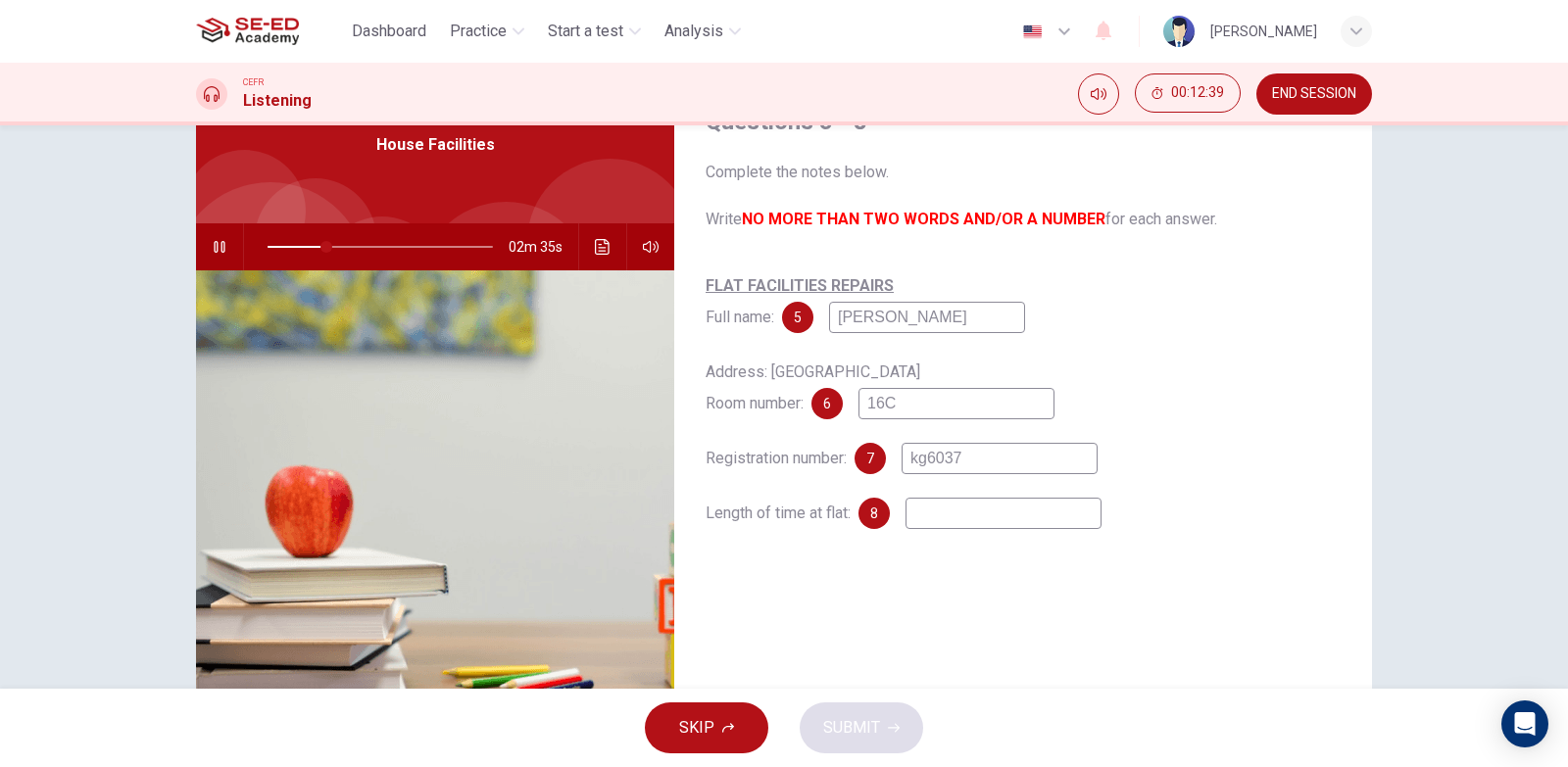 click on "kg6037" at bounding box center [1000, 458] 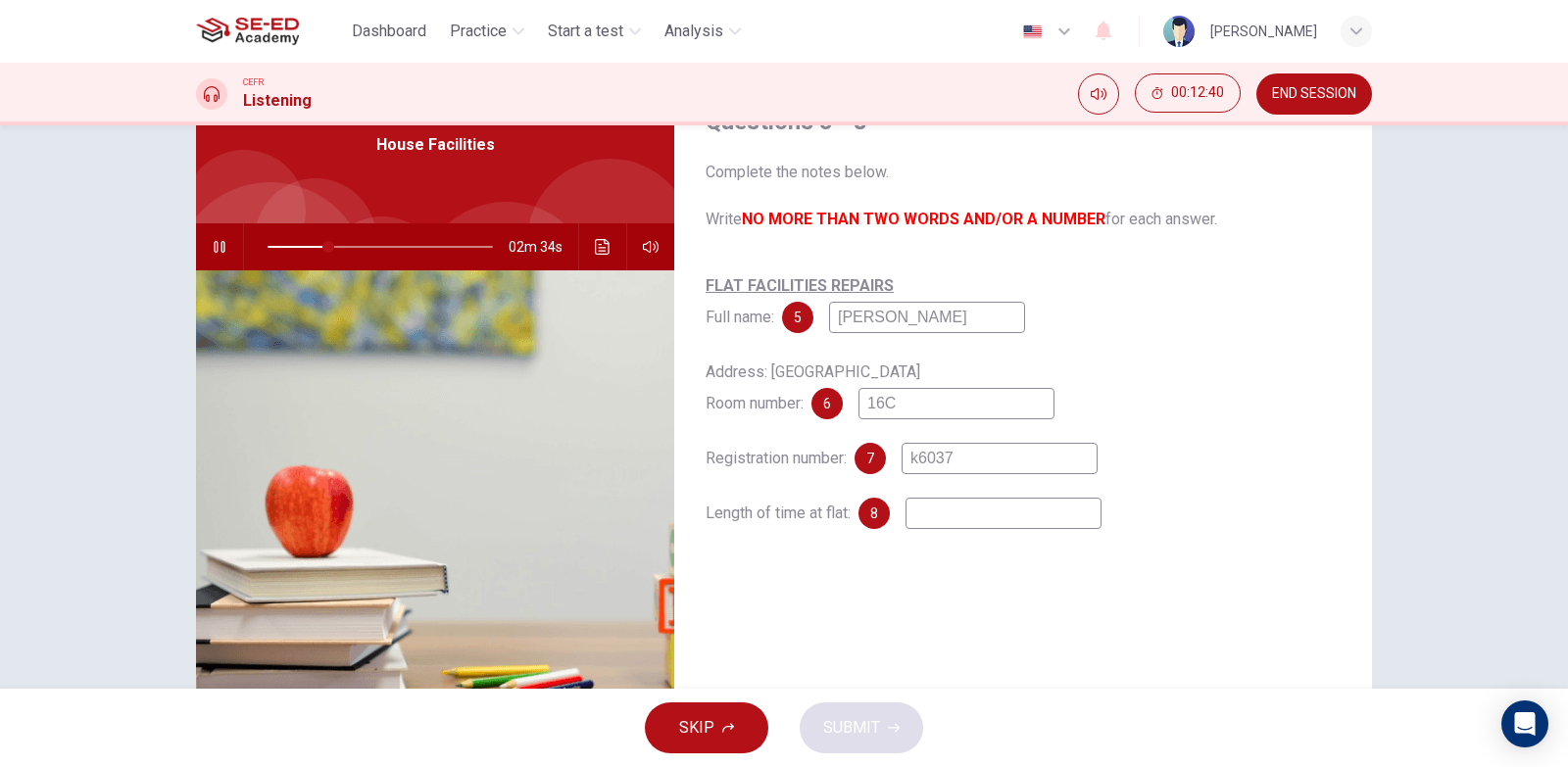 type on "6037" 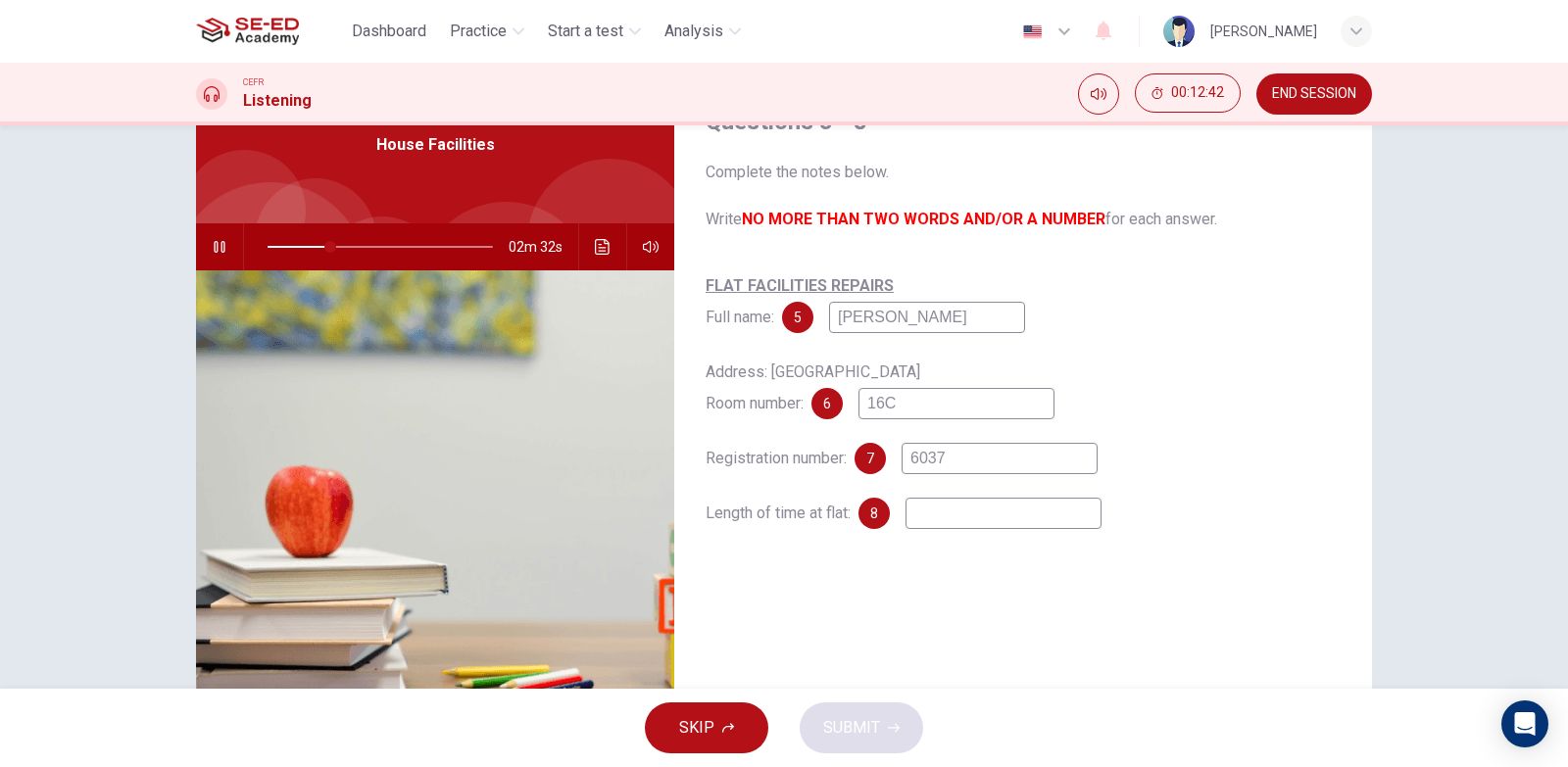 type on "28" 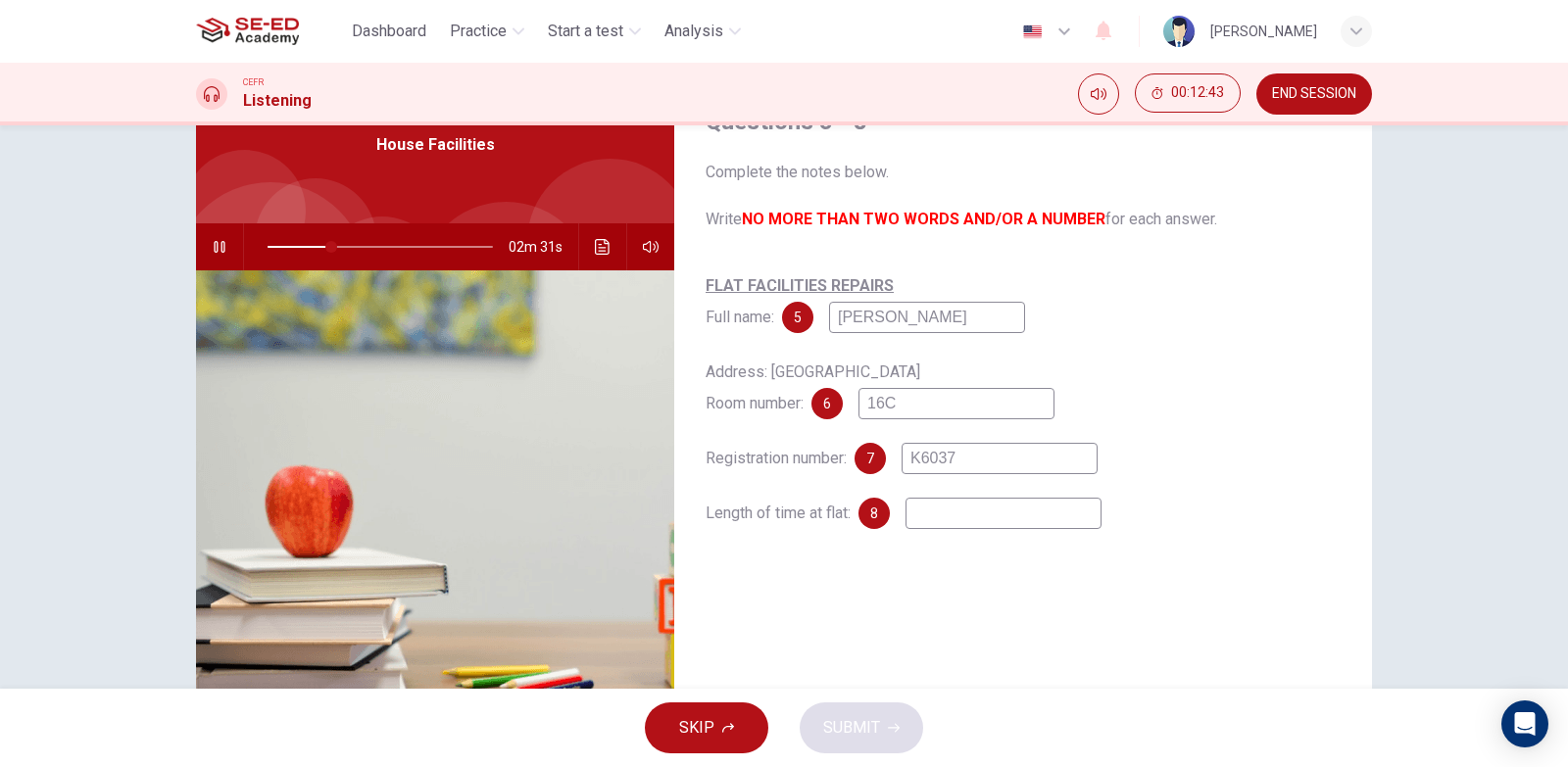 type on "Kg6037" 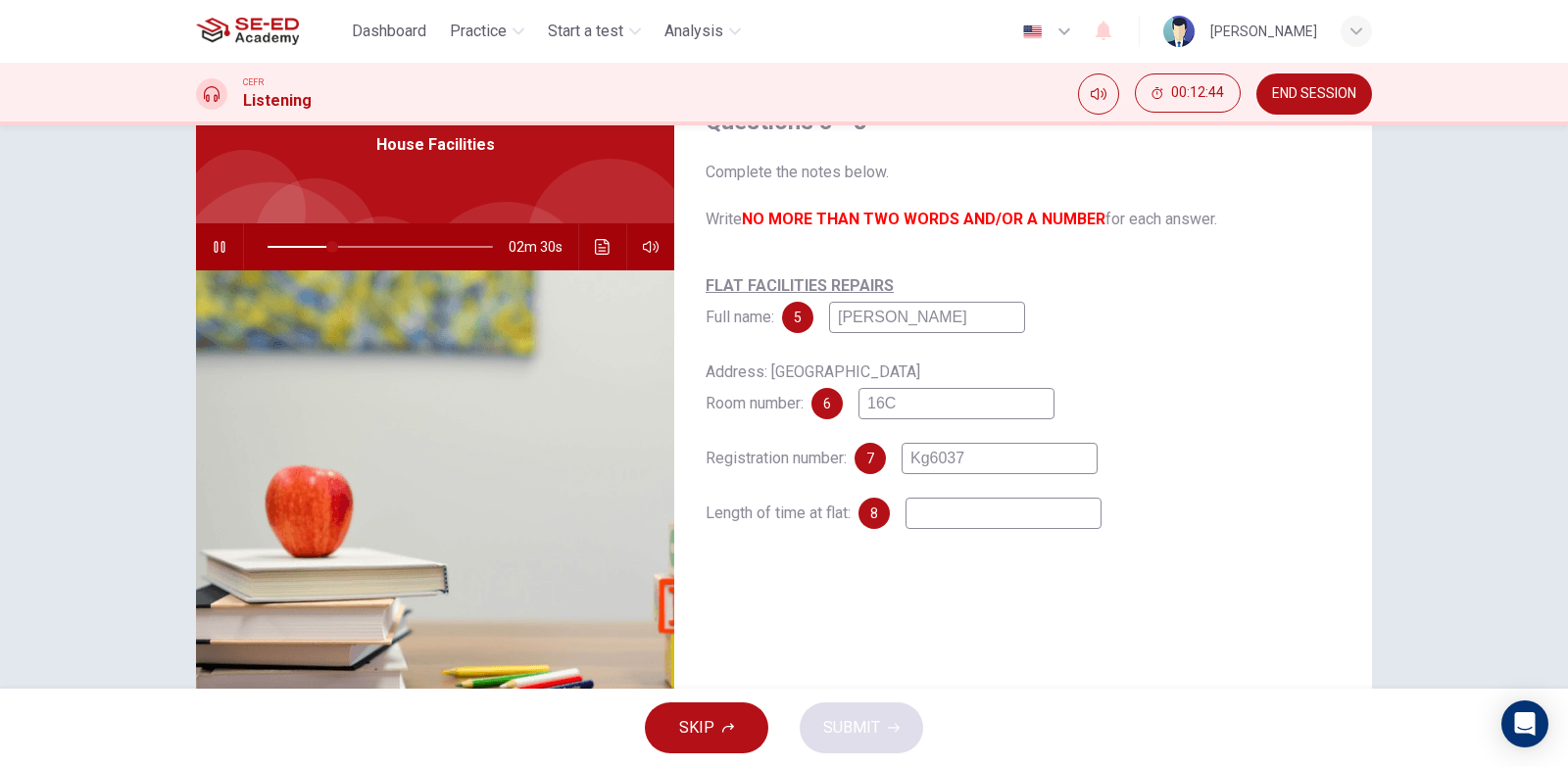 type on "29" 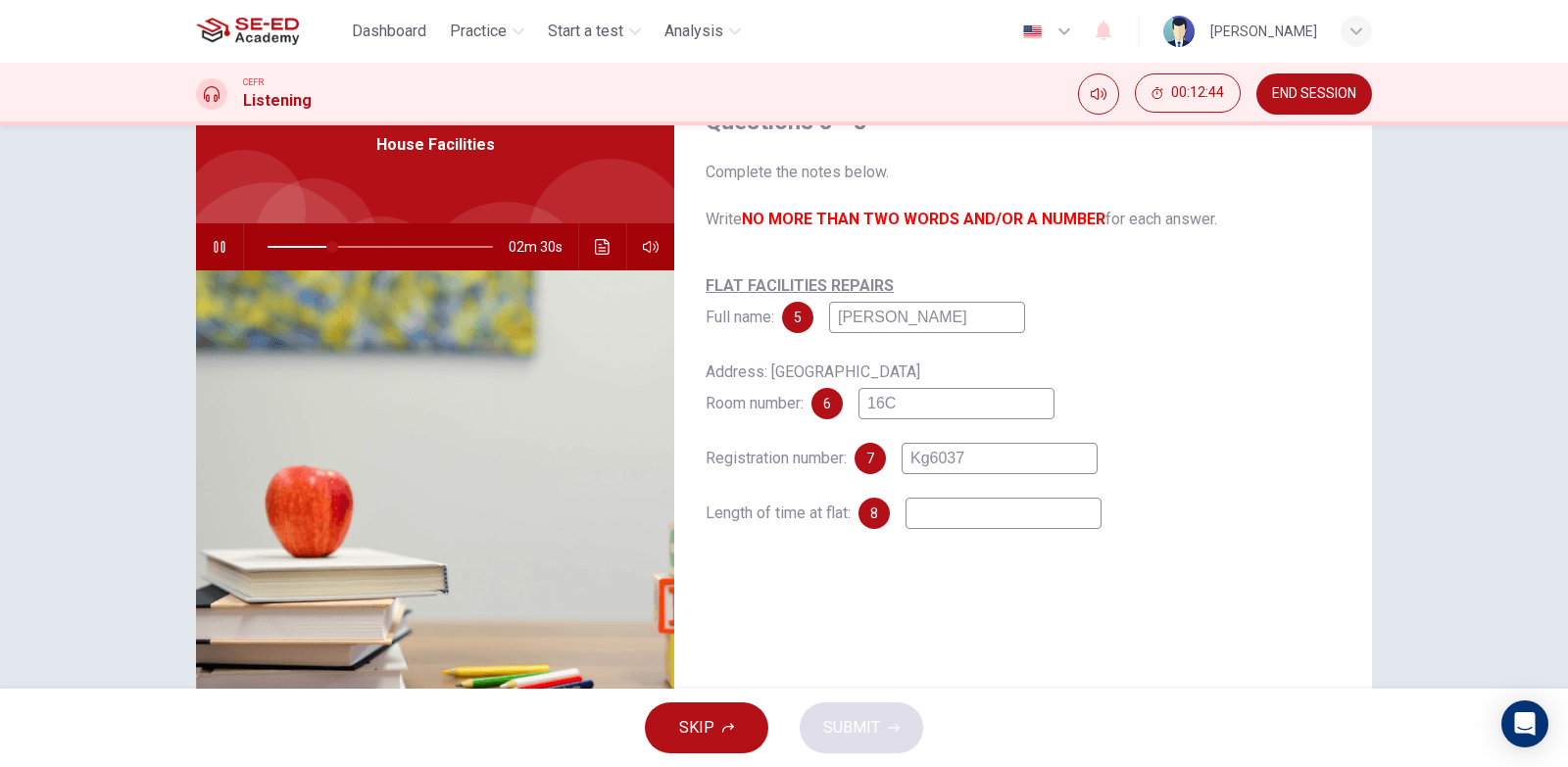 type on "K6037" 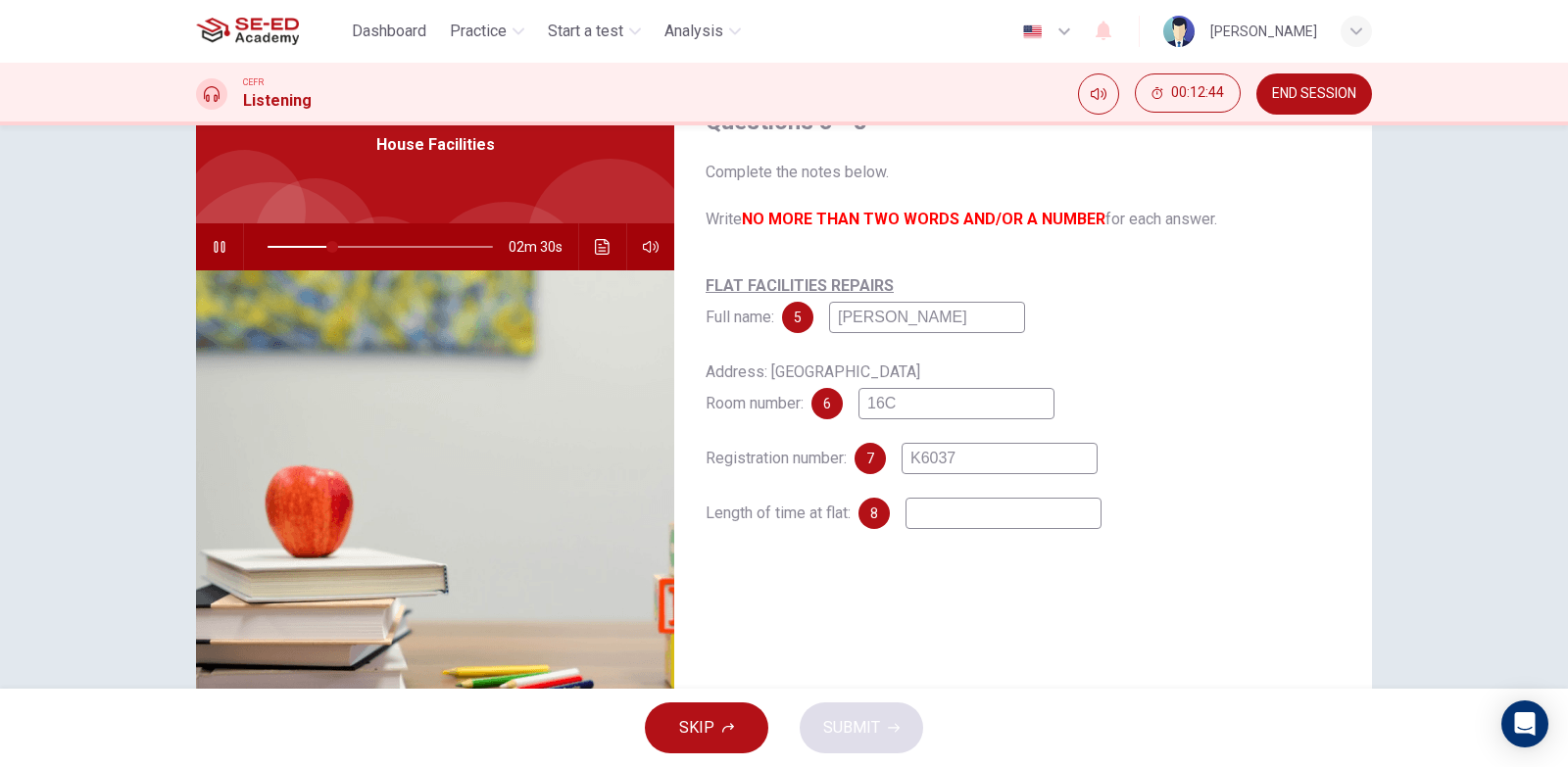 type on "29" 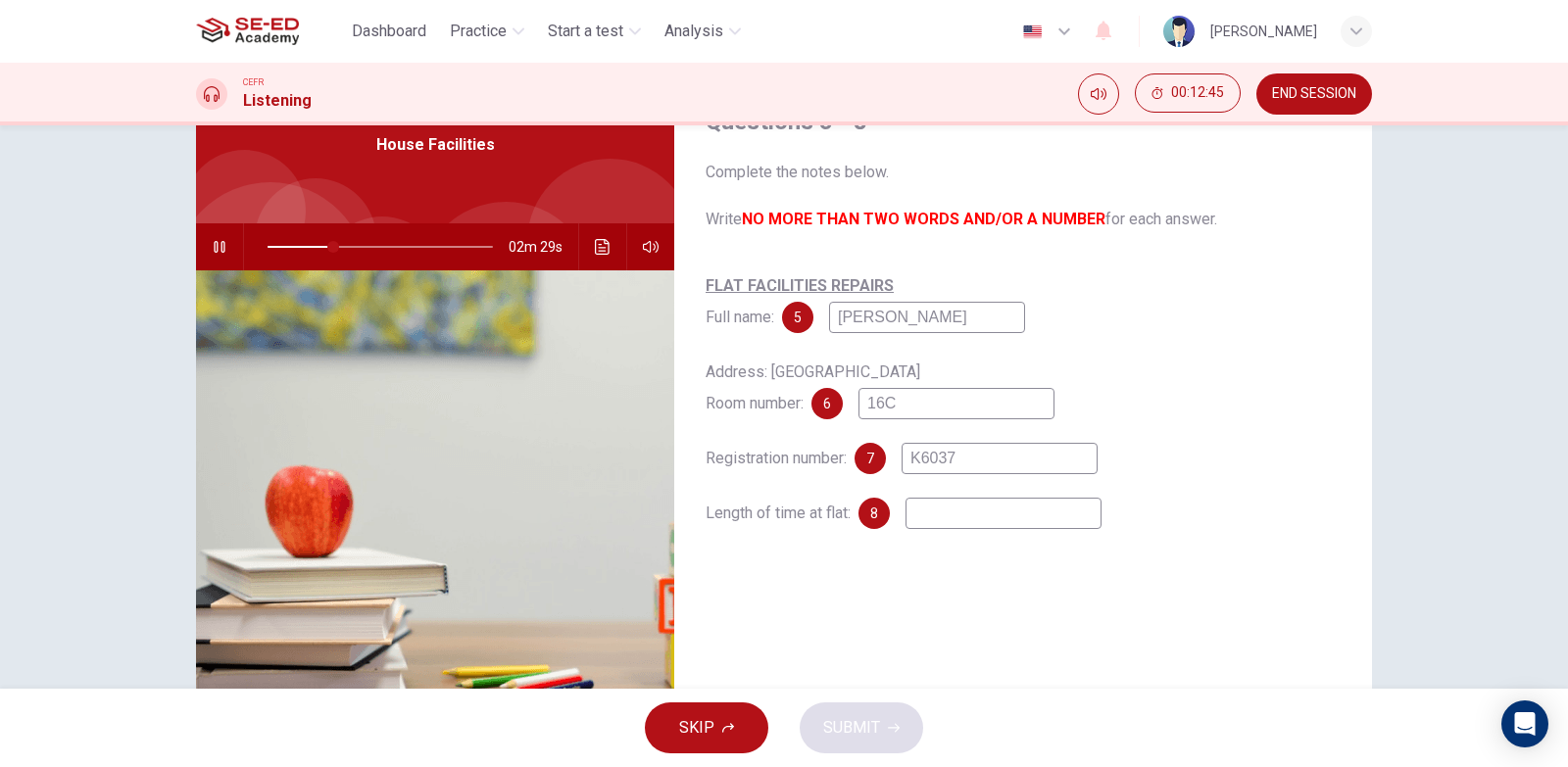 type on "KG6037" 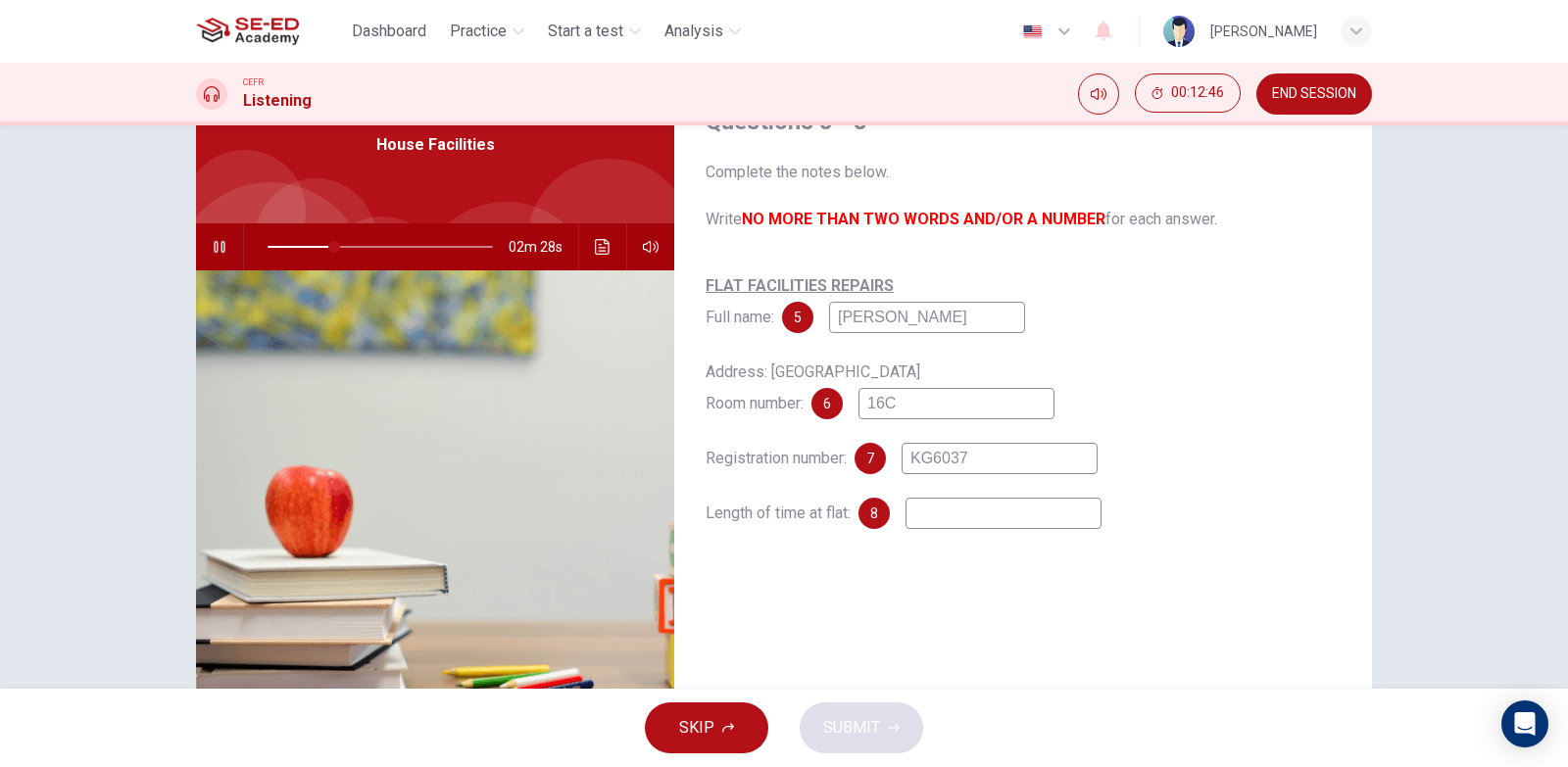 click on "KG6037" at bounding box center [1000, 458] 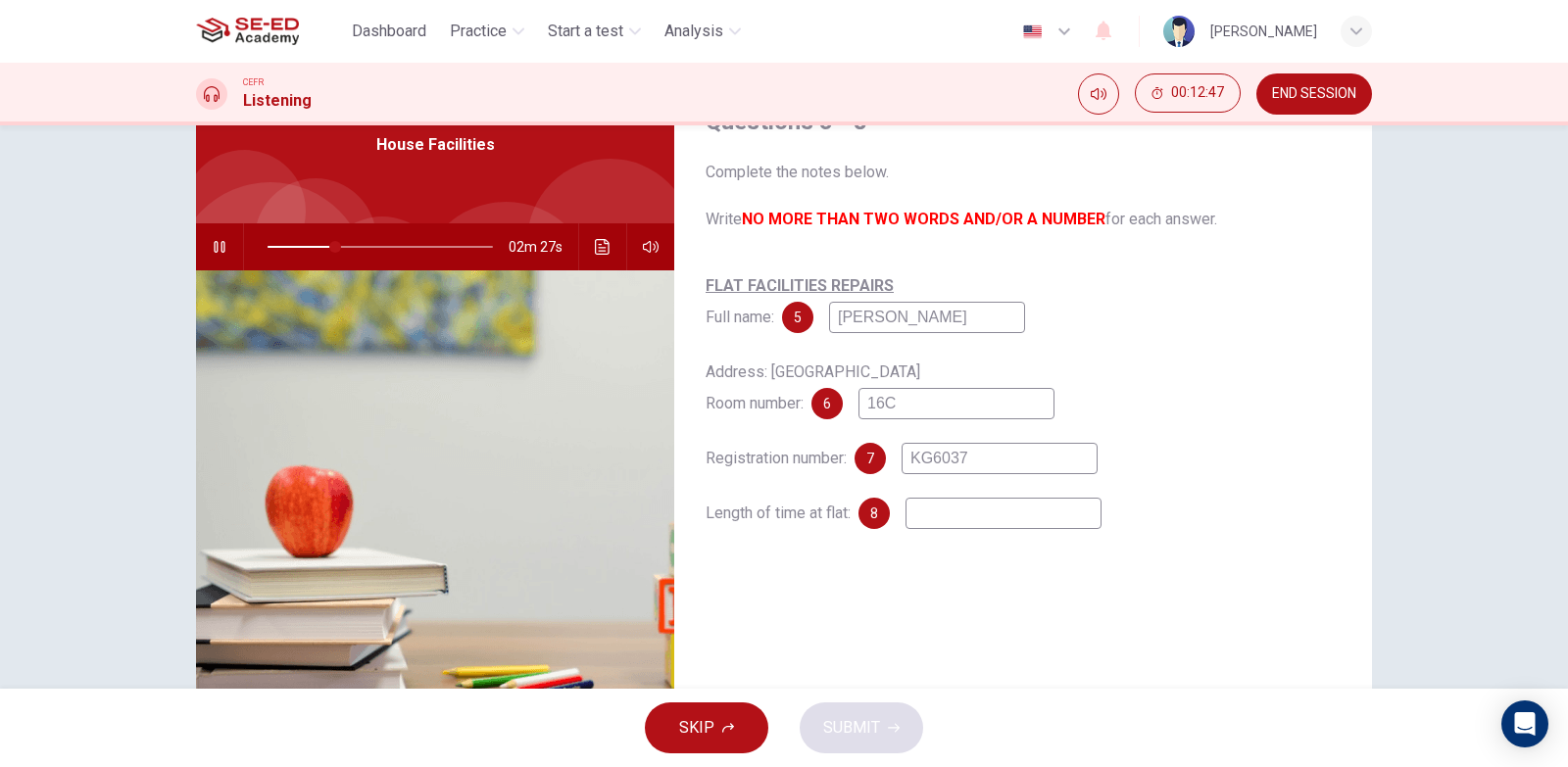 type on "KG6037" 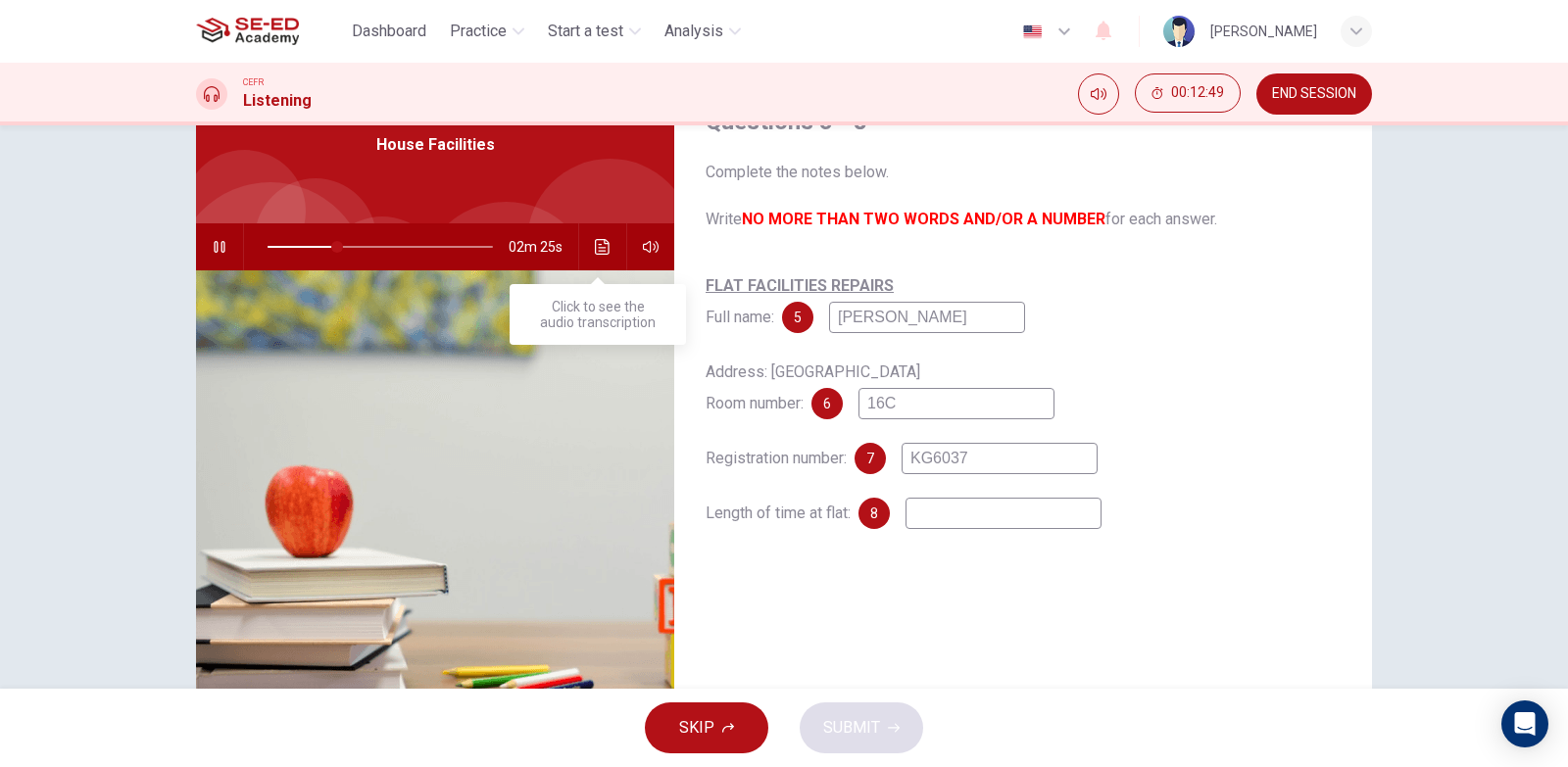 click at bounding box center (603, 247) 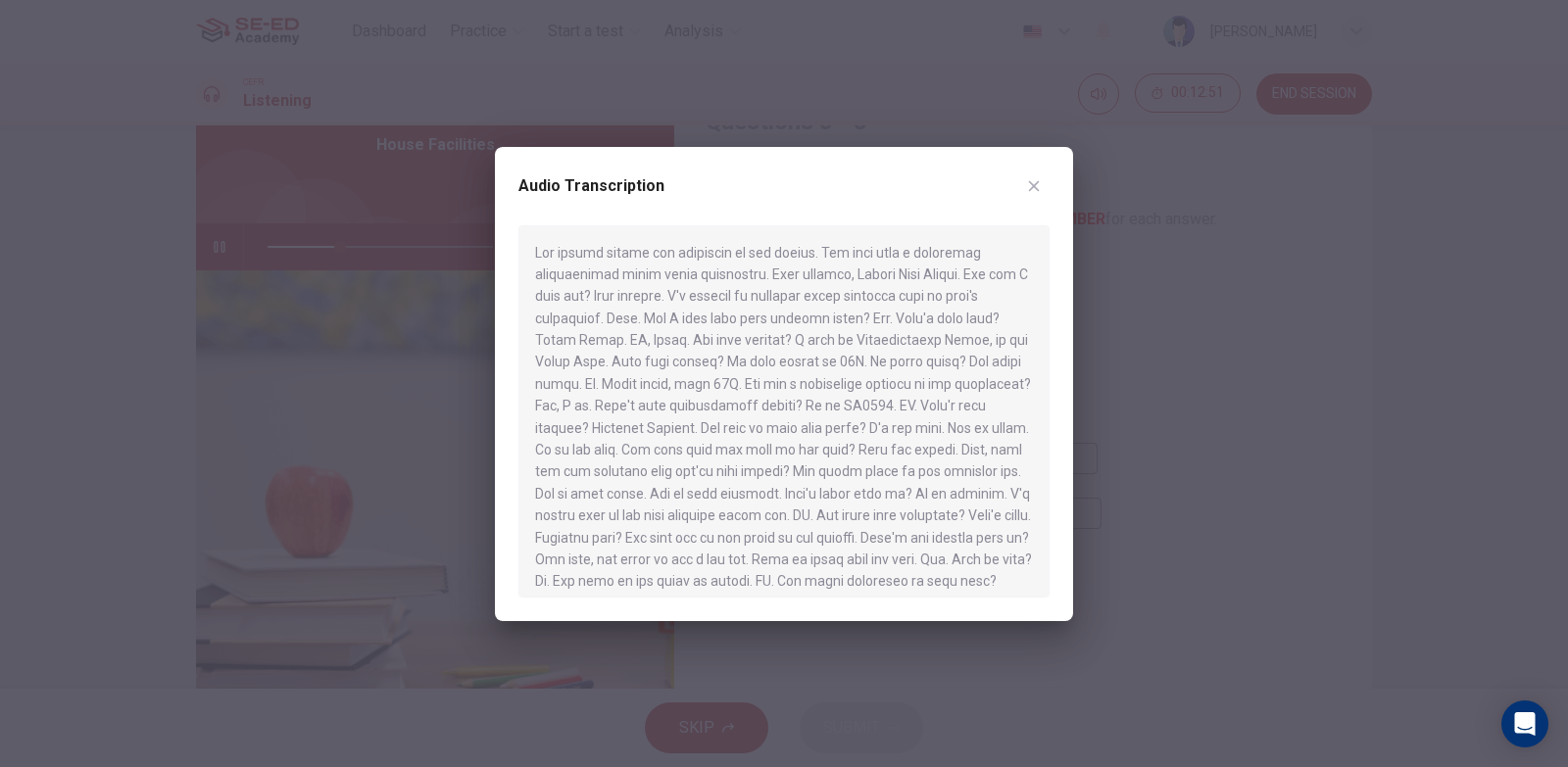 click at bounding box center (1034, 186) 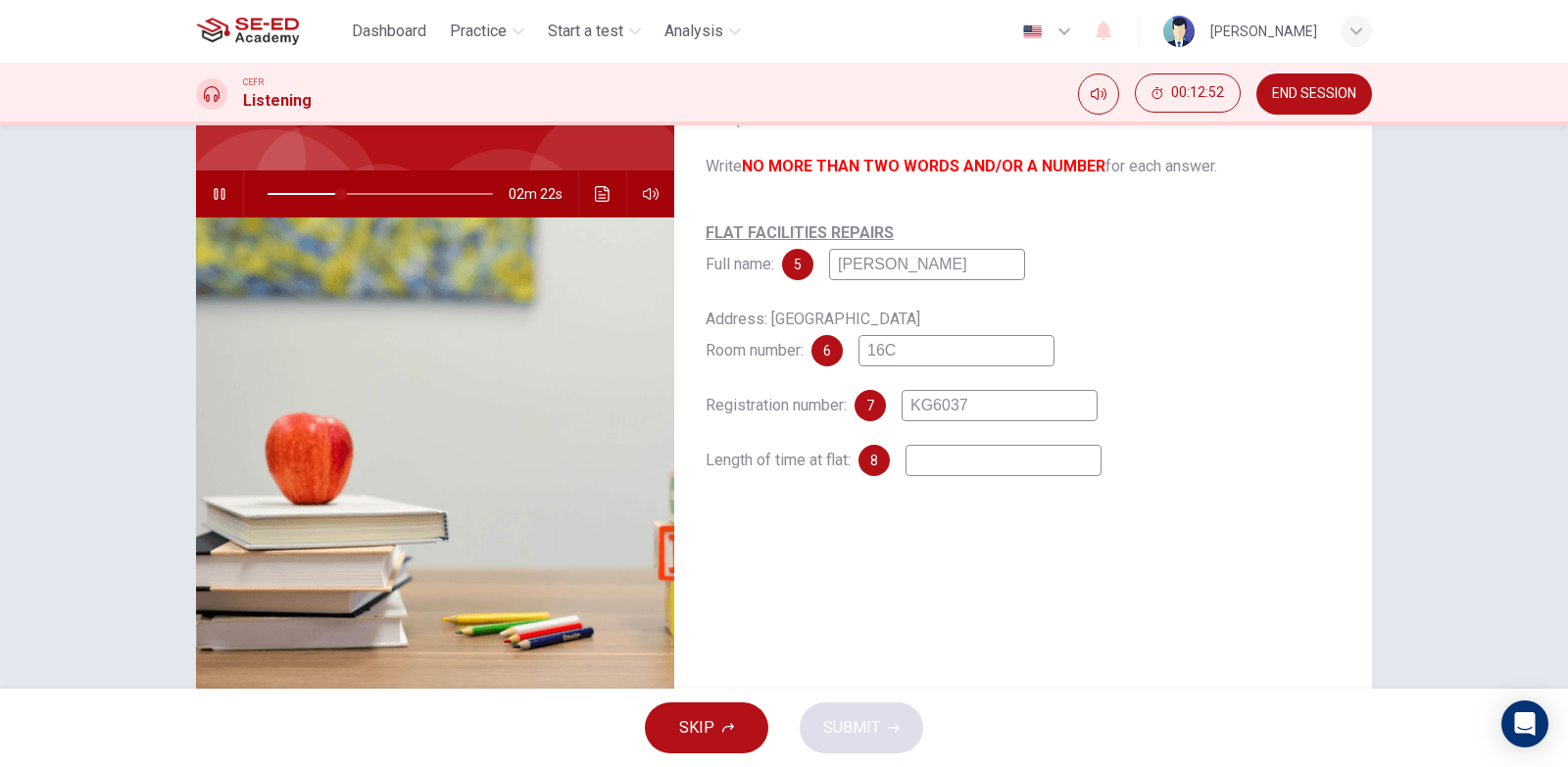 scroll, scrollTop: 196, scrollLeft: 0, axis: vertical 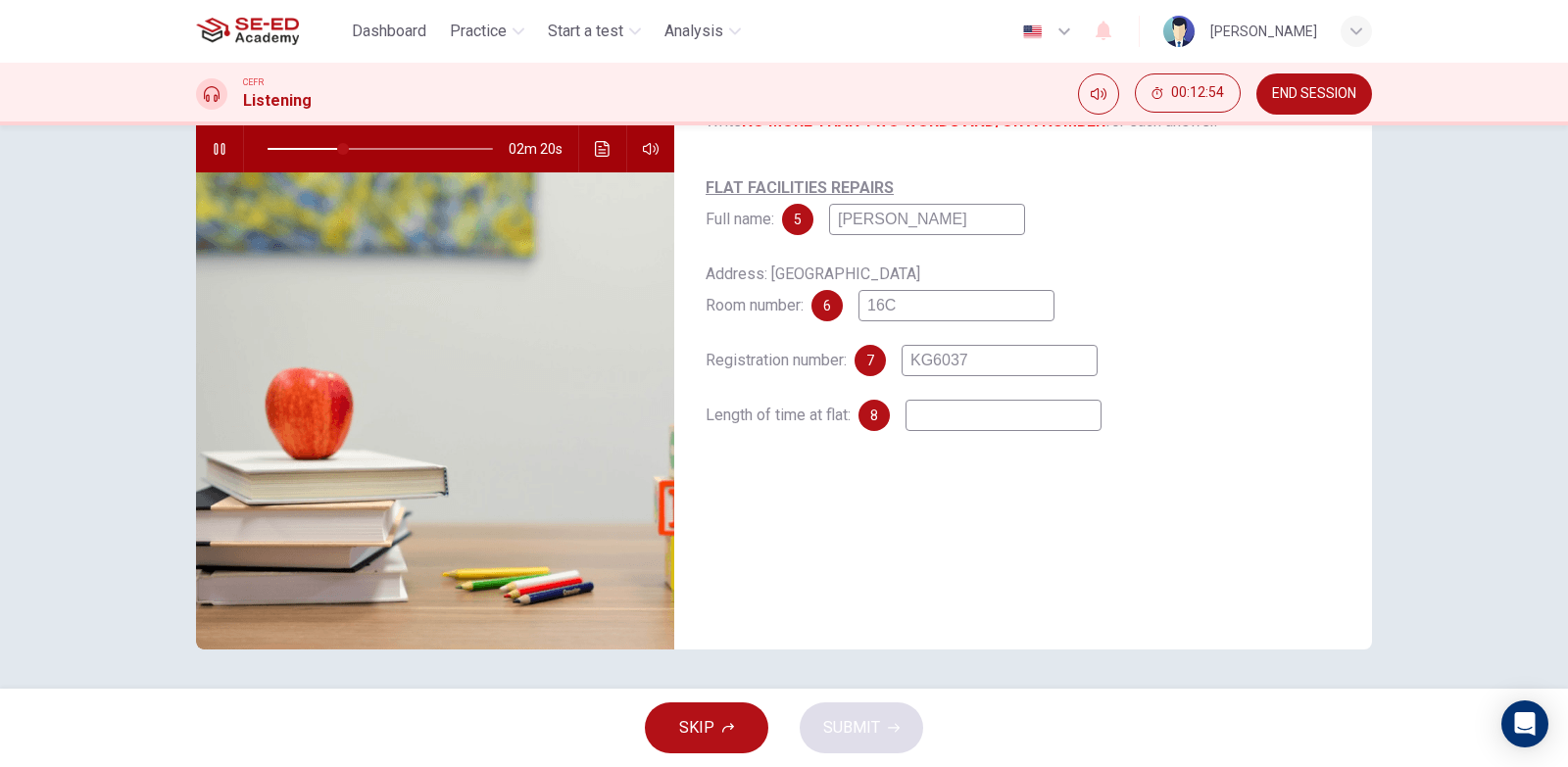 click at bounding box center (1004, 415) 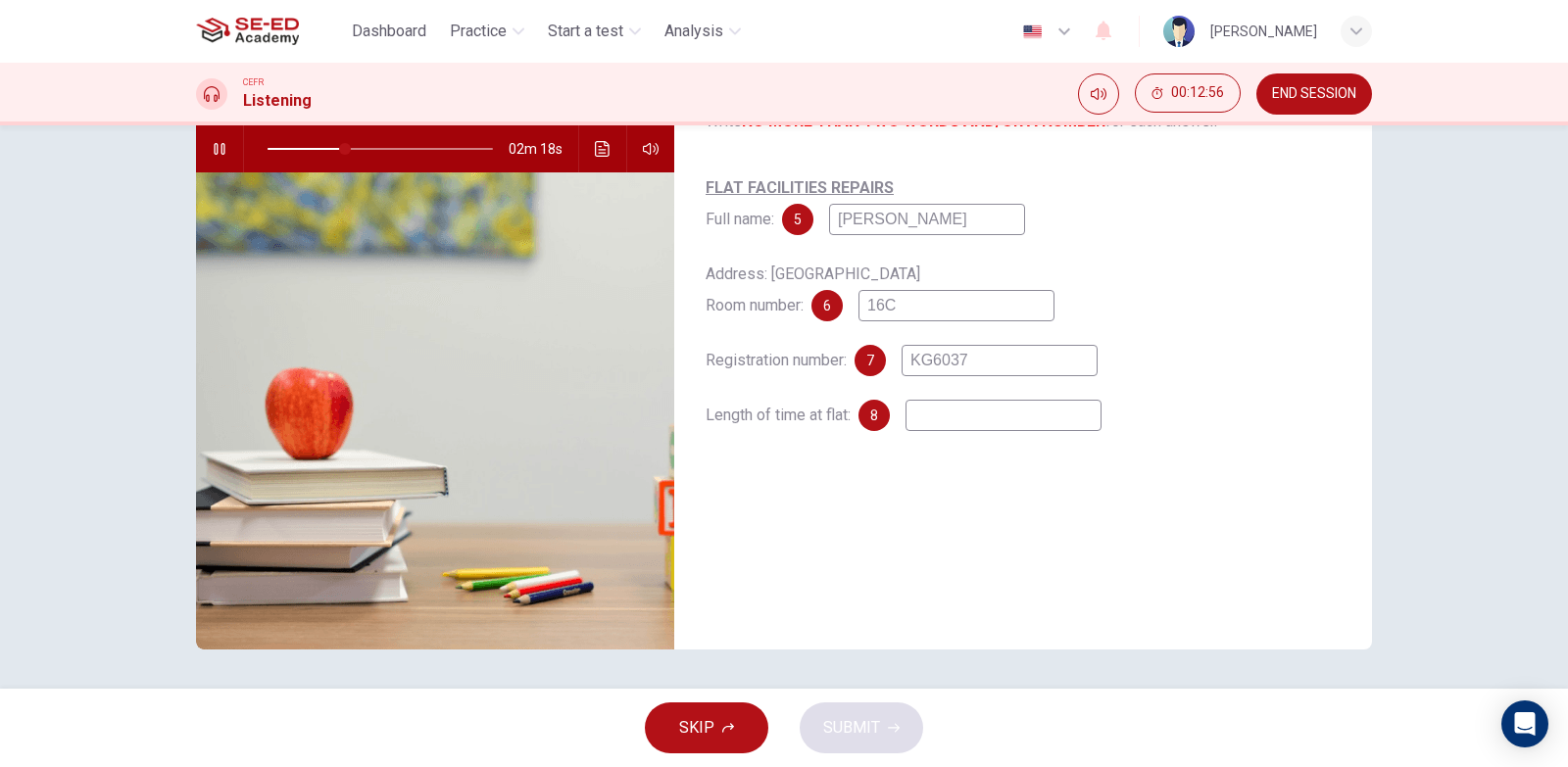click 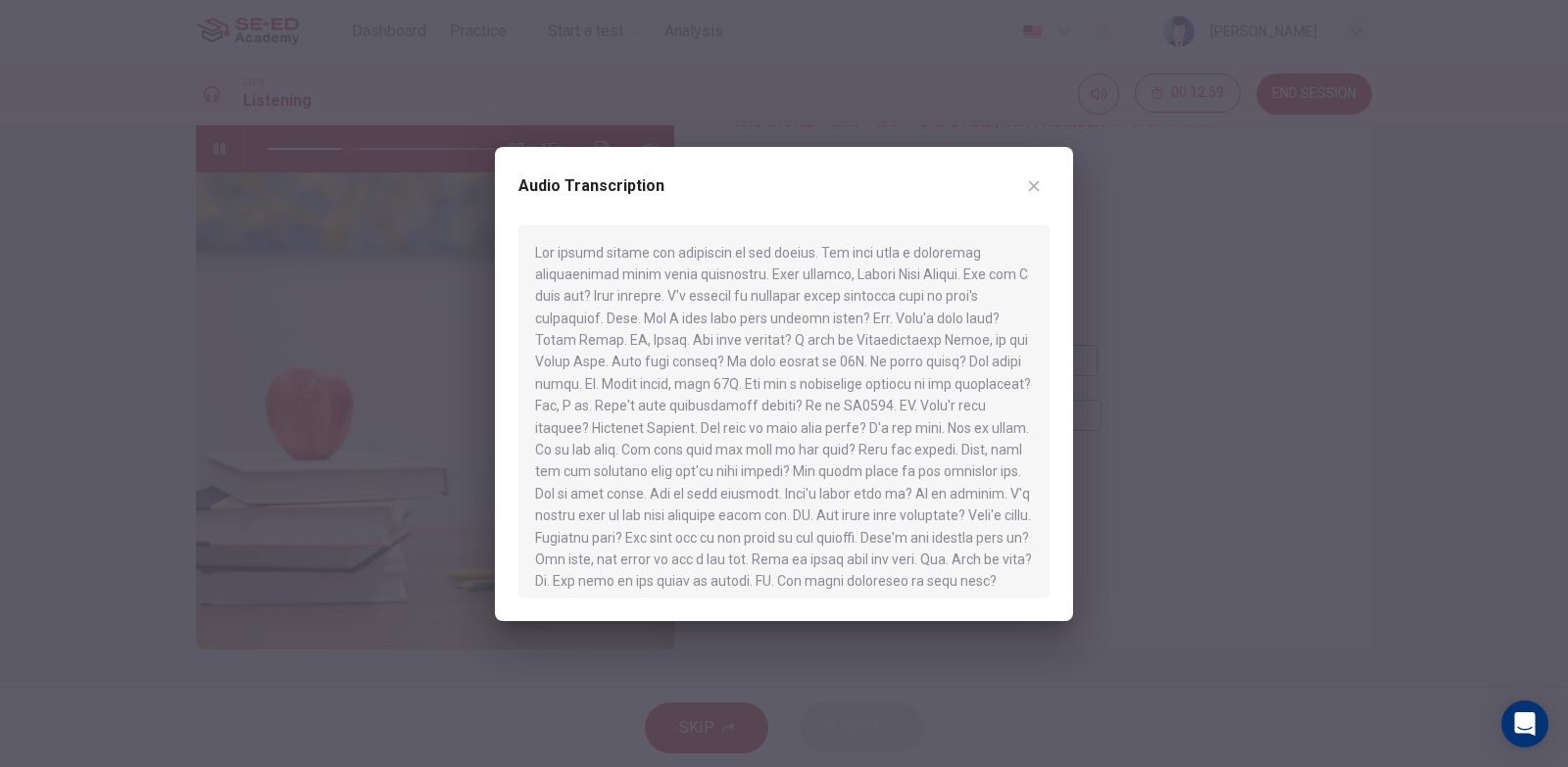 click 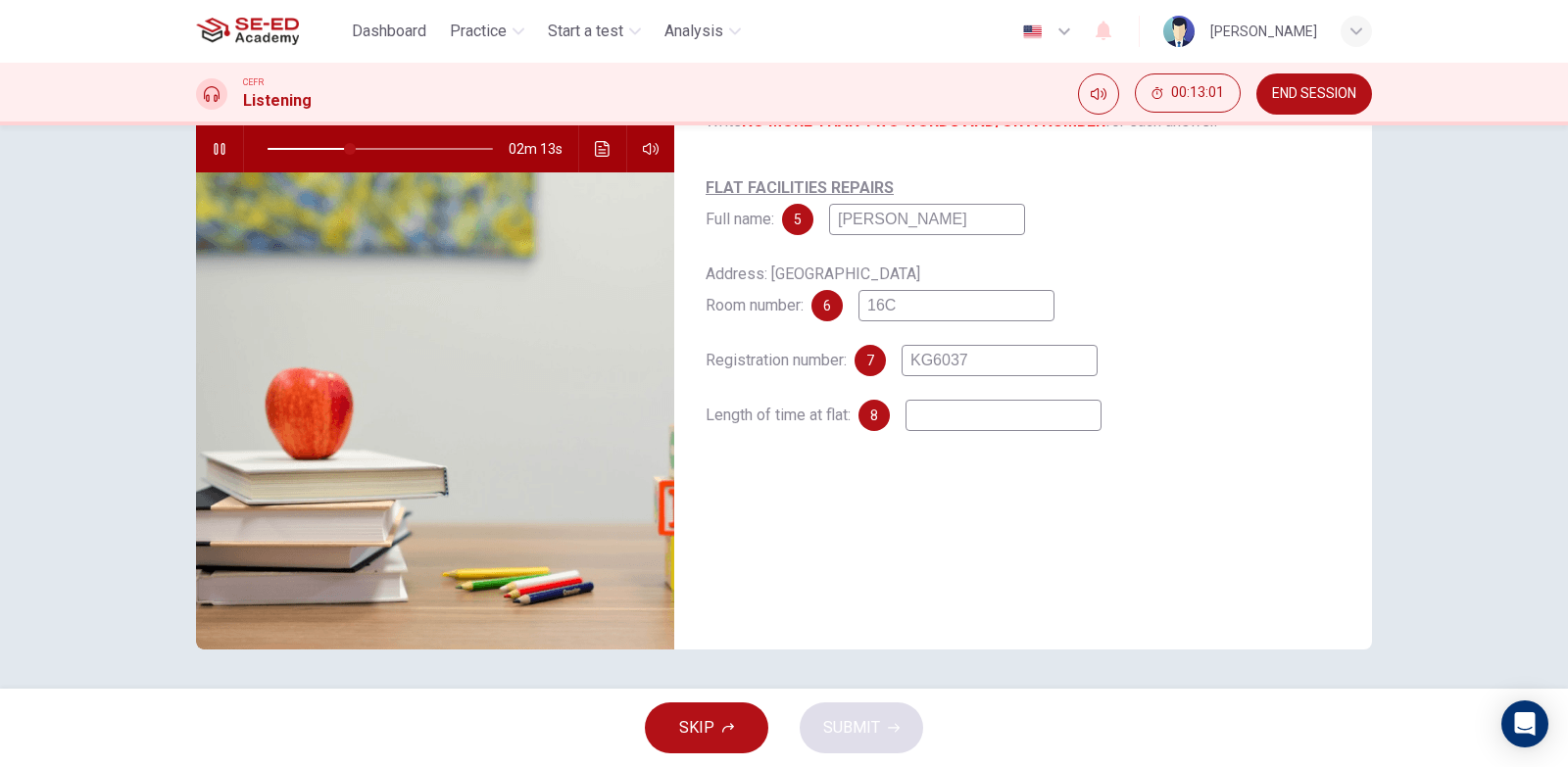 click at bounding box center (1004, 415) 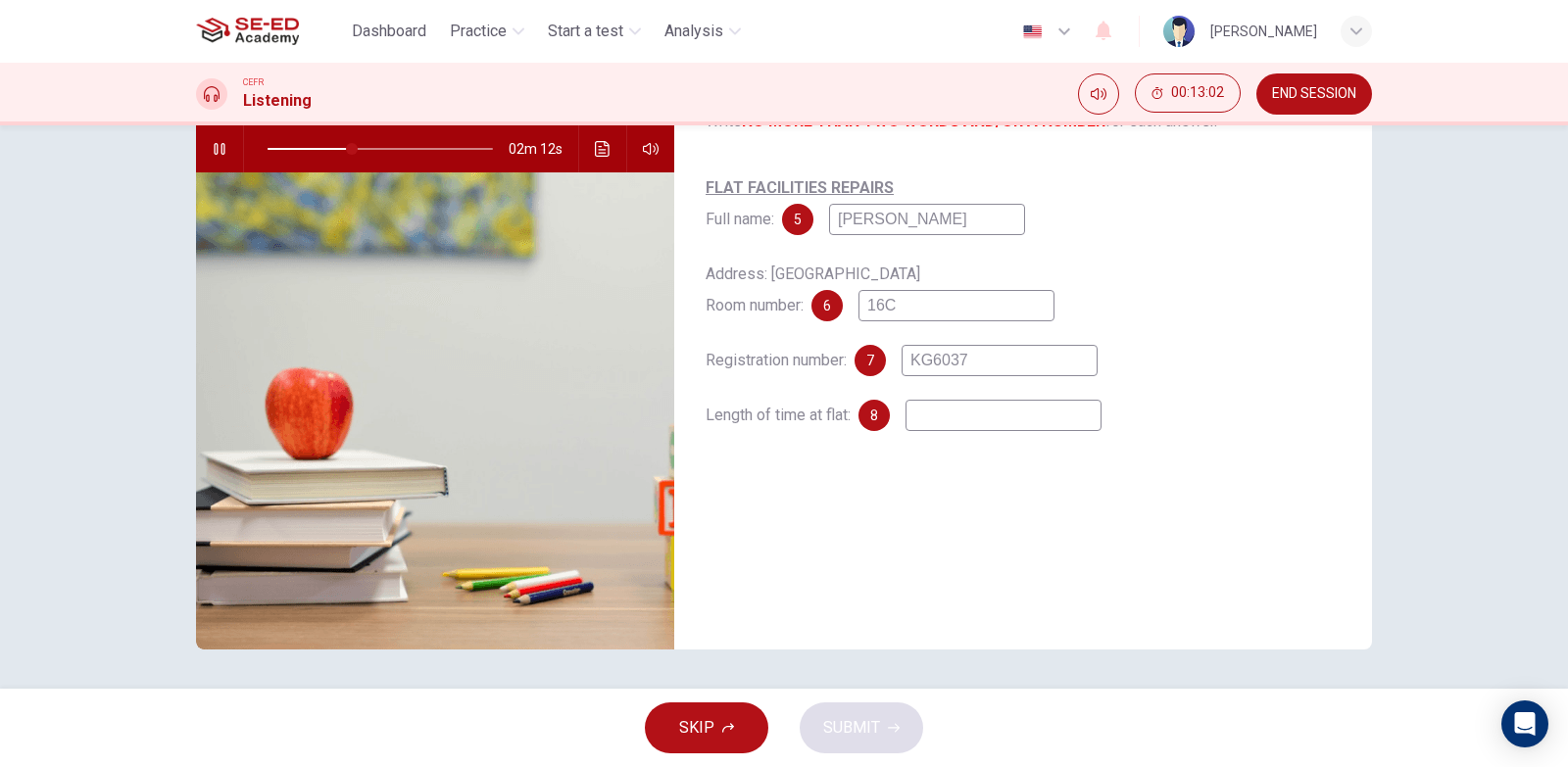type on "1" 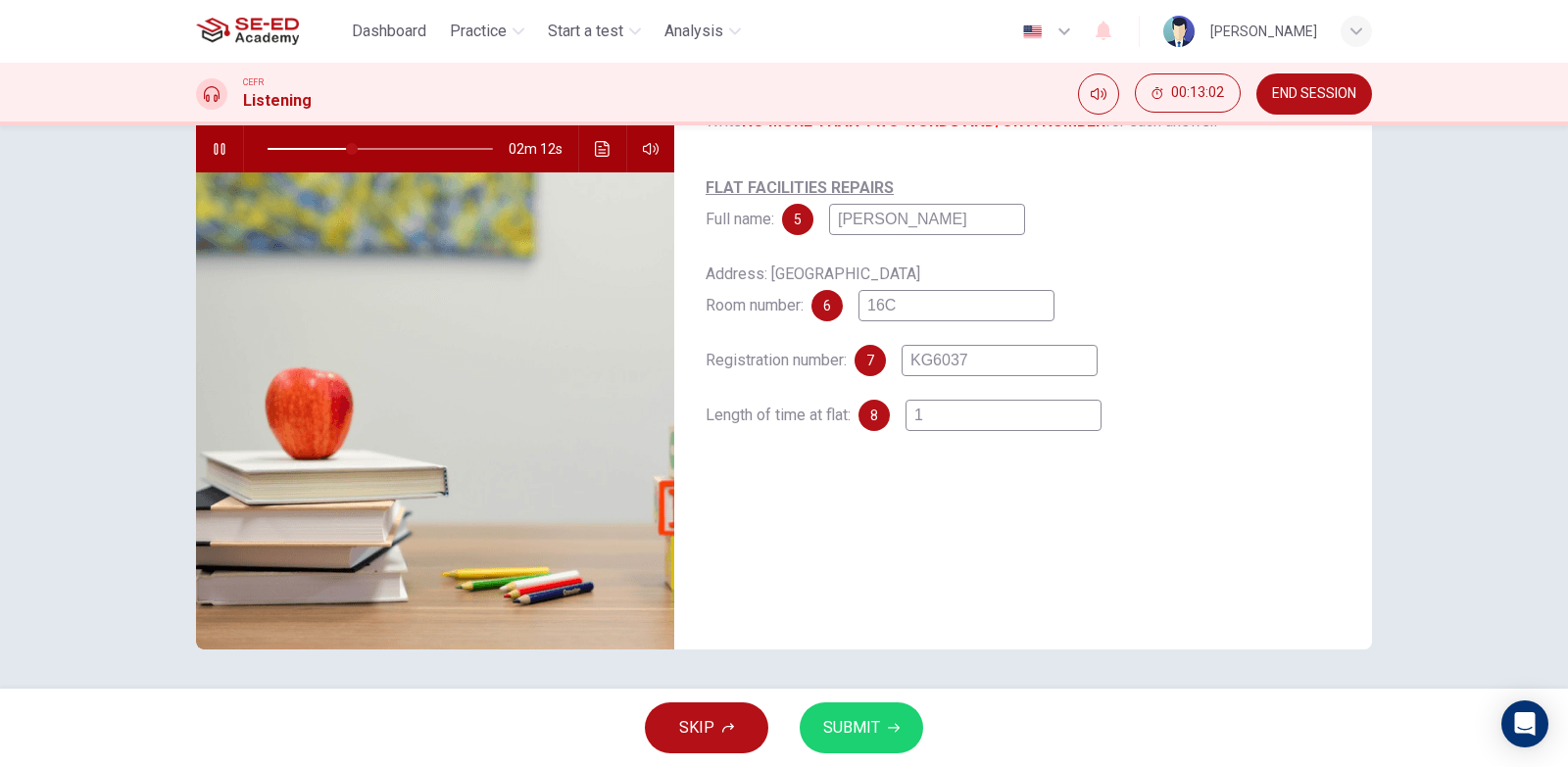 type on "38" 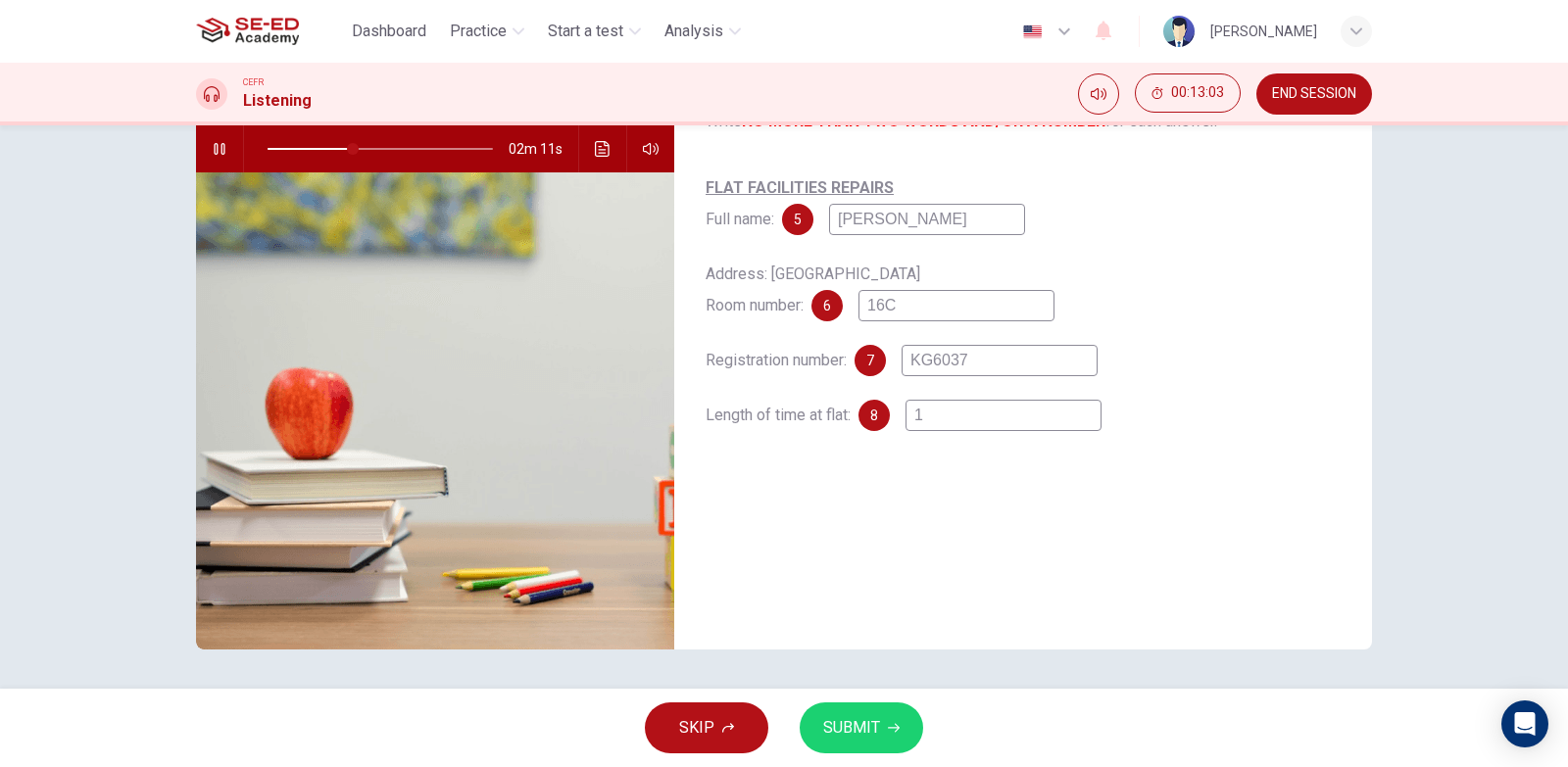 type on "1" 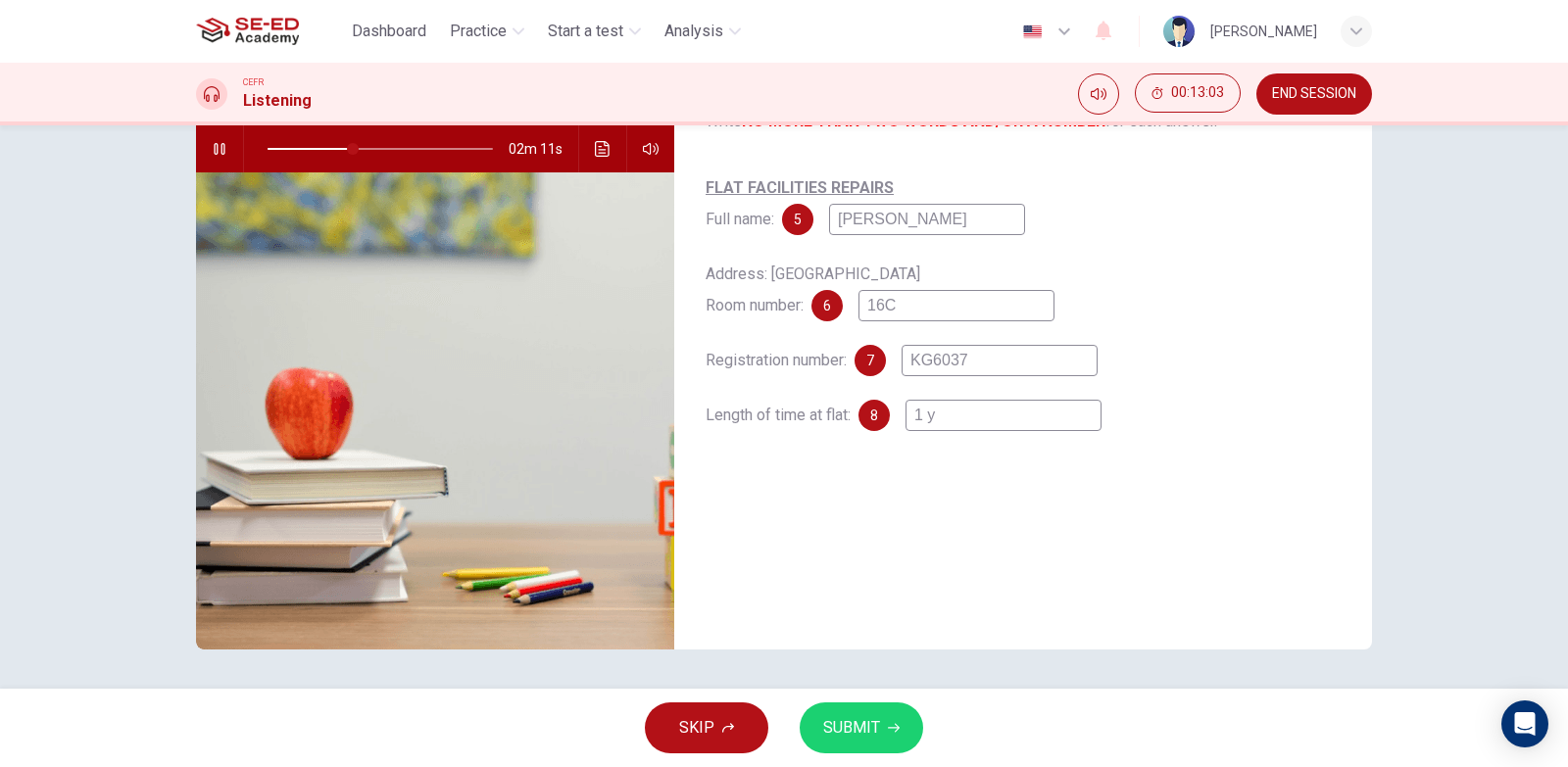 type on "38" 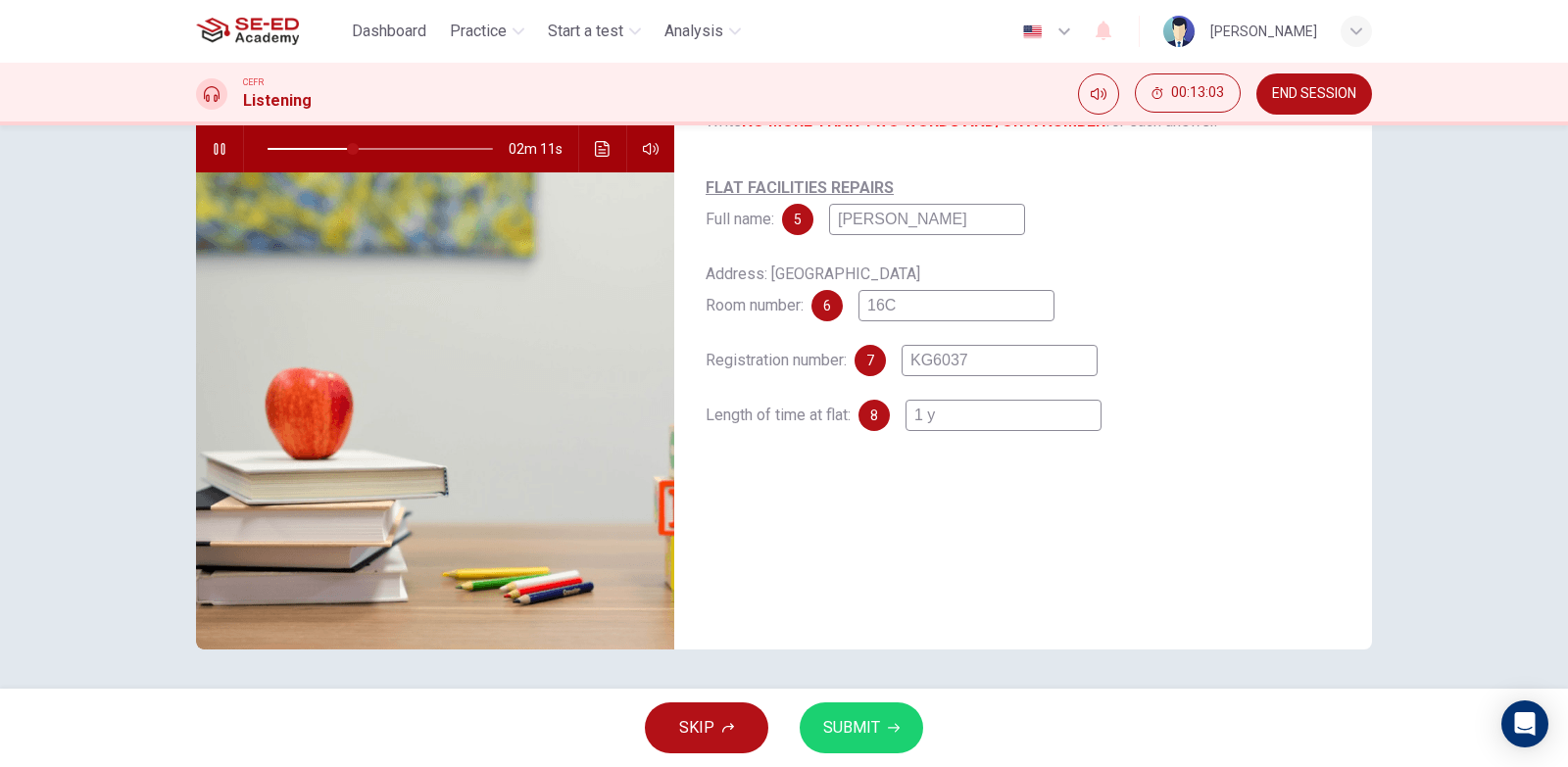 type on "1 ye" 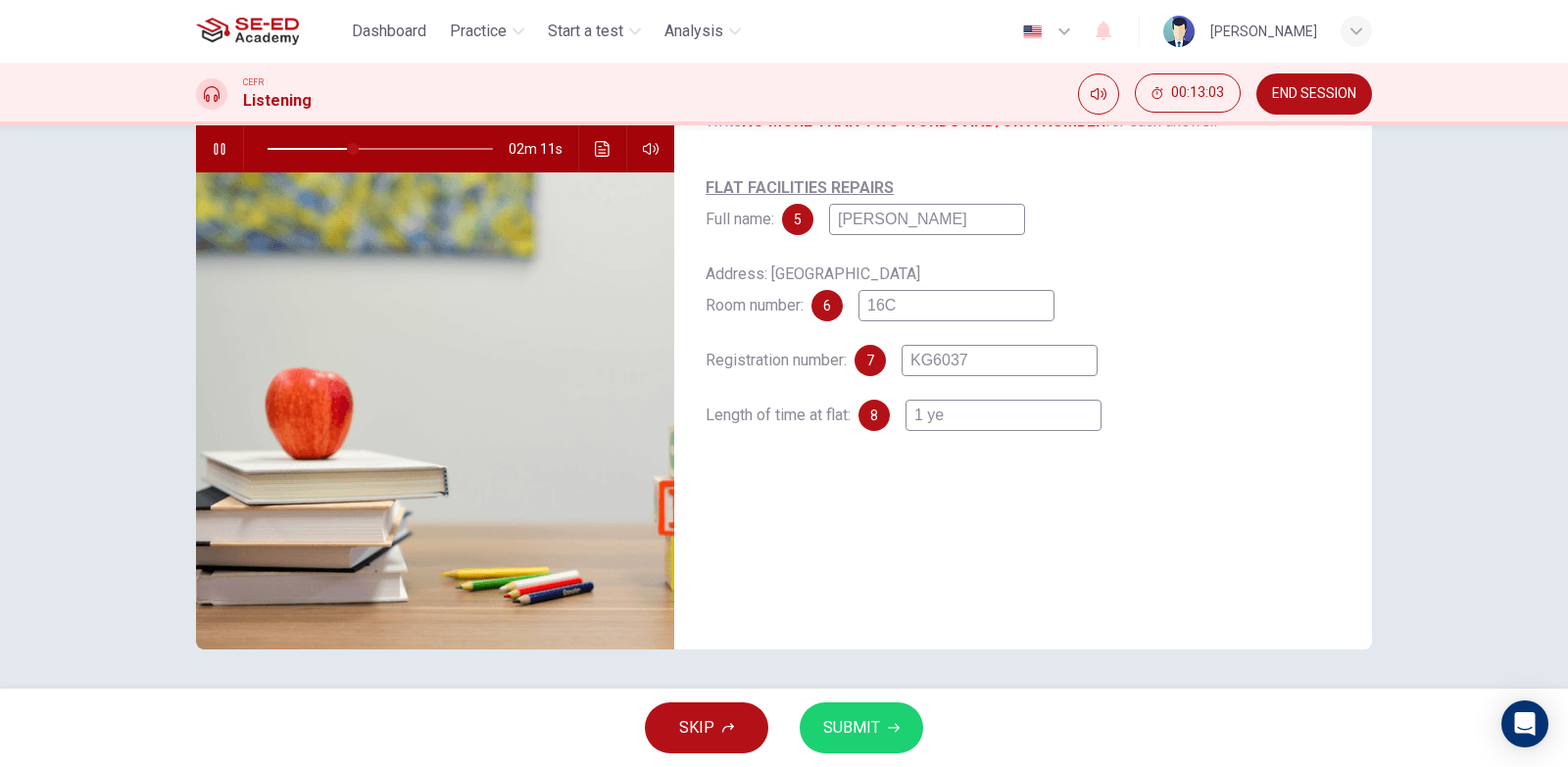 type on "38" 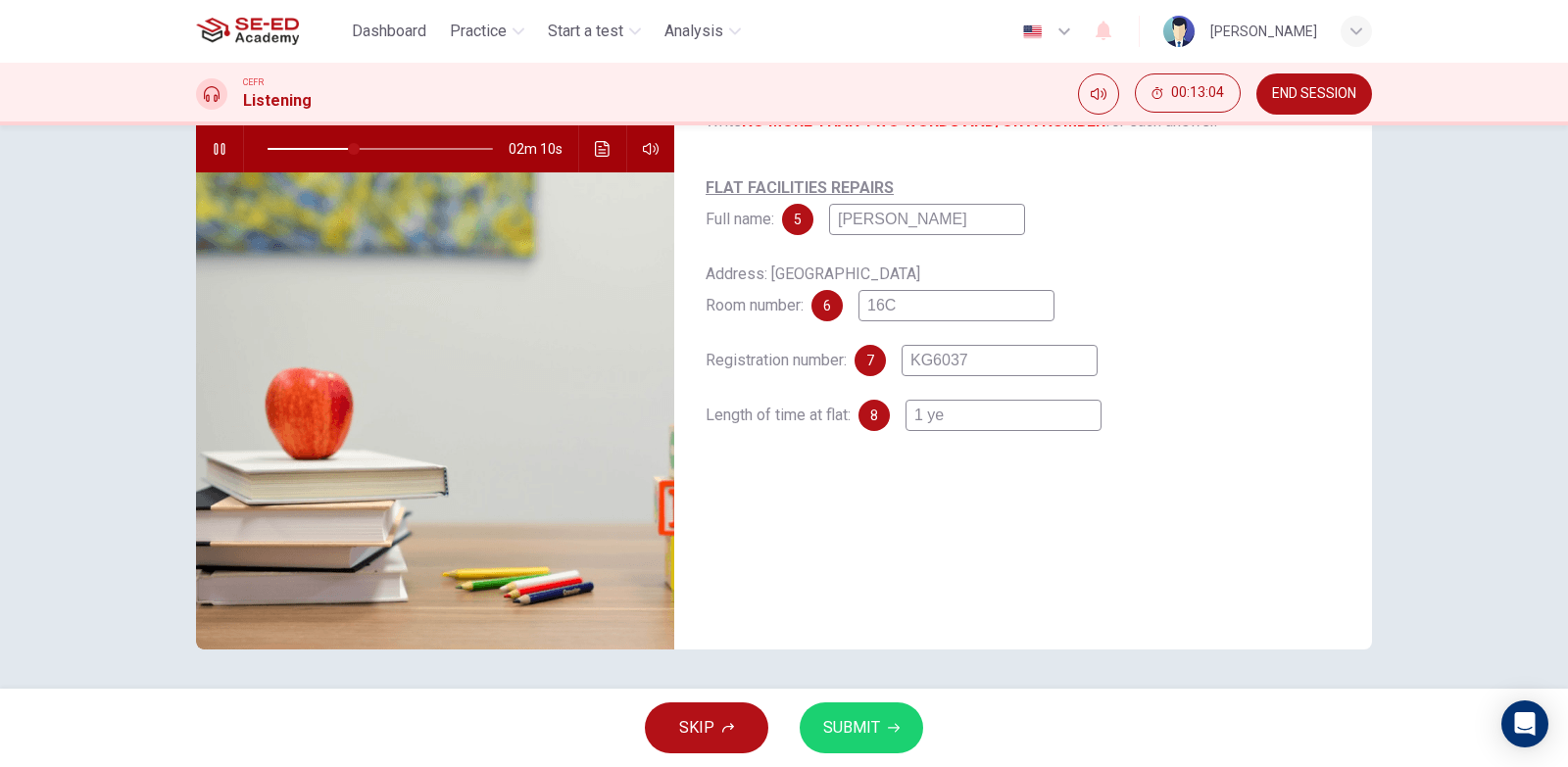 type on "1 yer" 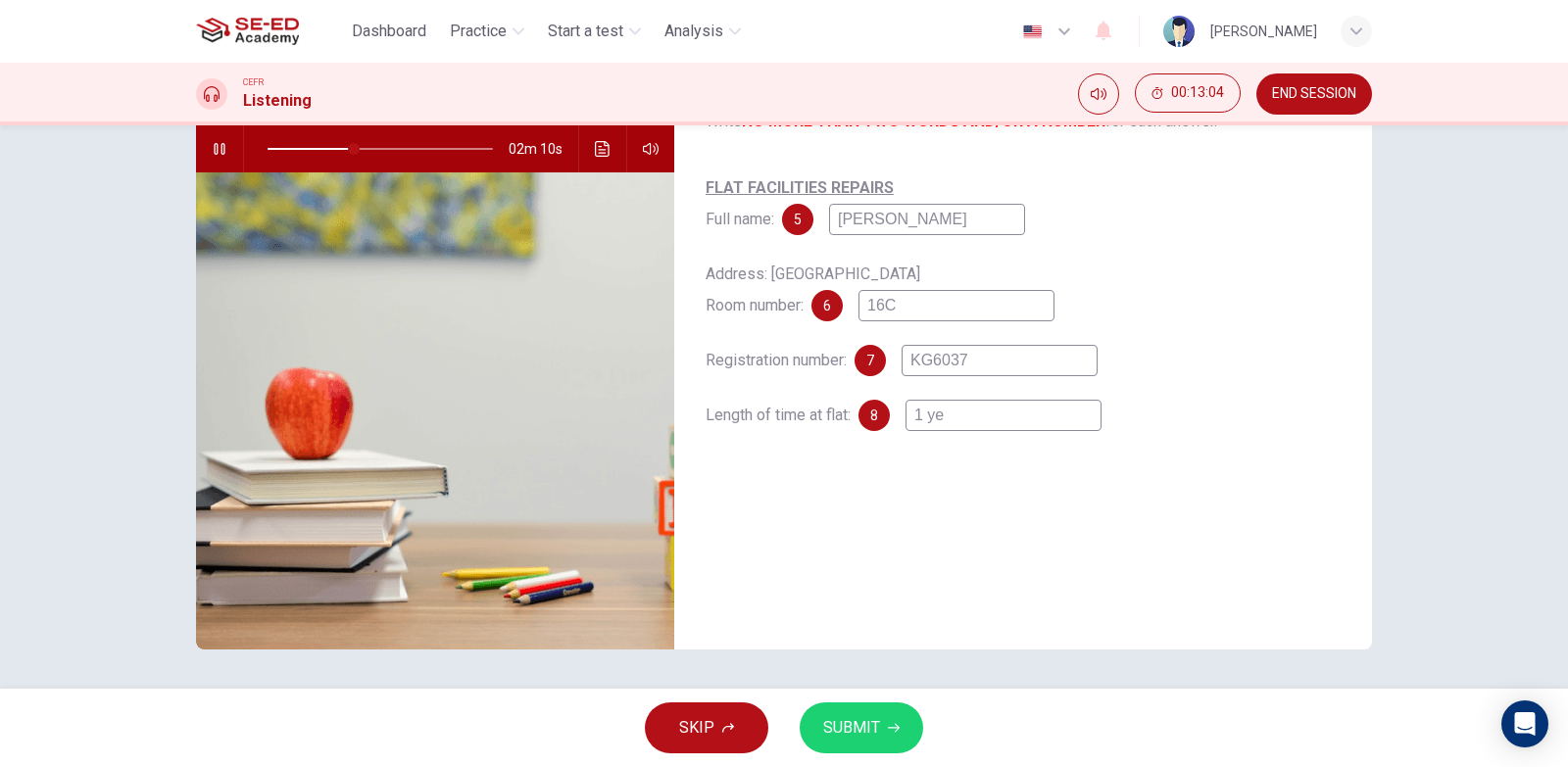type on "38" 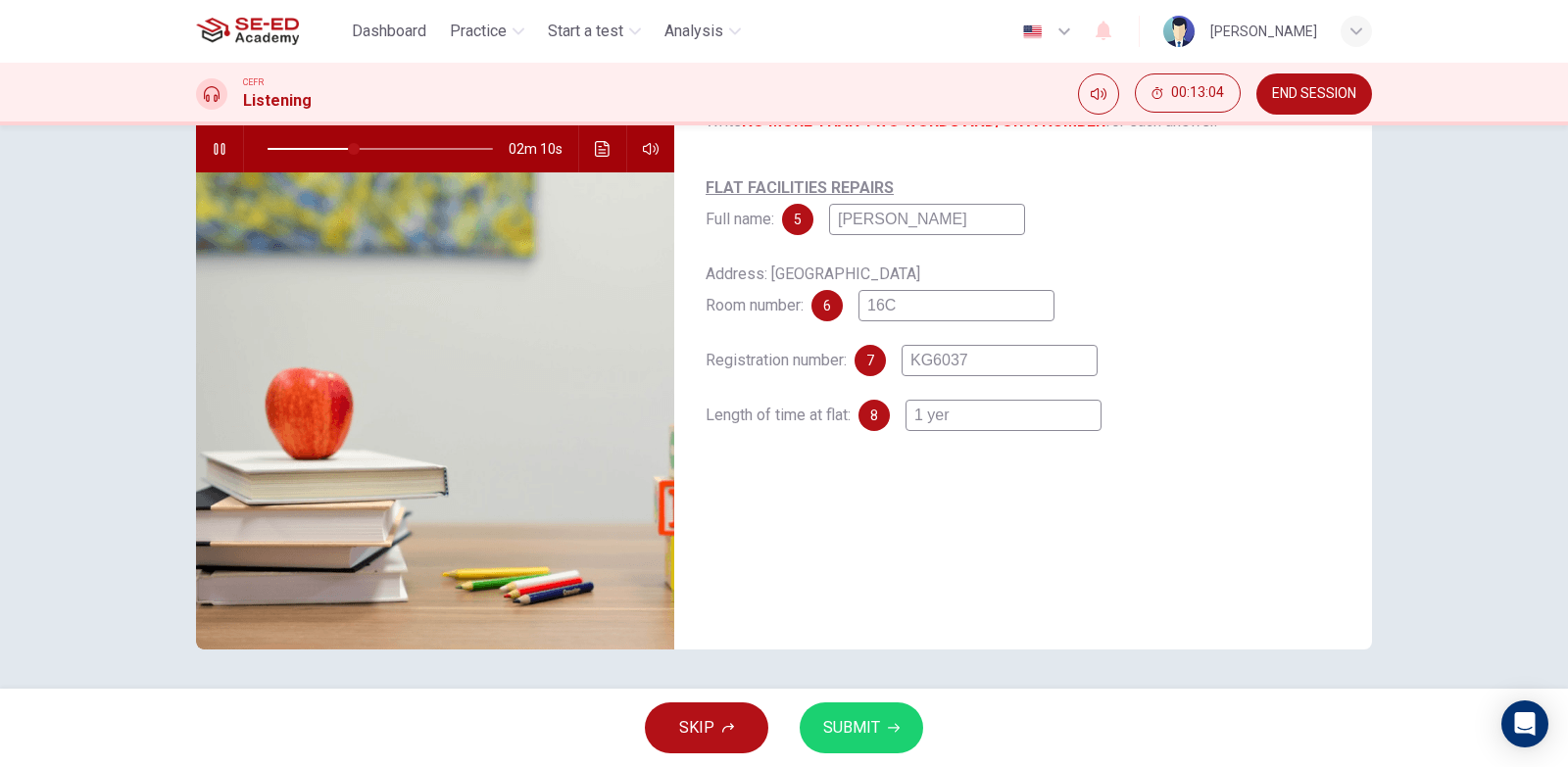 type on "1 yera" 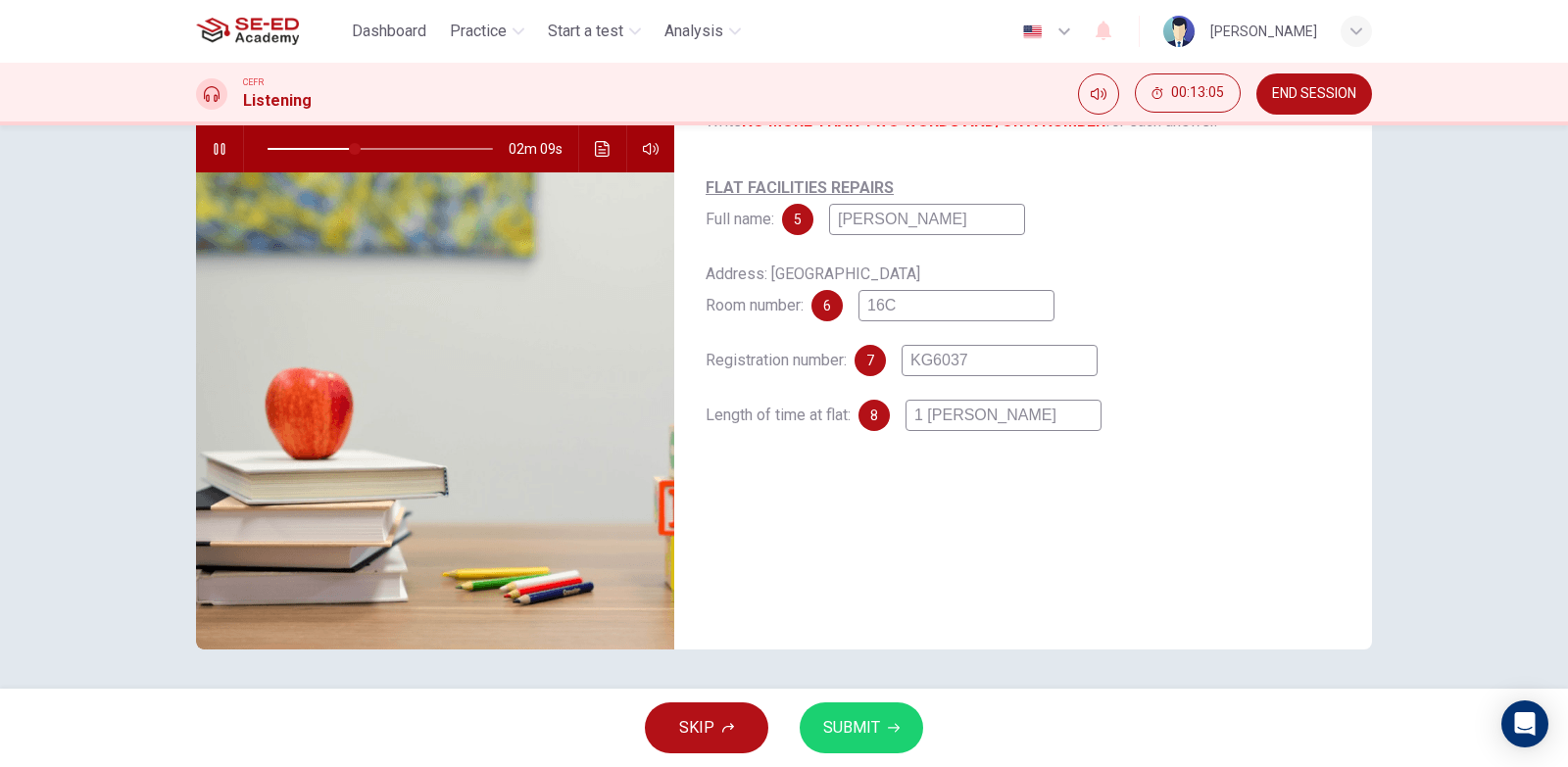 type on "39" 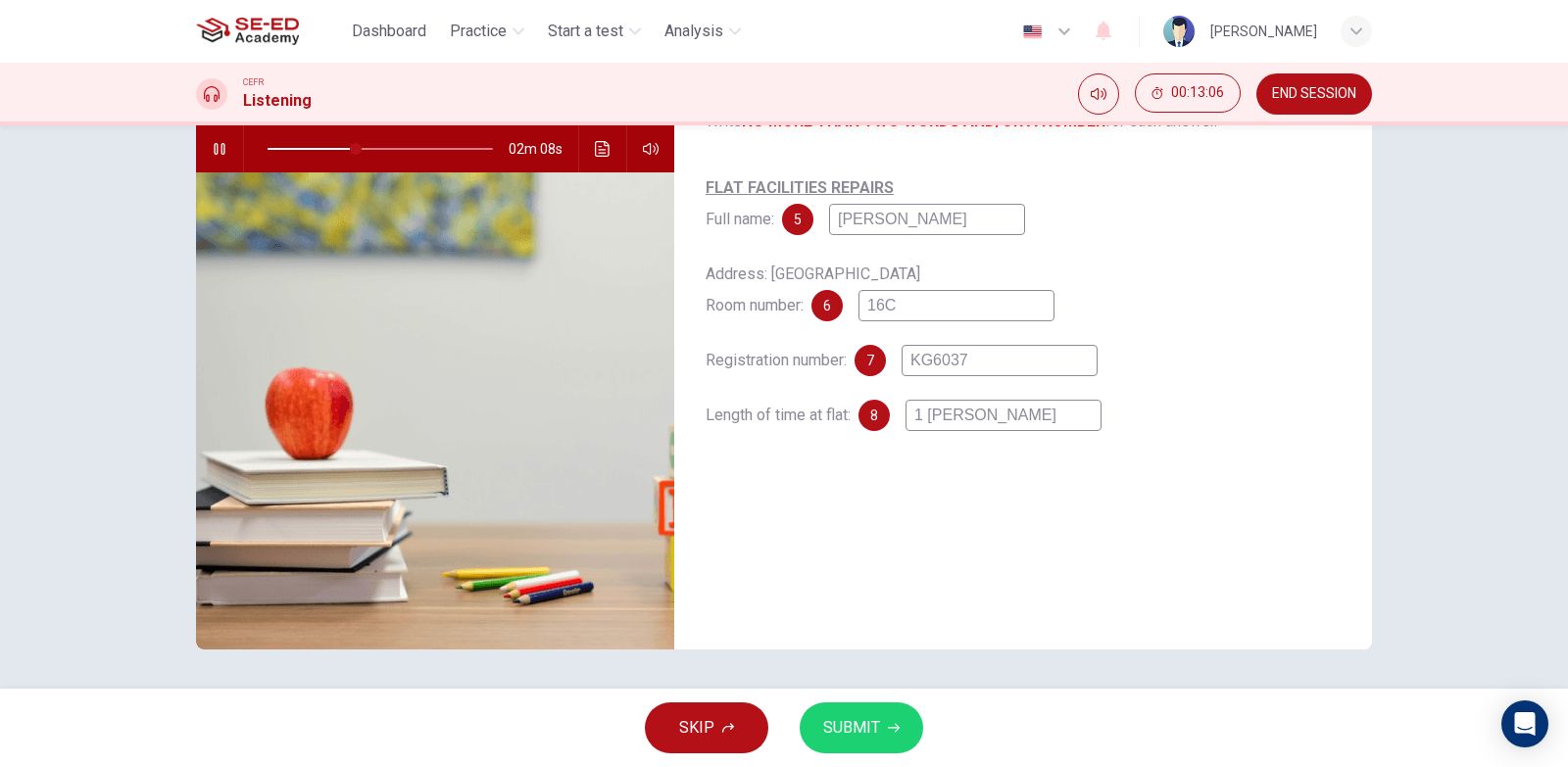 type on "1 yer" 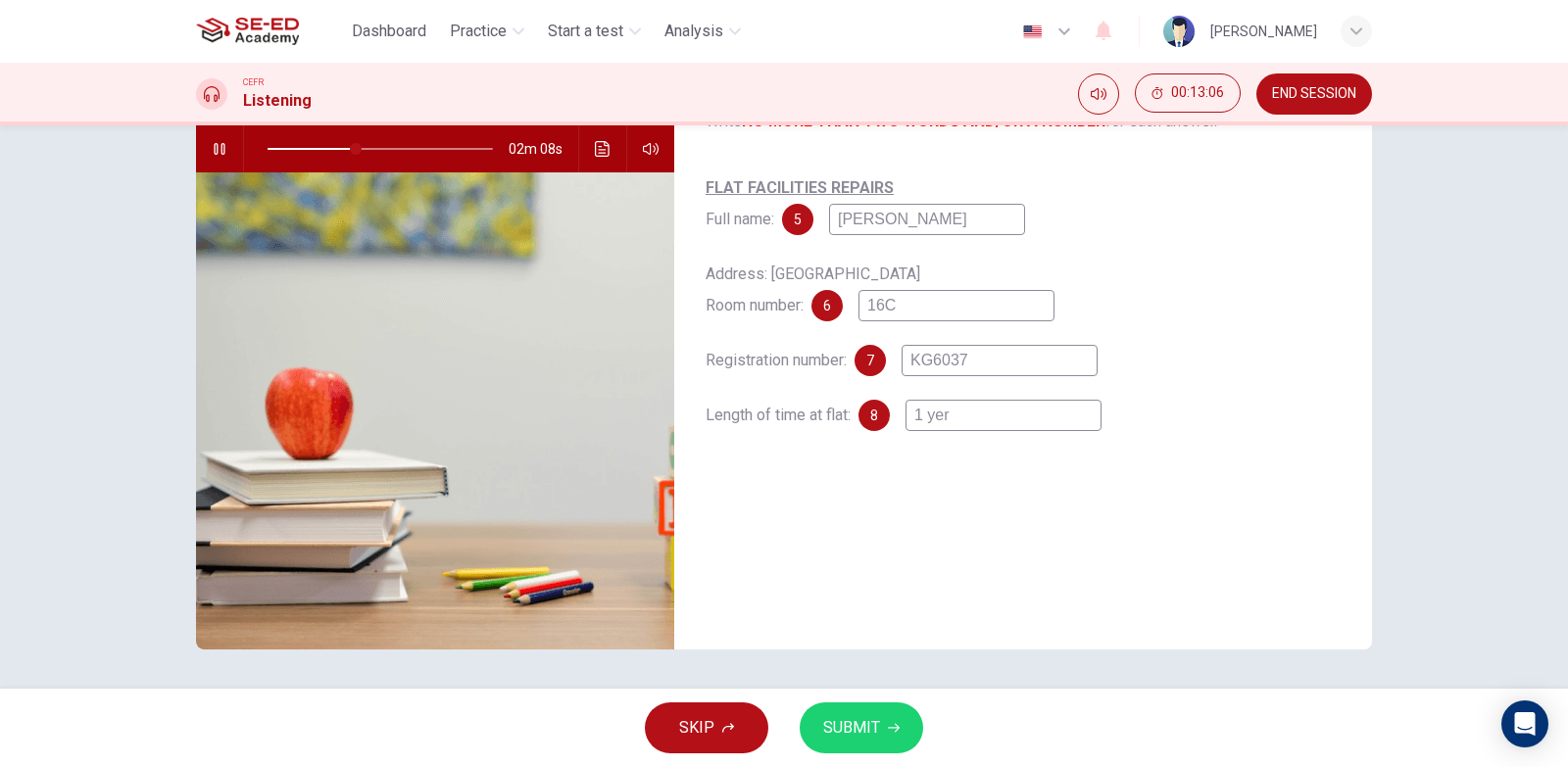 type on "39" 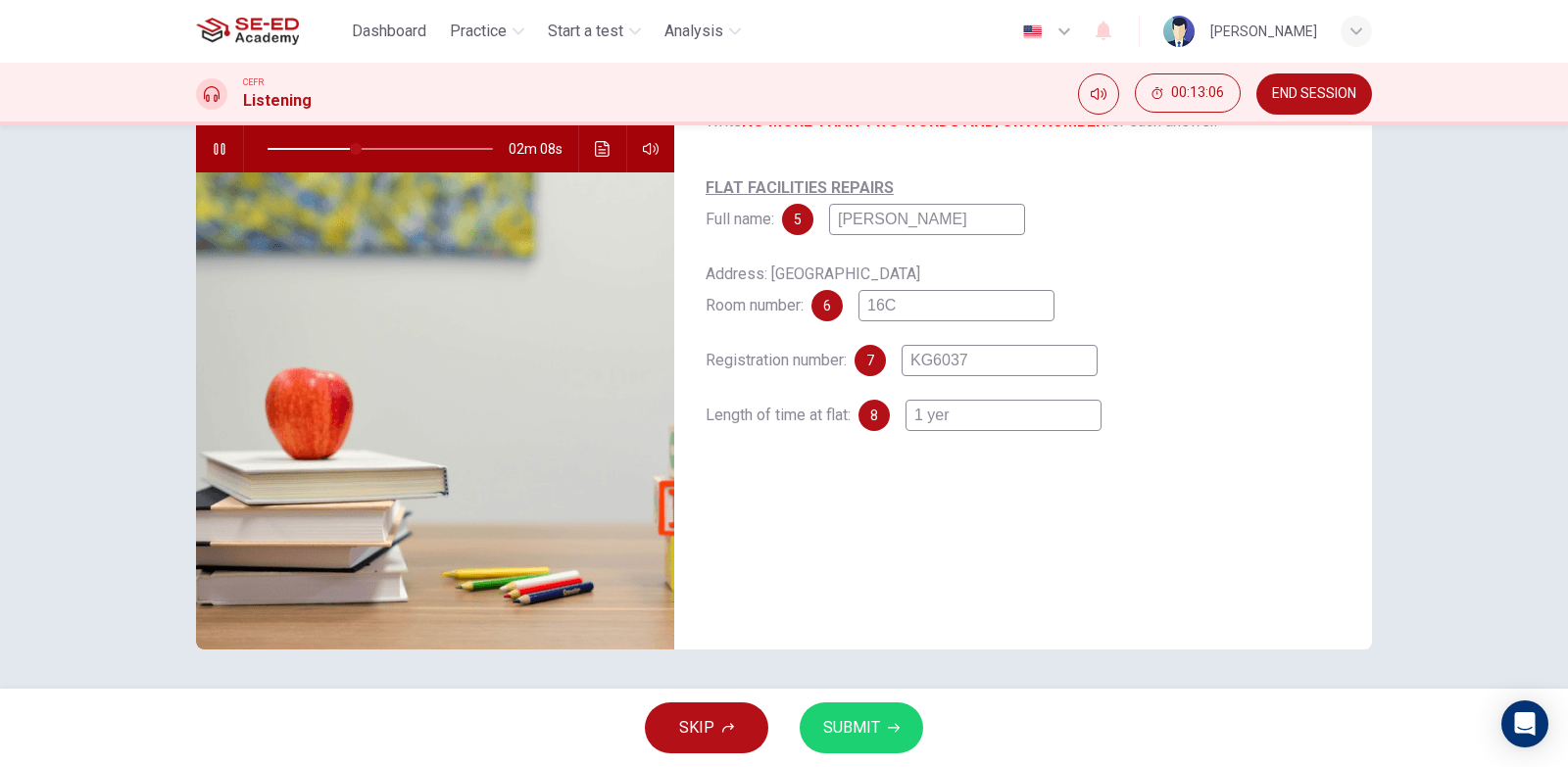 type on "1 ye" 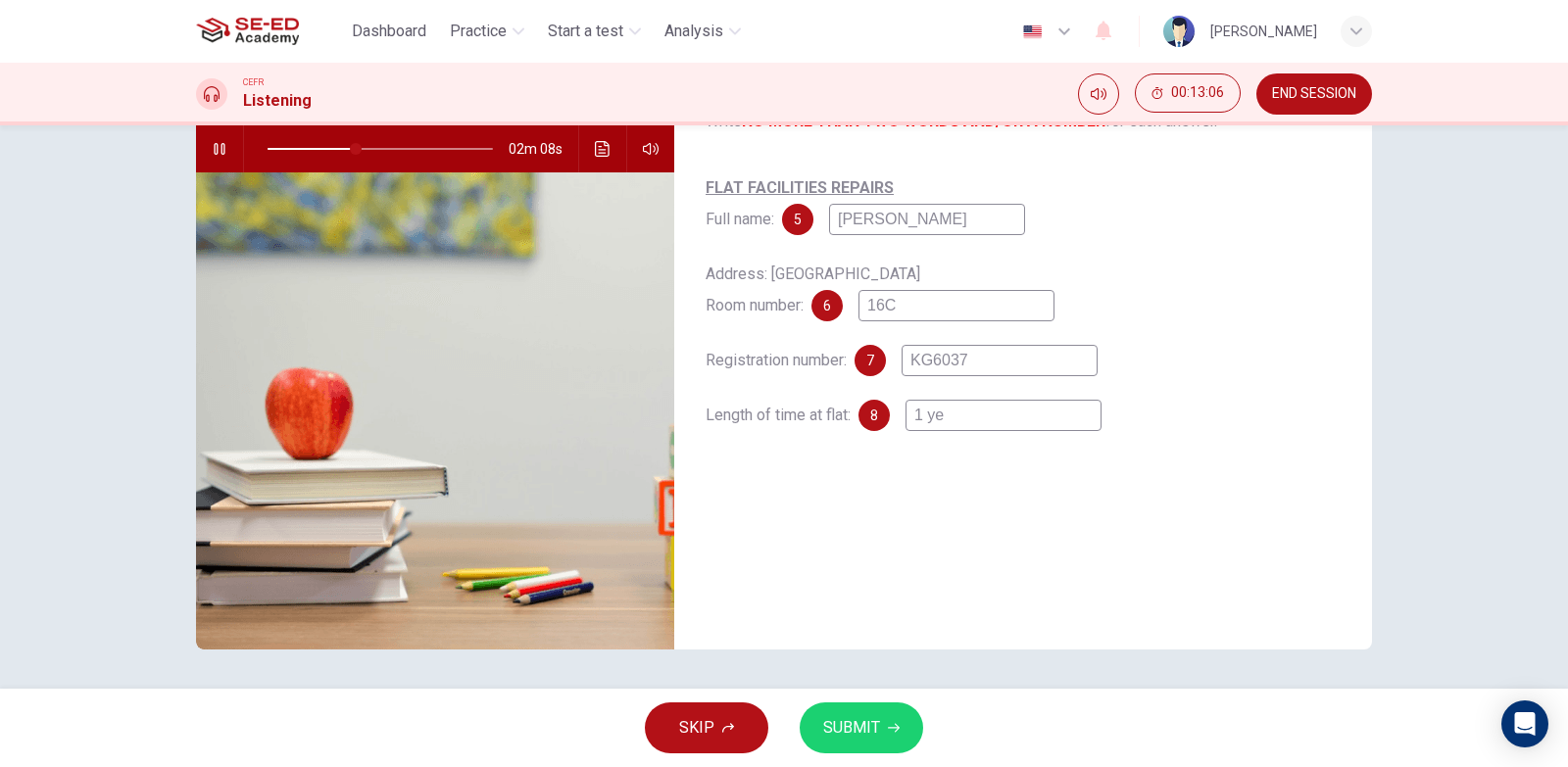 type on "39" 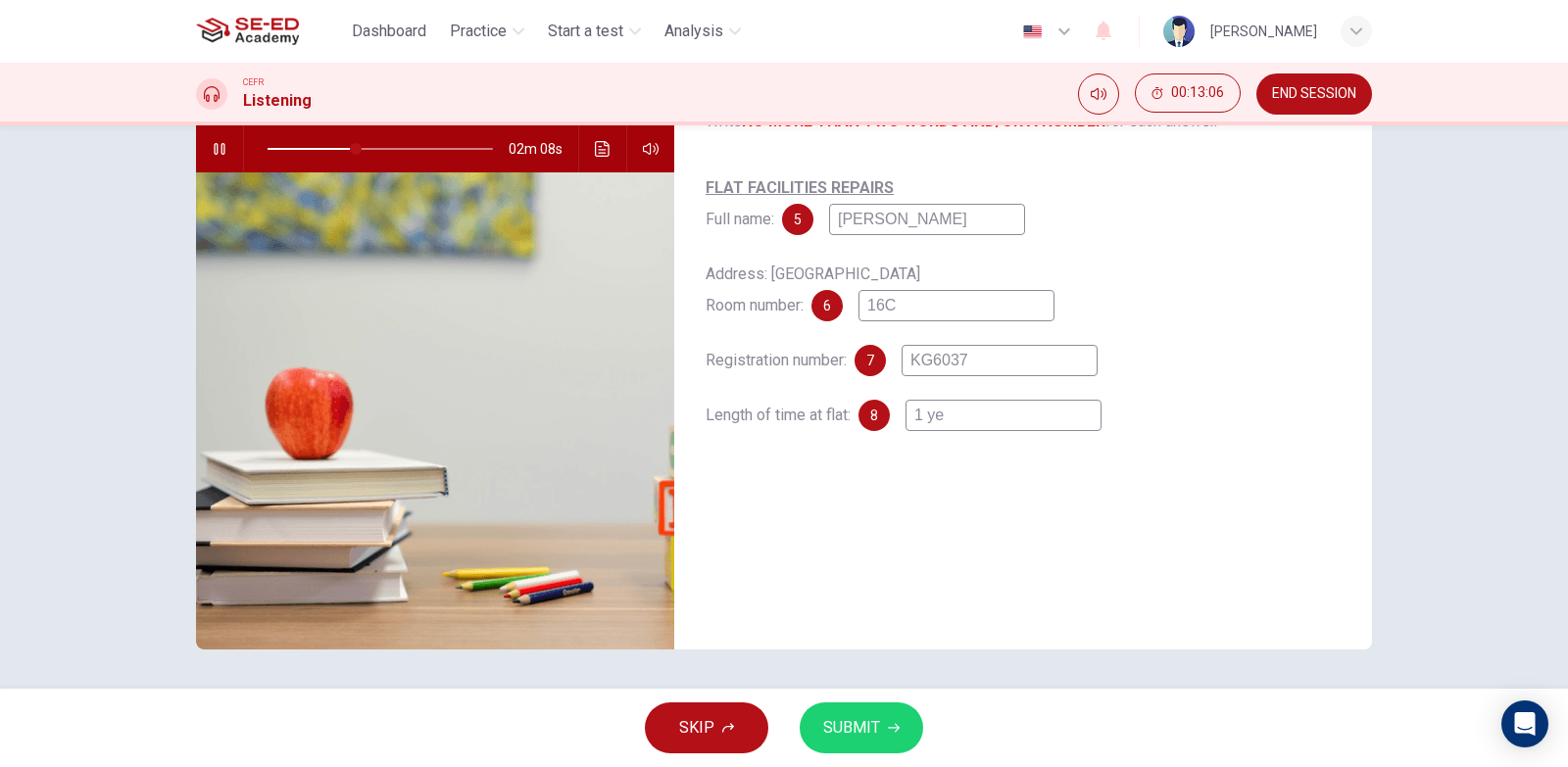 type on "1 yea" 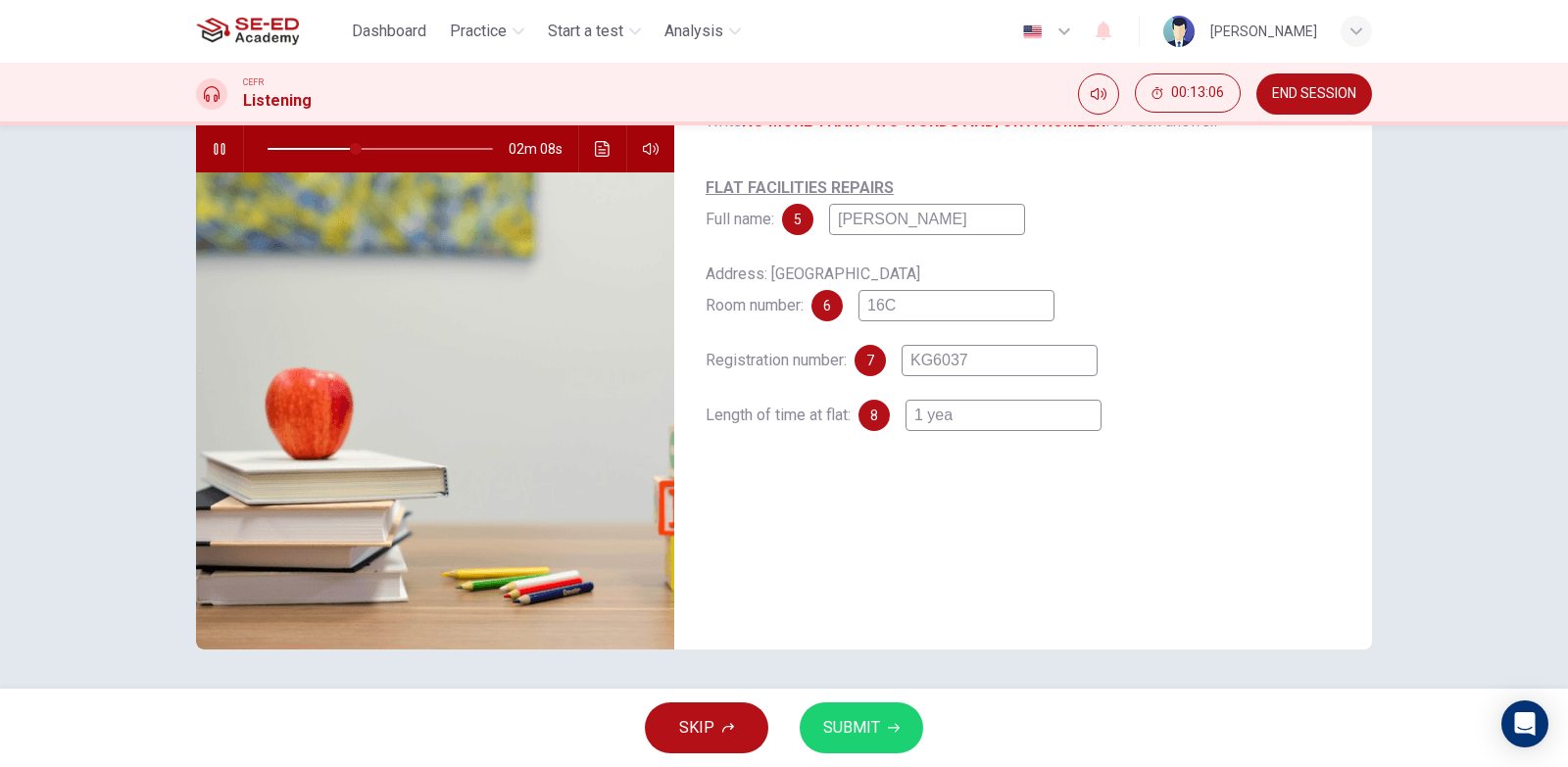 type on "40" 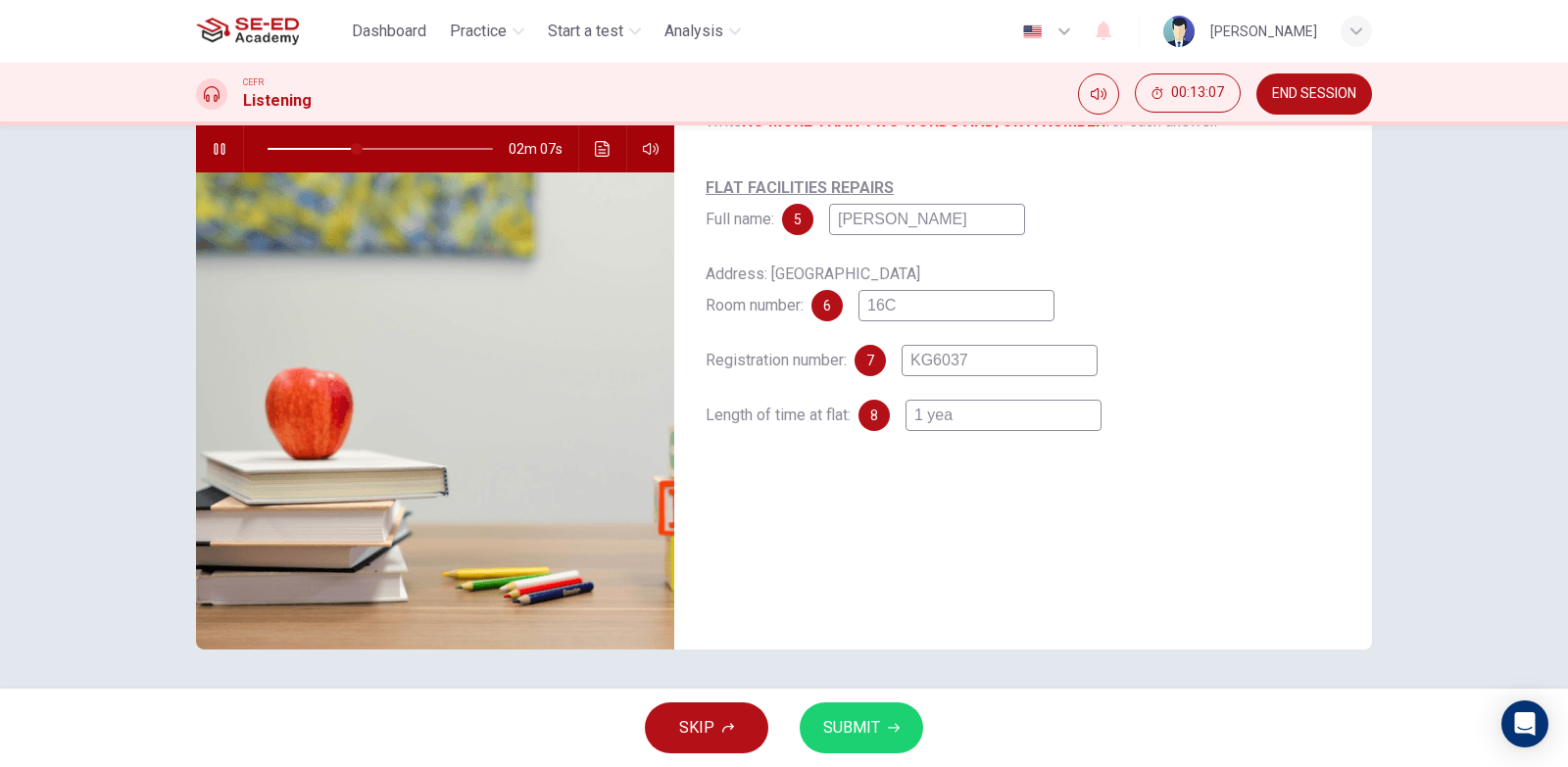 type on "1 year" 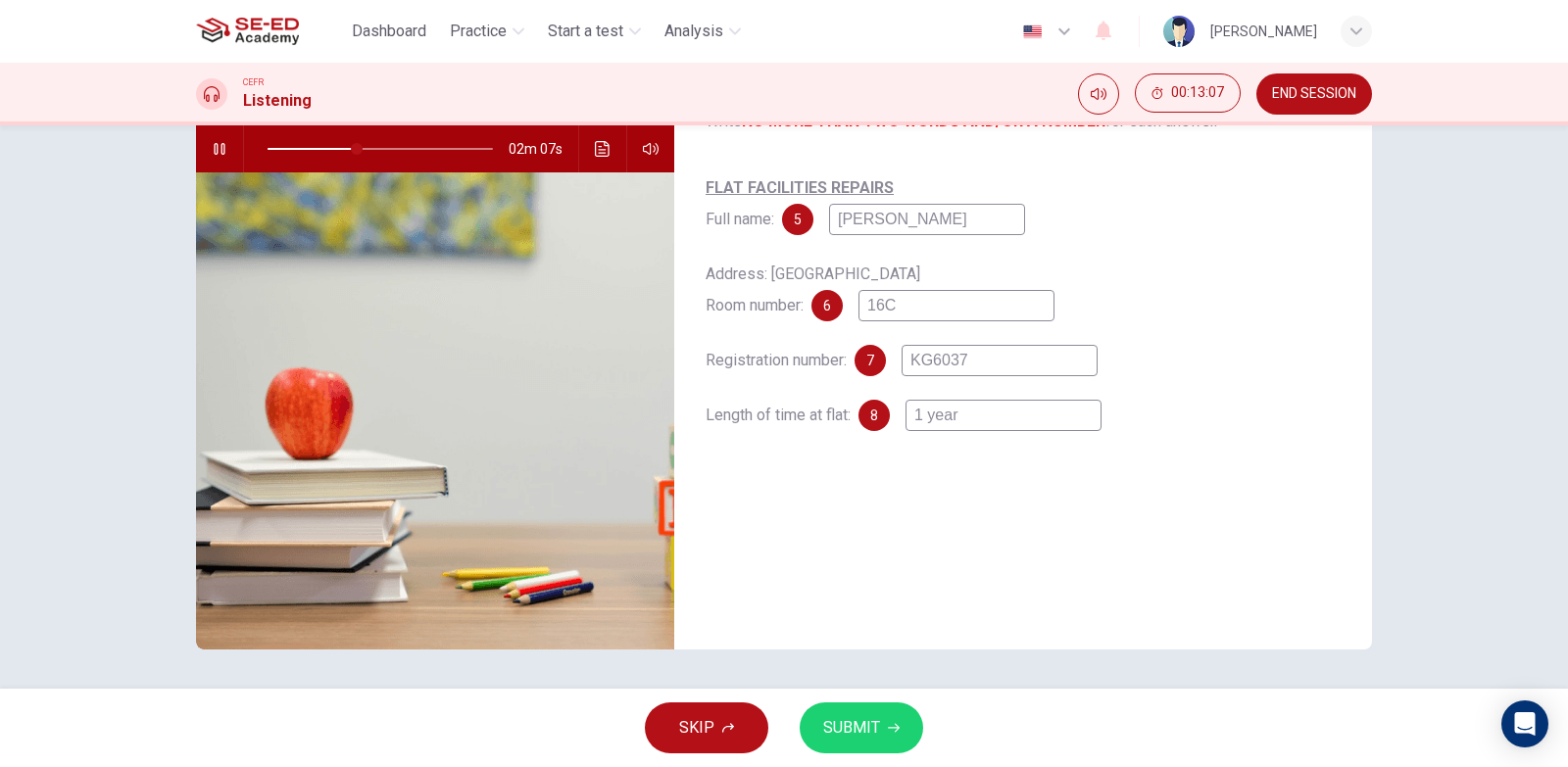 type on "40" 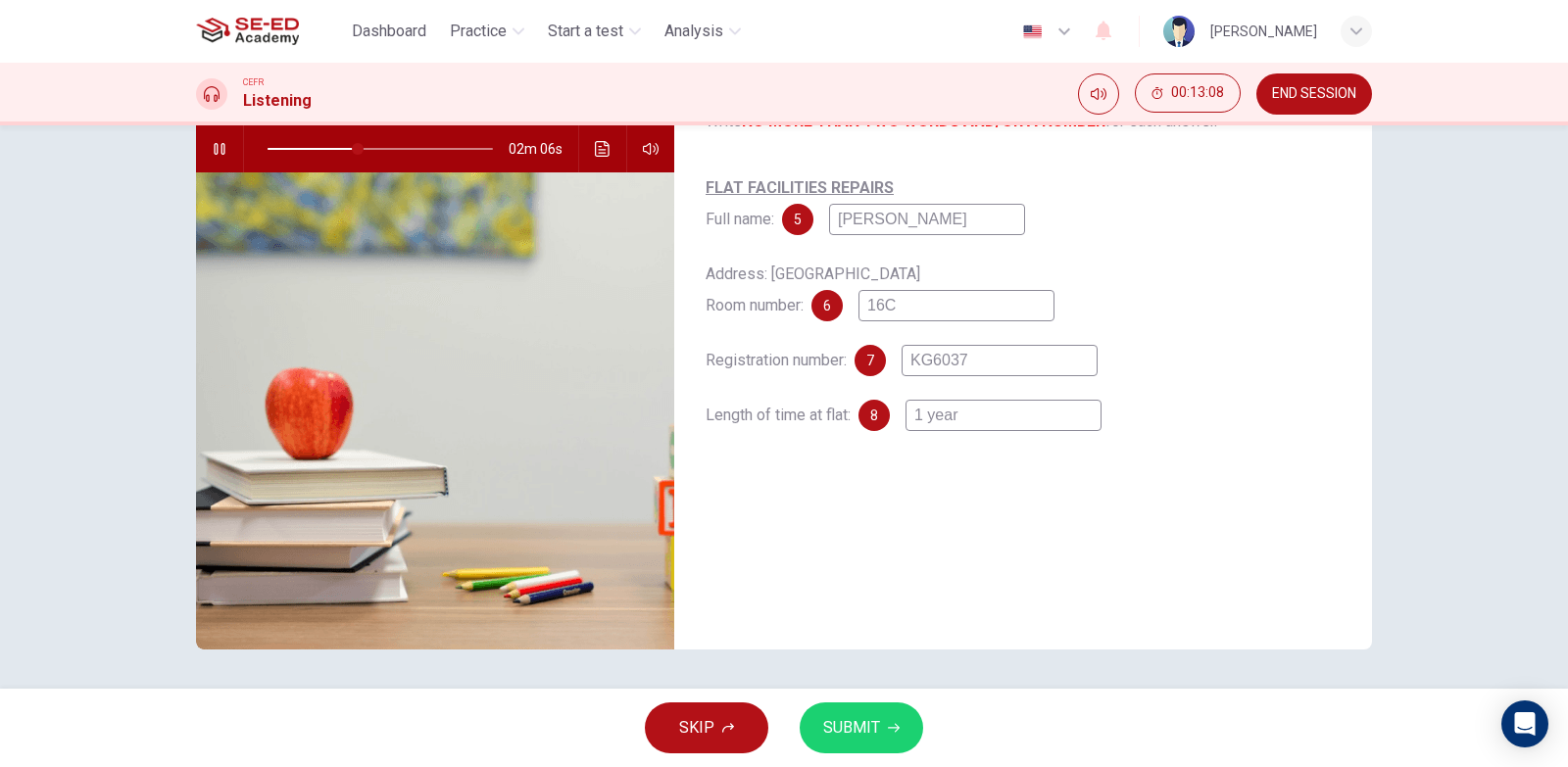 type on "1 year" 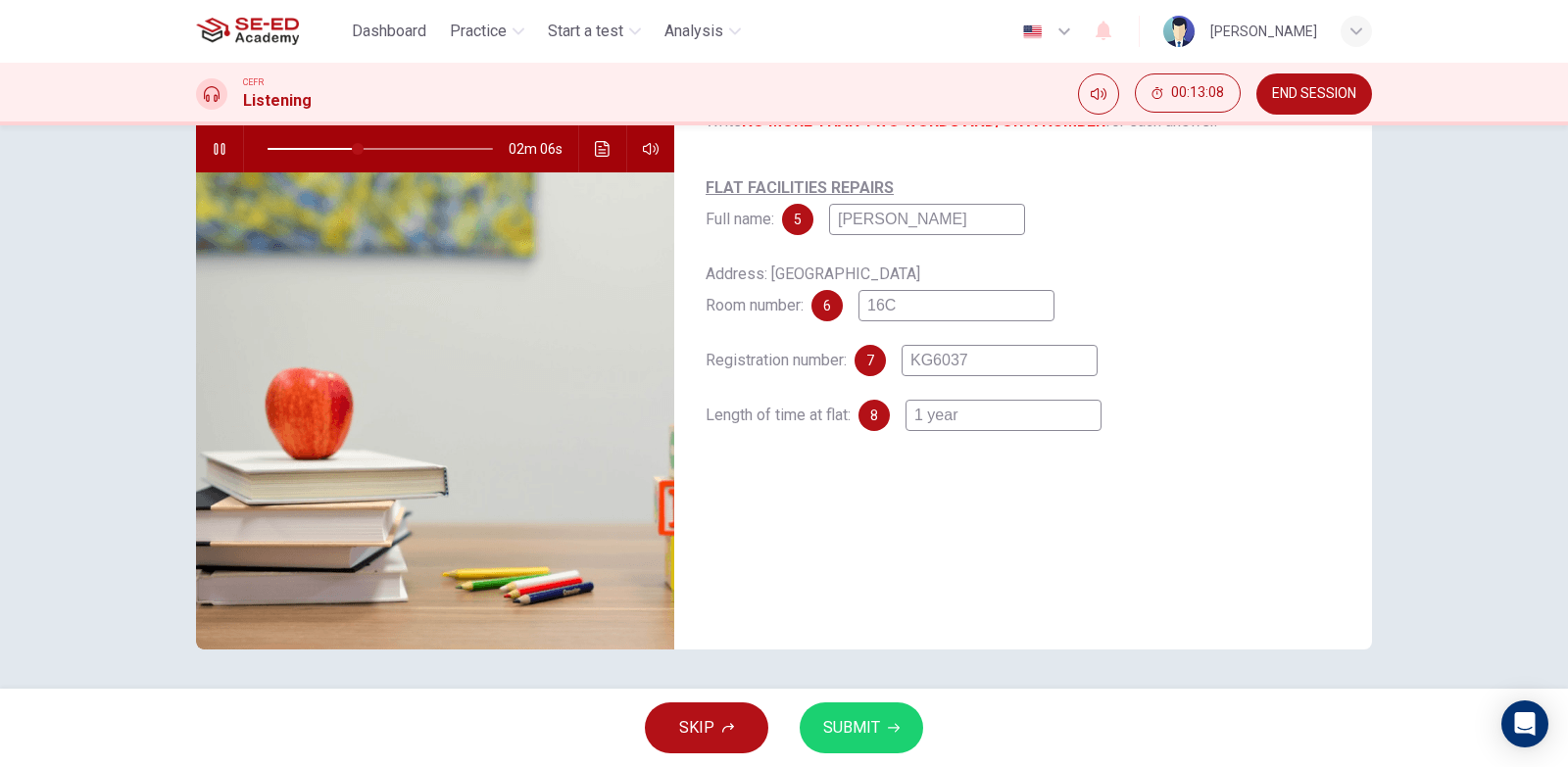 click on "SUBMIT" at bounding box center (852, 728) 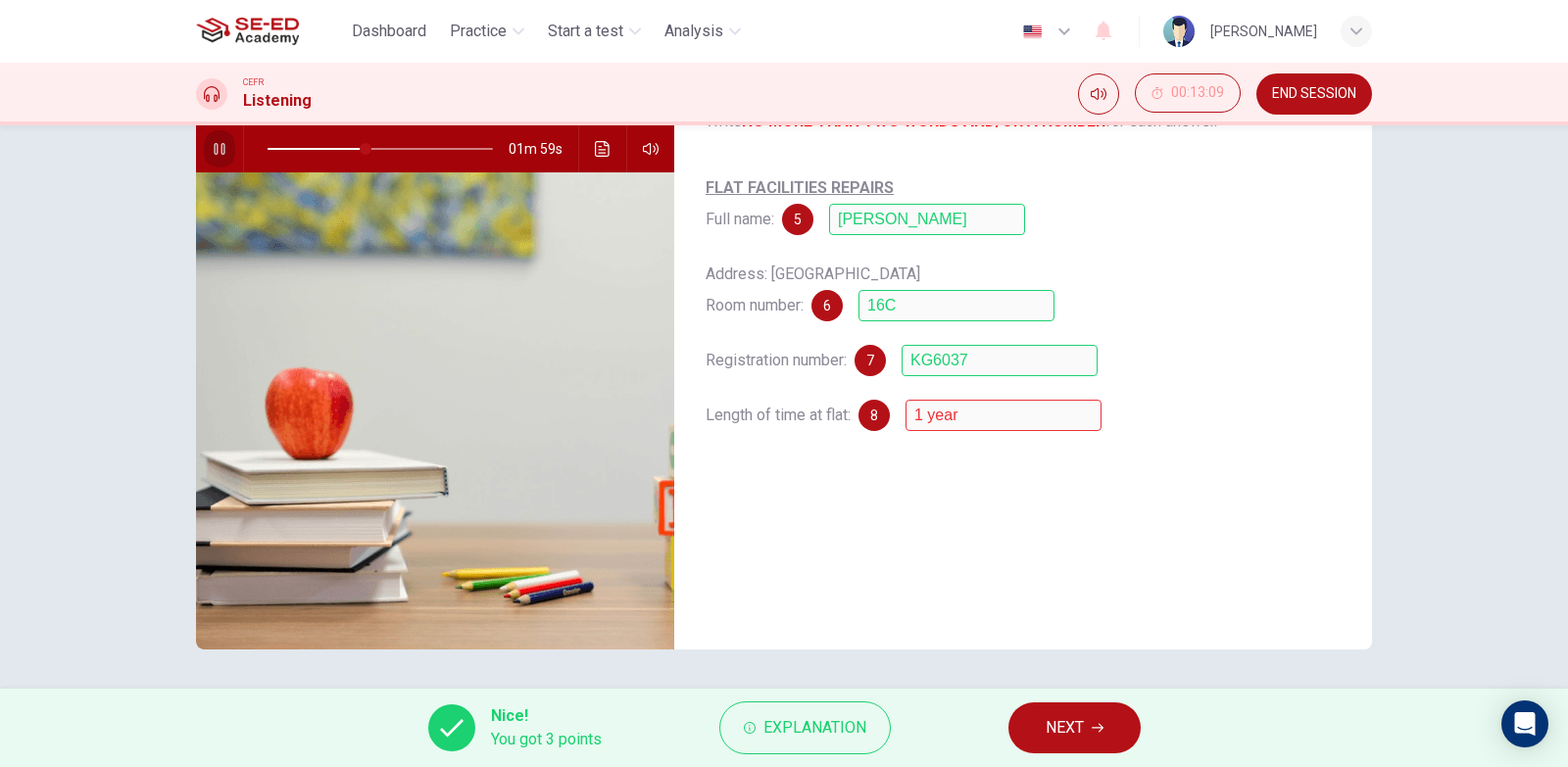 click at bounding box center [220, 149] 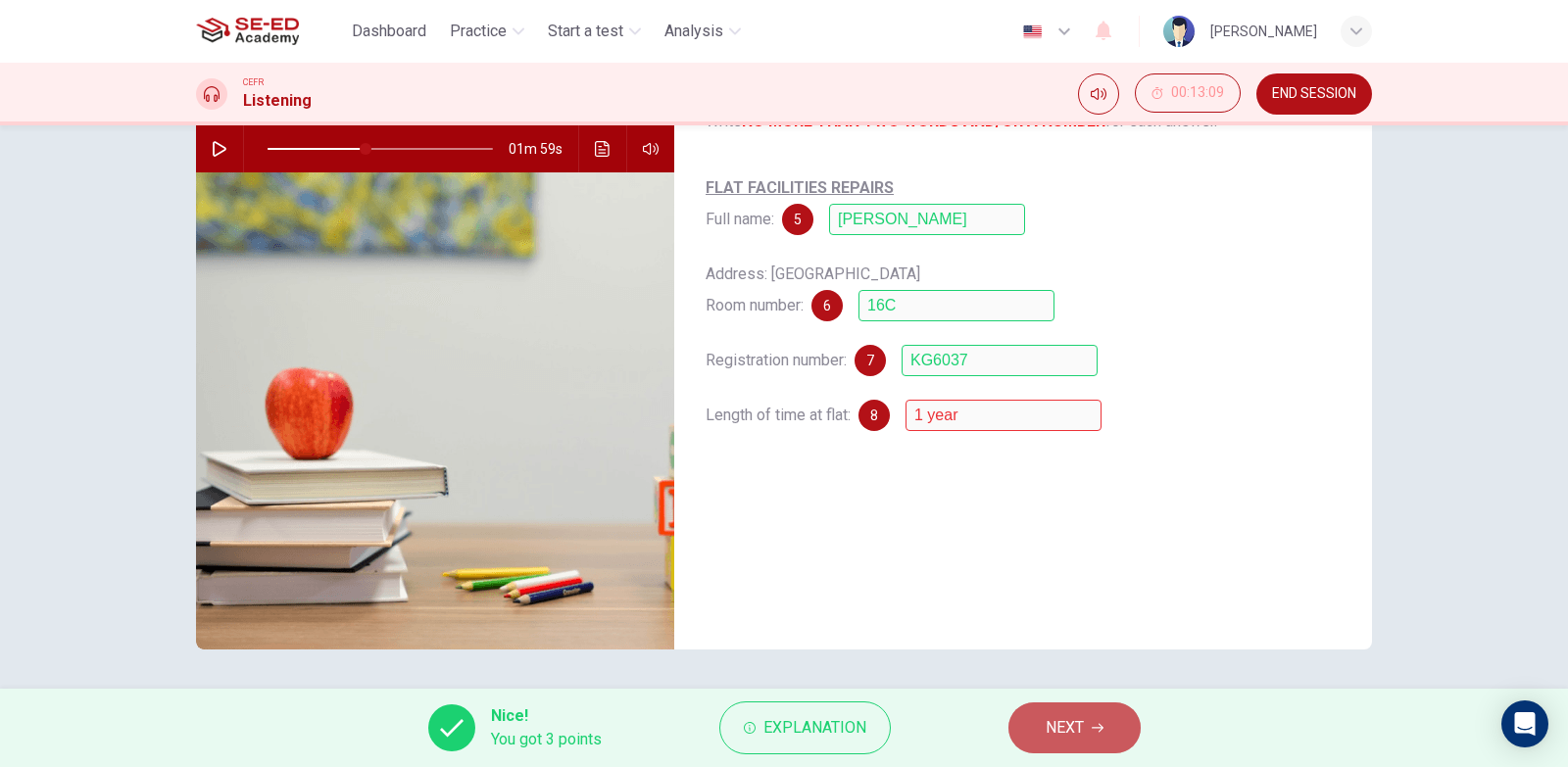 click on "NEXT" at bounding box center (1064, 728) 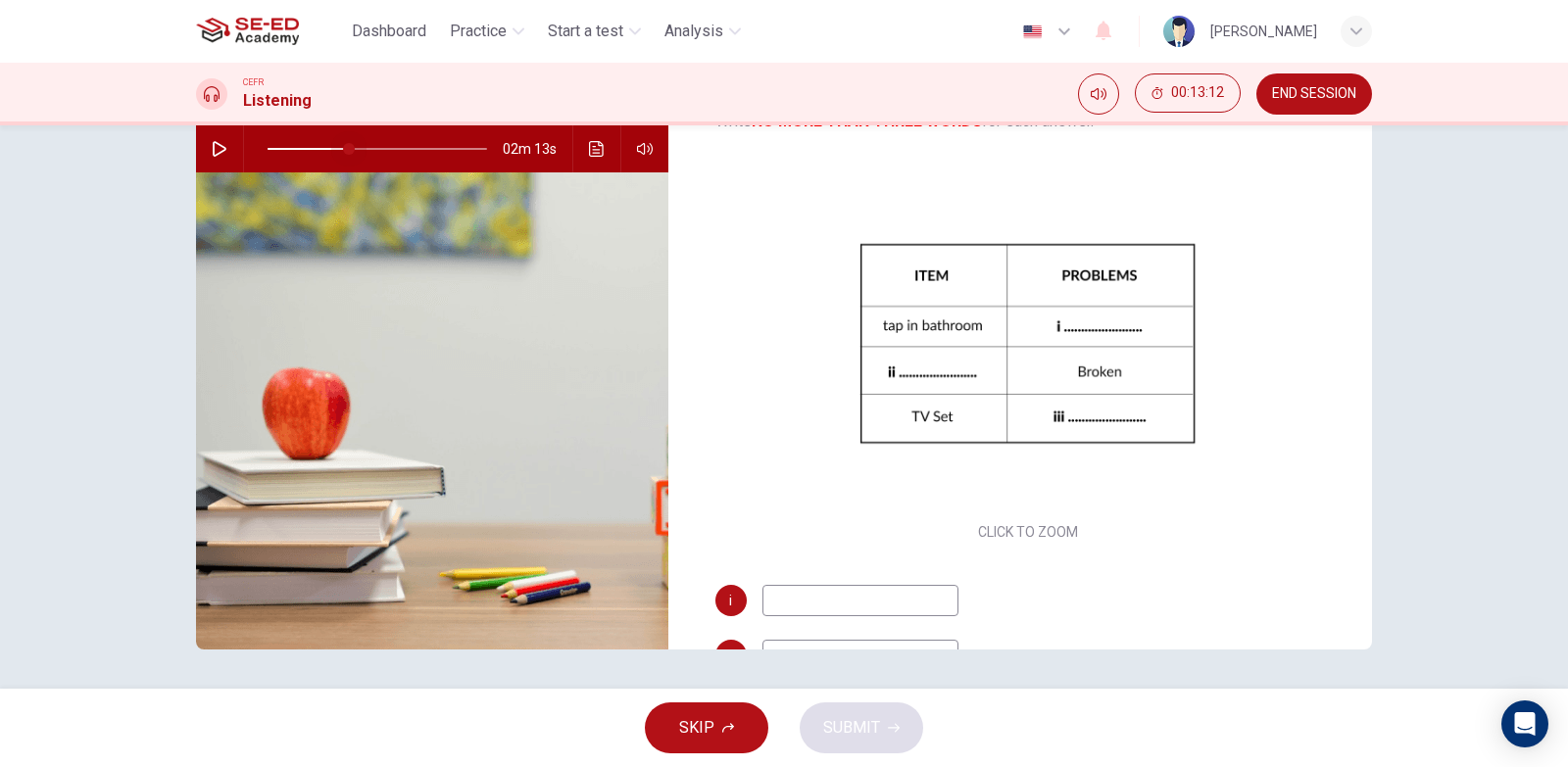 click at bounding box center (349, 149) 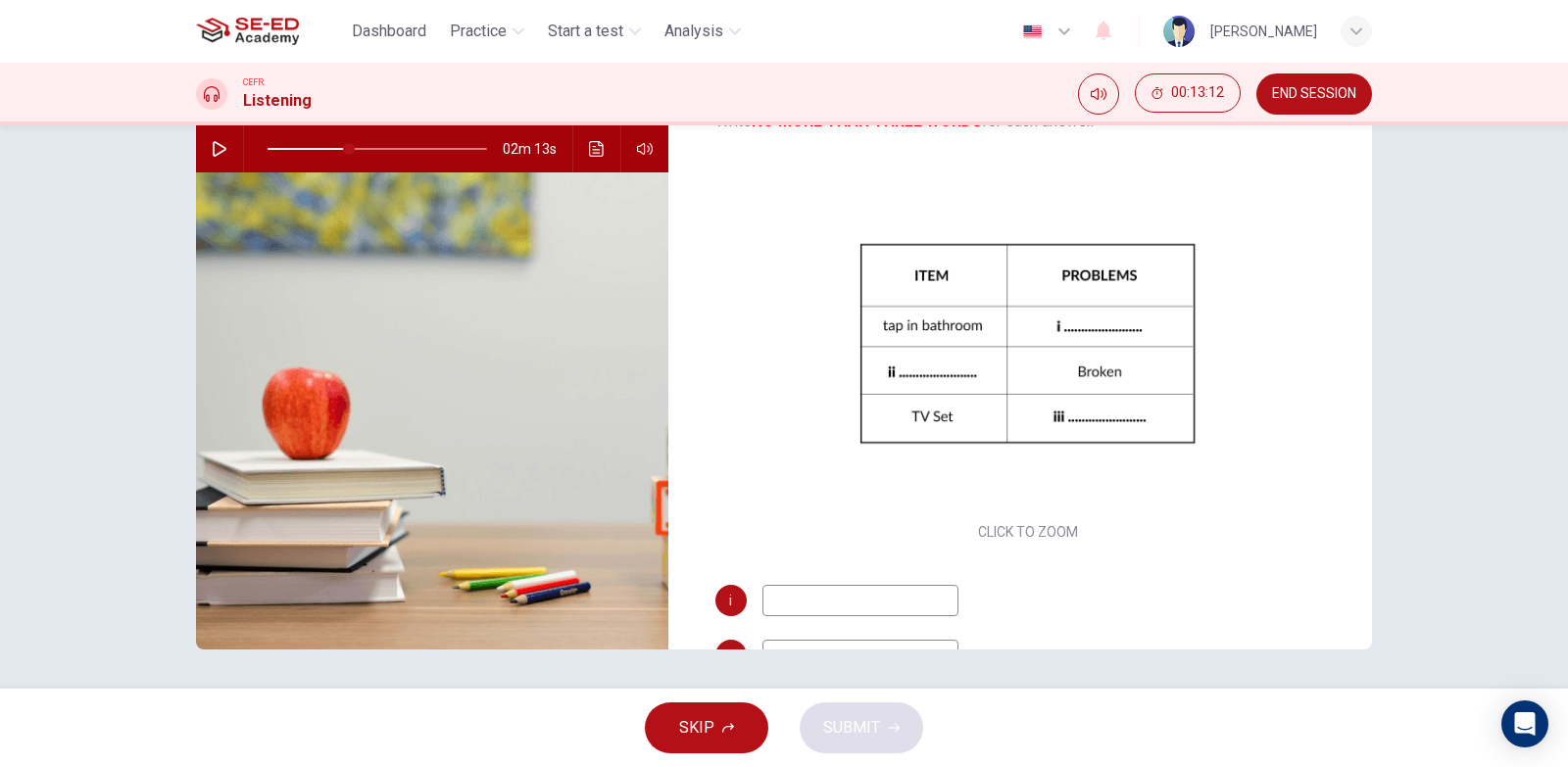 click 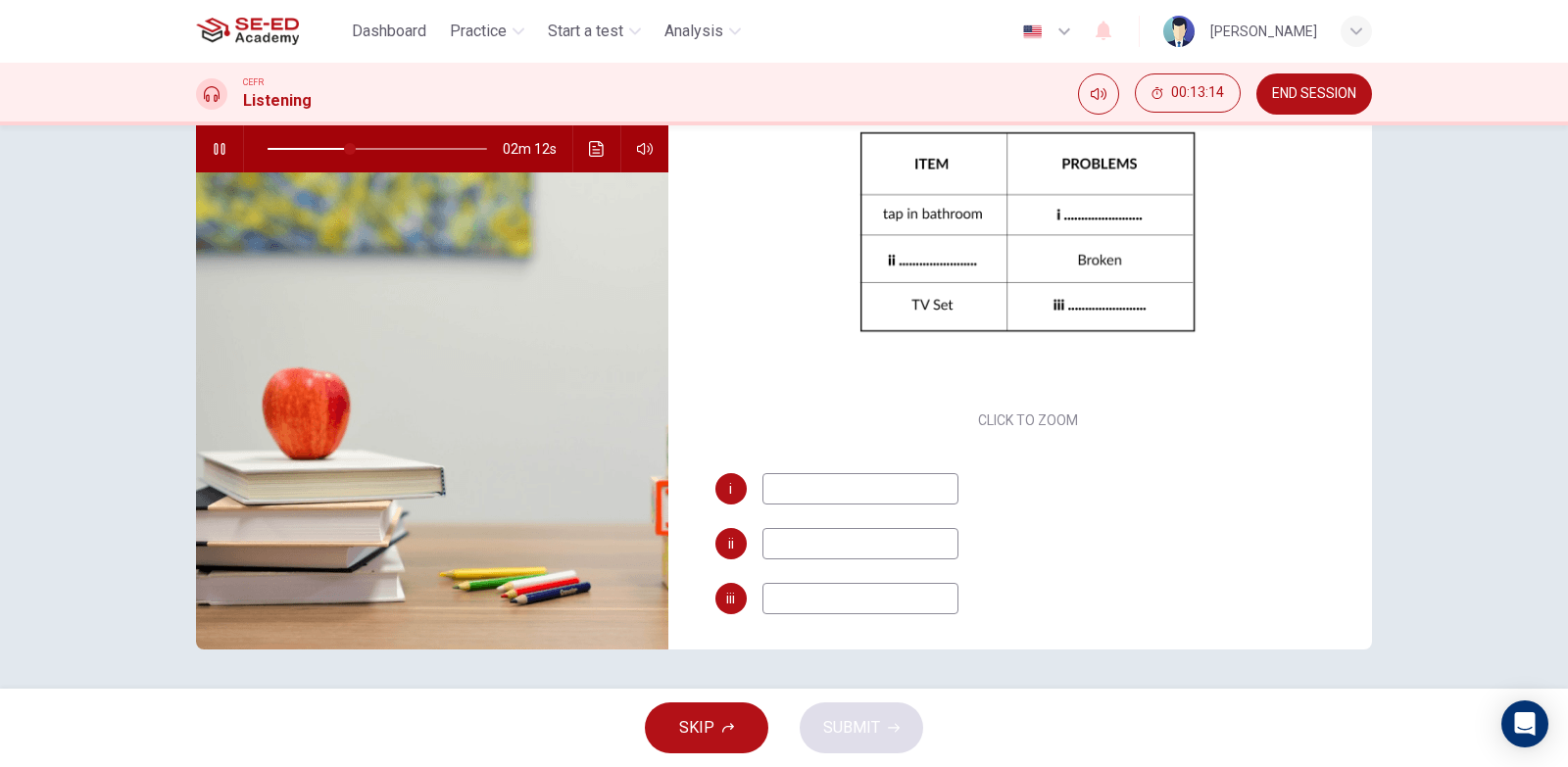 scroll, scrollTop: 116, scrollLeft: 0, axis: vertical 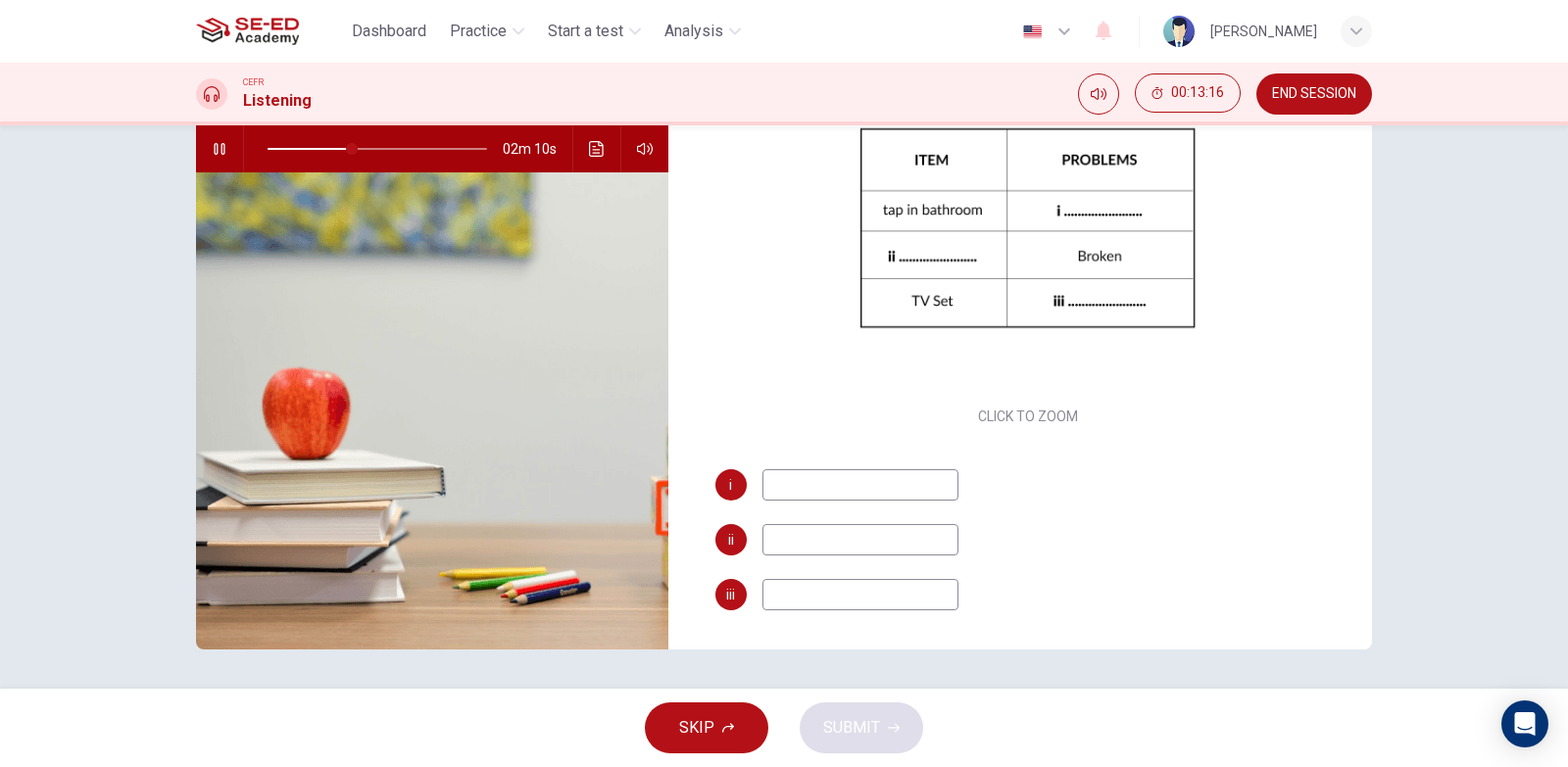 click at bounding box center [860, 485] 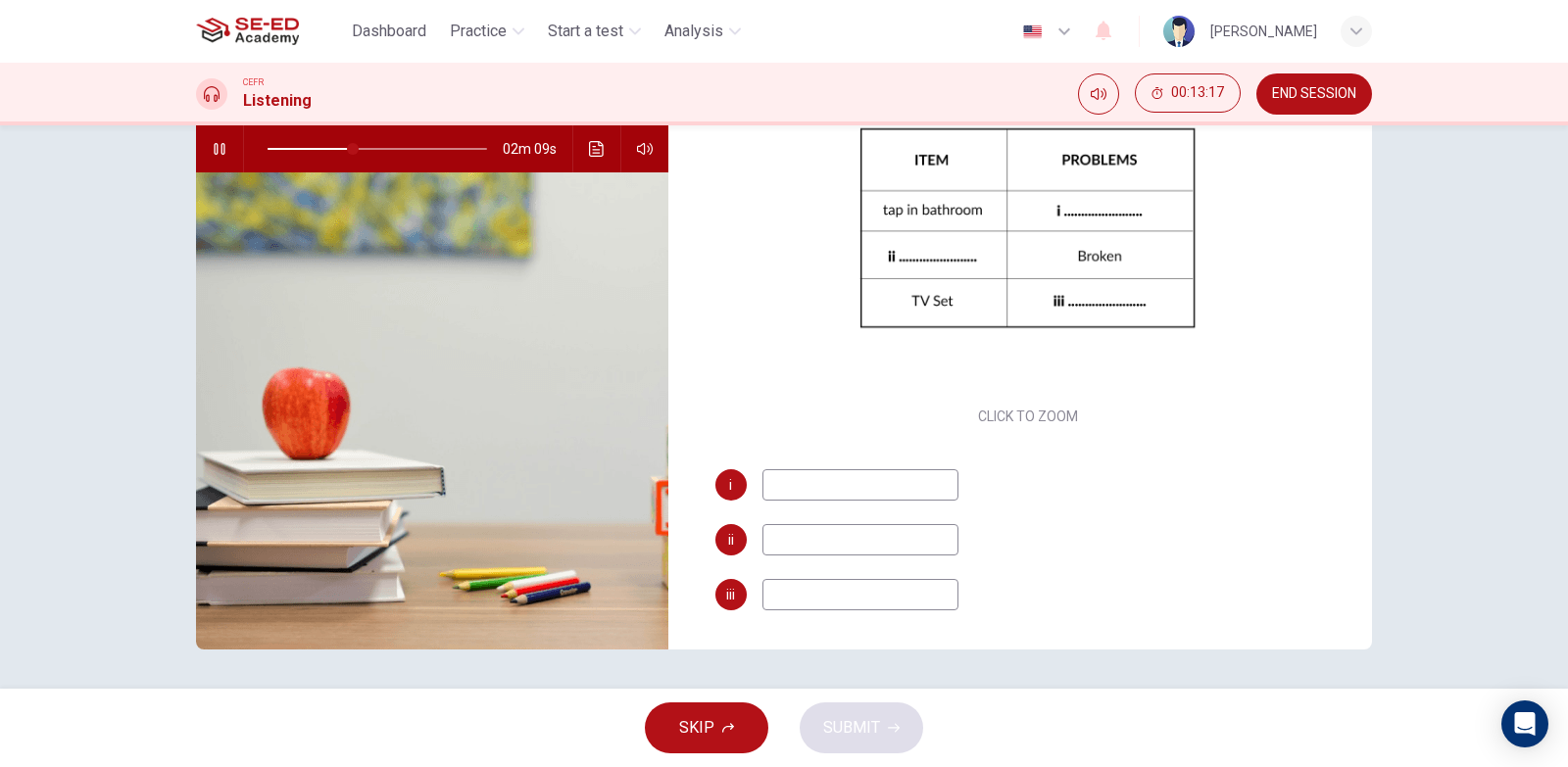 click at bounding box center (860, 485) 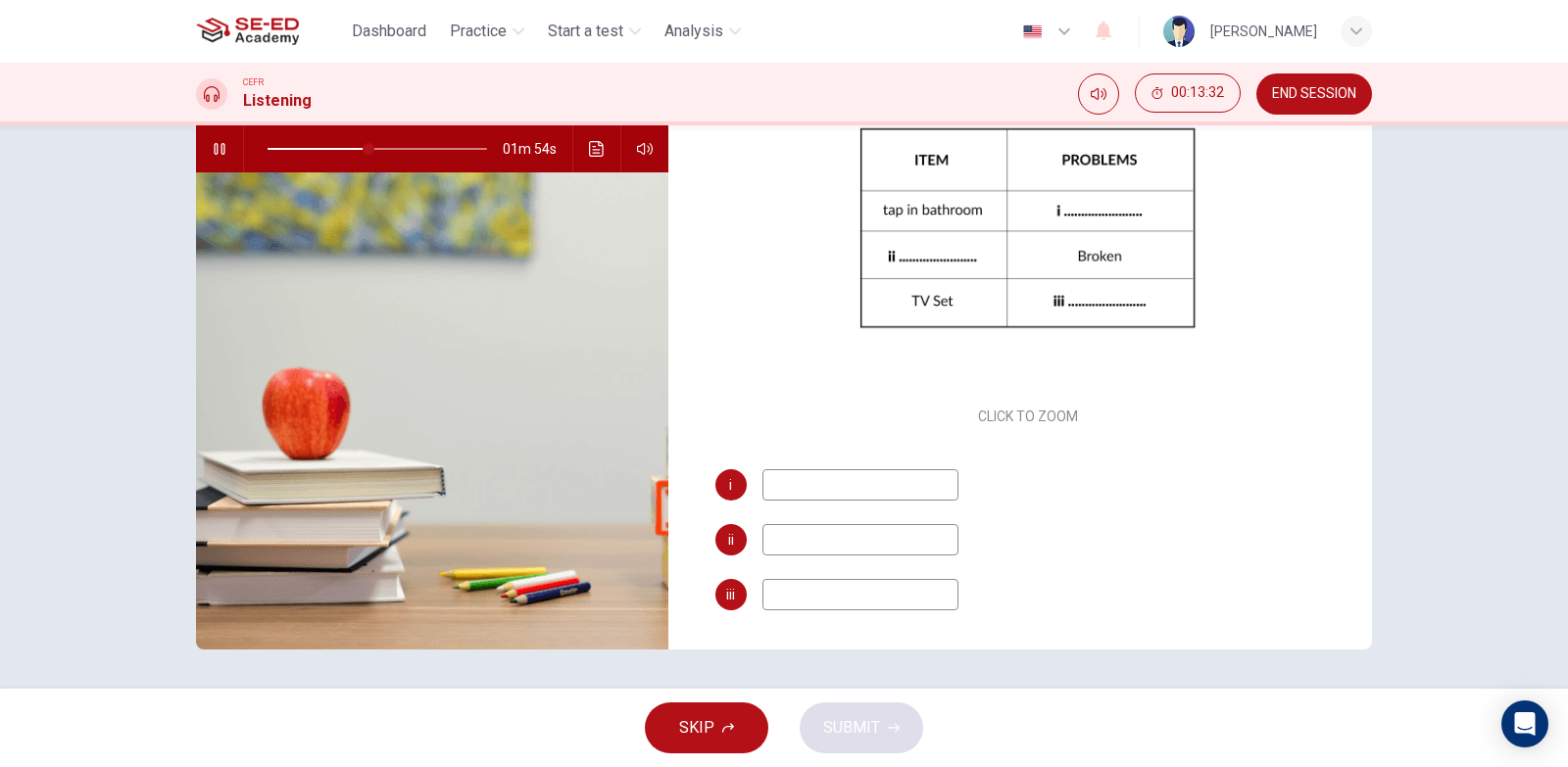 click at bounding box center (220, 149) 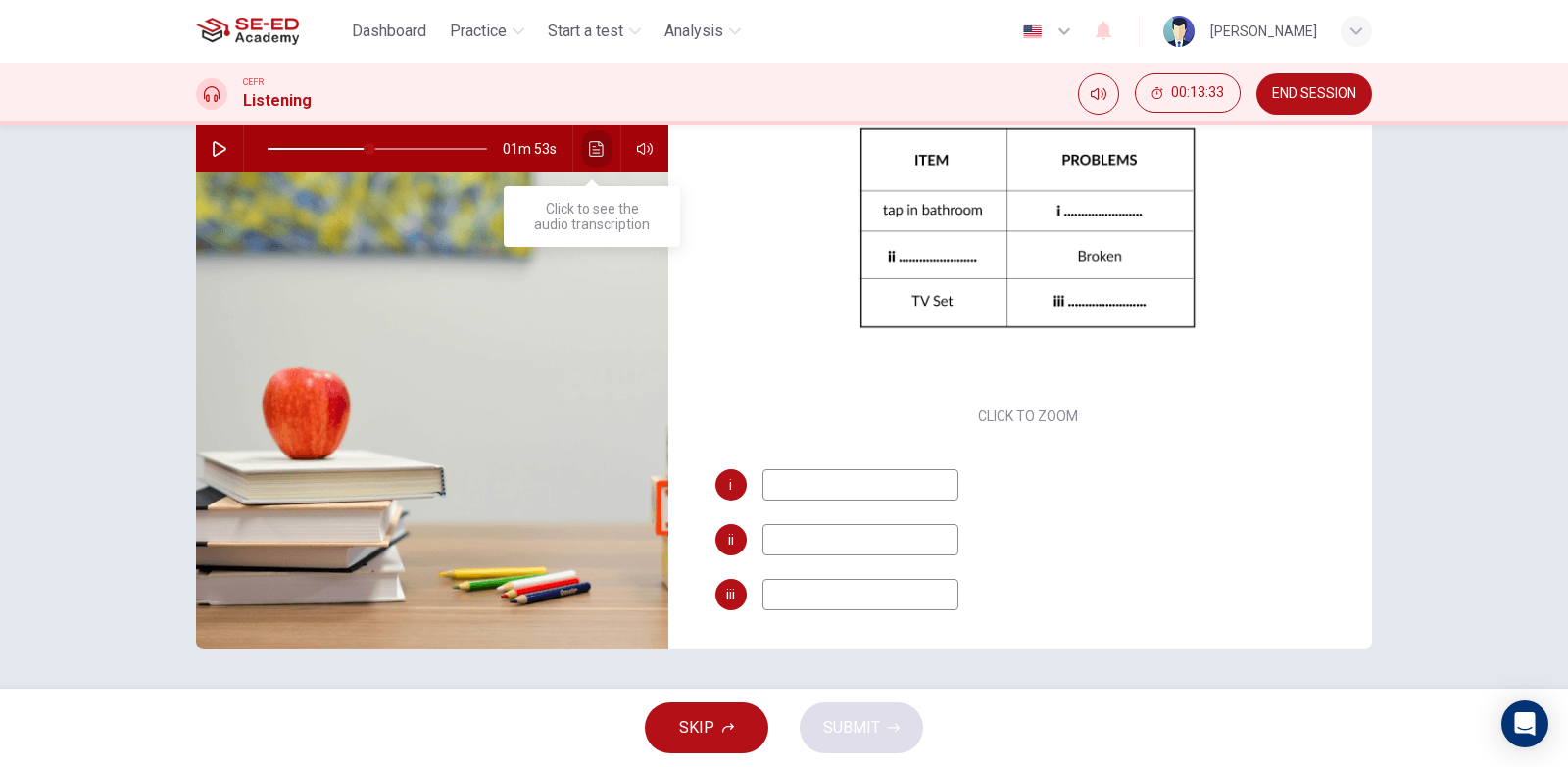 click 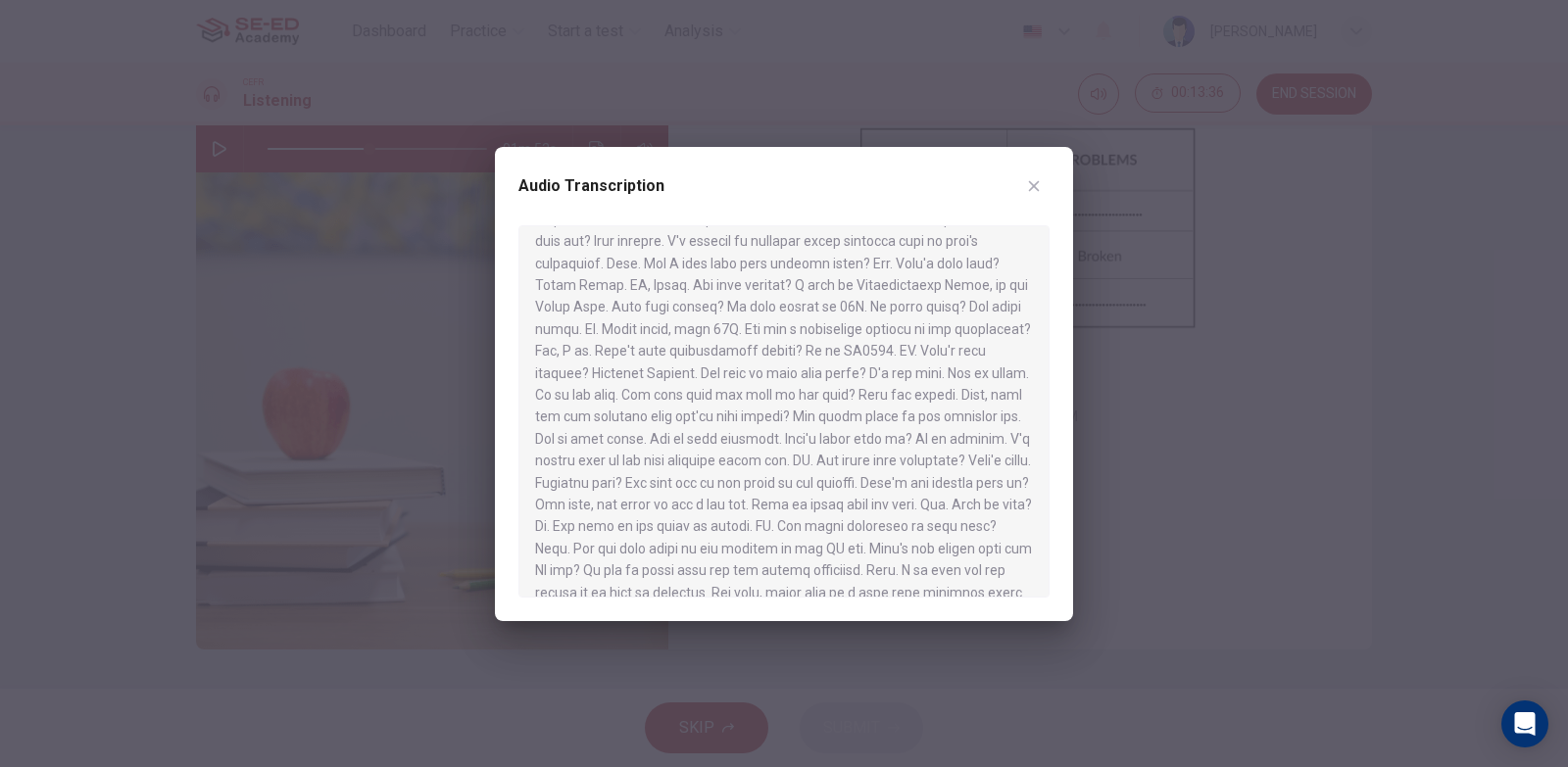 scroll, scrollTop: 98, scrollLeft: 0, axis: vertical 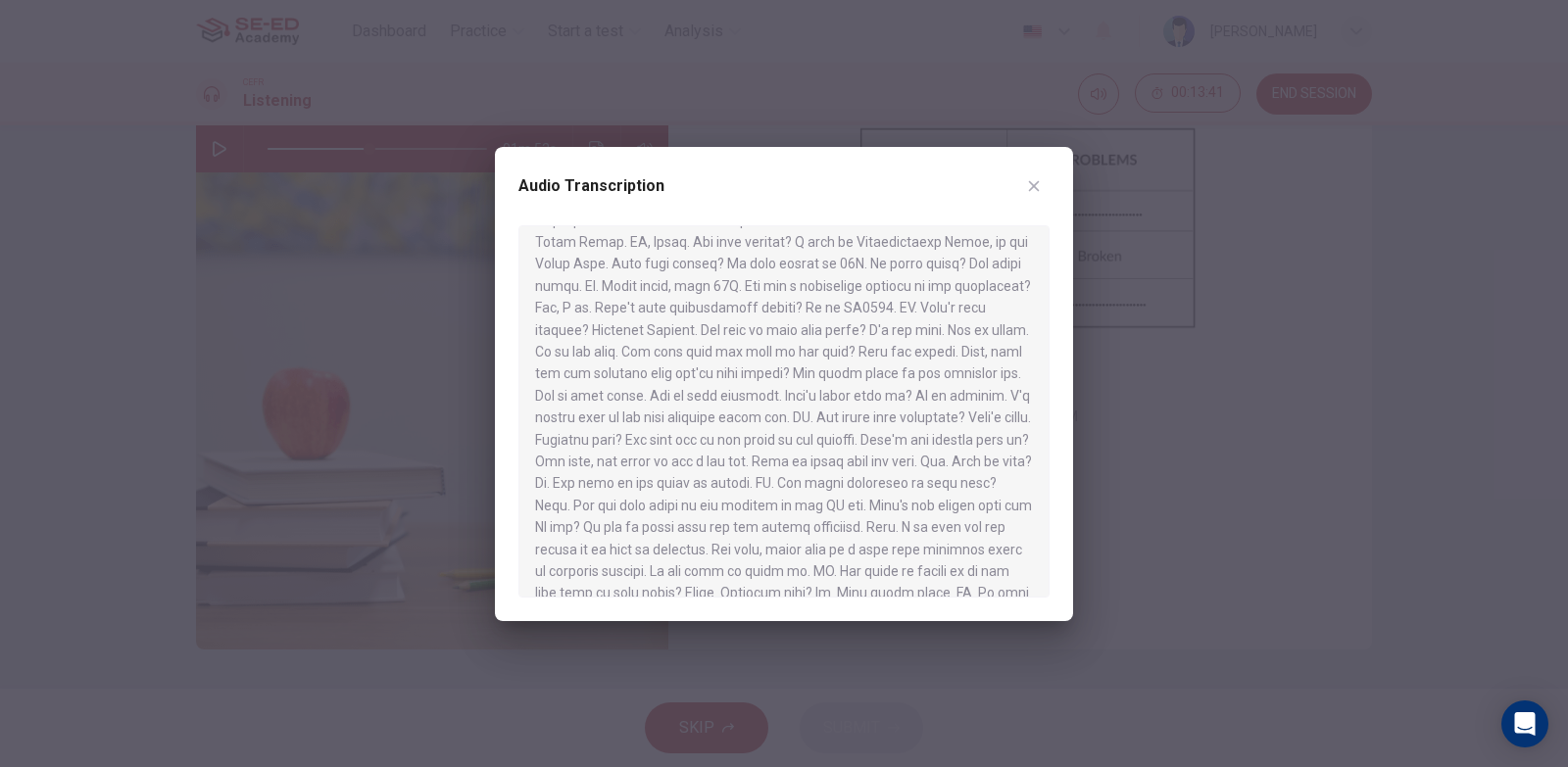click at bounding box center [784, 383] 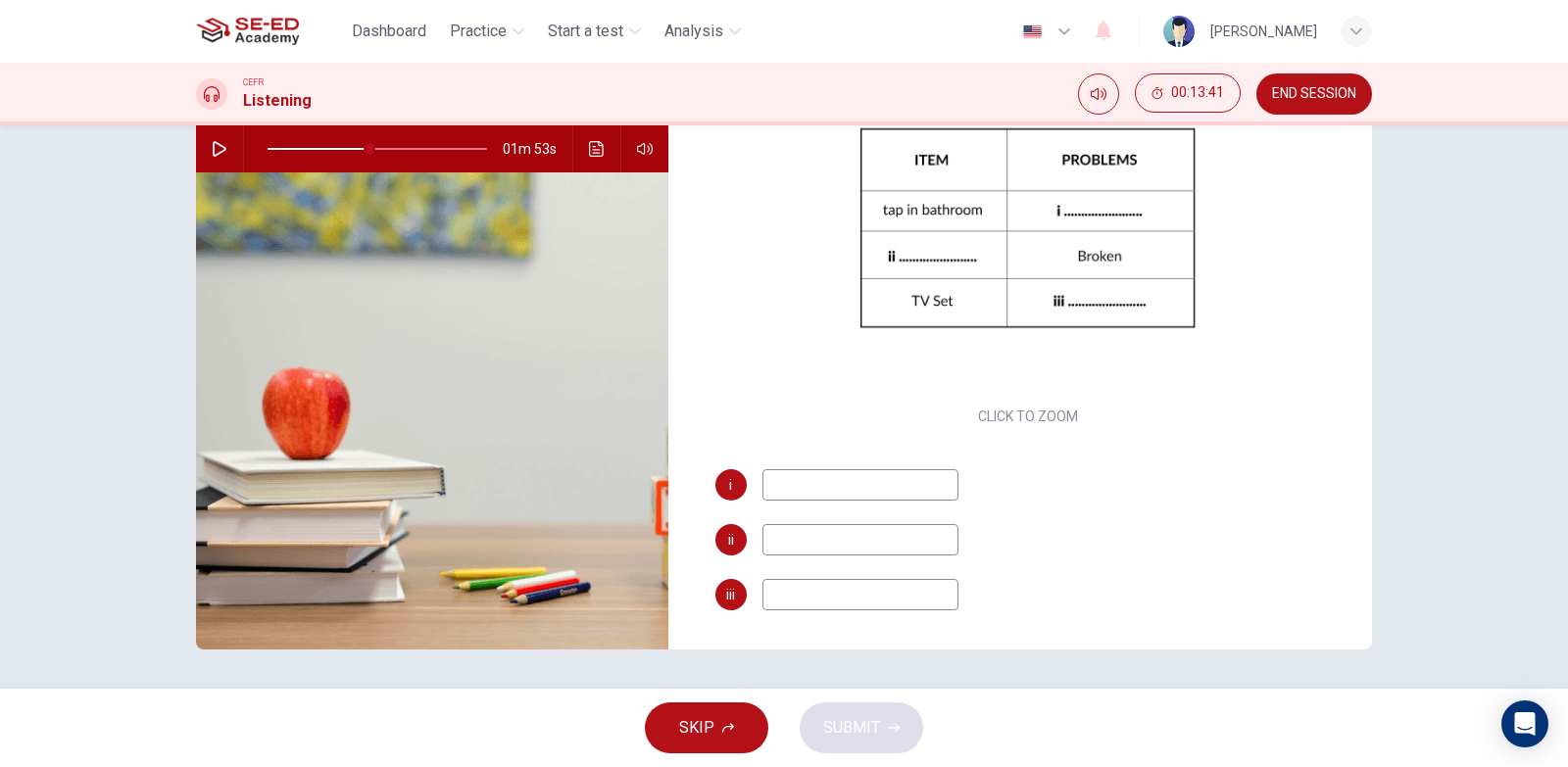 click at bounding box center [860, 485] 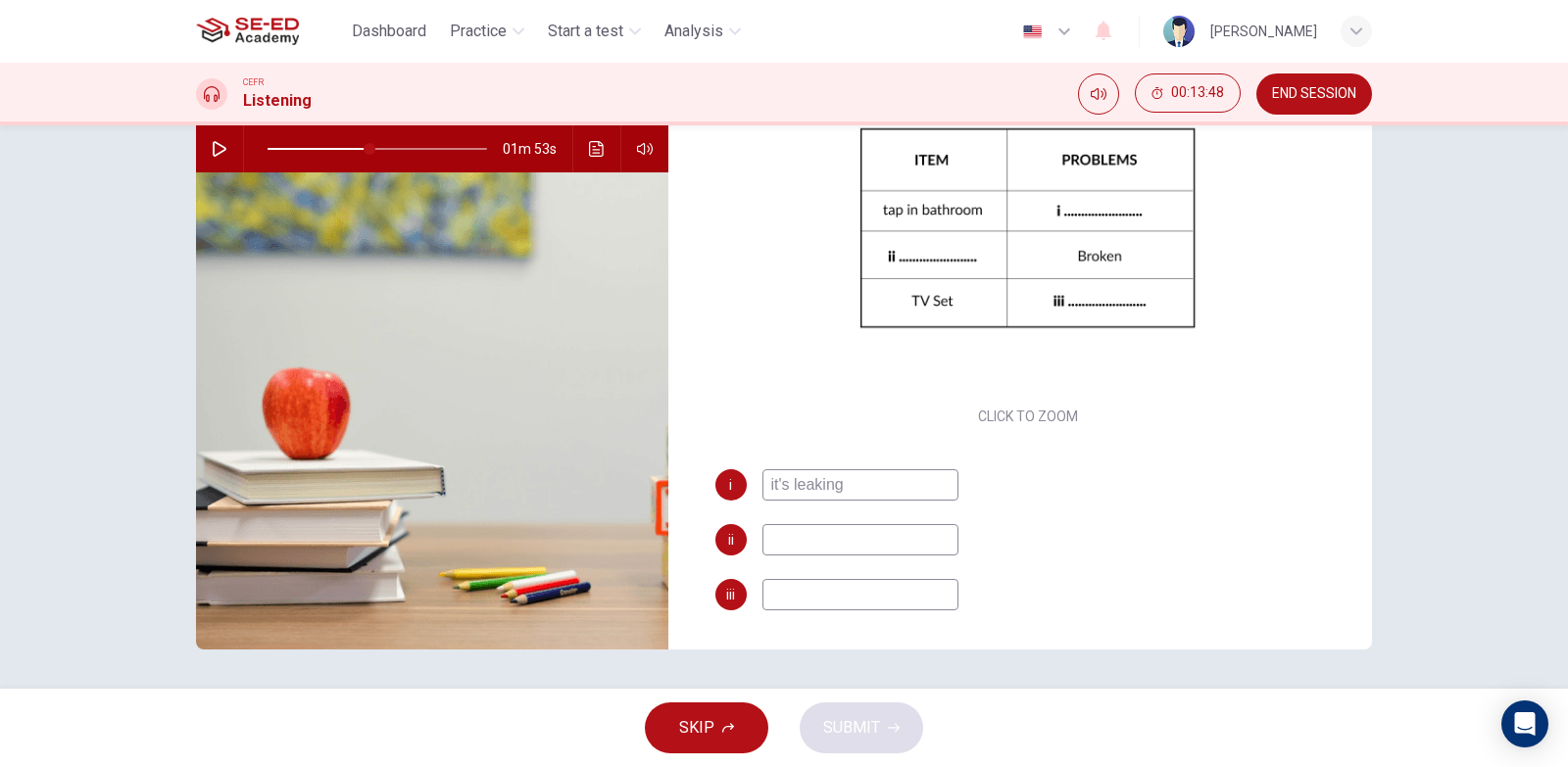 type on "it's leaking" 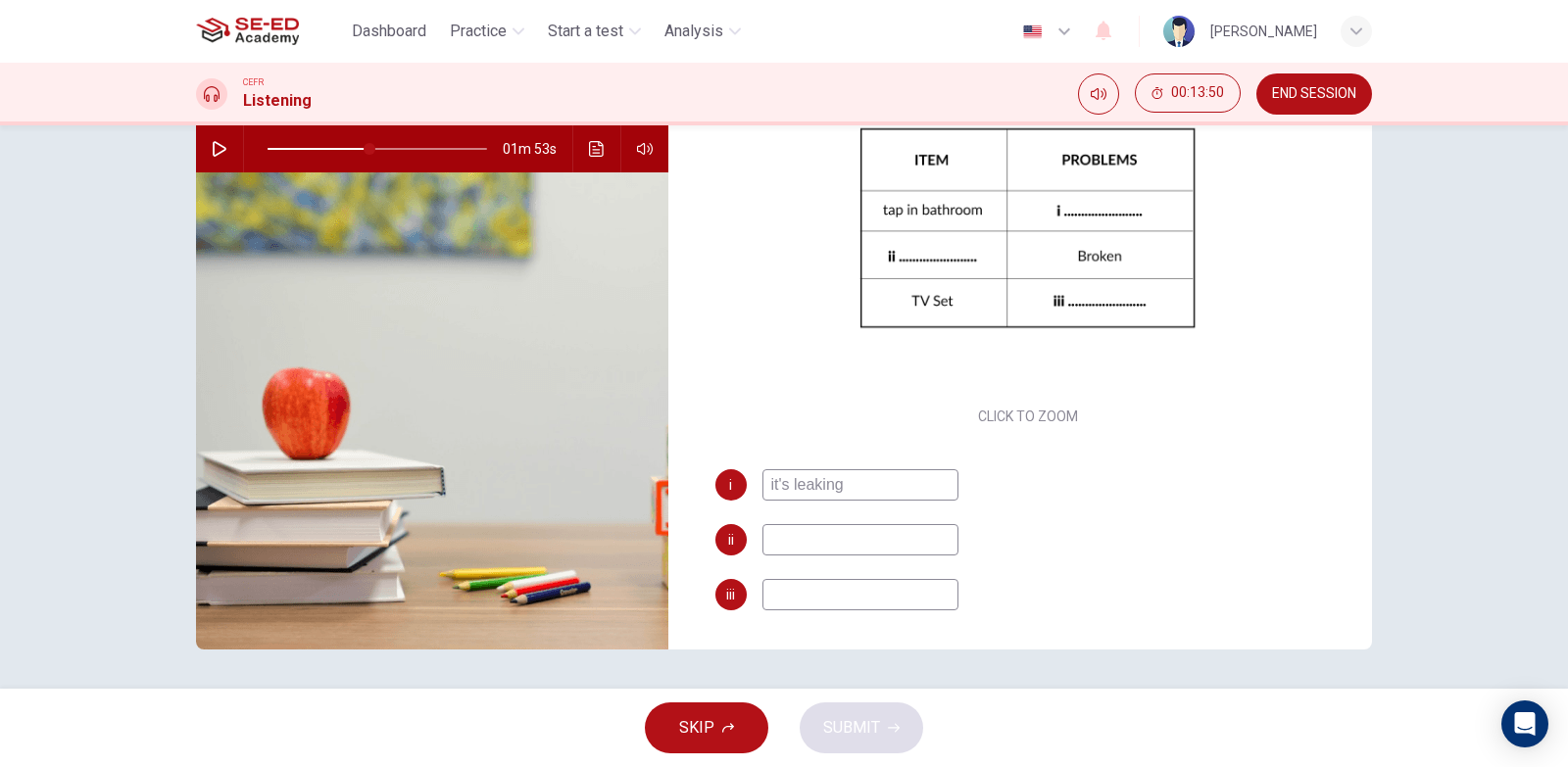 click 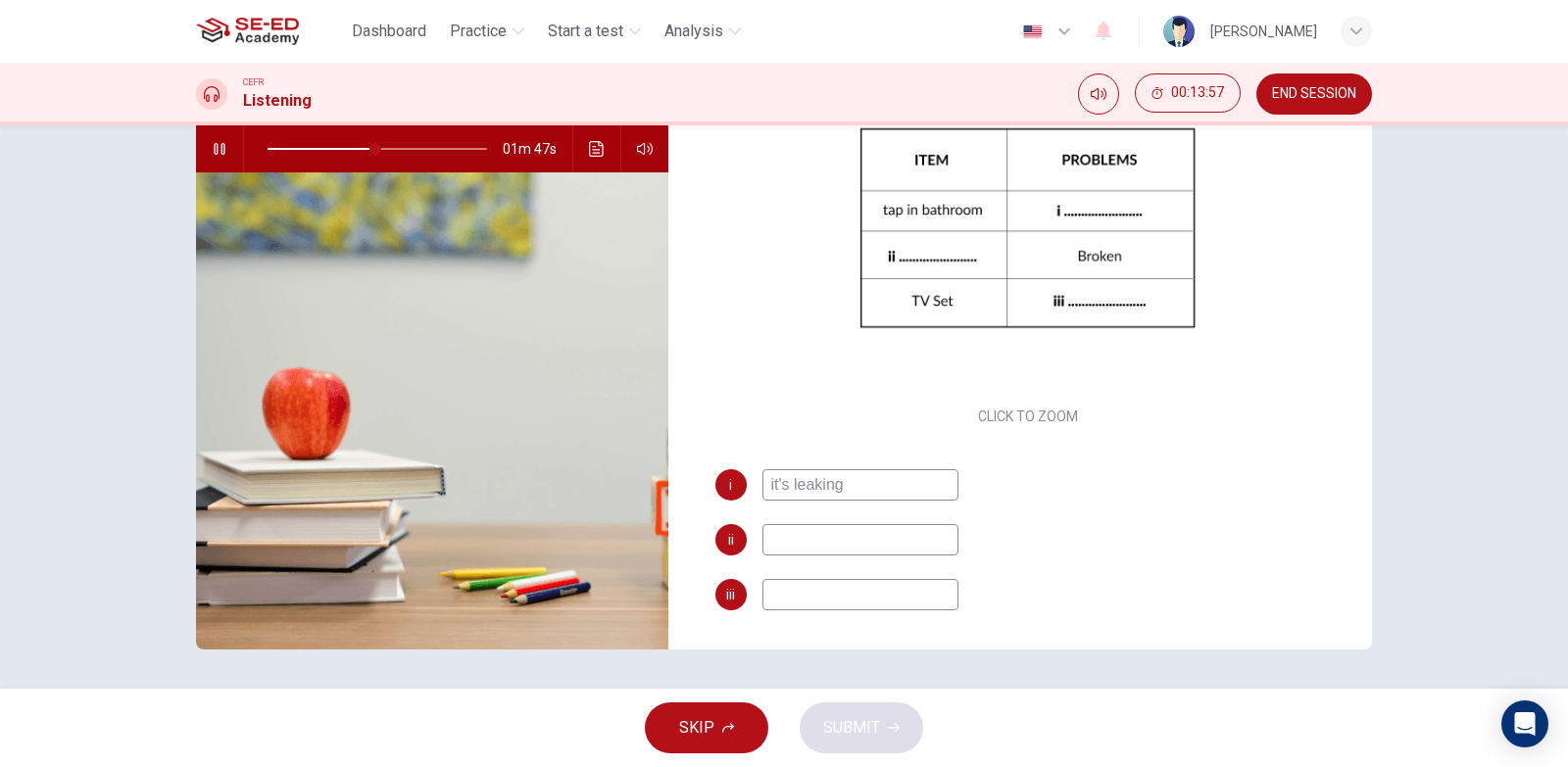 click at bounding box center (860, 540) 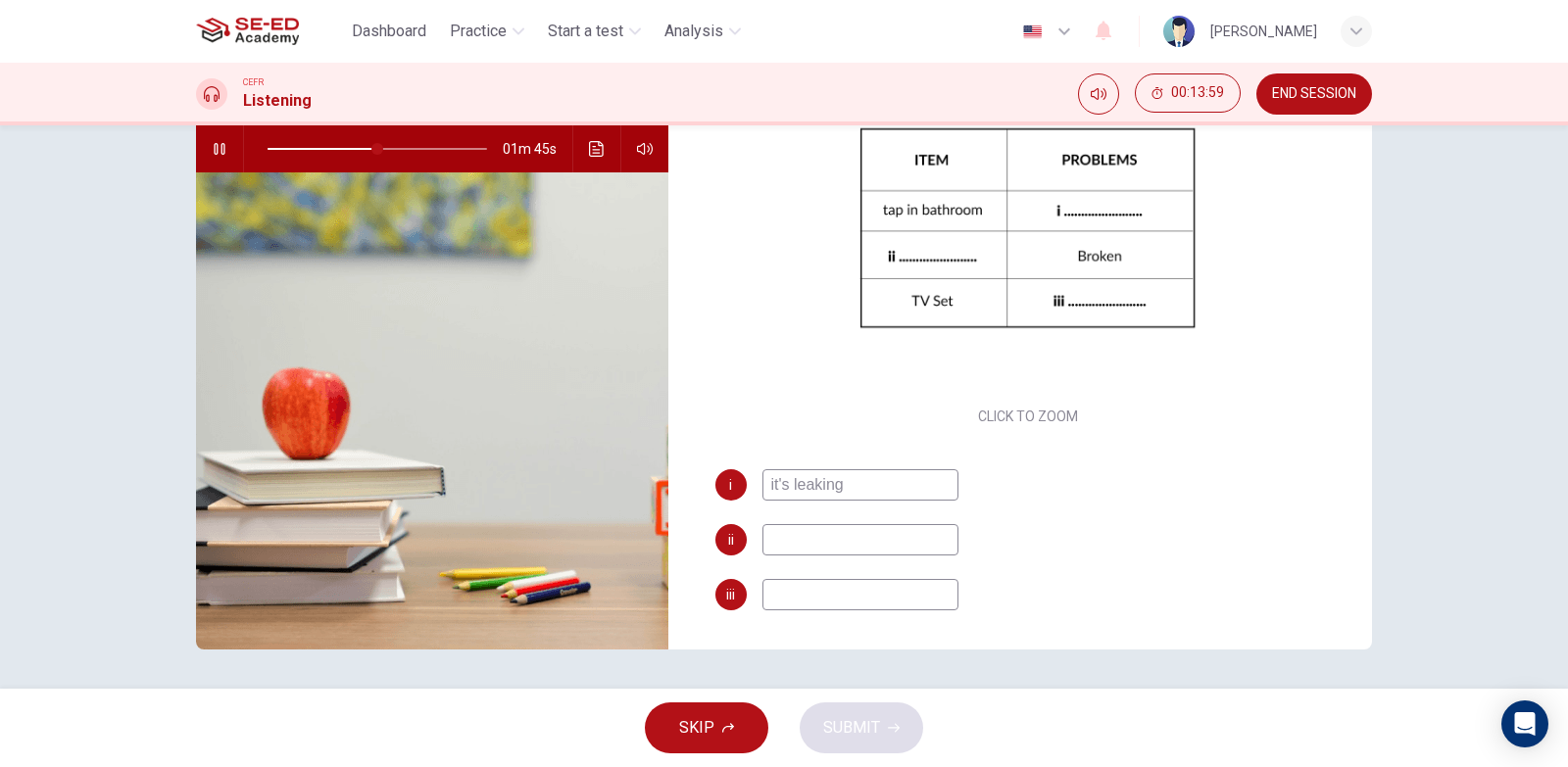 type on "51" 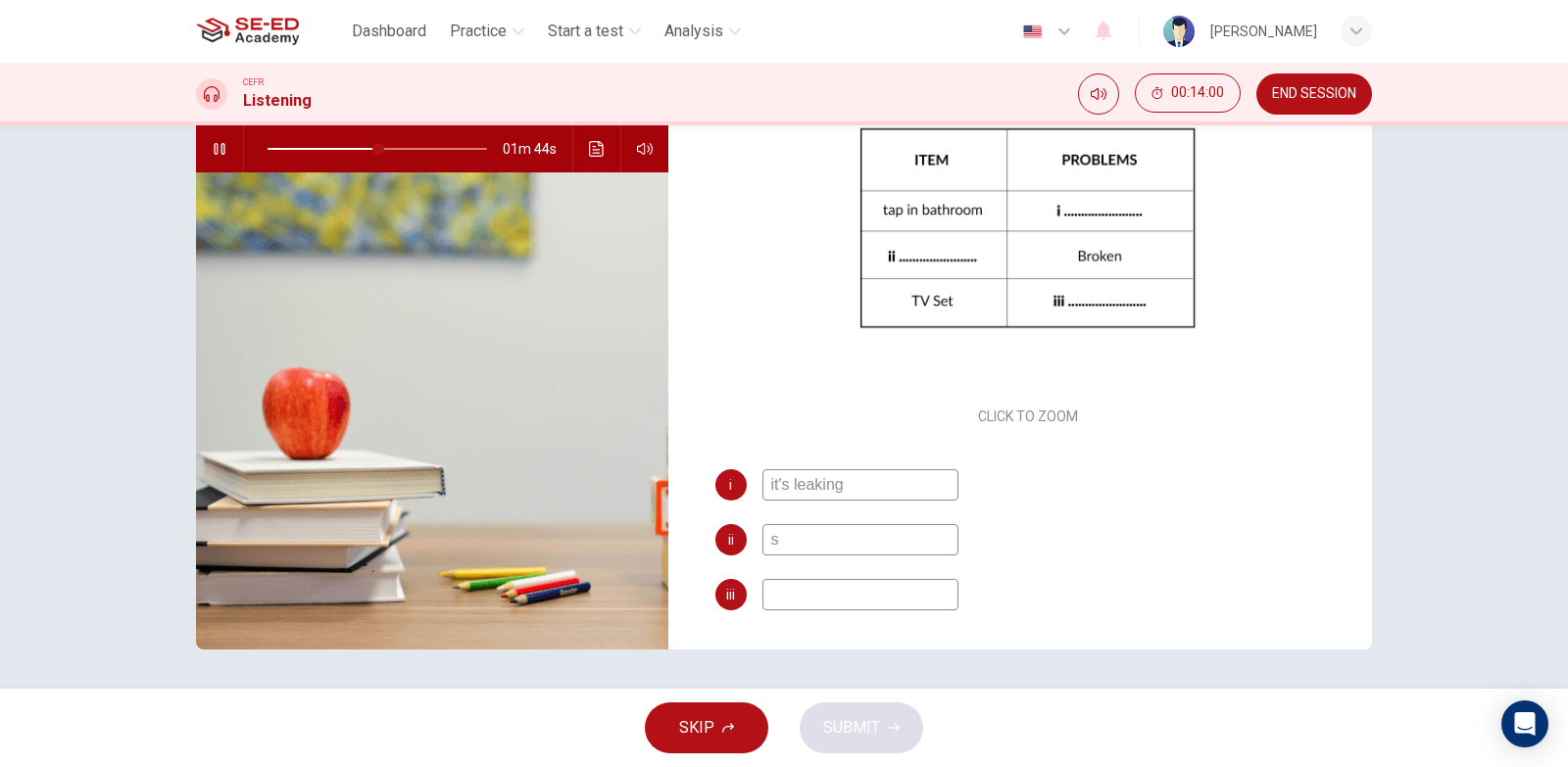 type on "st" 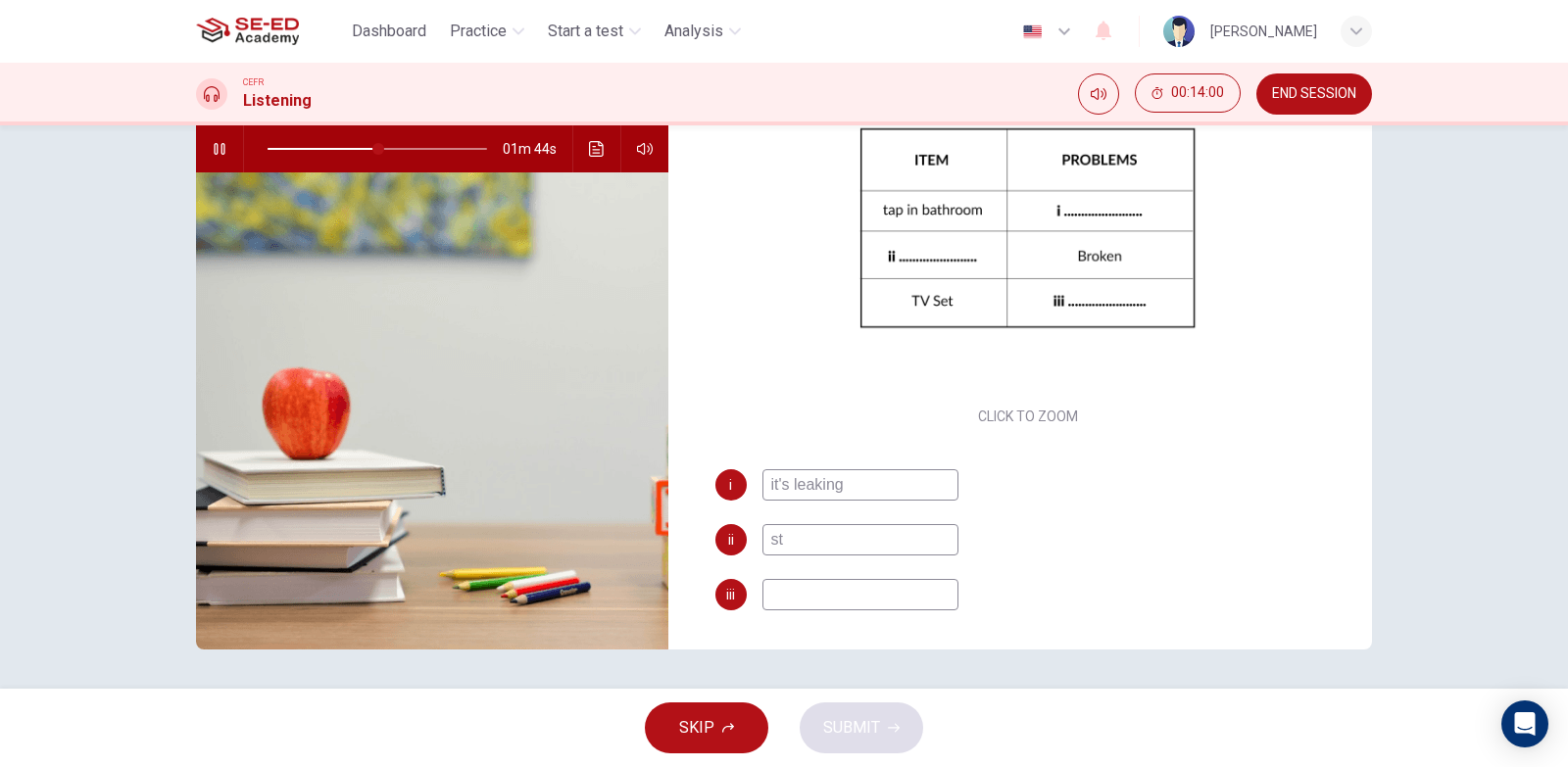 type on "51" 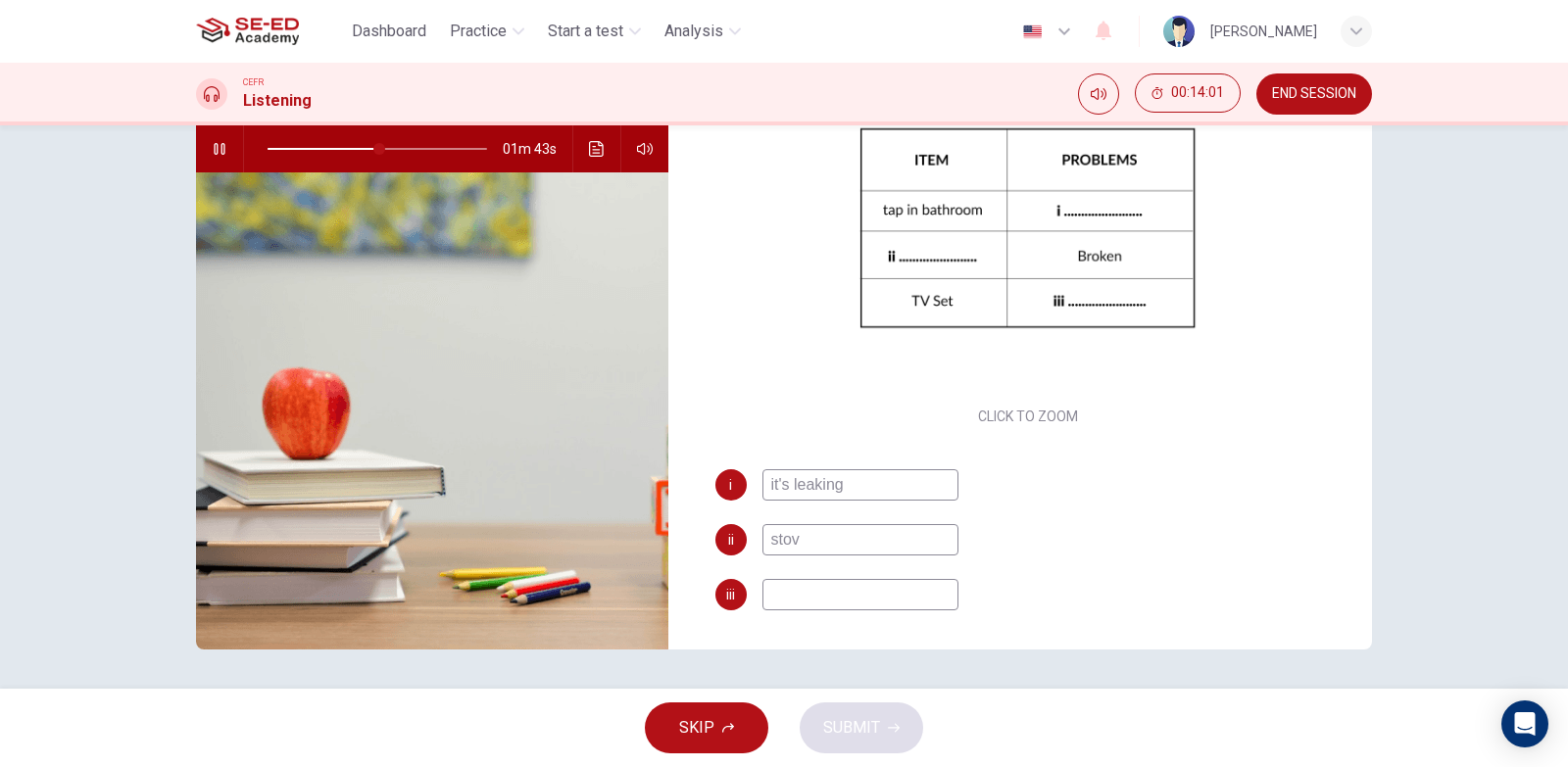 type on "stove" 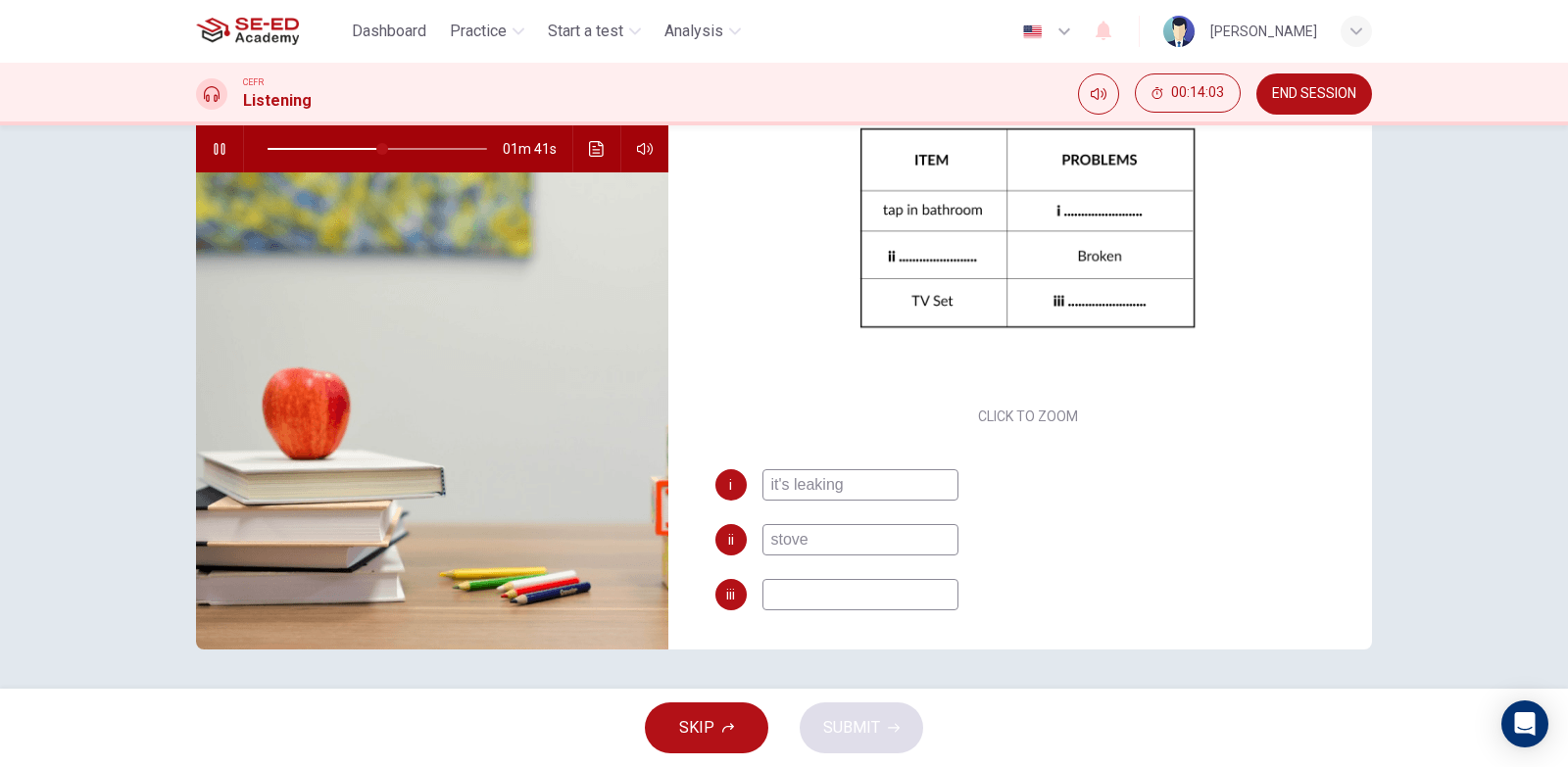 type on "53" 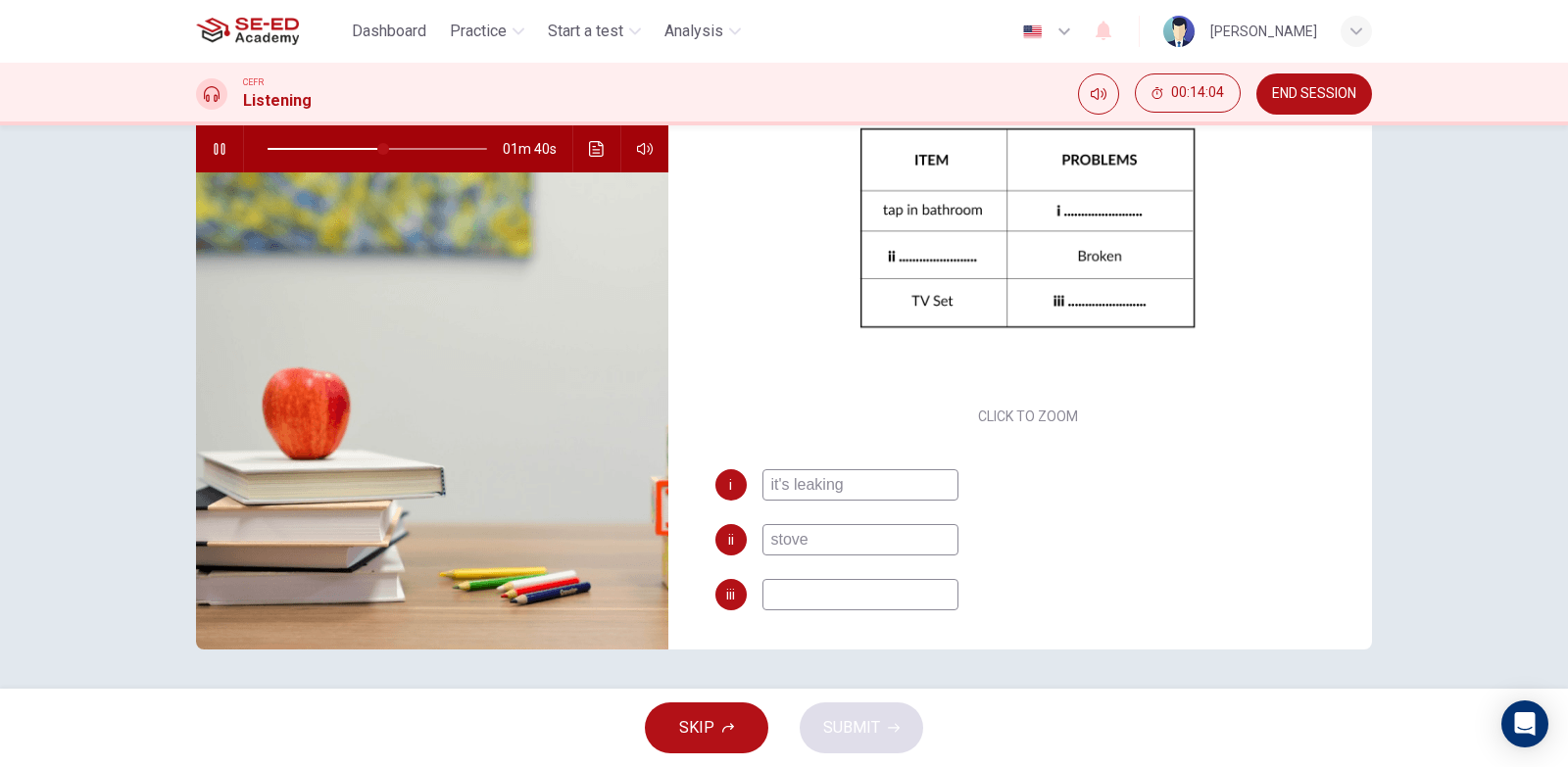 type on "tstove" 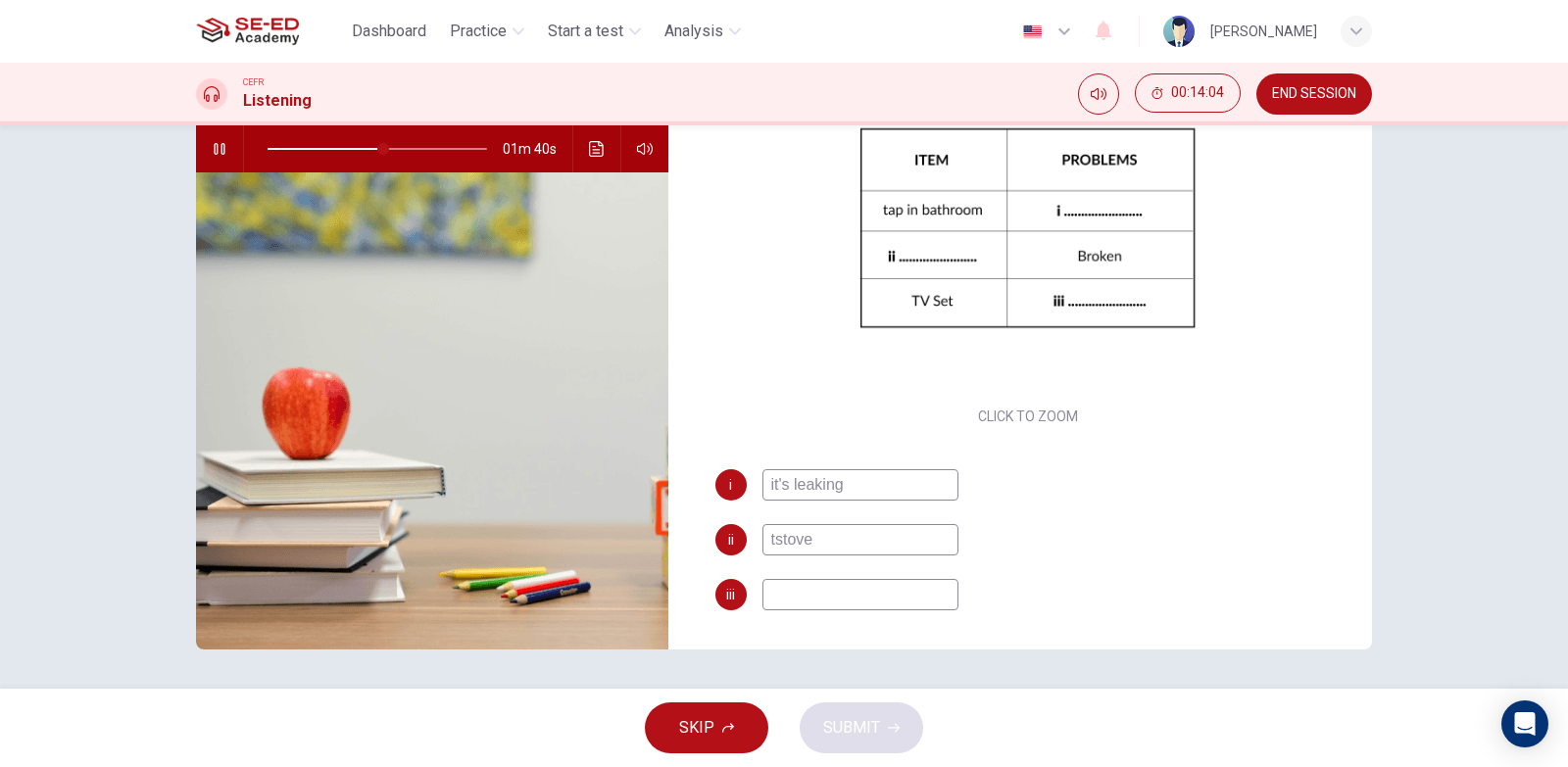 type on "53" 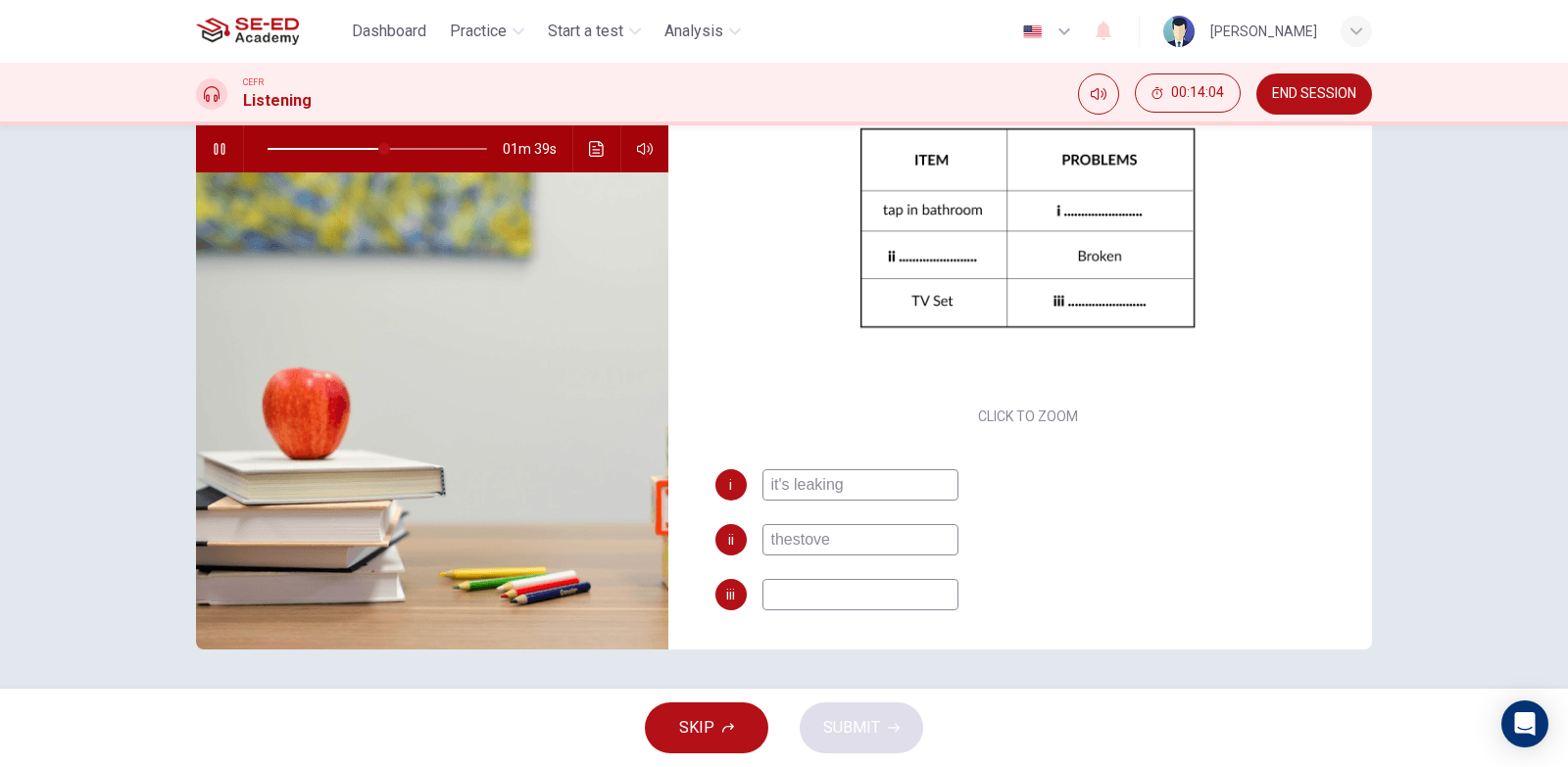 type on "the stove" 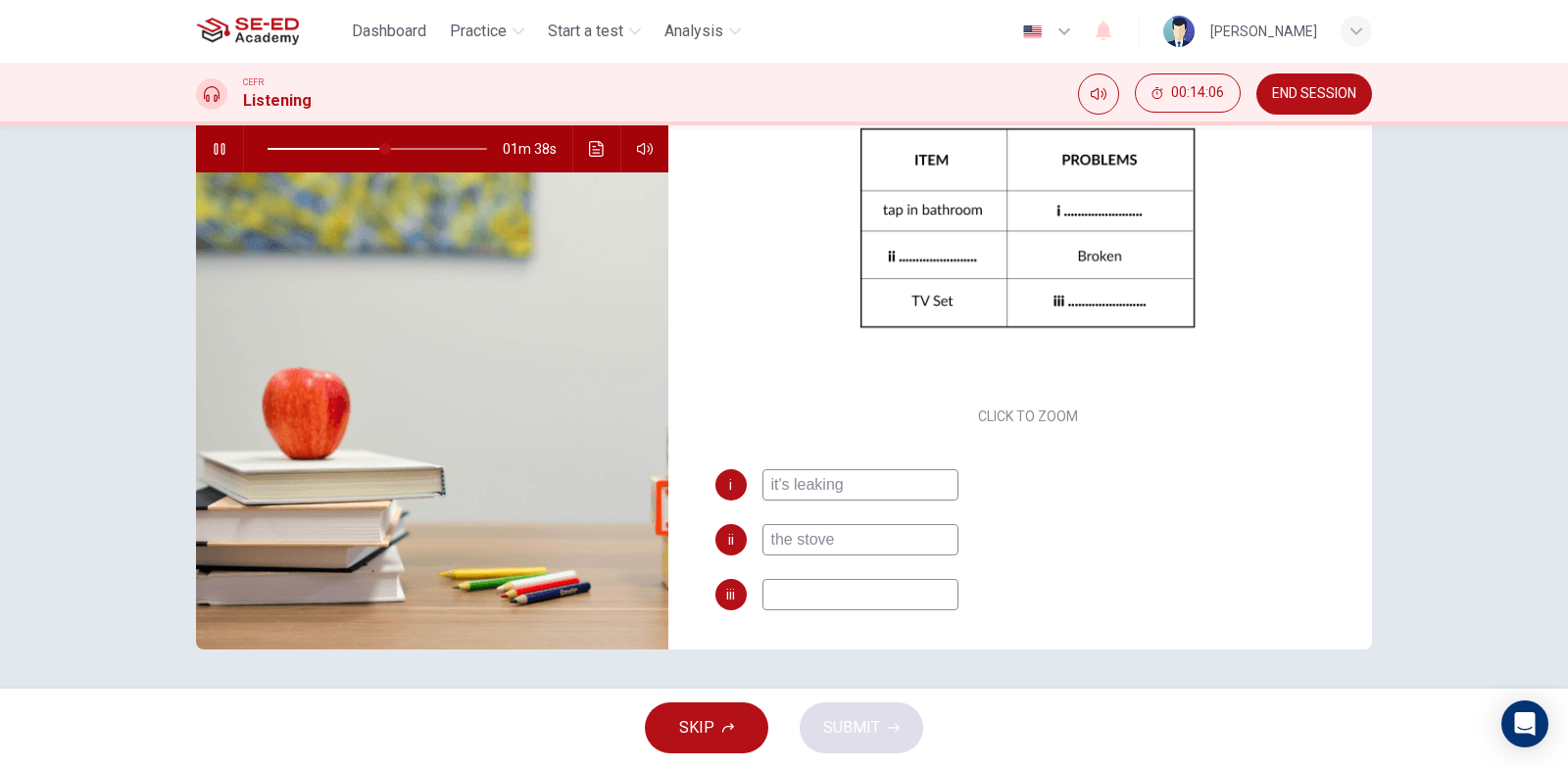 type on "54" 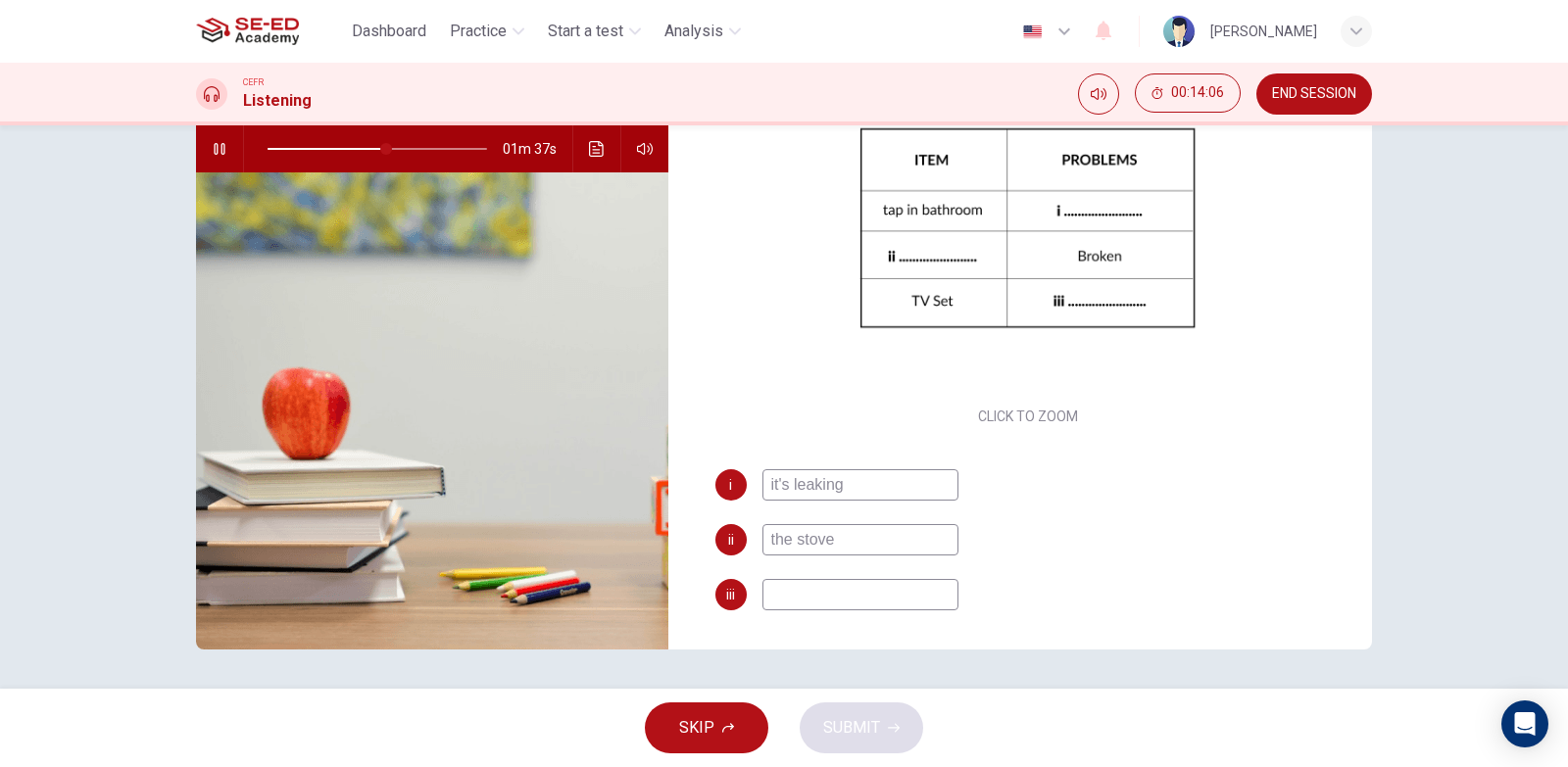 type on "the stove" 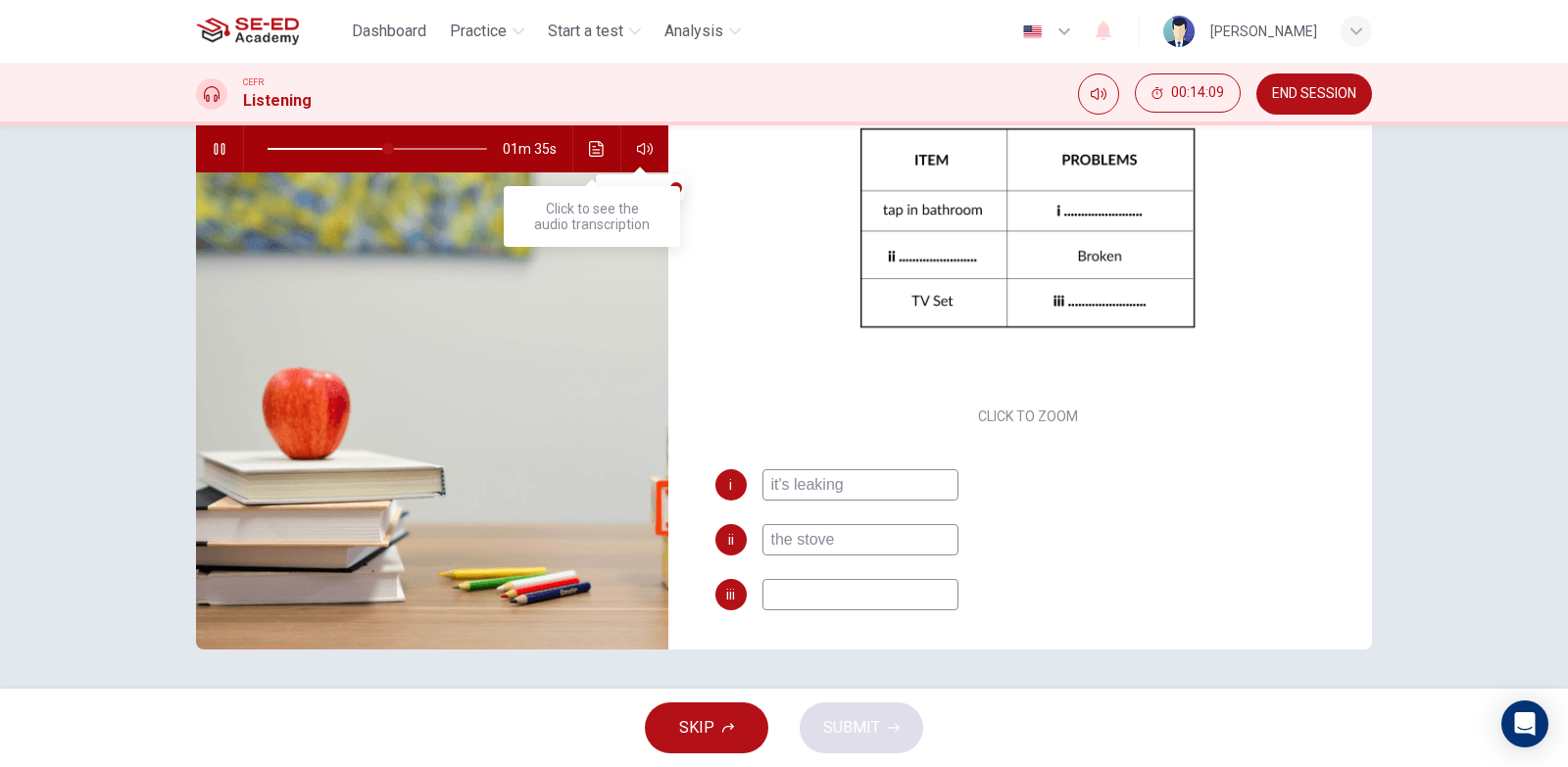click at bounding box center [597, 149] 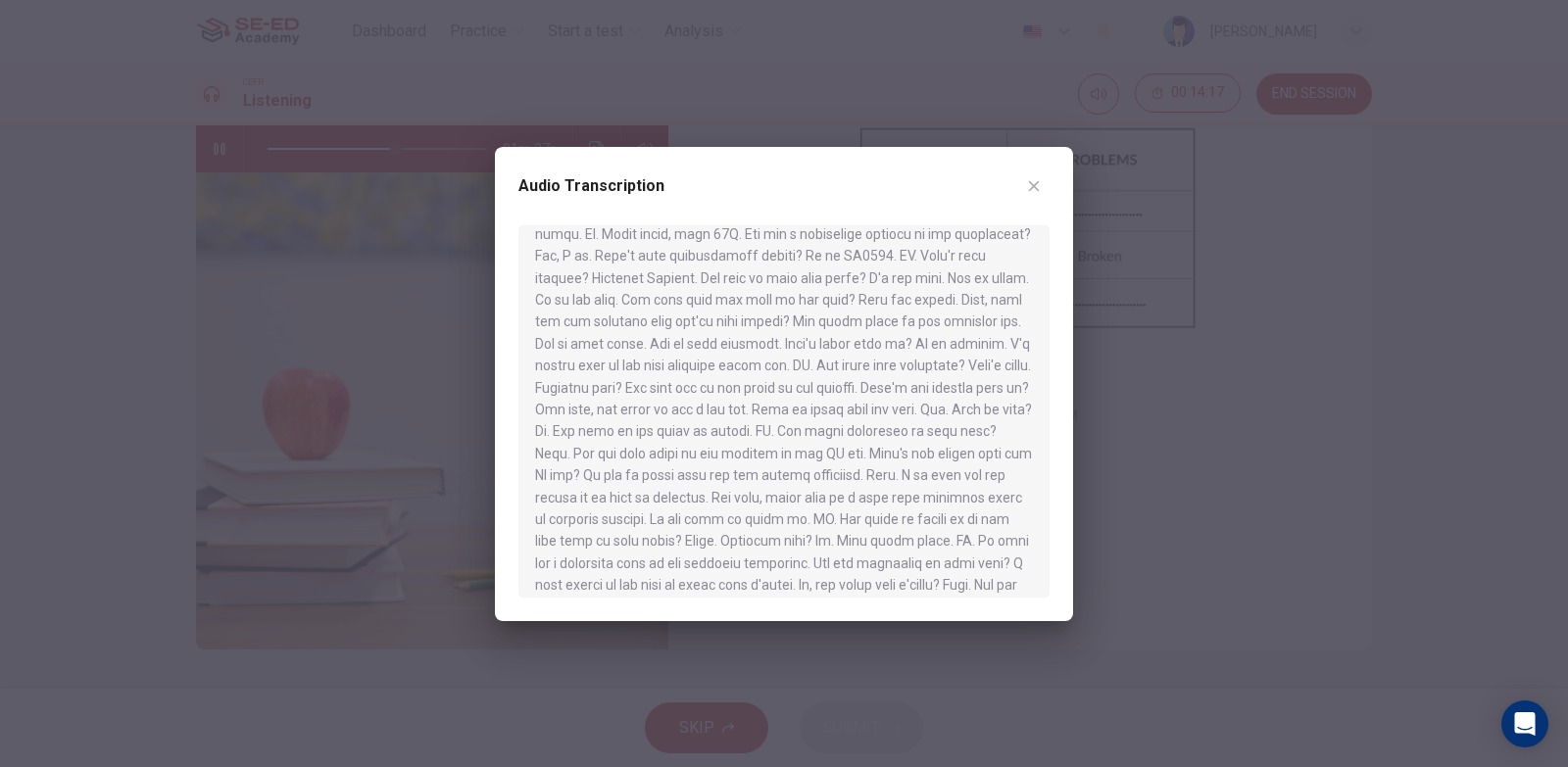 scroll, scrollTop: 196, scrollLeft: 0, axis: vertical 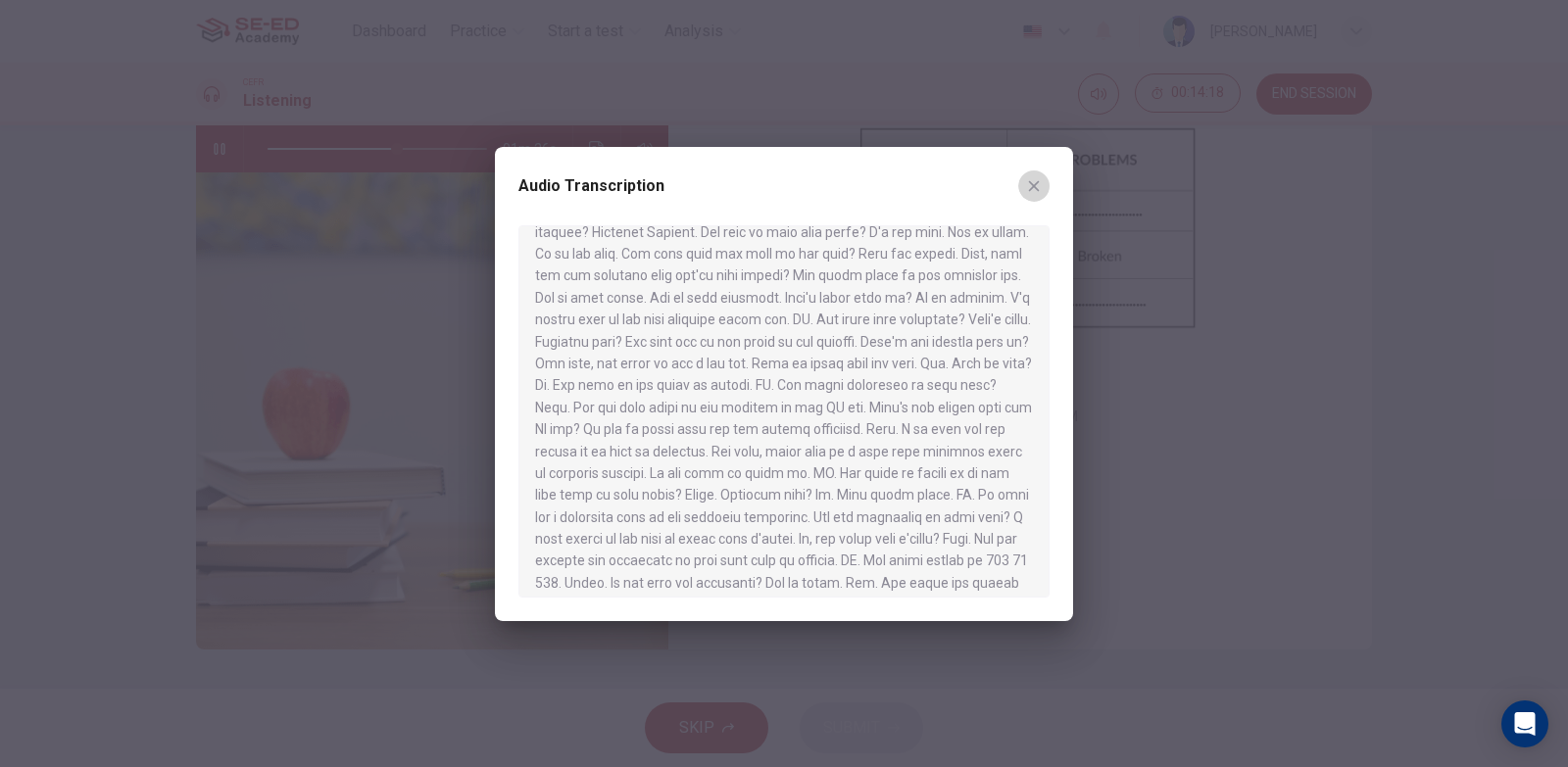 click 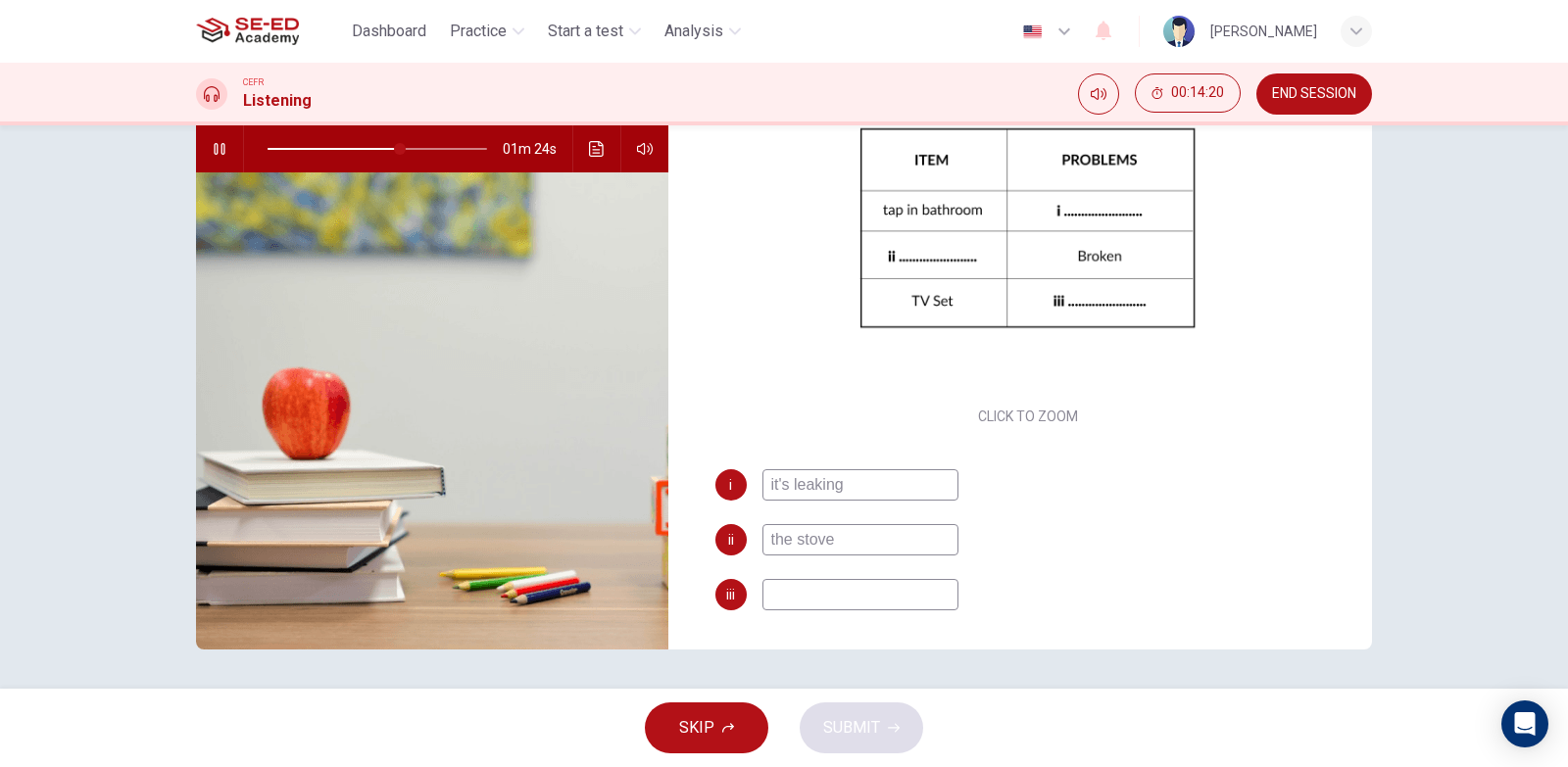 click on "the stove" at bounding box center [860, 540] 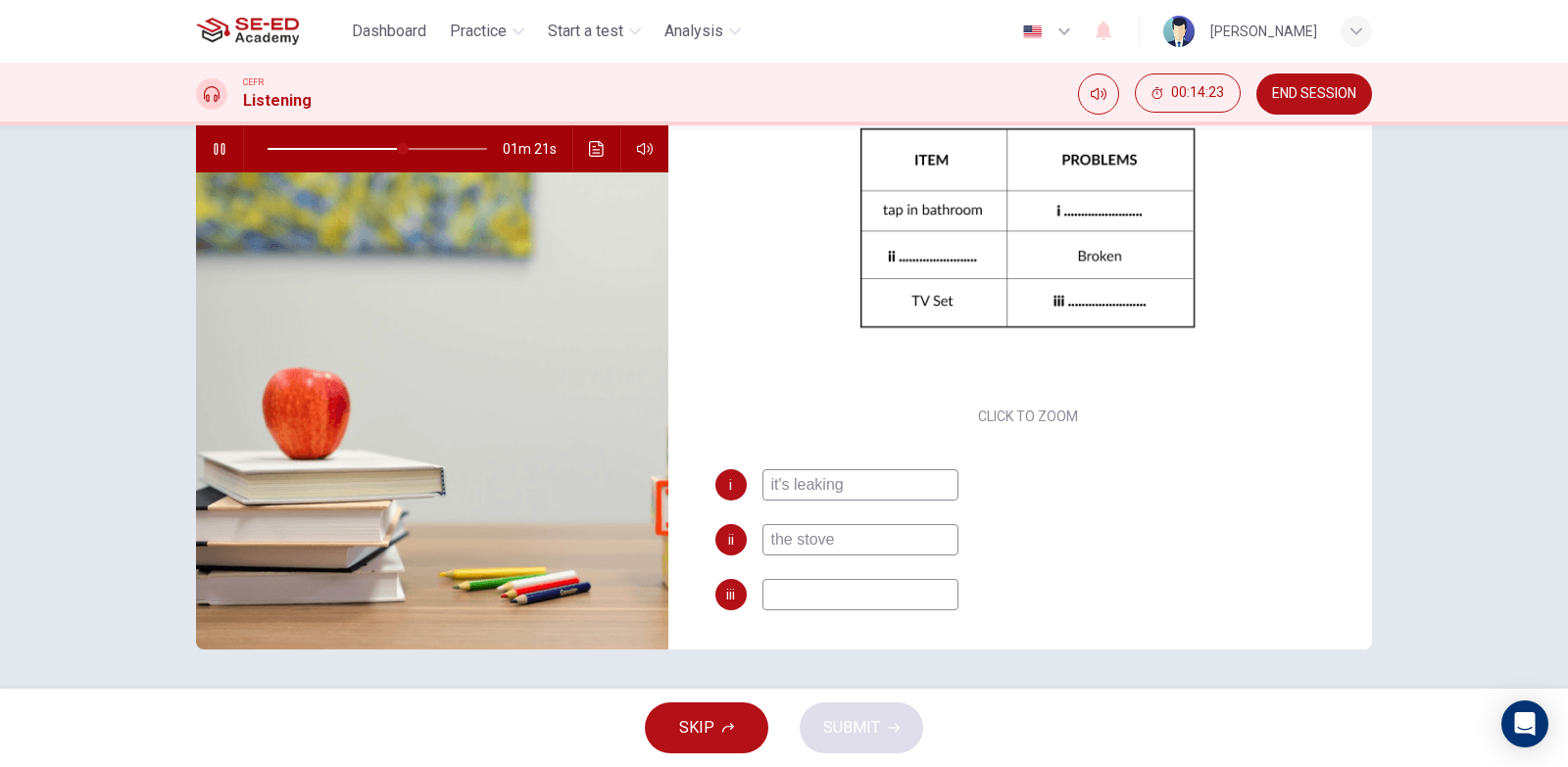 type on "62" 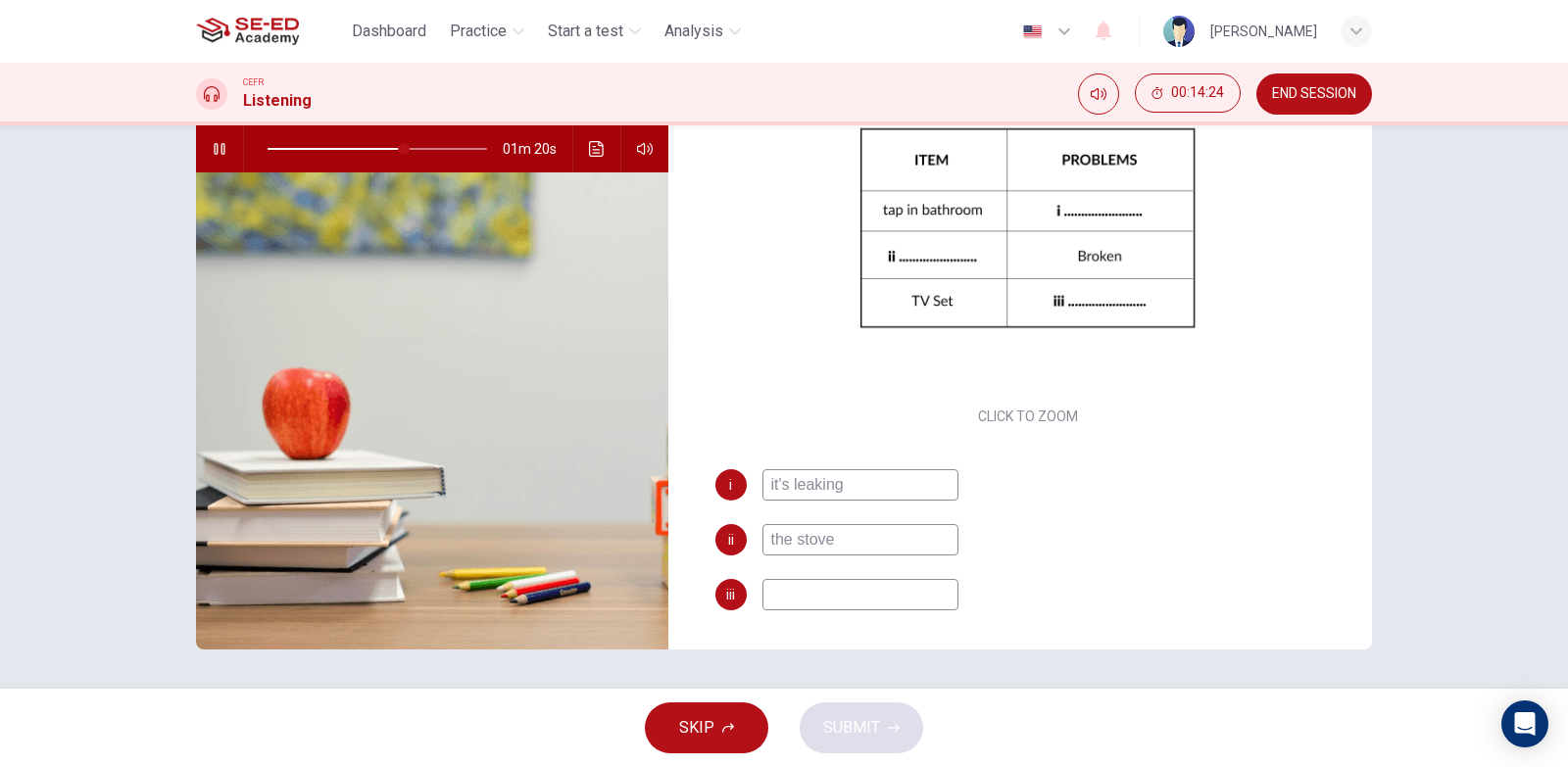 type on "the stove" 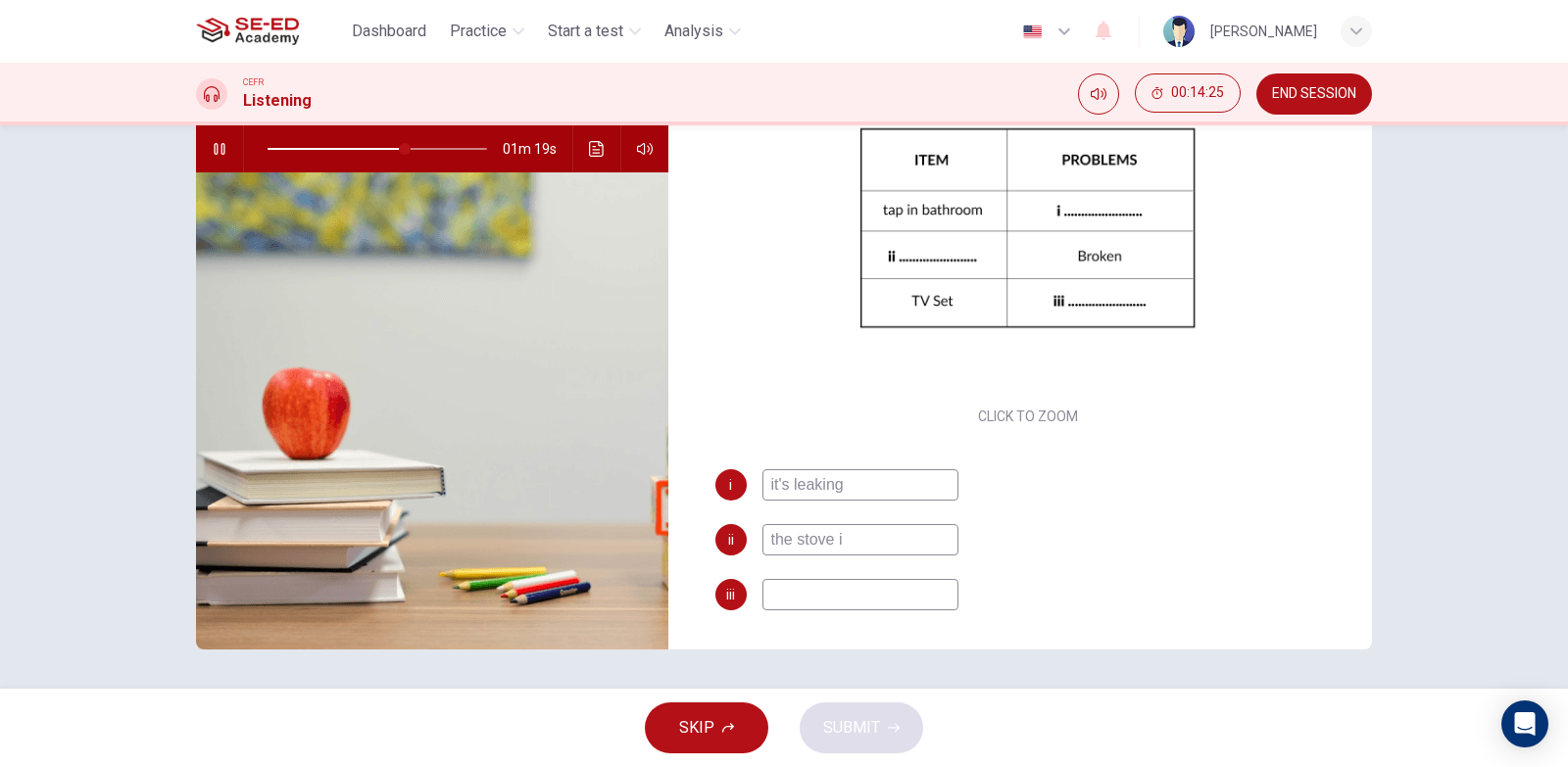 type on "the stove in" 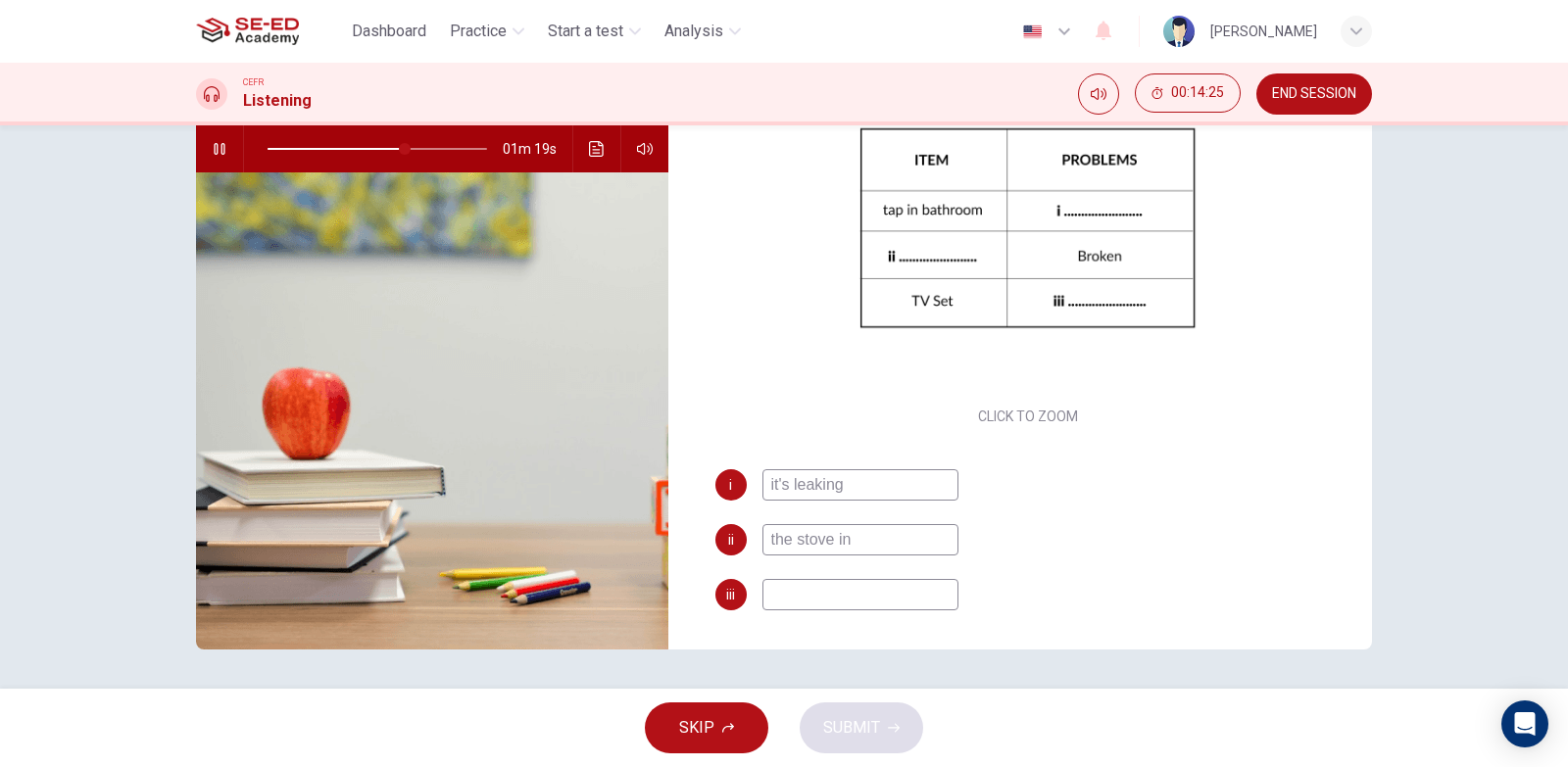 type on "63" 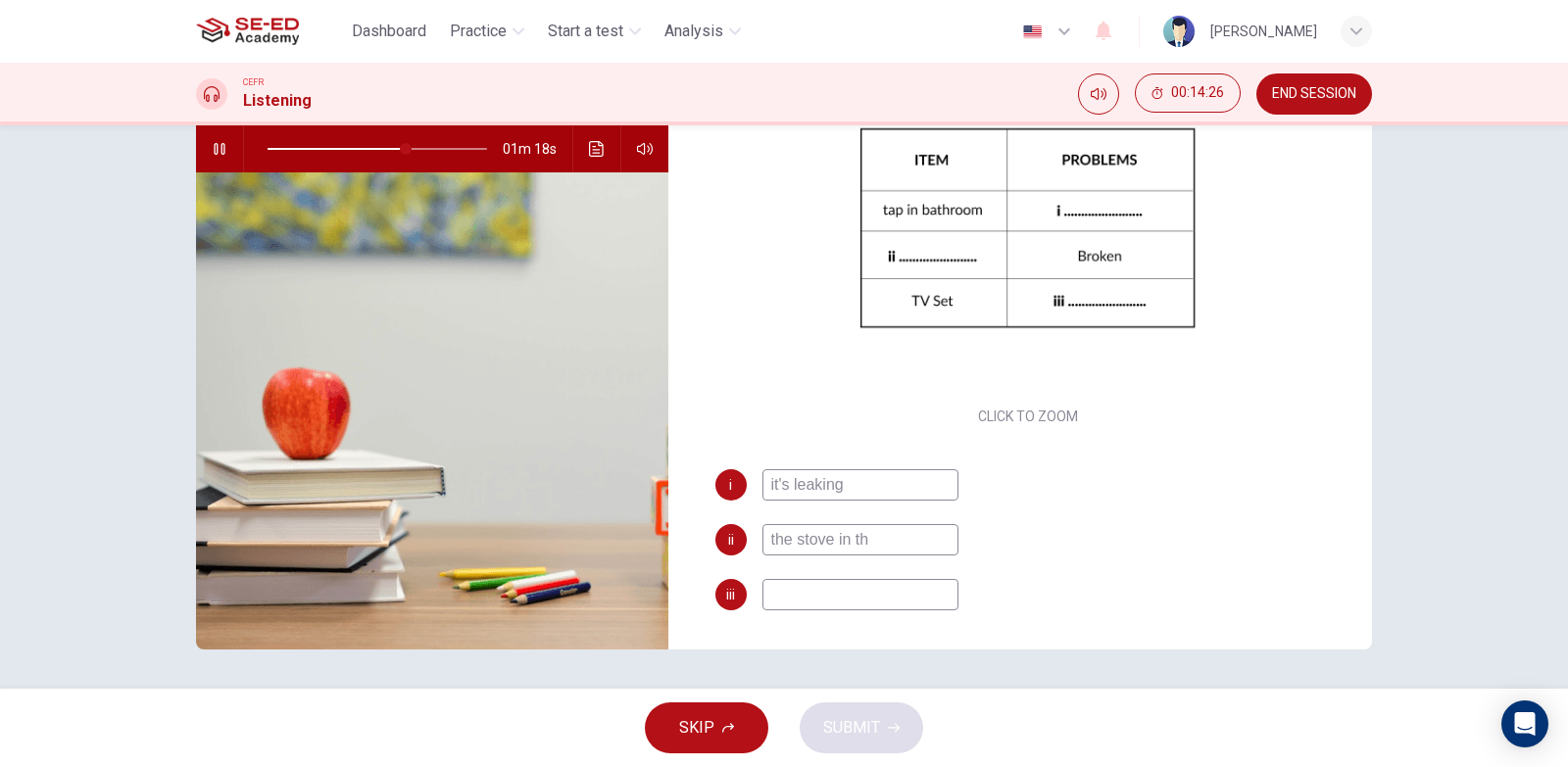 type on "the stove in the" 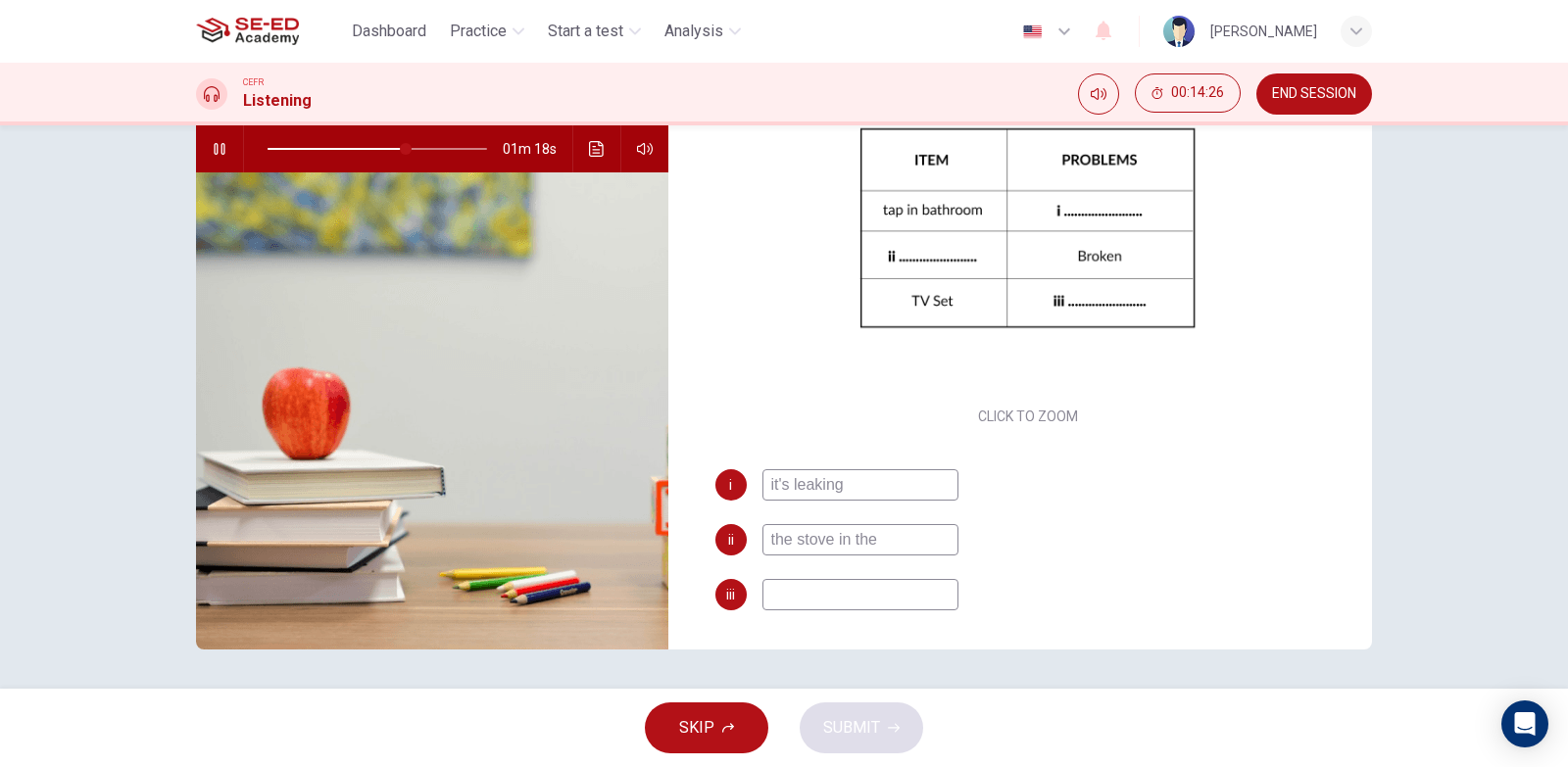 type on "63" 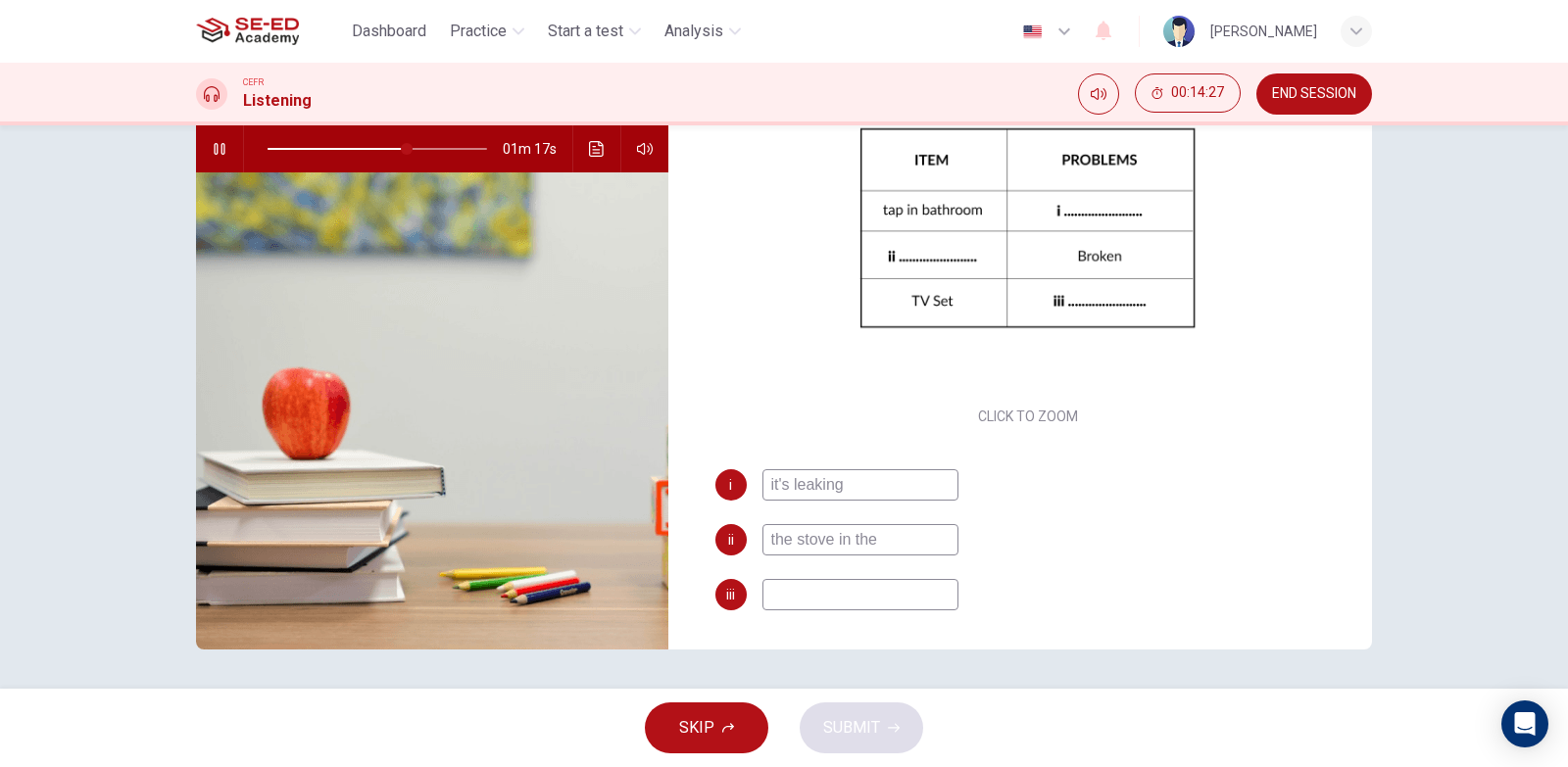 type on "64" 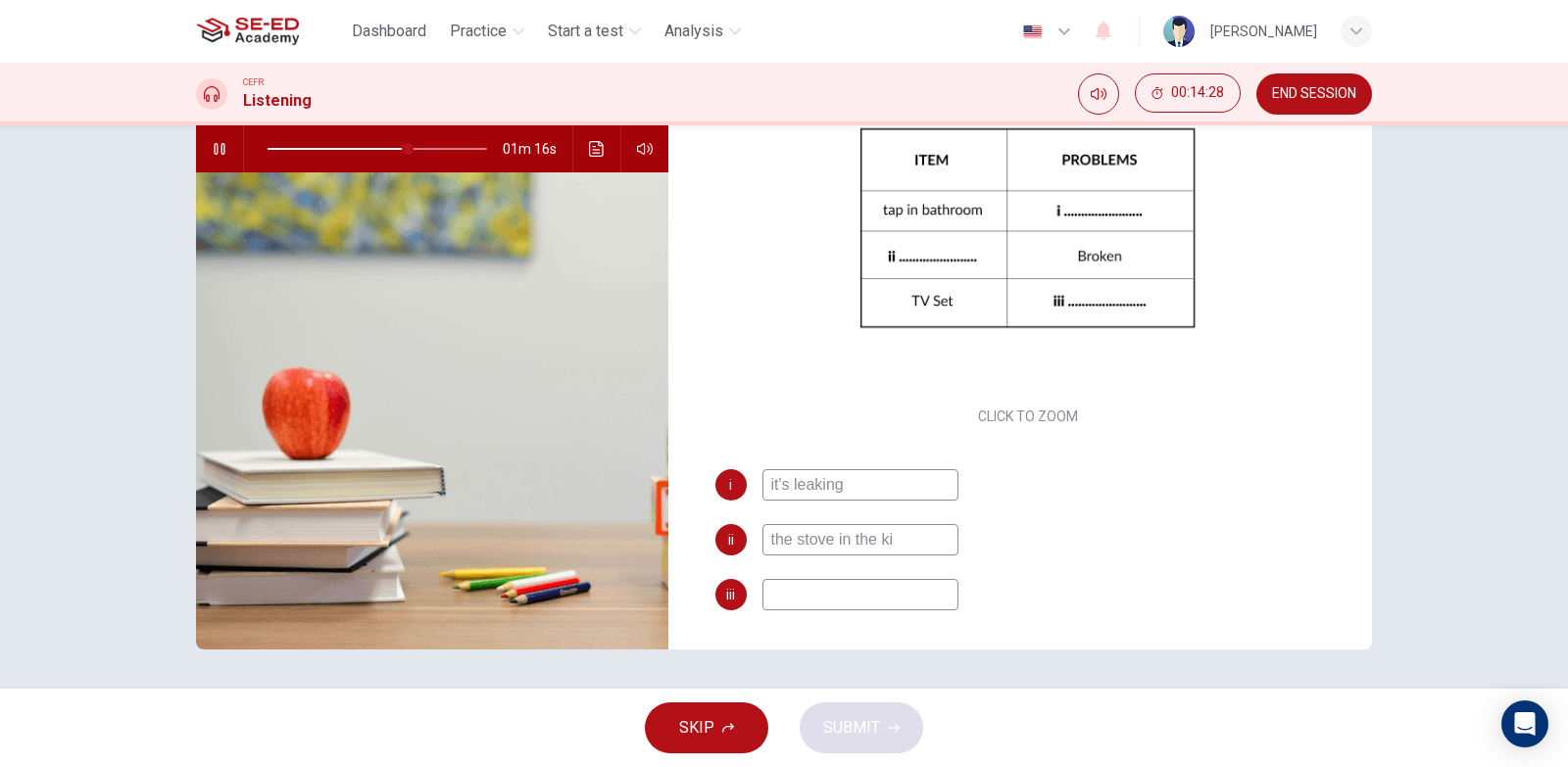 type on "the stove in the kit" 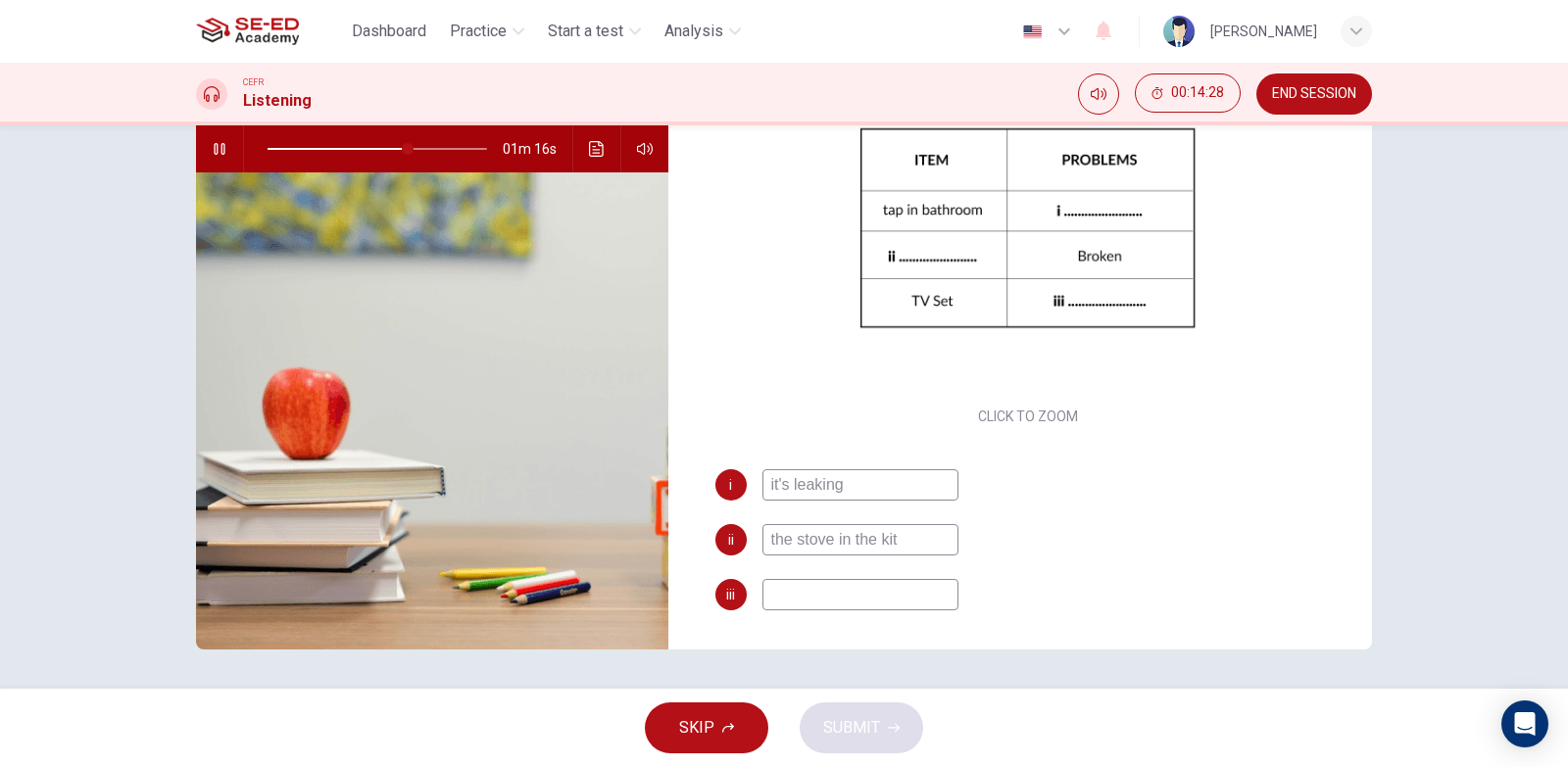 type on "64" 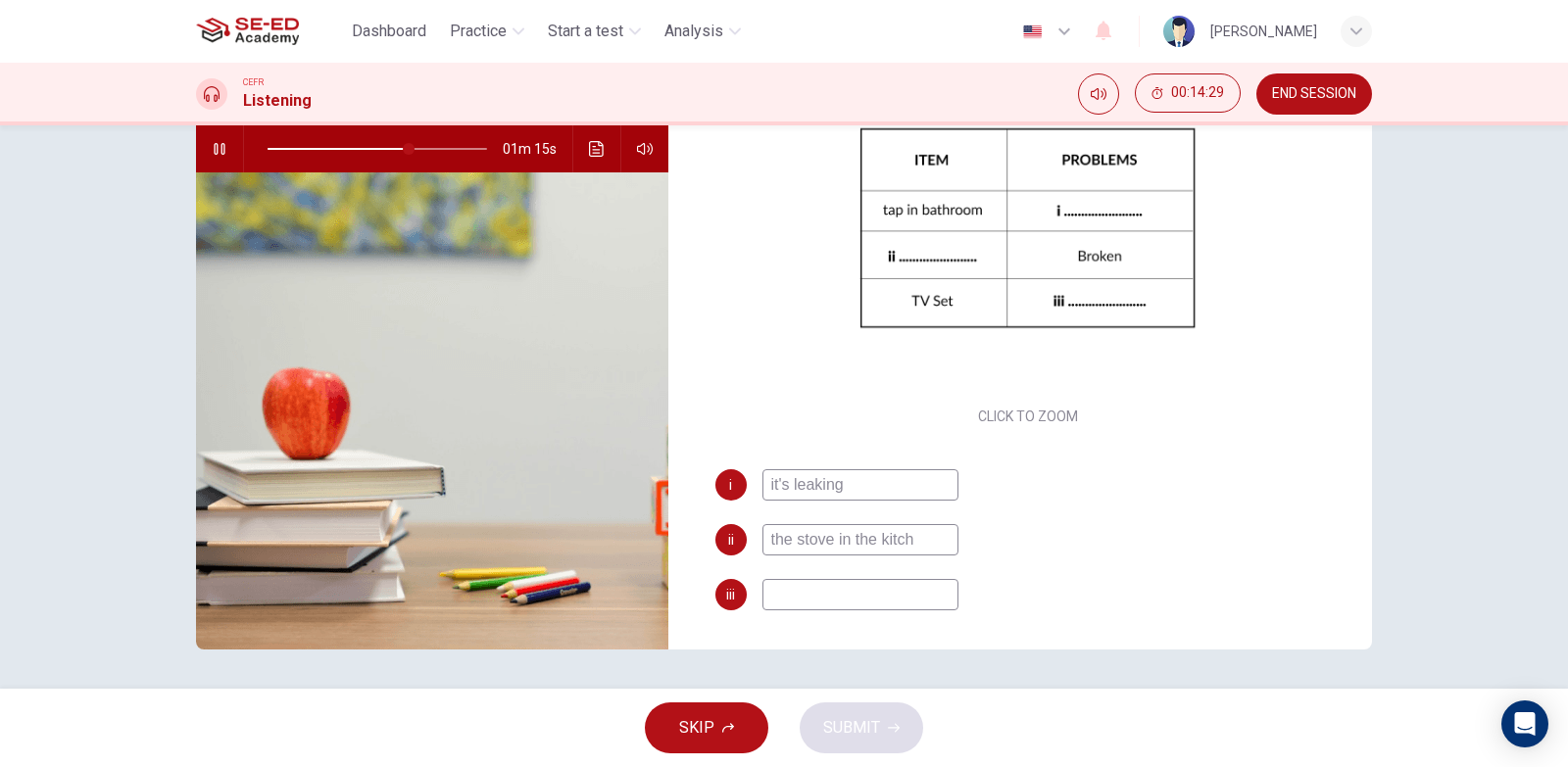 type on "the stove in the kitche" 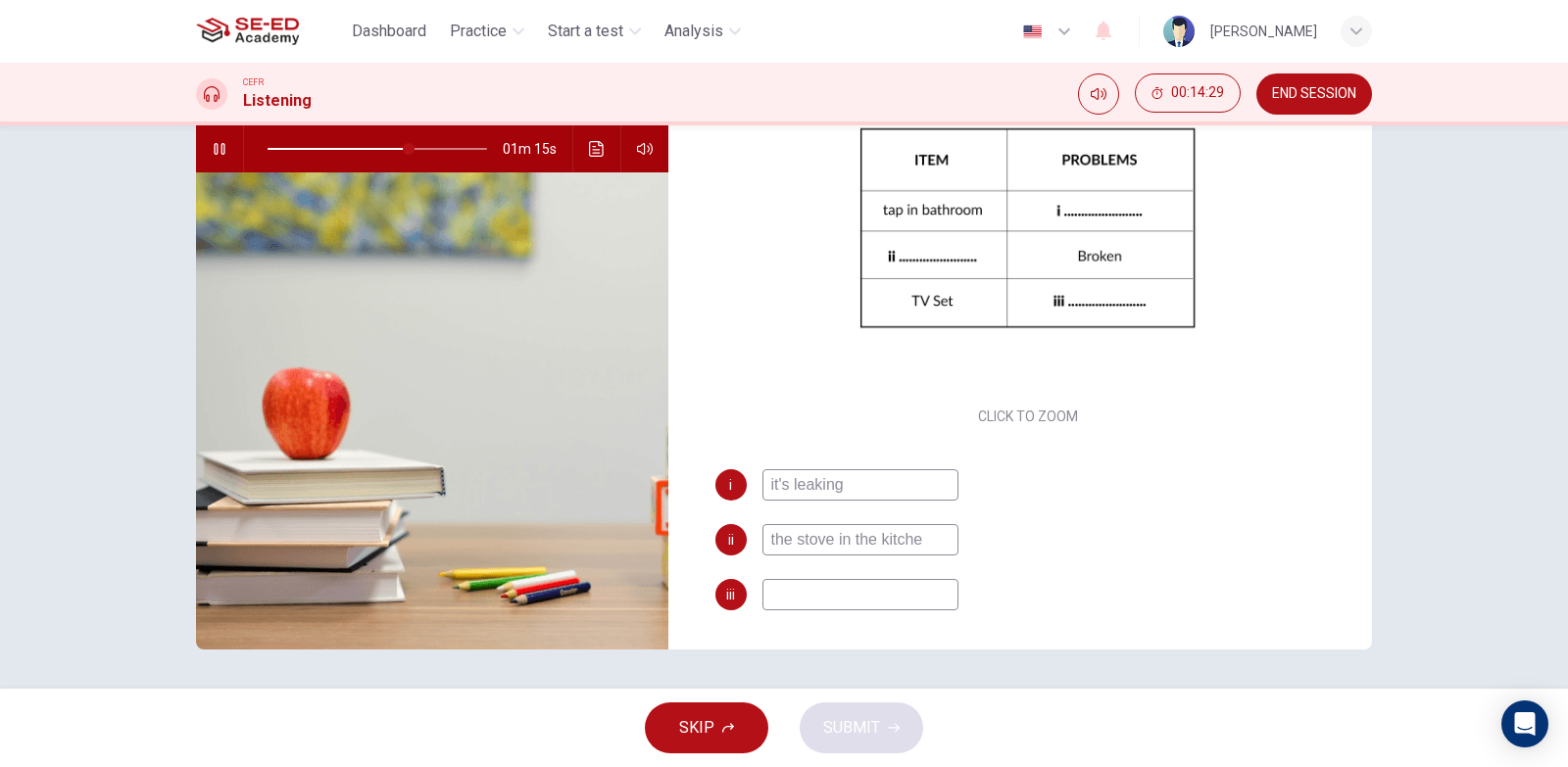 type on "65" 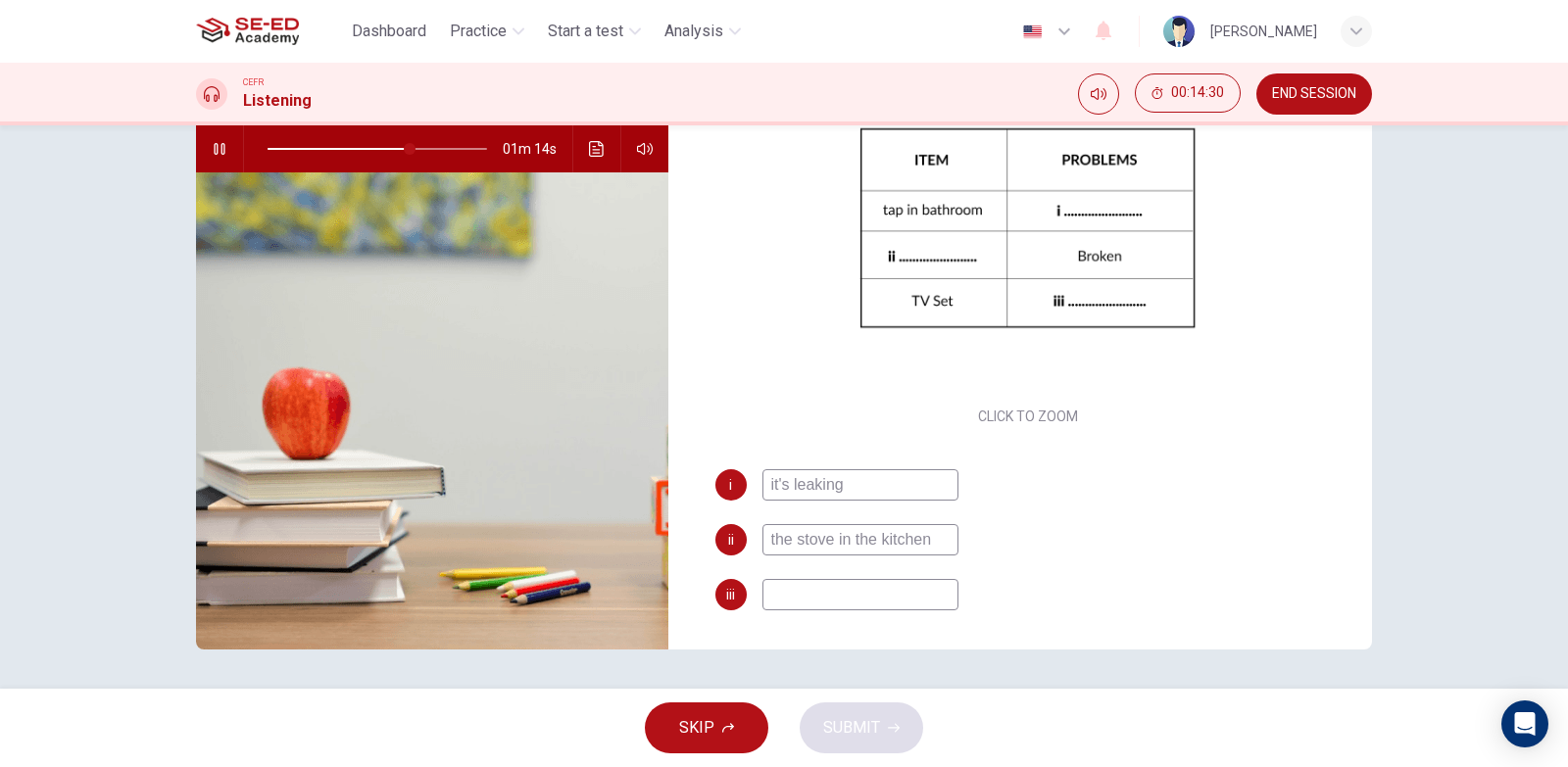 type on "65" 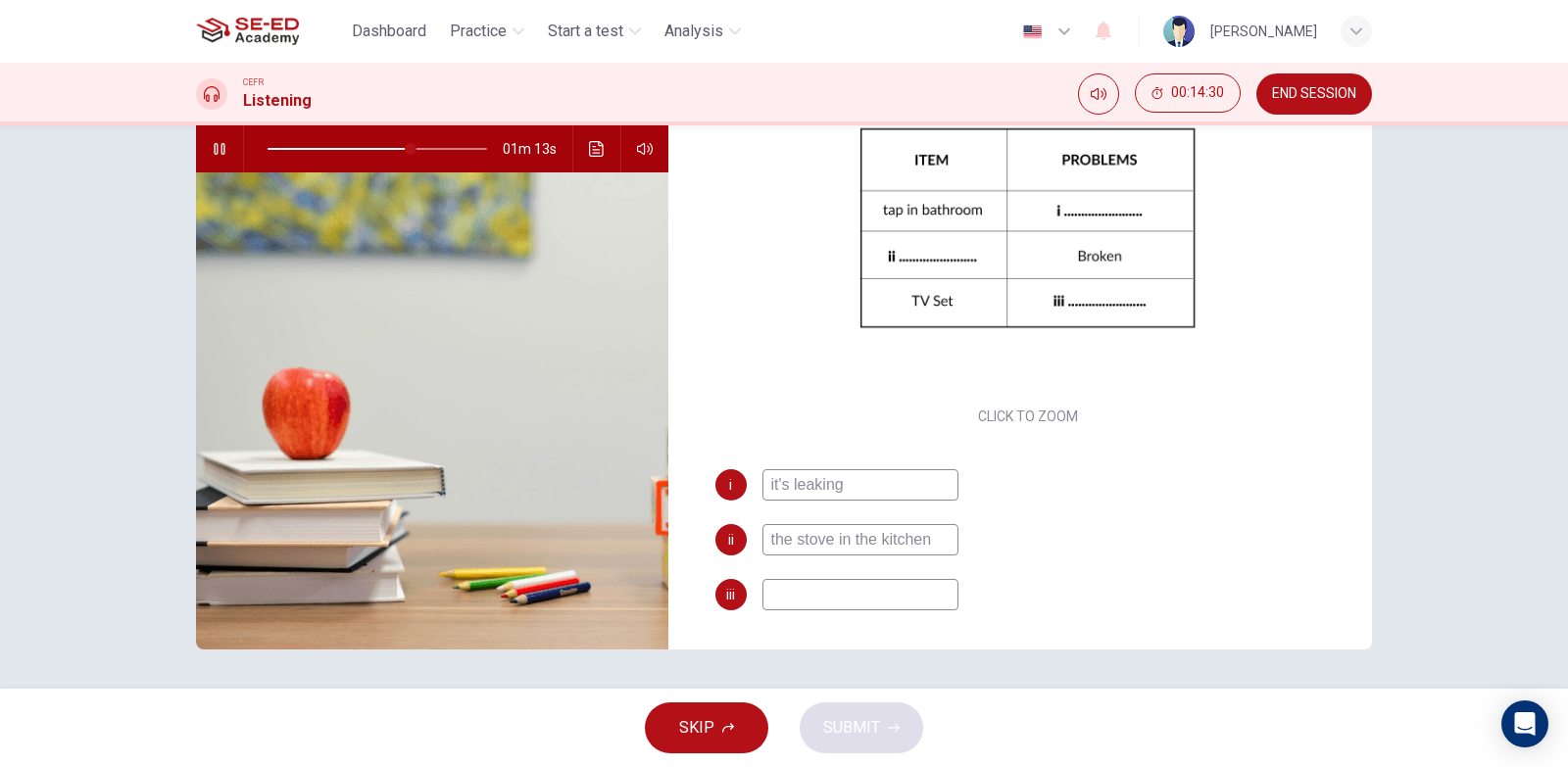 type on "the stove in the kitchen" 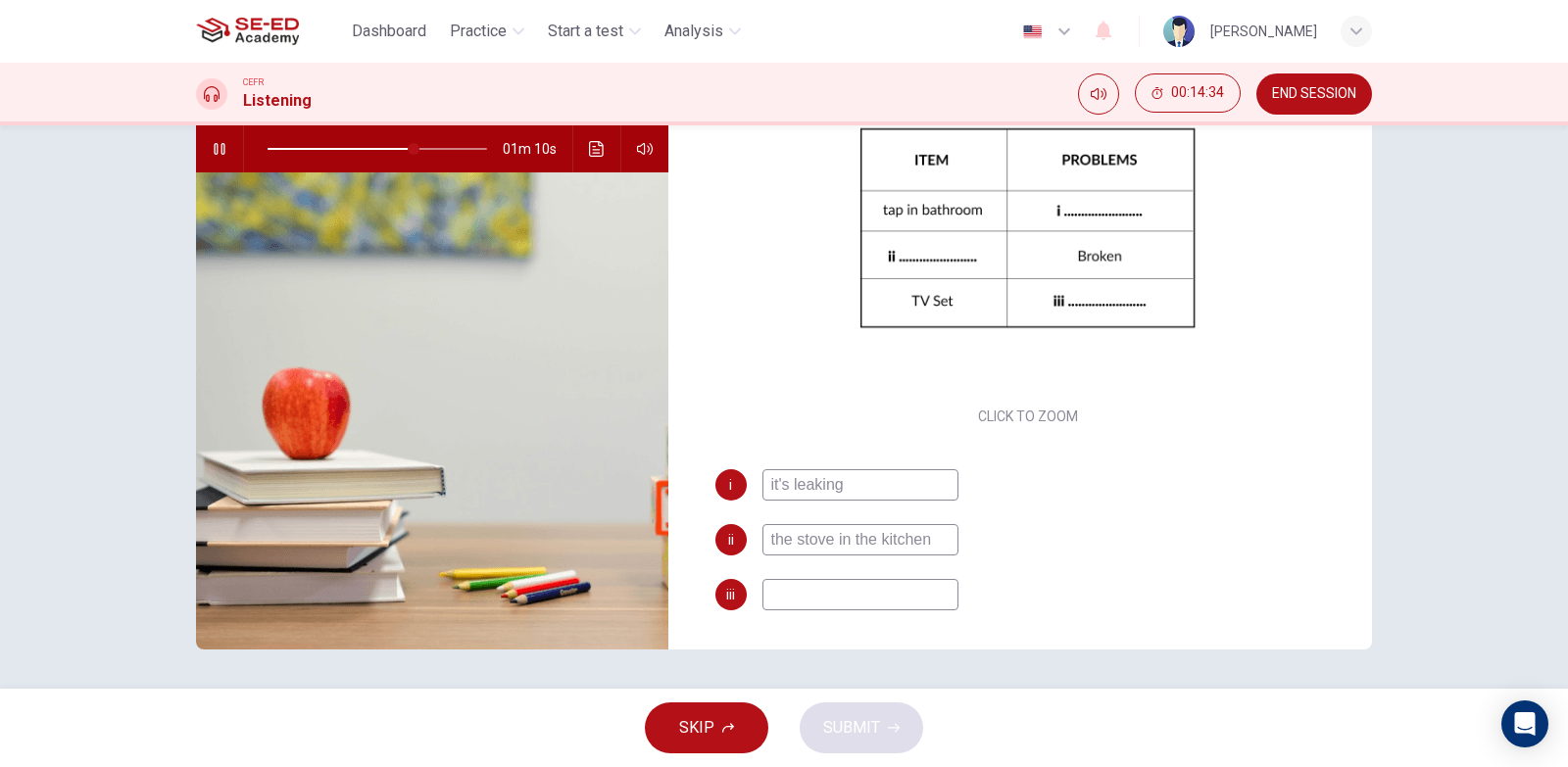 type on "67" 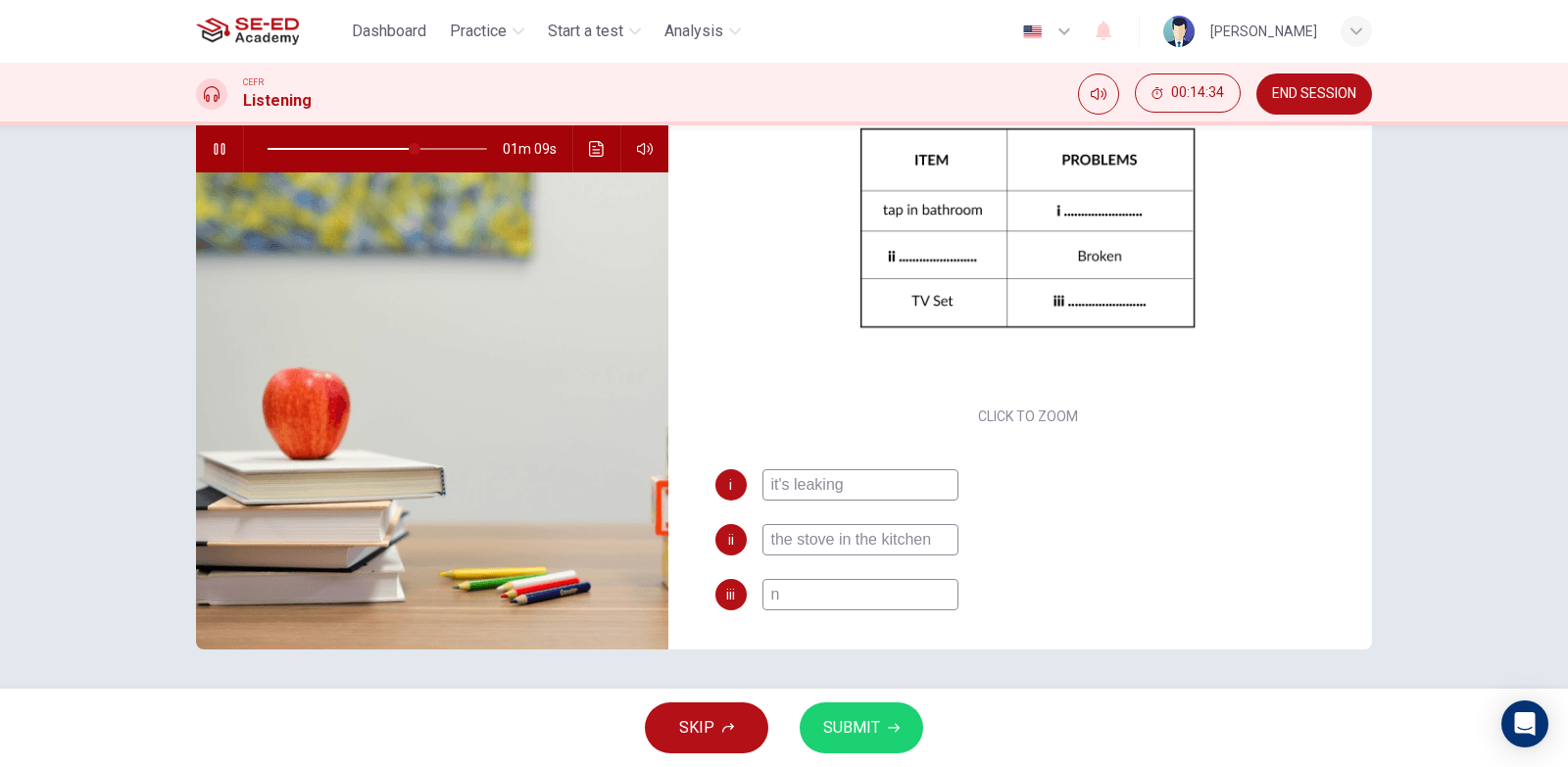 type on "67" 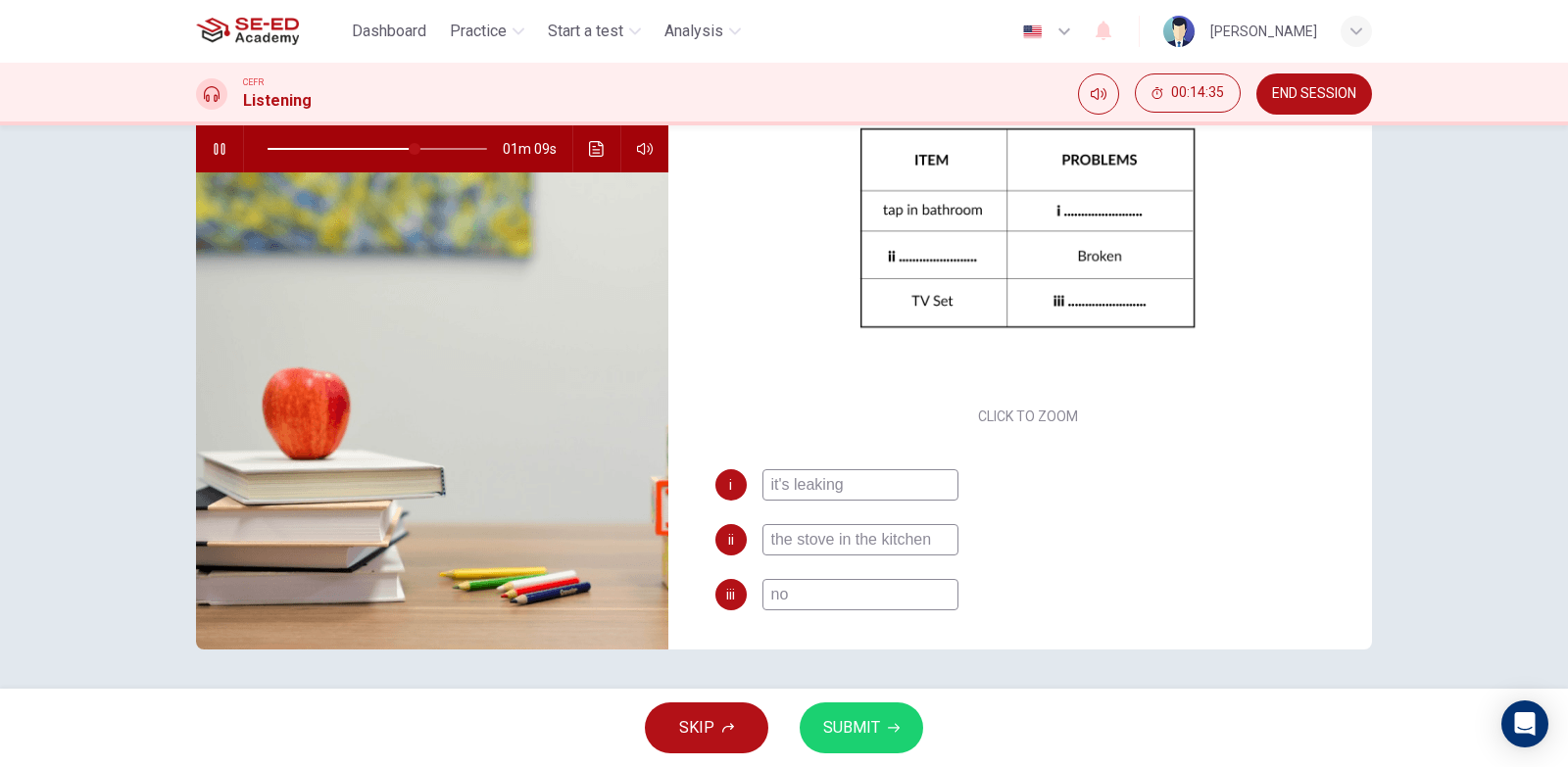 type on "68" 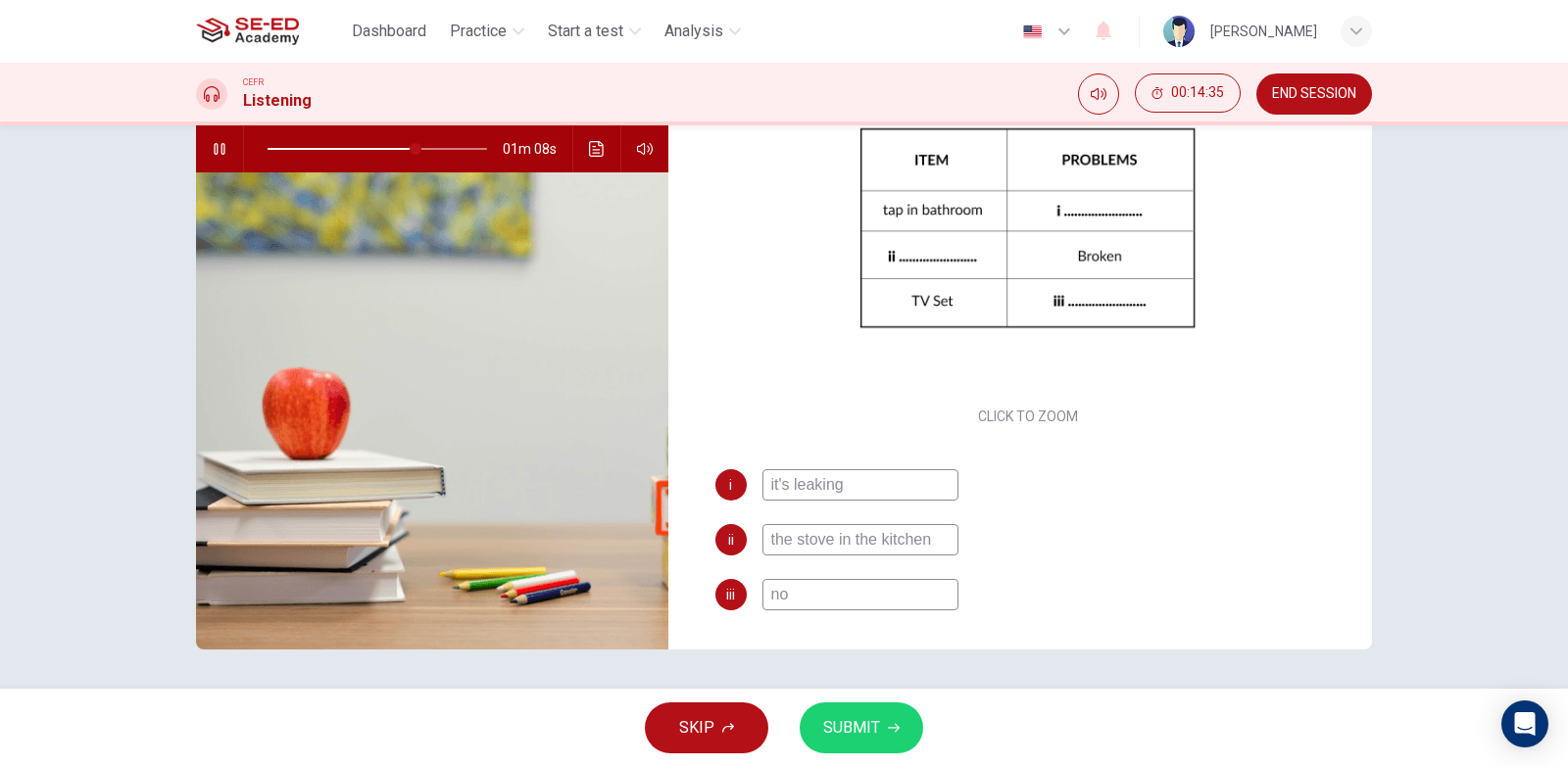 type on "no" 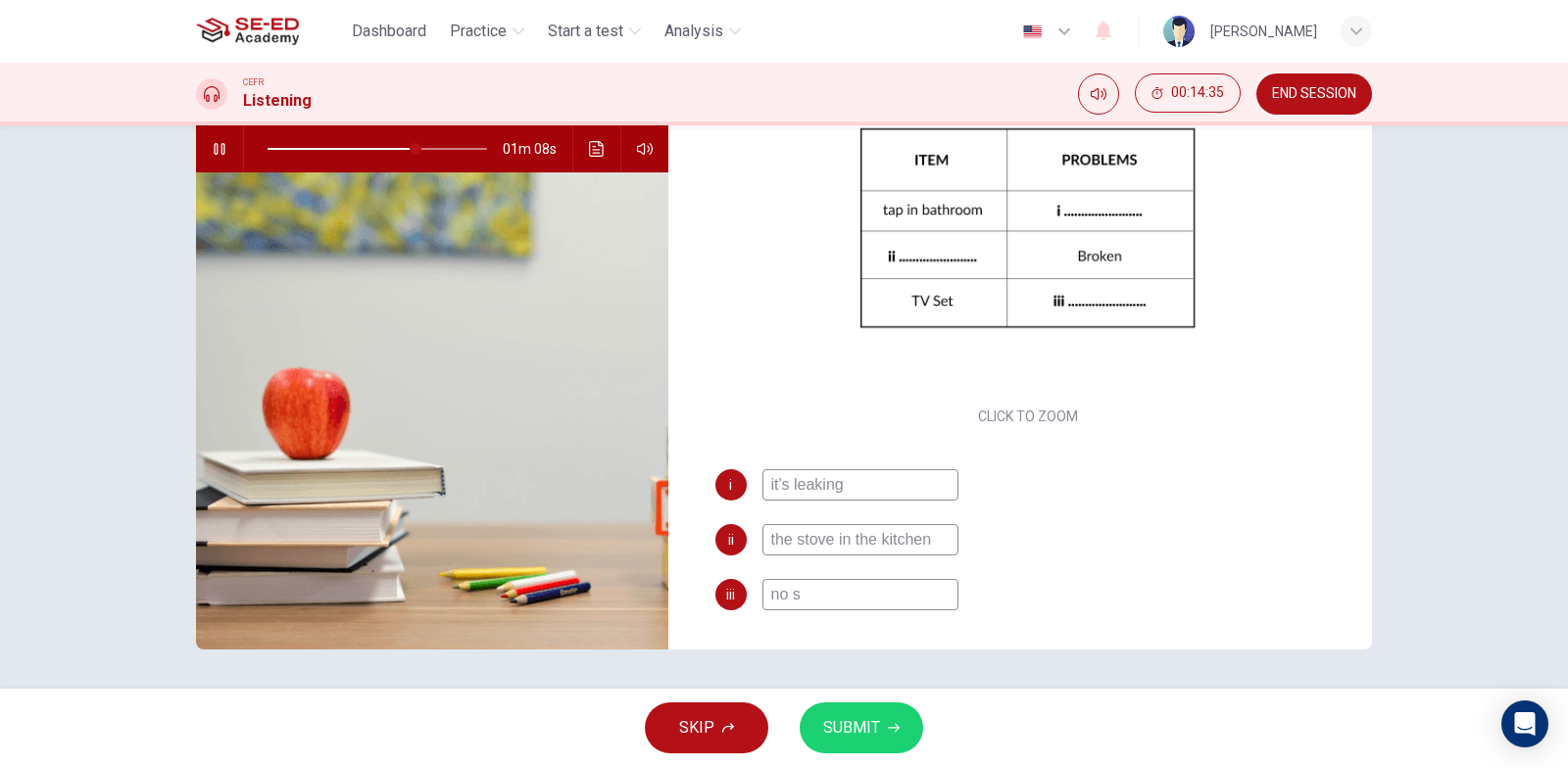 type on "68" 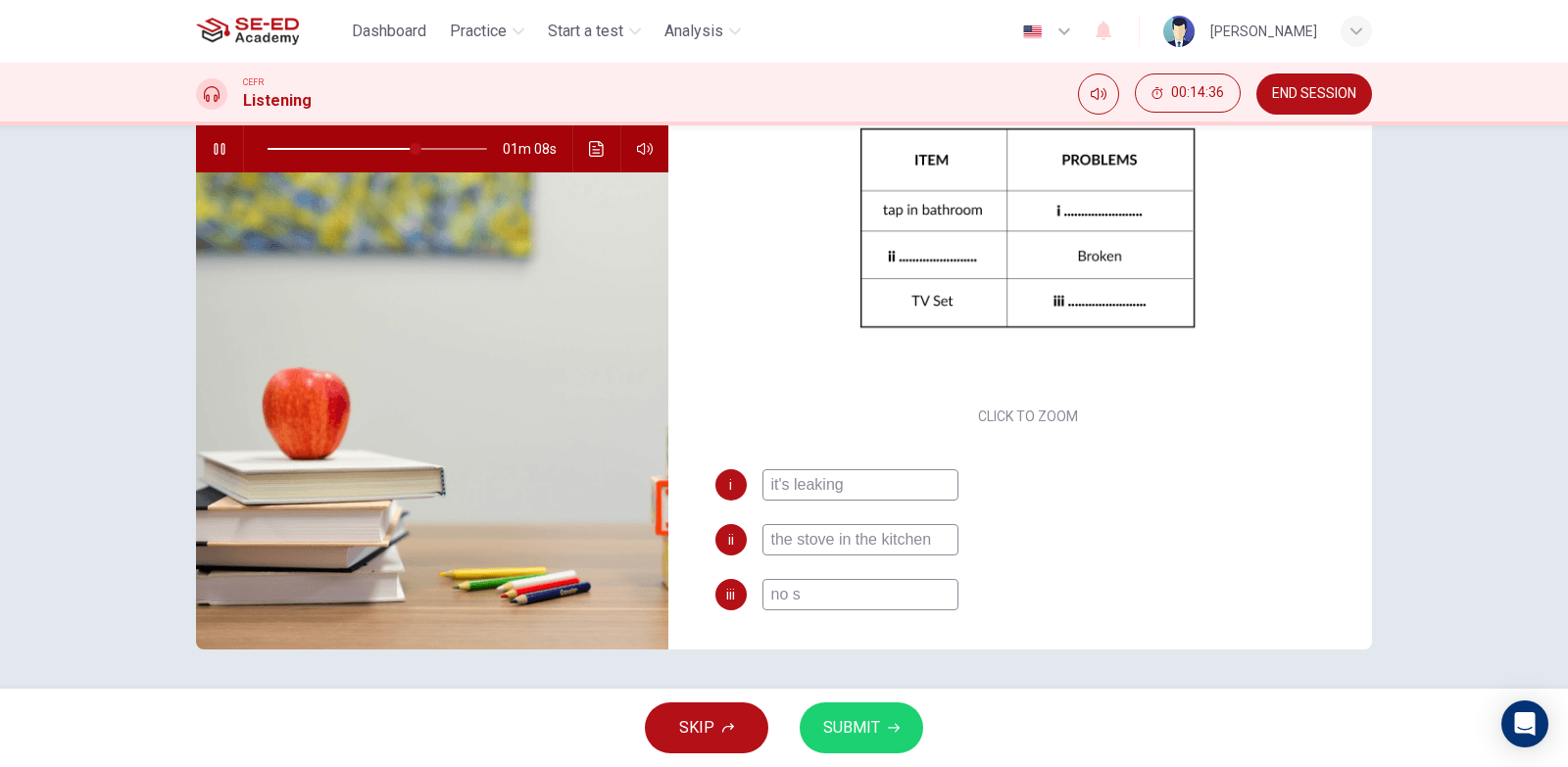 type on "no so" 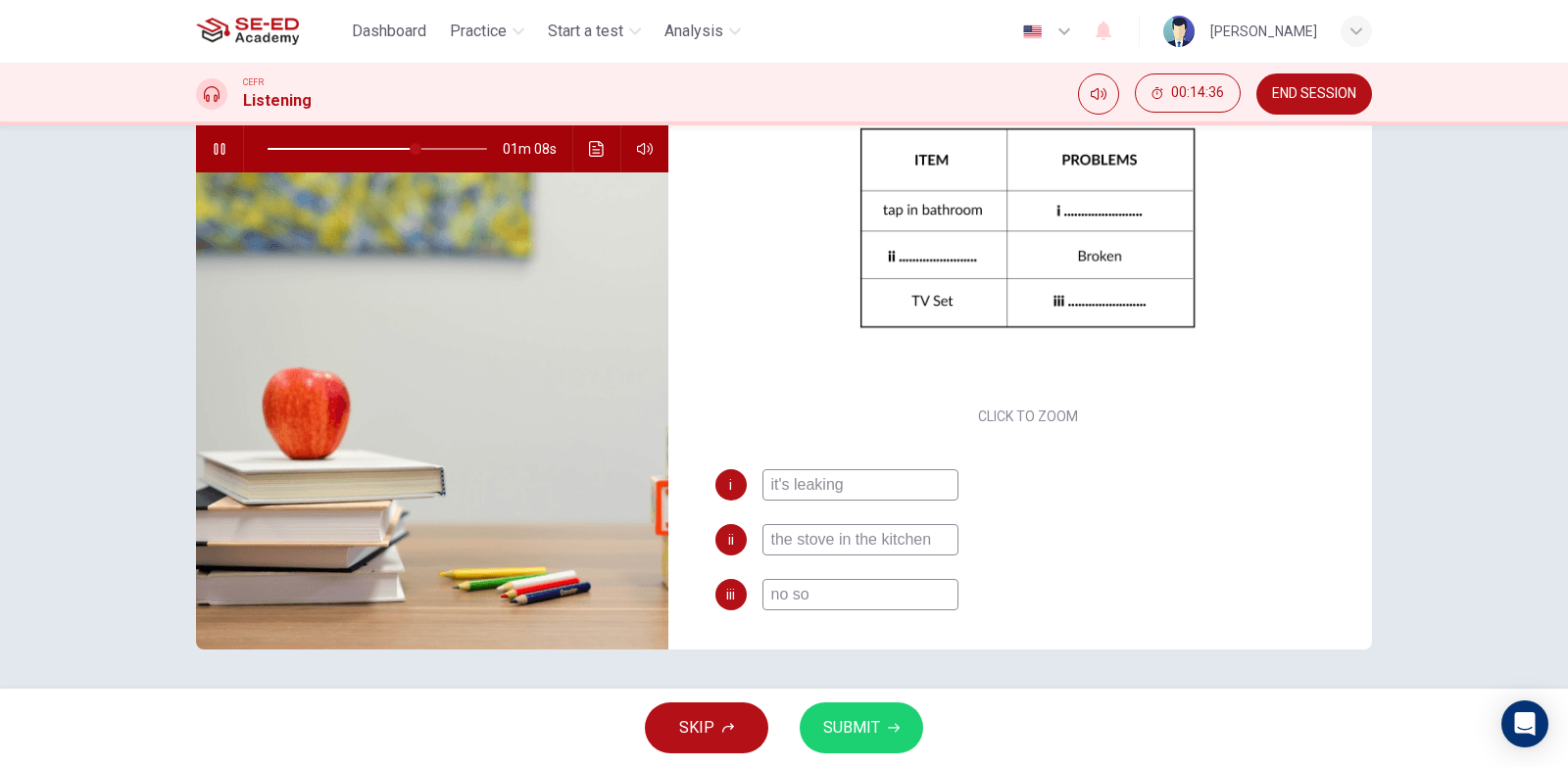 type on "68" 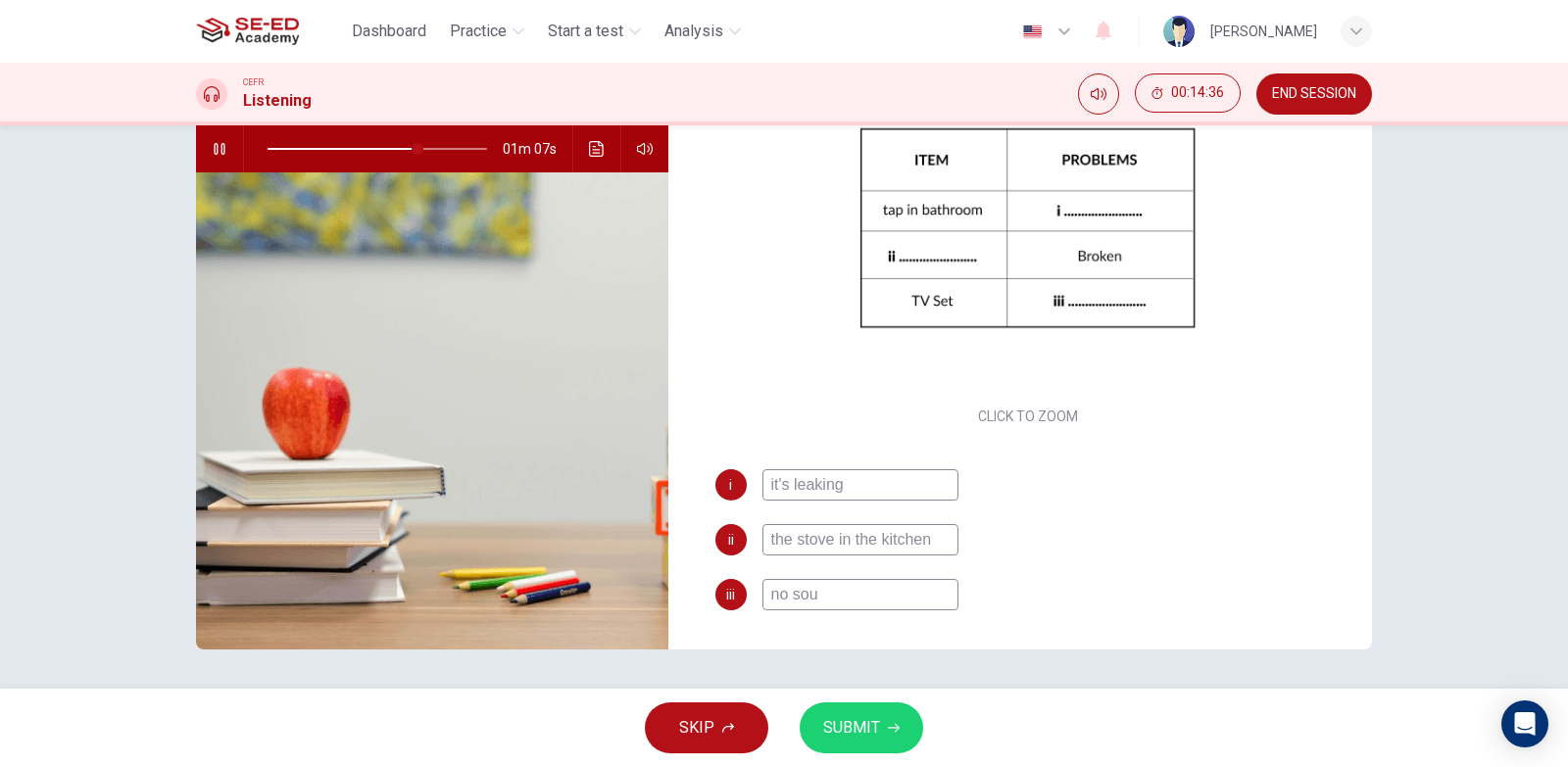 type on "68" 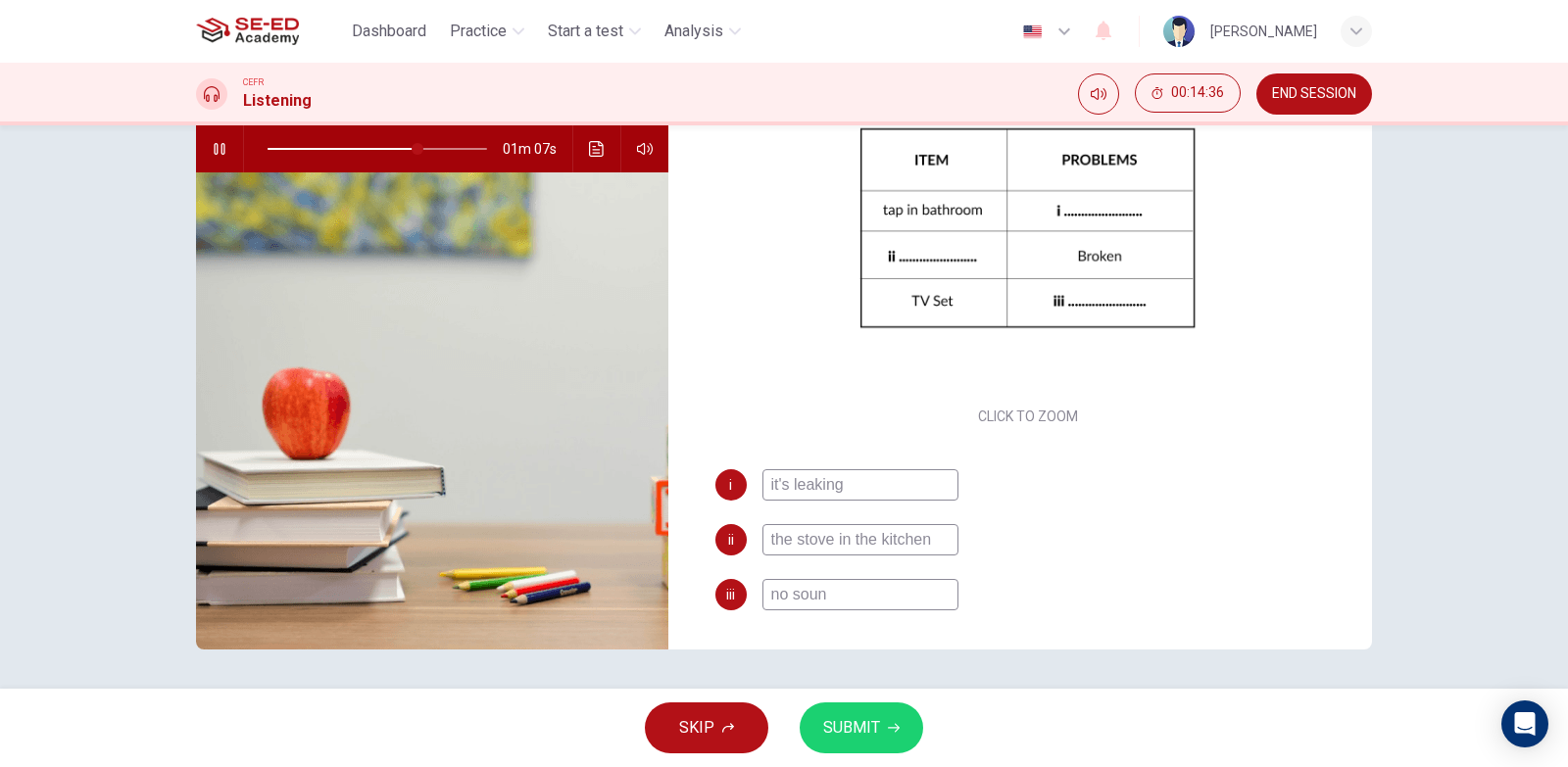 type on "no sound" 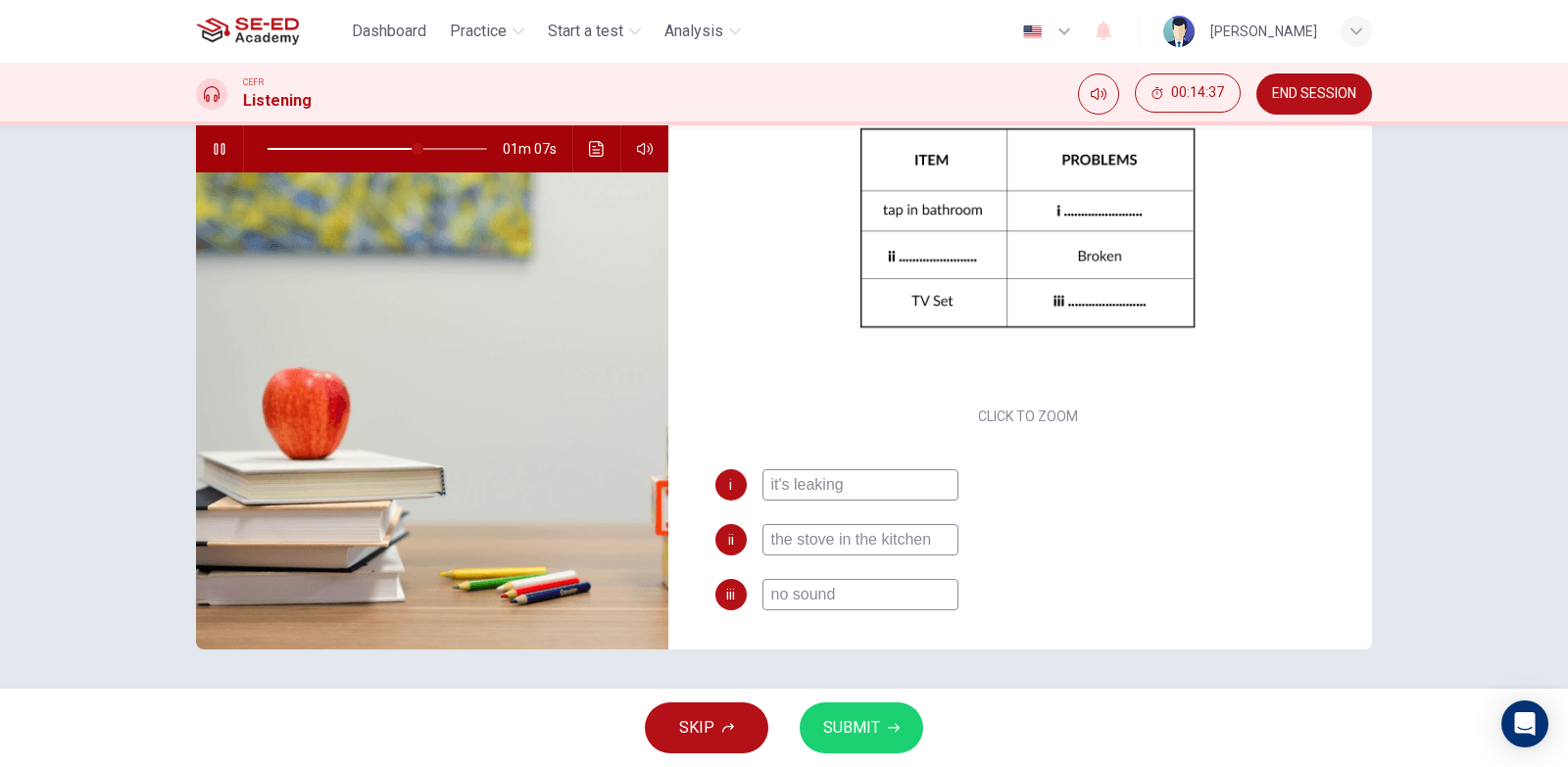 type on "69" 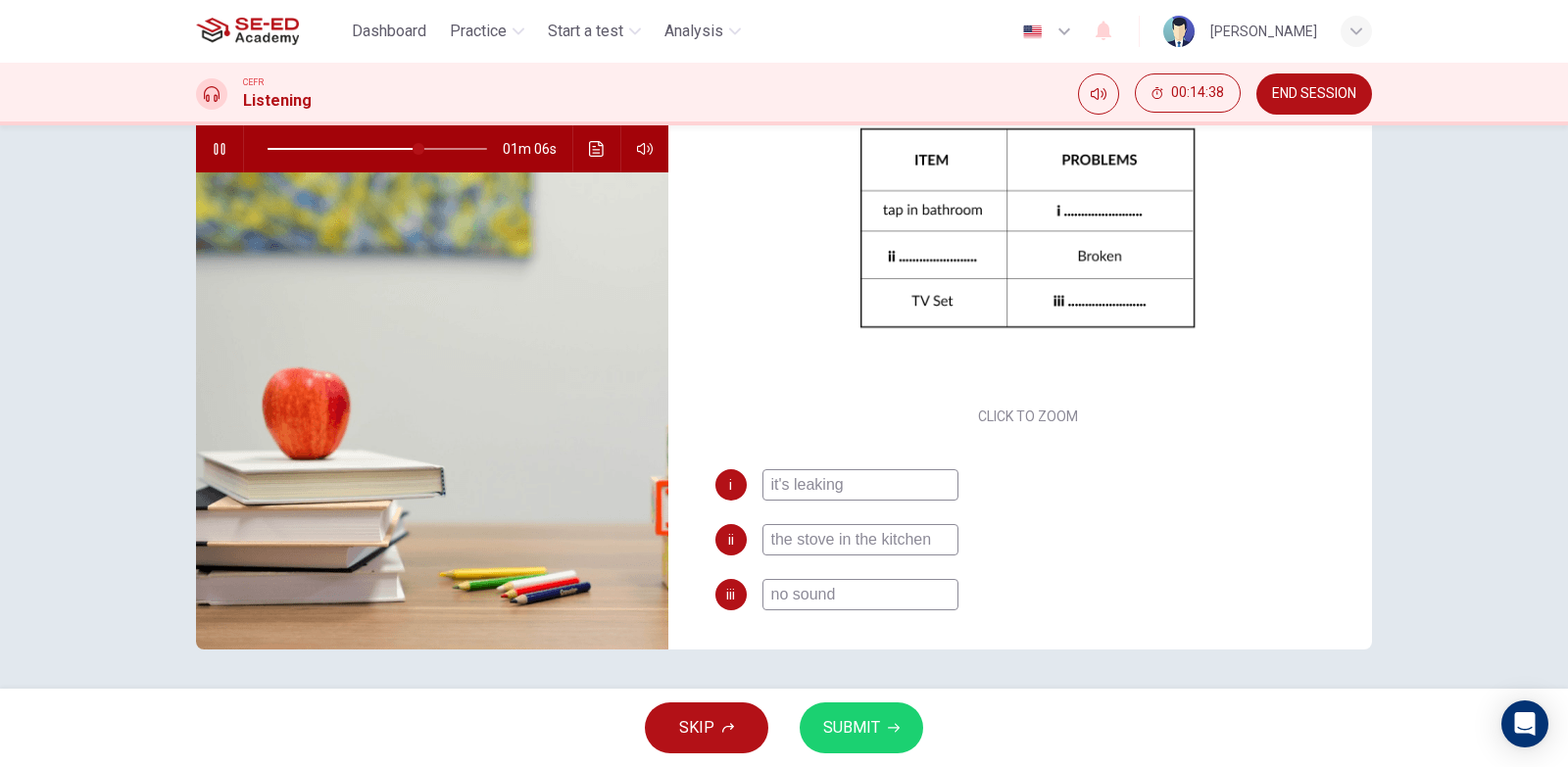 type on "no sound" 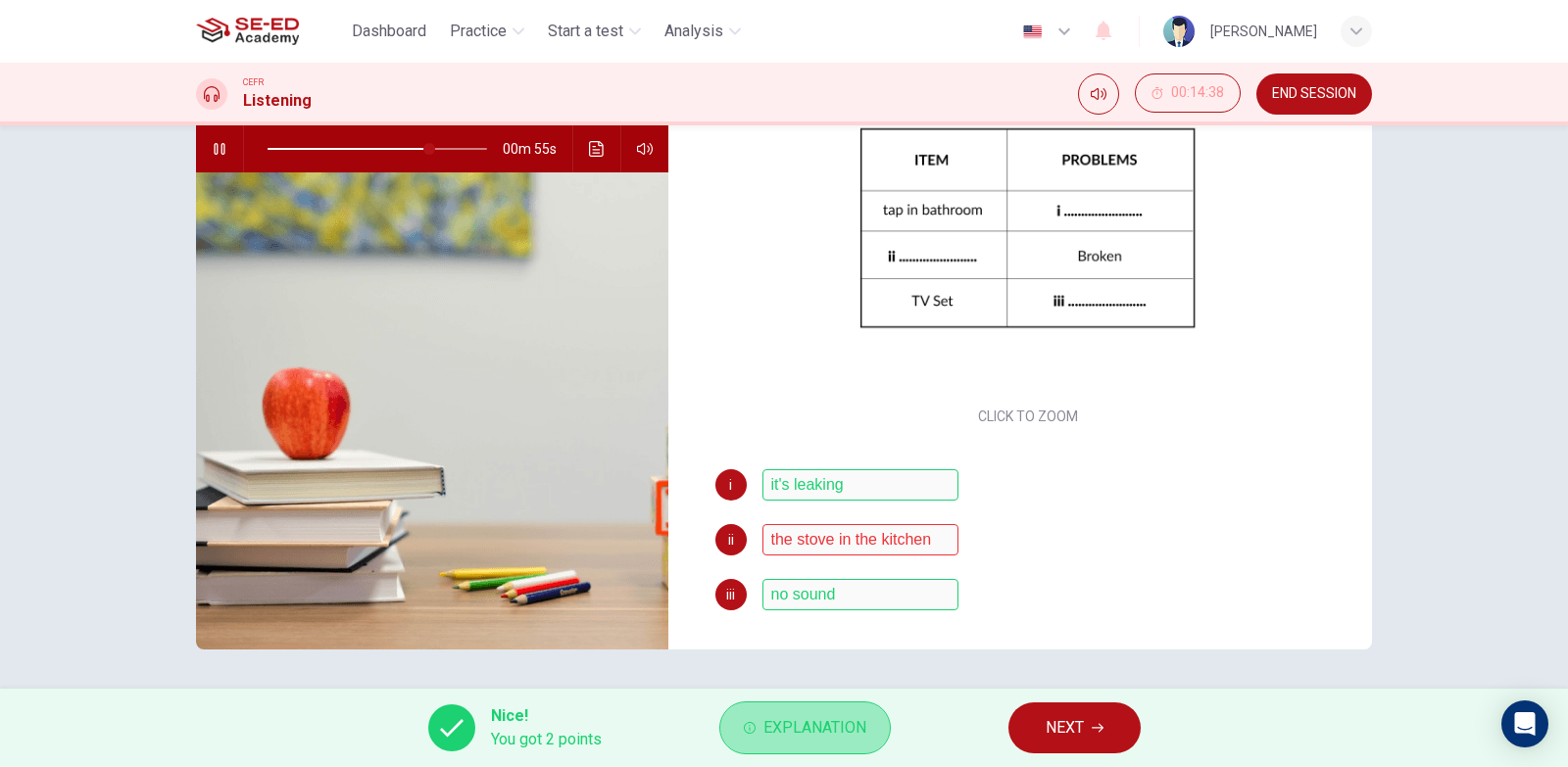drag, startPoint x: 807, startPoint y: 741, endPoint x: 806, endPoint y: 718, distance: 23.021729 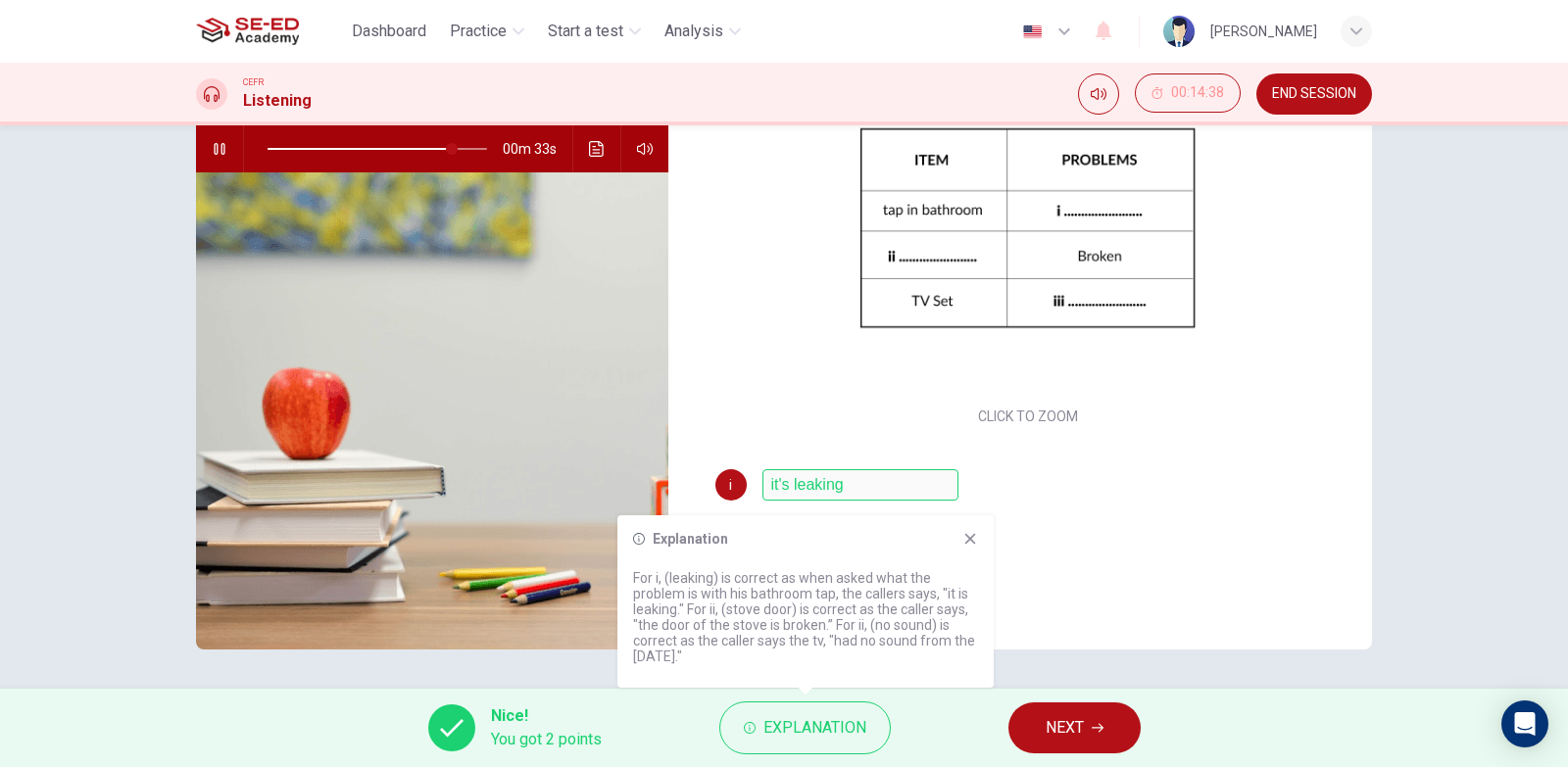 drag, startPoint x: 974, startPoint y: 546, endPoint x: 979, endPoint y: 554, distance: 9.43398 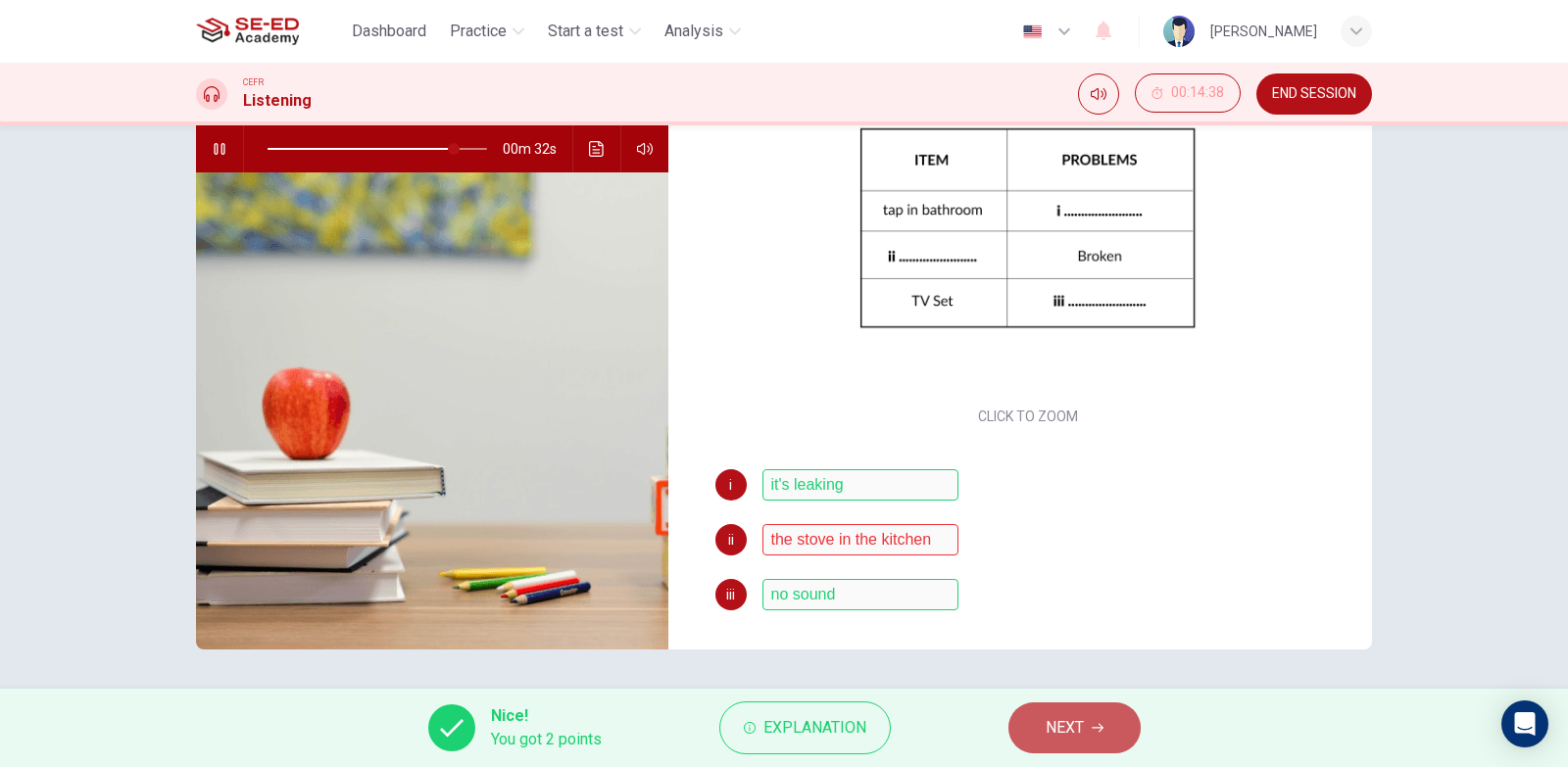 click on "NEXT" at bounding box center (1064, 728) 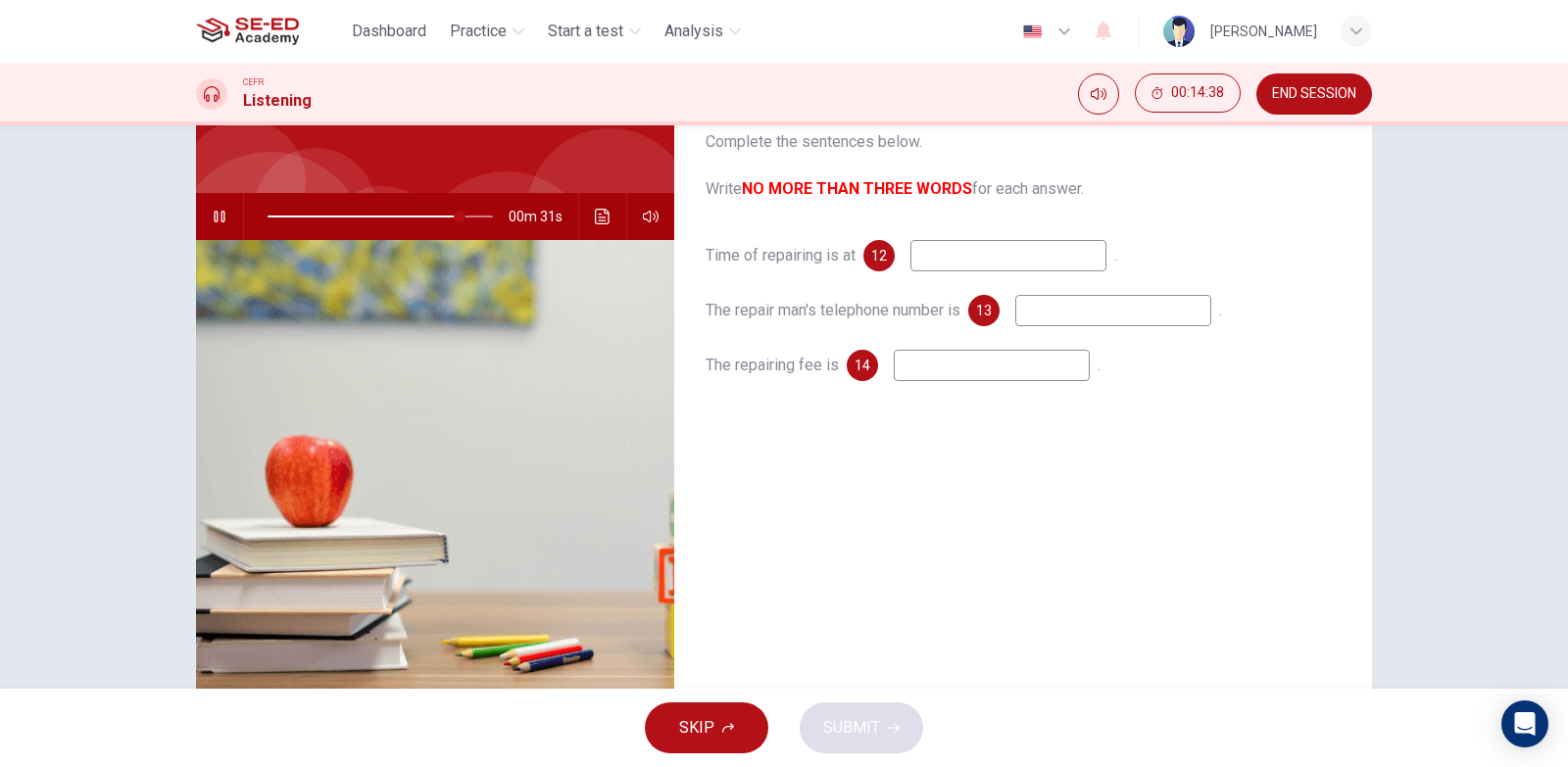 scroll, scrollTop: 0, scrollLeft: 0, axis: both 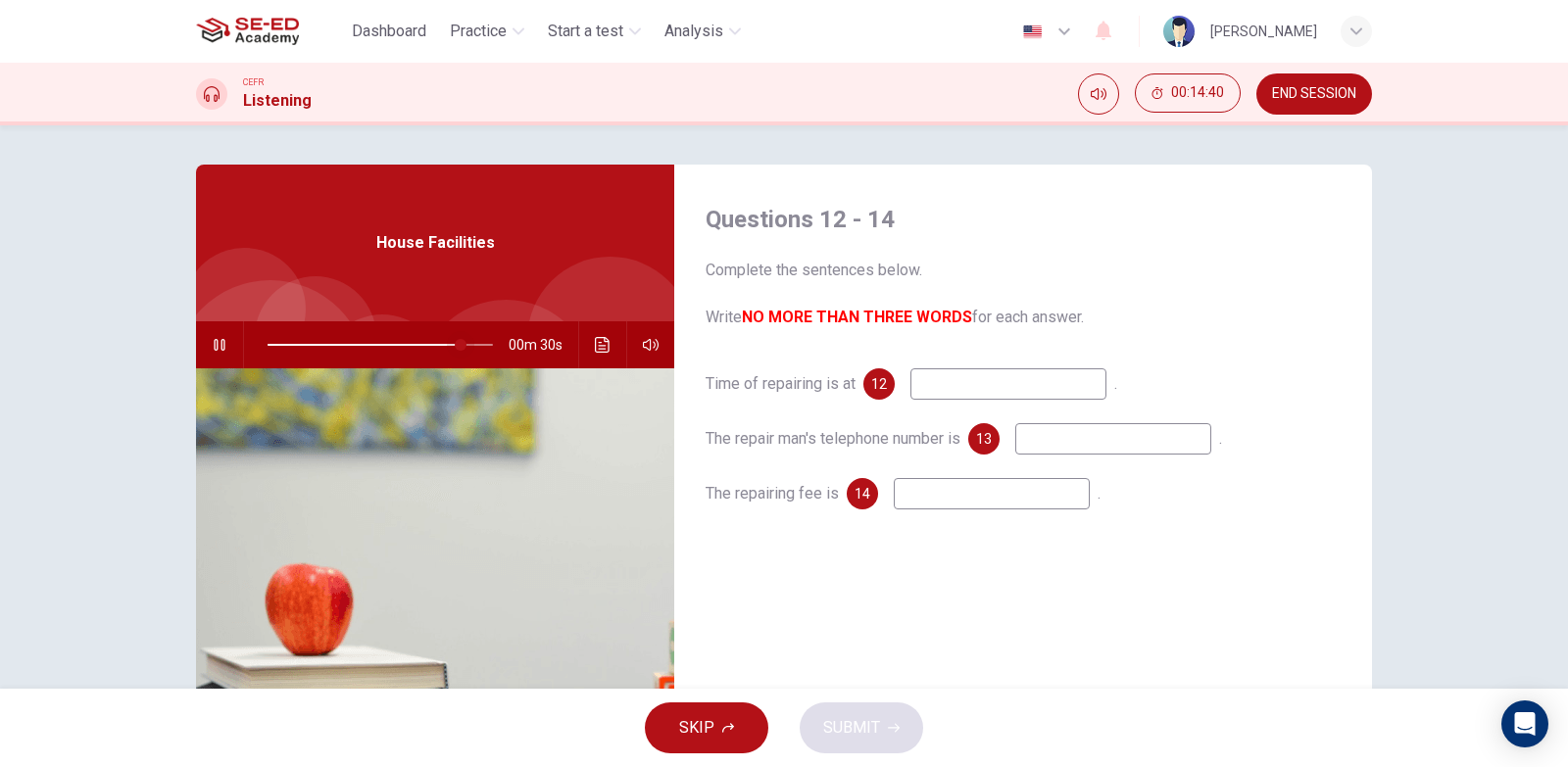 click at bounding box center [461, 345] 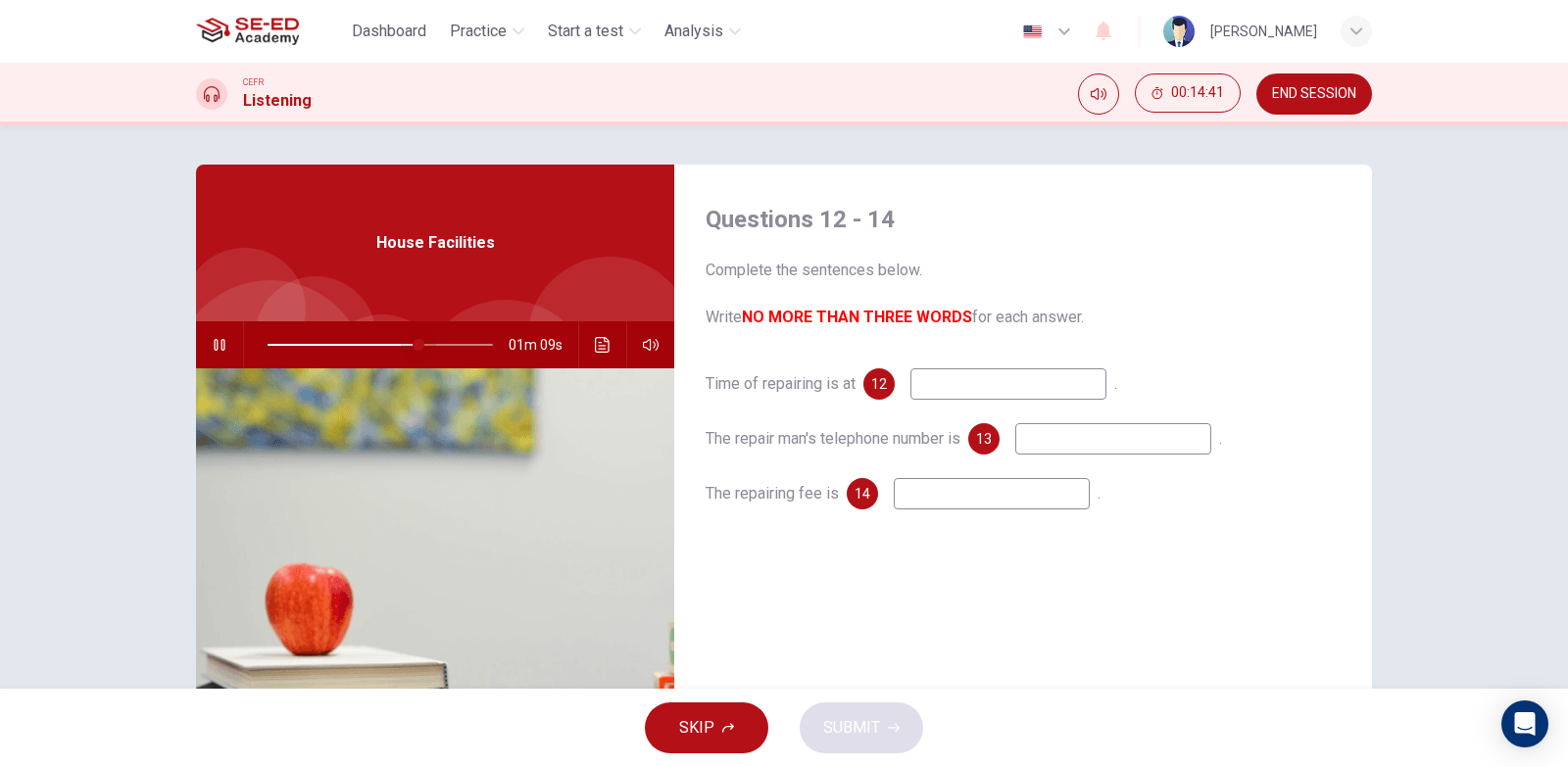 click at bounding box center (380, 345) 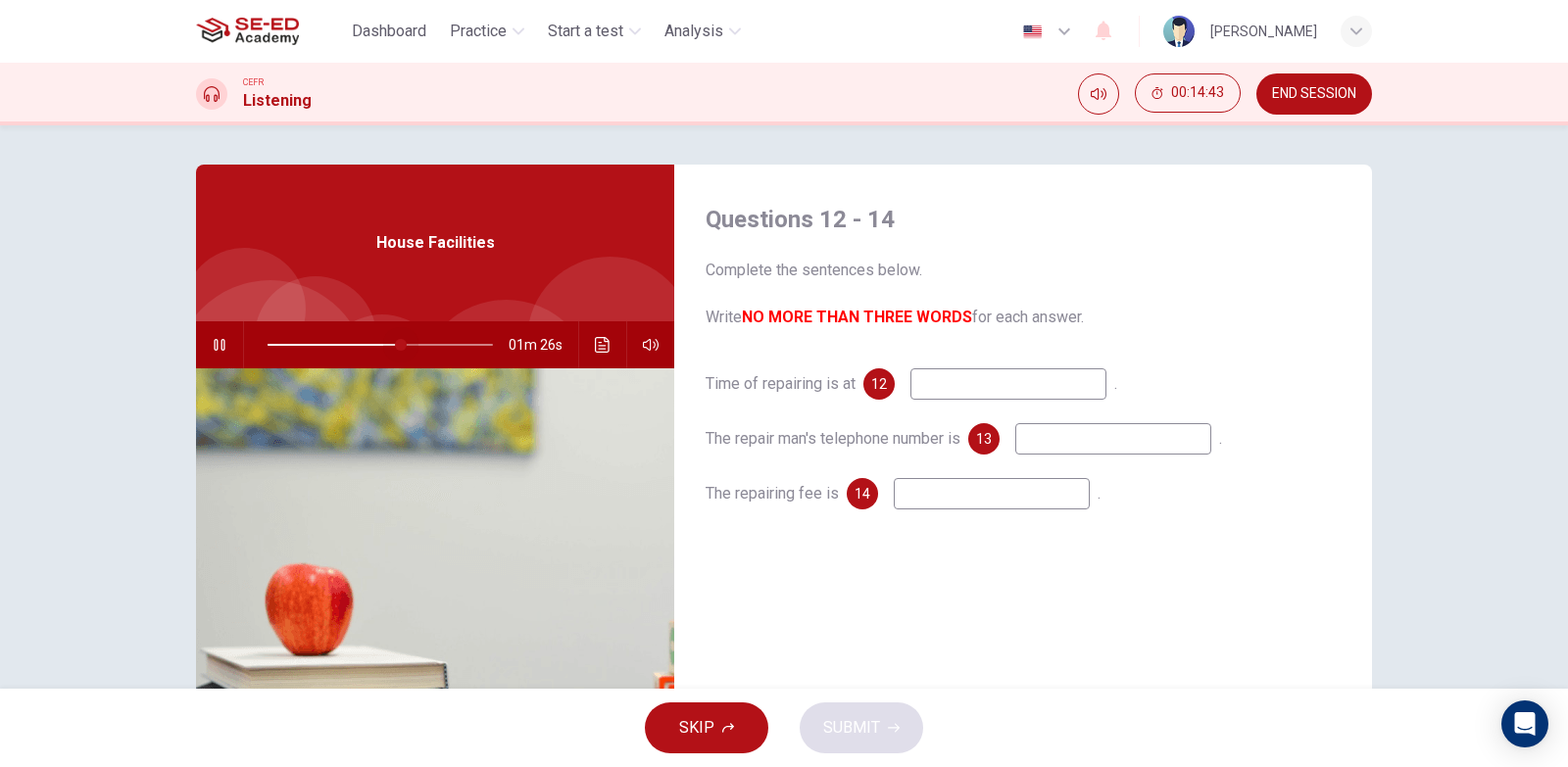 click at bounding box center (401, 345) 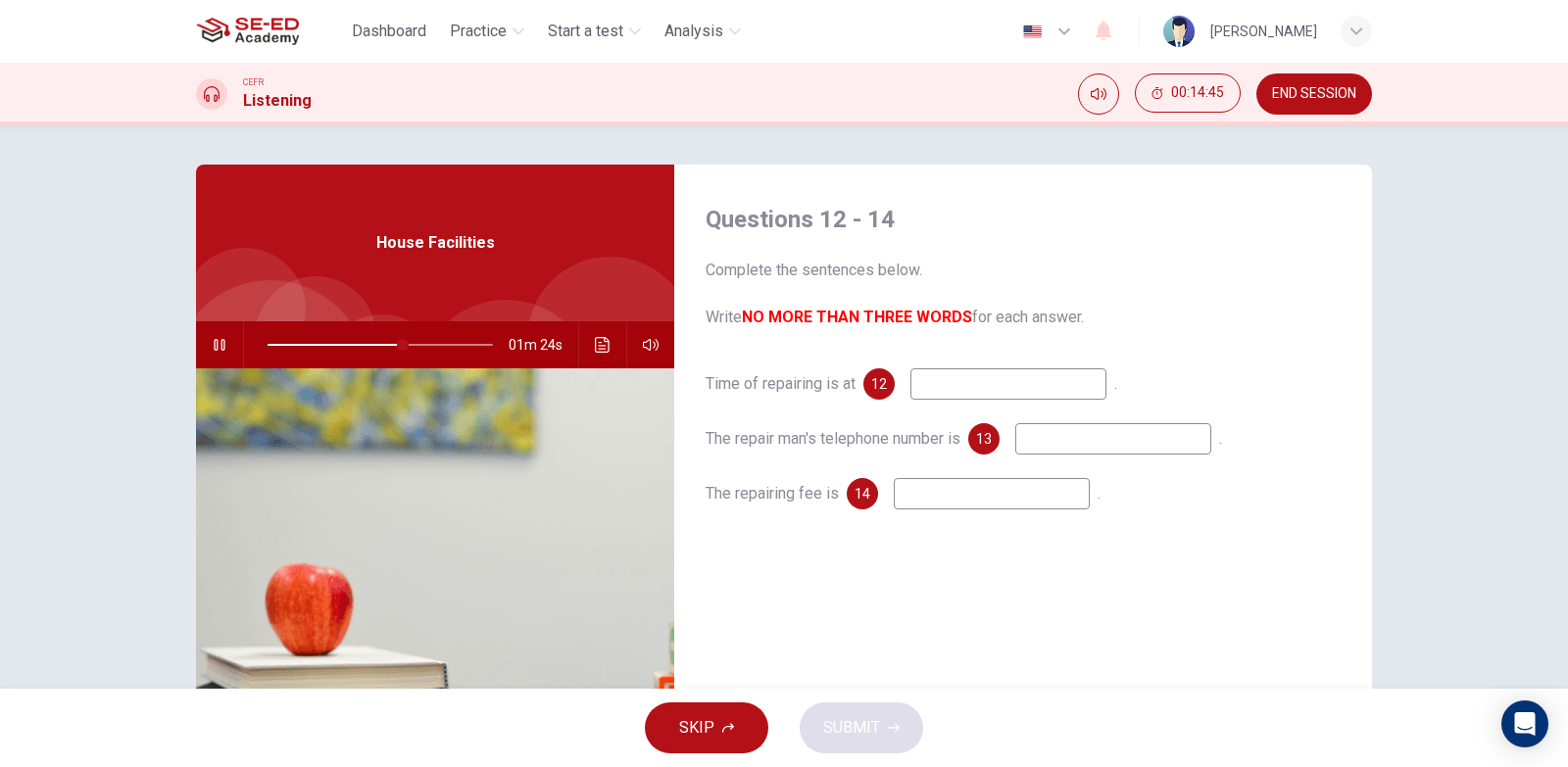 click at bounding box center [1008, 384] 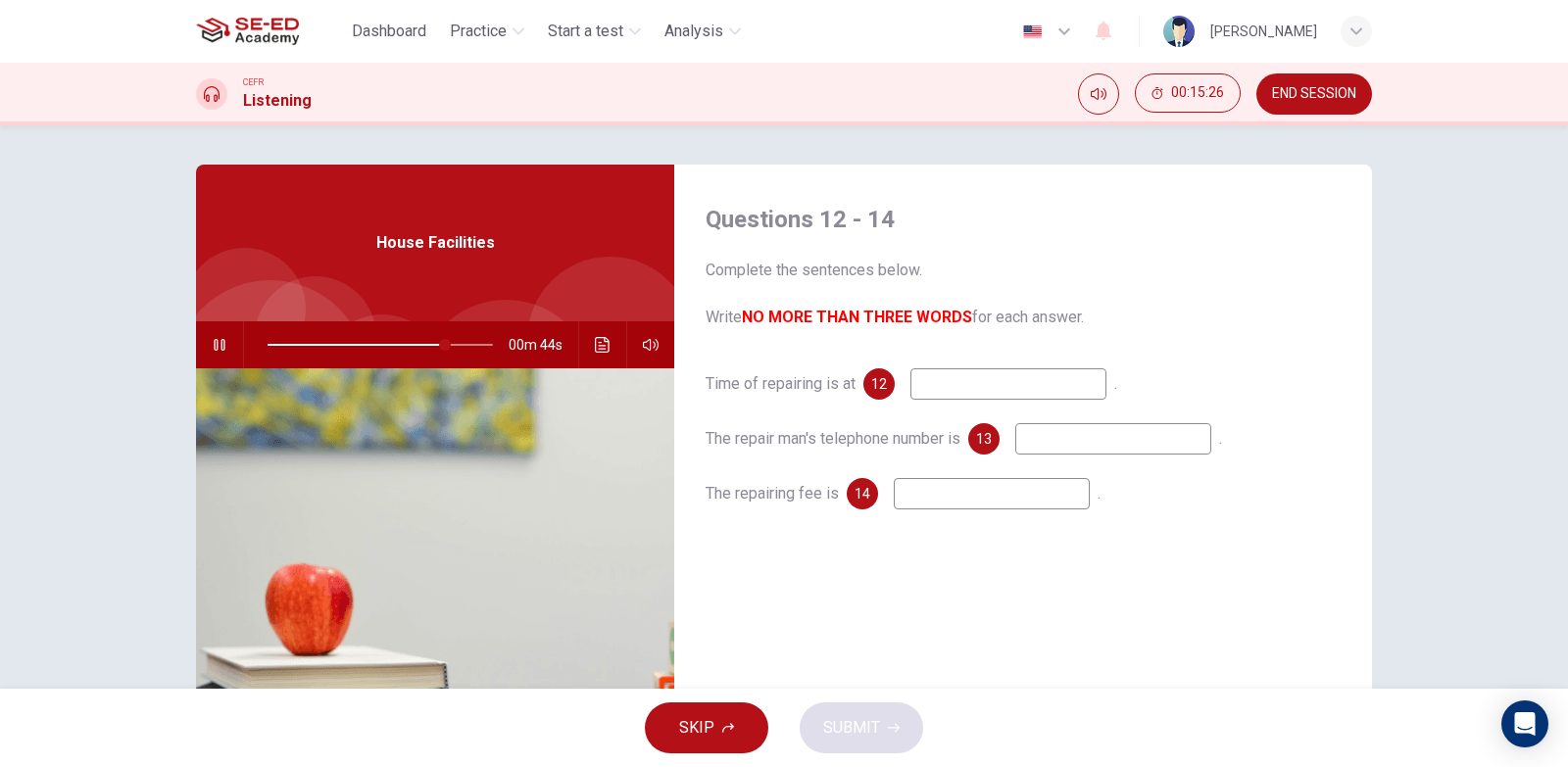 type on "79" 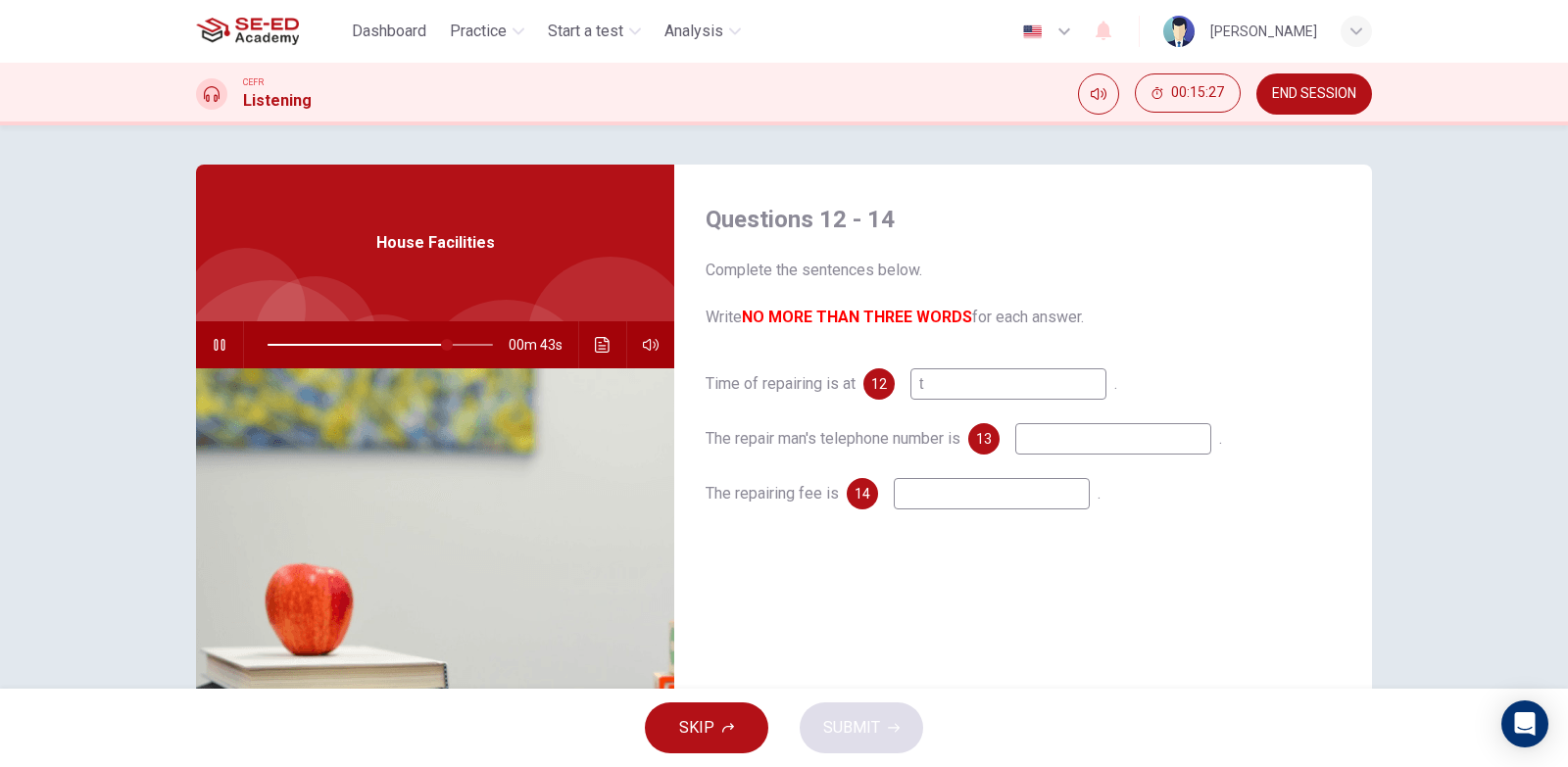 type on "80" 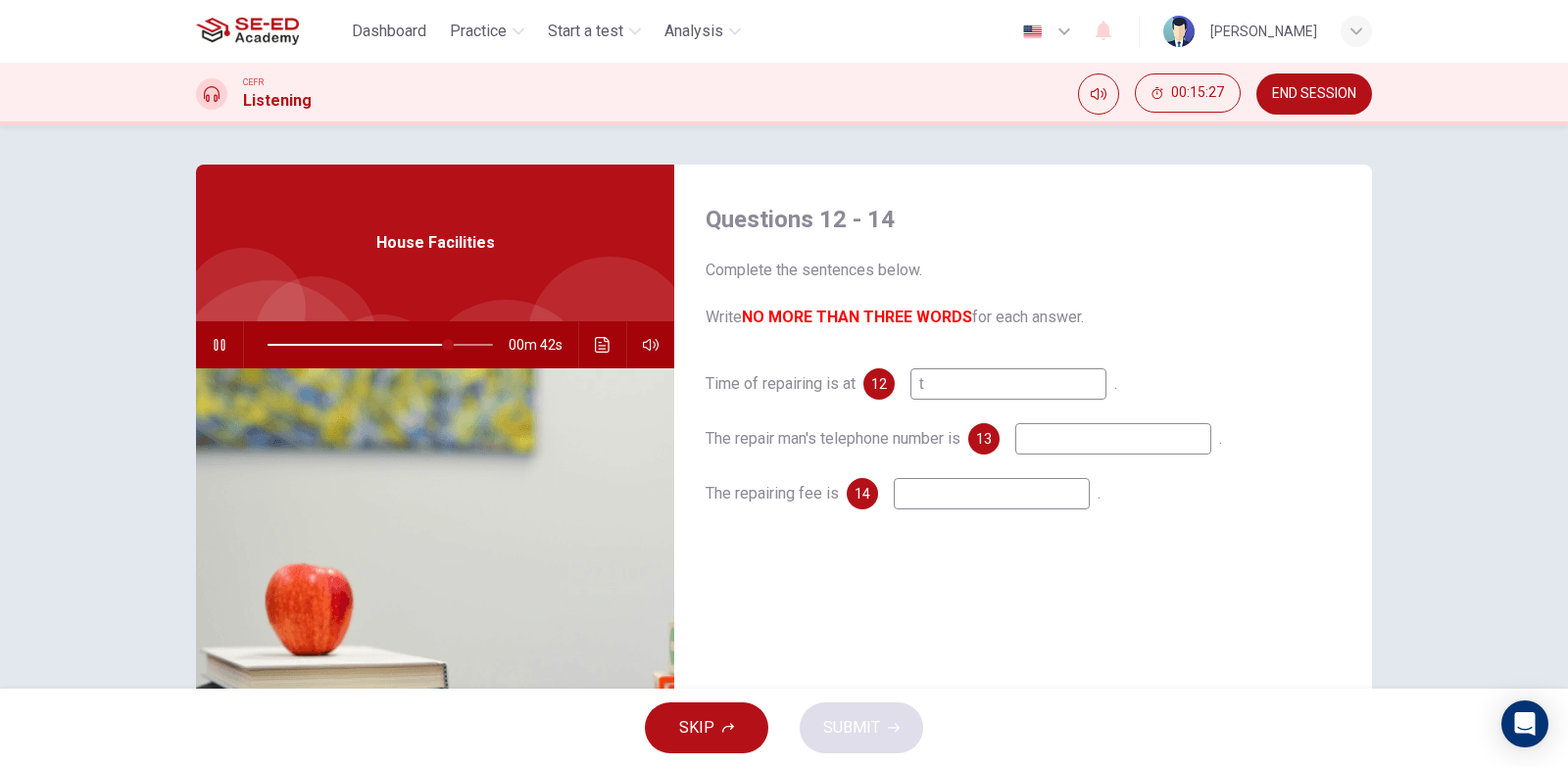 type on "to" 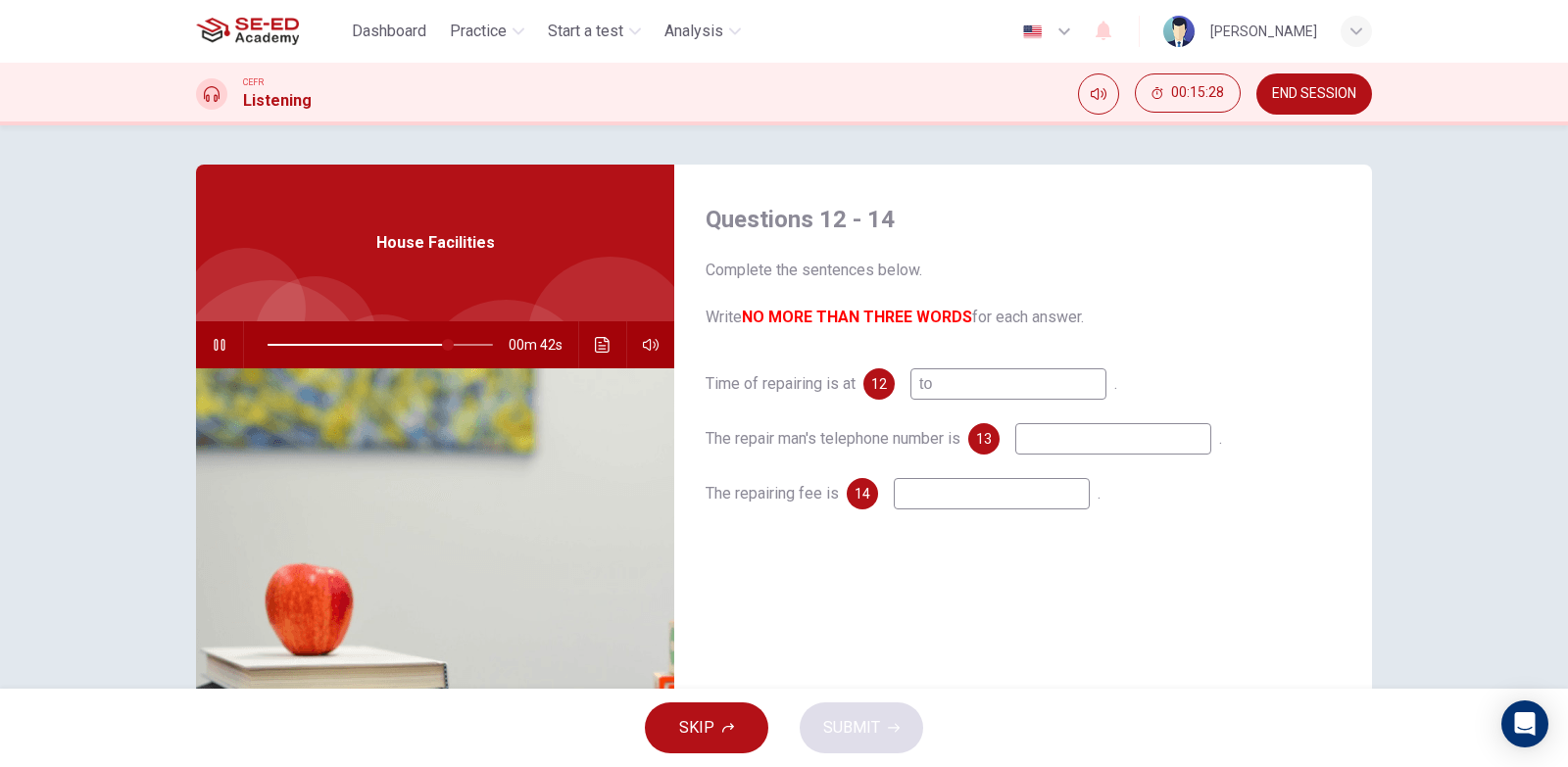 type on "80" 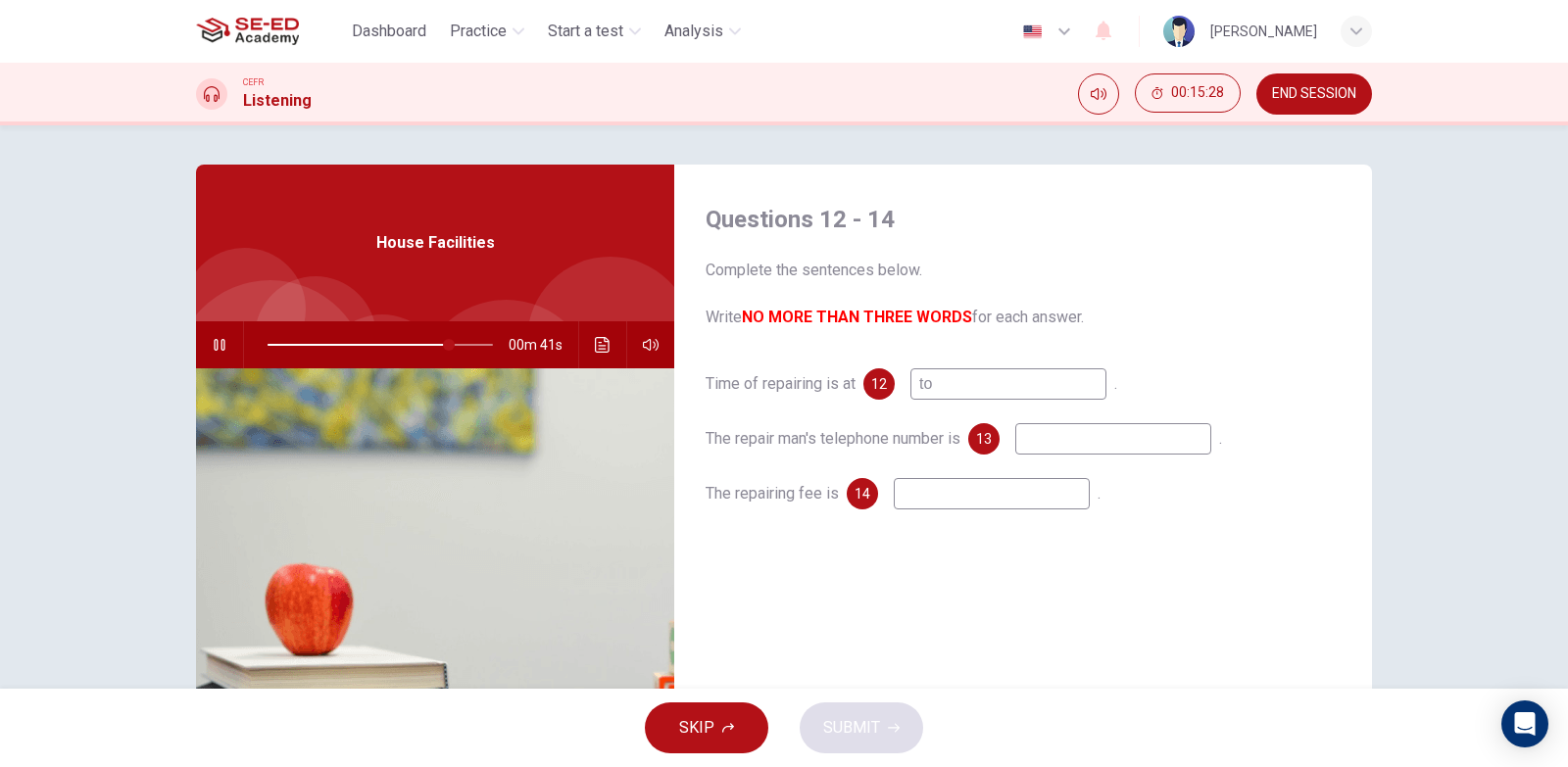 type on "t" 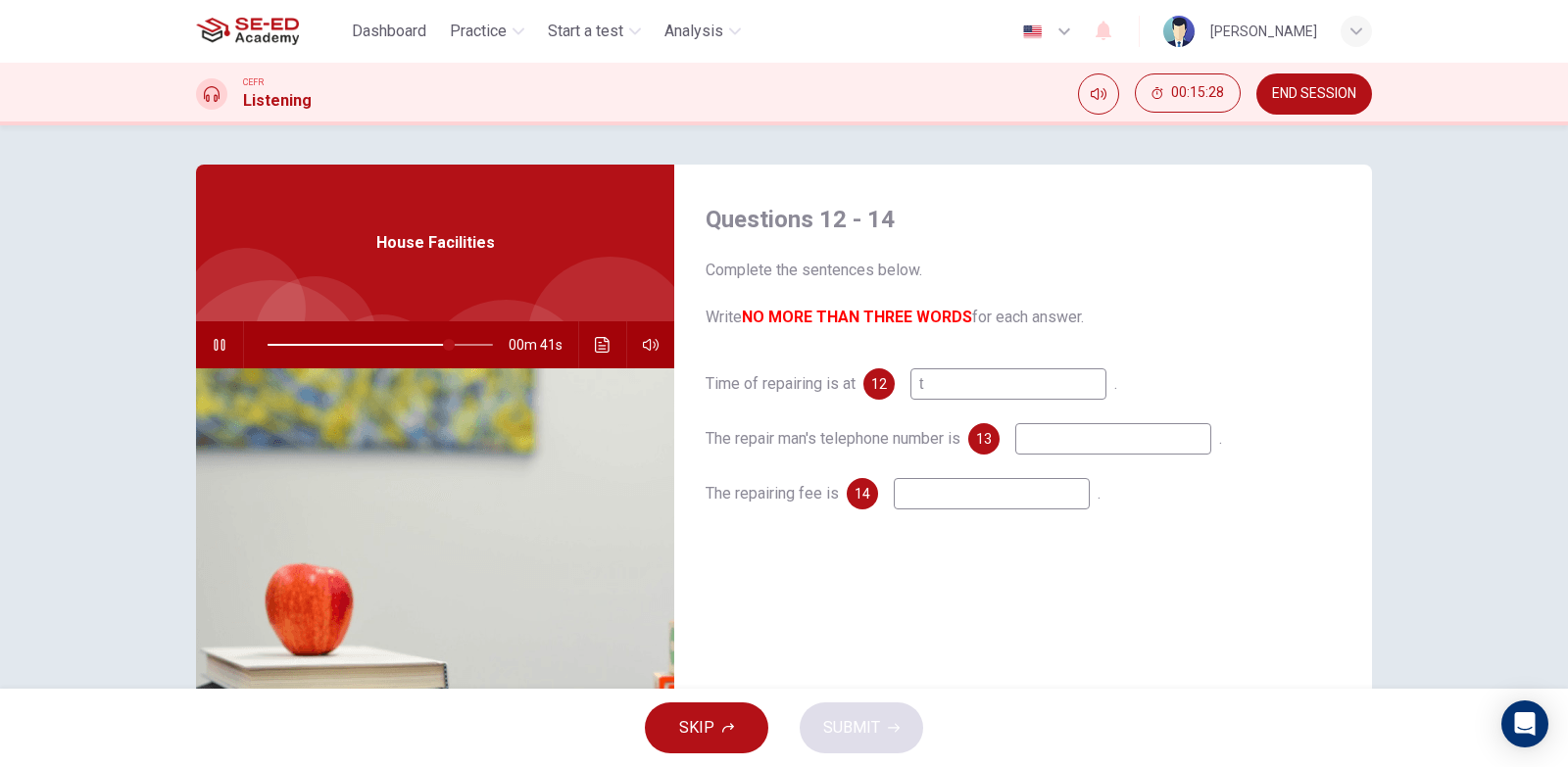 type 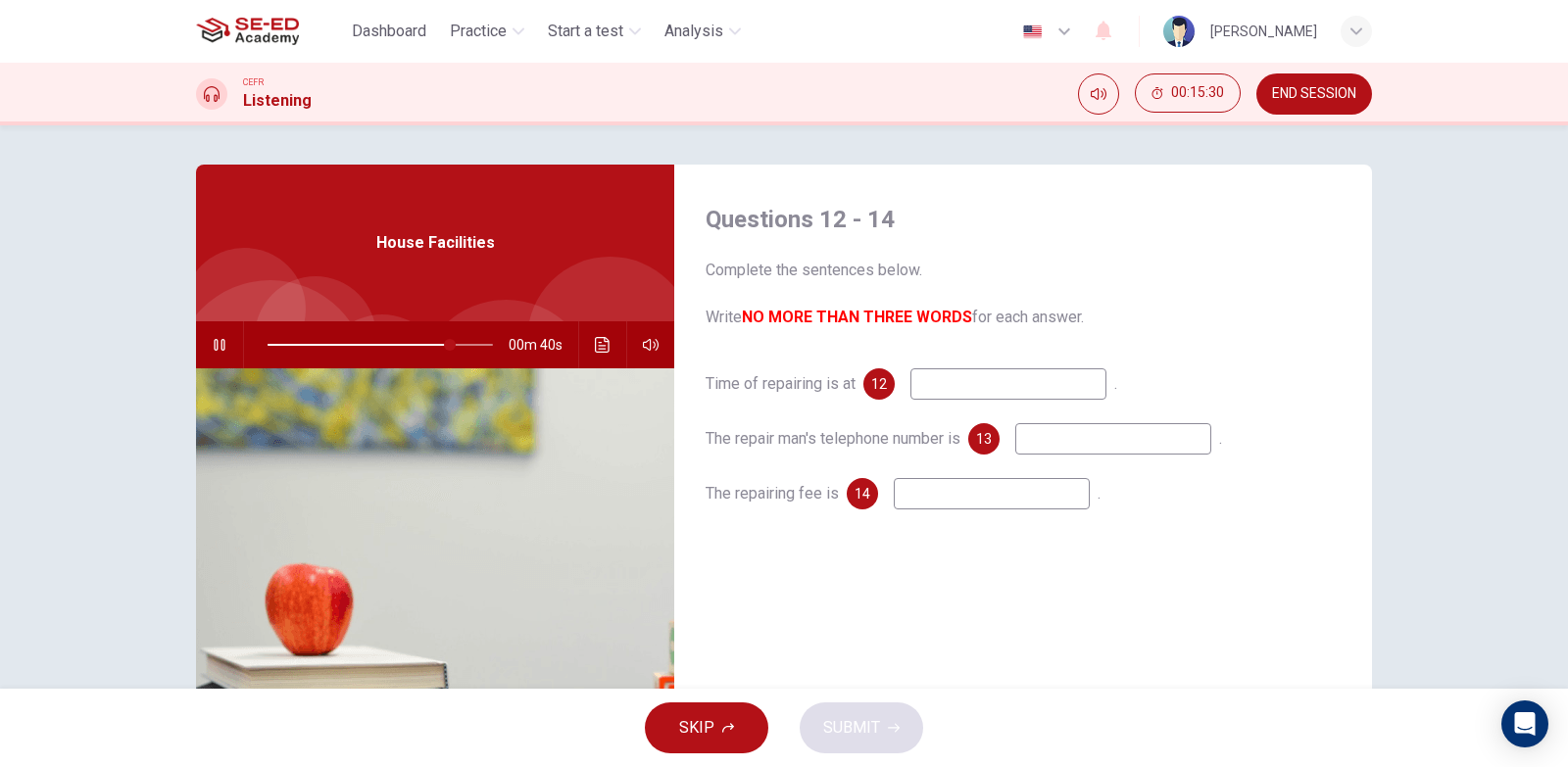 type on "81" 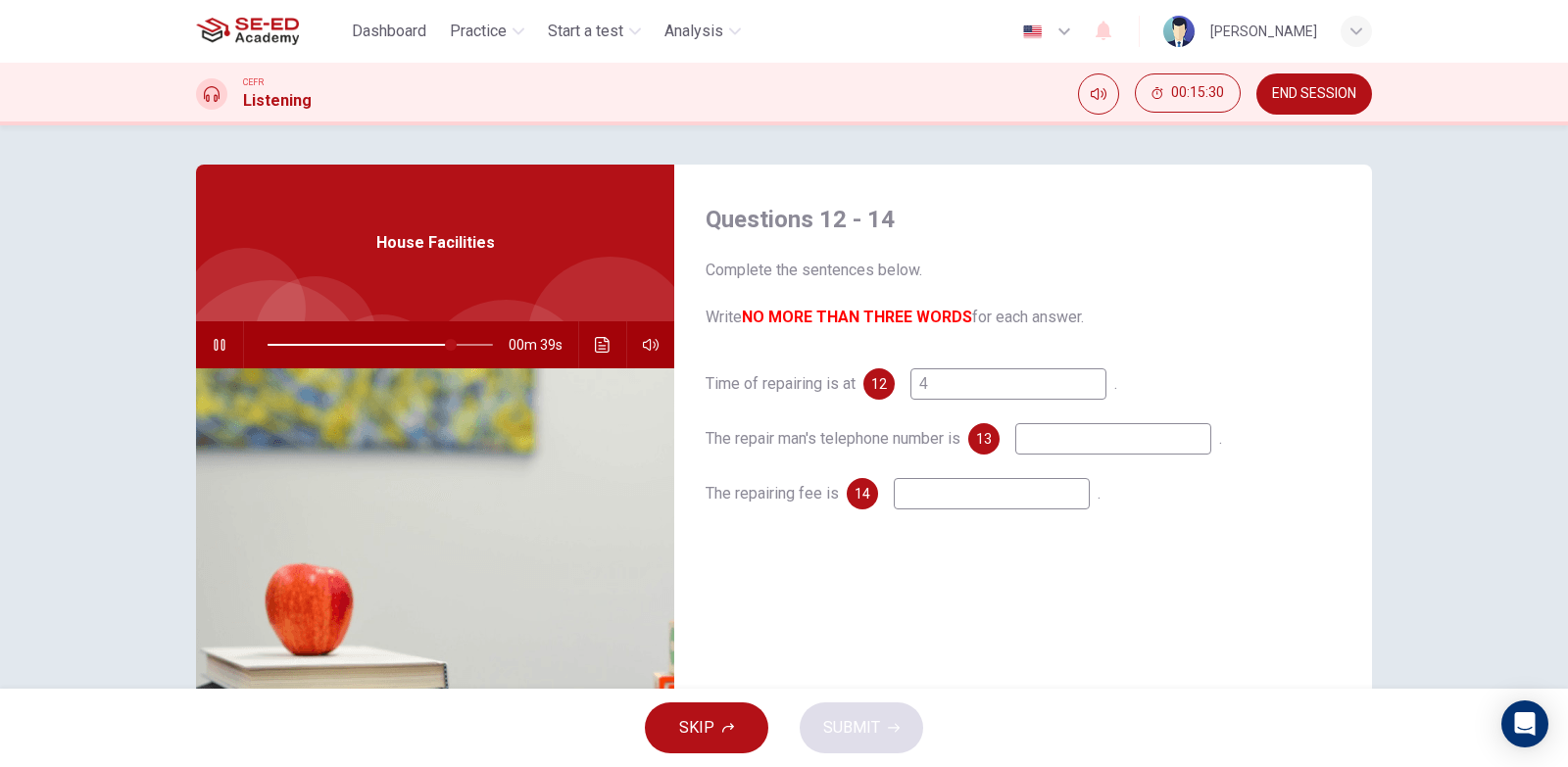 type 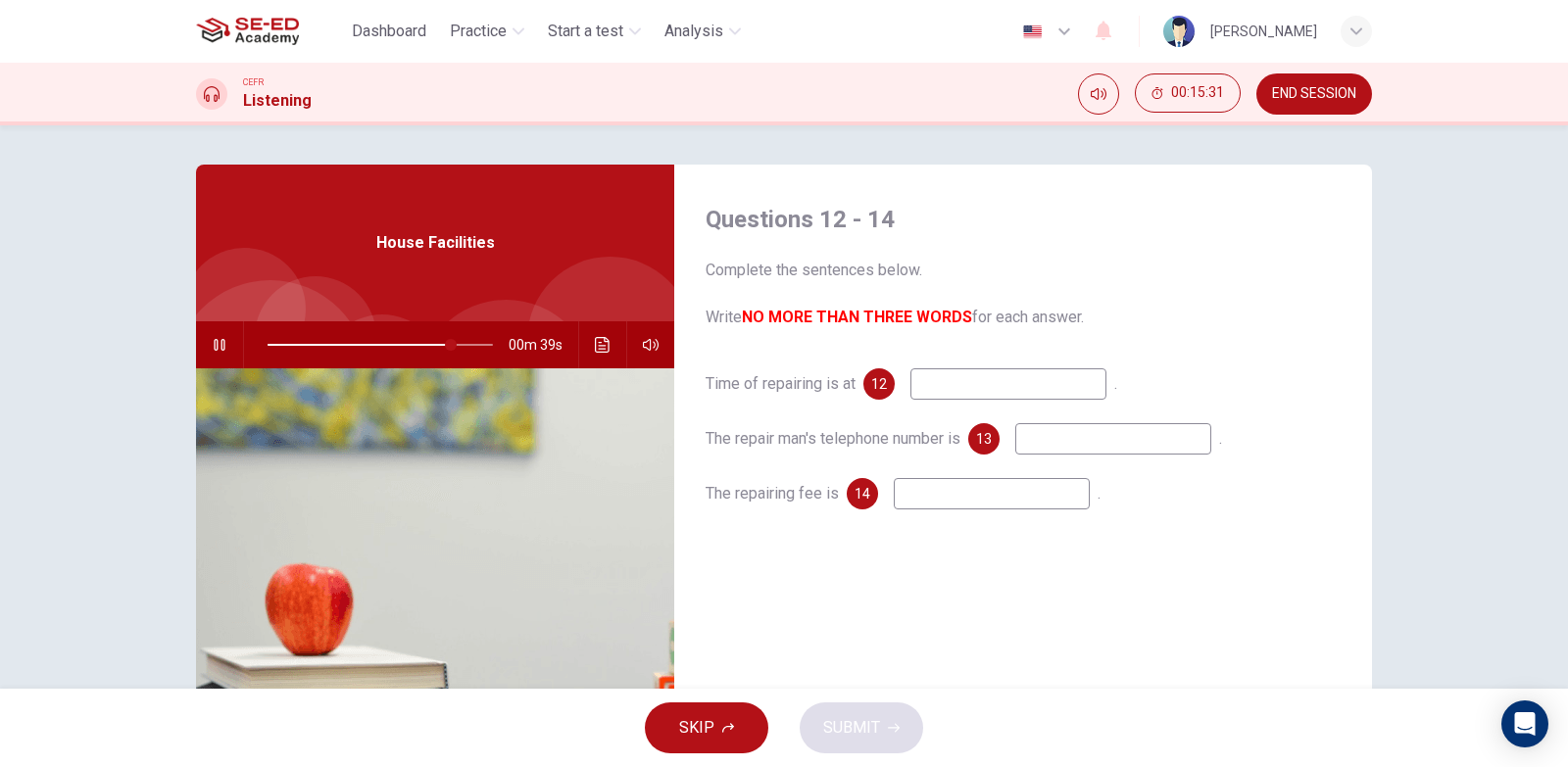 type on "82" 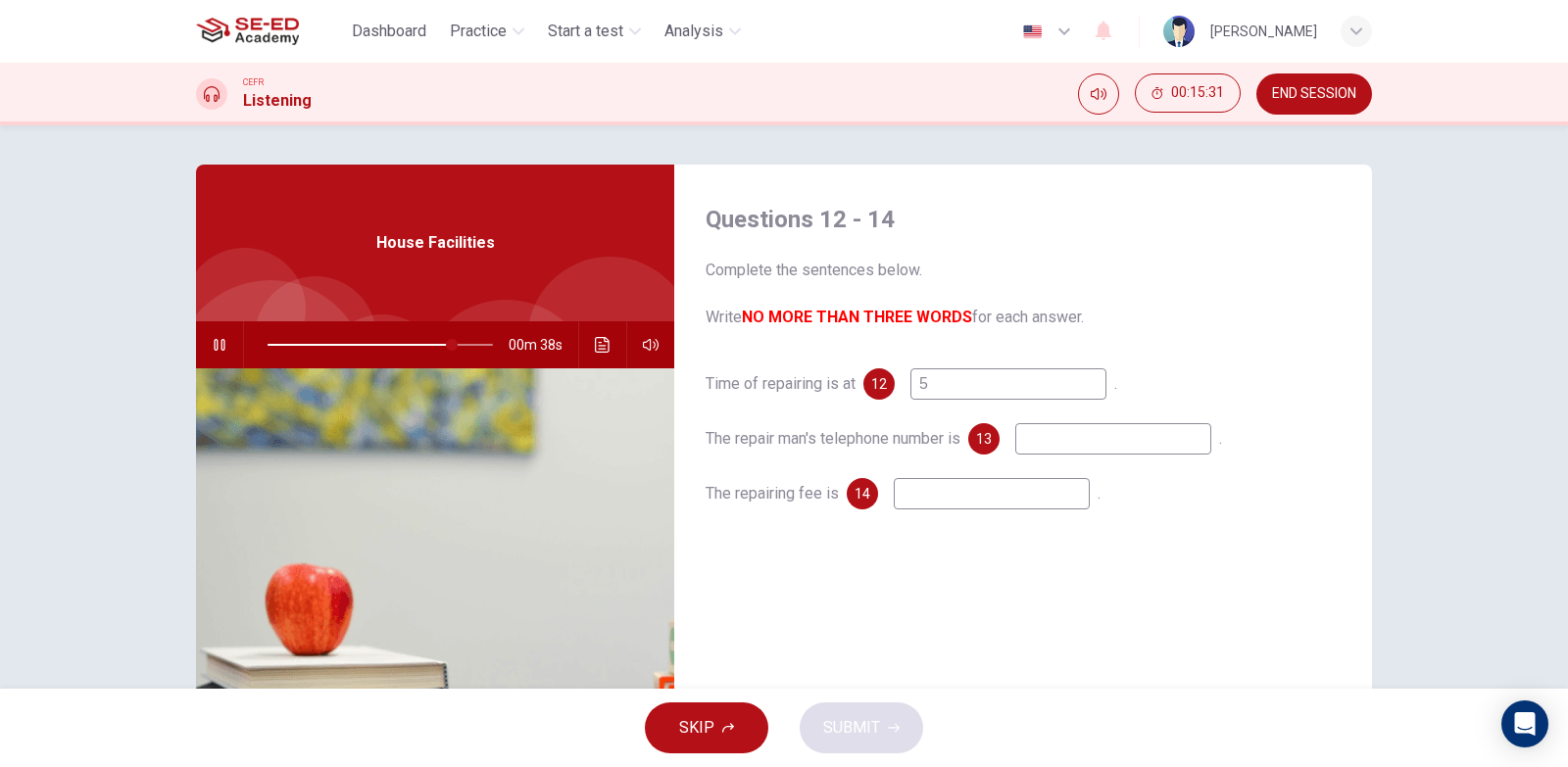 type on "5" 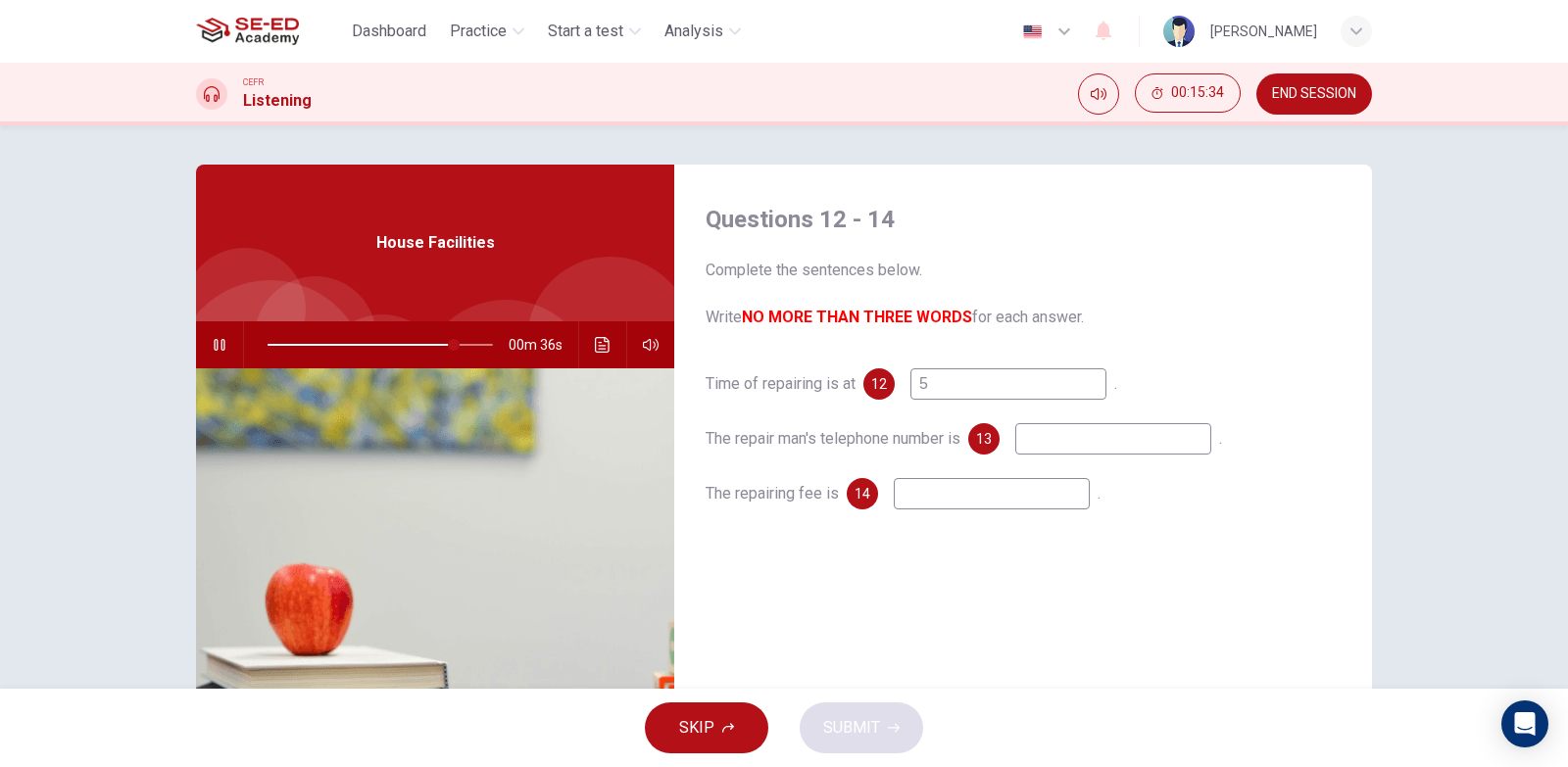 type on "83" 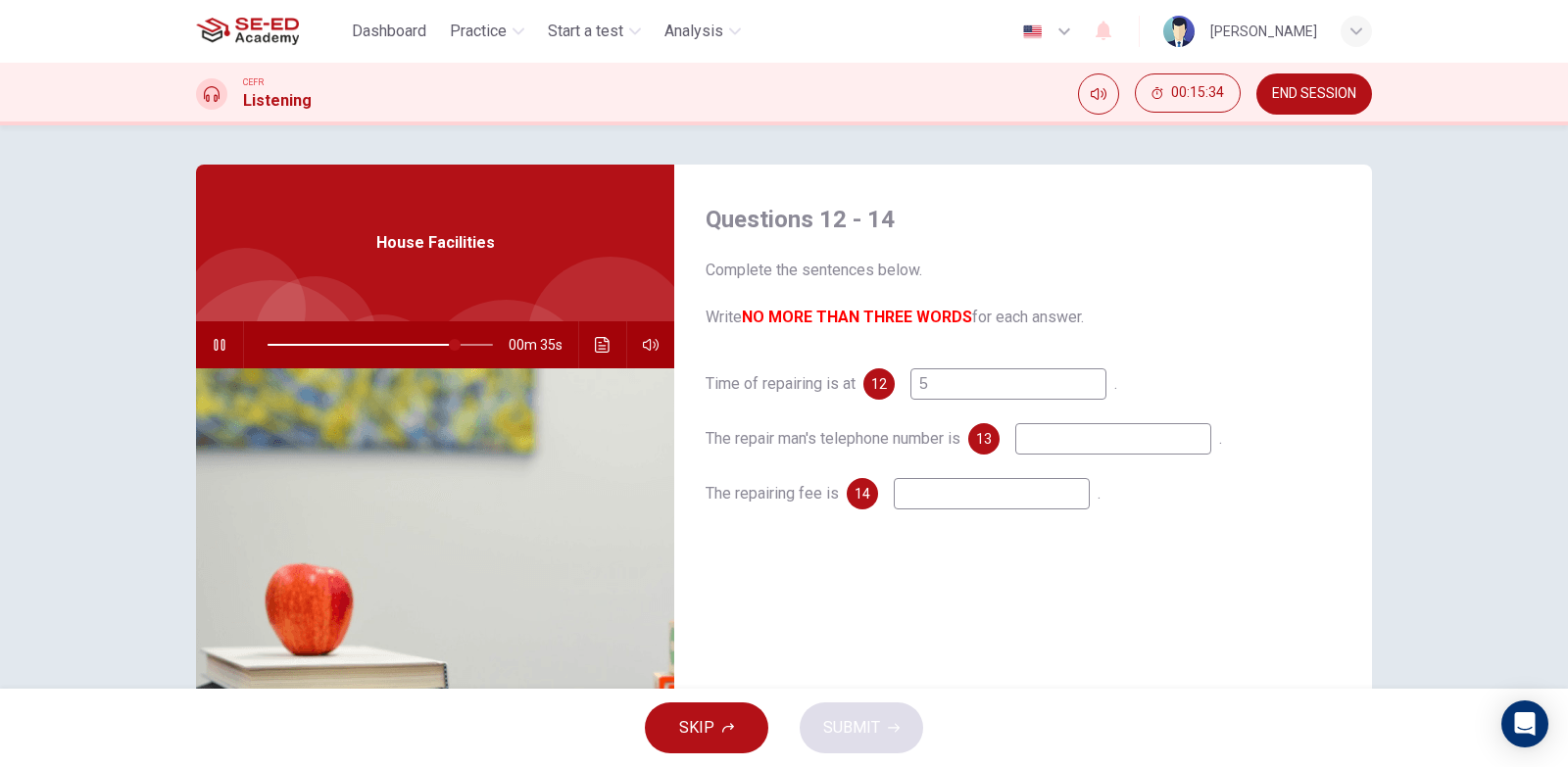 type on "5 o" 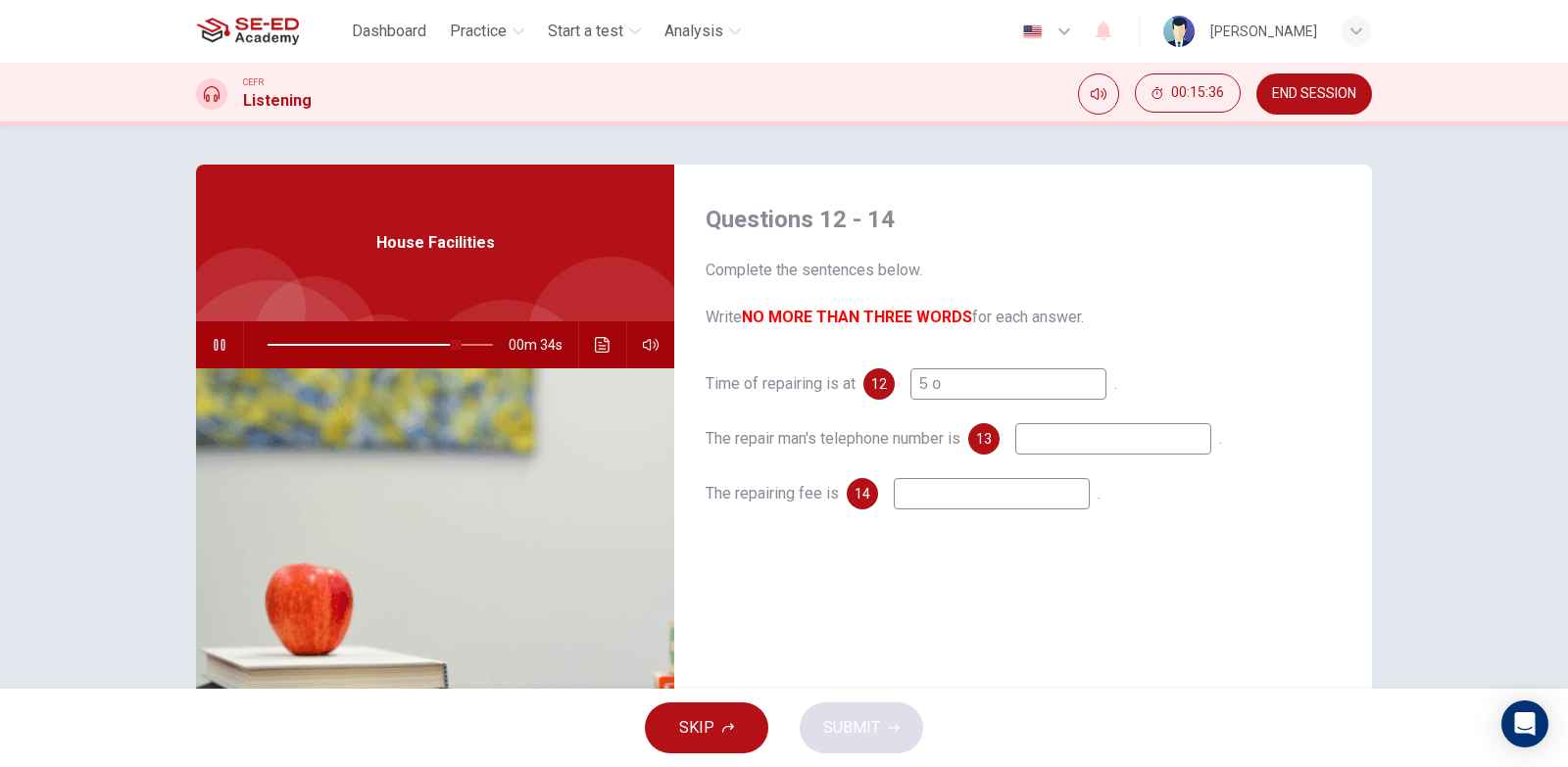 type on "84" 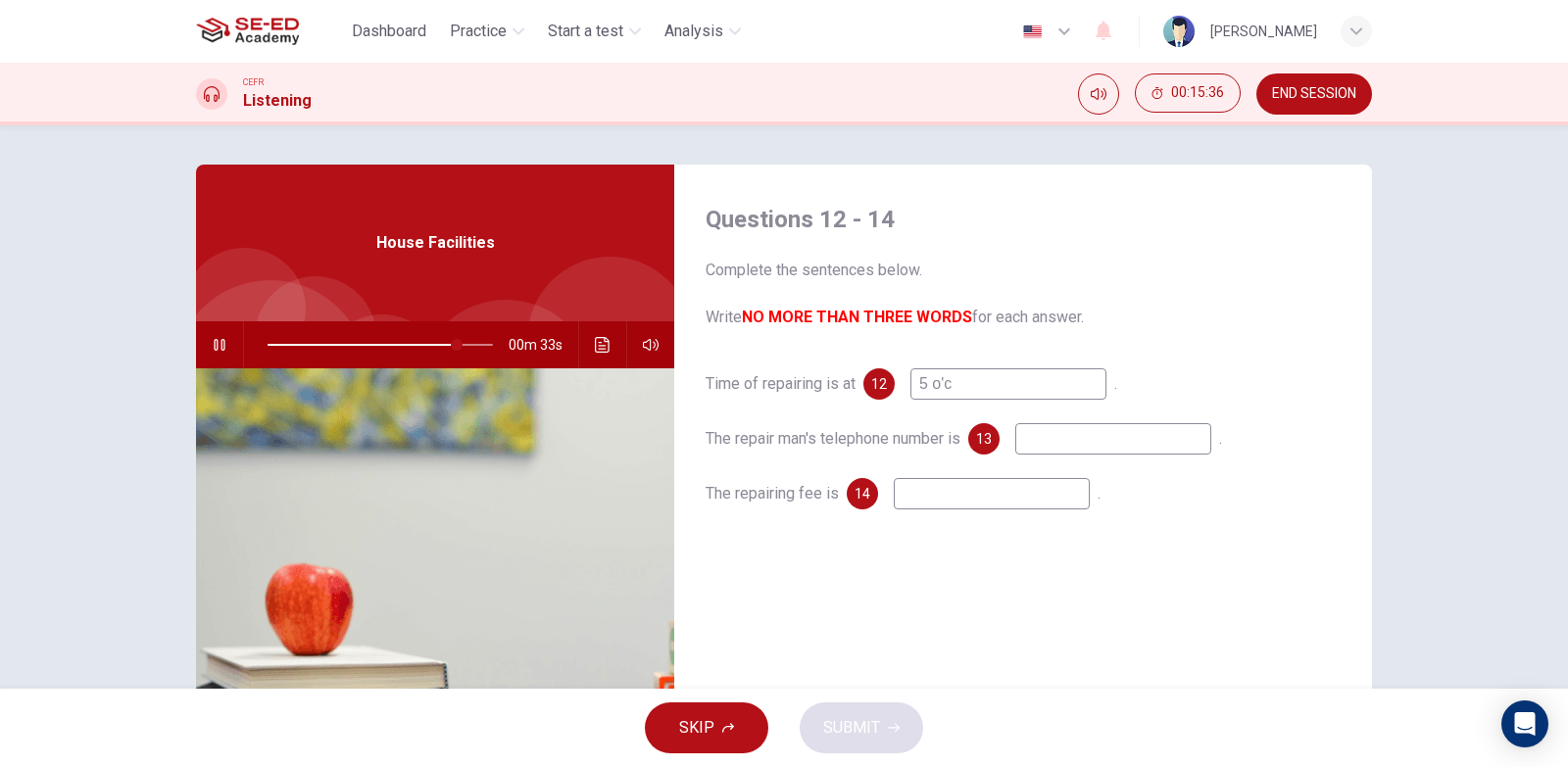 type on "5 o'cl" 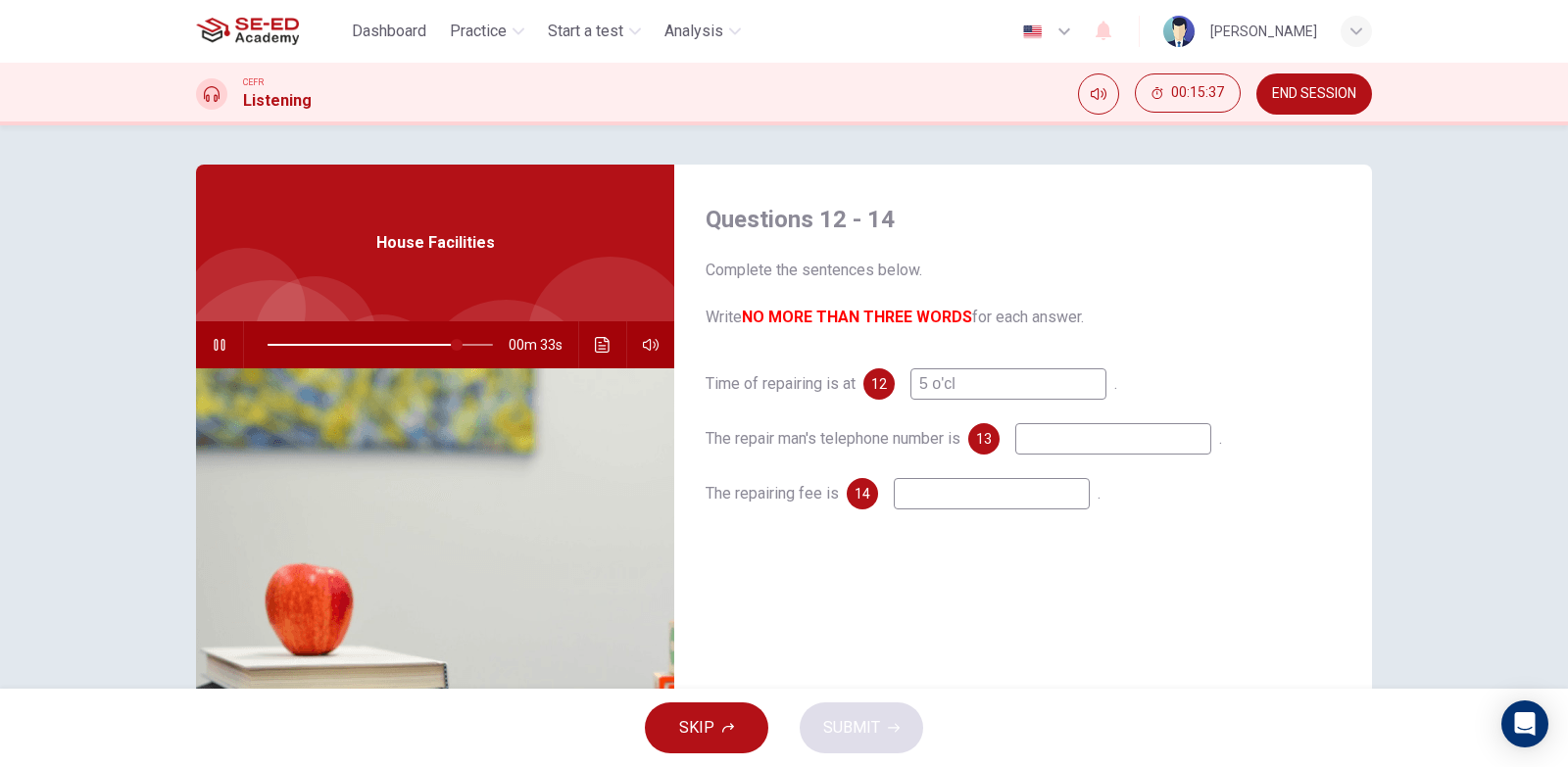 type on "85" 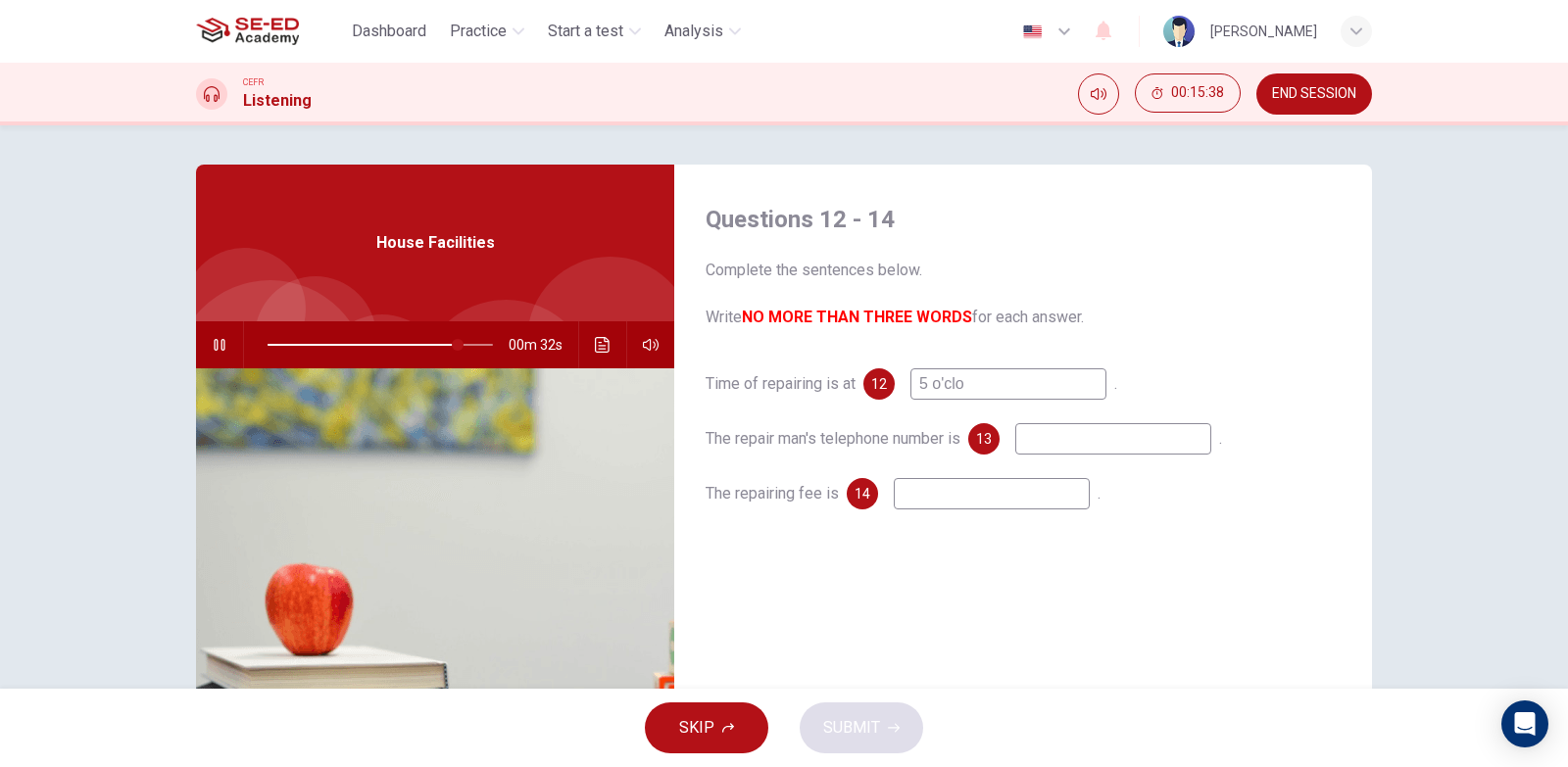 type on "85" 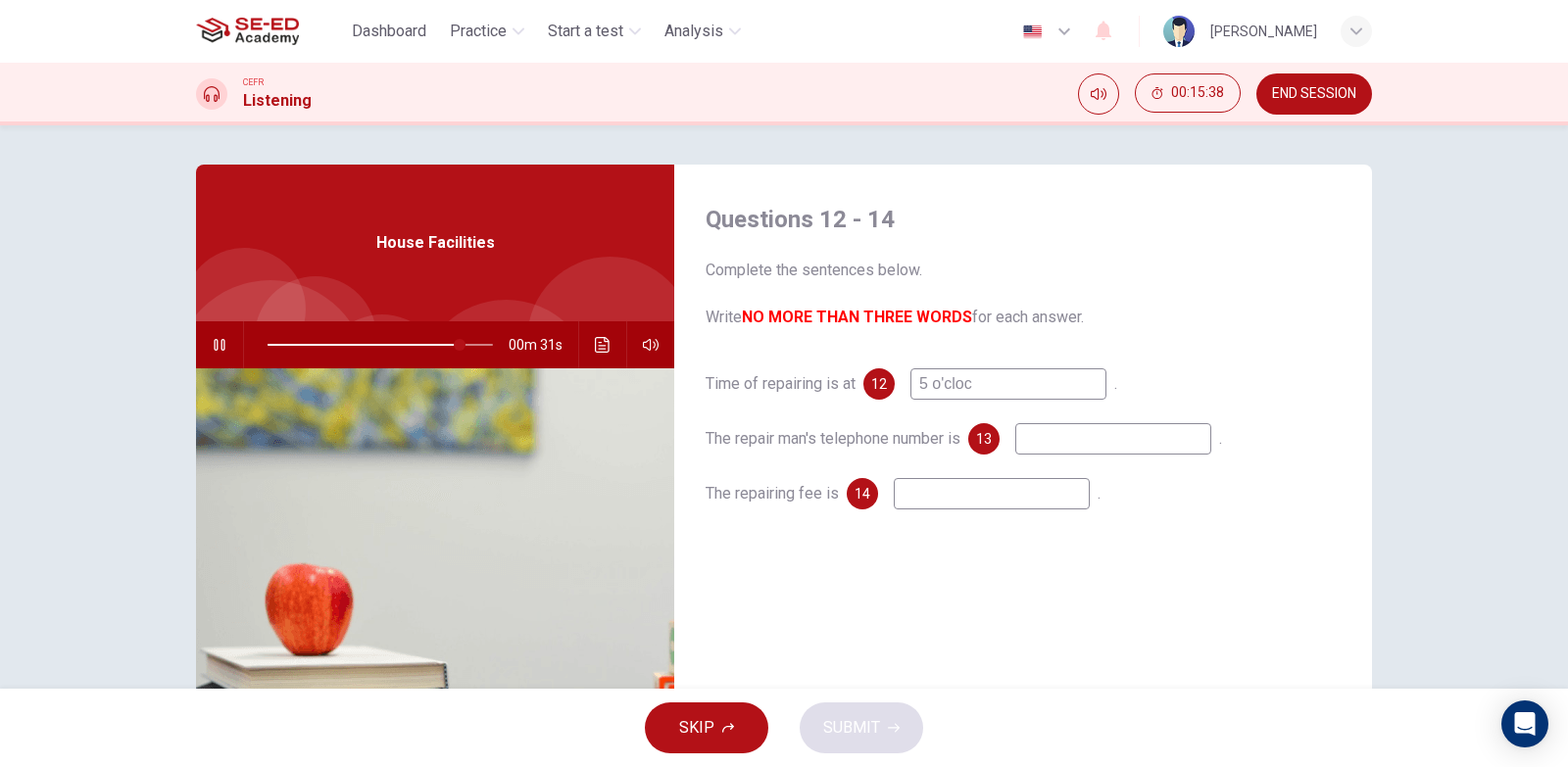 type on "5 o'clock" 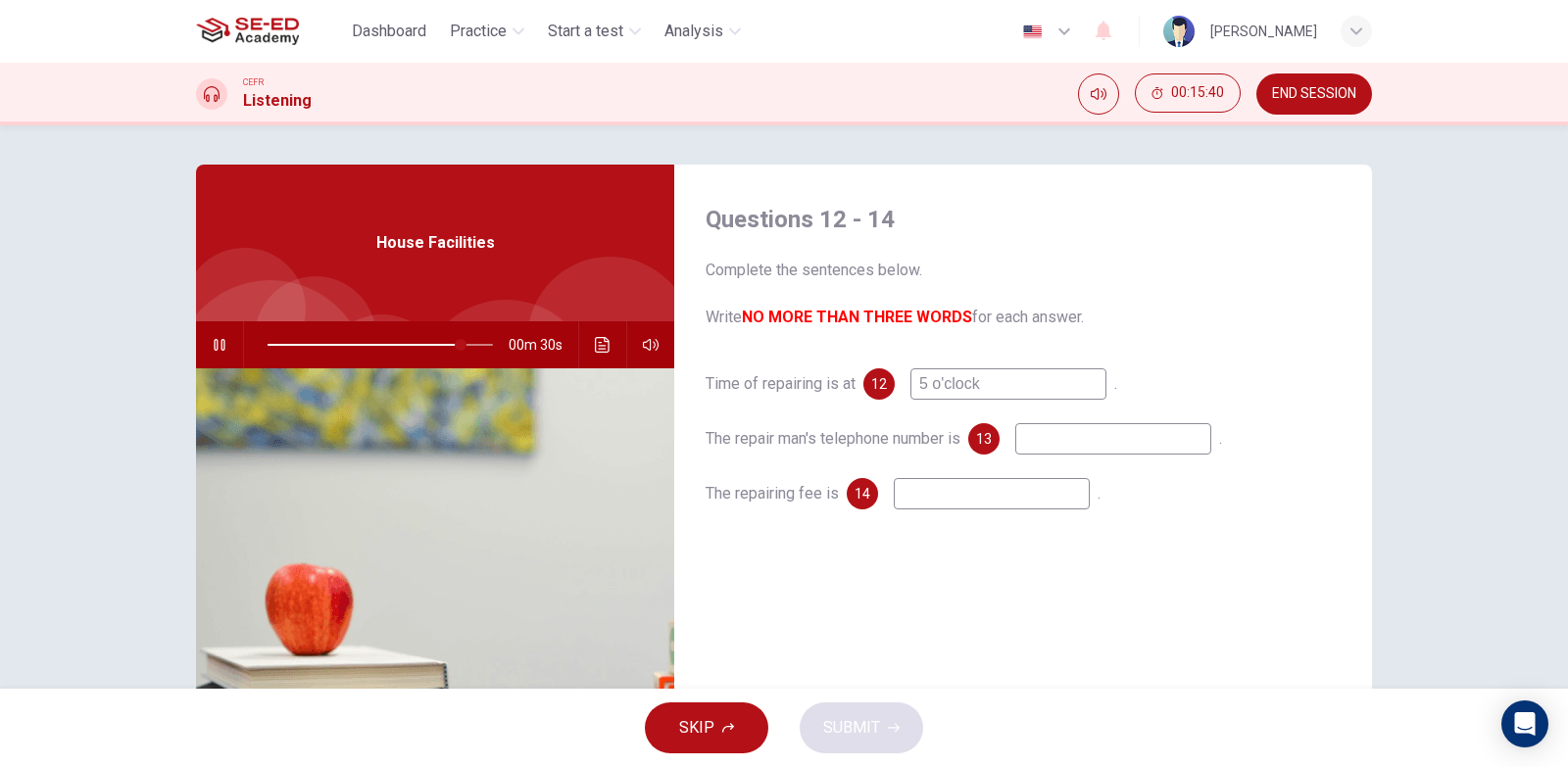 type on "86" 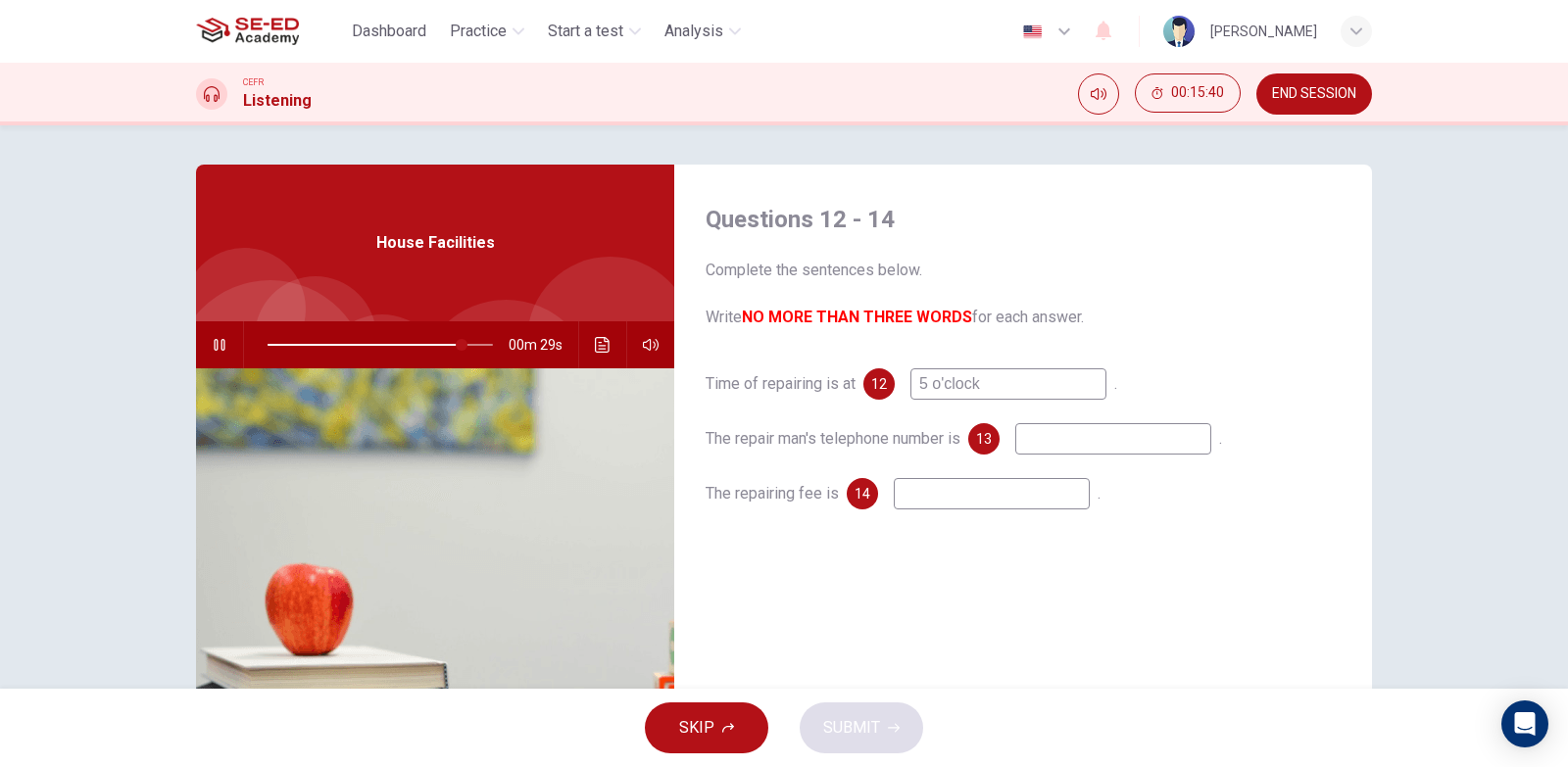 type on "5 o'clock" 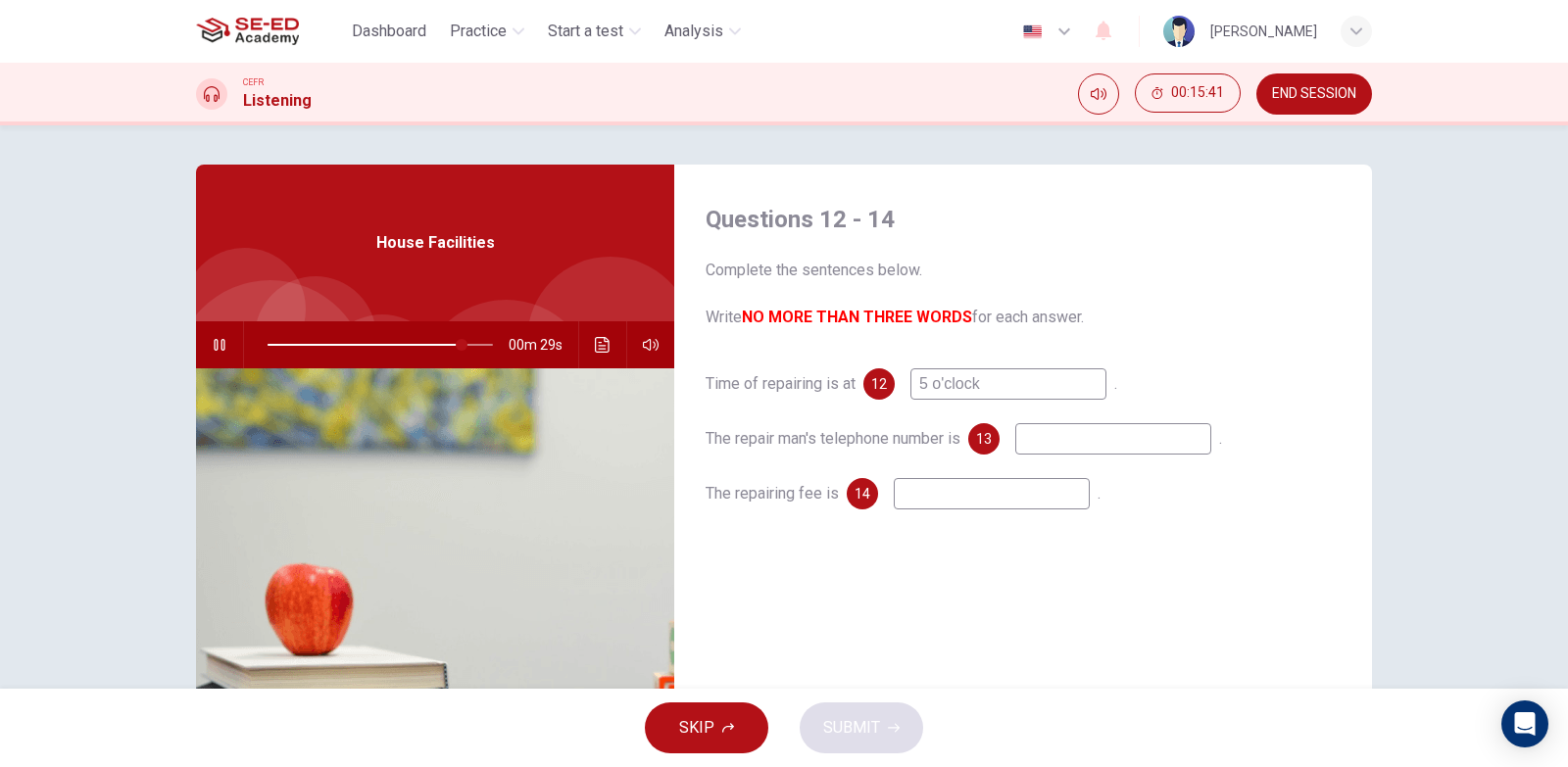 type on "86" 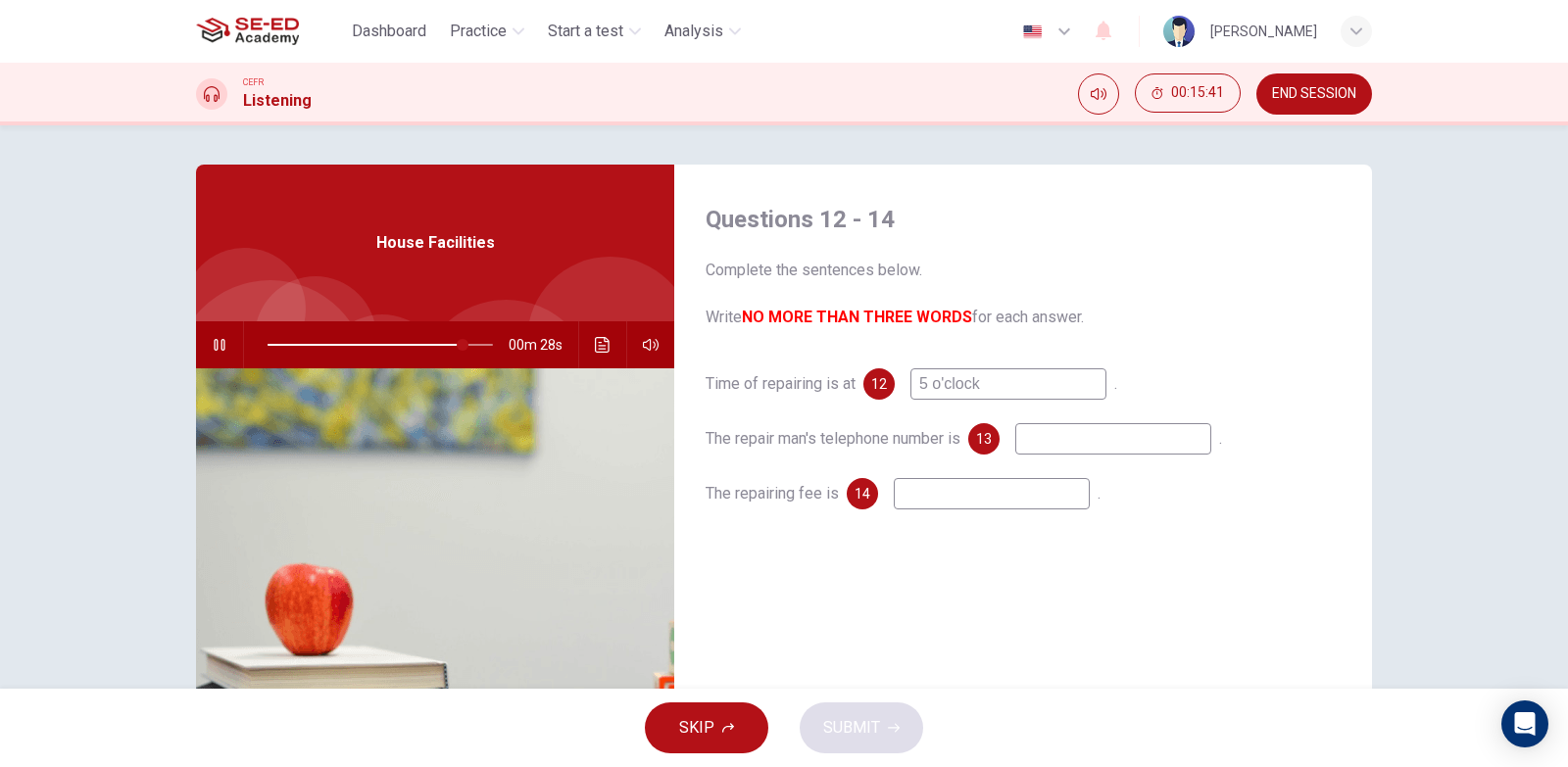 type on "6" 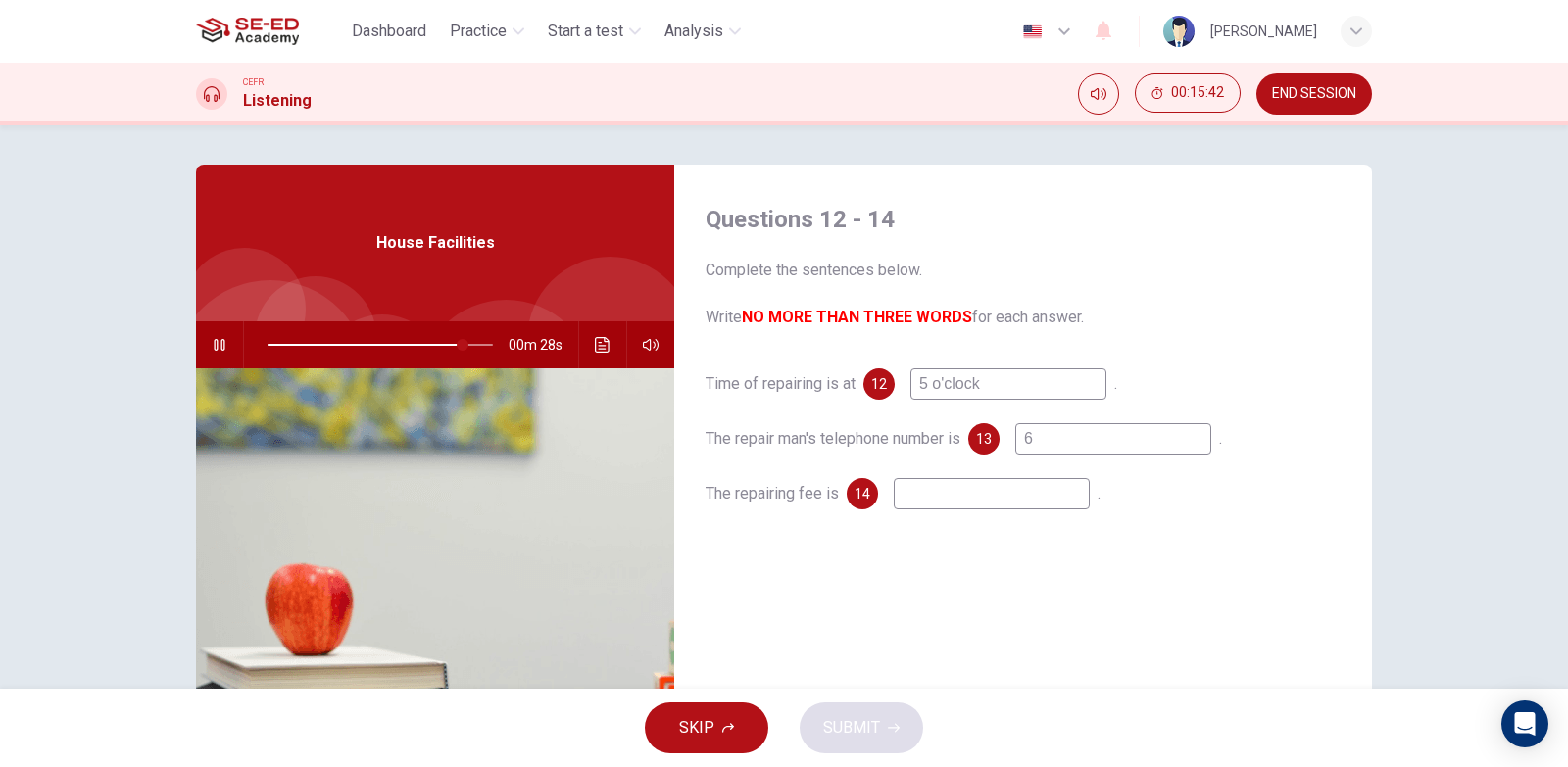 type on "87" 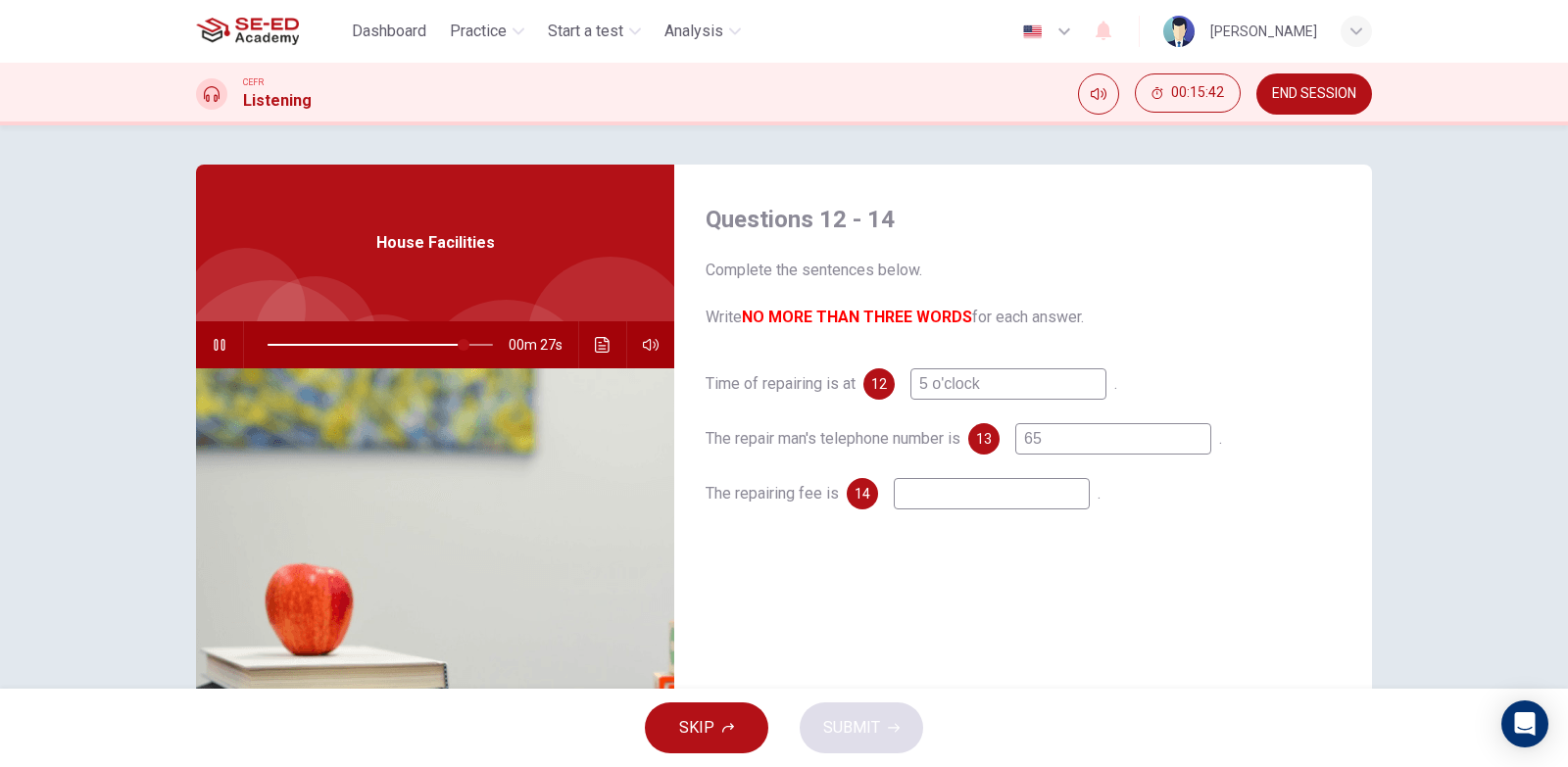 type on "654" 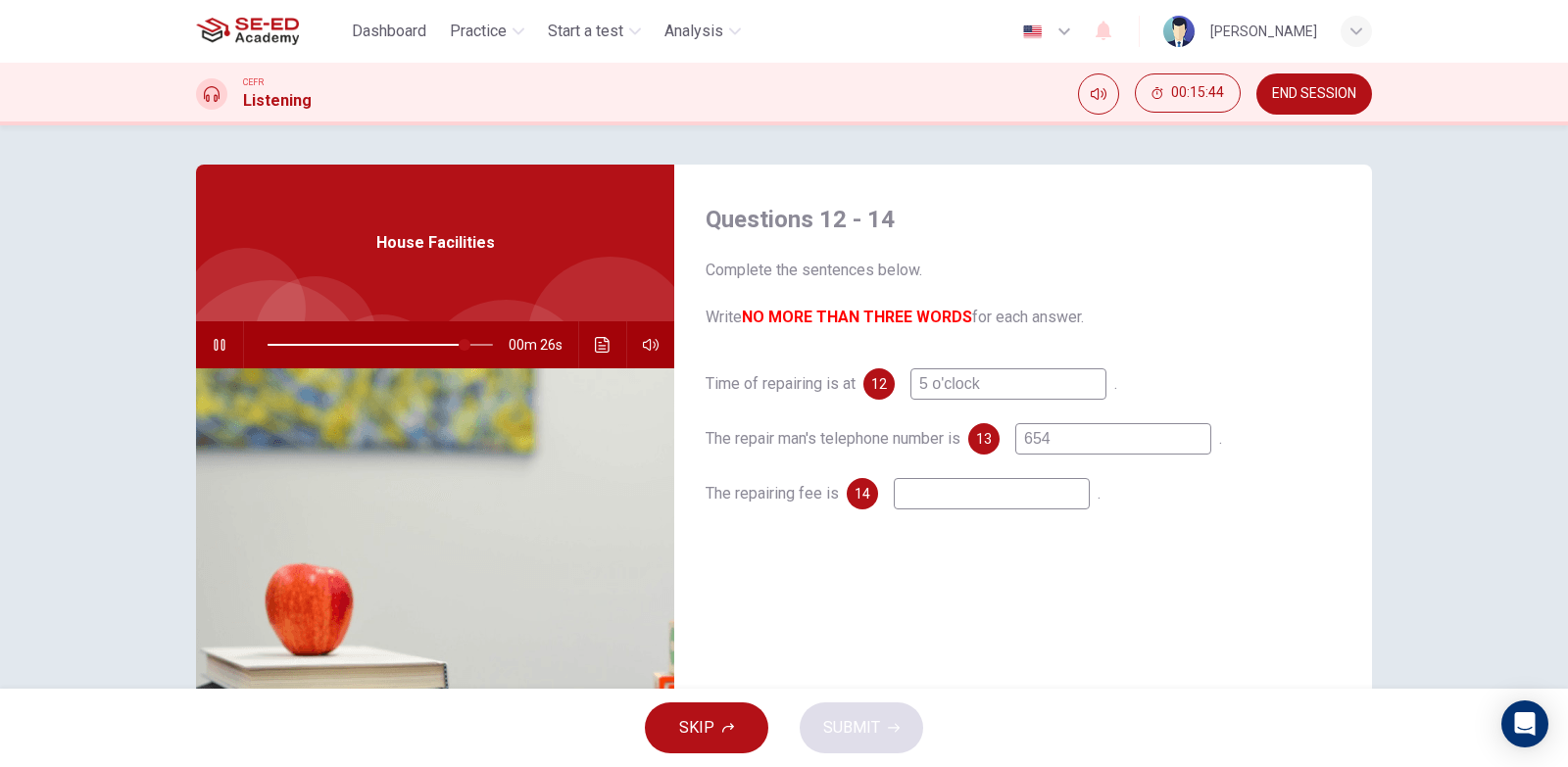 type on "88" 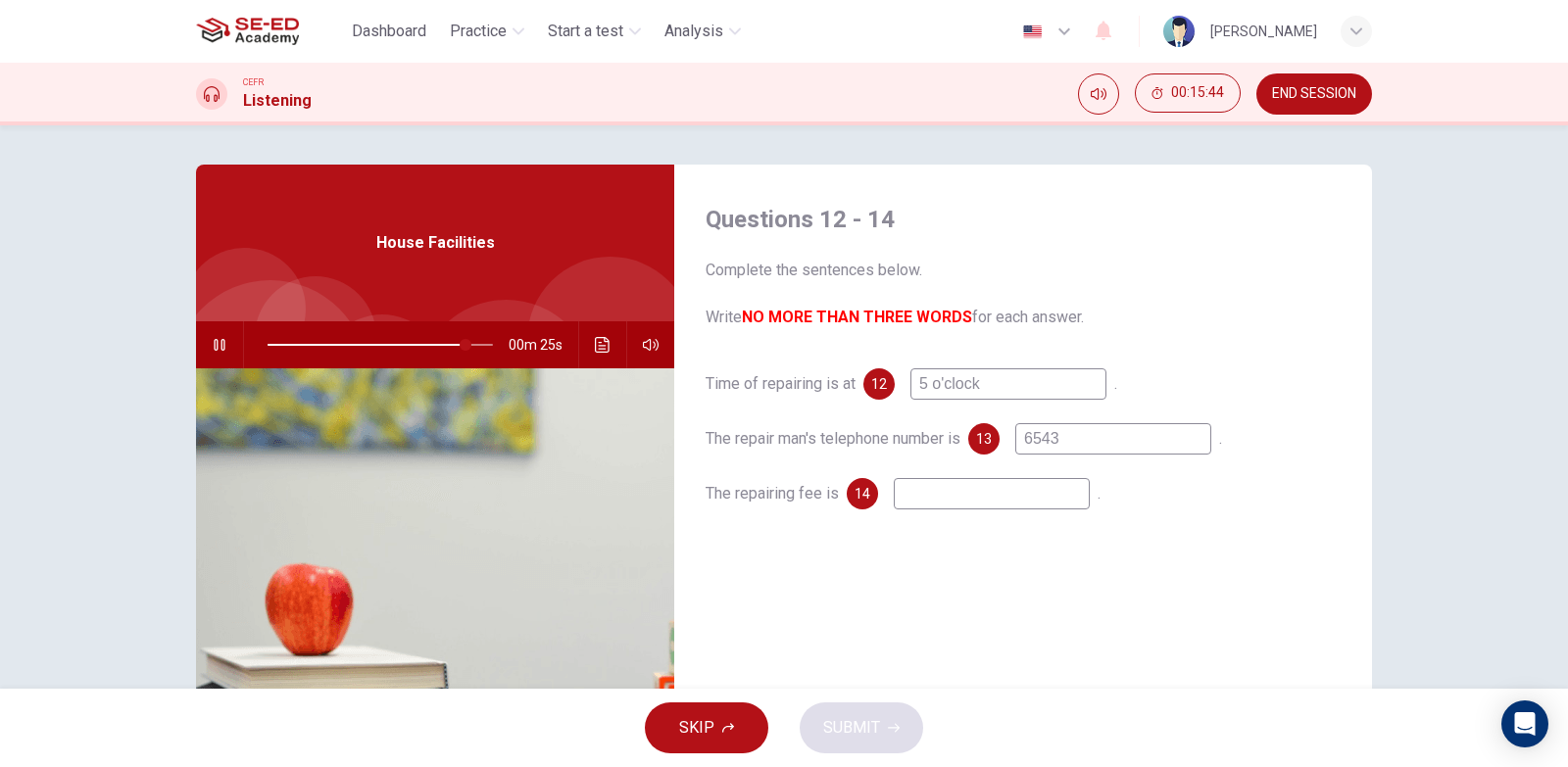 type on "65433" 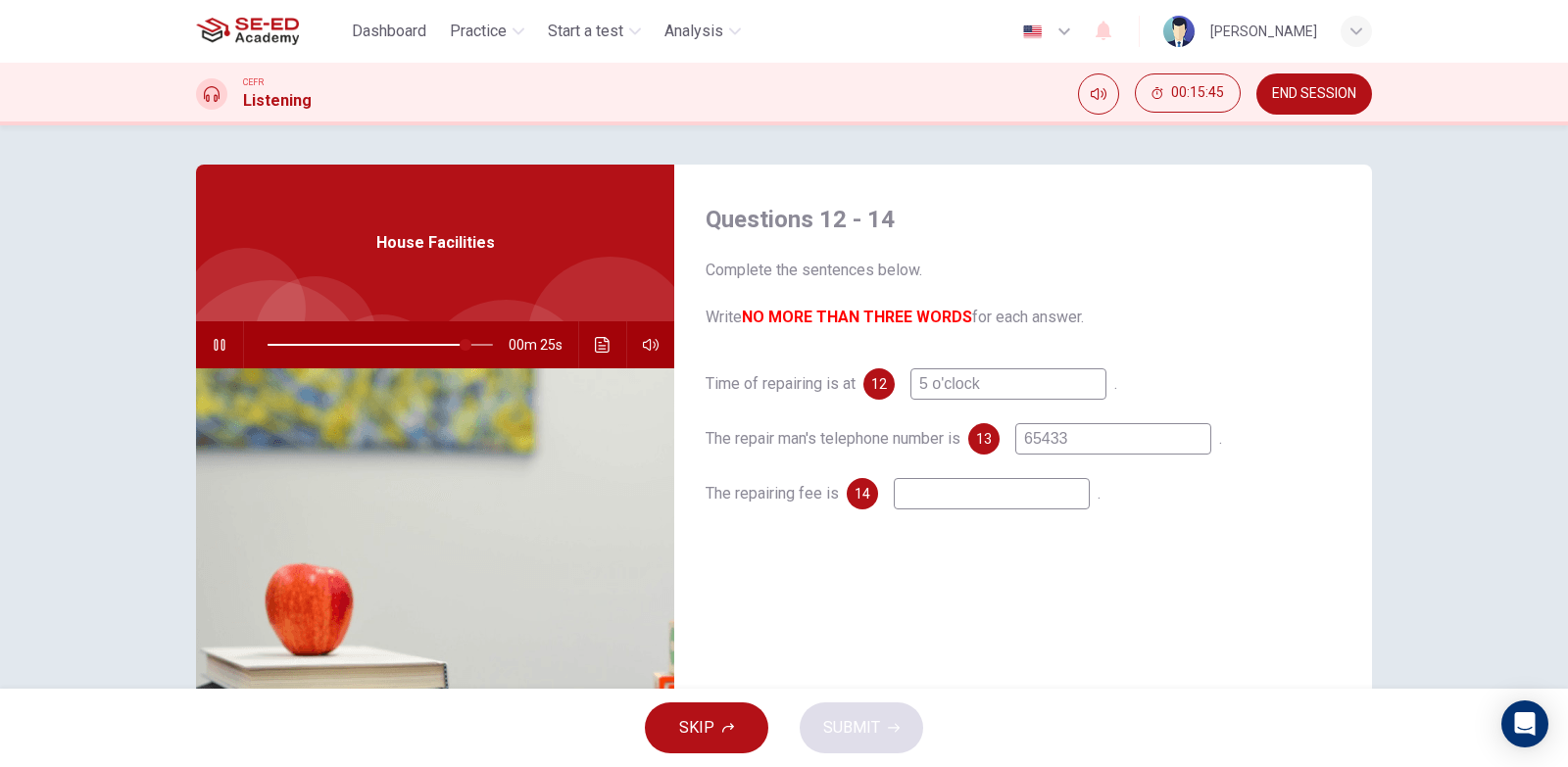 type on "88" 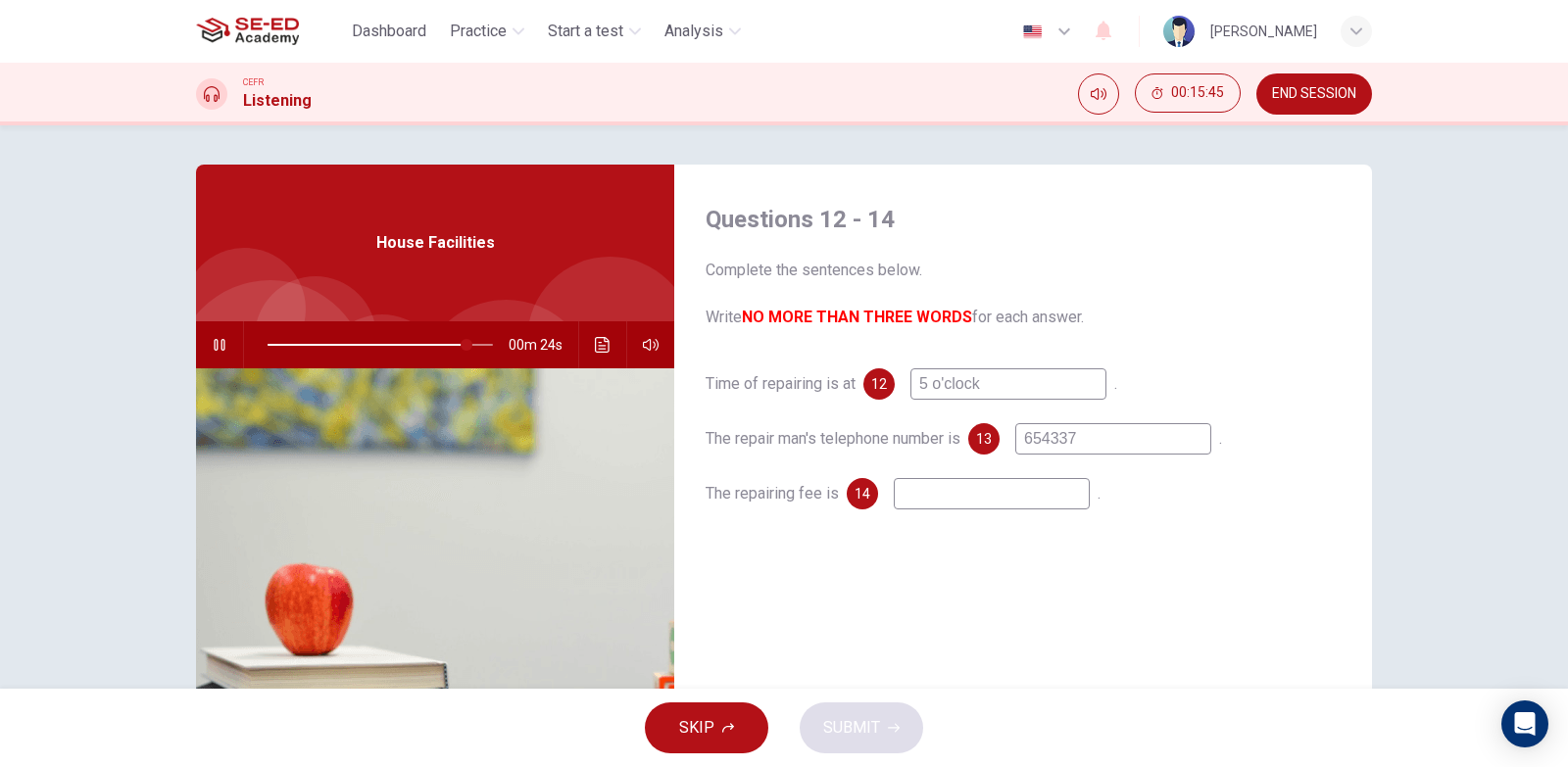 type on "6543374" 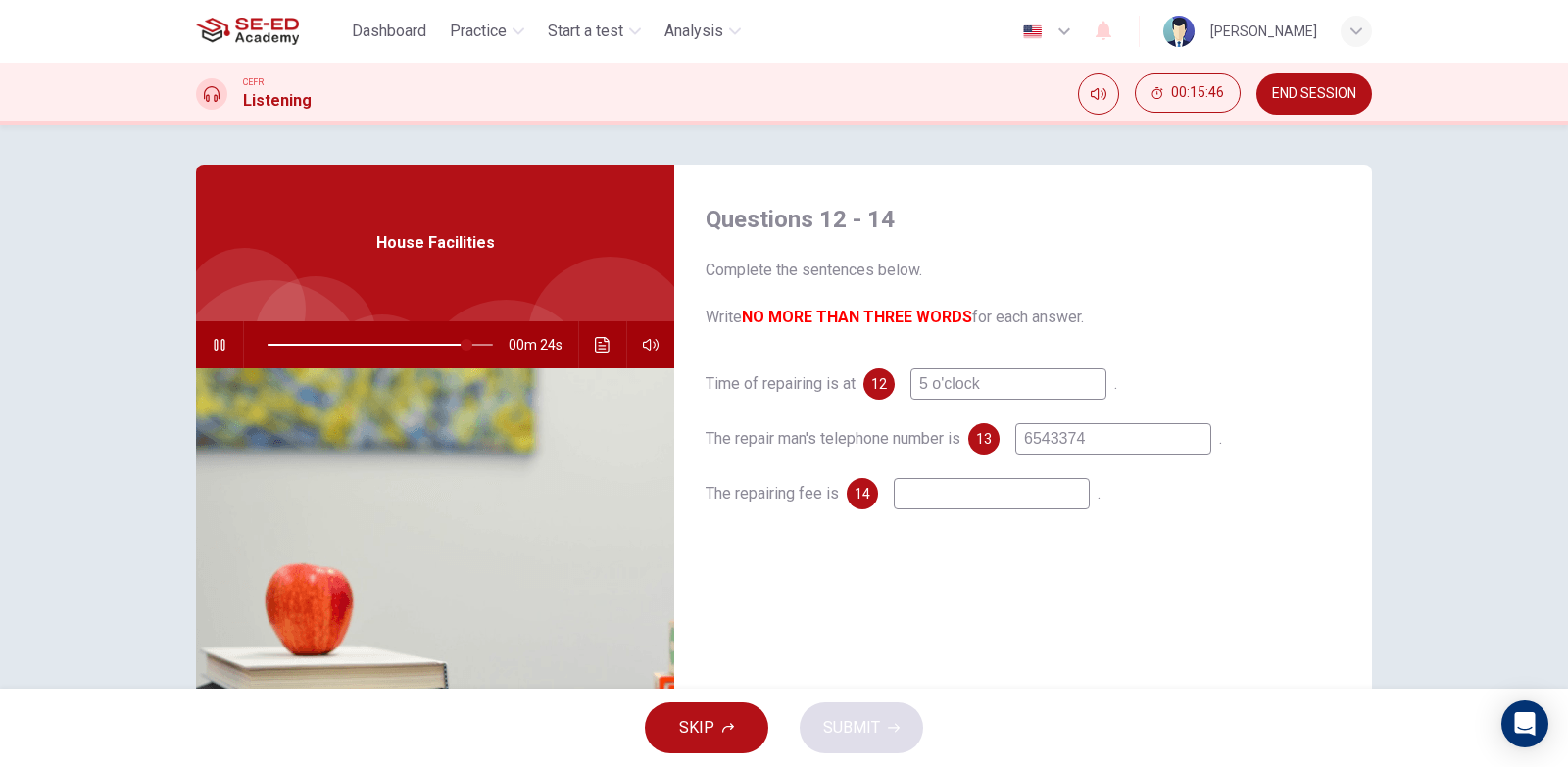 type on "89" 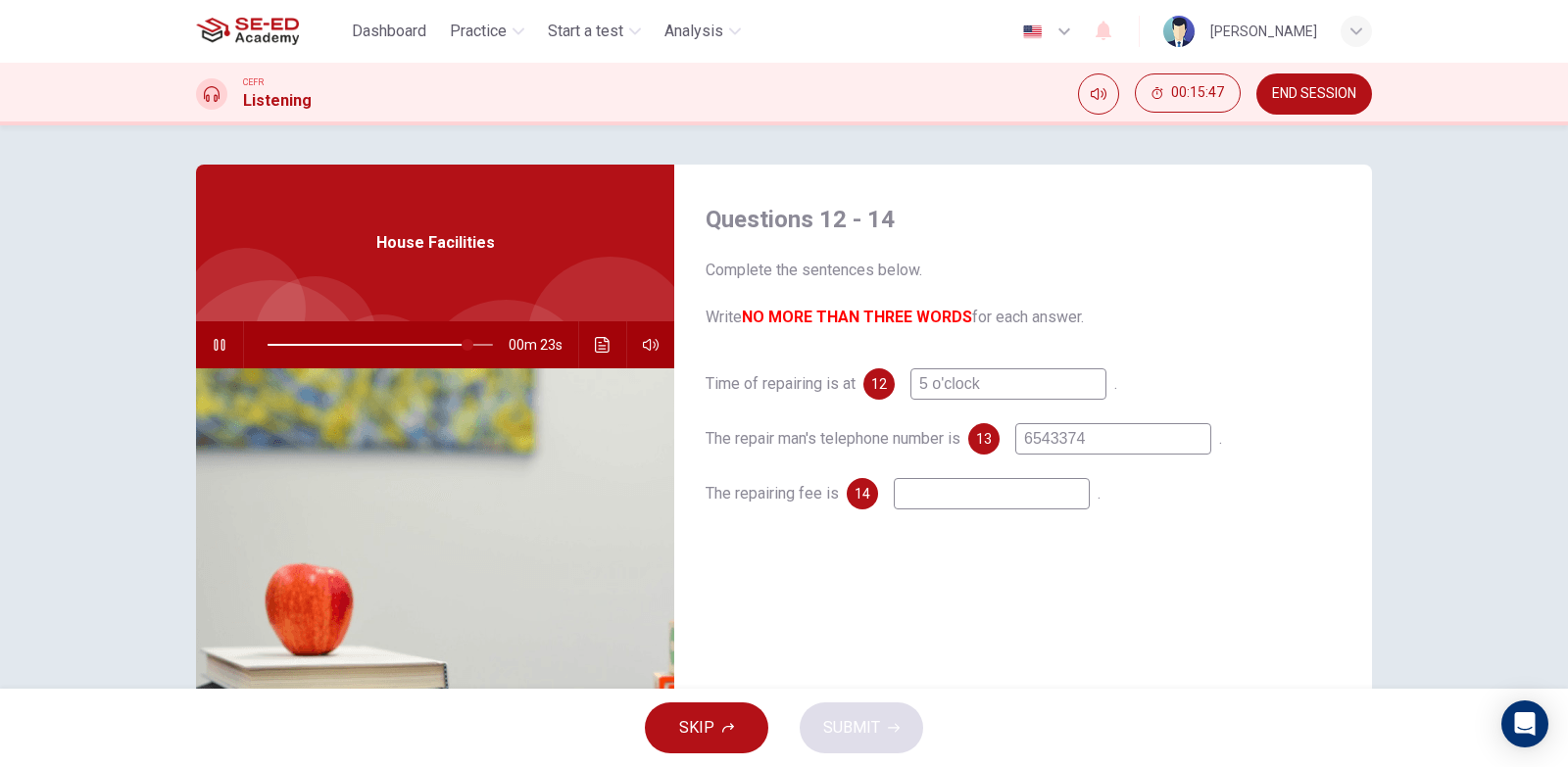 type on "65433747" 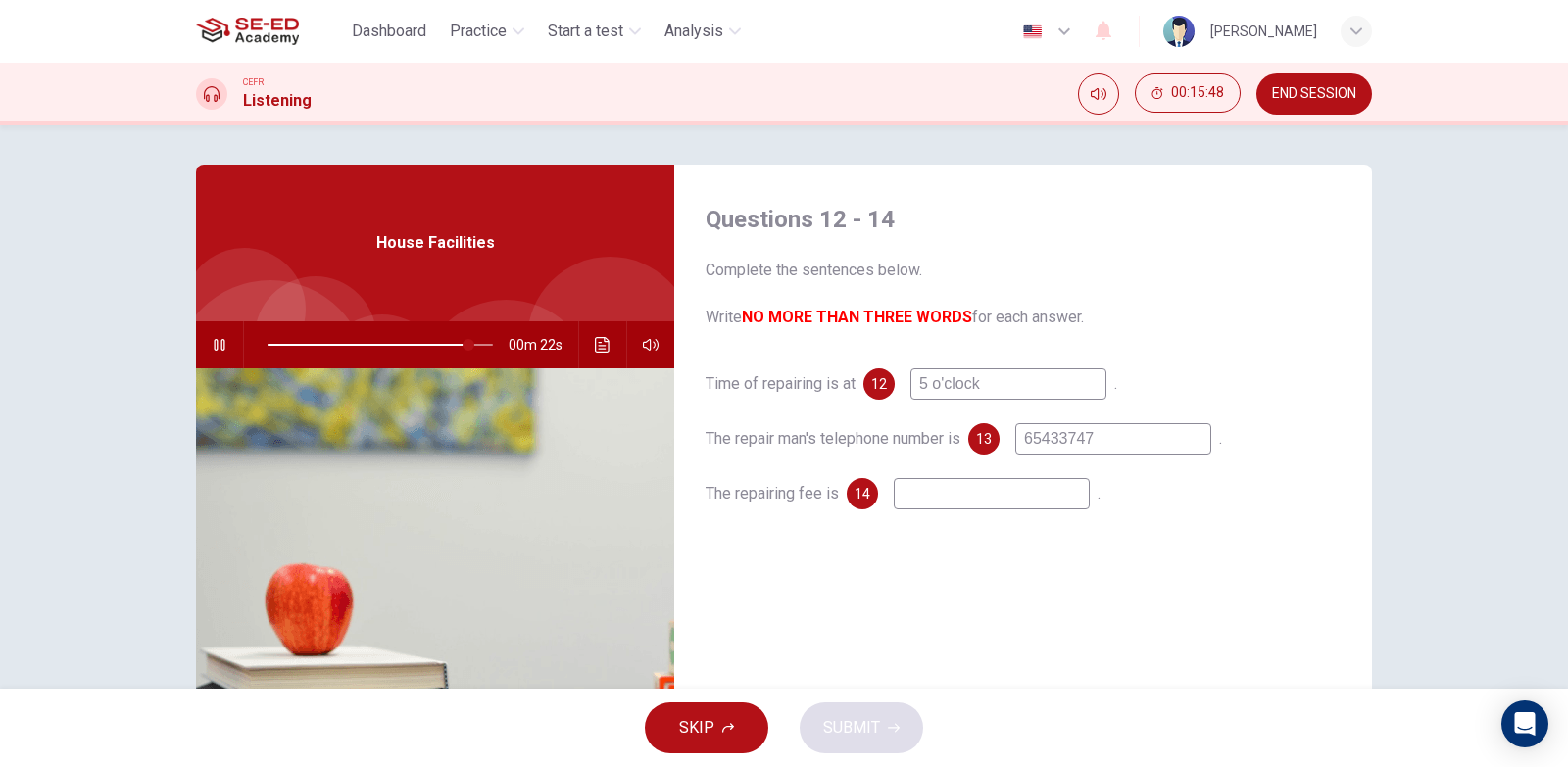 type on "90" 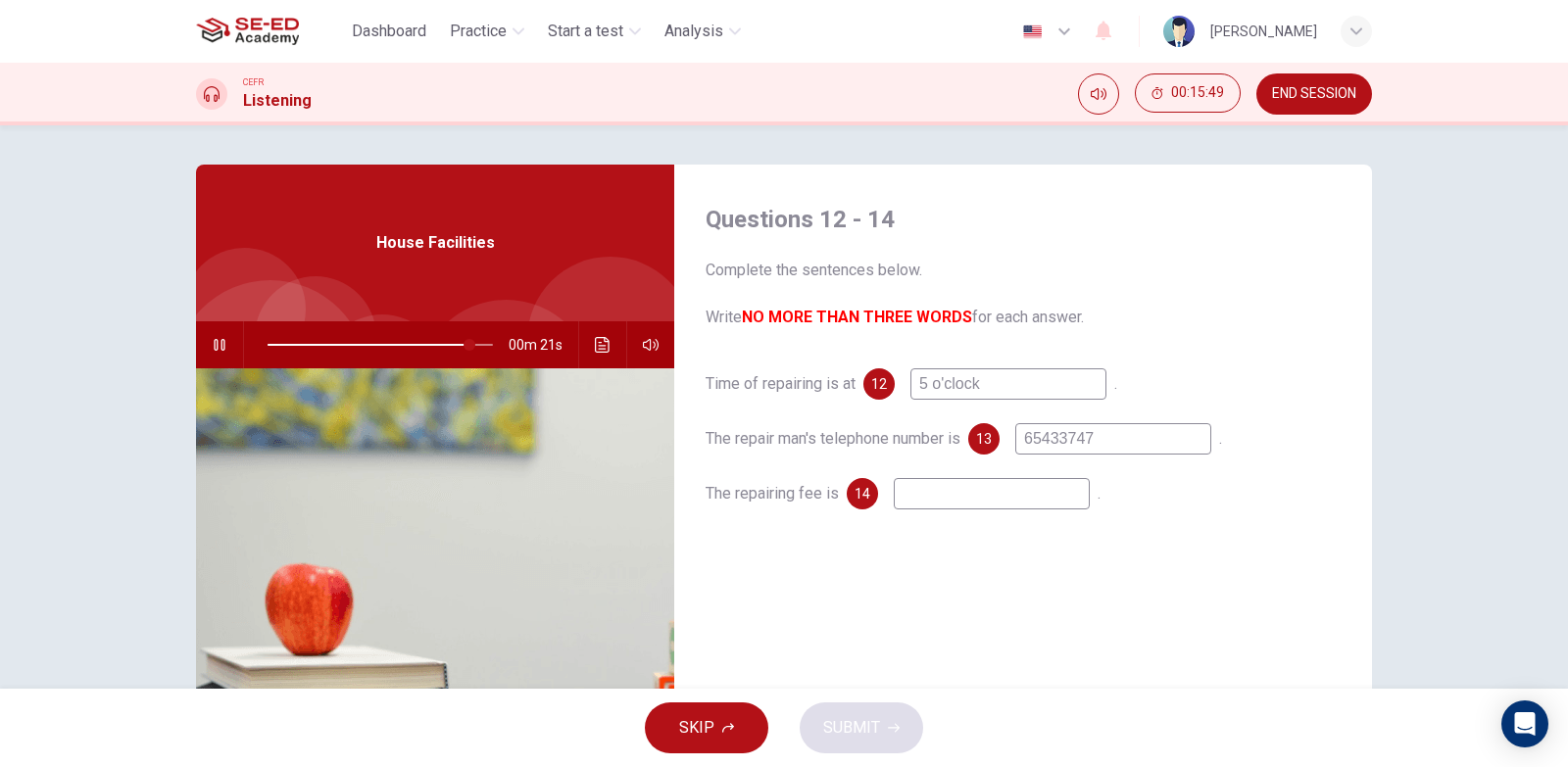 type on "65433747" 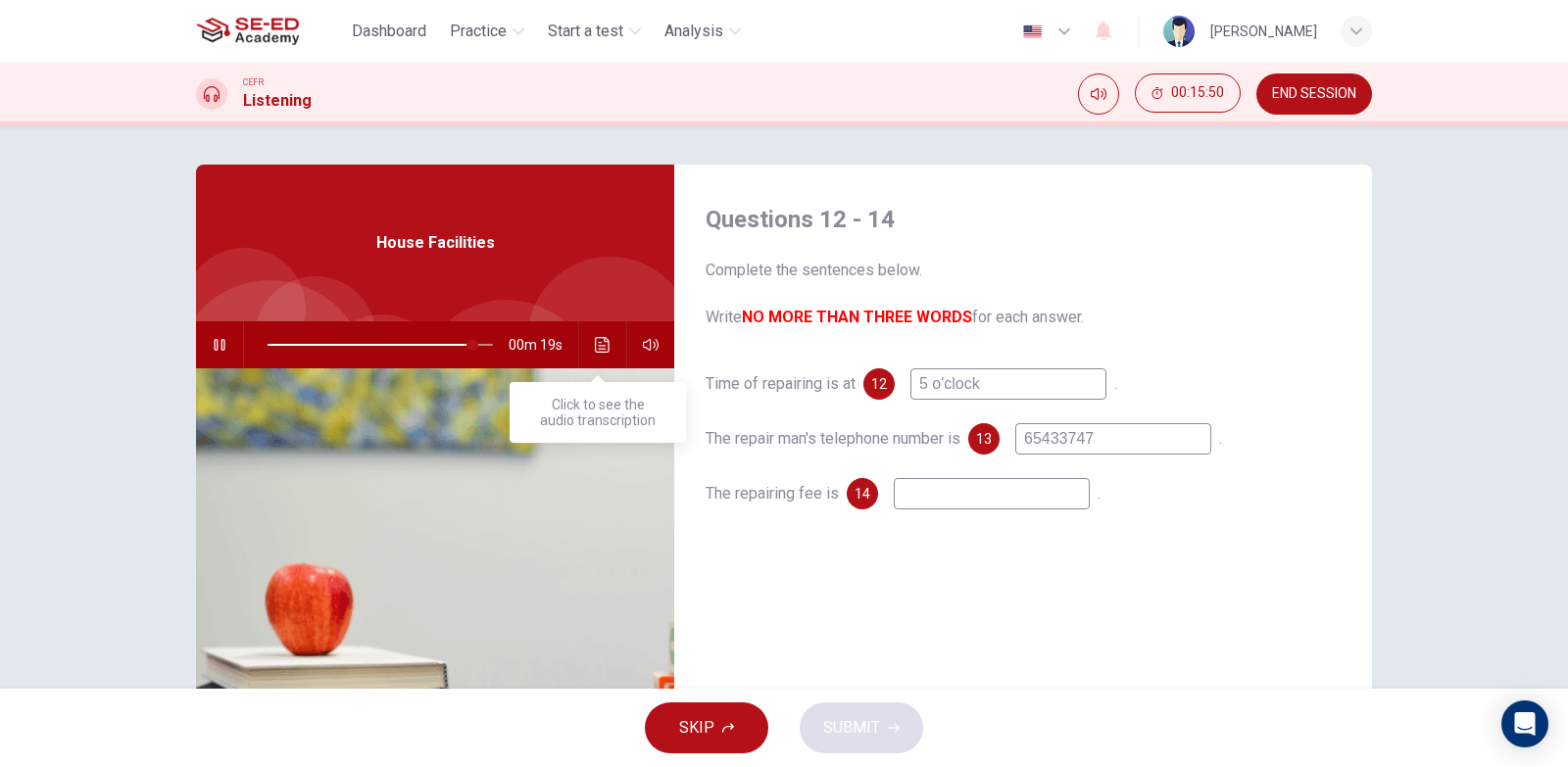 click at bounding box center (603, 345) 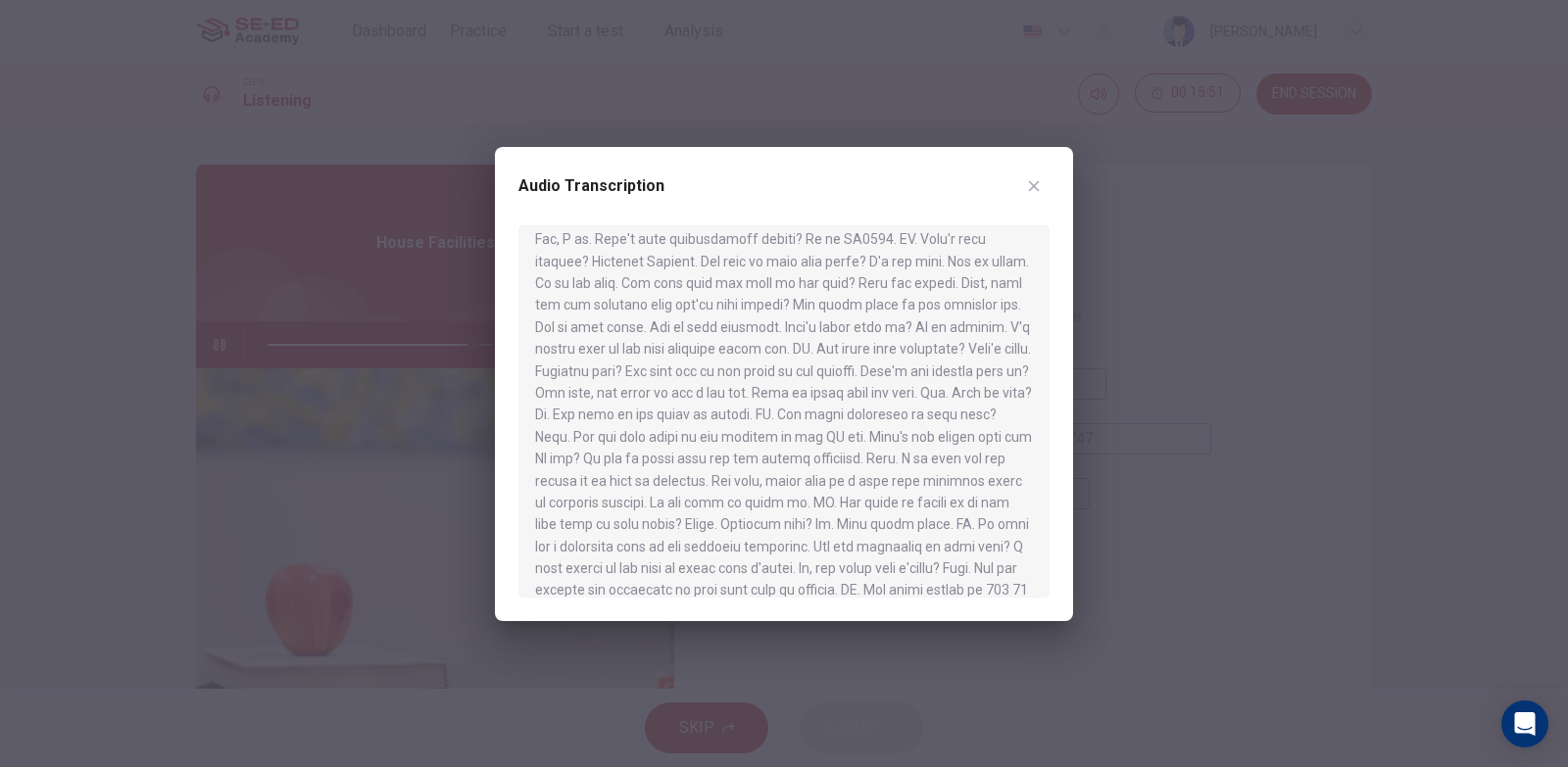 scroll, scrollTop: 274, scrollLeft: 0, axis: vertical 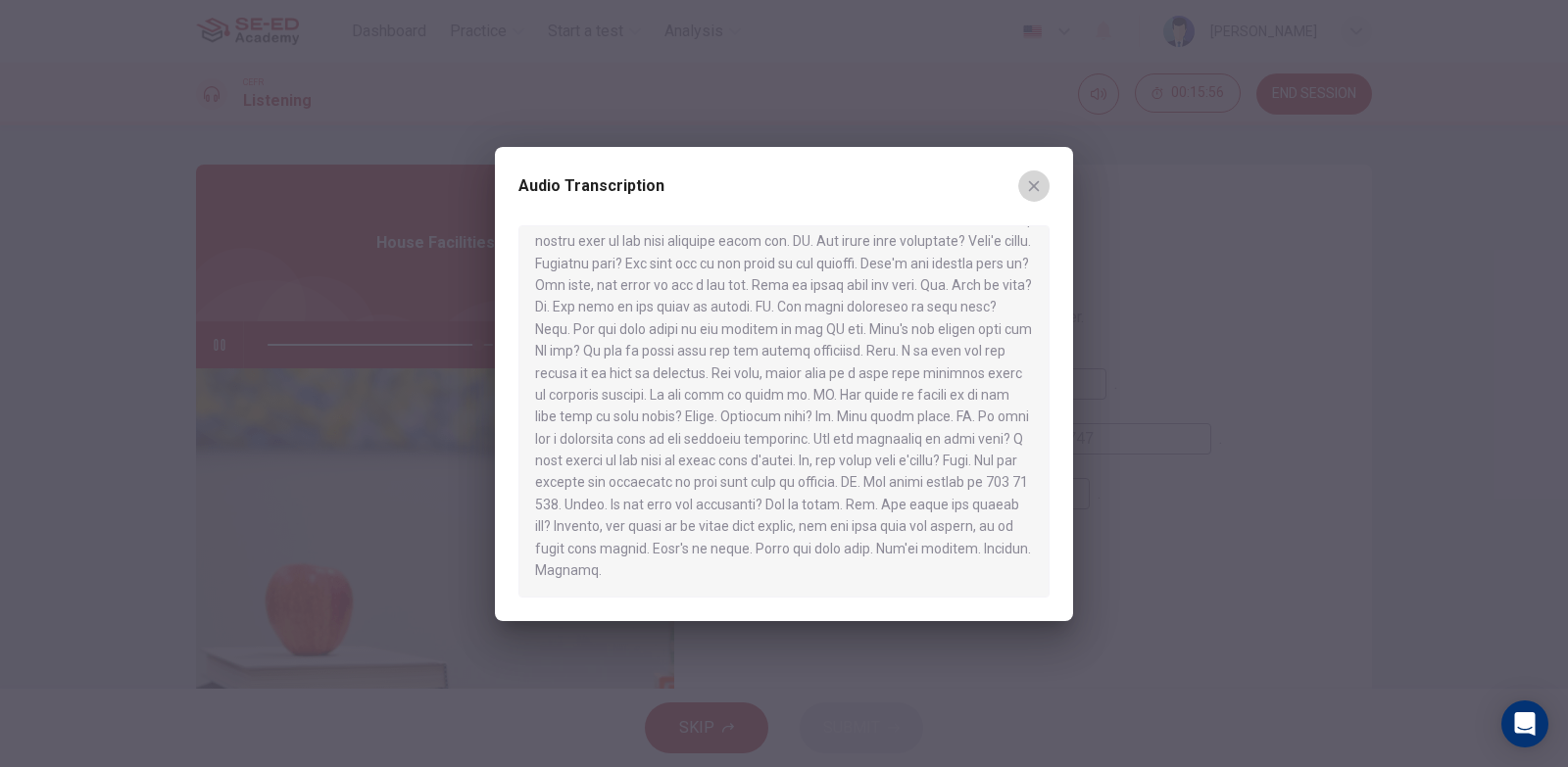click 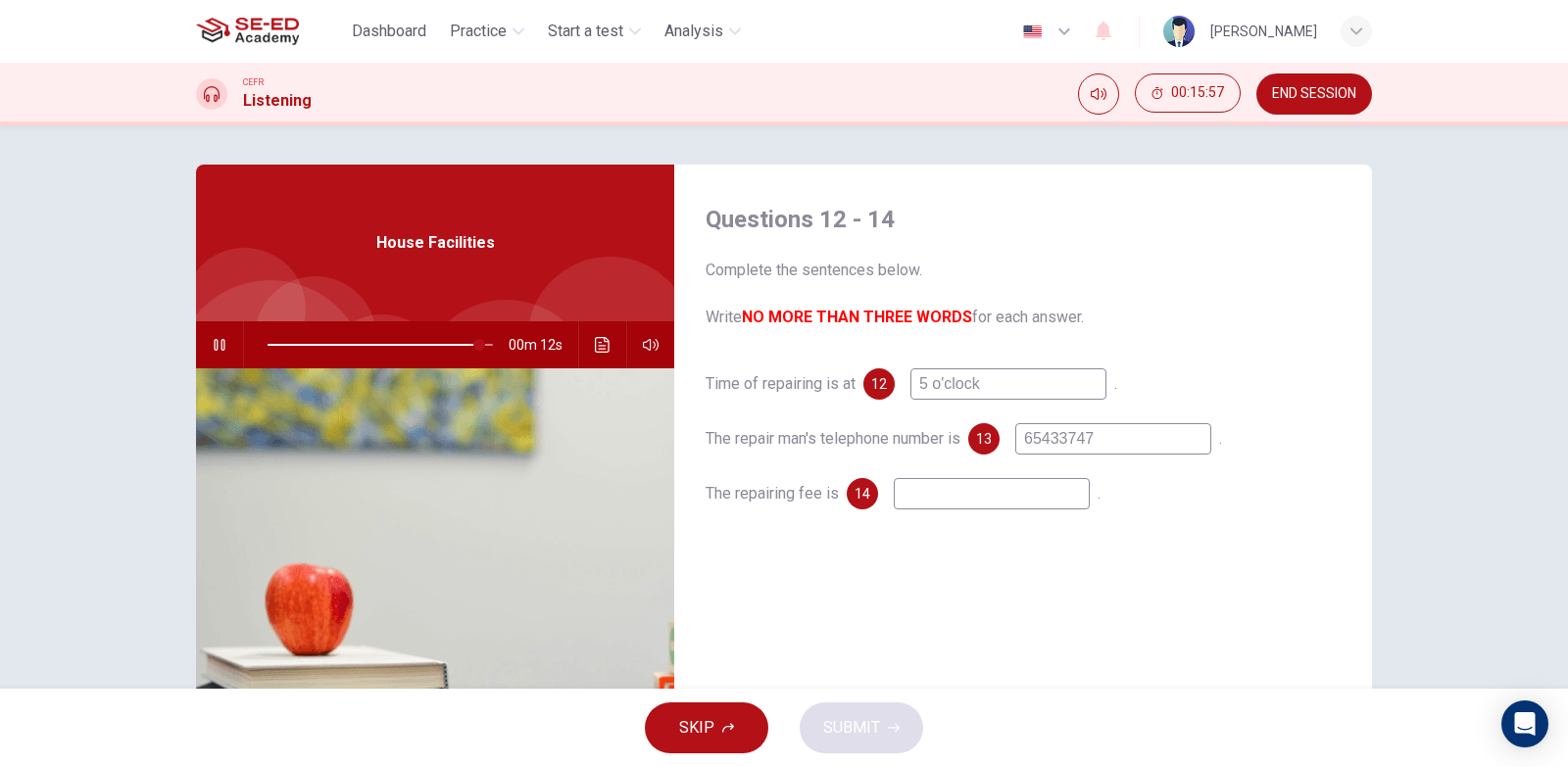 click at bounding box center (992, 494) 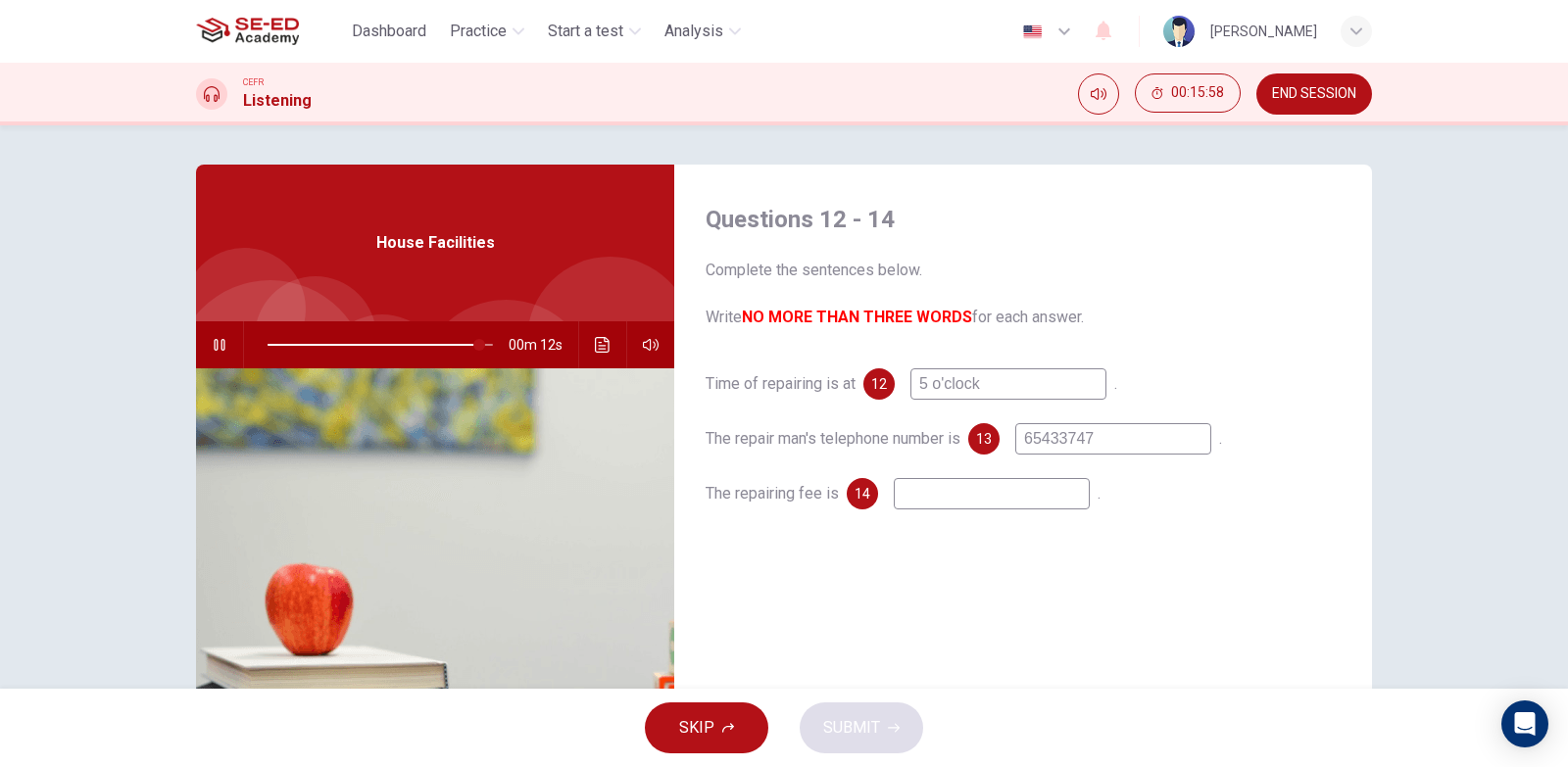 type on "94" 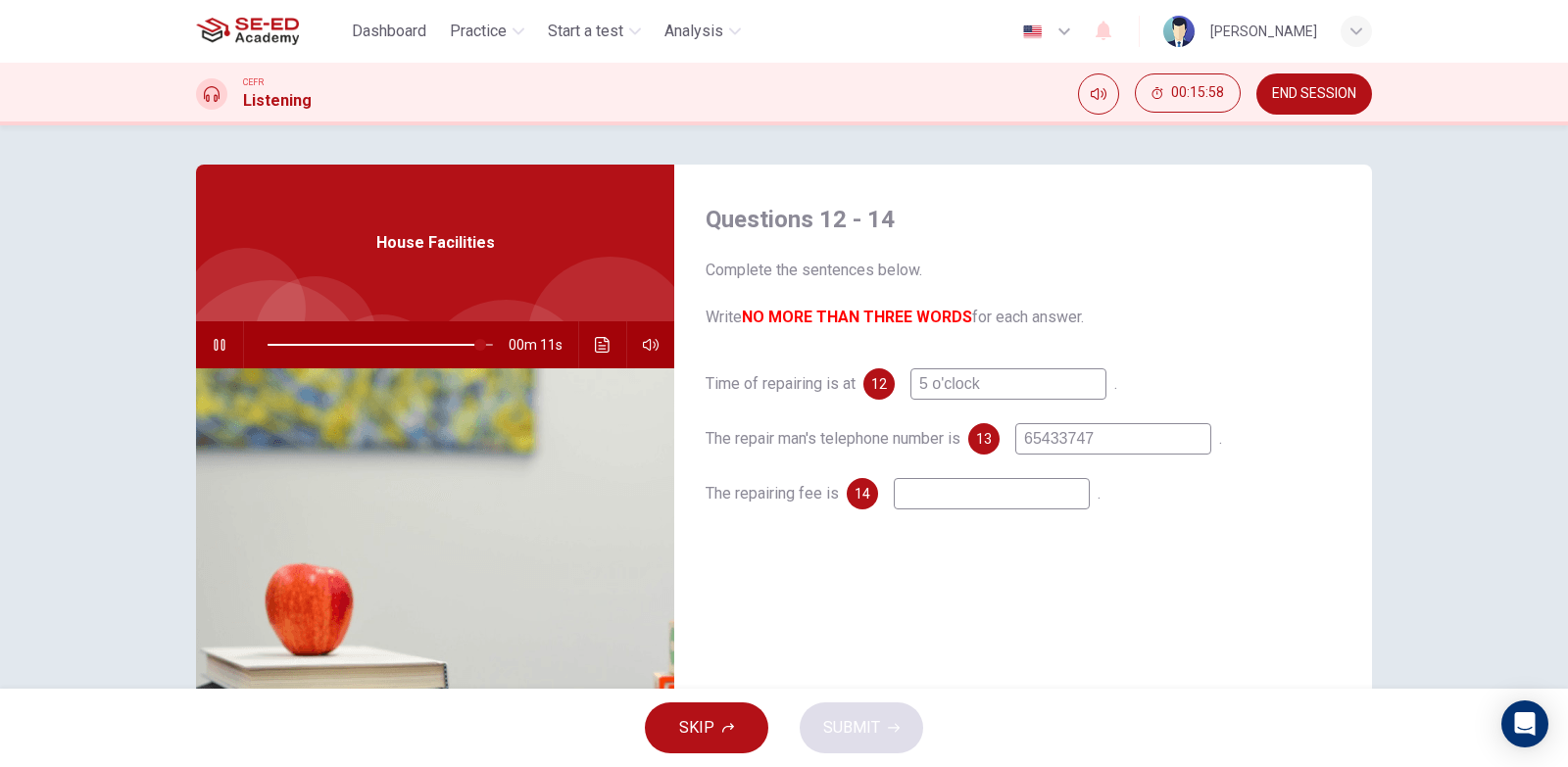 type on "5" 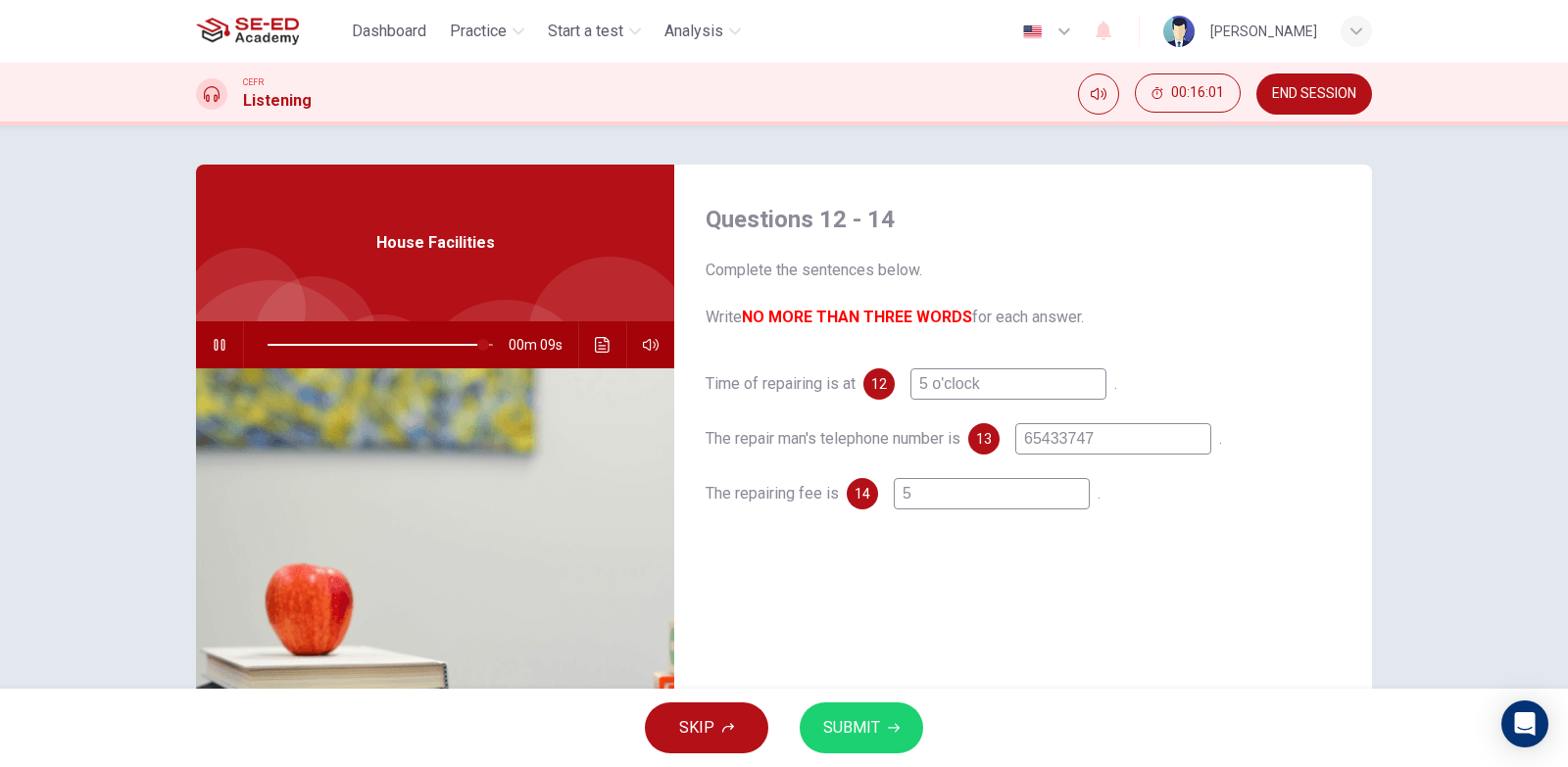 type on "96" 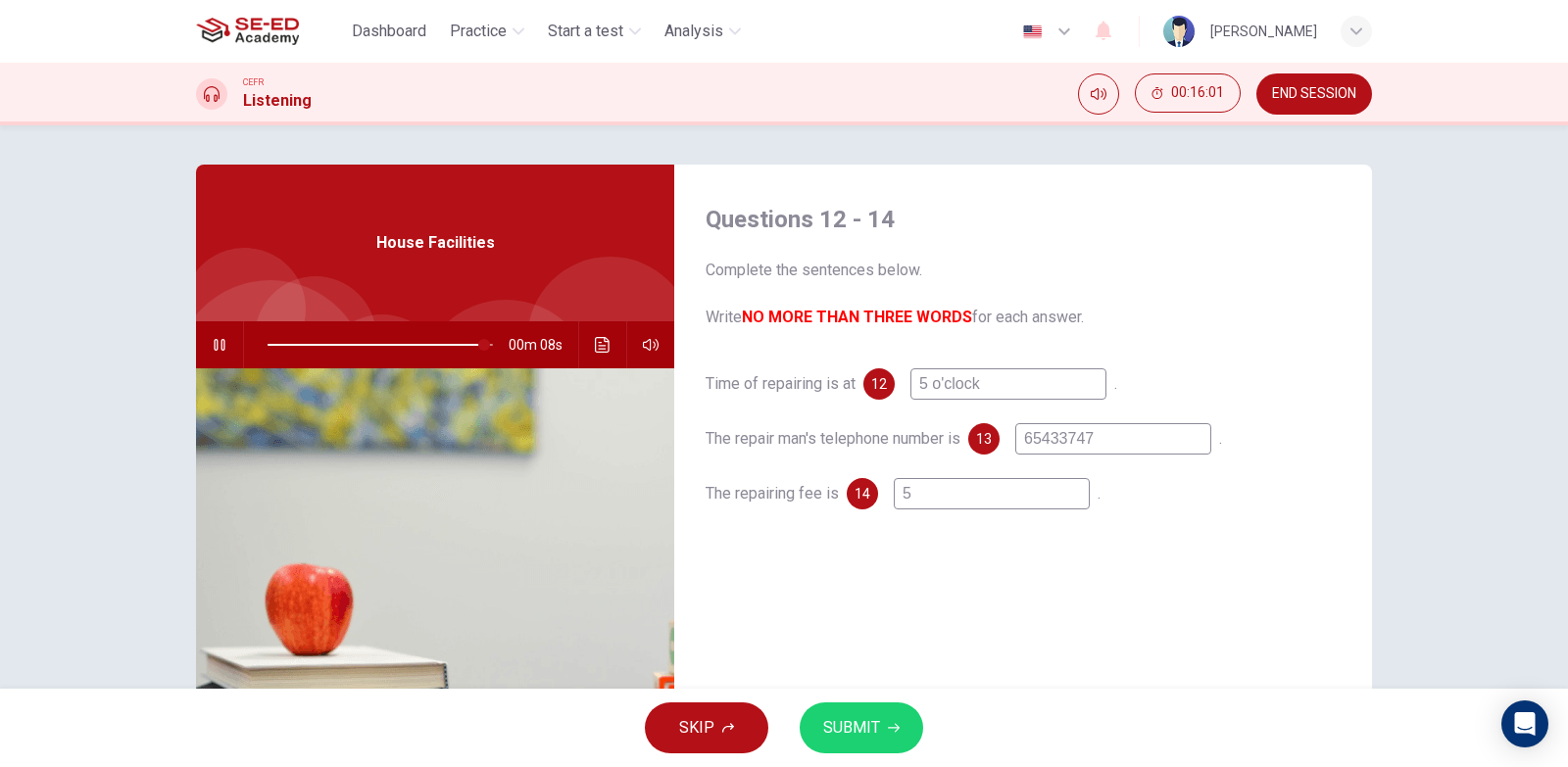 type on "5" 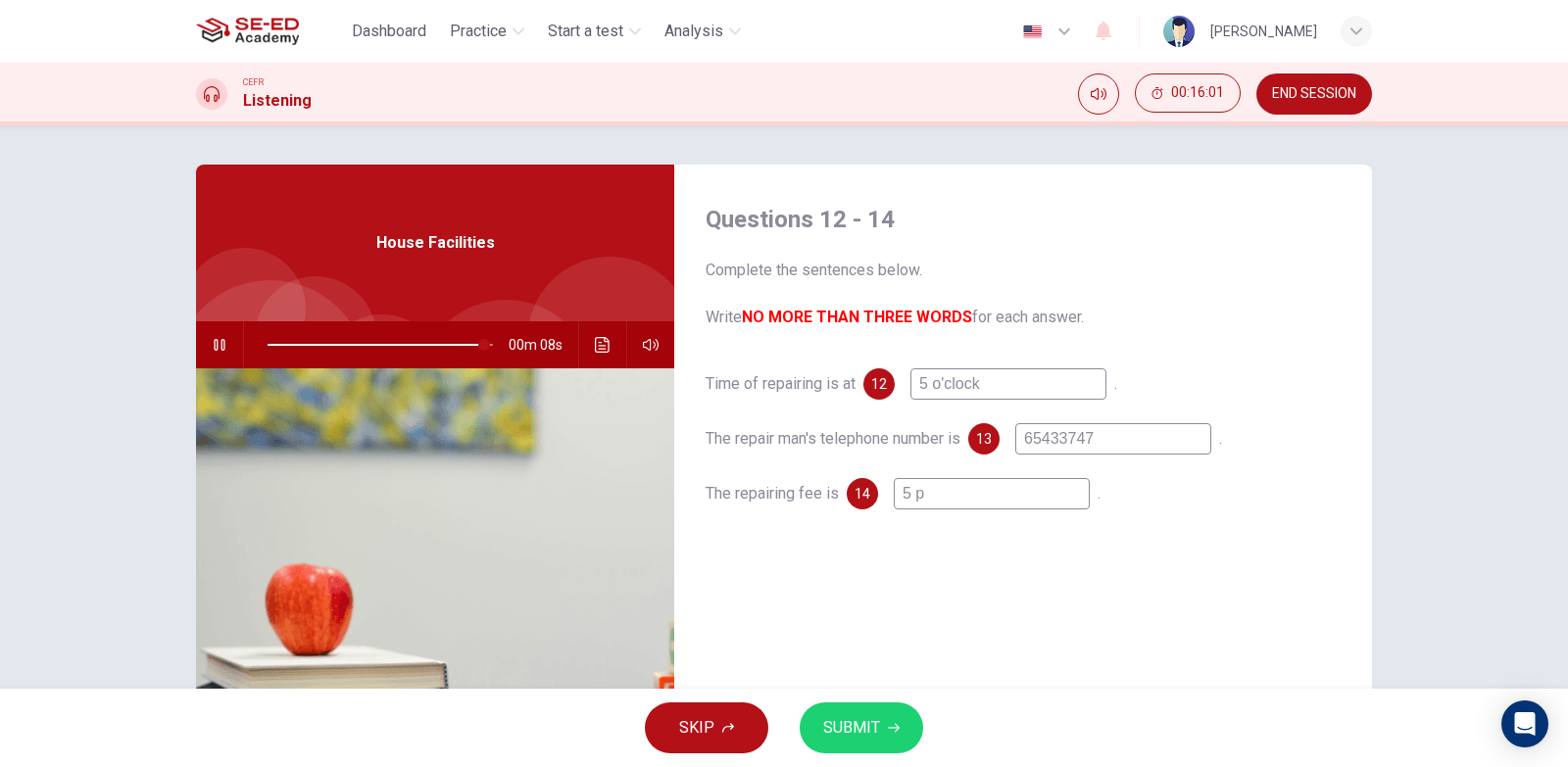 type on "96" 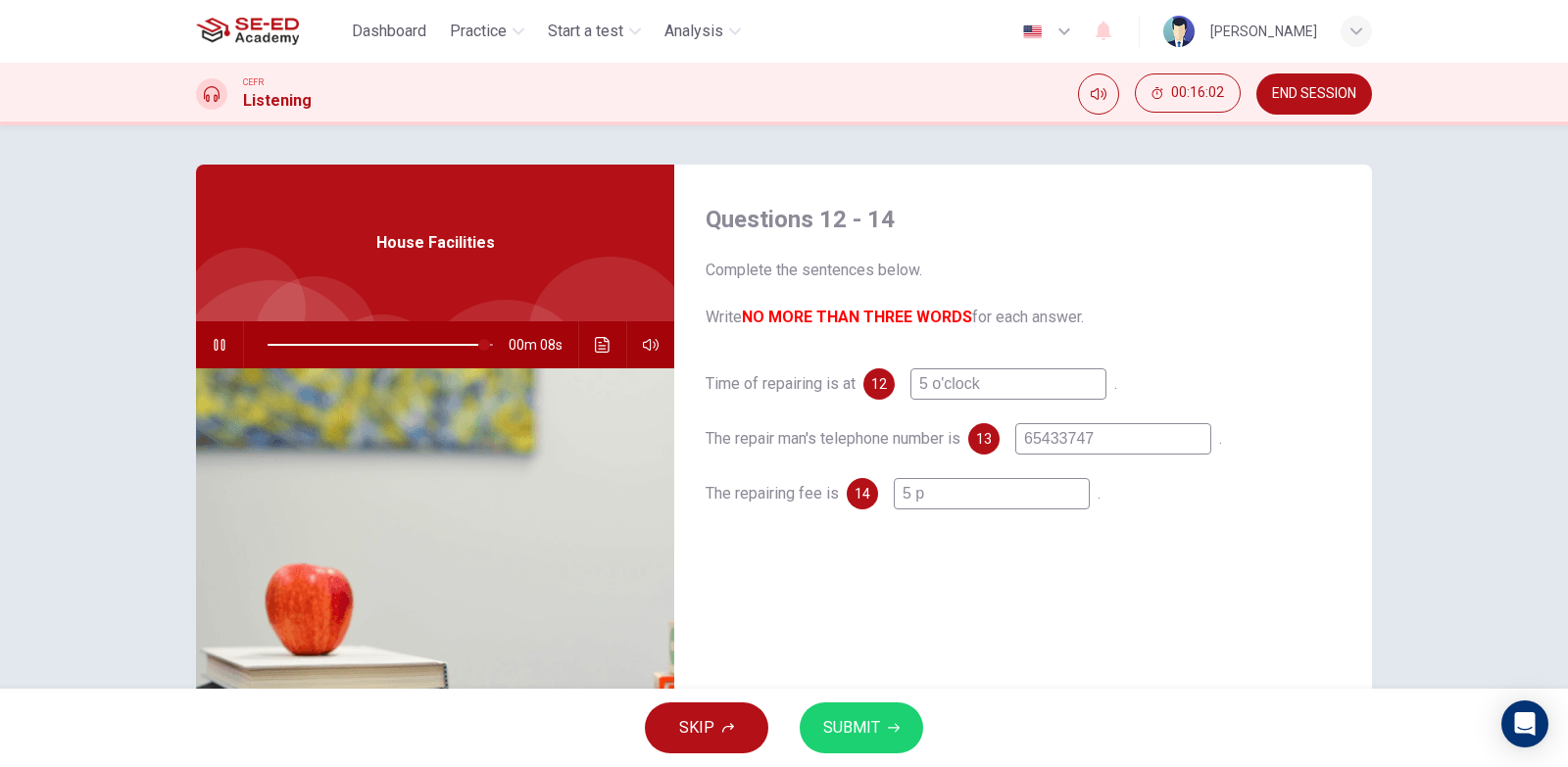 type on "5 po" 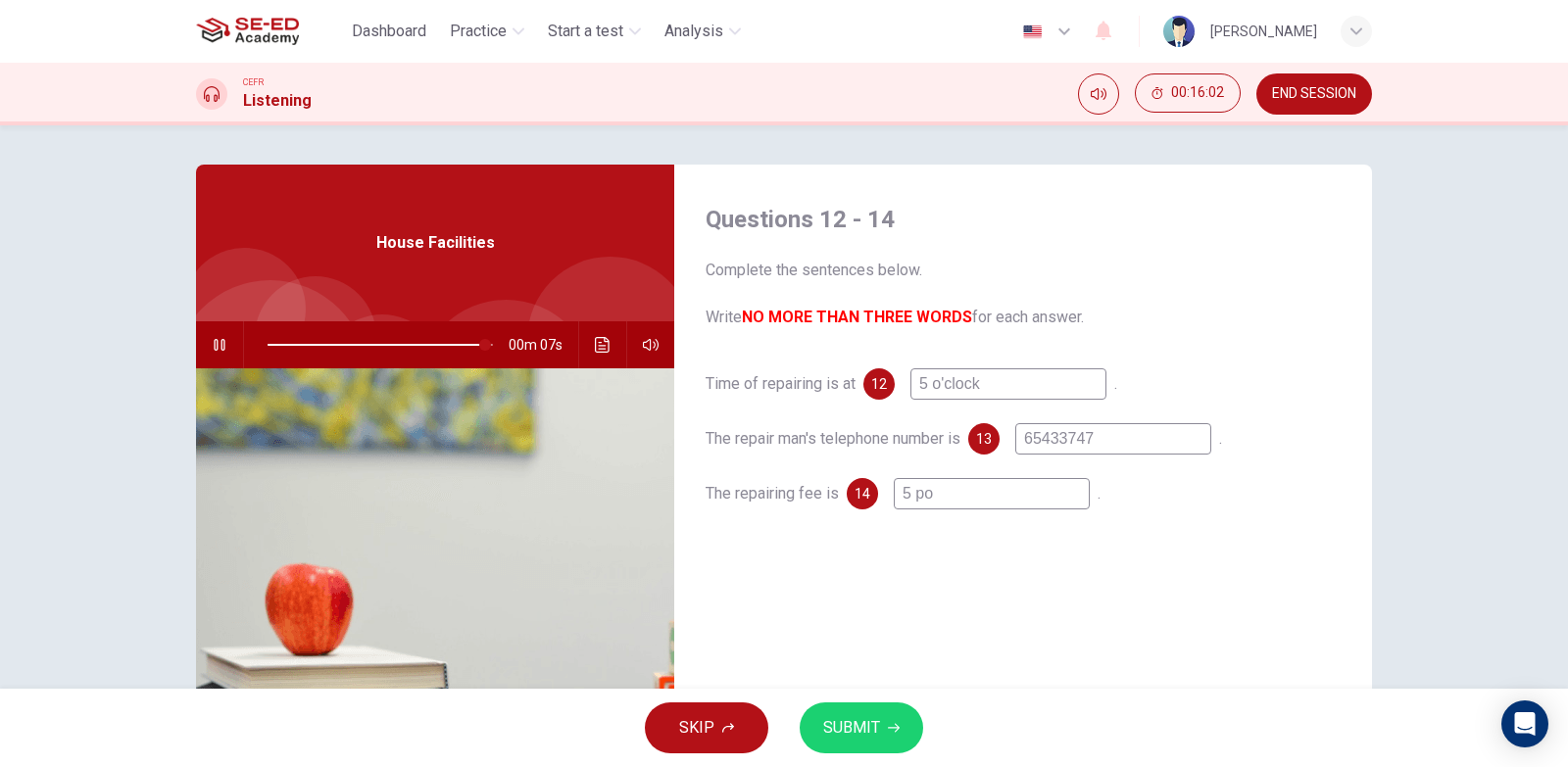type on "96" 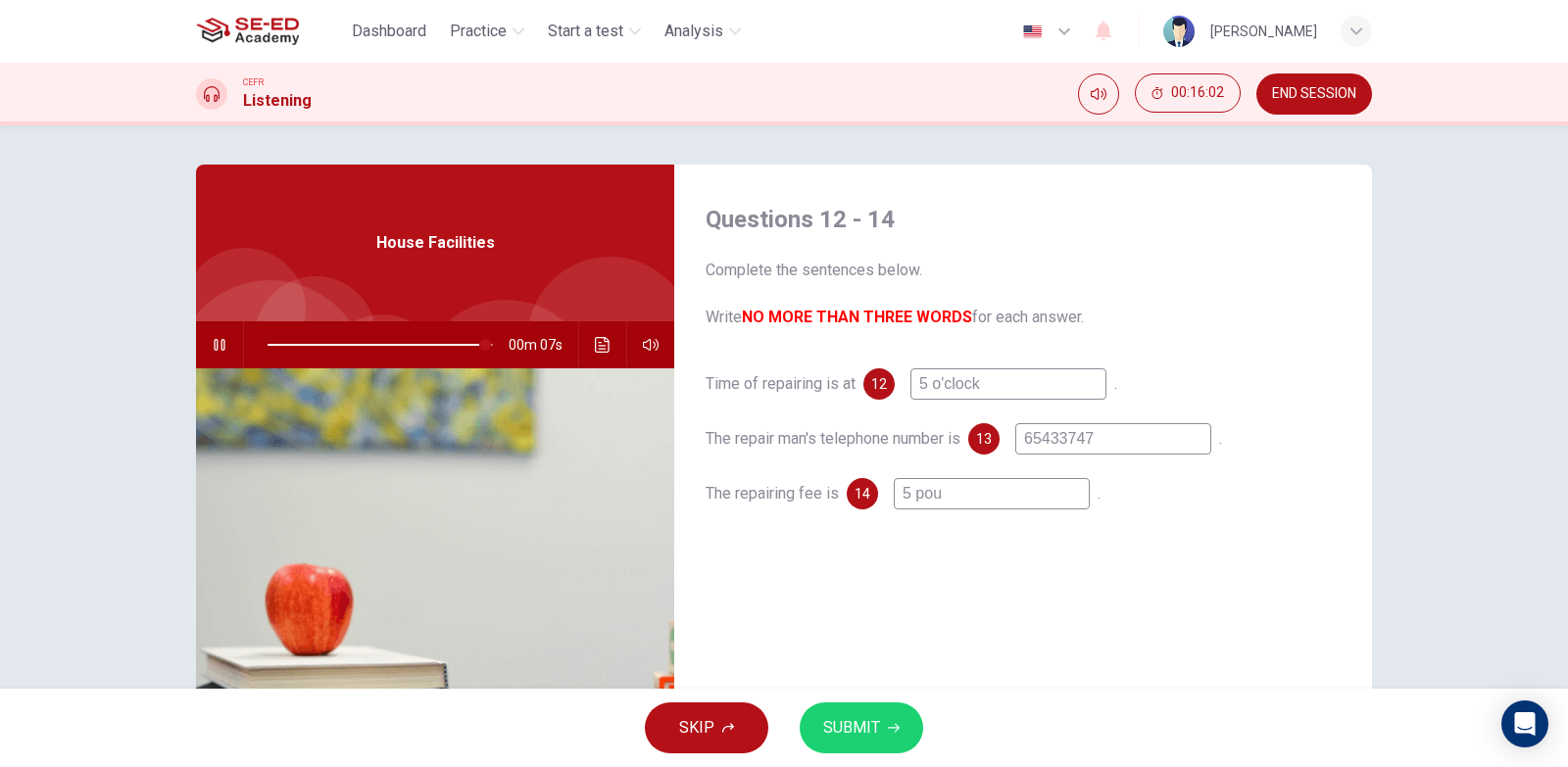 type on "5 poun" 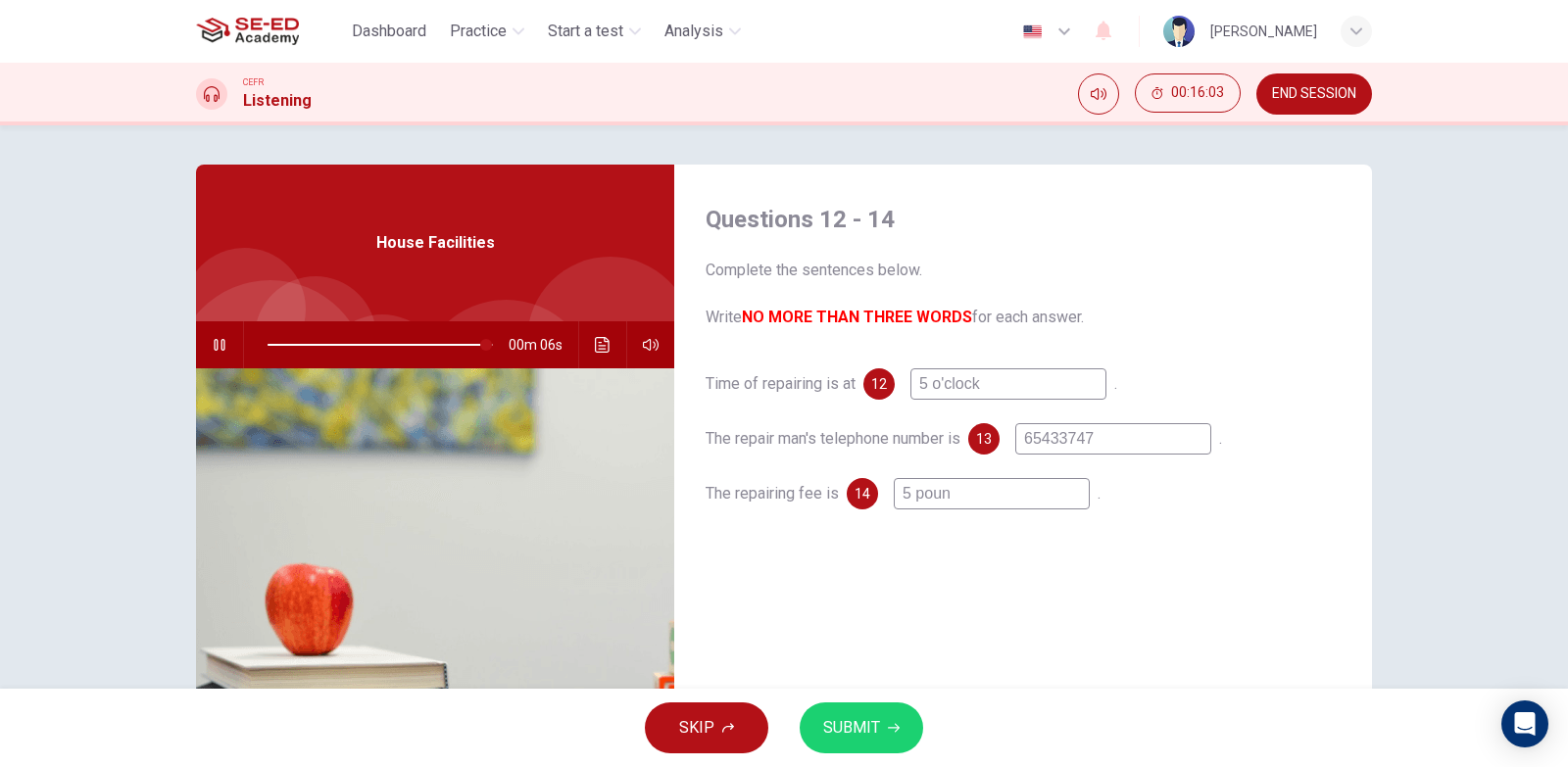 type on "97" 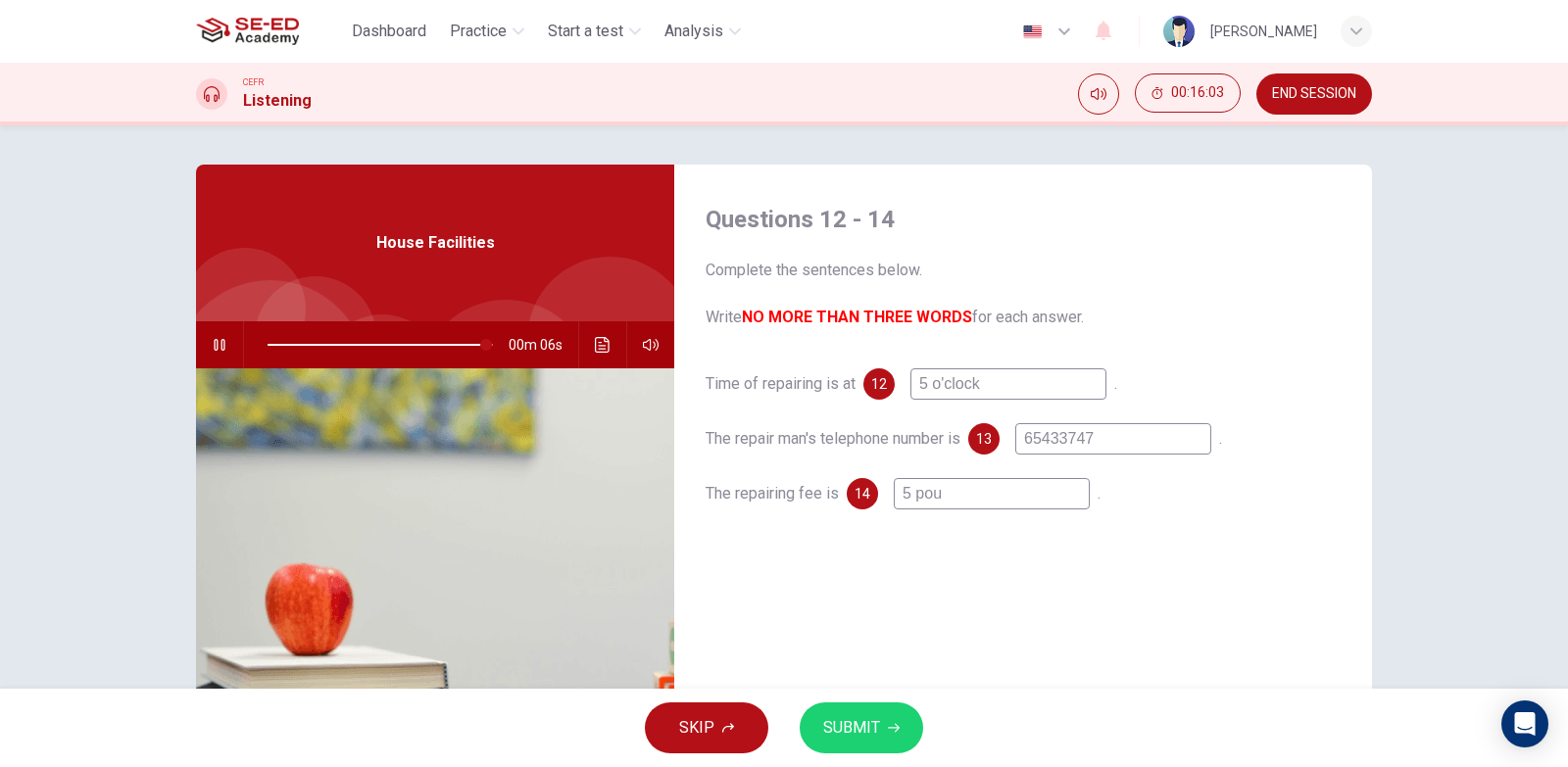 type on "5 po" 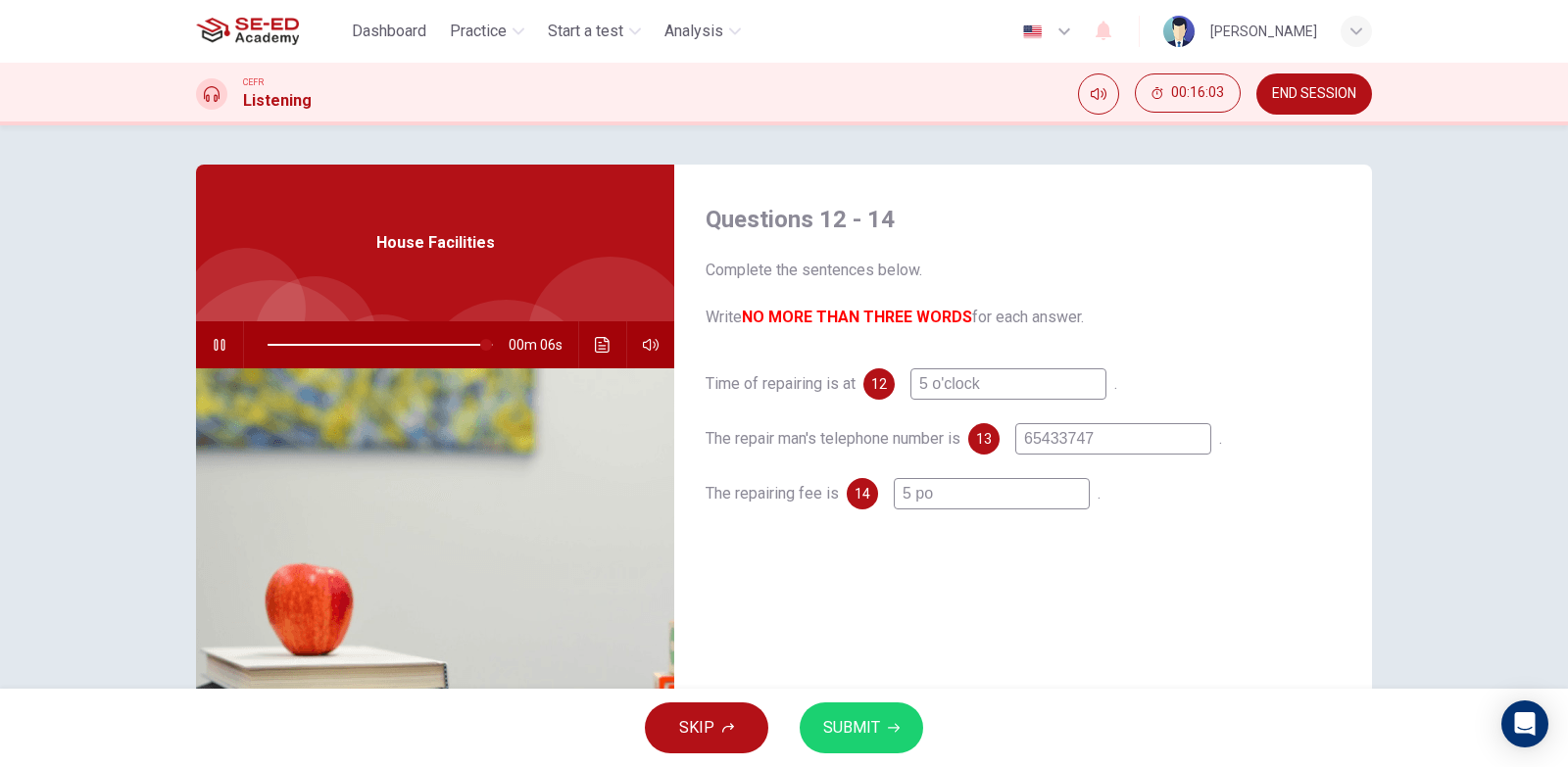 type on "97" 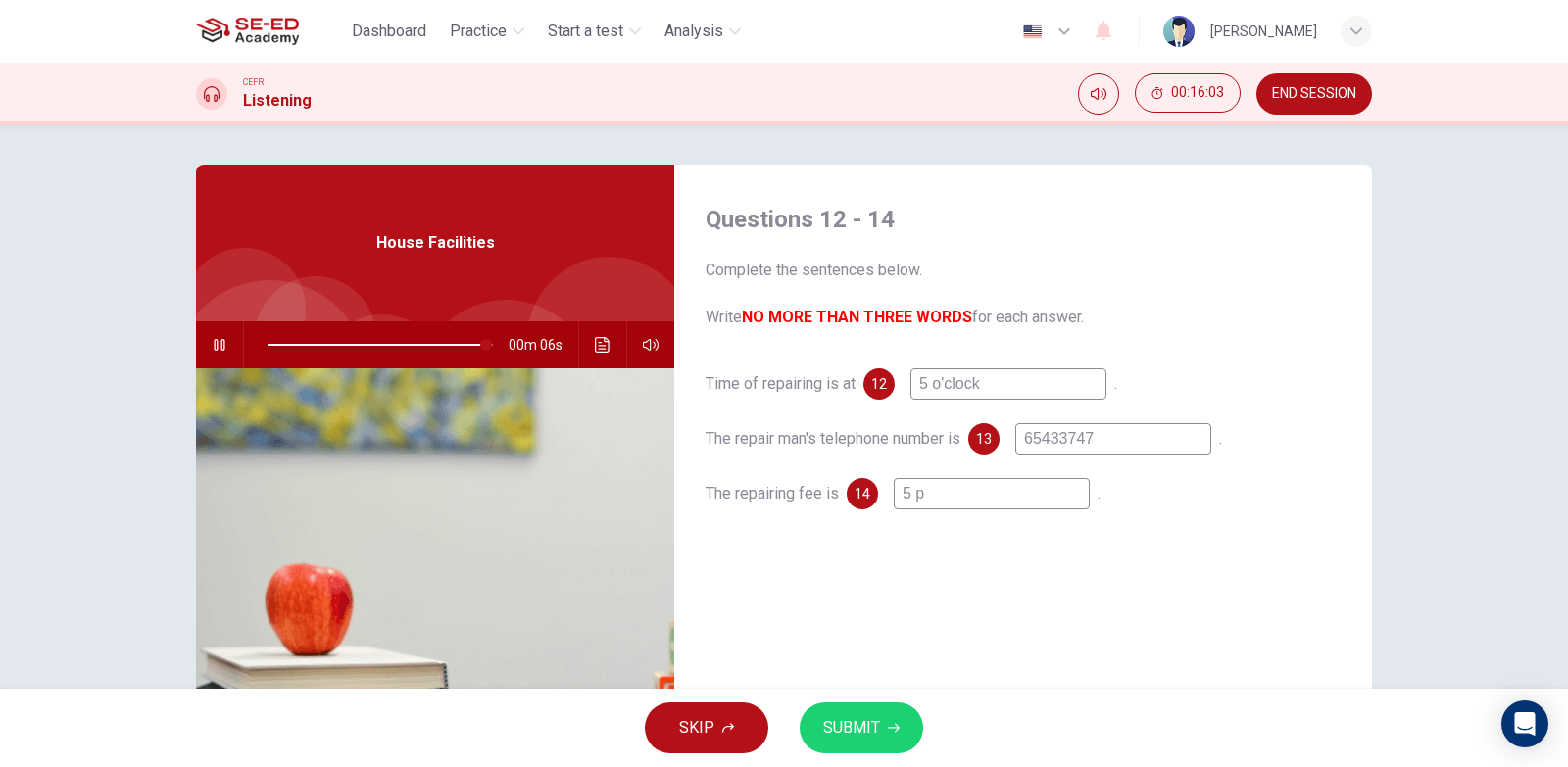 type on "97" 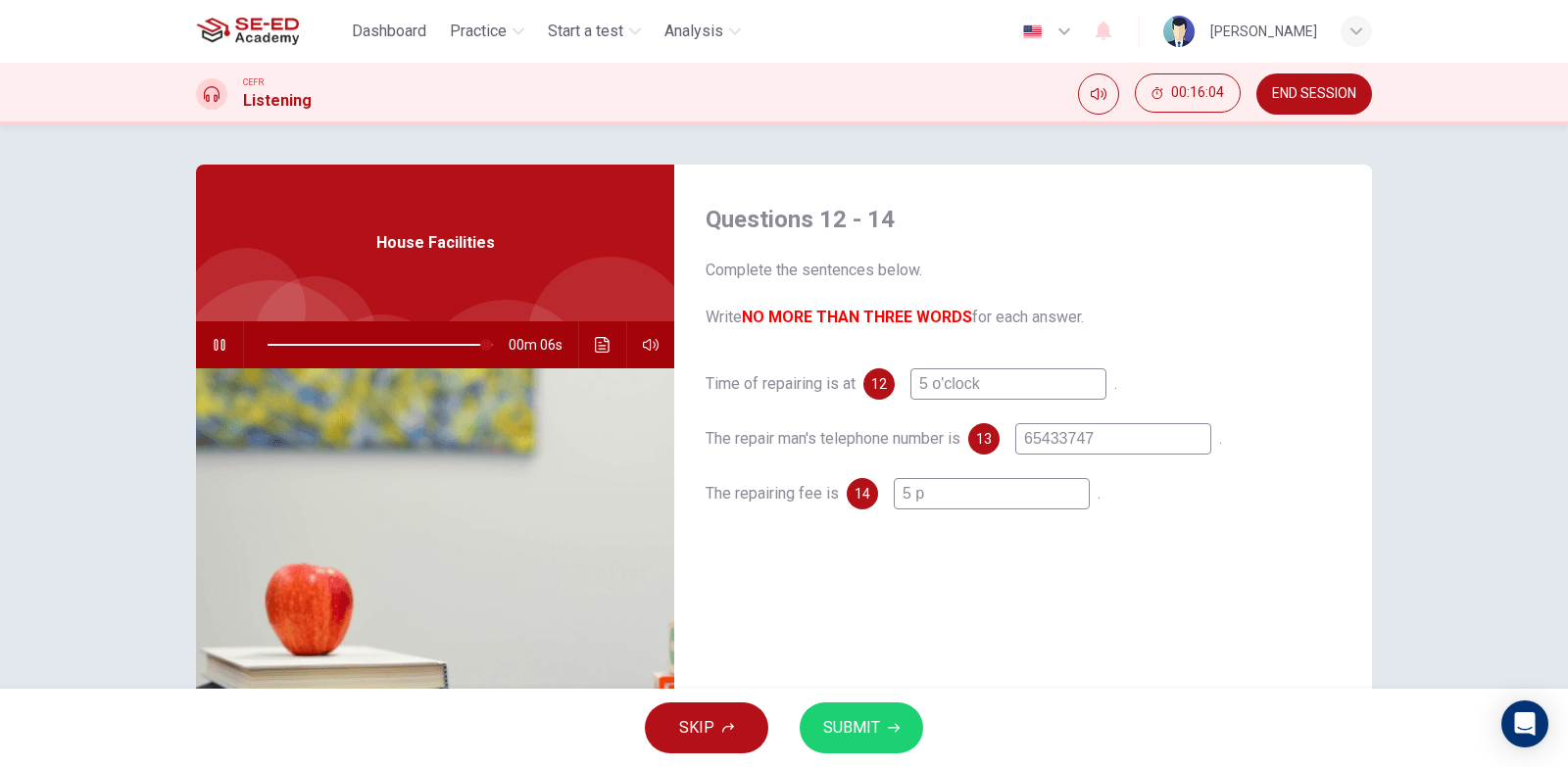 type on "5" 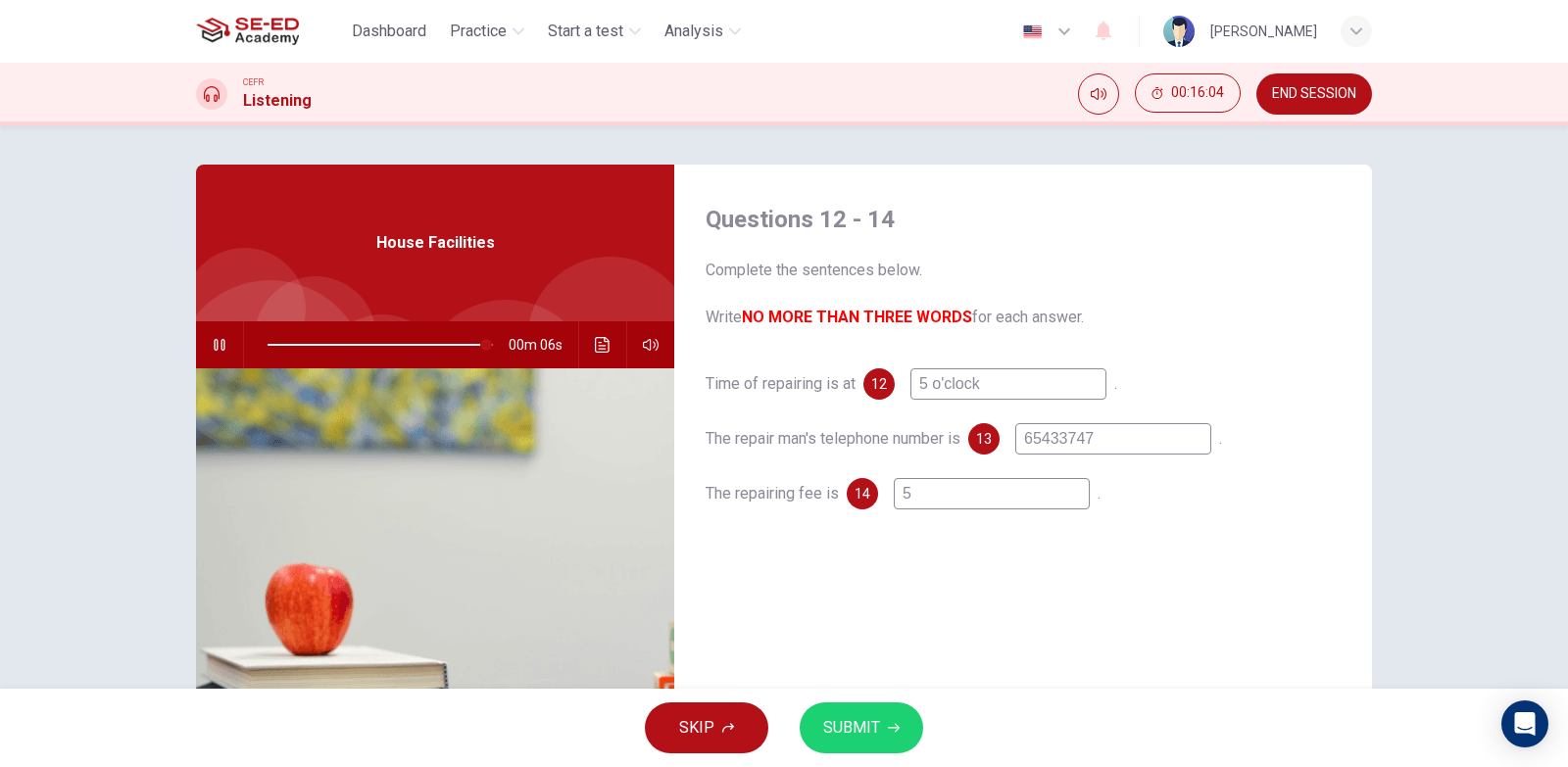 type on "97" 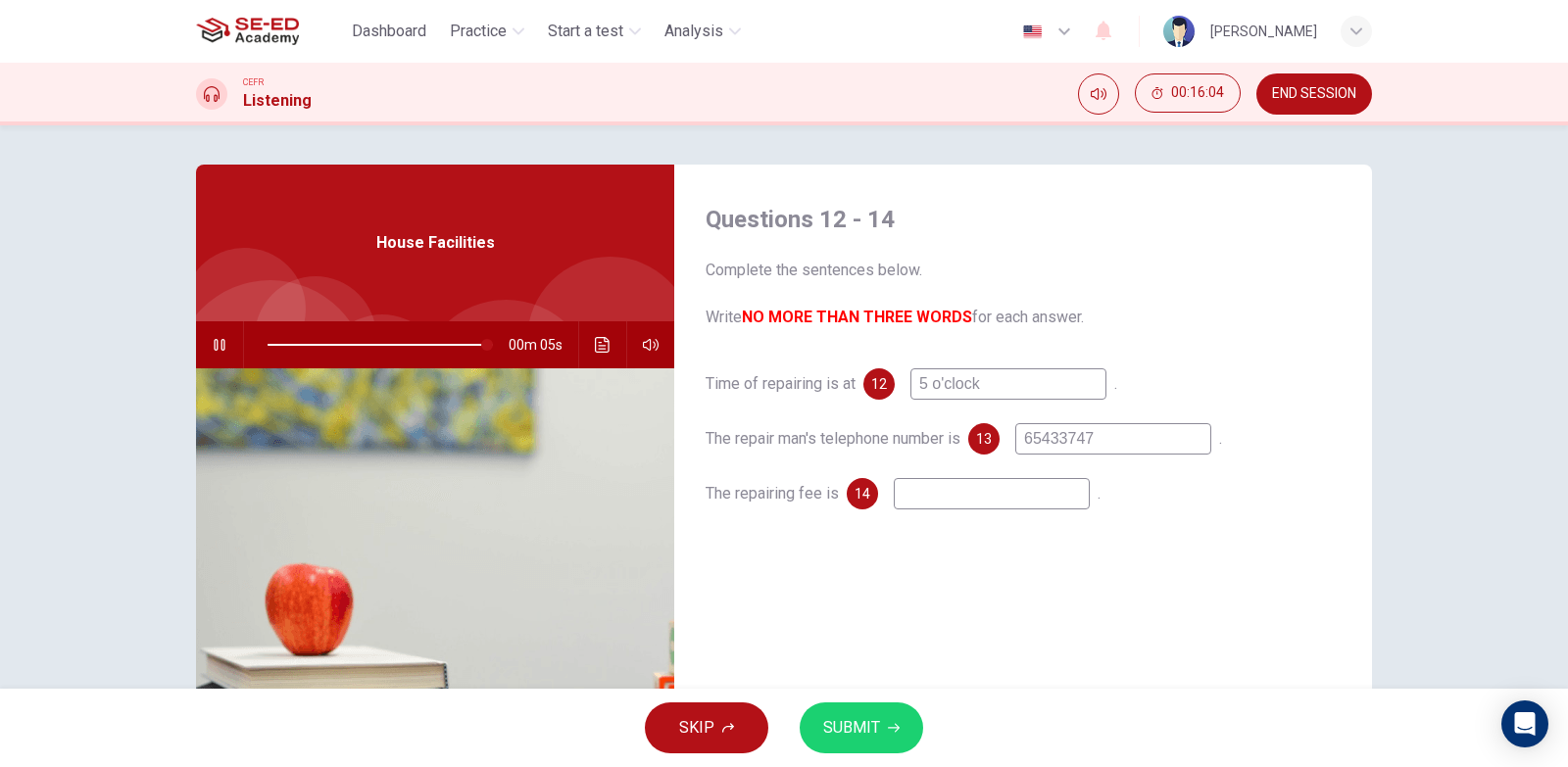 type on "97" 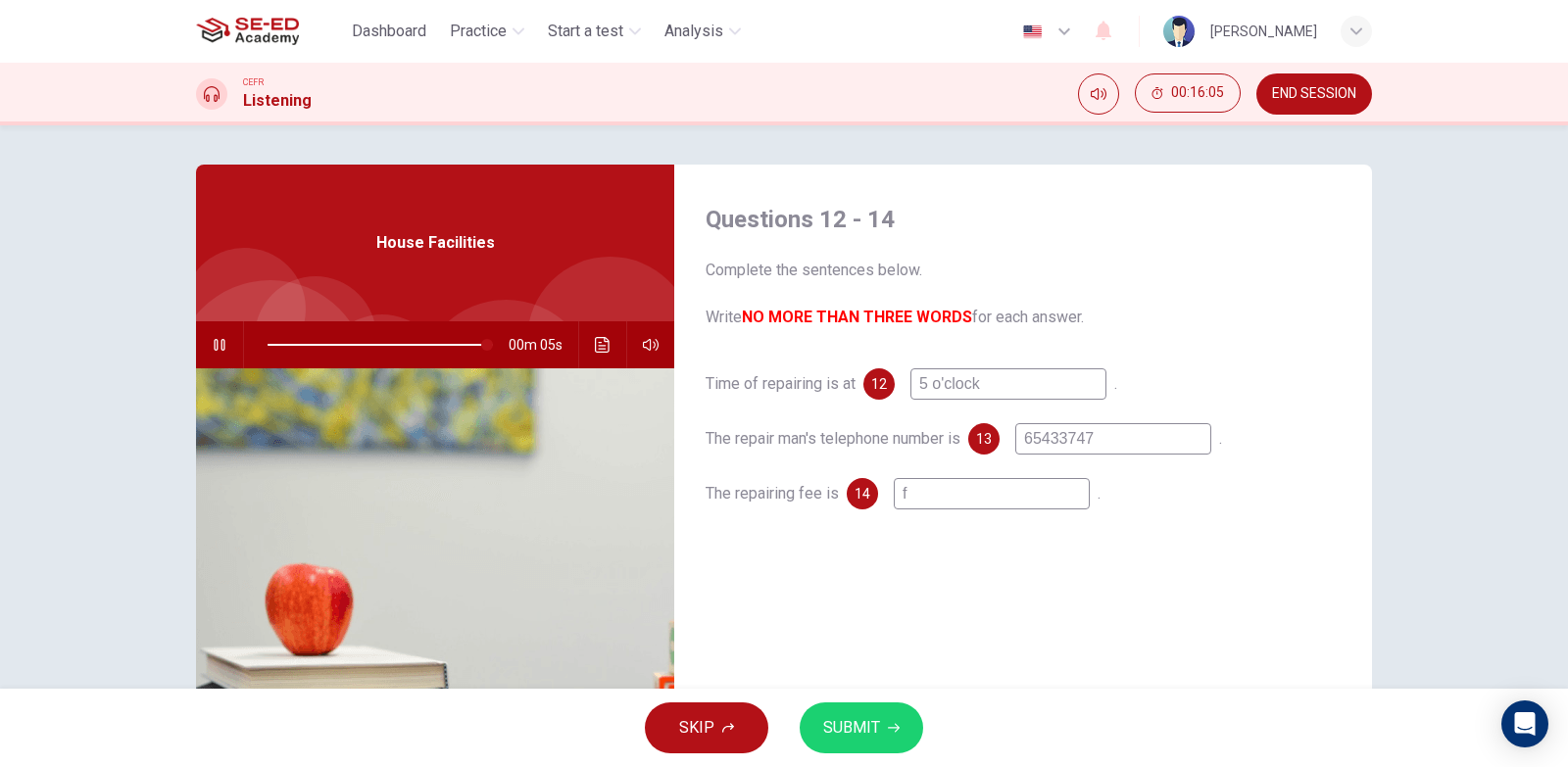 type on "98" 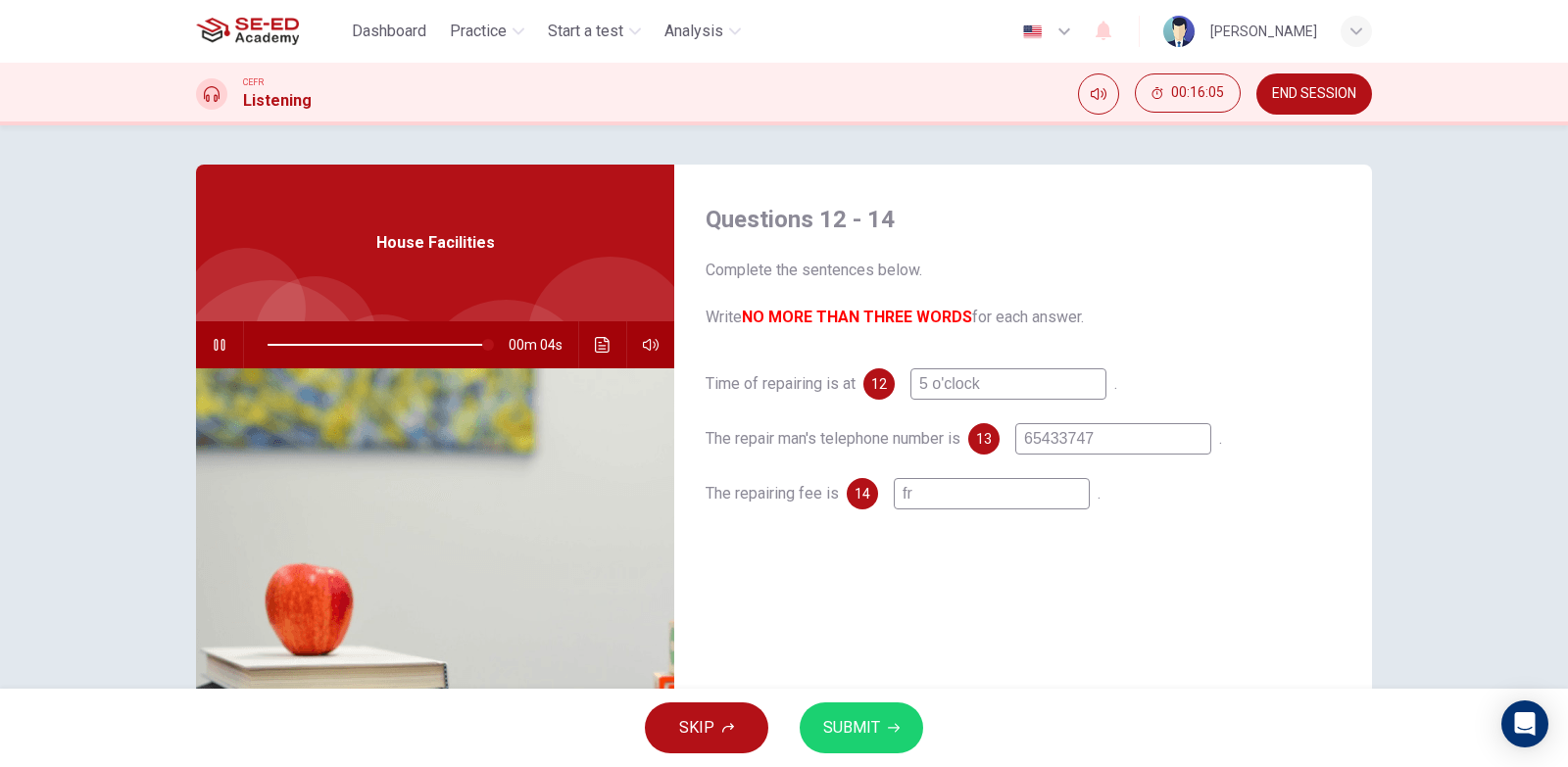 type on "98" 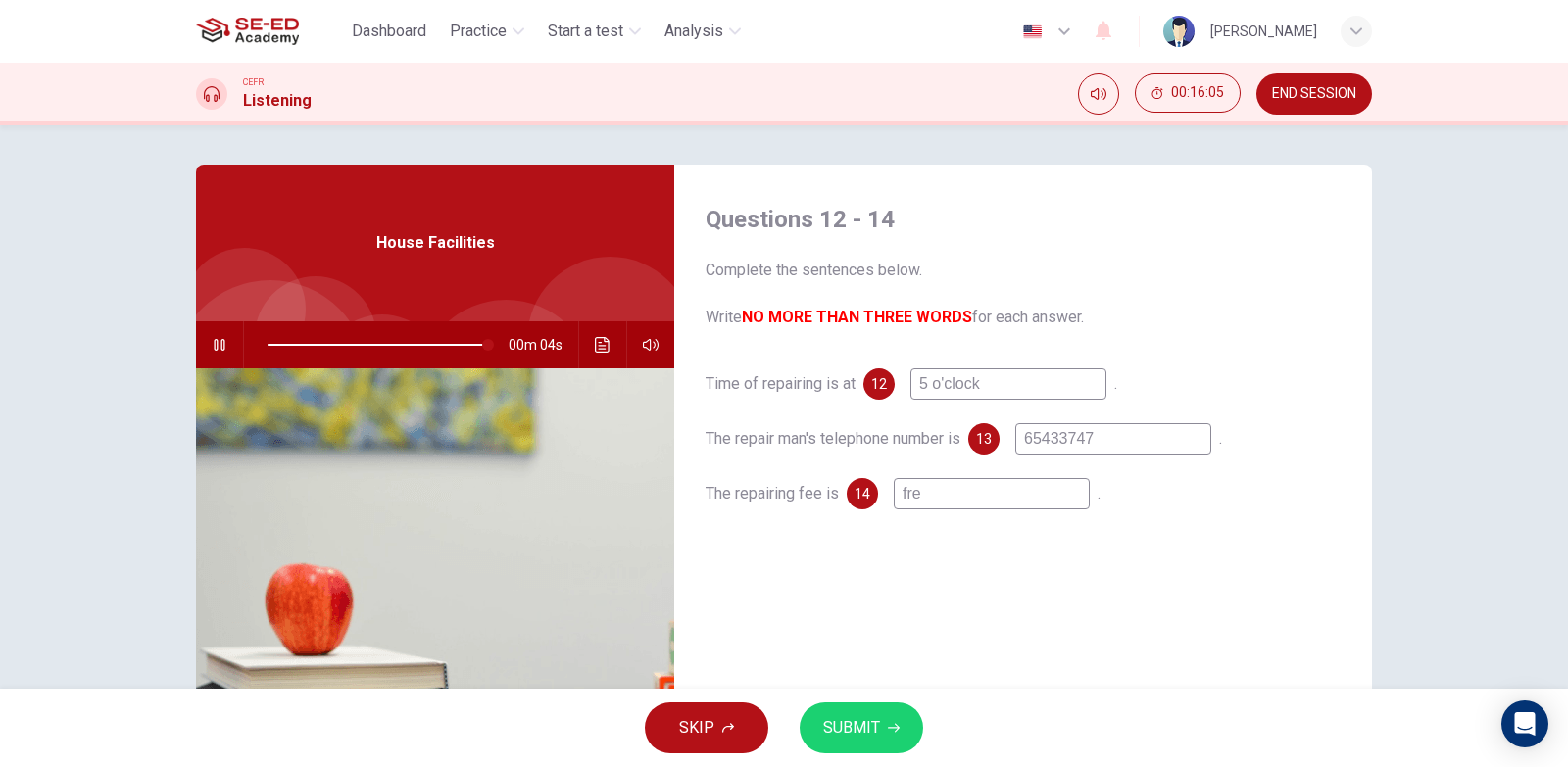 type on "free" 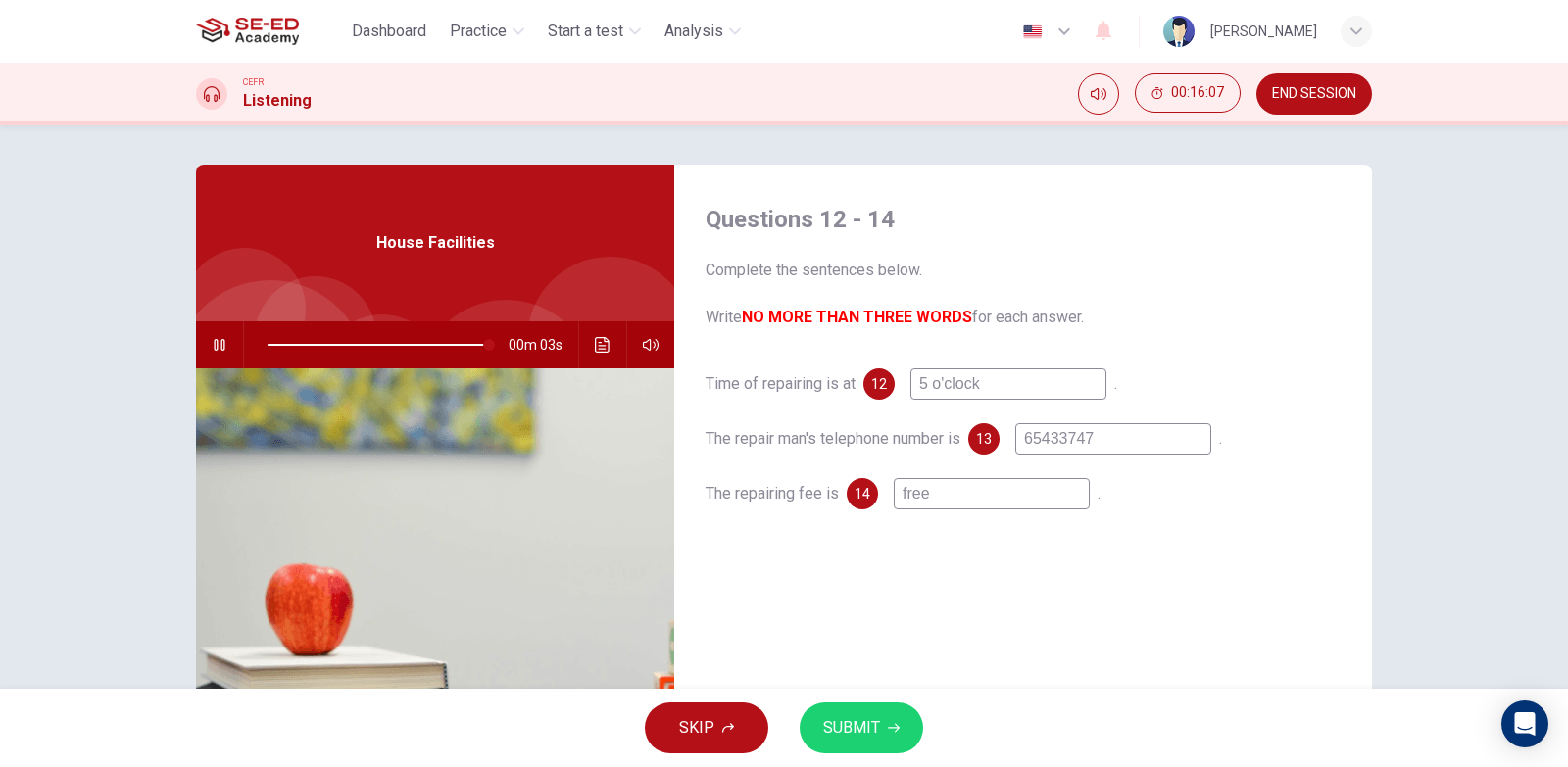 type on "99" 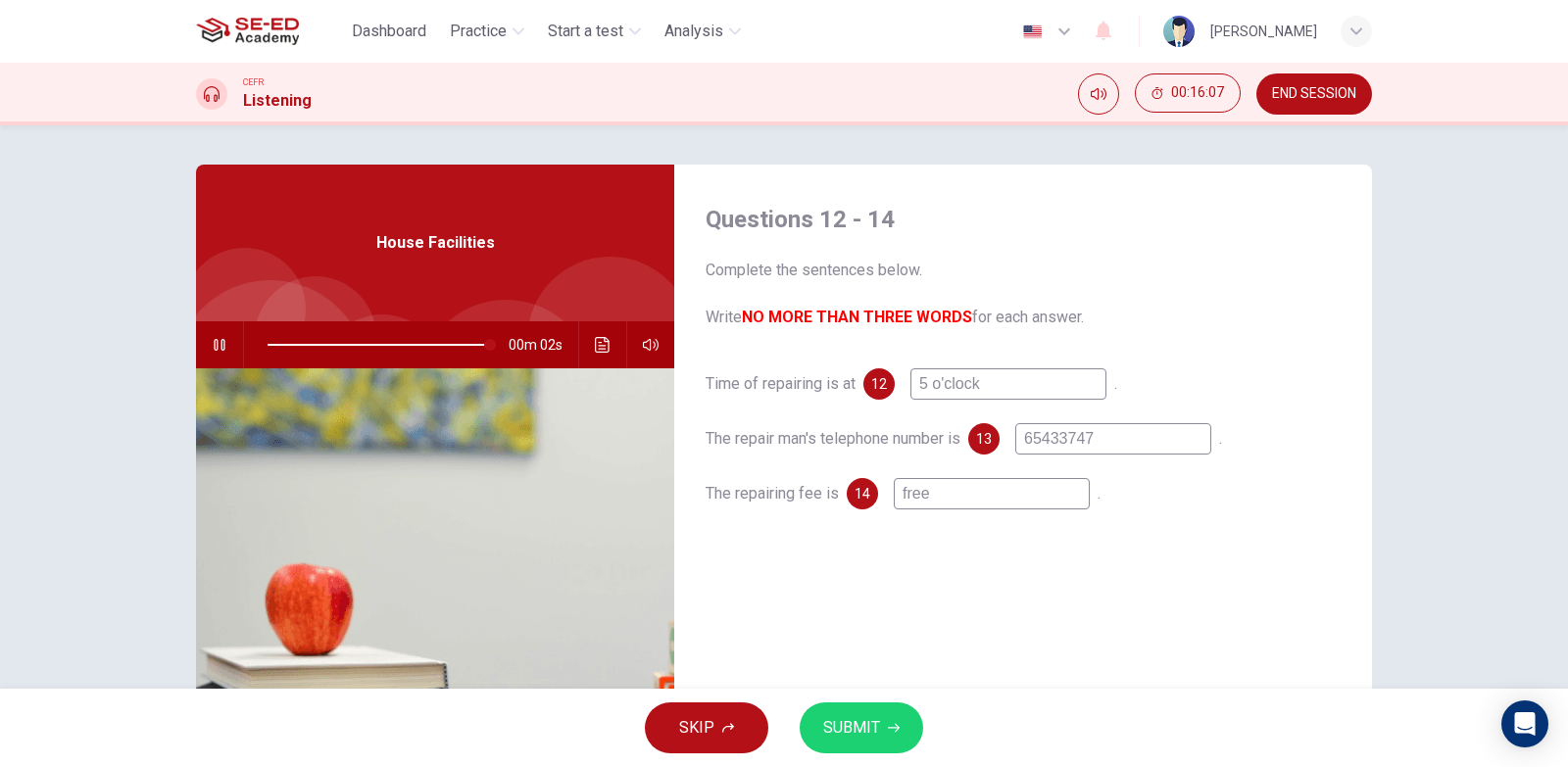 type on "free" 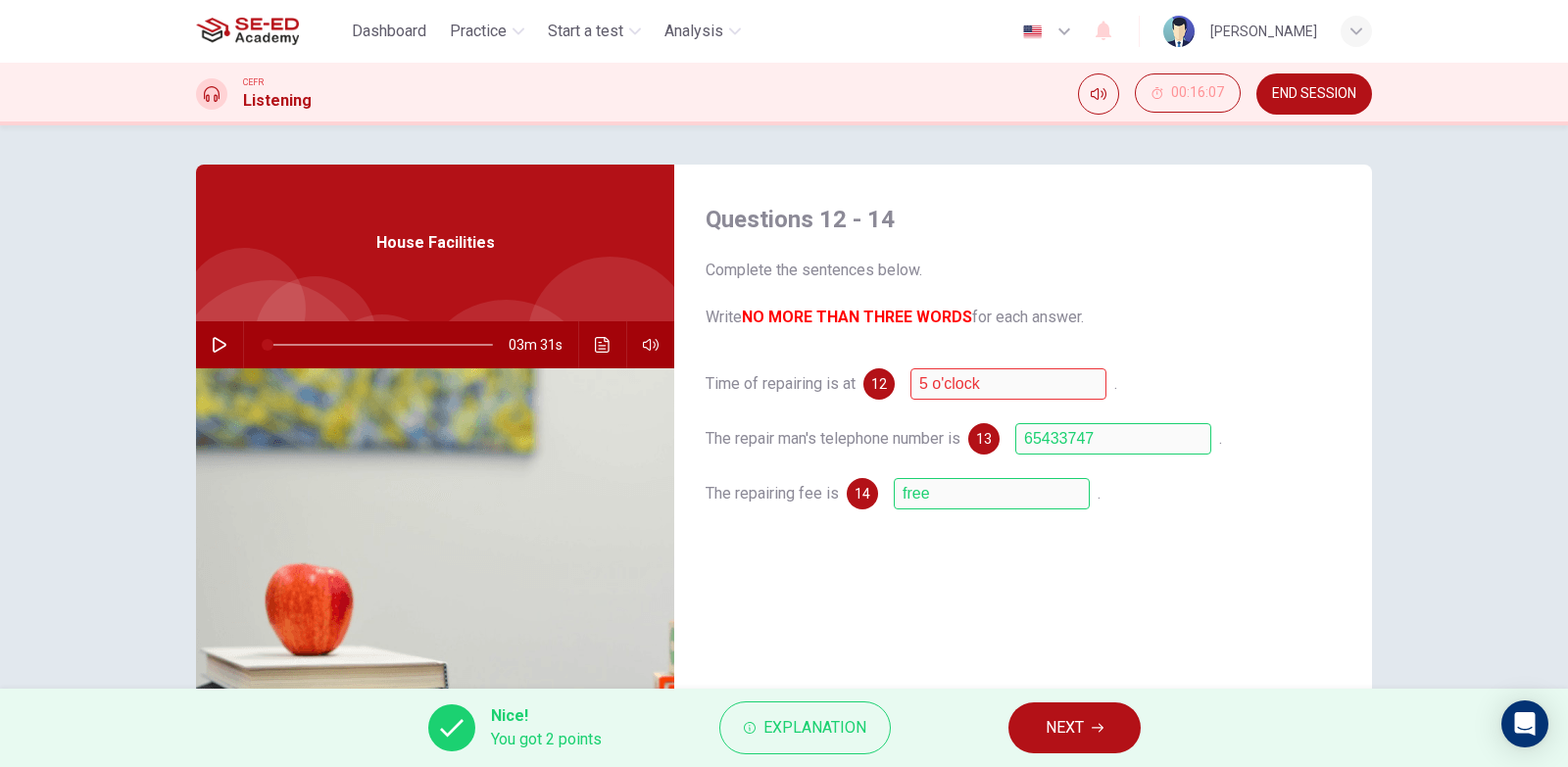 type on "0" 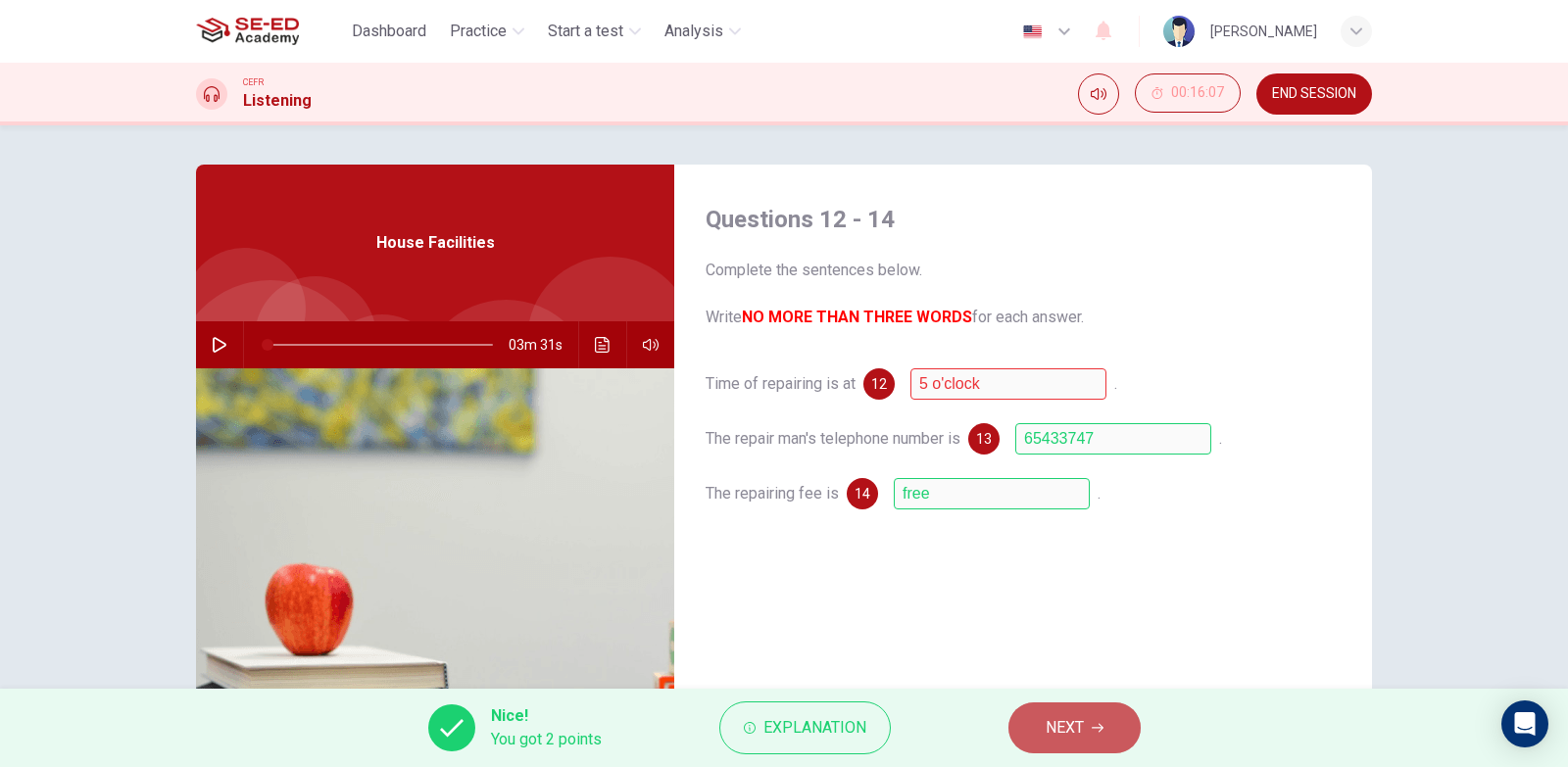 click on "NEXT" at bounding box center [1074, 728] 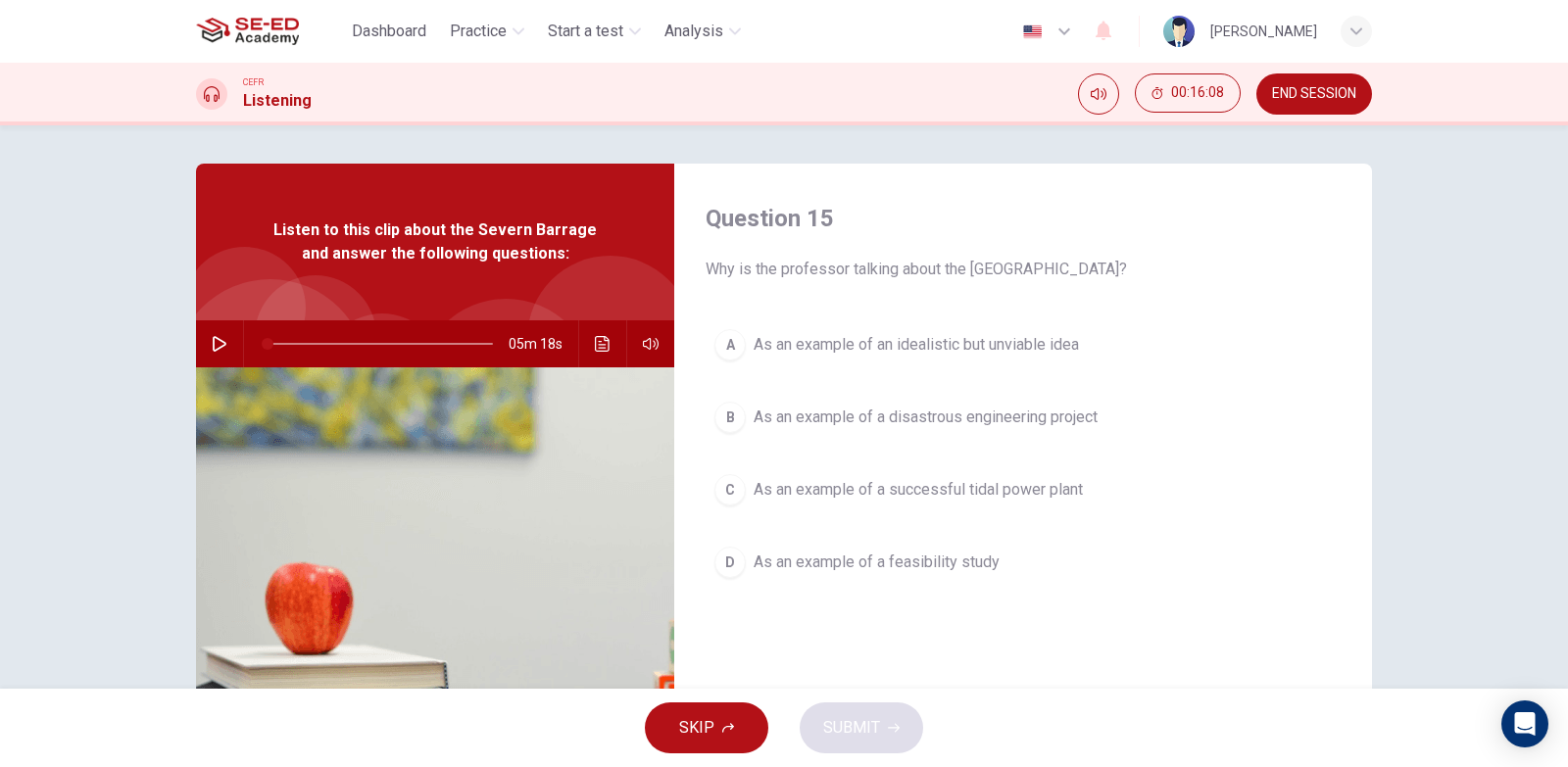 scroll, scrollTop: 0, scrollLeft: 0, axis: both 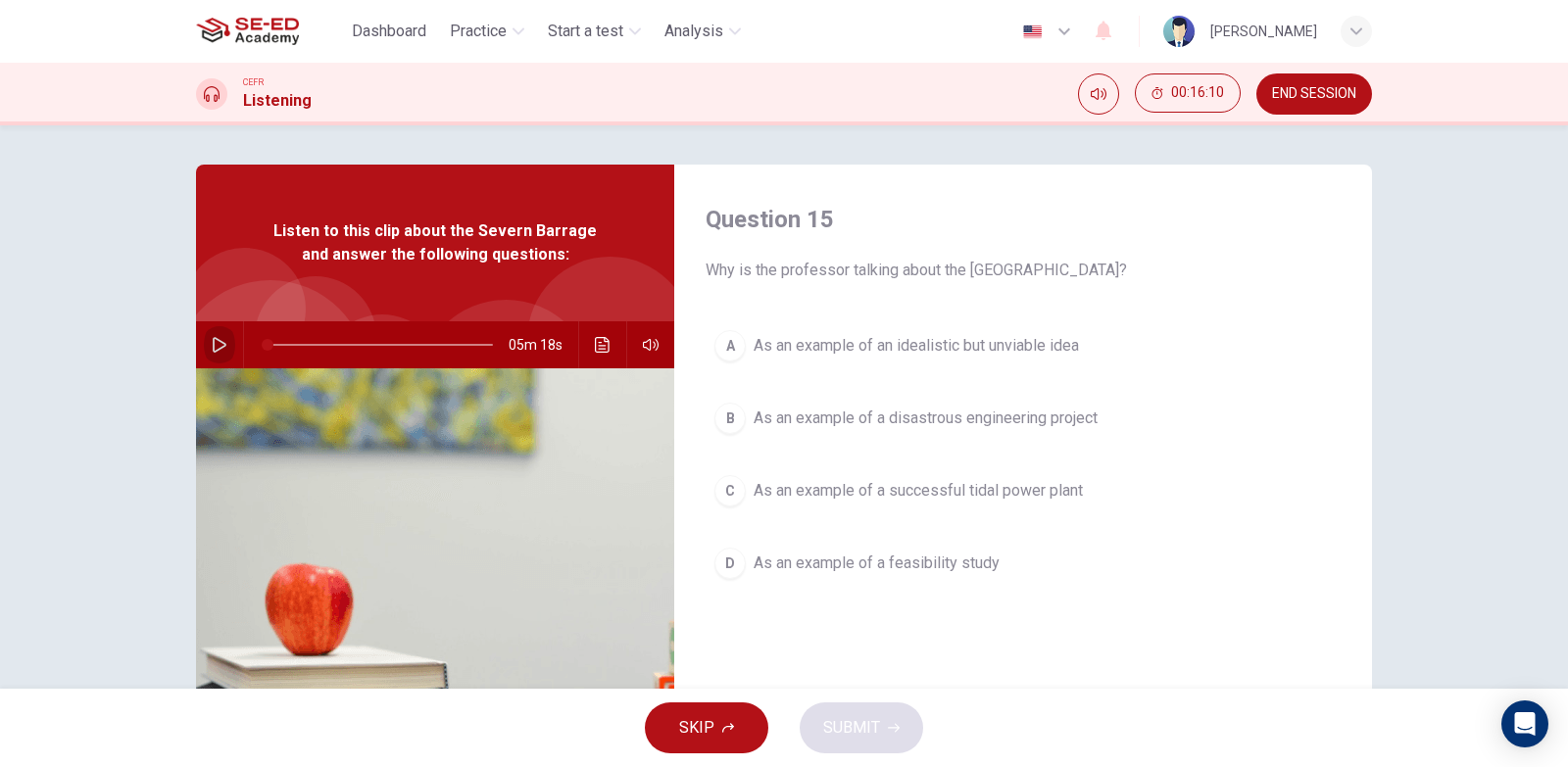 click at bounding box center [220, 345] 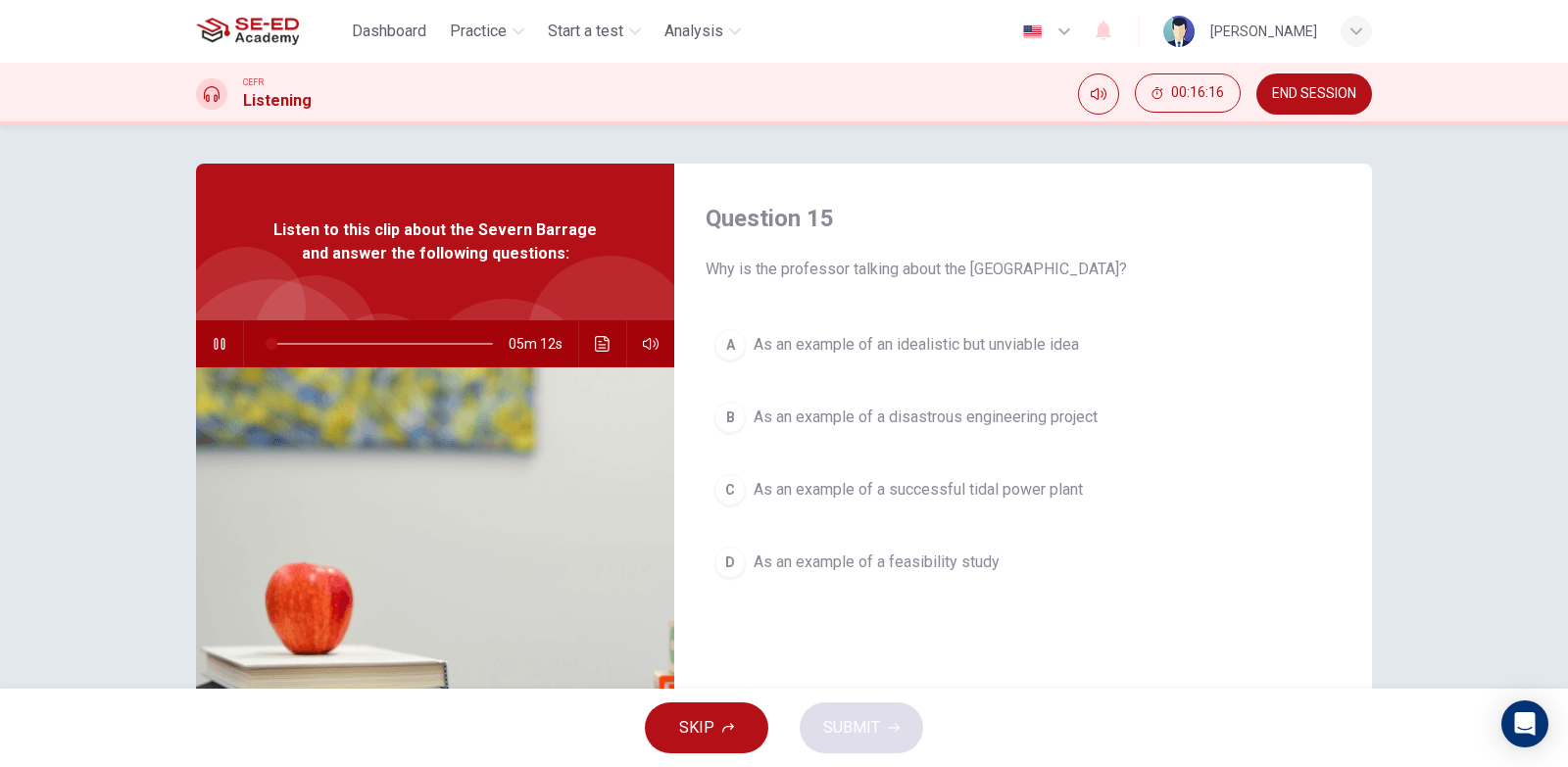scroll, scrollTop: 0, scrollLeft: 0, axis: both 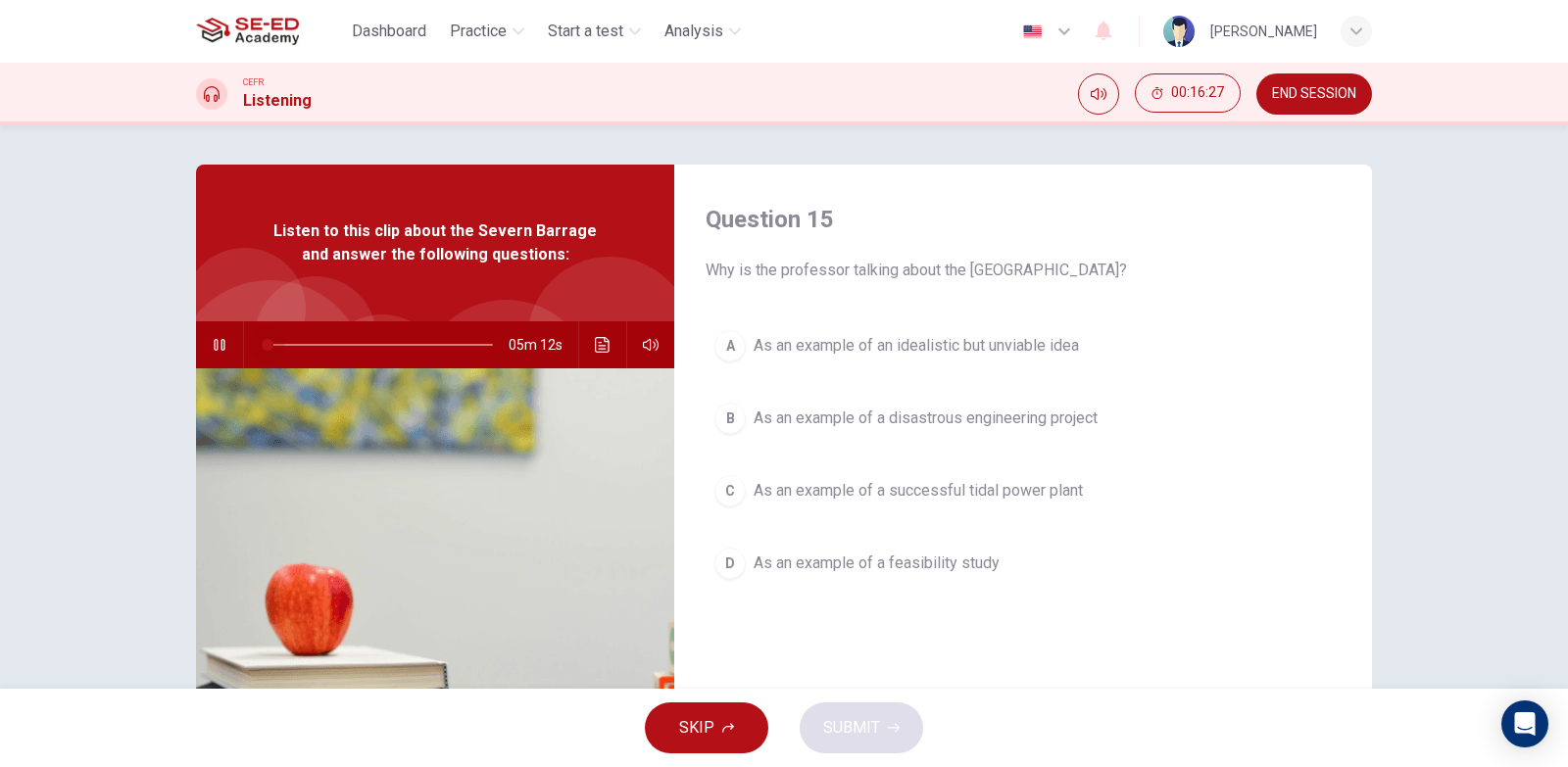 drag, startPoint x: 270, startPoint y: 338, endPoint x: 212, endPoint y: 344, distance: 58.3095 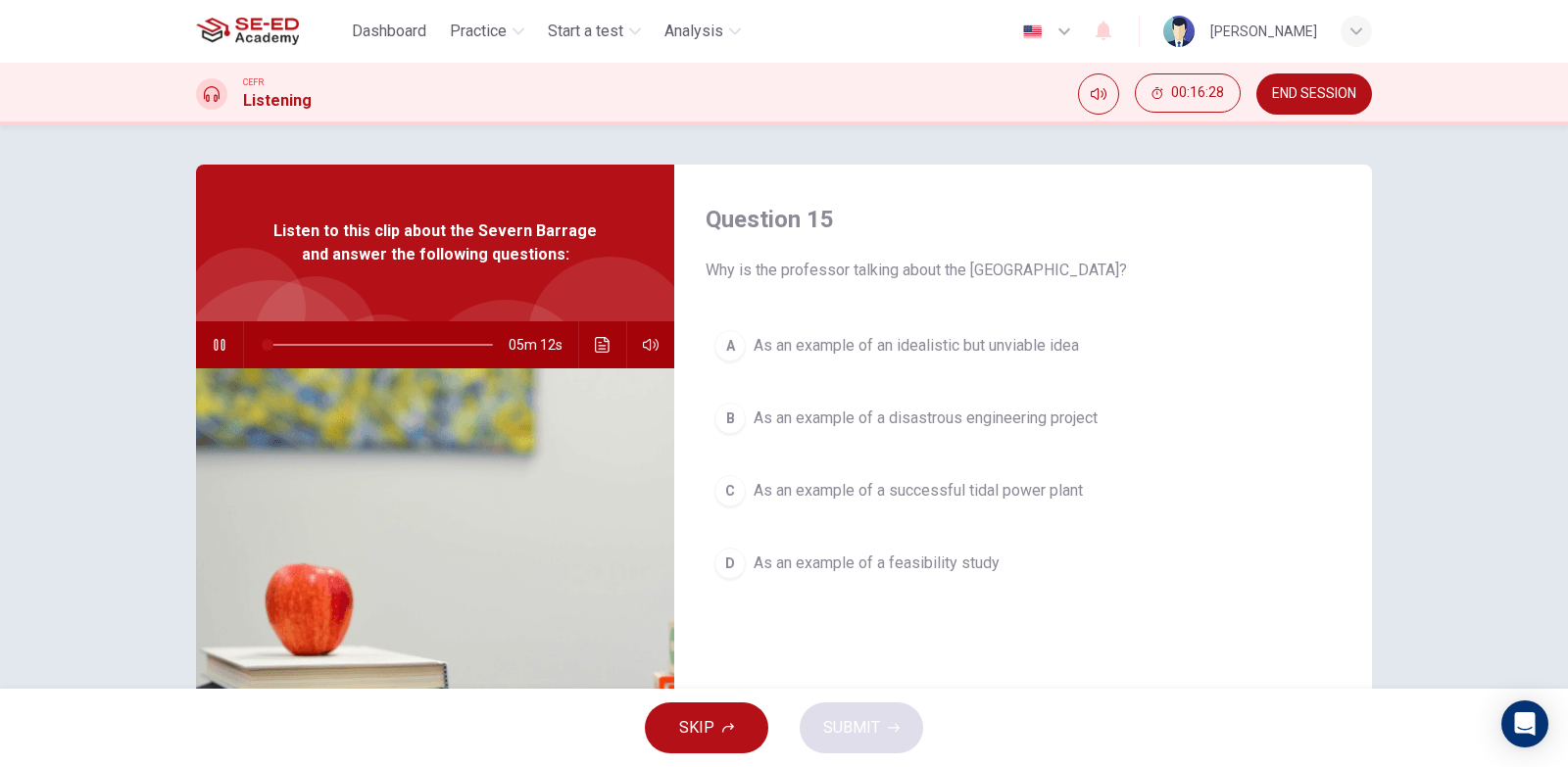 click 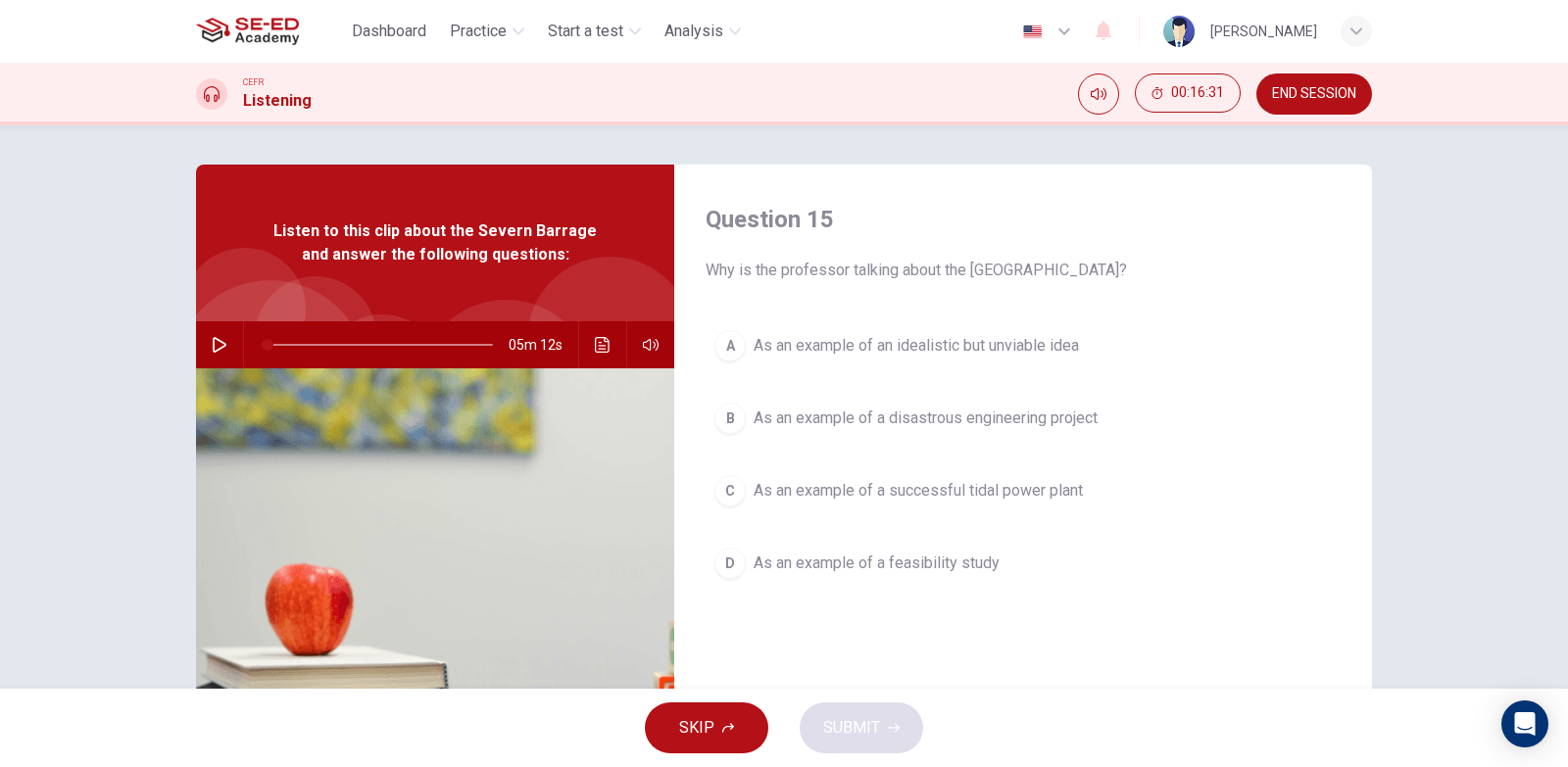 drag, startPoint x: 201, startPoint y: 338, endPoint x: 212, endPoint y: 338, distance: 11 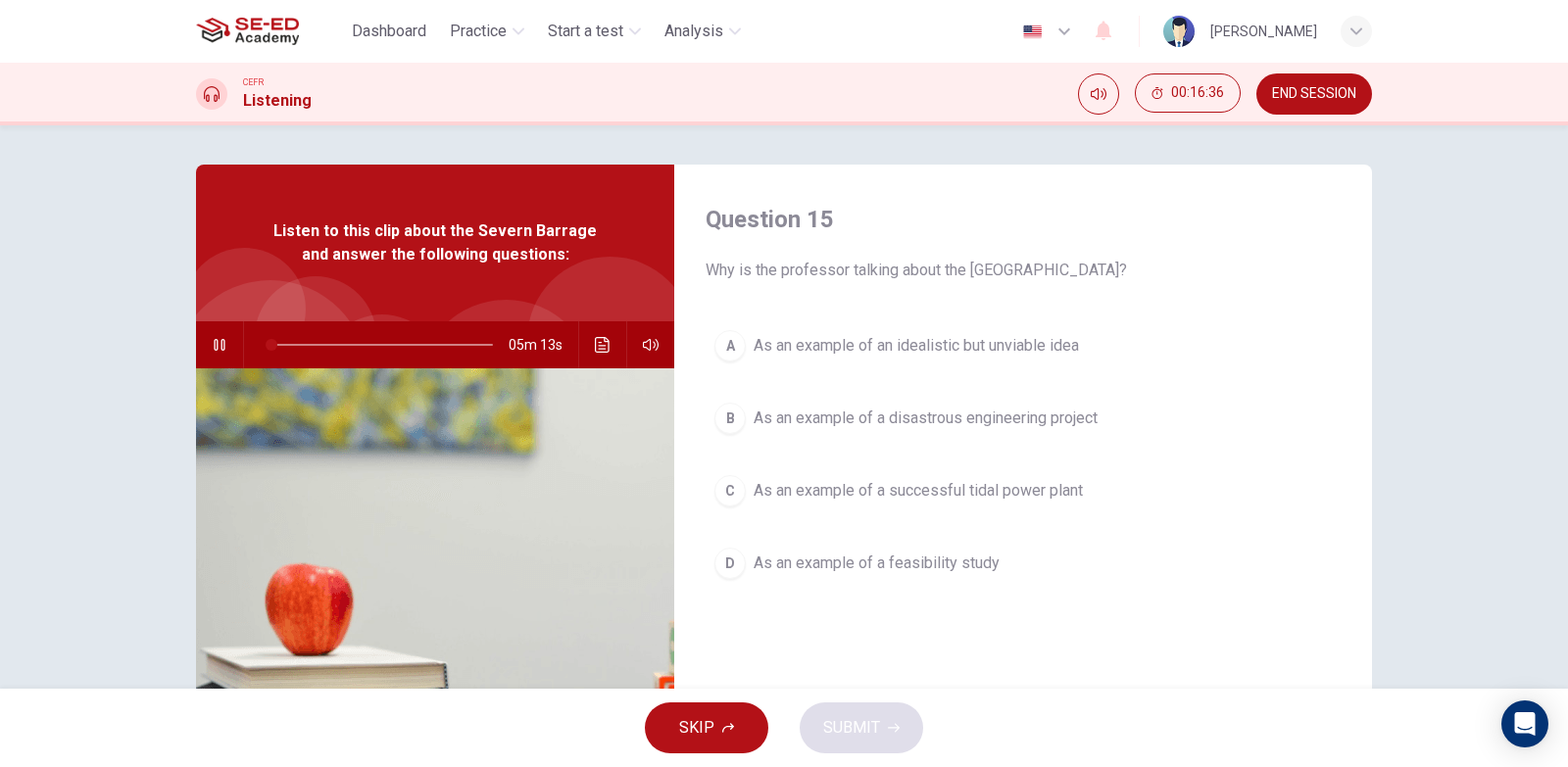 drag, startPoint x: 709, startPoint y: 265, endPoint x: 887, endPoint y: 286, distance: 179.23448 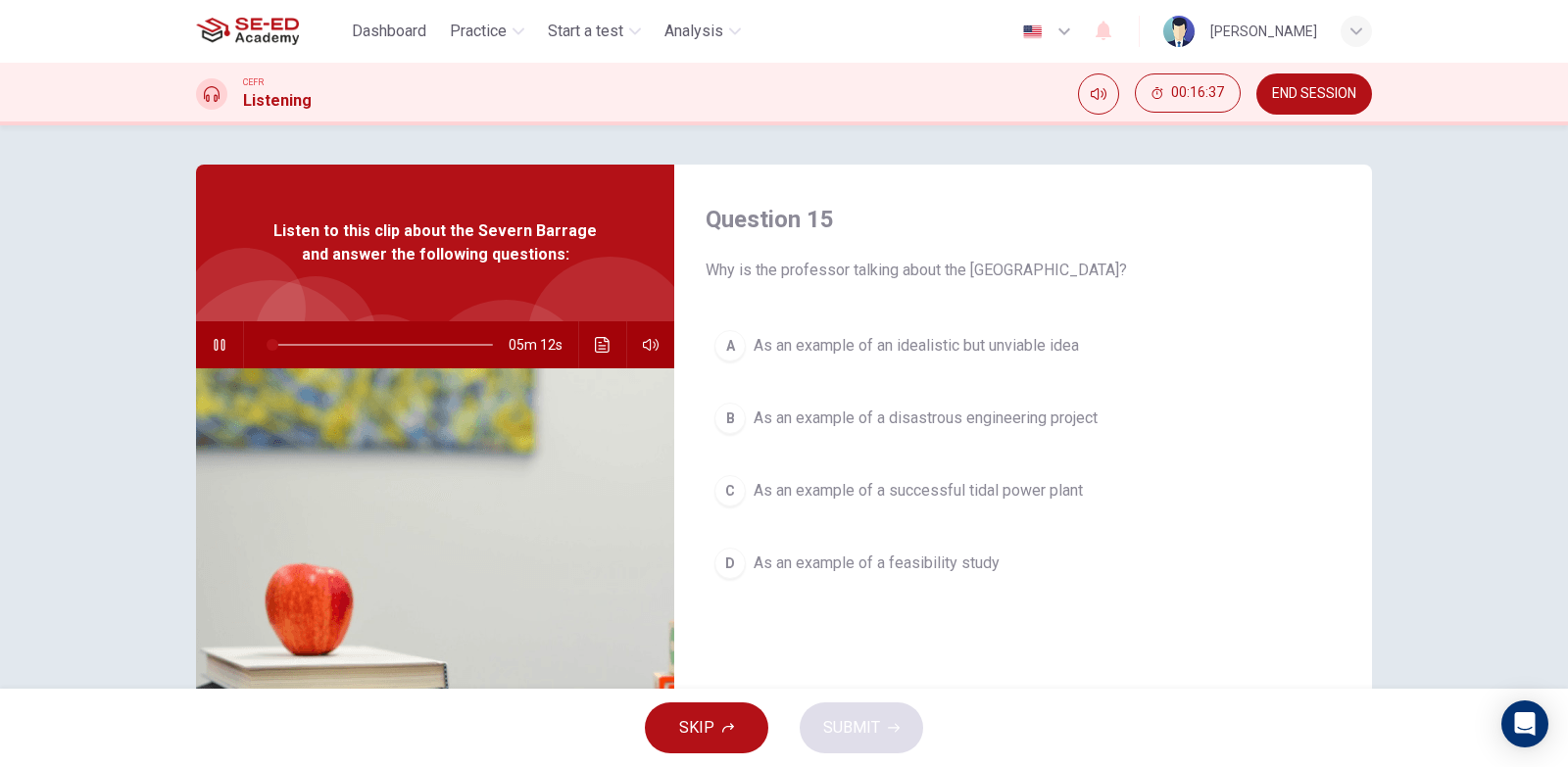 drag, startPoint x: 888, startPoint y: 278, endPoint x: 851, endPoint y: 280, distance: 37.054015 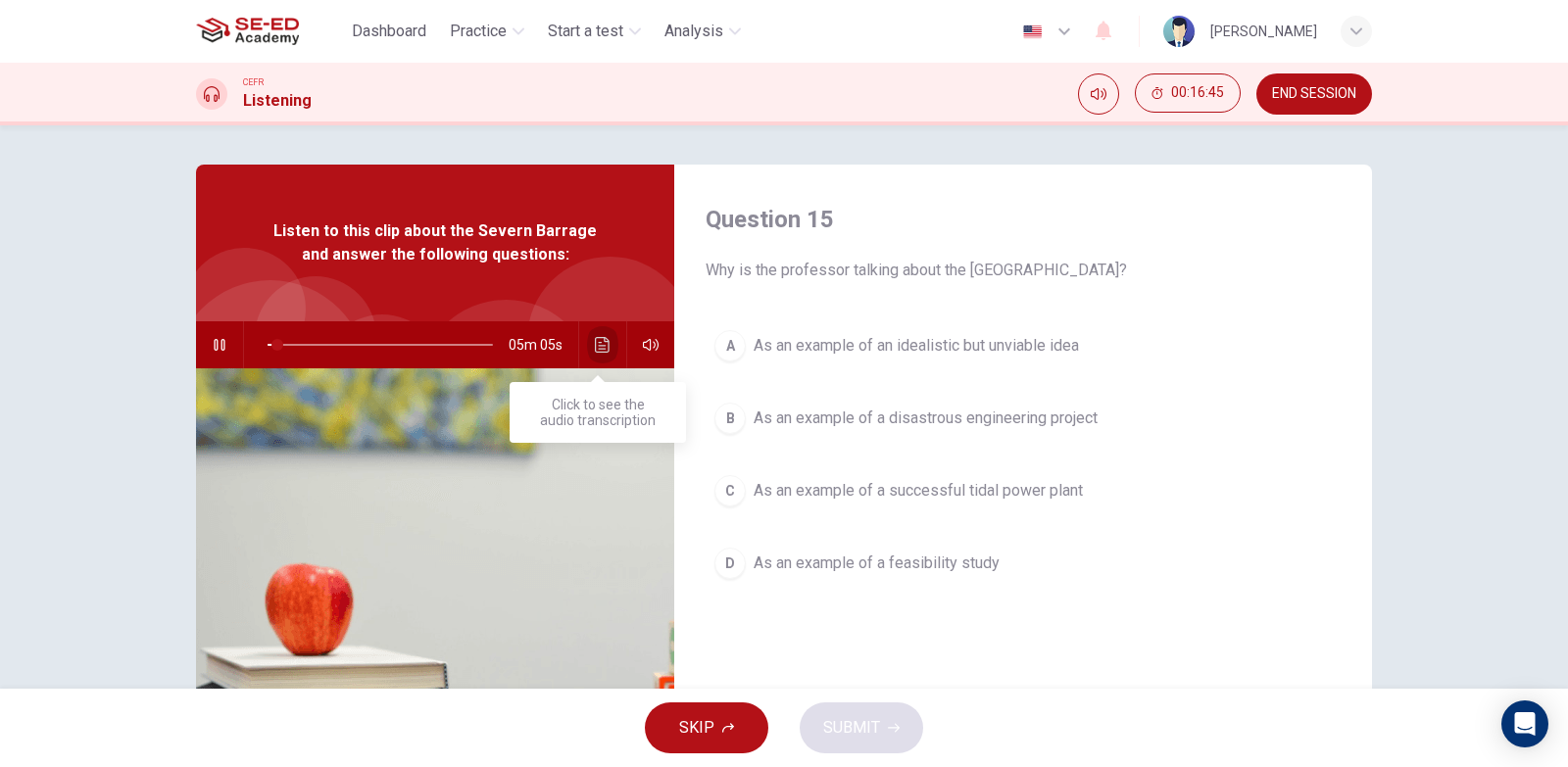 click 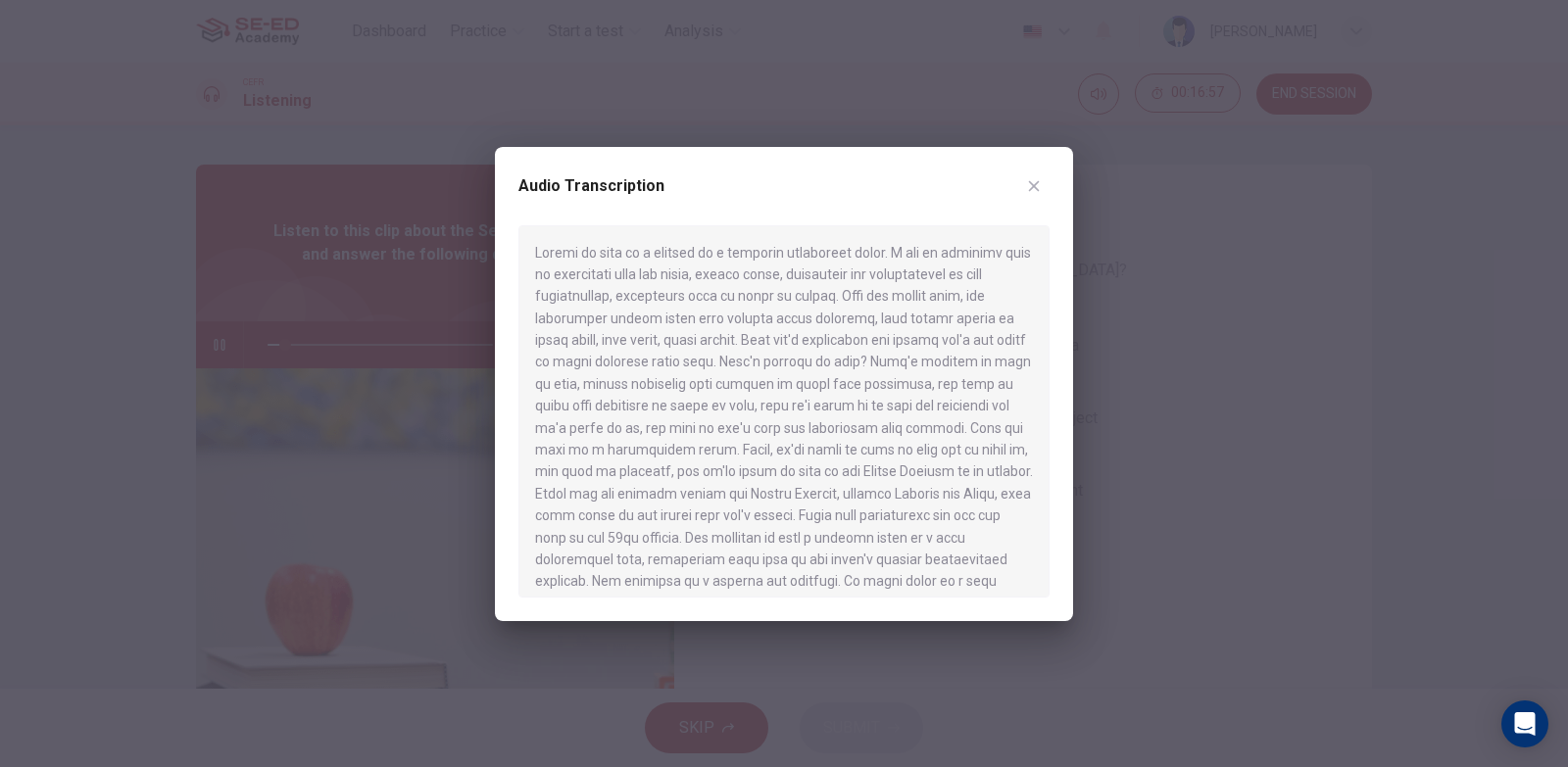 scroll, scrollTop: 98, scrollLeft: 0, axis: vertical 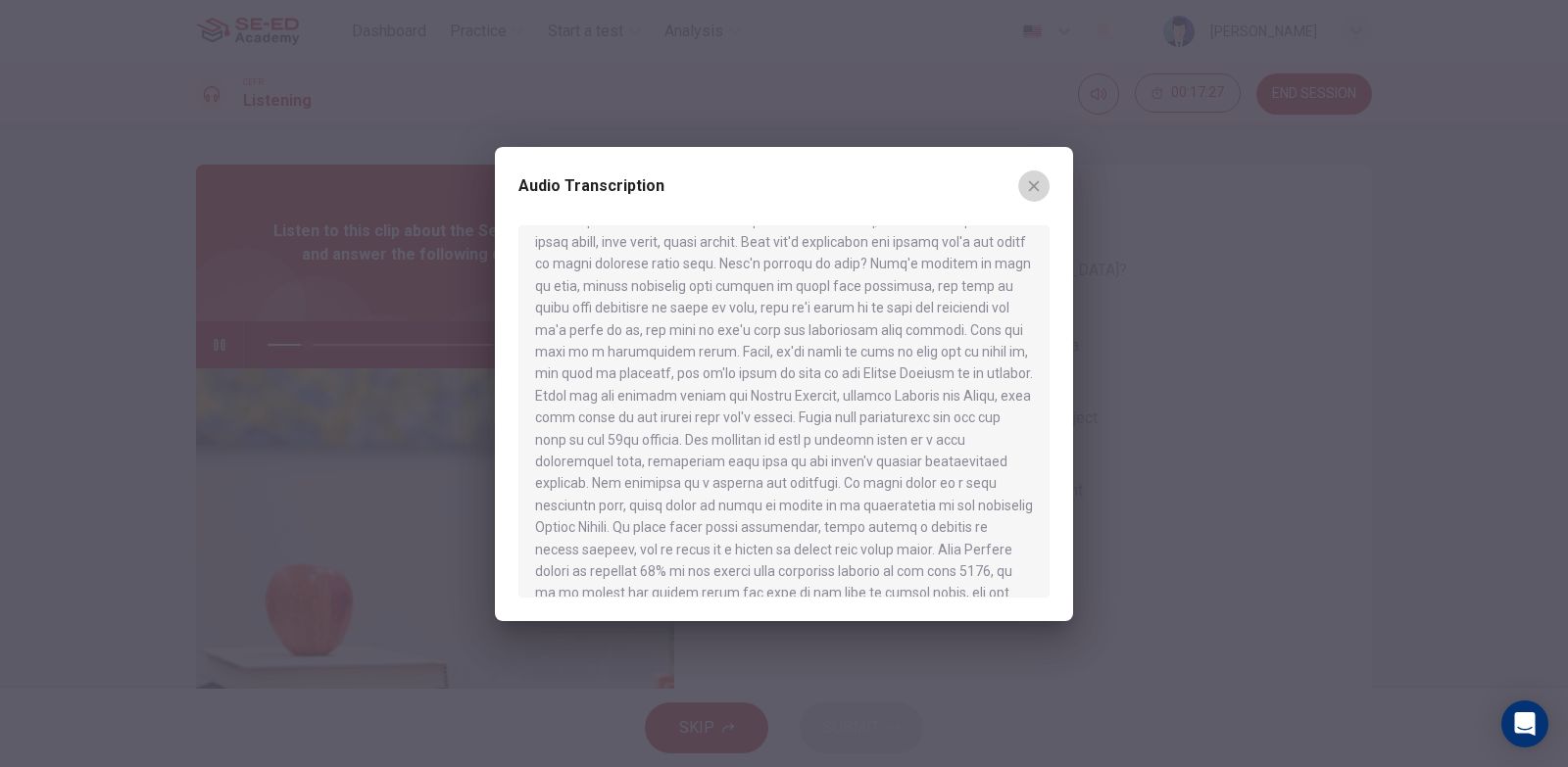 click 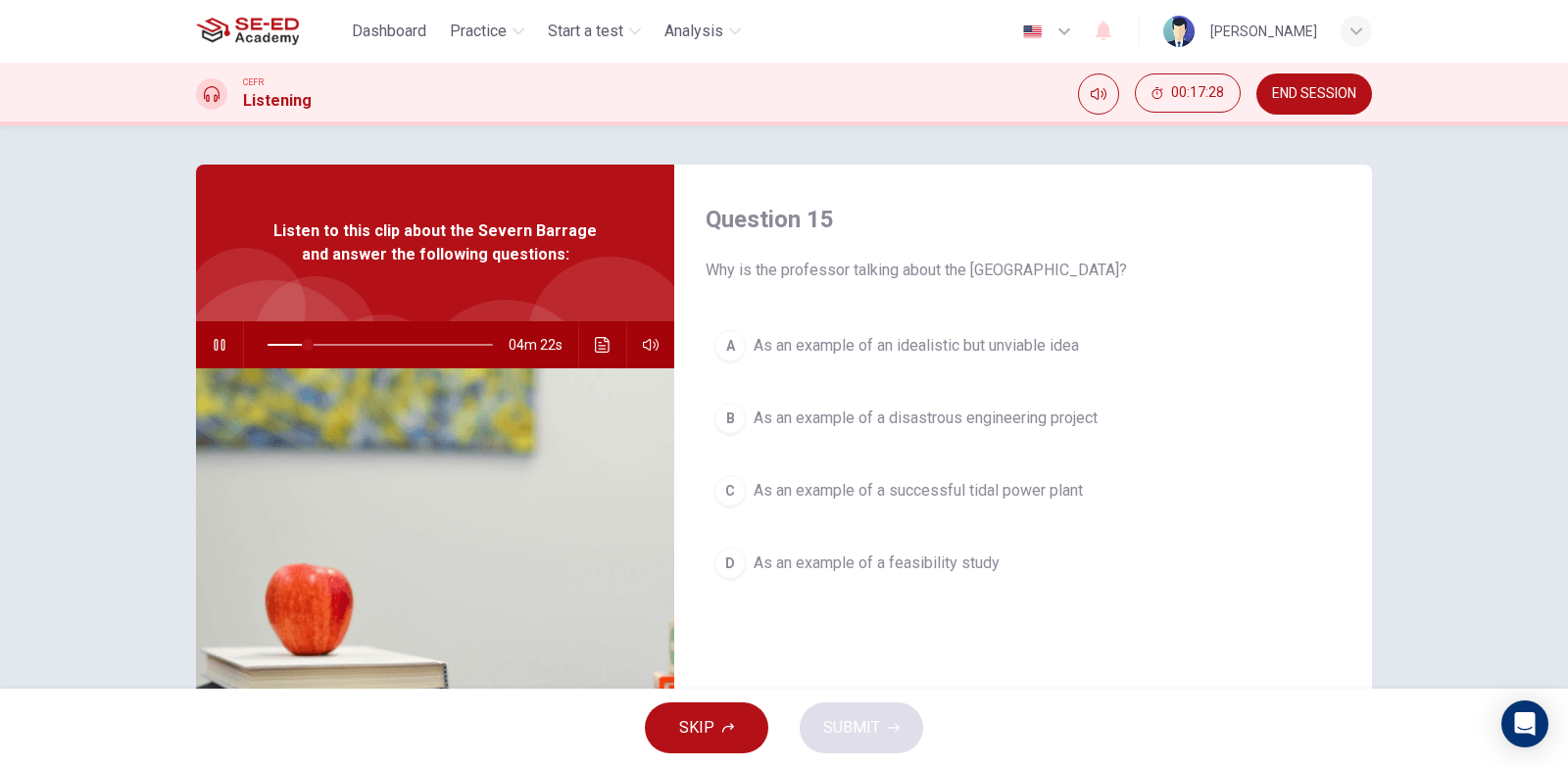 click 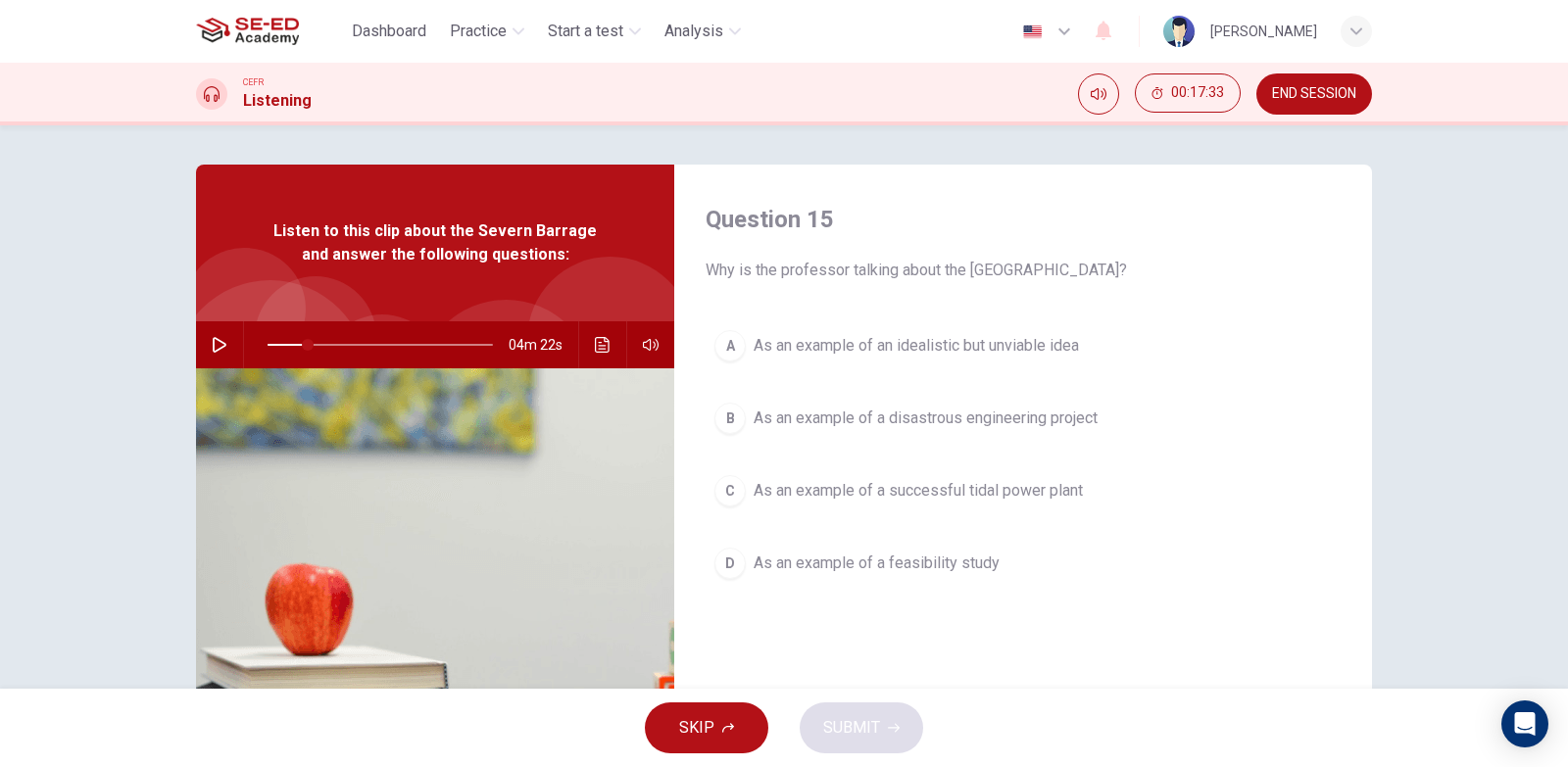 click on "As an example of a feasibility study" at bounding box center [876, 563] 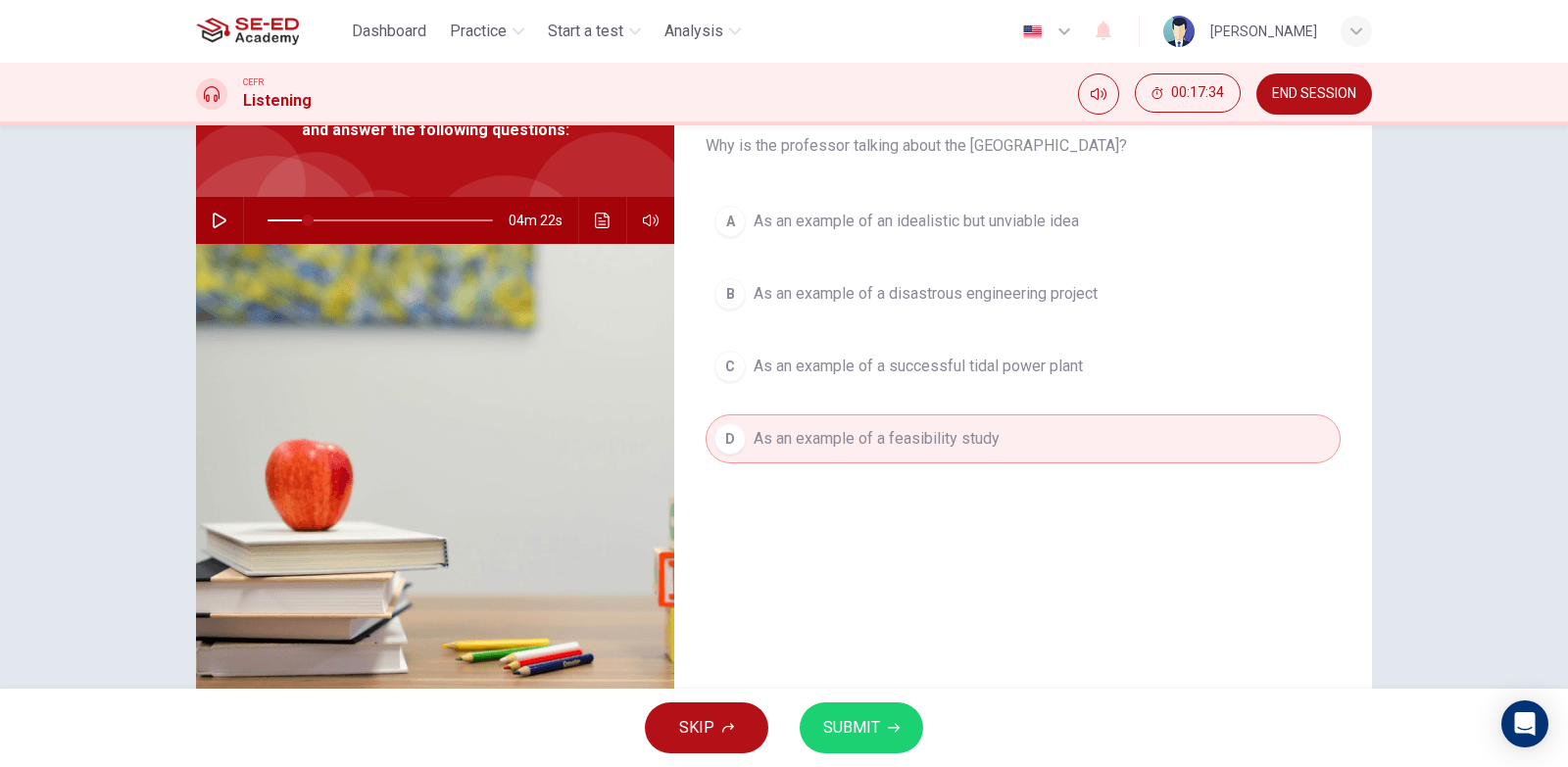 scroll, scrollTop: 196, scrollLeft: 0, axis: vertical 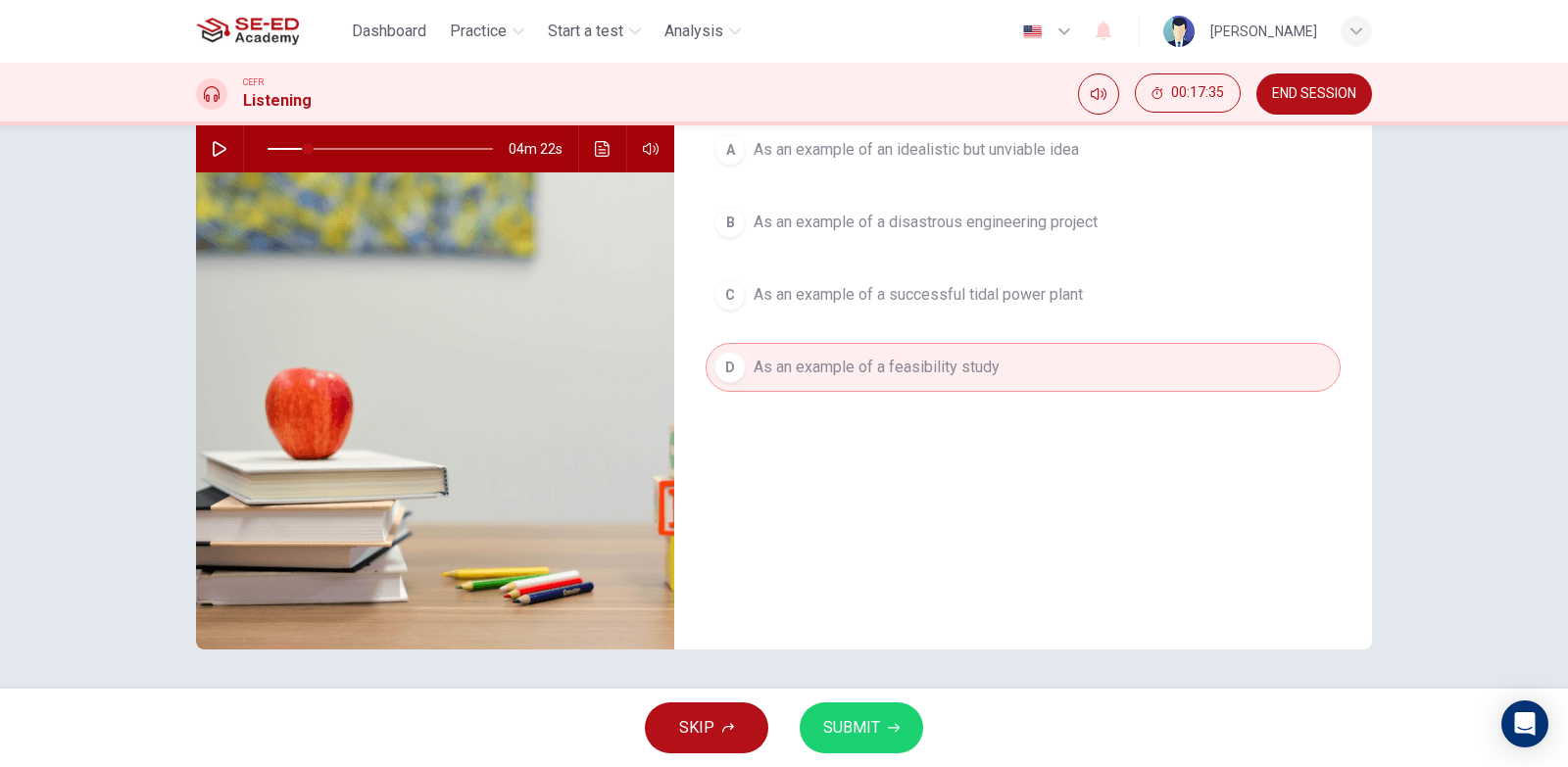 click on "SUBMIT" at bounding box center [852, 728] 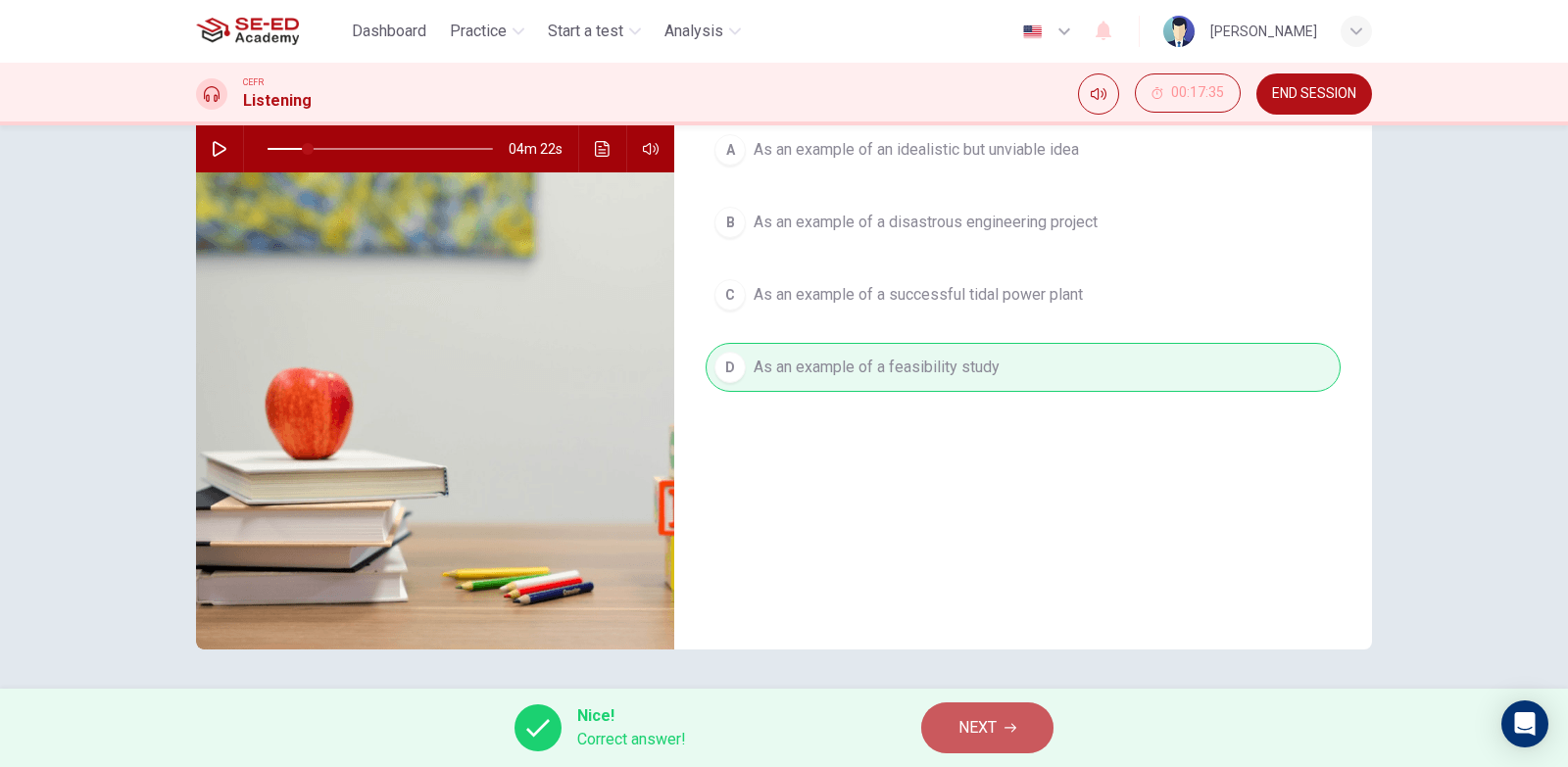 click on "NEXT" at bounding box center (977, 728) 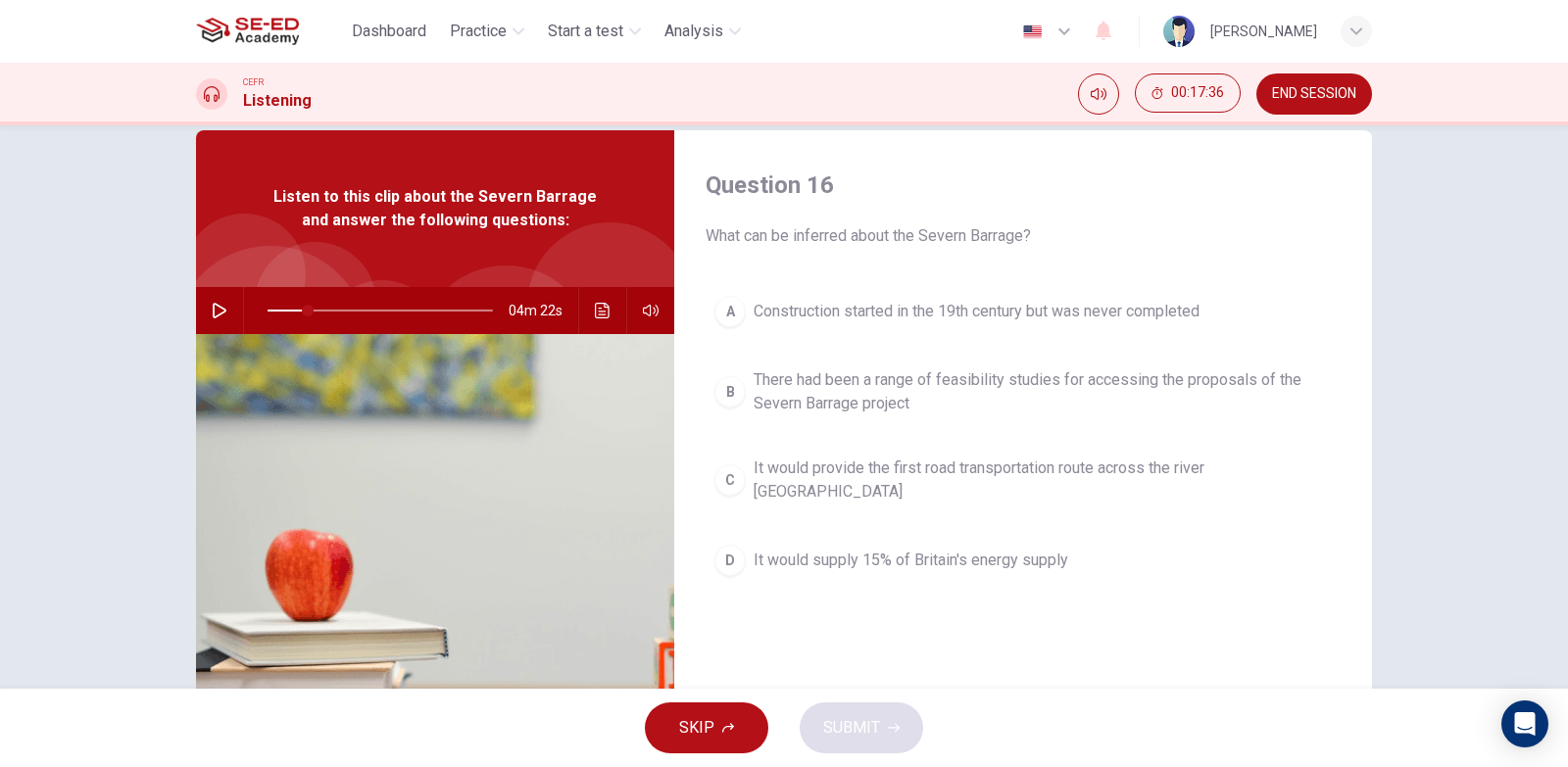 scroll, scrollTop: 0, scrollLeft: 0, axis: both 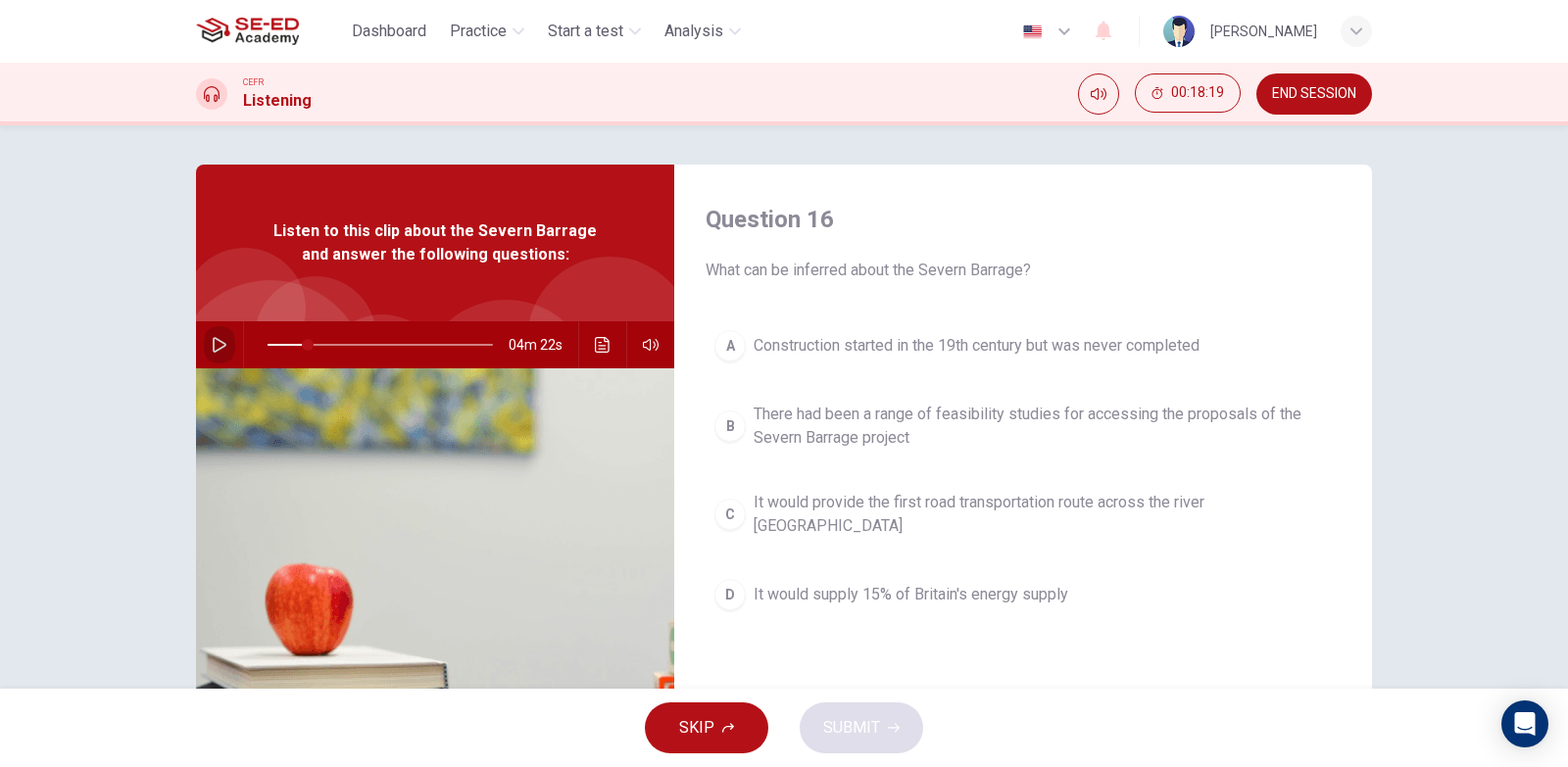 click 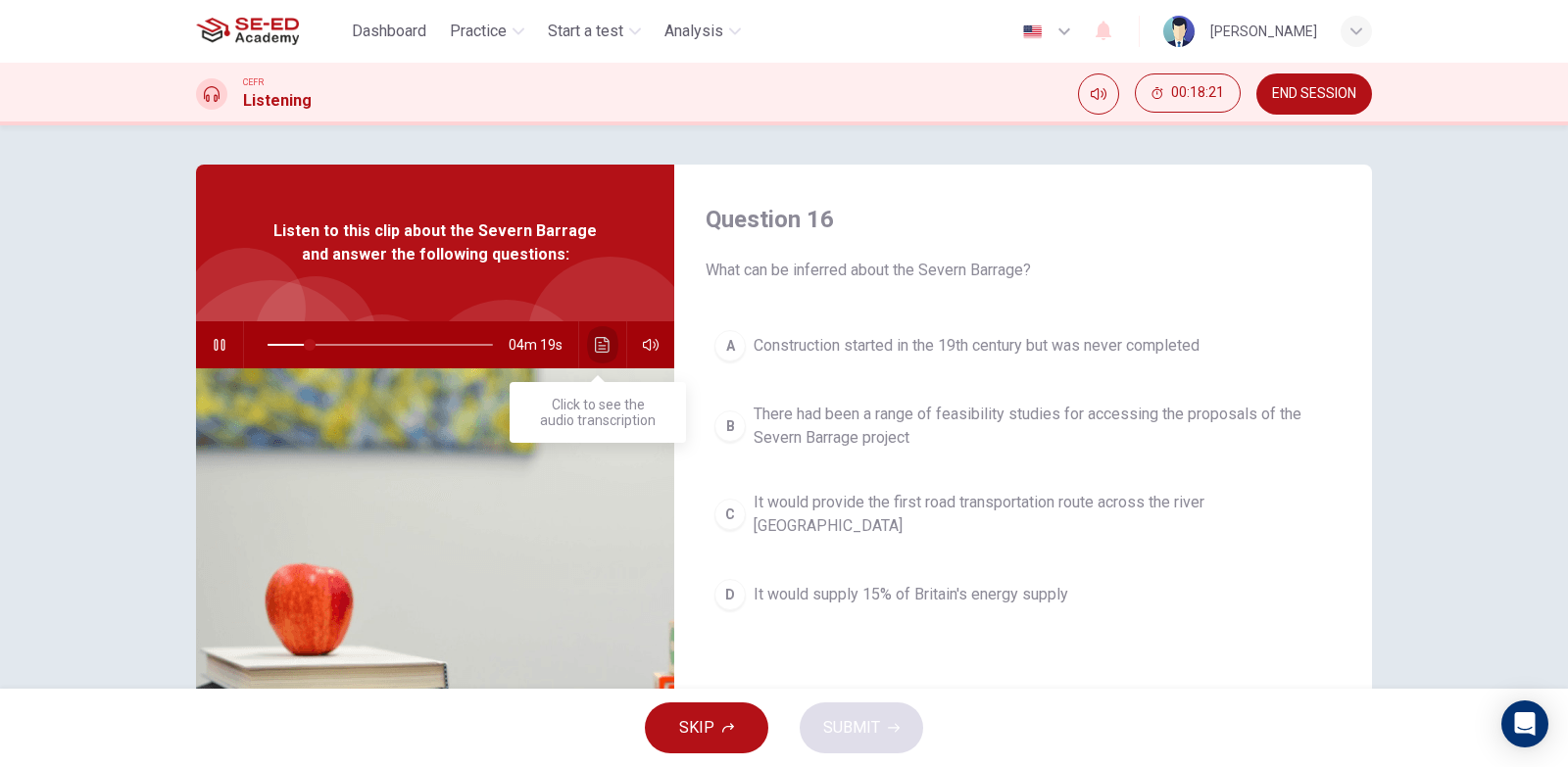 click at bounding box center (603, 345) 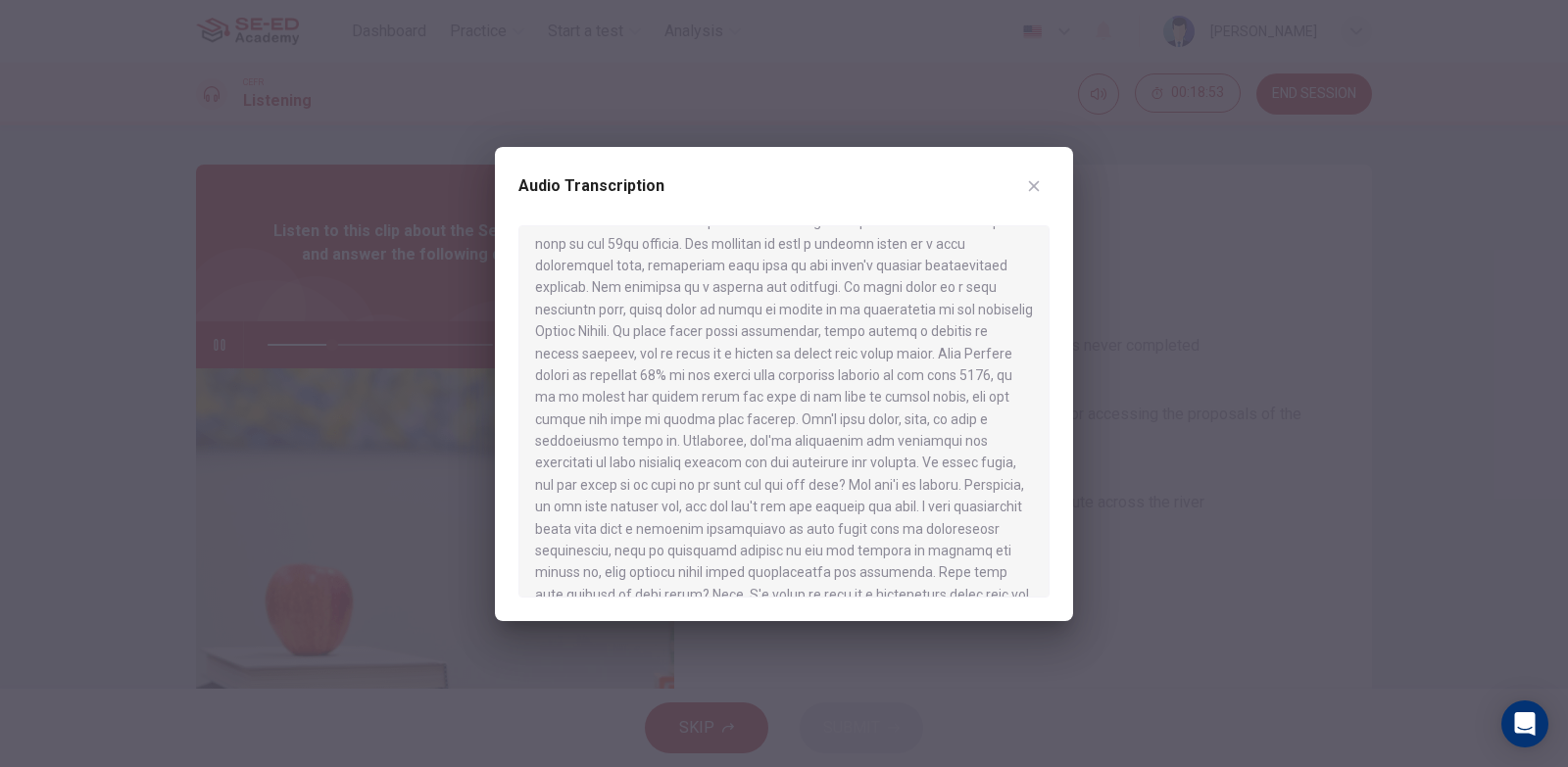 scroll, scrollTop: 392, scrollLeft: 0, axis: vertical 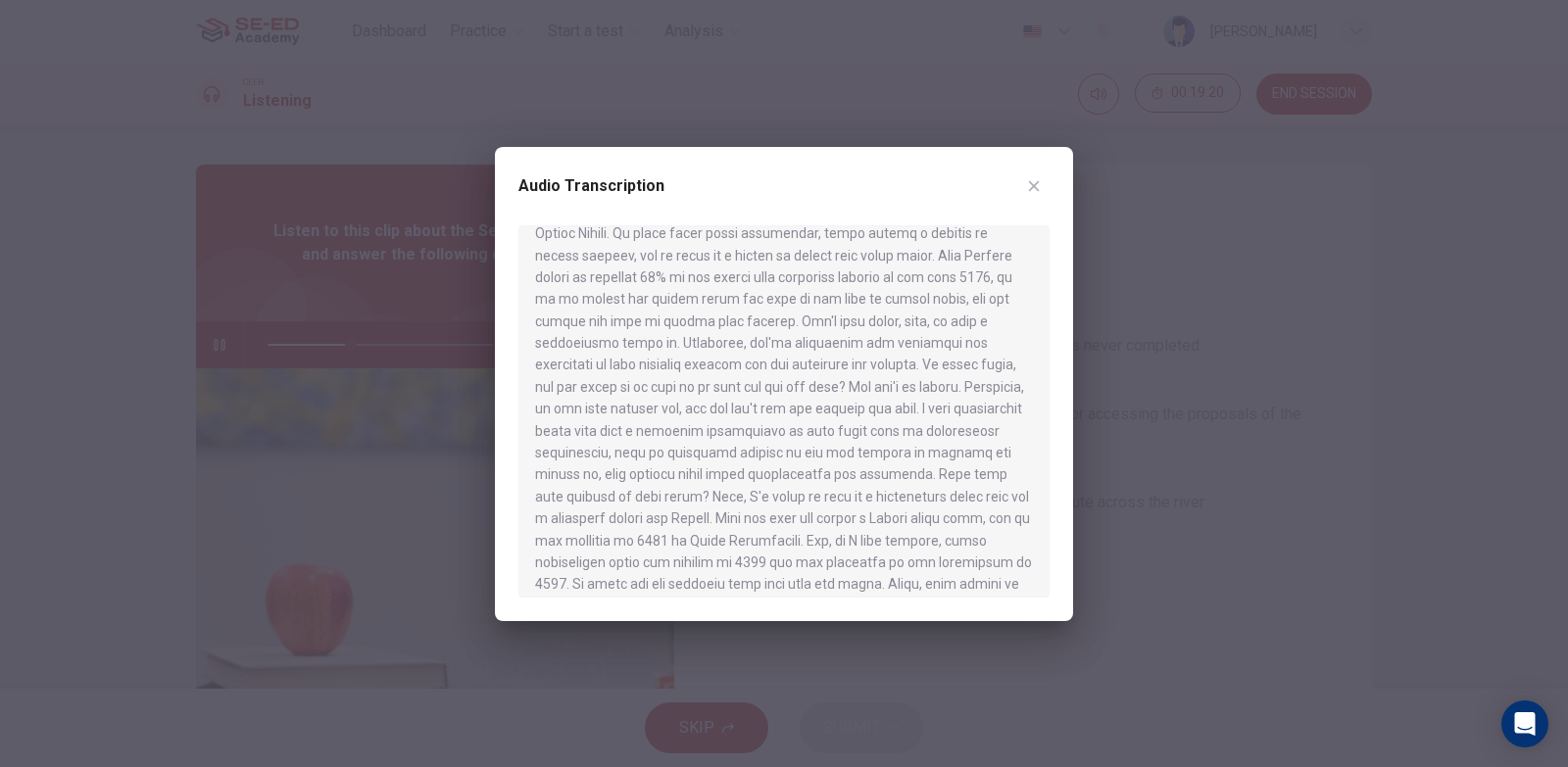 drag, startPoint x: 1046, startPoint y: 185, endPoint x: 1013, endPoint y: 193, distance: 33.955854 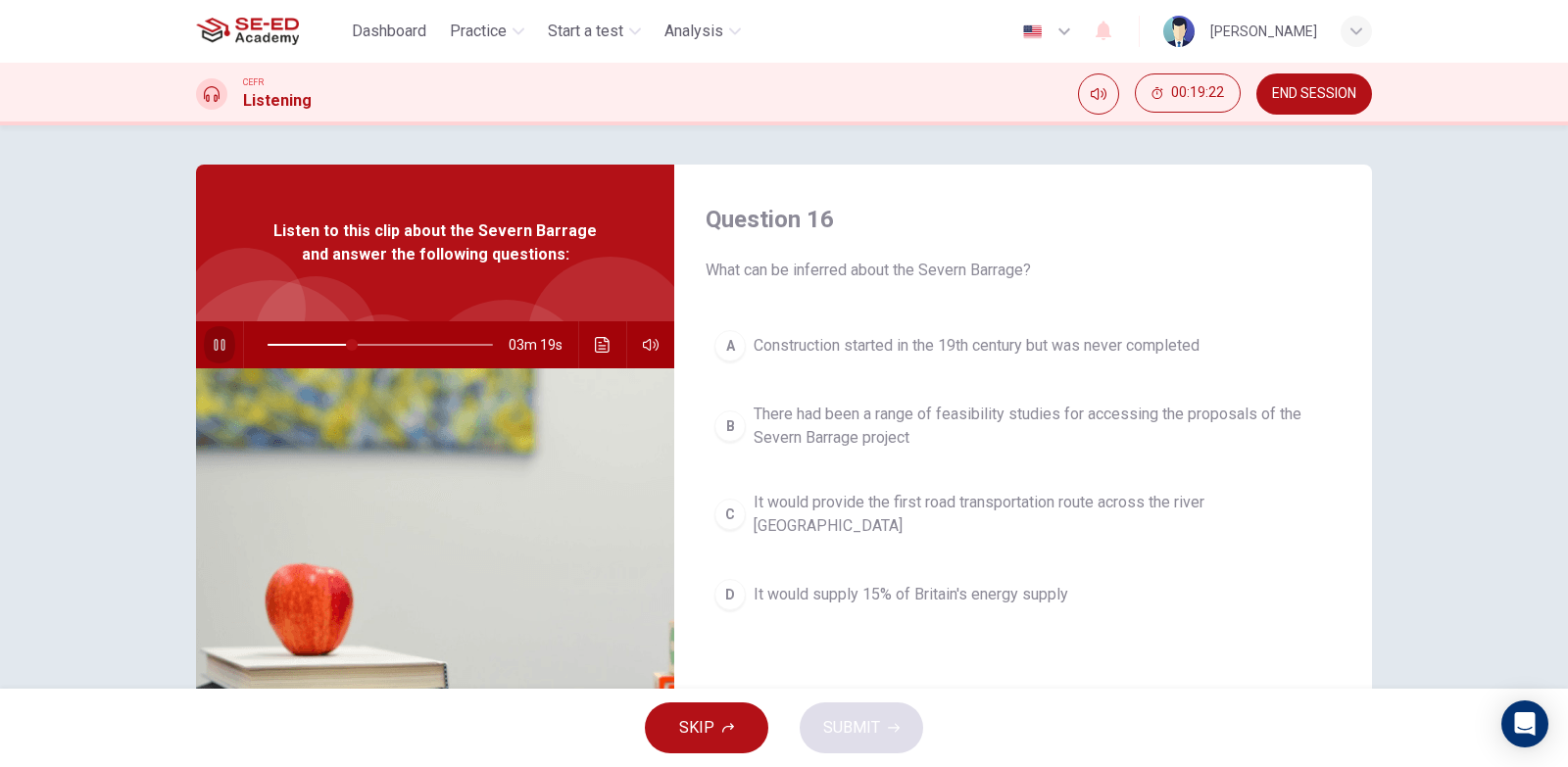 click 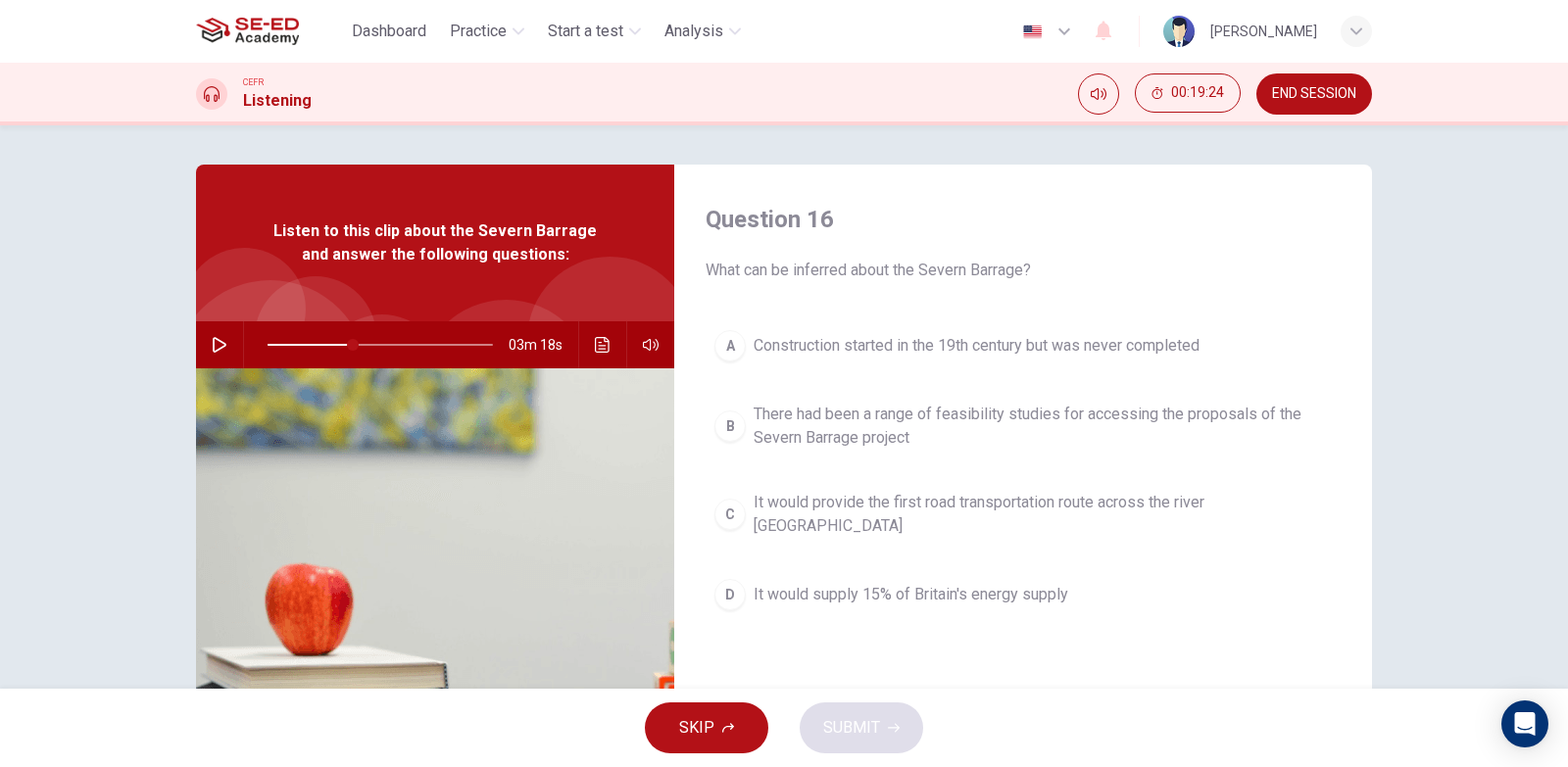 click on "Construction started in the 19th century but was never completed" at bounding box center (976, 346) 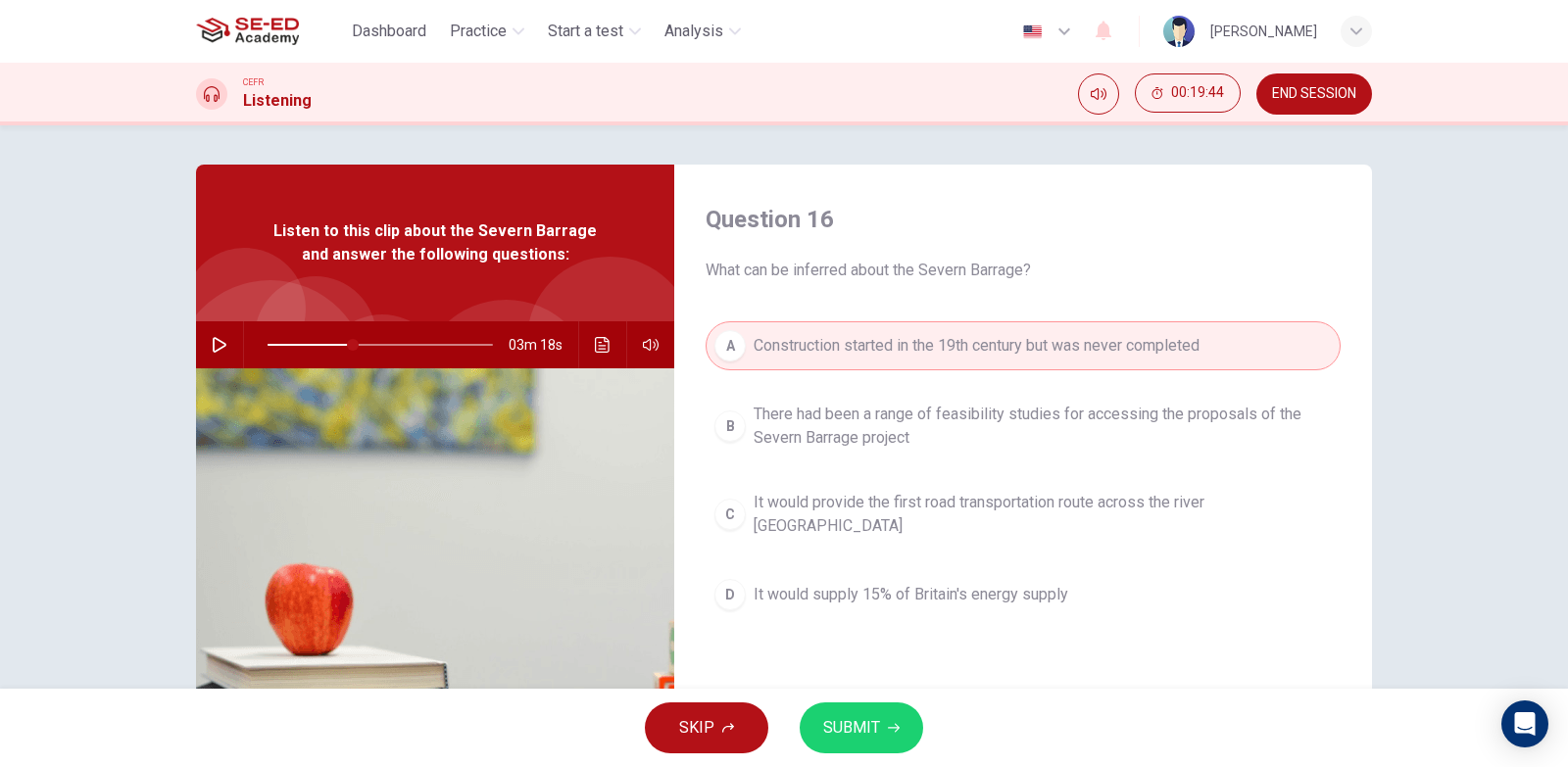 click on "C It would provide the first road transportation route across the river Severn" at bounding box center (1023, 514) 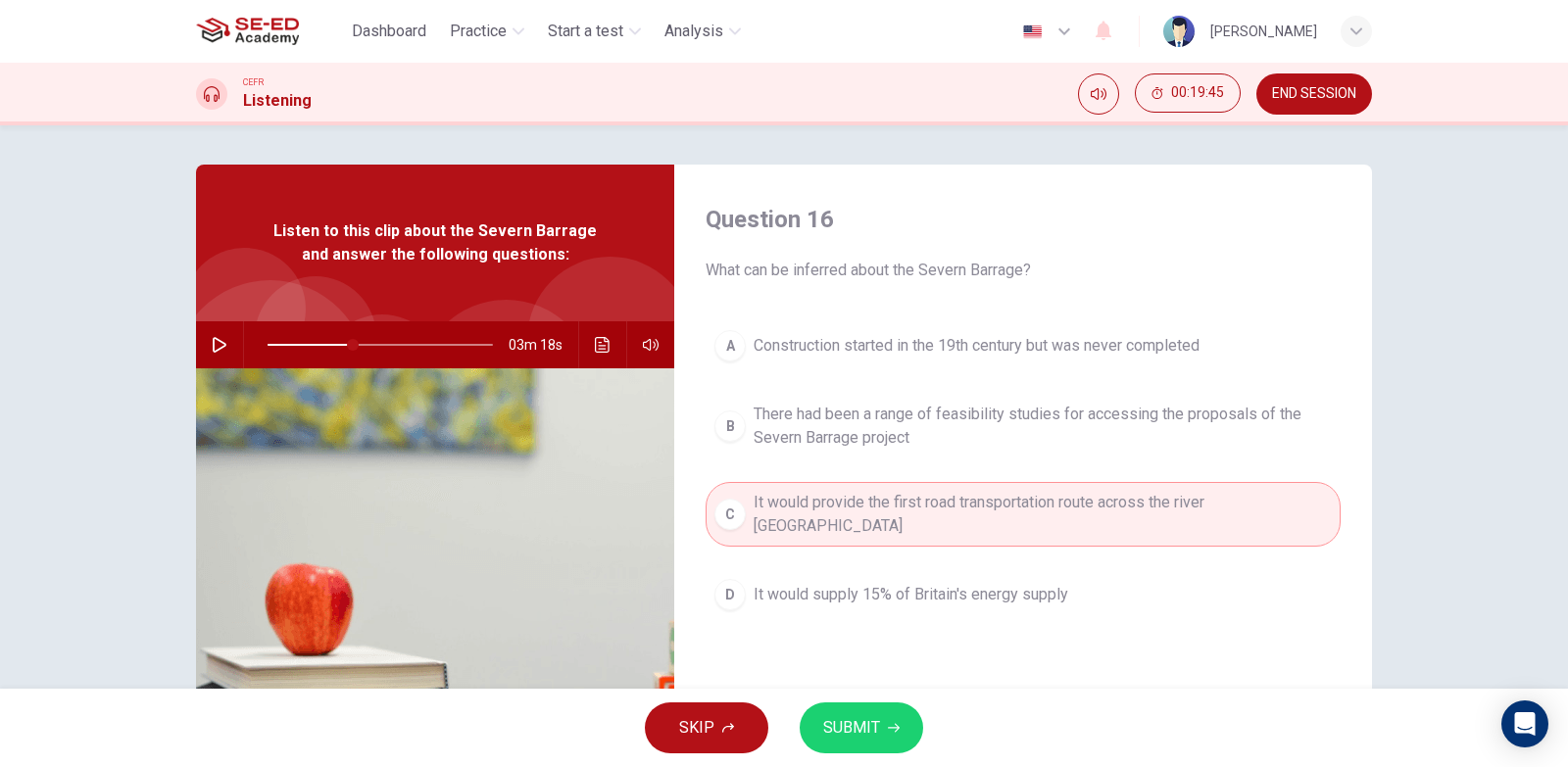 click on "SUBMIT" at bounding box center [861, 728] 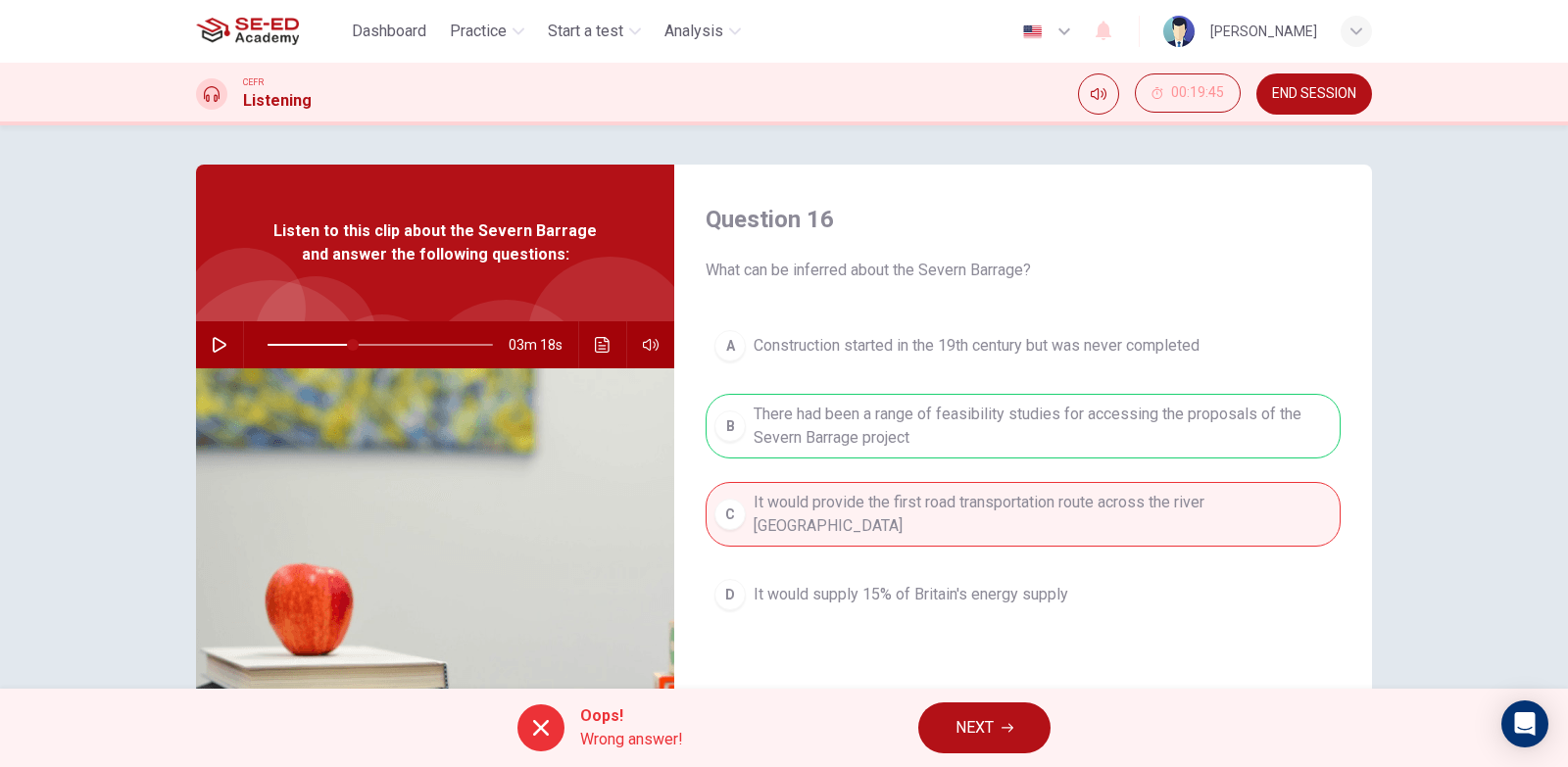 click on "A Construction started in the 19th century but was never completed B There had been a range of feasibility studies for accessing the proposals of the Severn Barrage project C It would provide the first road transportation route across the river Severn D It would supply 15% of Britain's energy supply" at bounding box center (1023, 490) 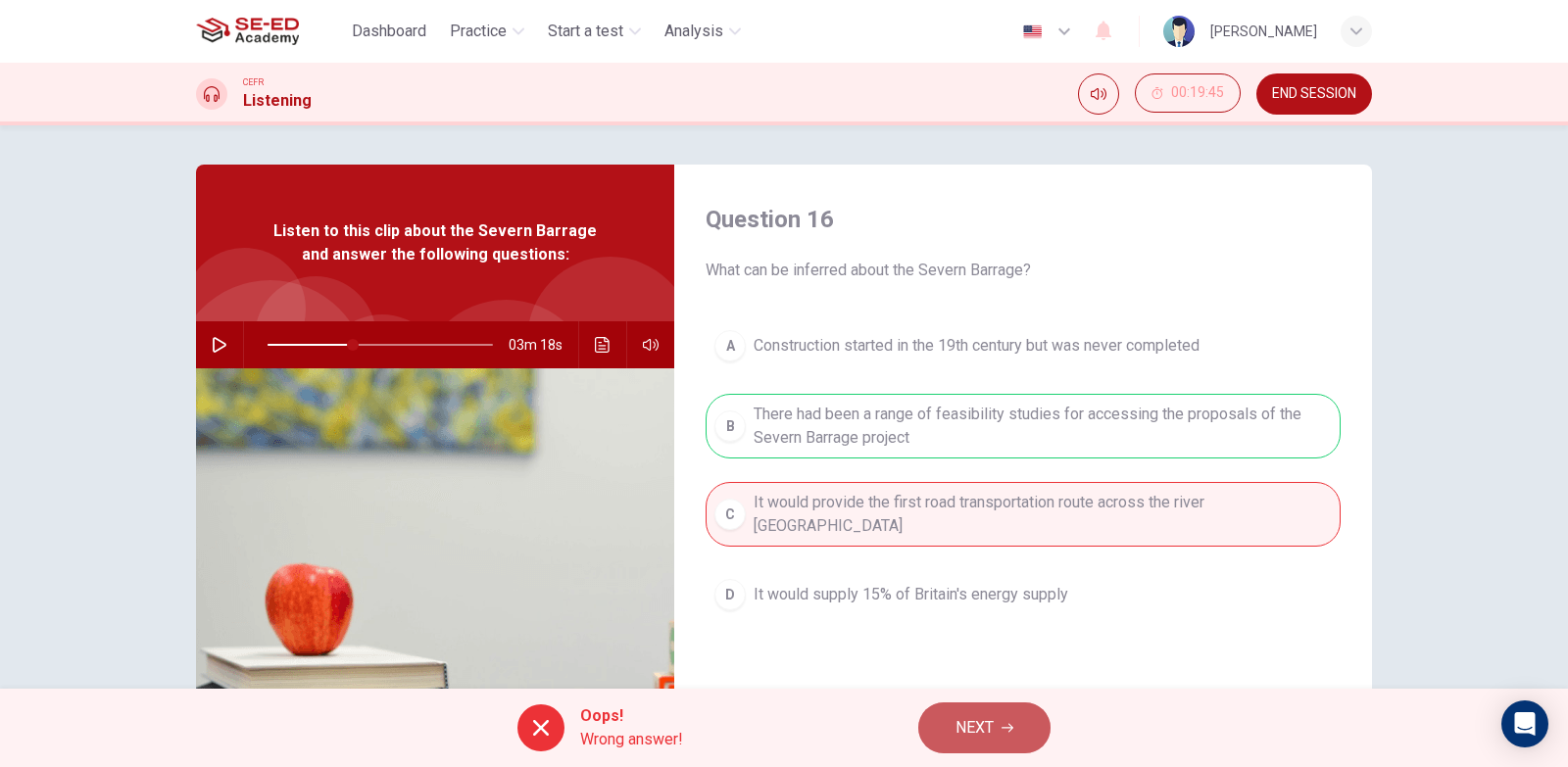 click on "NEXT" at bounding box center [984, 728] 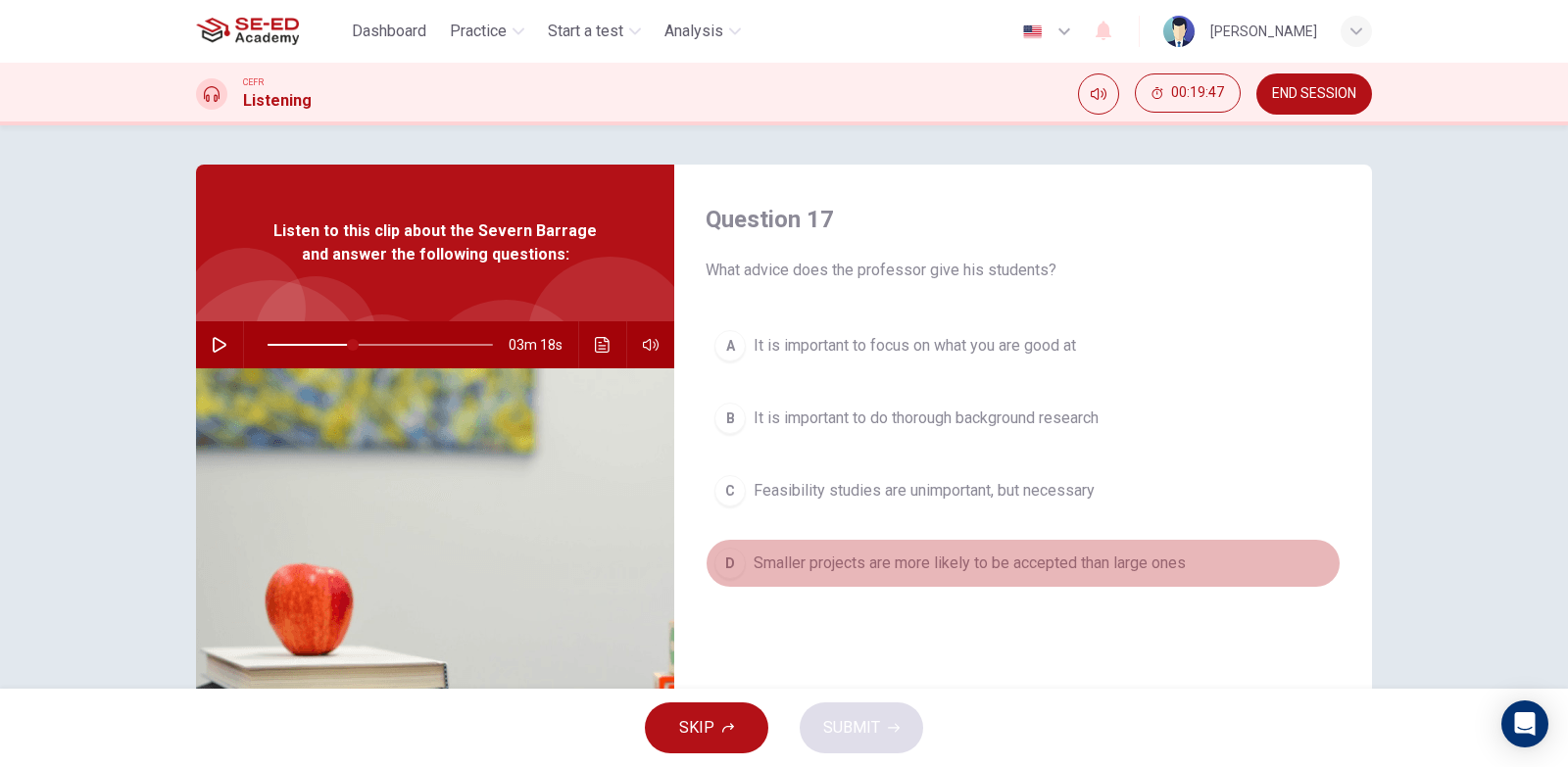 click on "Smaller projects are more likely to be accepted than large ones" at bounding box center (969, 563) 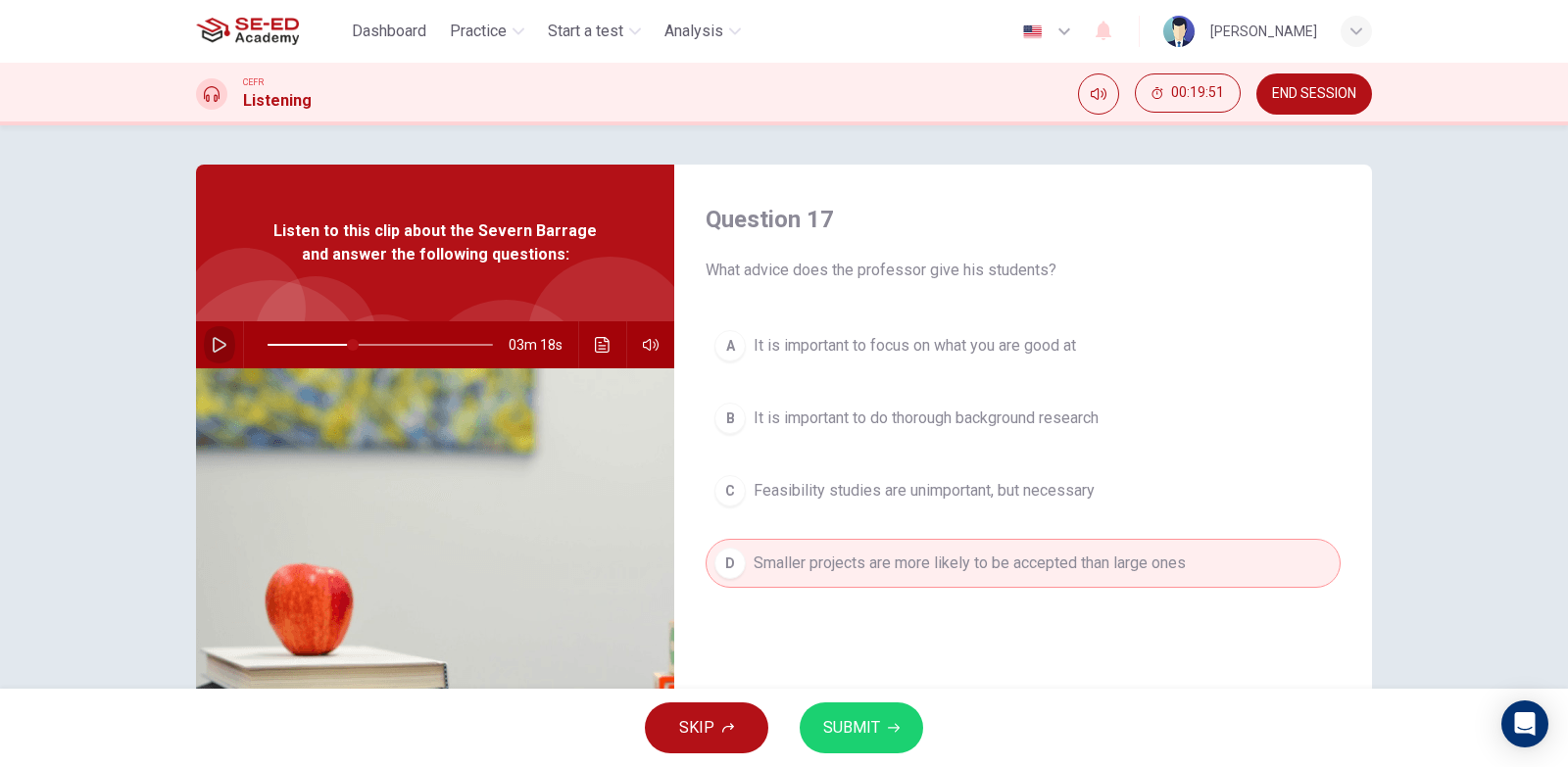 click at bounding box center (220, 345) 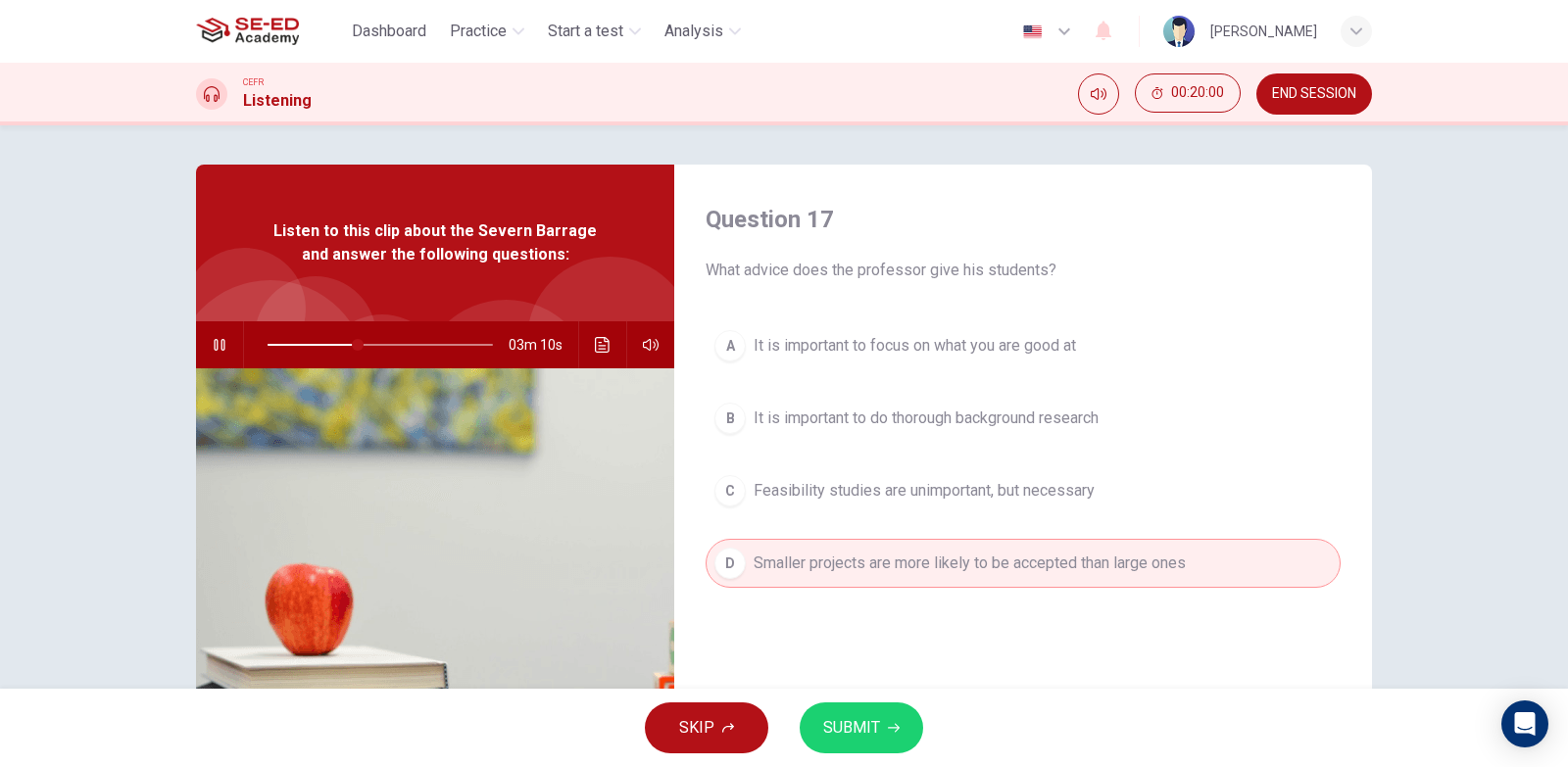 click on "Feasibility studies are unimportant, but necessary" at bounding box center (924, 491) 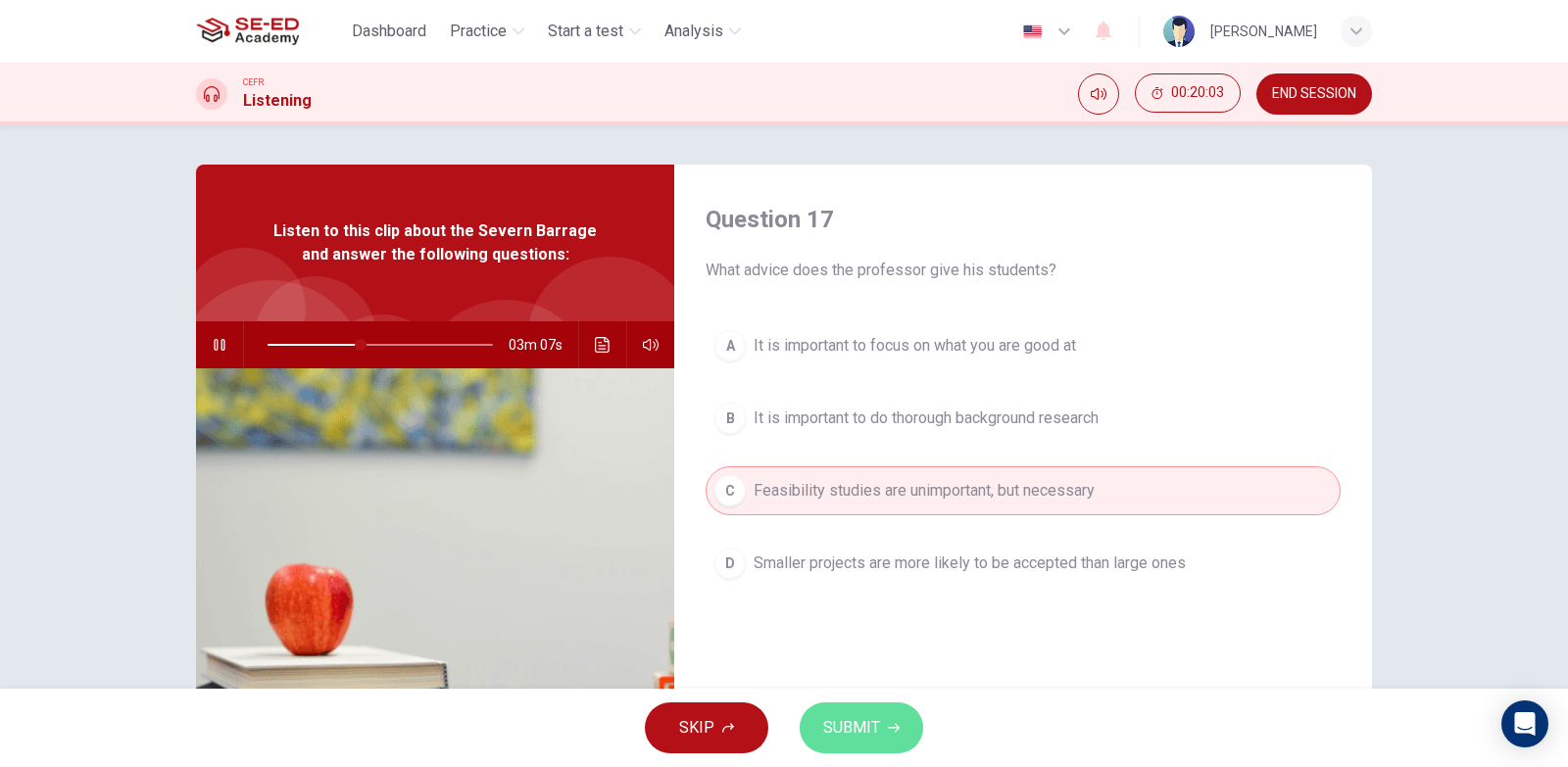 click on "SUBMIT" at bounding box center [852, 728] 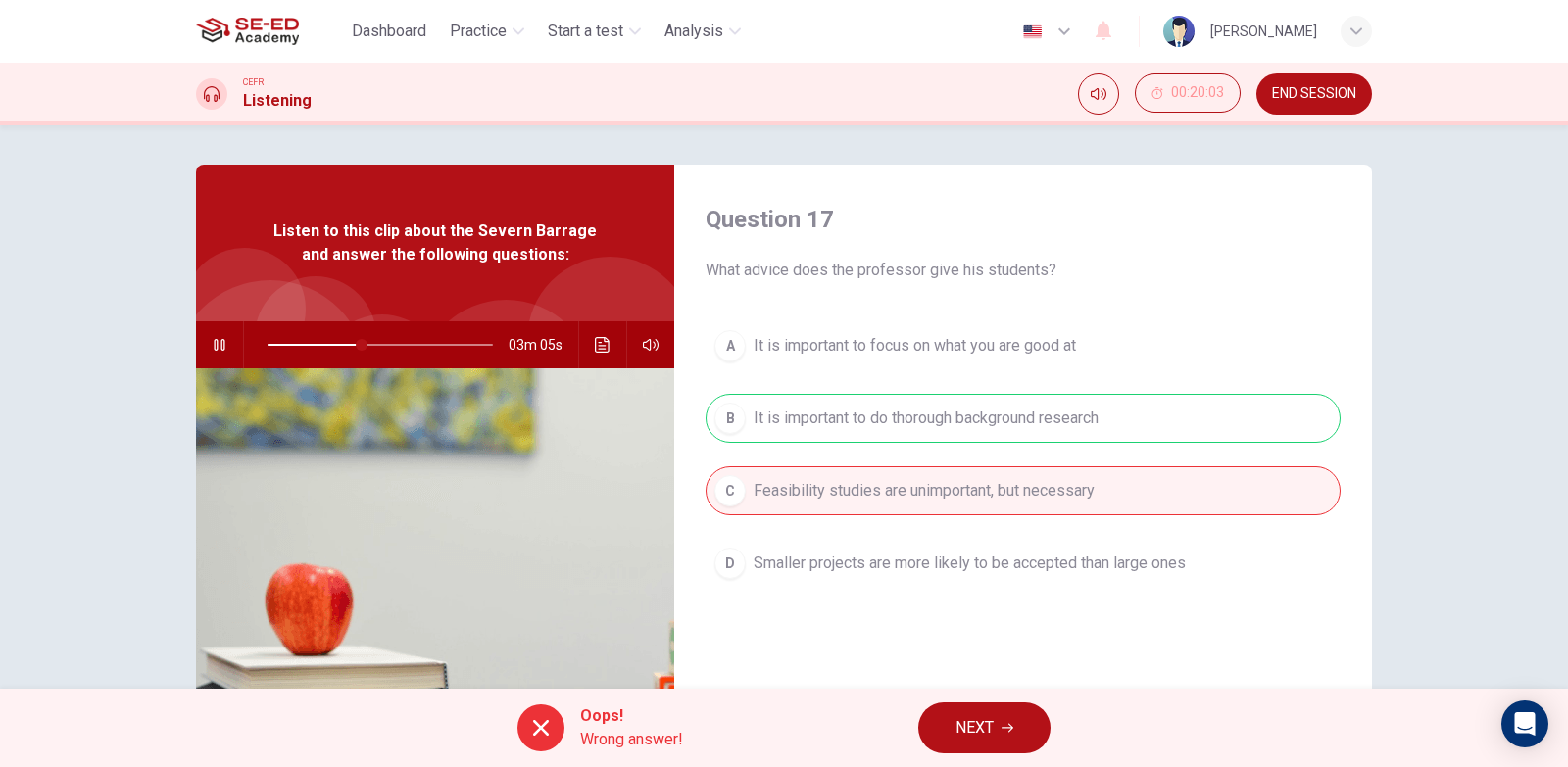drag, startPoint x: 838, startPoint y: 422, endPoint x: 852, endPoint y: 481, distance: 60.638272 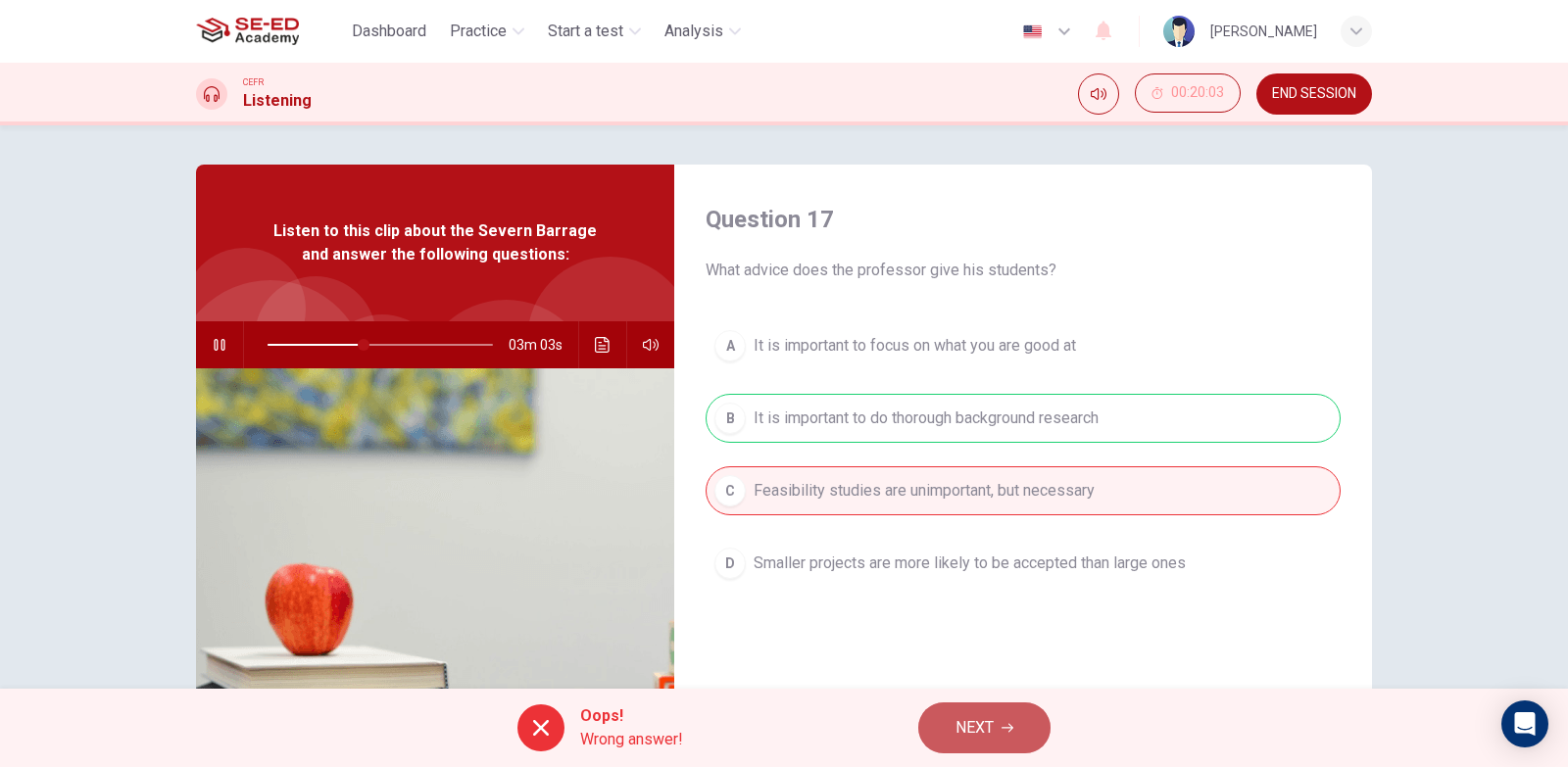 click on "NEXT" at bounding box center [974, 728] 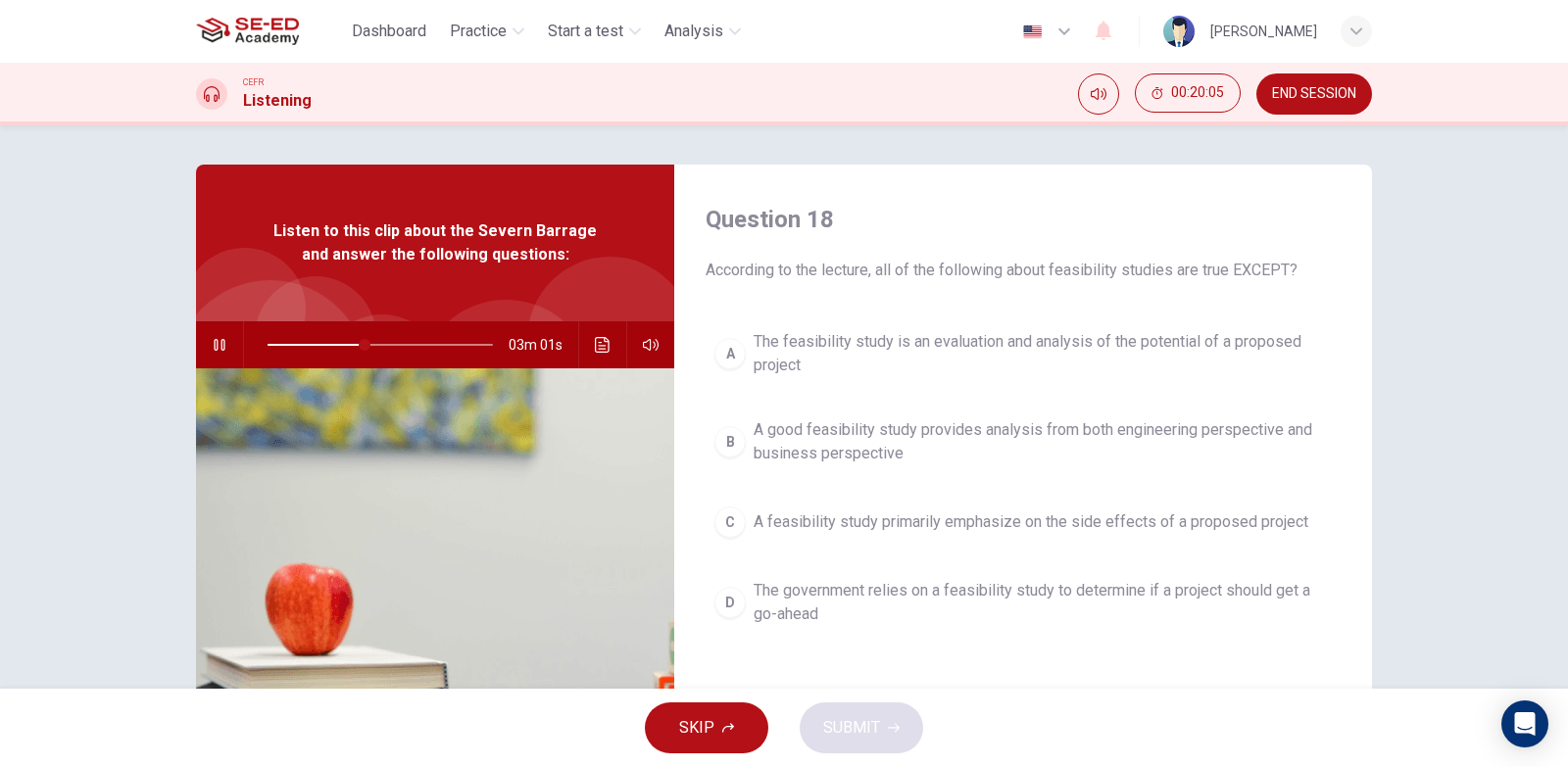 drag, startPoint x: 844, startPoint y: 424, endPoint x: 834, endPoint y: 524, distance: 100.49876 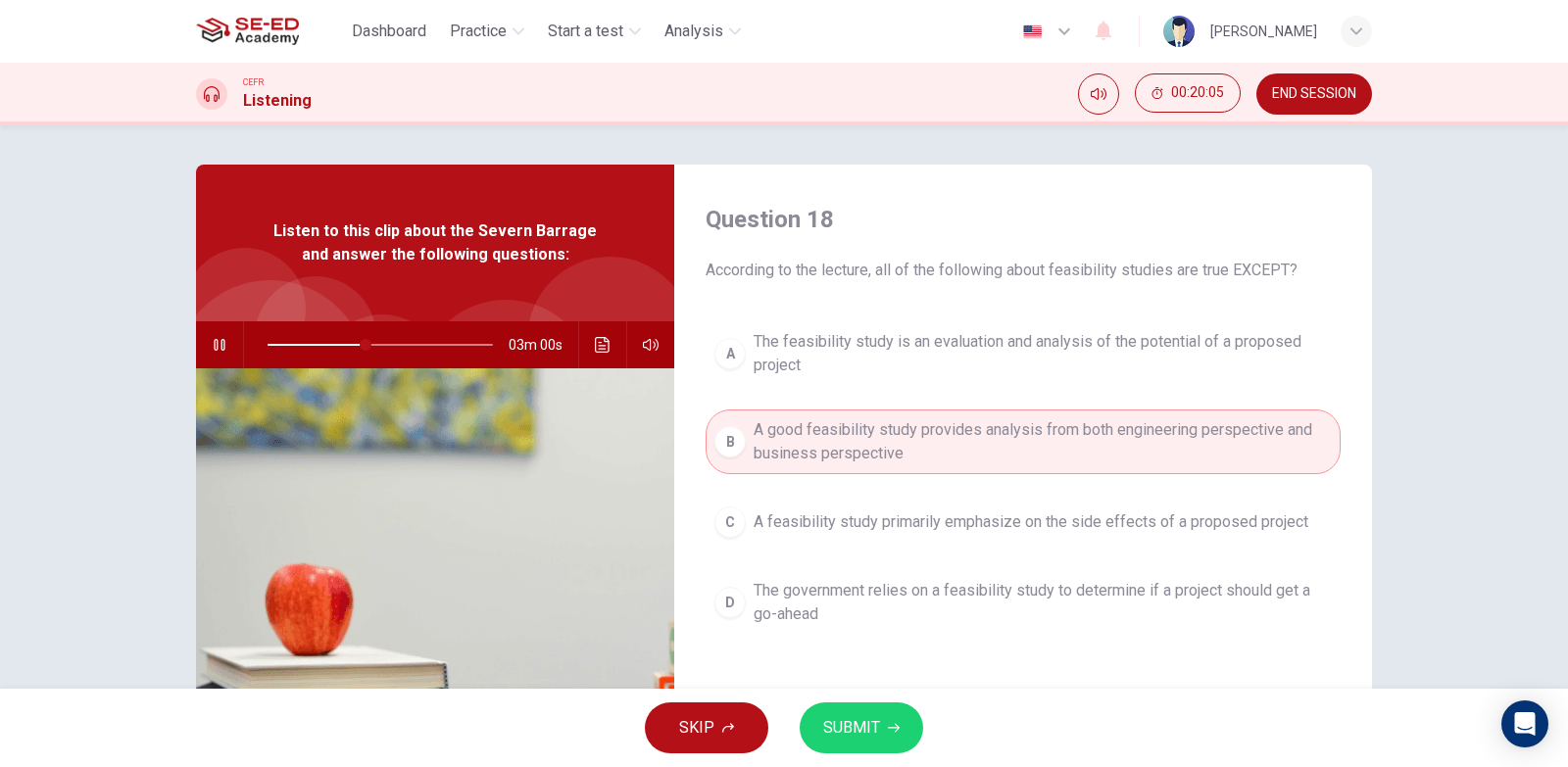 click on "SUBMIT" at bounding box center (852, 728) 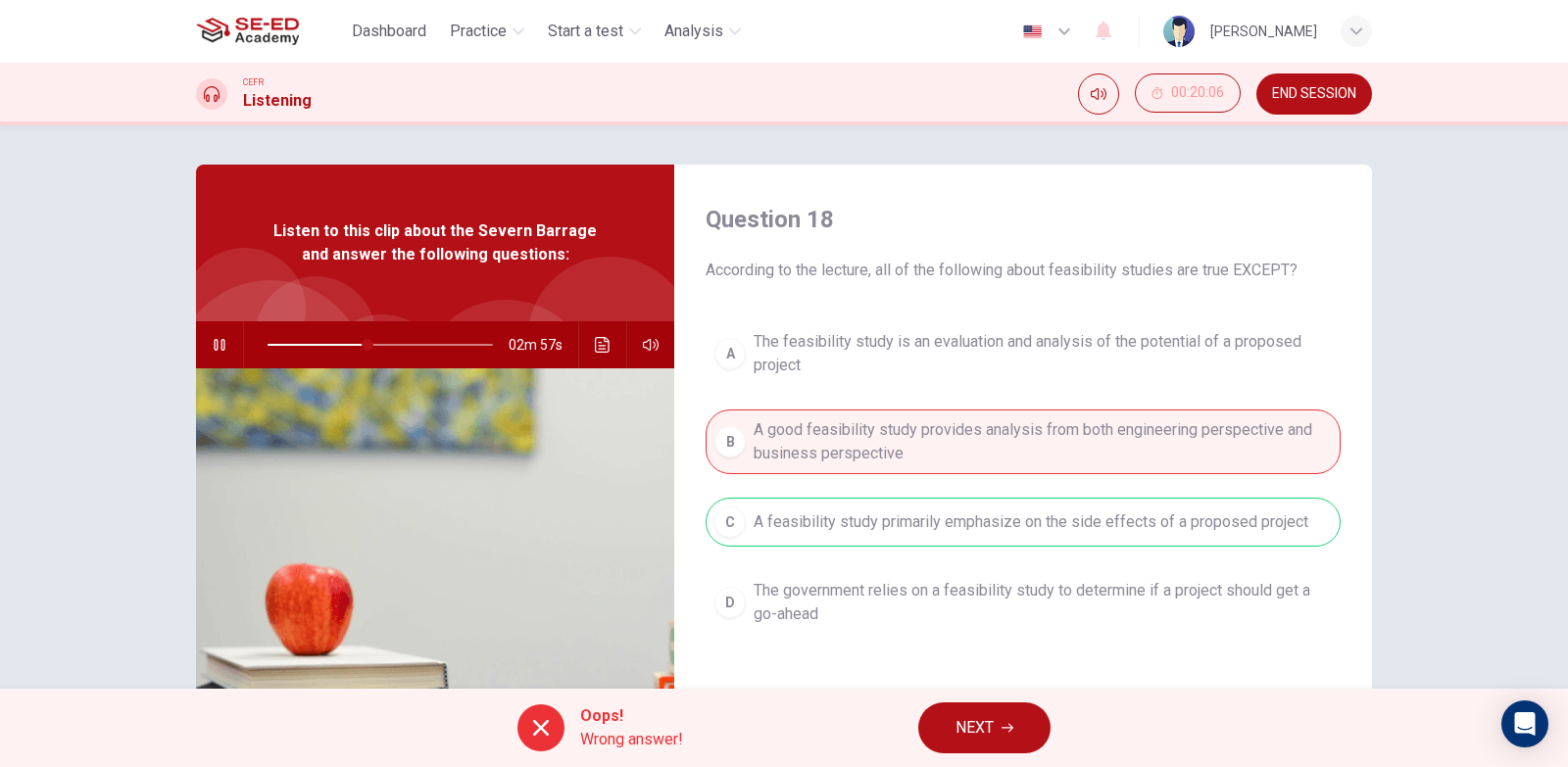 click on "NEXT" at bounding box center [984, 728] 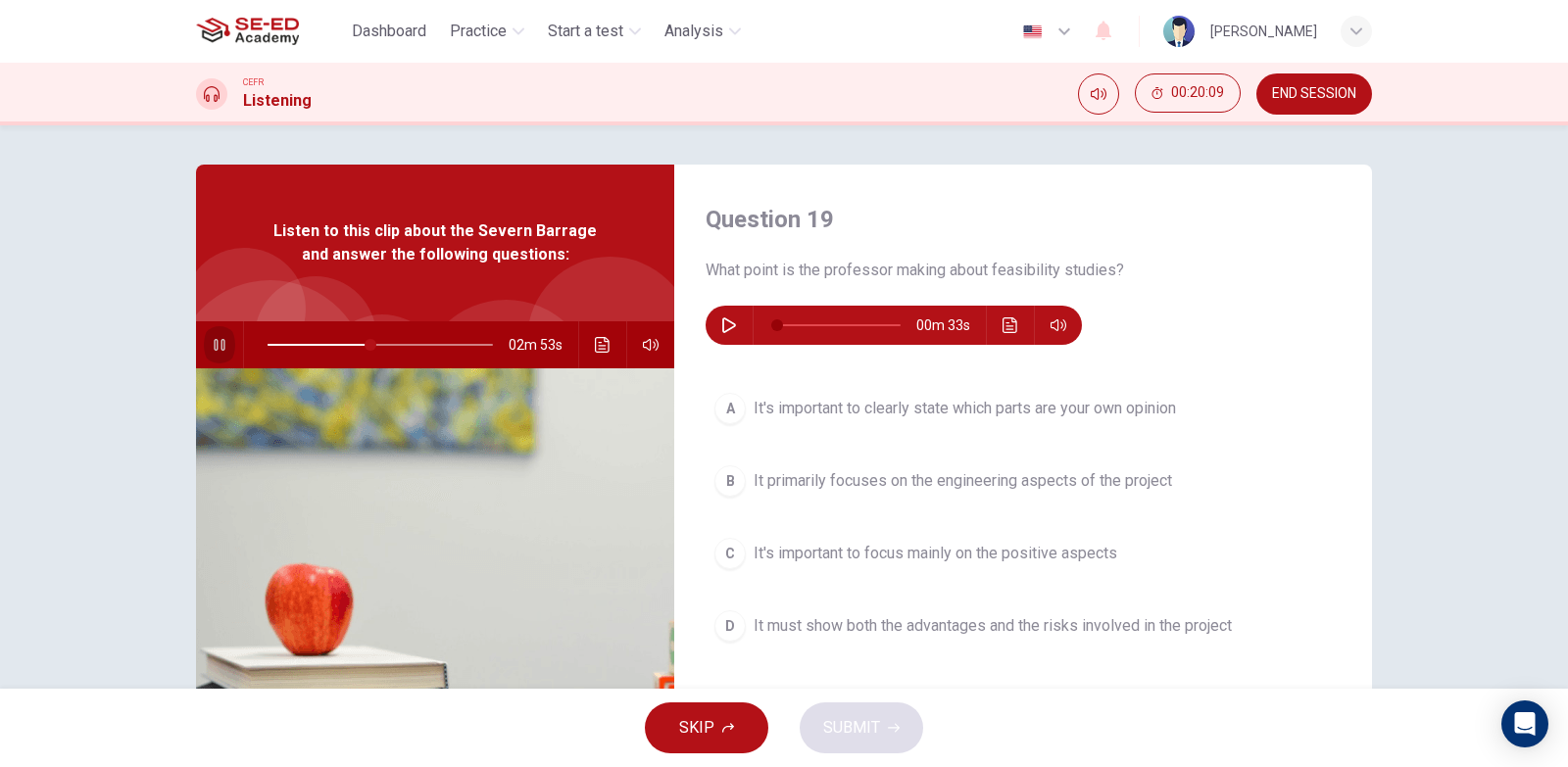 click at bounding box center [220, 345] 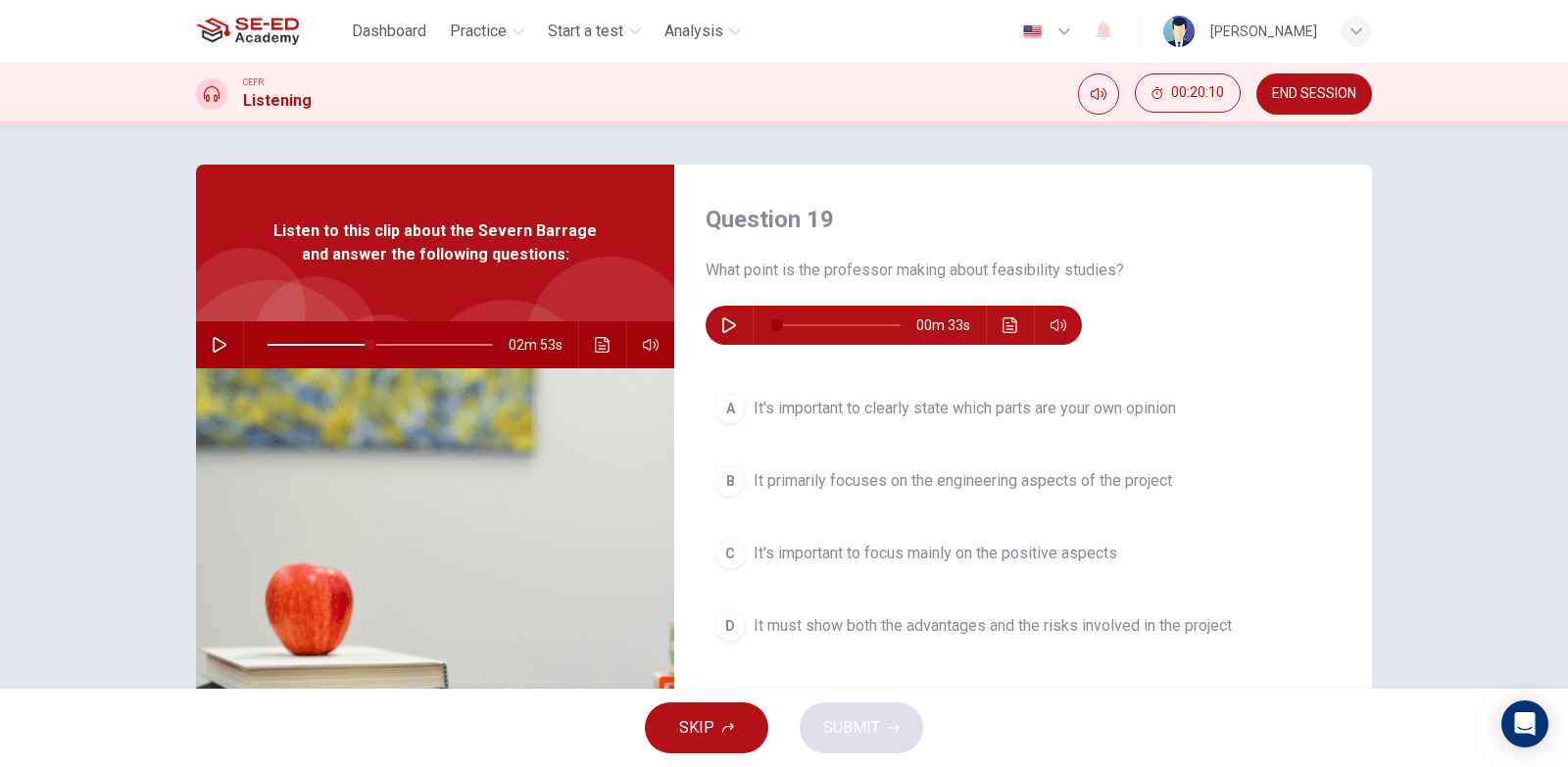 type on "46" 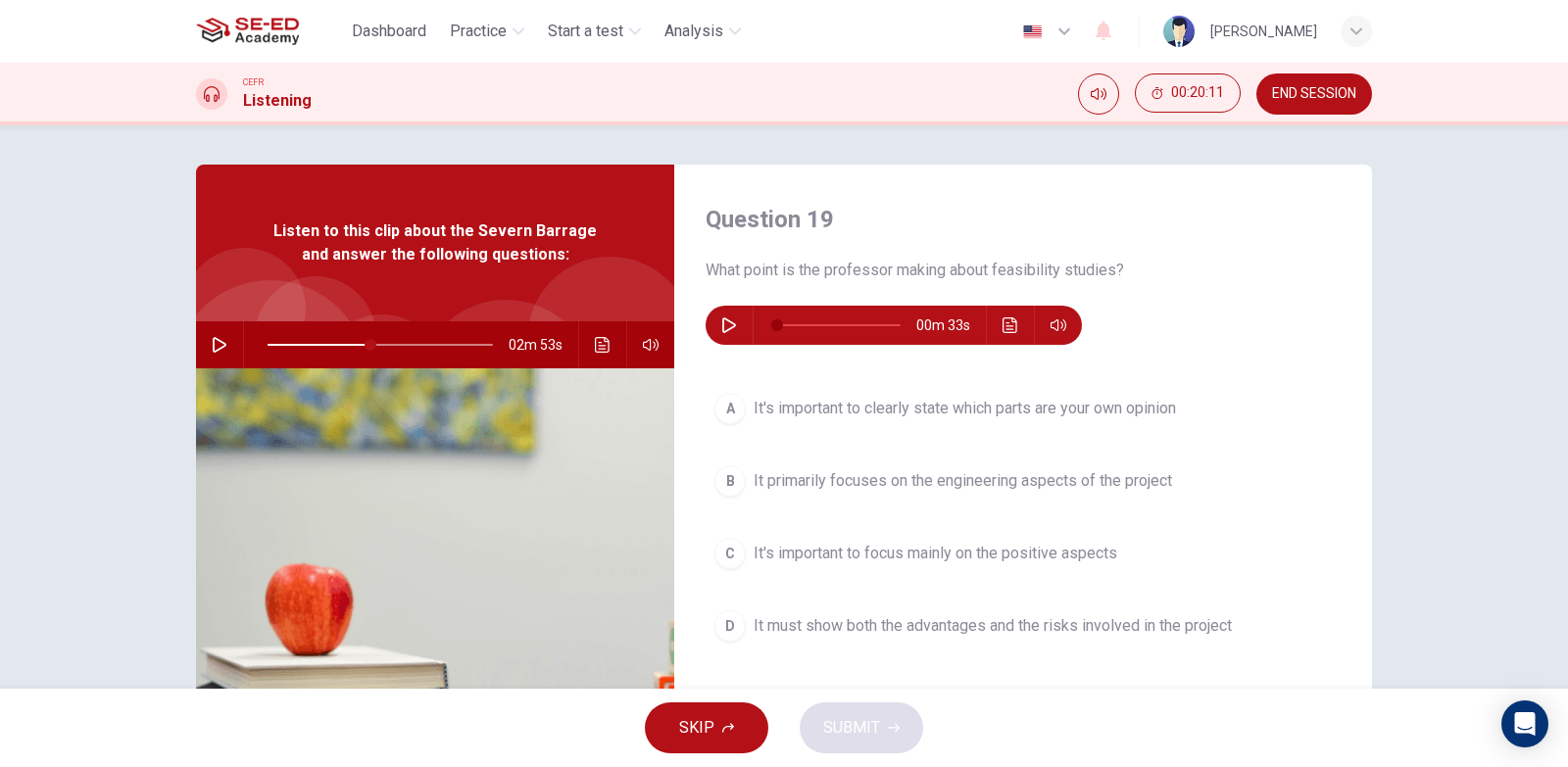 click at bounding box center (729, 325) 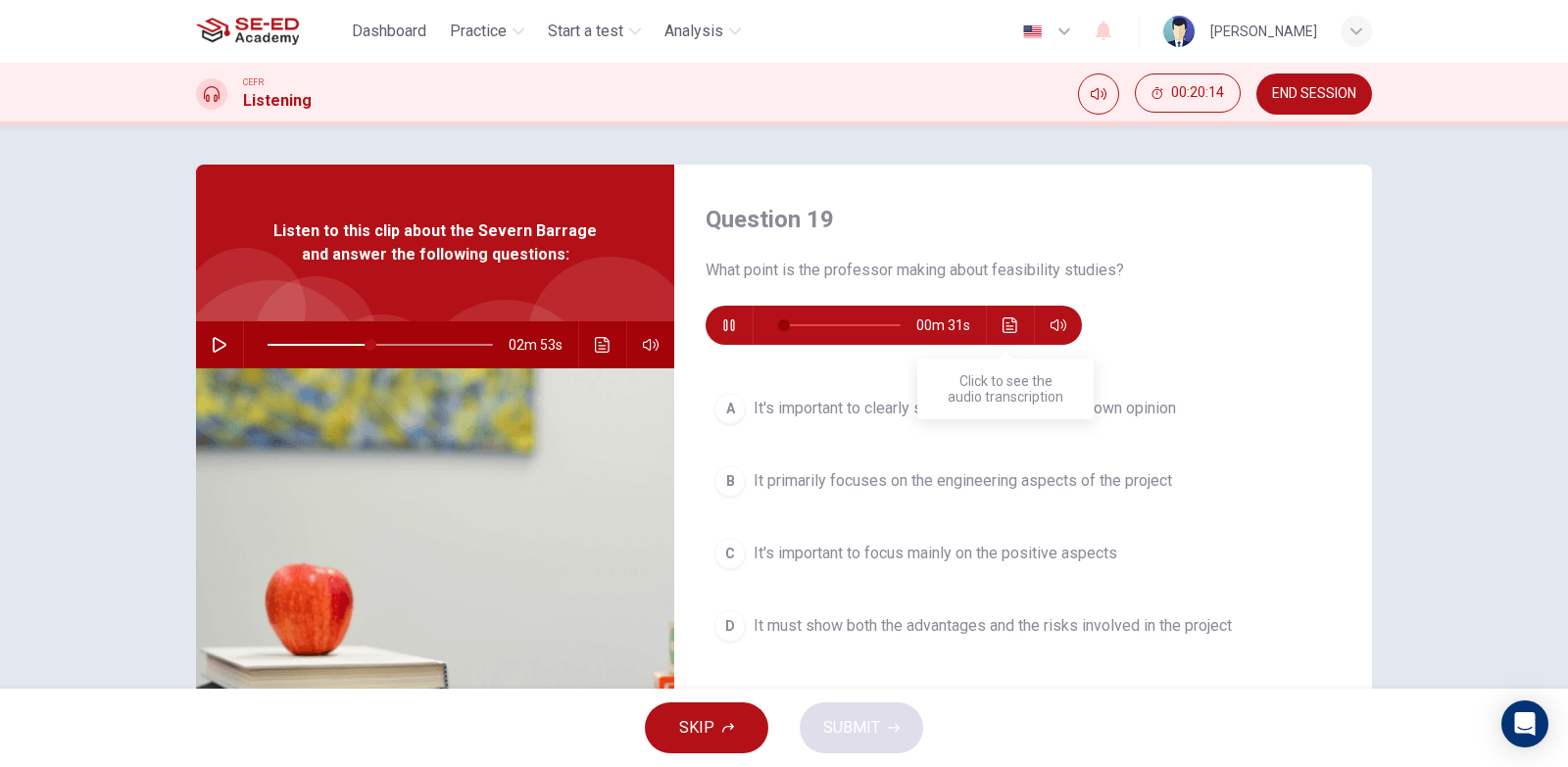 click at bounding box center [1010, 325] 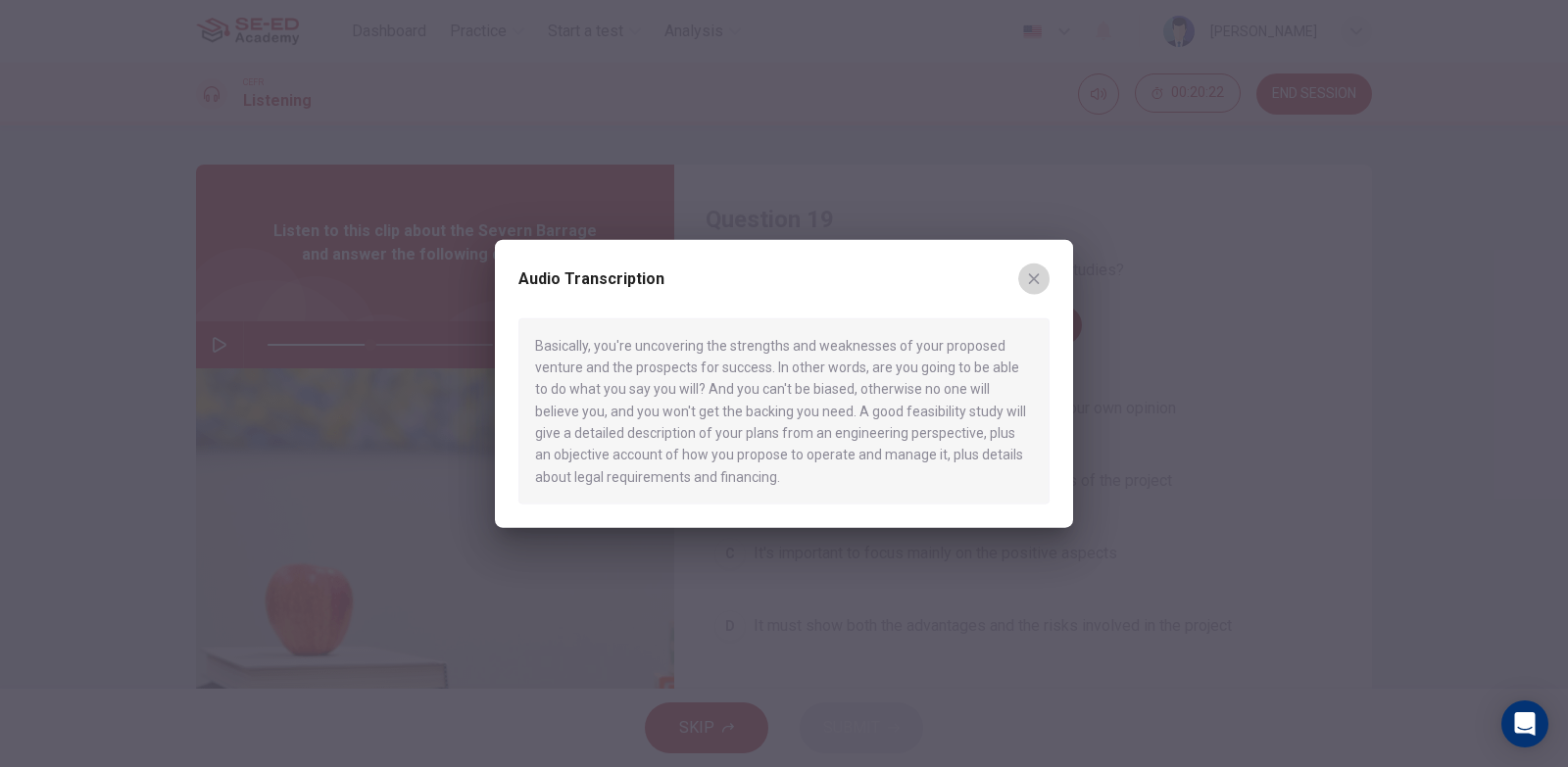 drag, startPoint x: 1034, startPoint y: 278, endPoint x: 1022, endPoint y: 333, distance: 56.293872 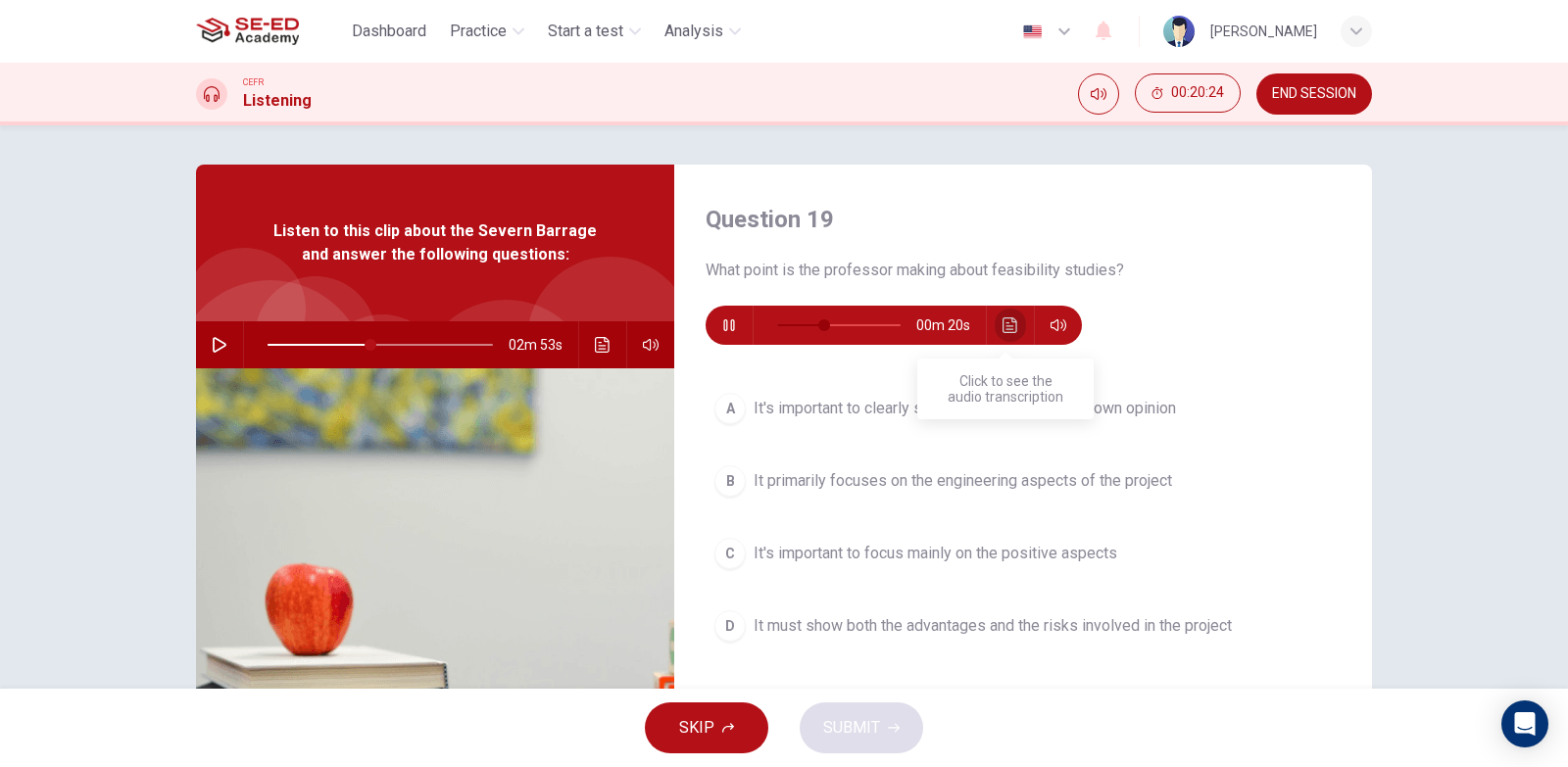 click 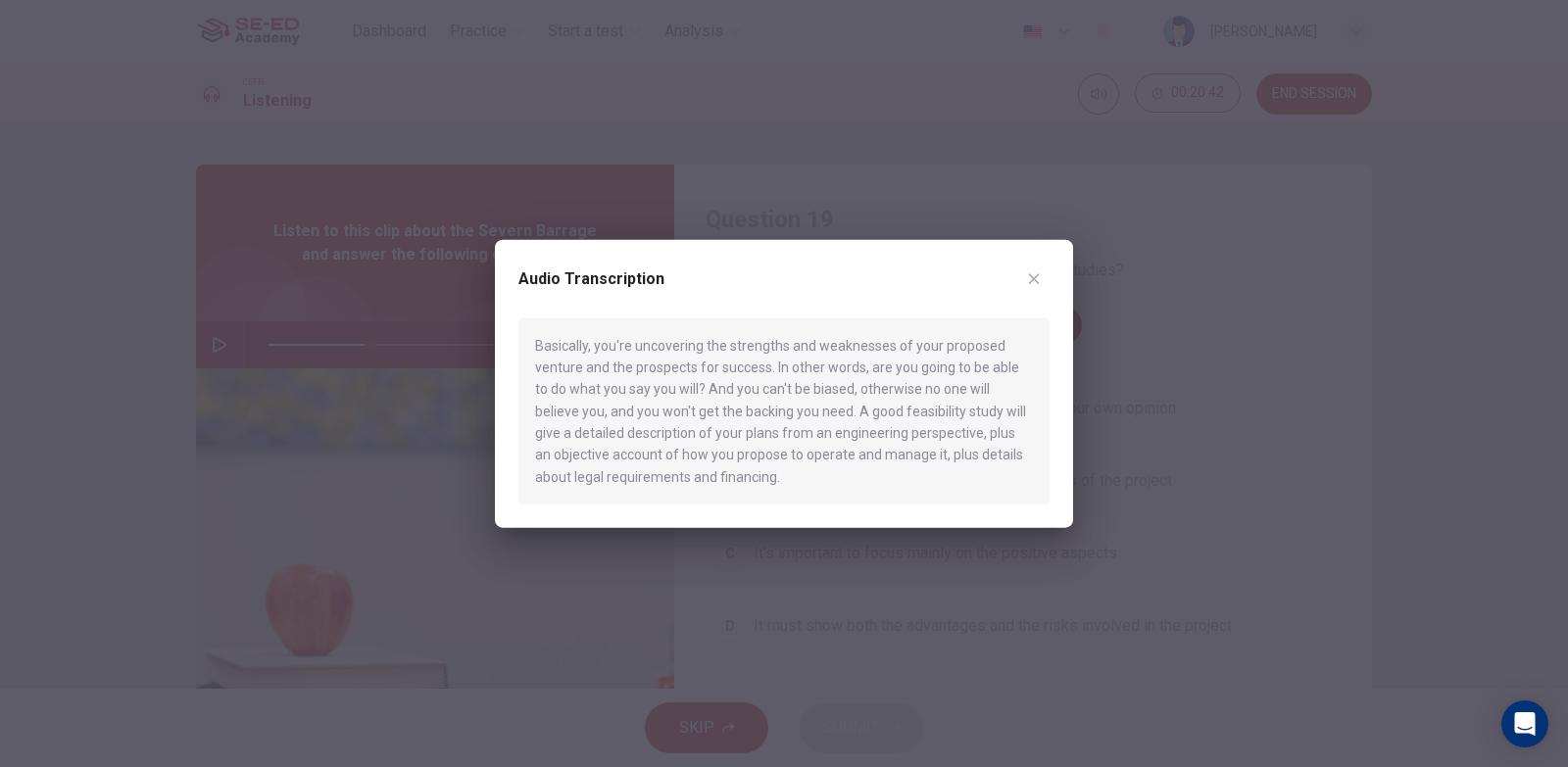 click on "Audio Transcription Basically, you're uncovering the strengths and weaknesses of your proposed venture and the prospects for success. In other words, are you going to be able to do what you say you will? And you can't be biased, otherwise no one will believe you, and you won't get the backing you need. A good feasibility study will give a detailed description of your plans from an engineering perspective, plus an objective account of how you propose to operate and manage it, plus details about legal requirements and financing." at bounding box center (784, 383) 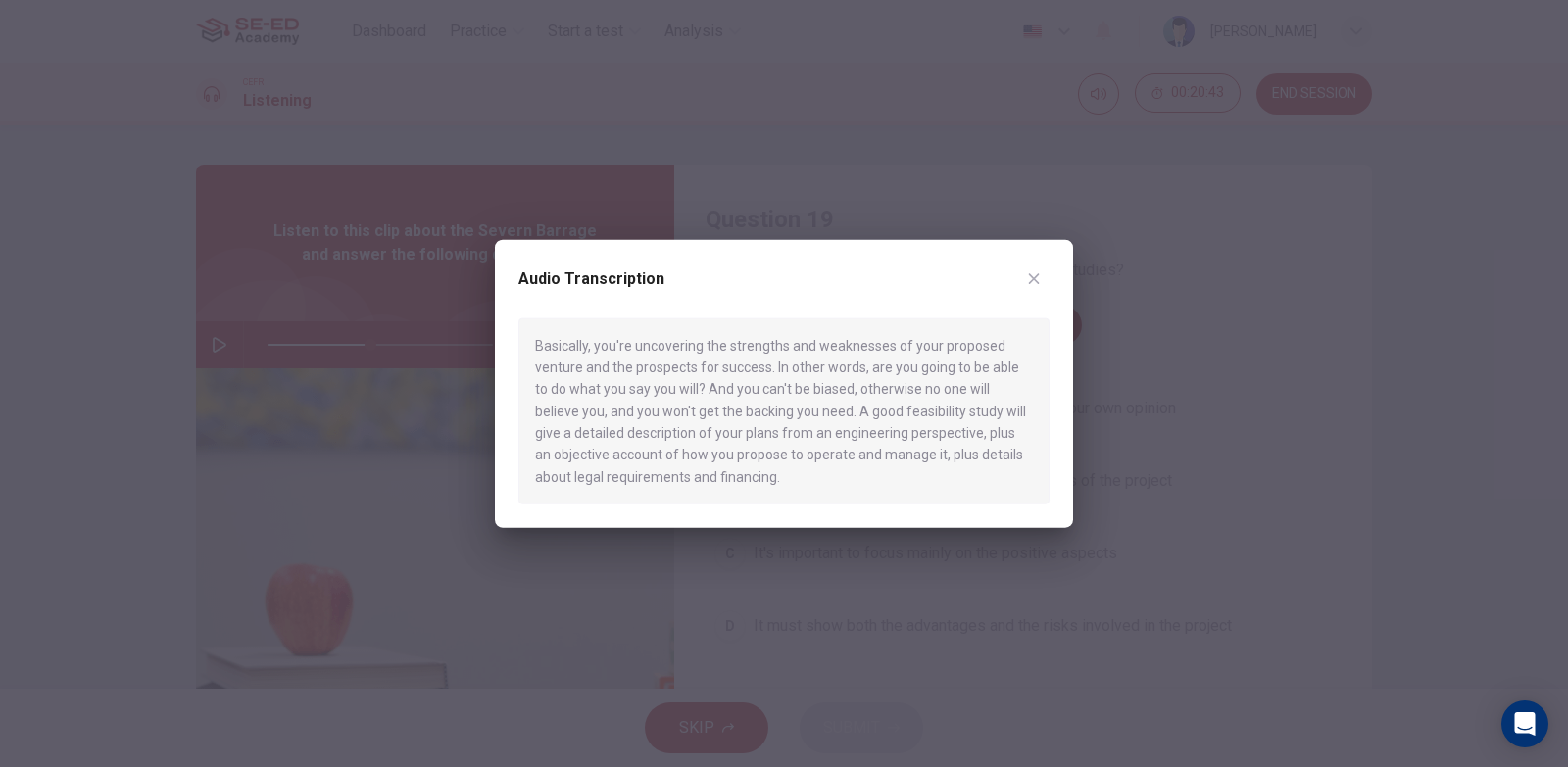 click on "Audio Transcription" at bounding box center [784, 290] 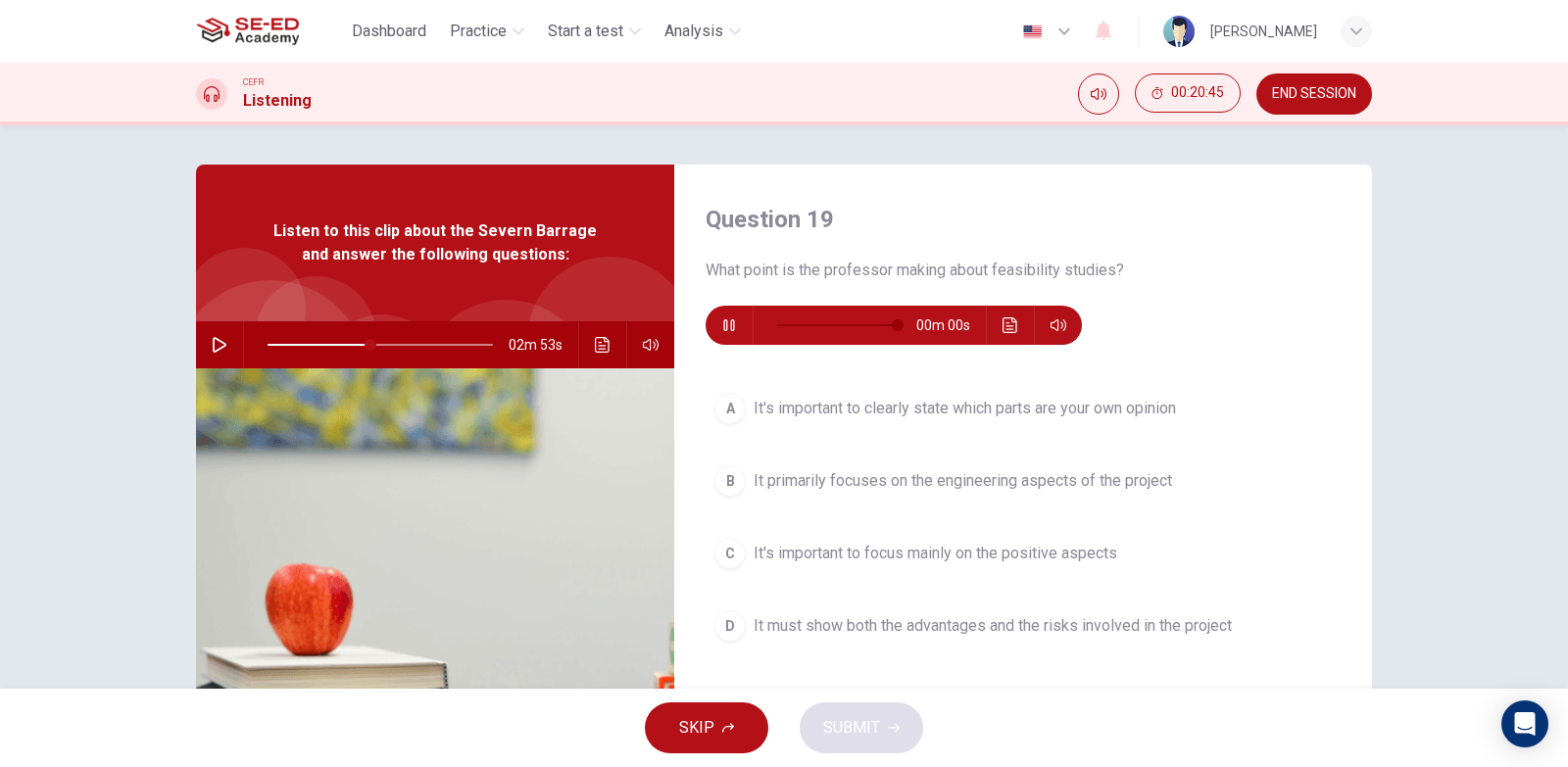 type on "0" 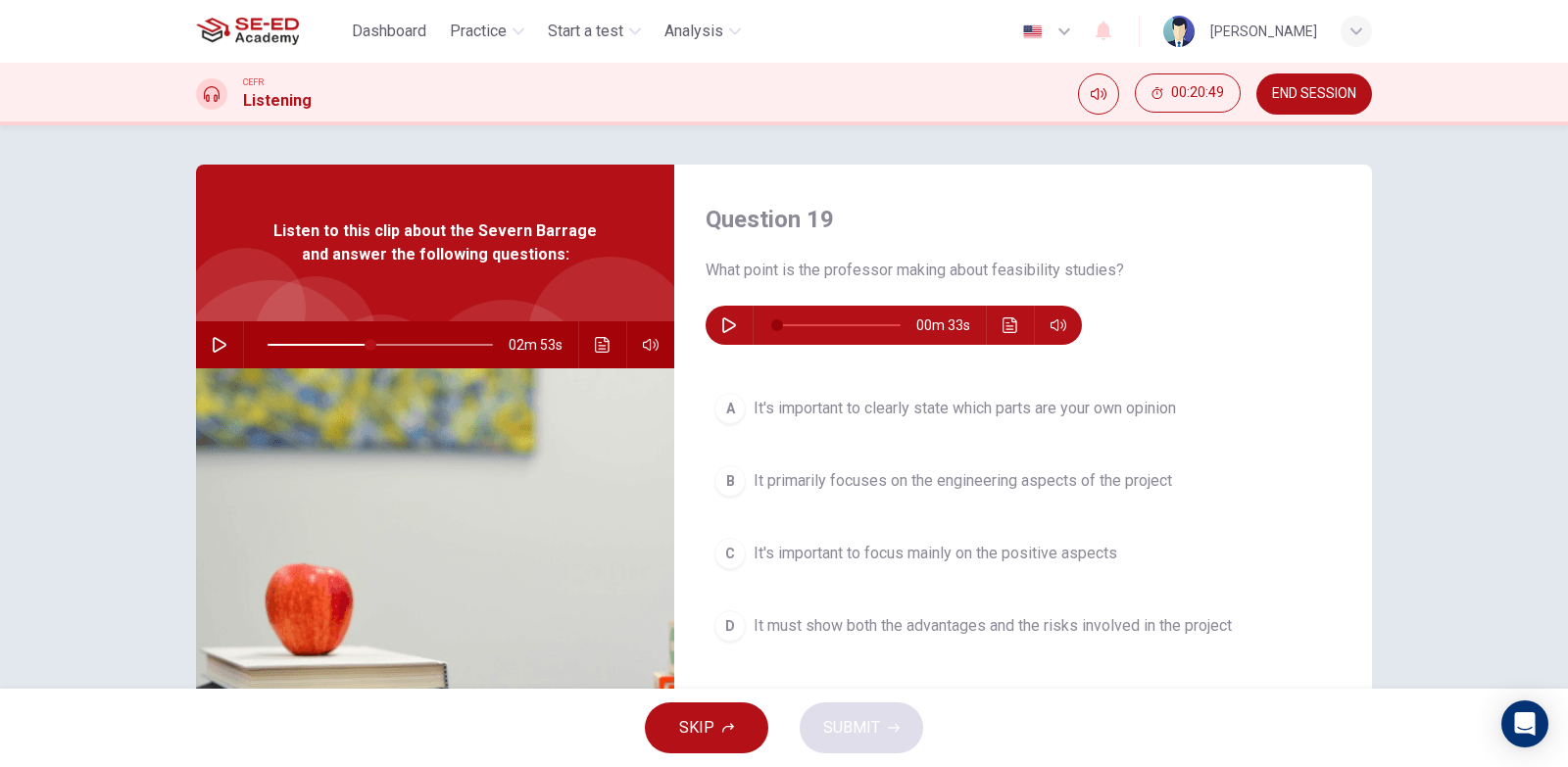 click on "It's important to focus mainly on the positive aspects" at bounding box center [935, 553] 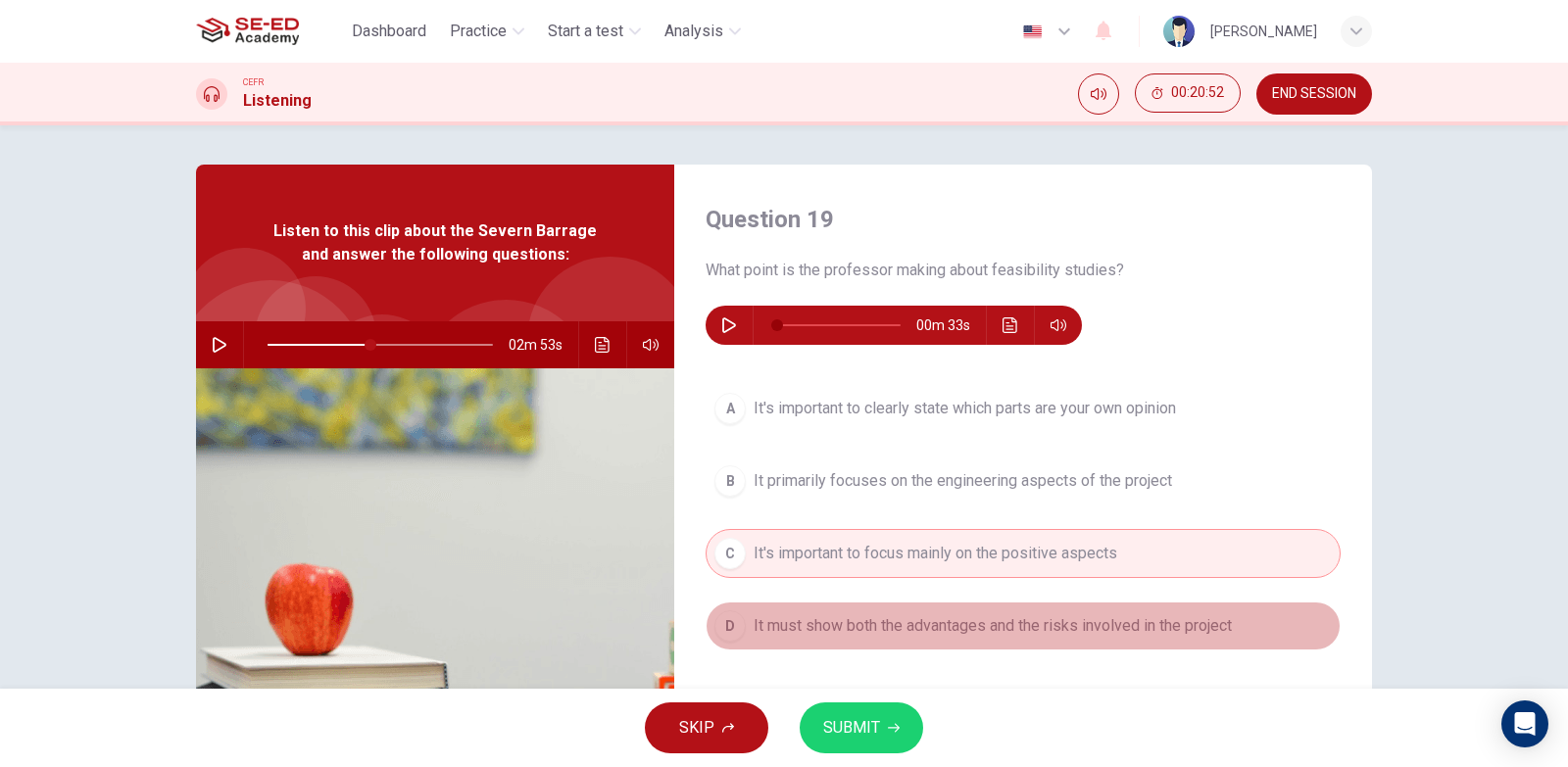 click on "It must show both the advantages and the risks involved in the project" at bounding box center (993, 626) 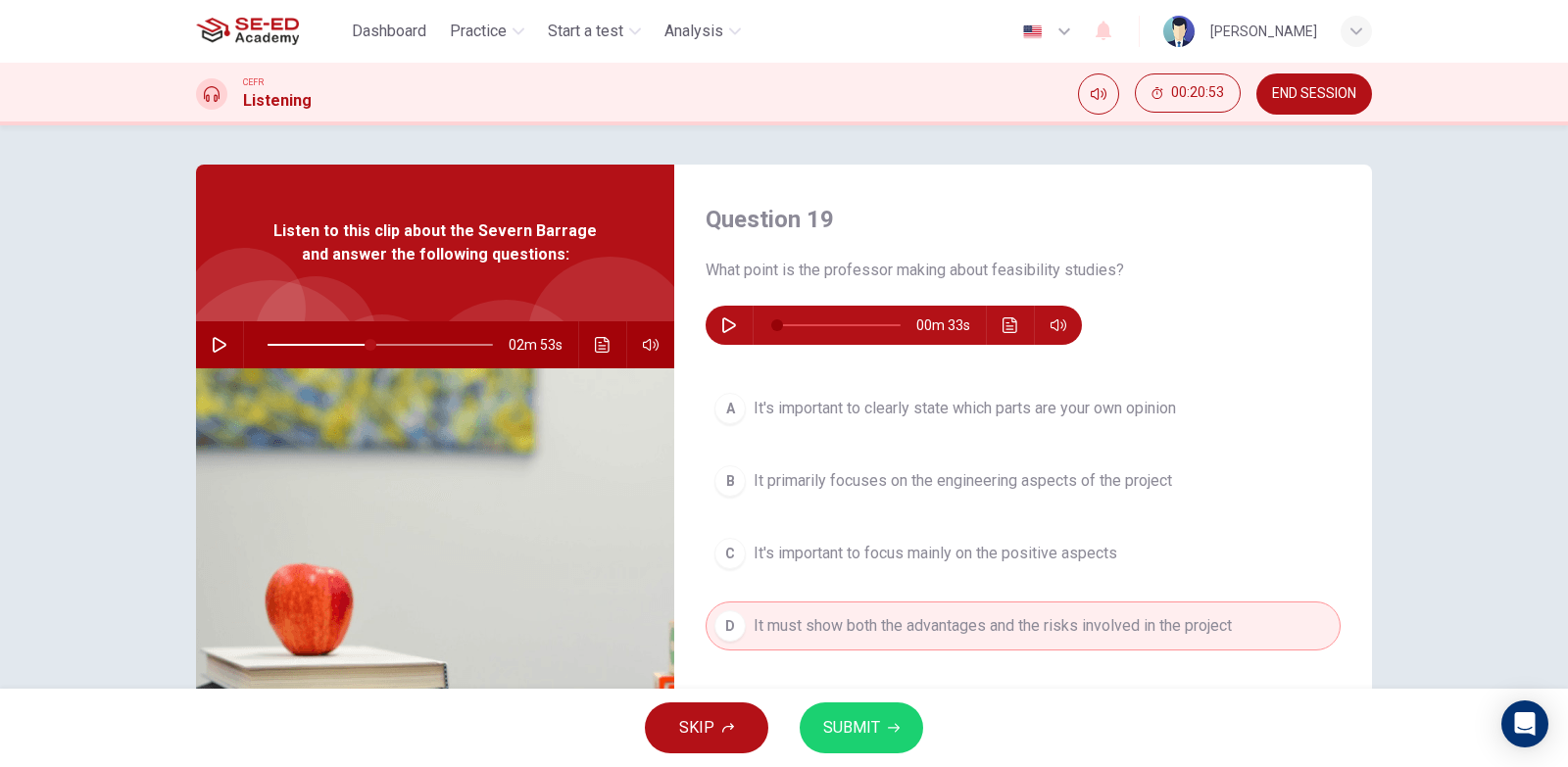 click on "SUBMIT" at bounding box center (861, 728) 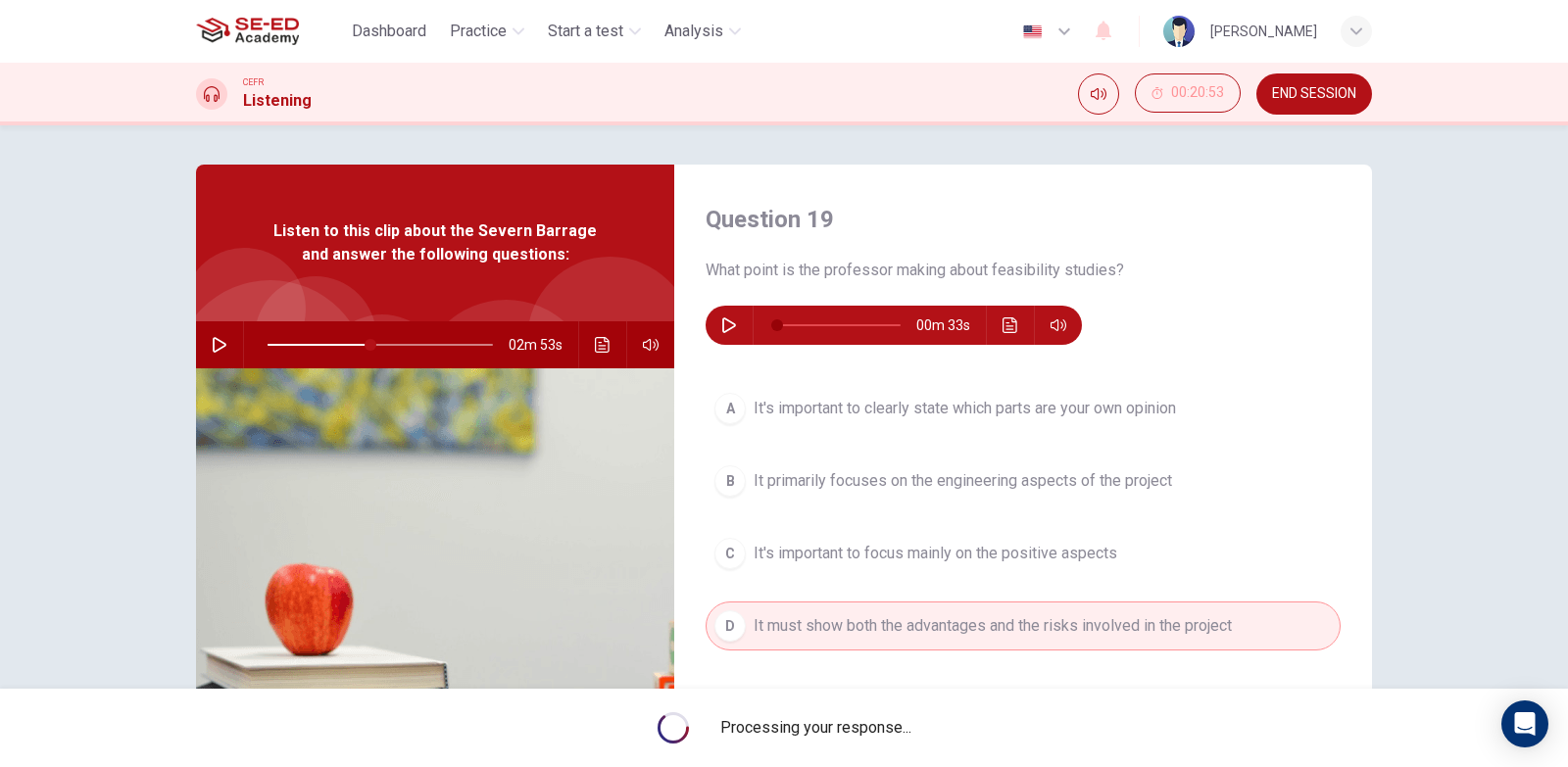 type on "46" 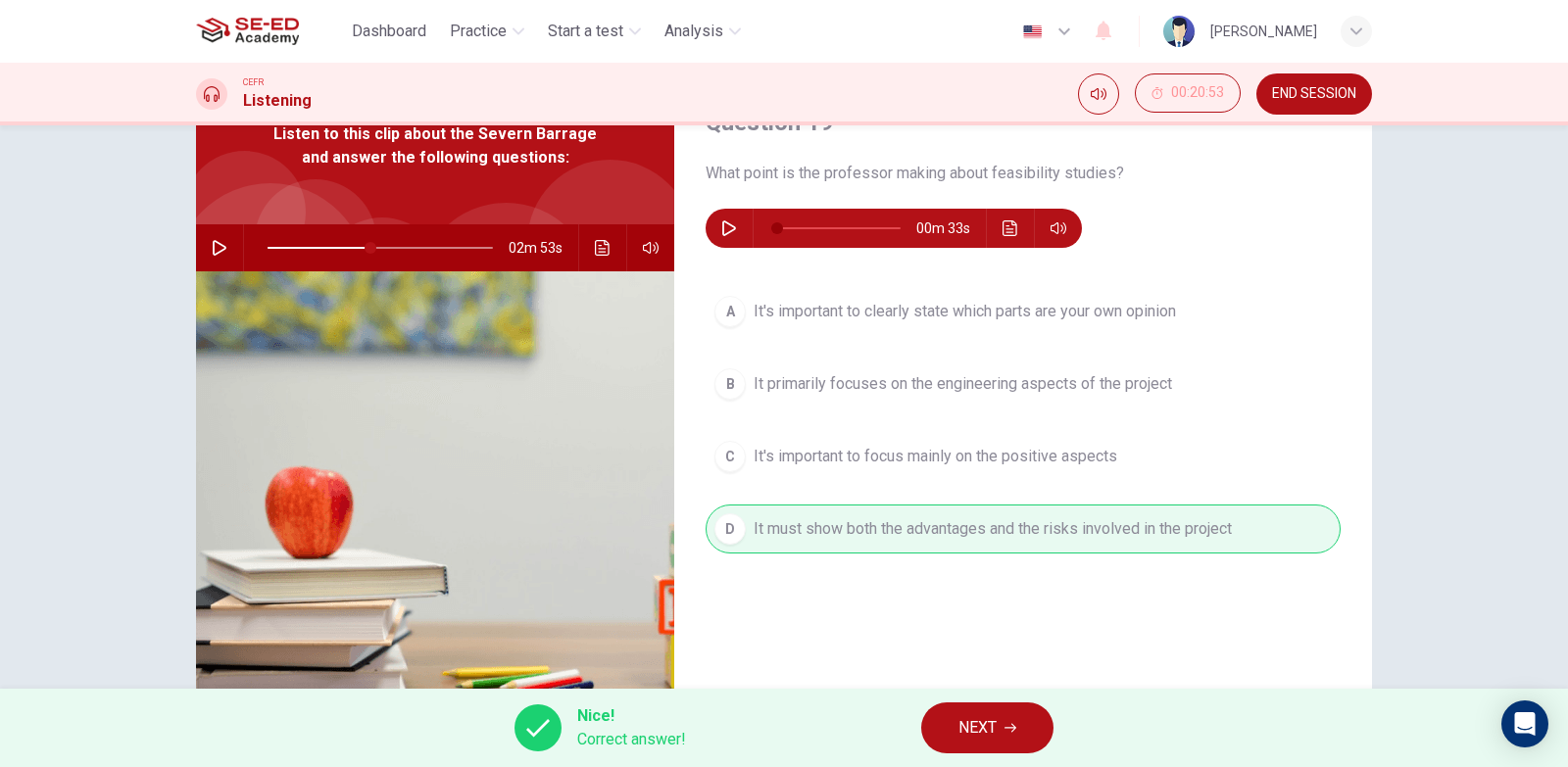 scroll, scrollTop: 196, scrollLeft: 0, axis: vertical 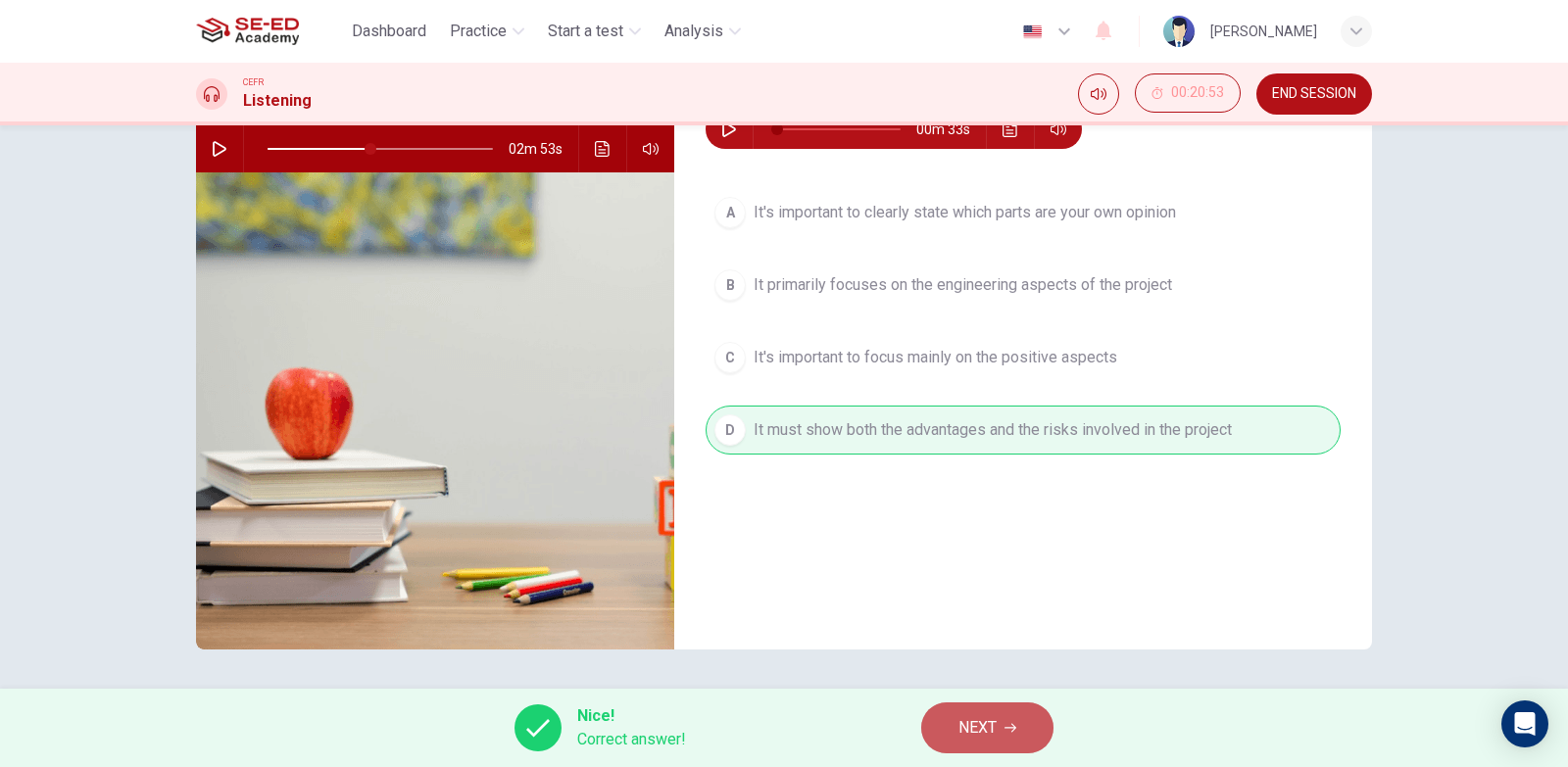 click on "NEXT" at bounding box center (977, 728) 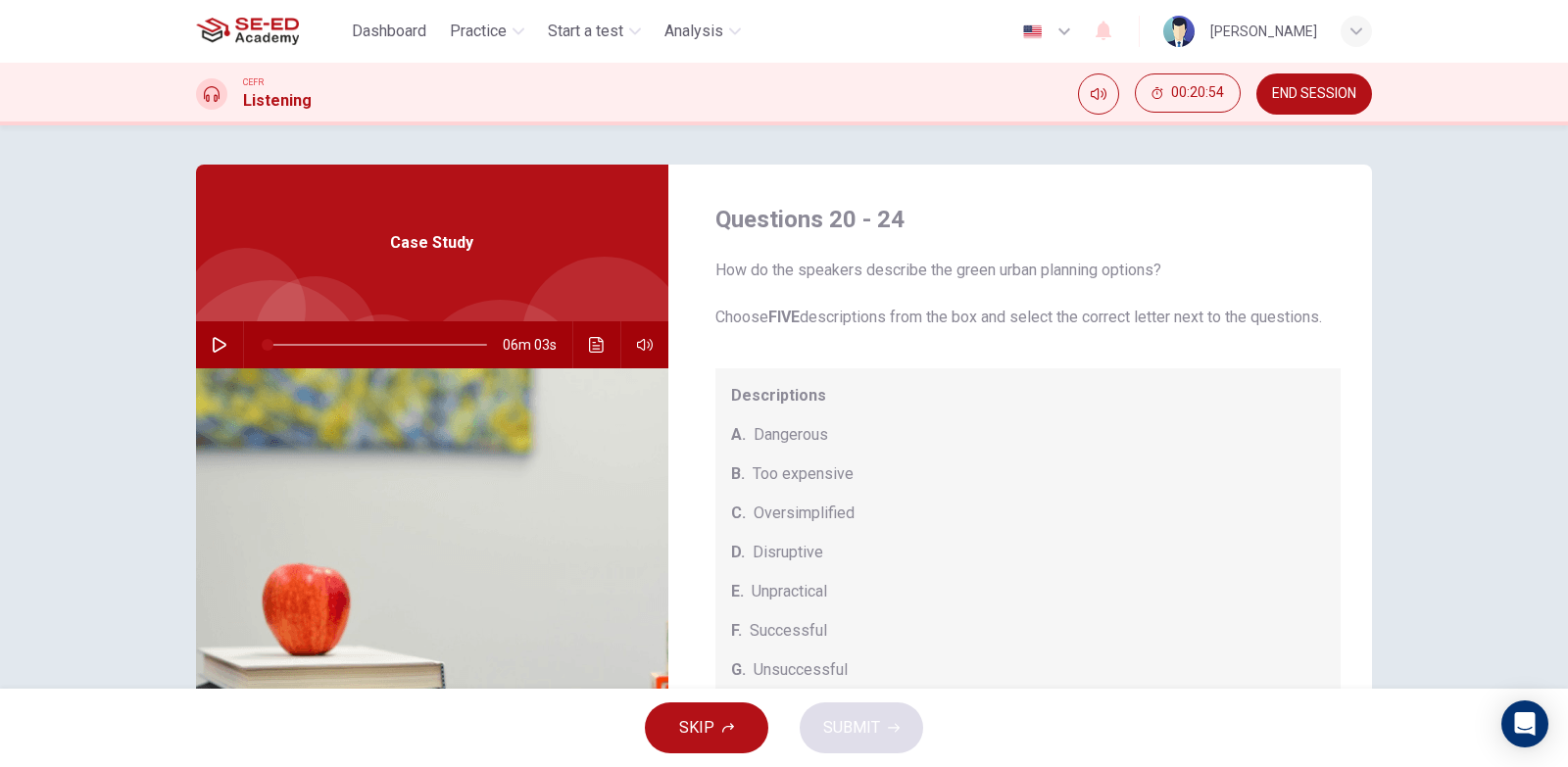 click on "CEFR Listening 00:20:54 END SESSION" at bounding box center (784, 94) 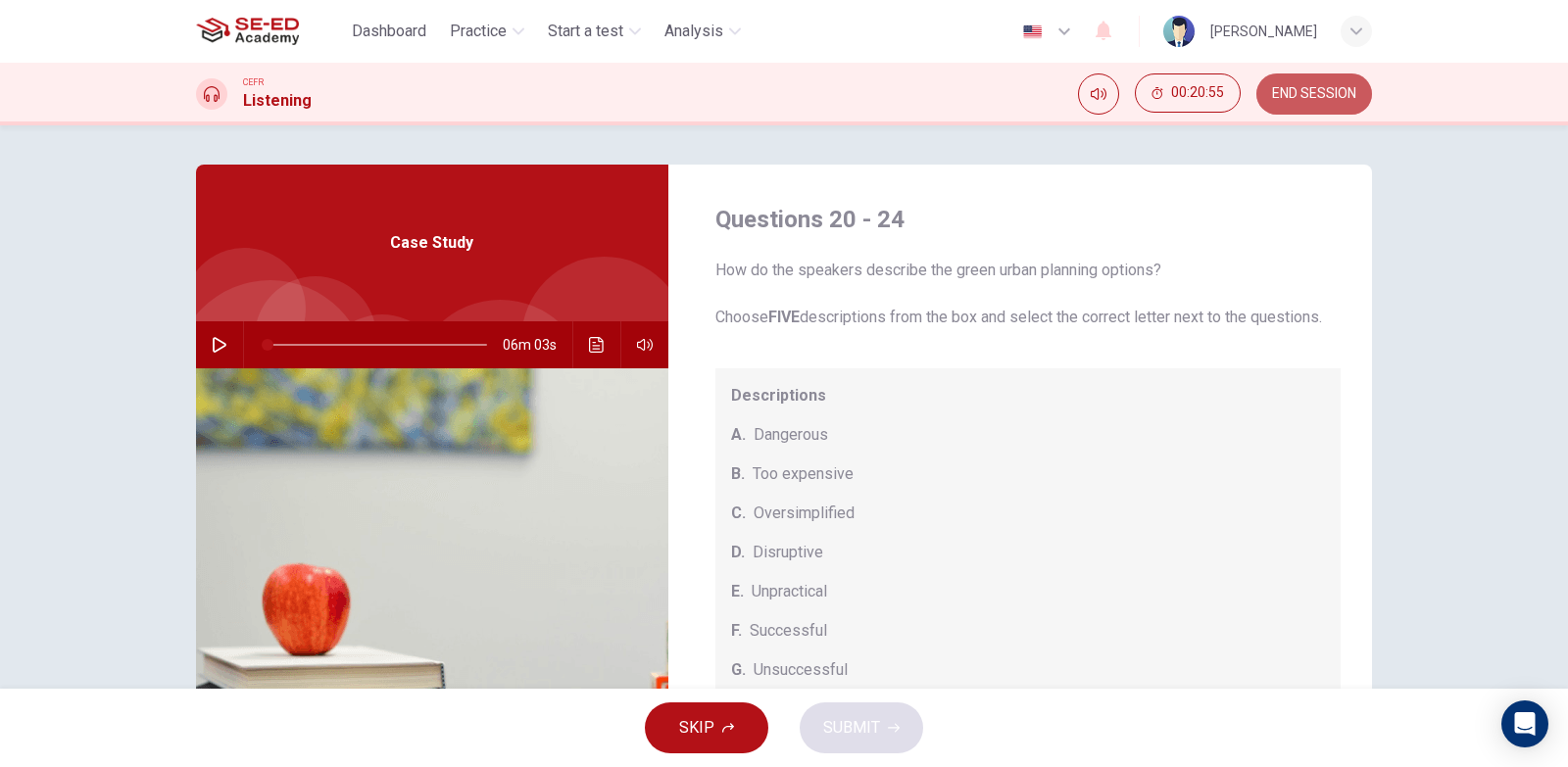 click on "END SESSION" at bounding box center [1314, 94] 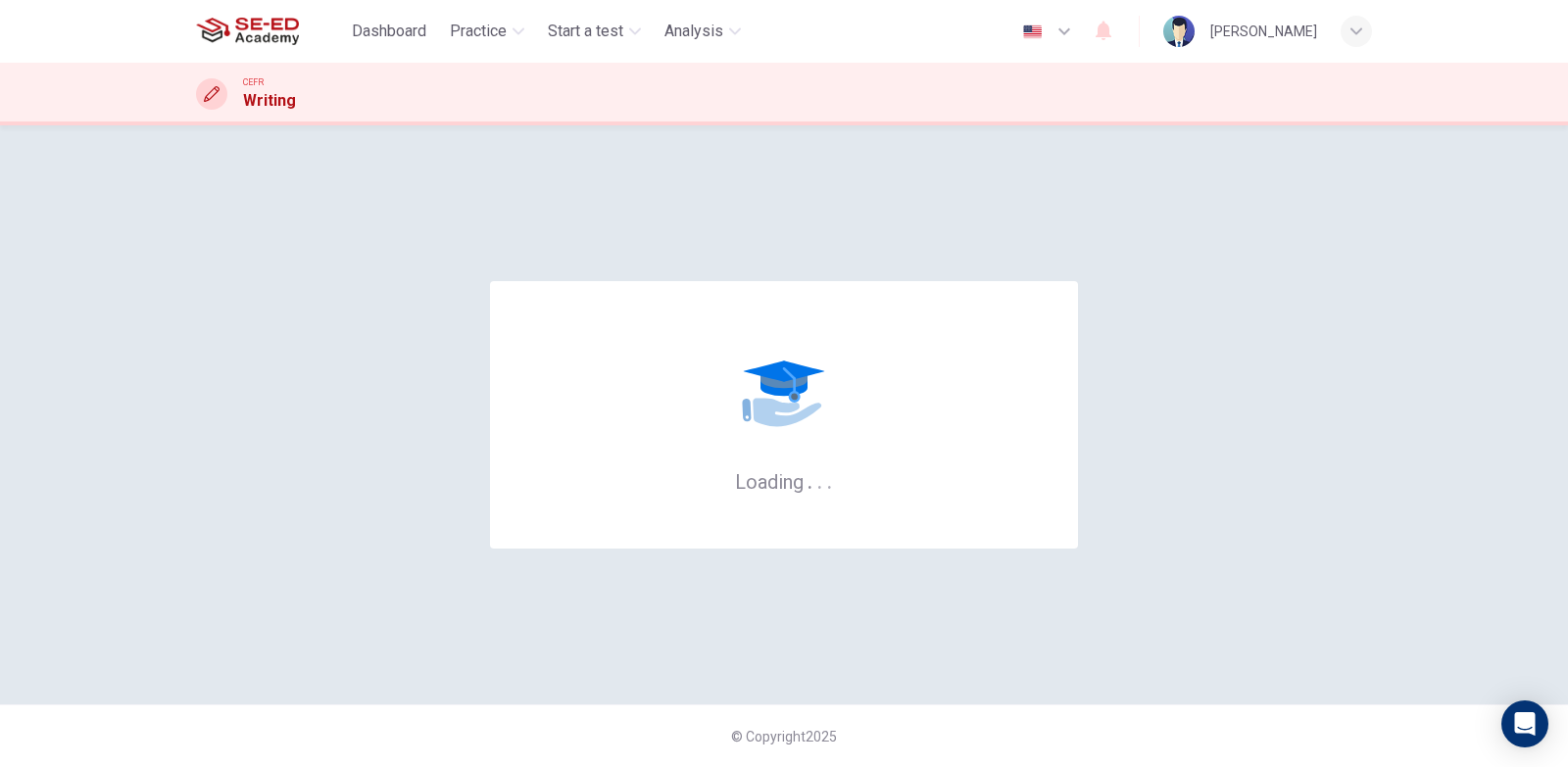 scroll, scrollTop: 0, scrollLeft: 0, axis: both 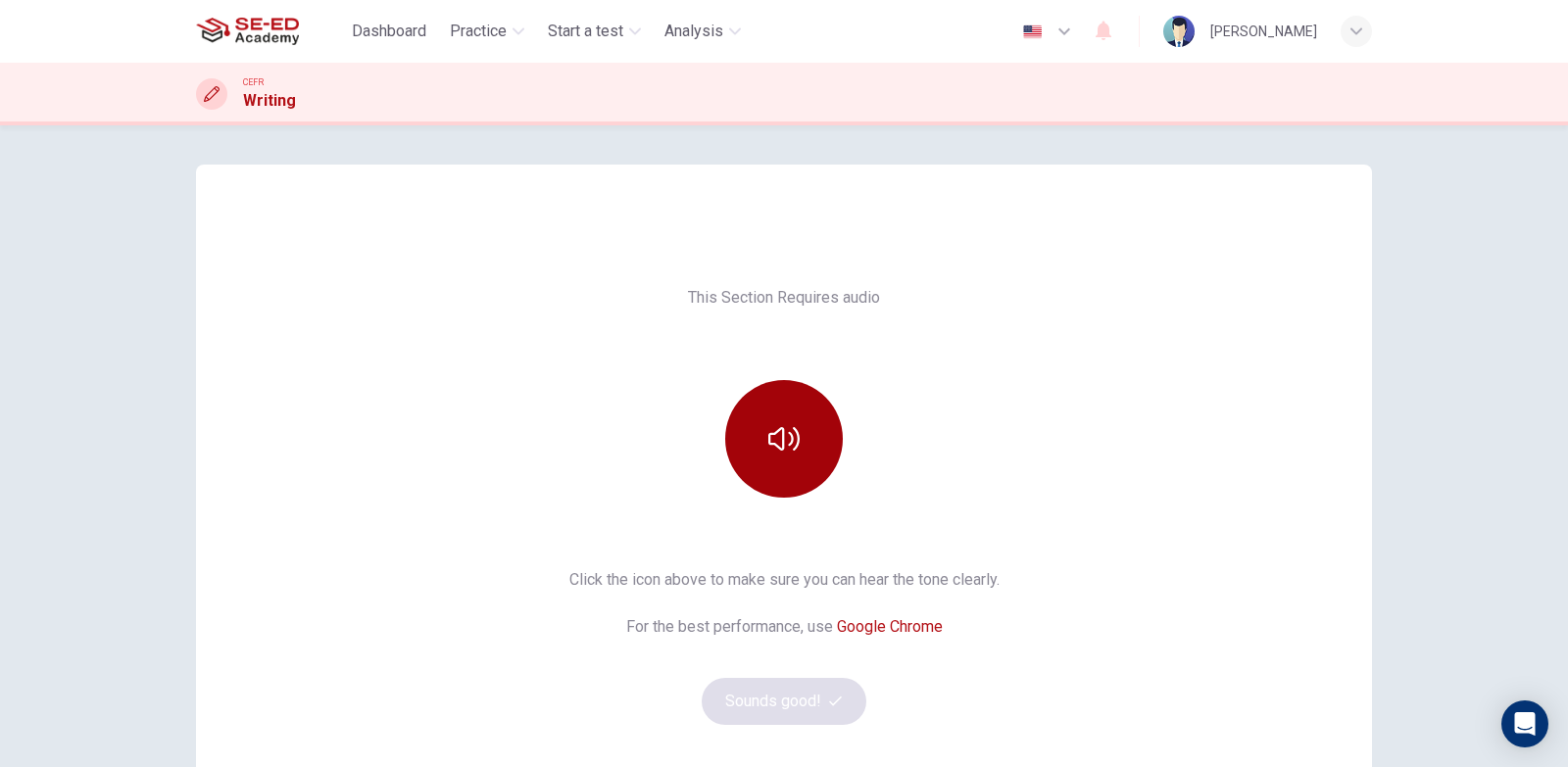 click at bounding box center (784, 439) 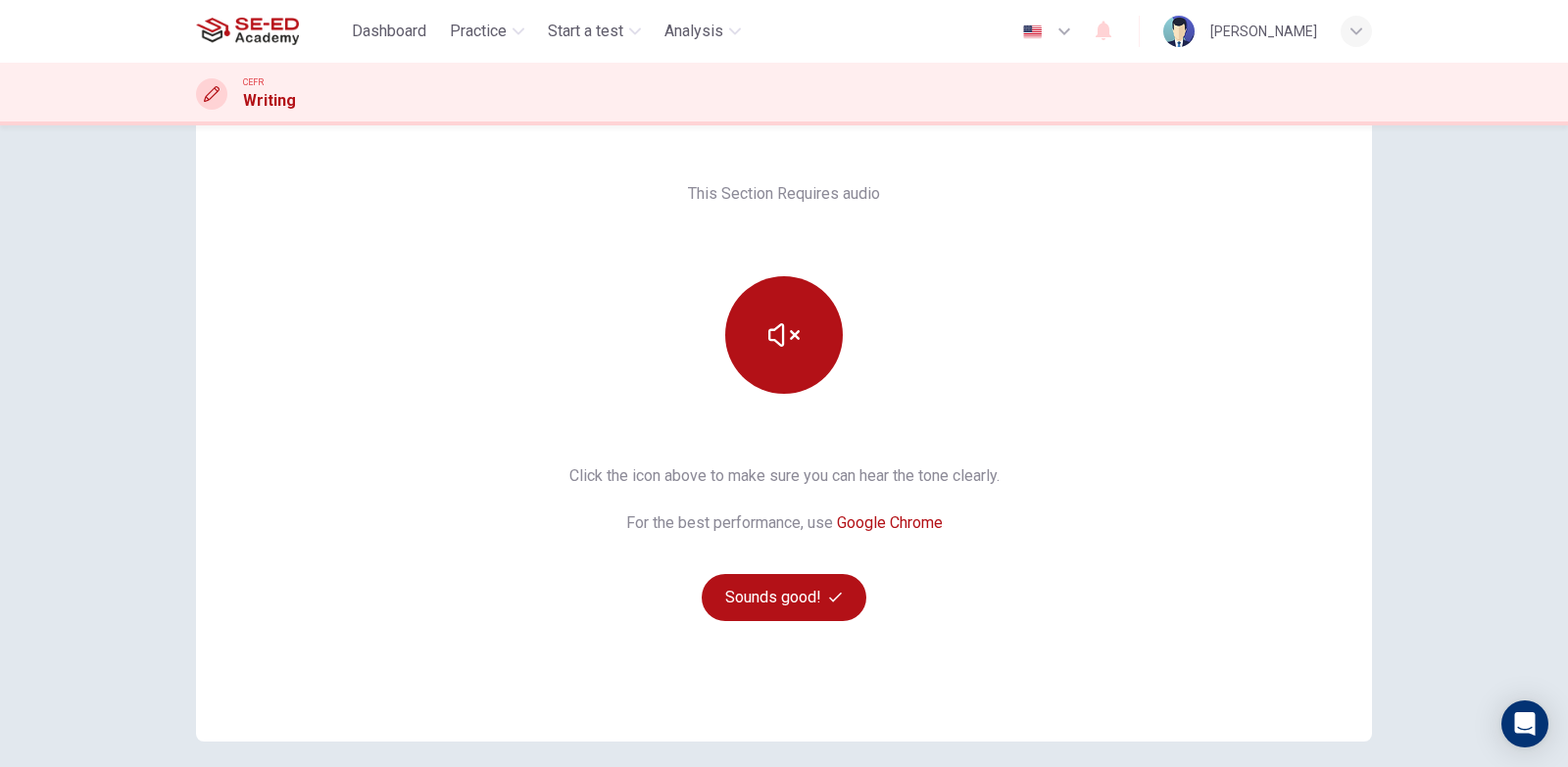 scroll, scrollTop: 180, scrollLeft: 0, axis: vertical 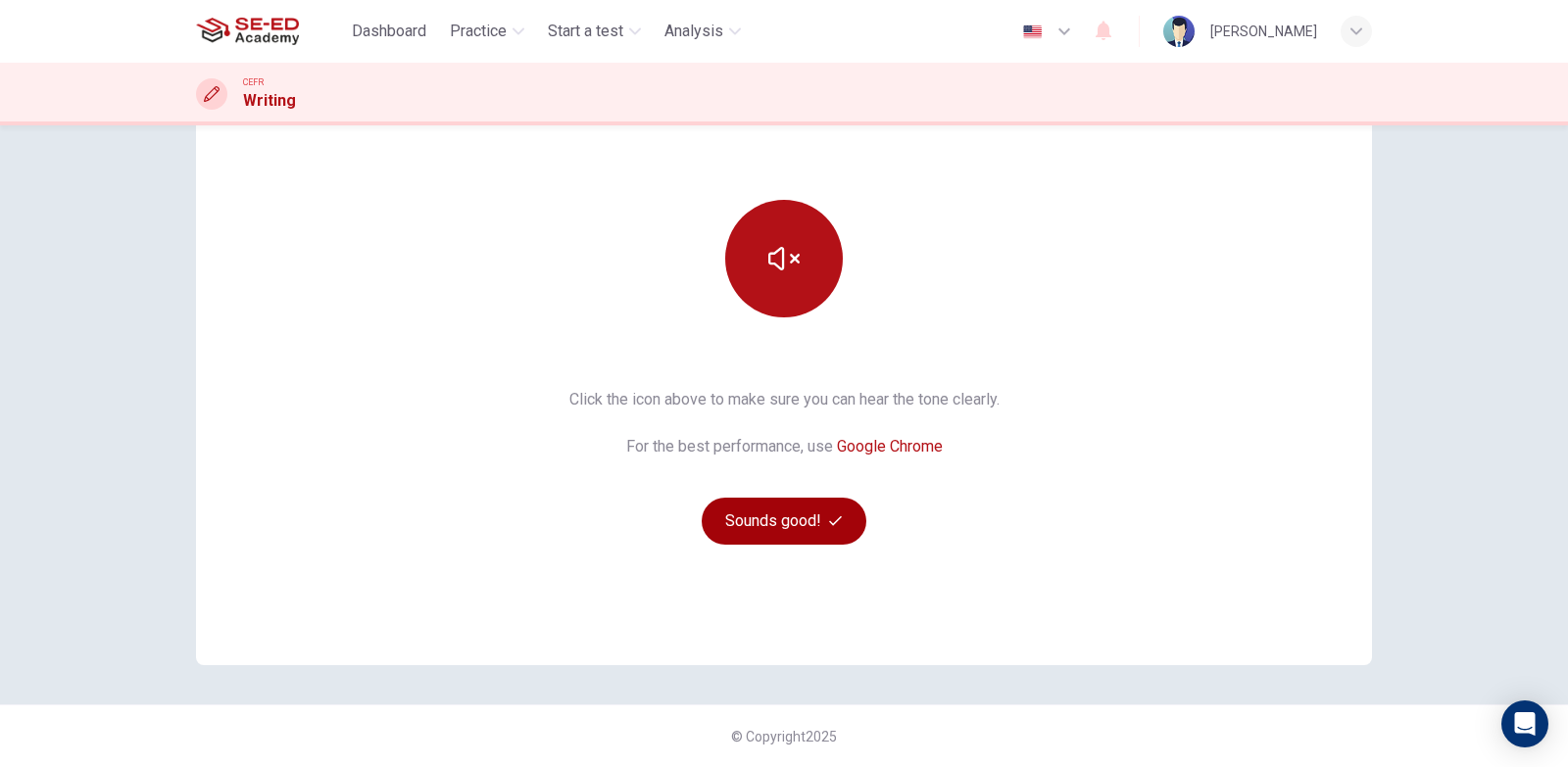 click on "Sounds good!" at bounding box center (784, 521) 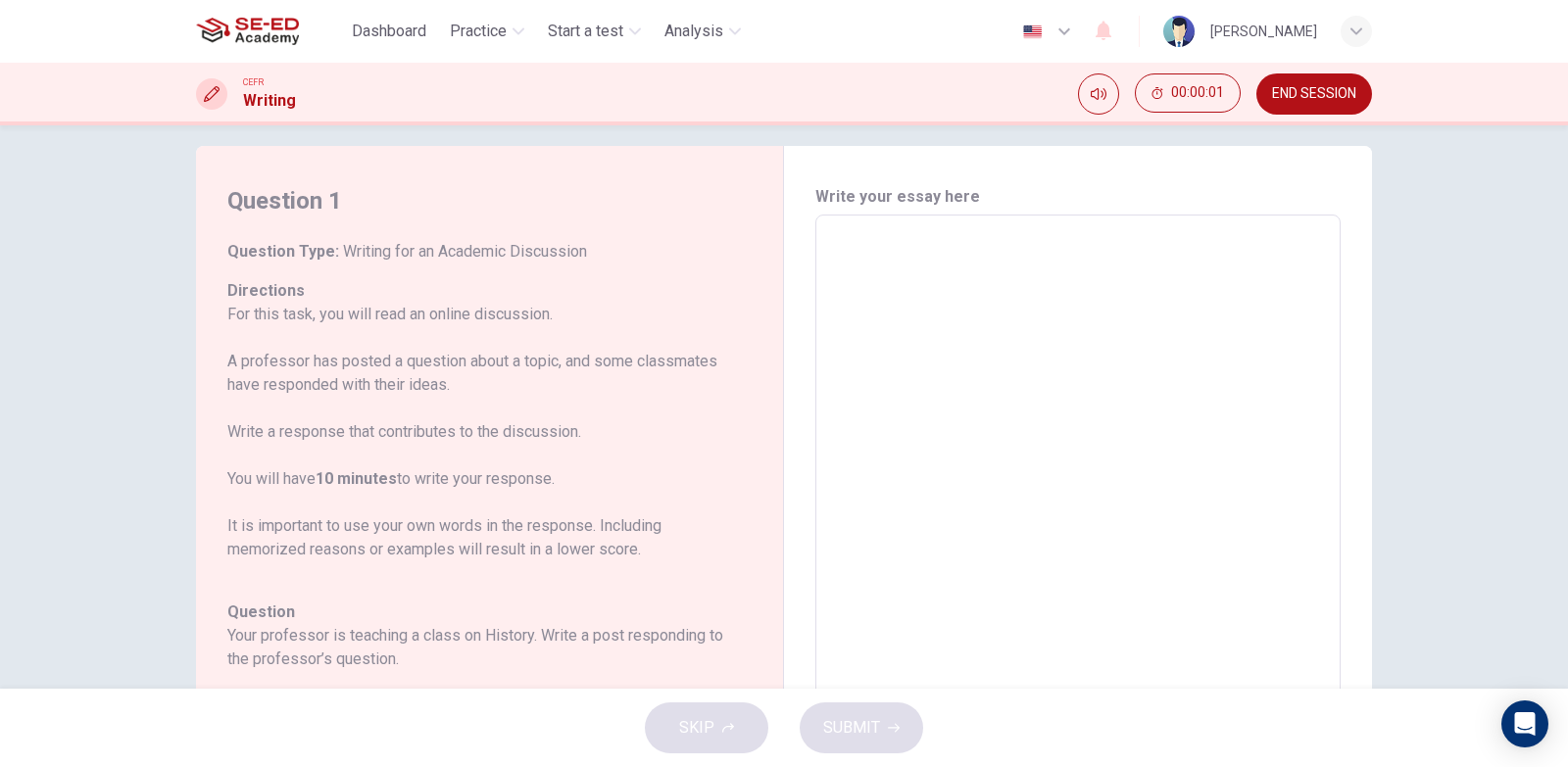 scroll, scrollTop: 0, scrollLeft: 0, axis: both 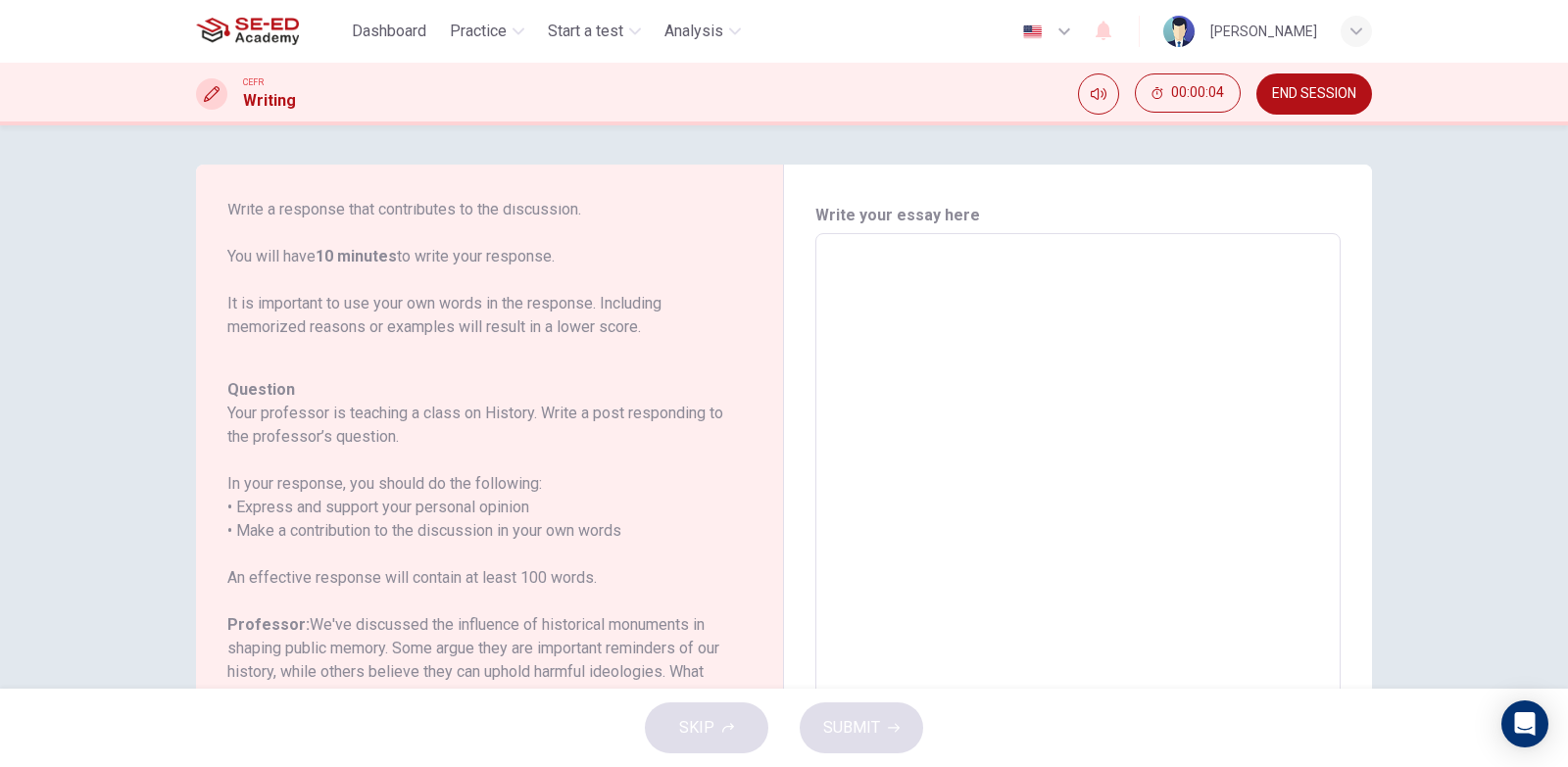 click on "SKIP SUBMIT" at bounding box center (784, 728) 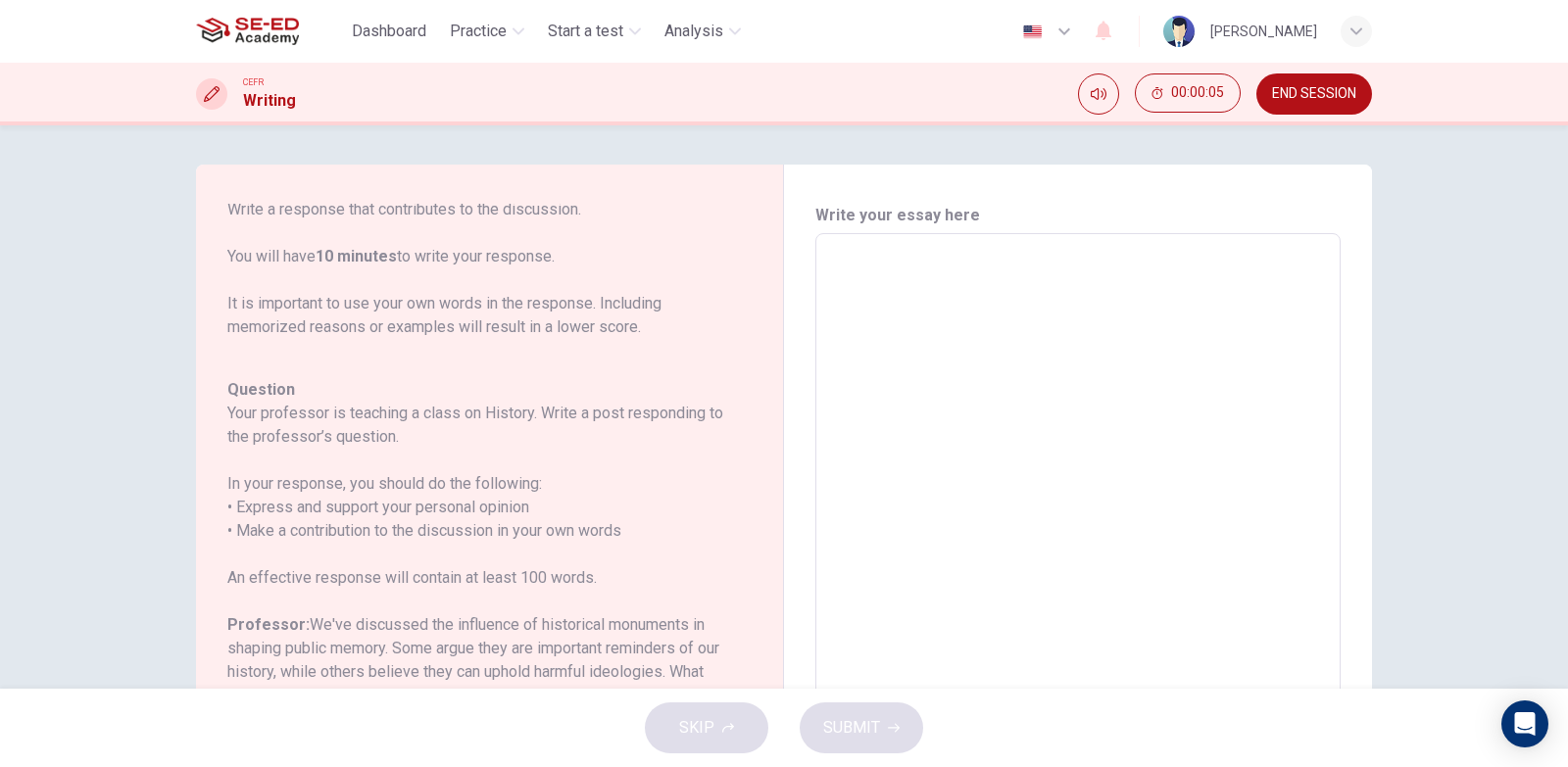 click at bounding box center [1078, 560] 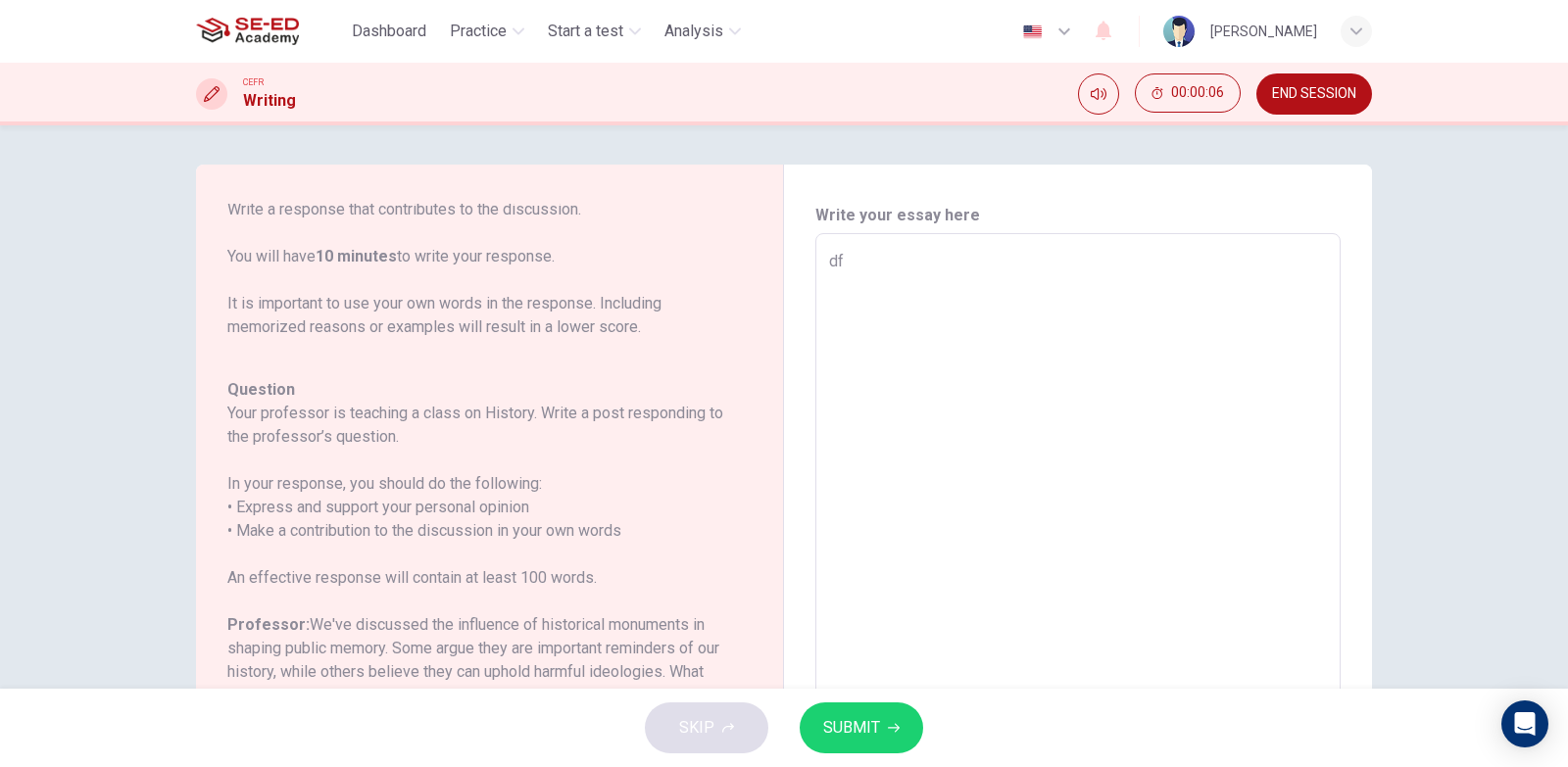 type on "dft" 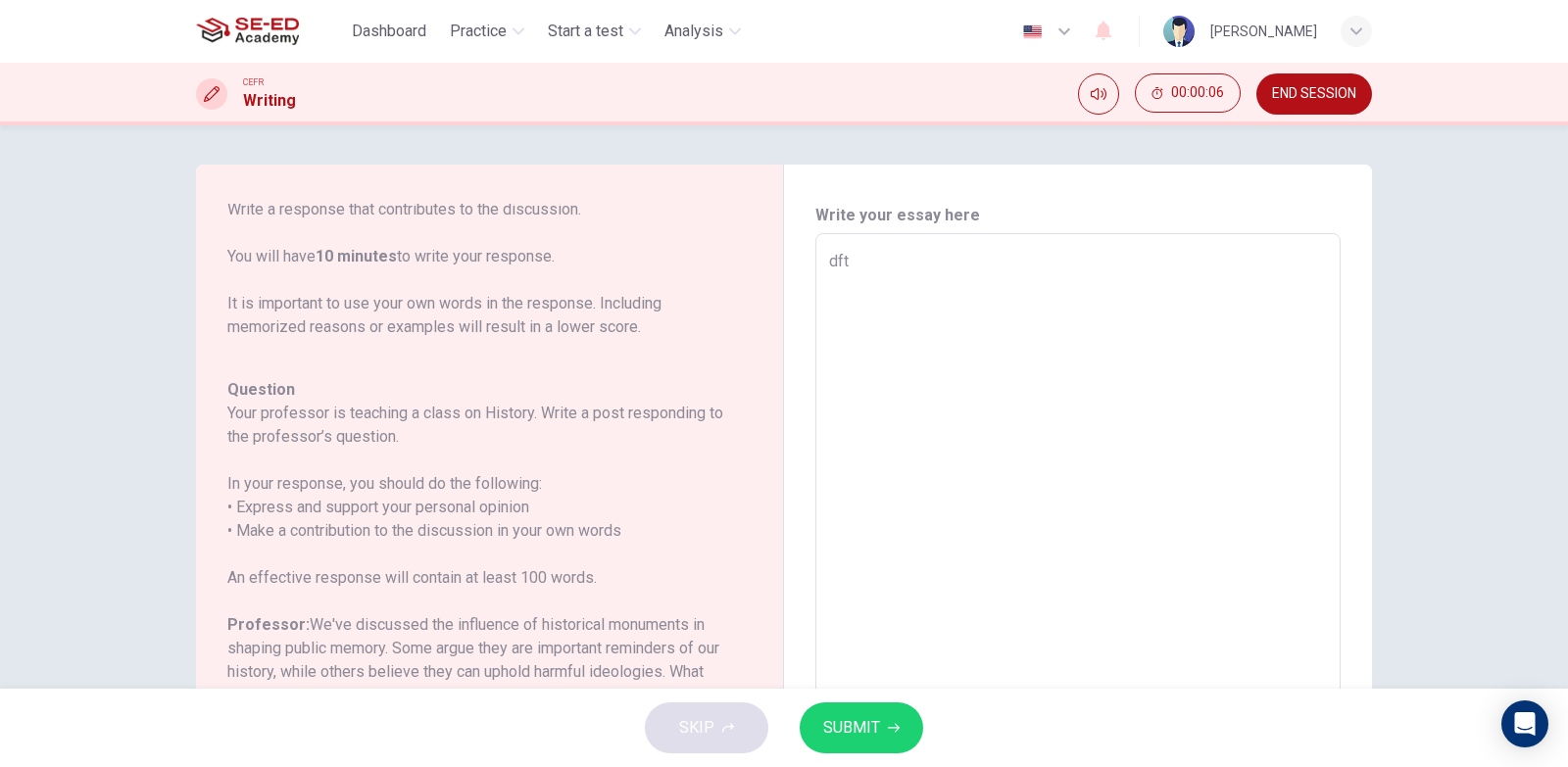 type on "dfti" 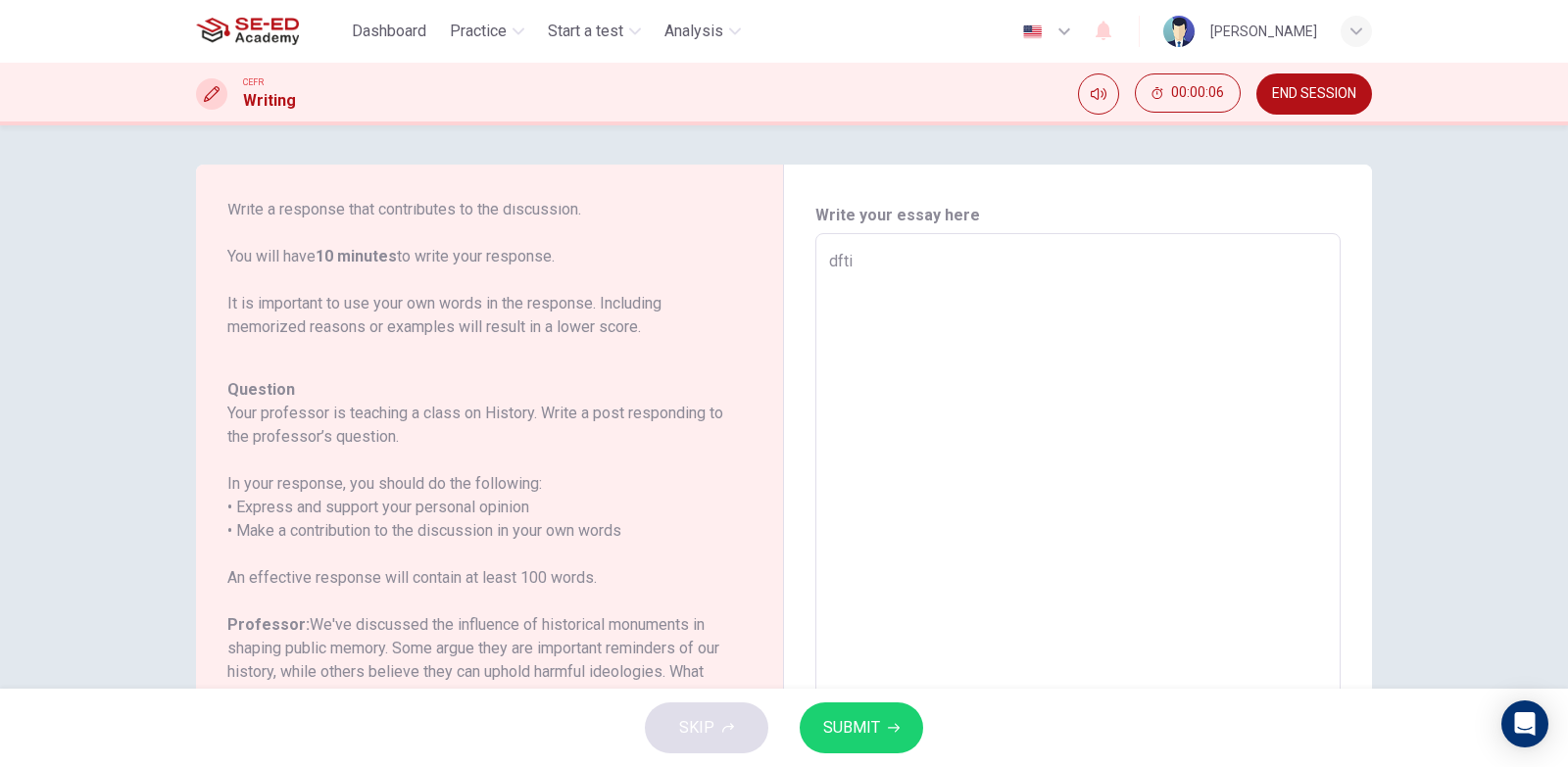 type on "x" 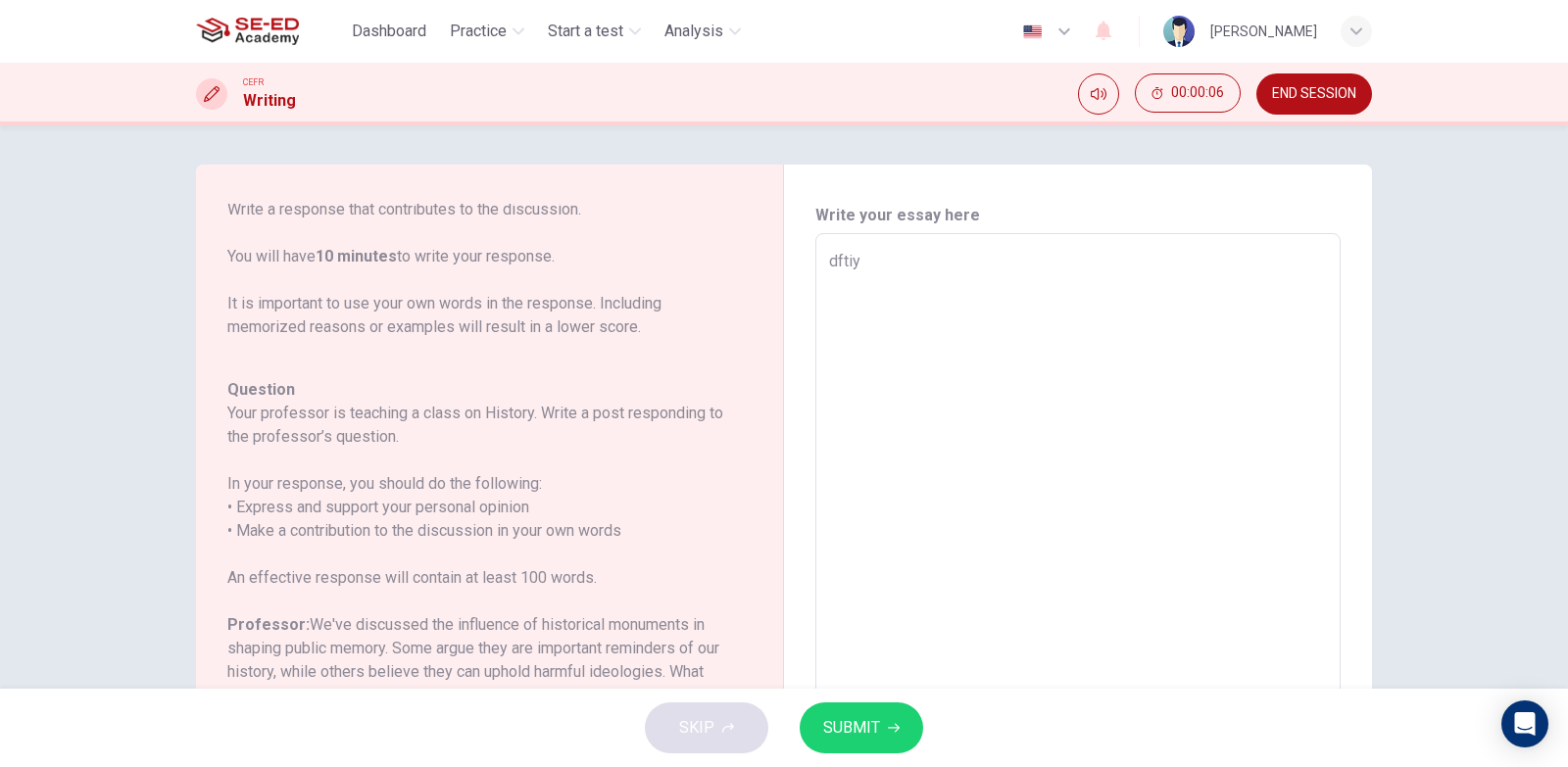 type on "x" 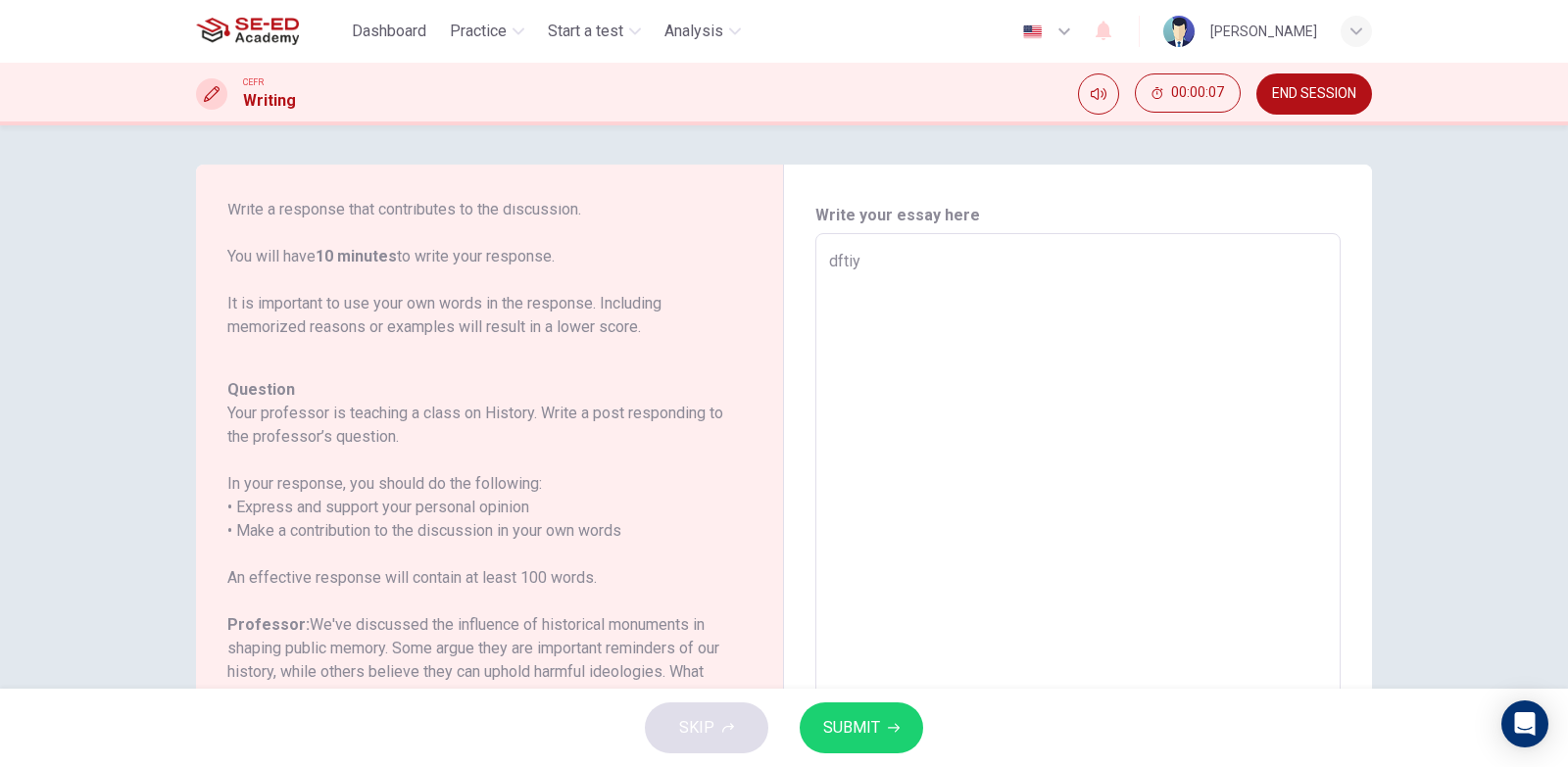 type on "dftiyt" 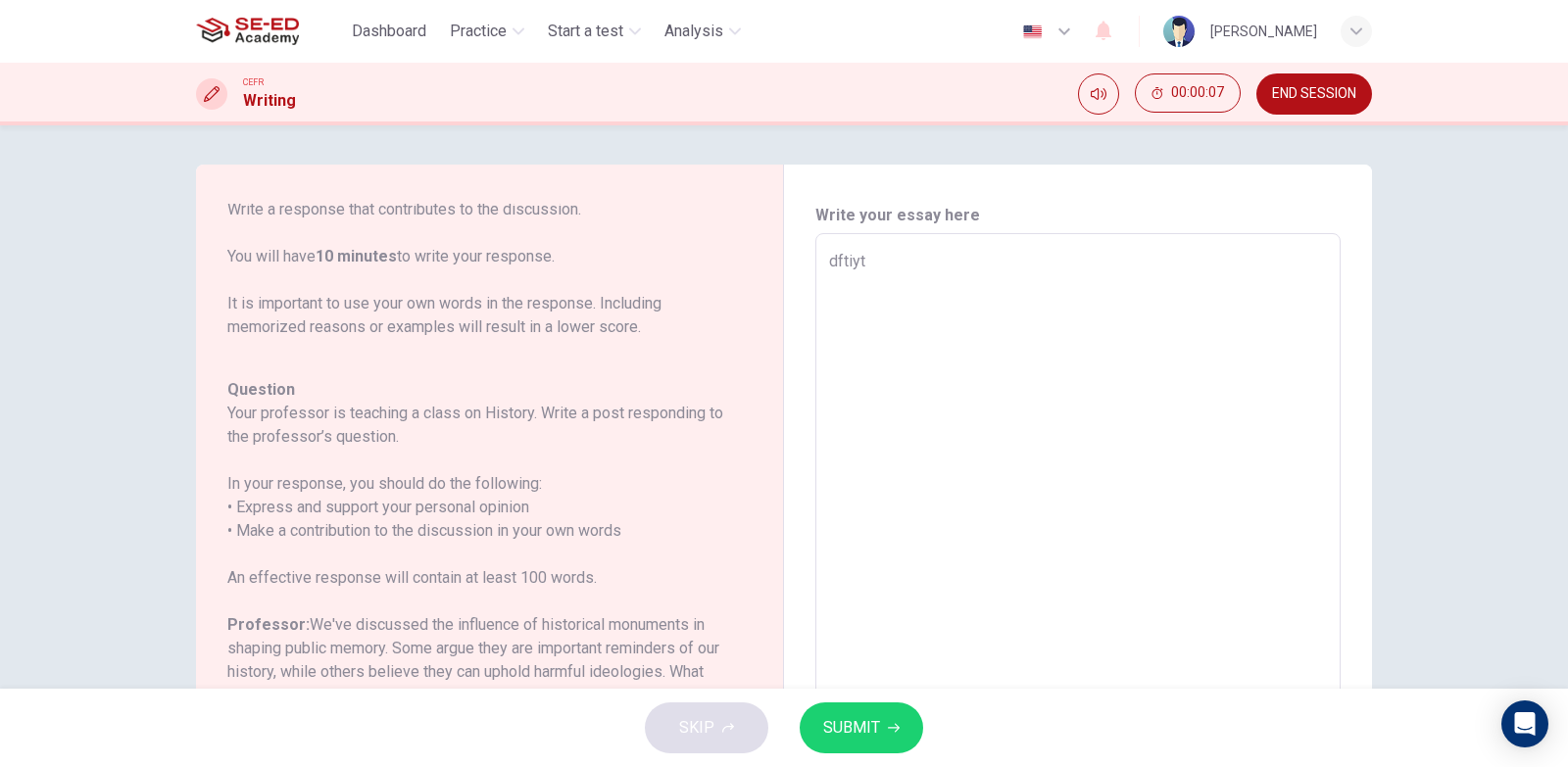 scroll, scrollTop: 294, scrollLeft: 0, axis: vertical 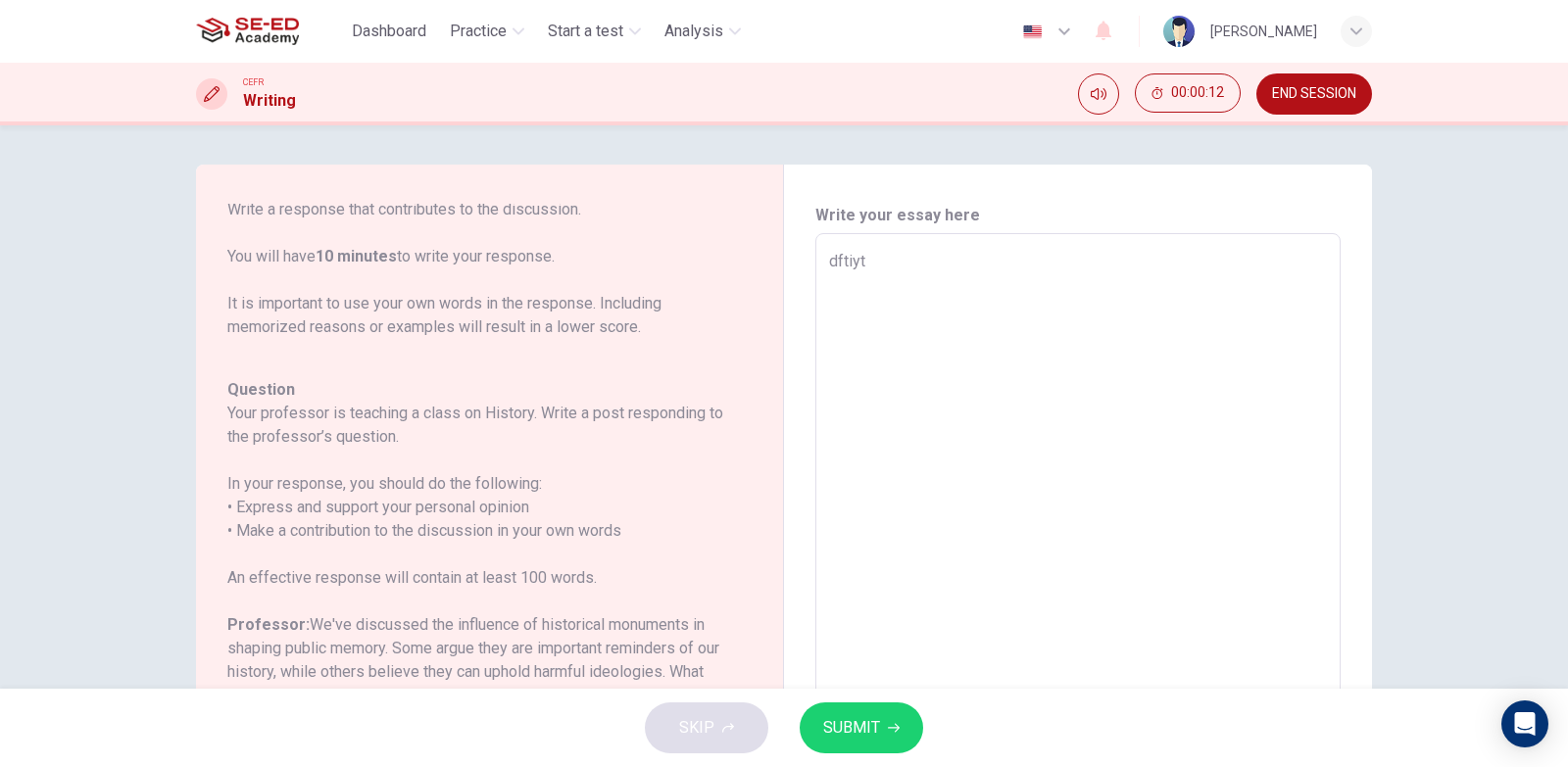 drag, startPoint x: 939, startPoint y: 286, endPoint x: 527, endPoint y: 324, distance: 413.74872 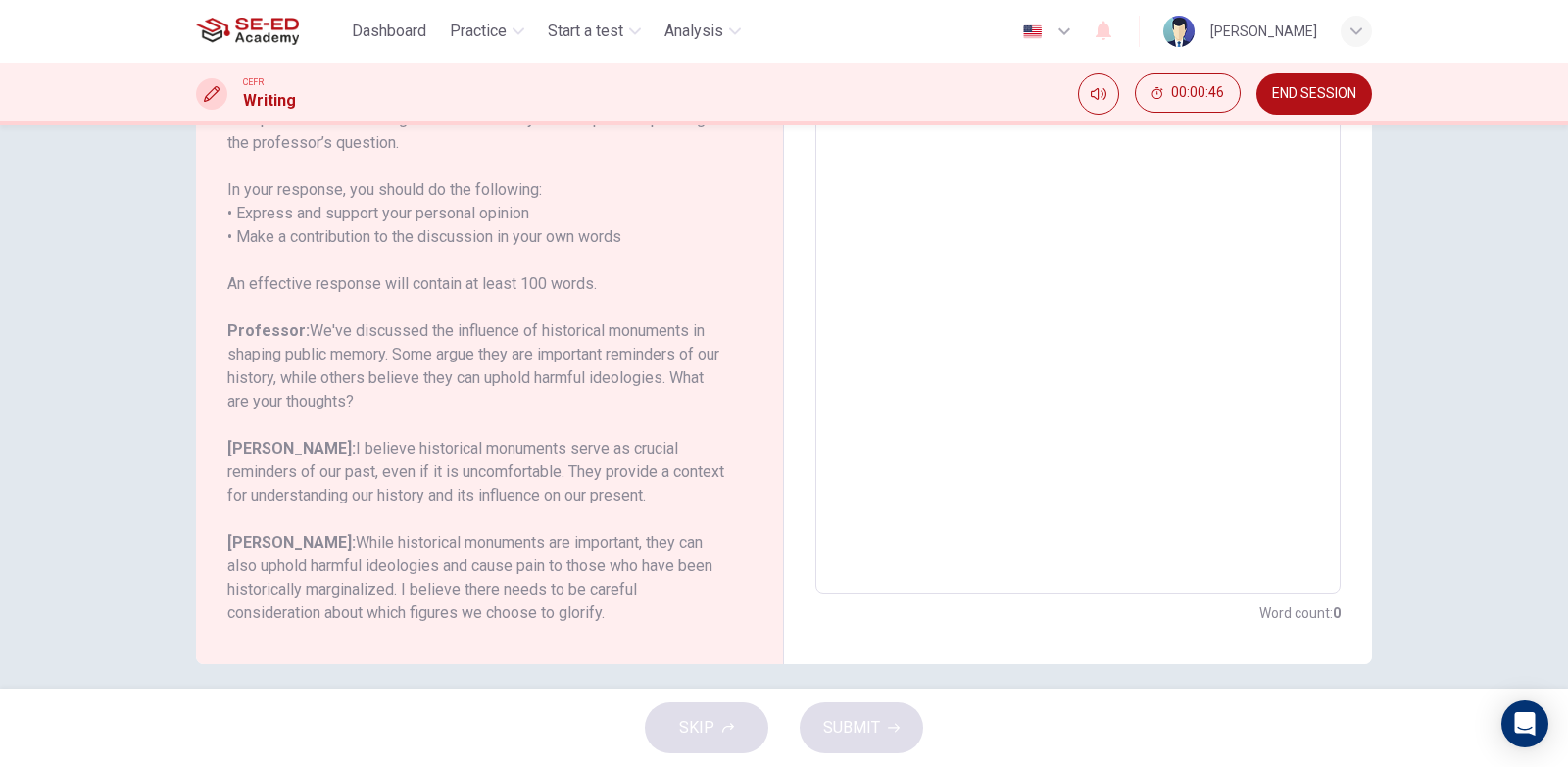scroll, scrollTop: 309, scrollLeft: 0, axis: vertical 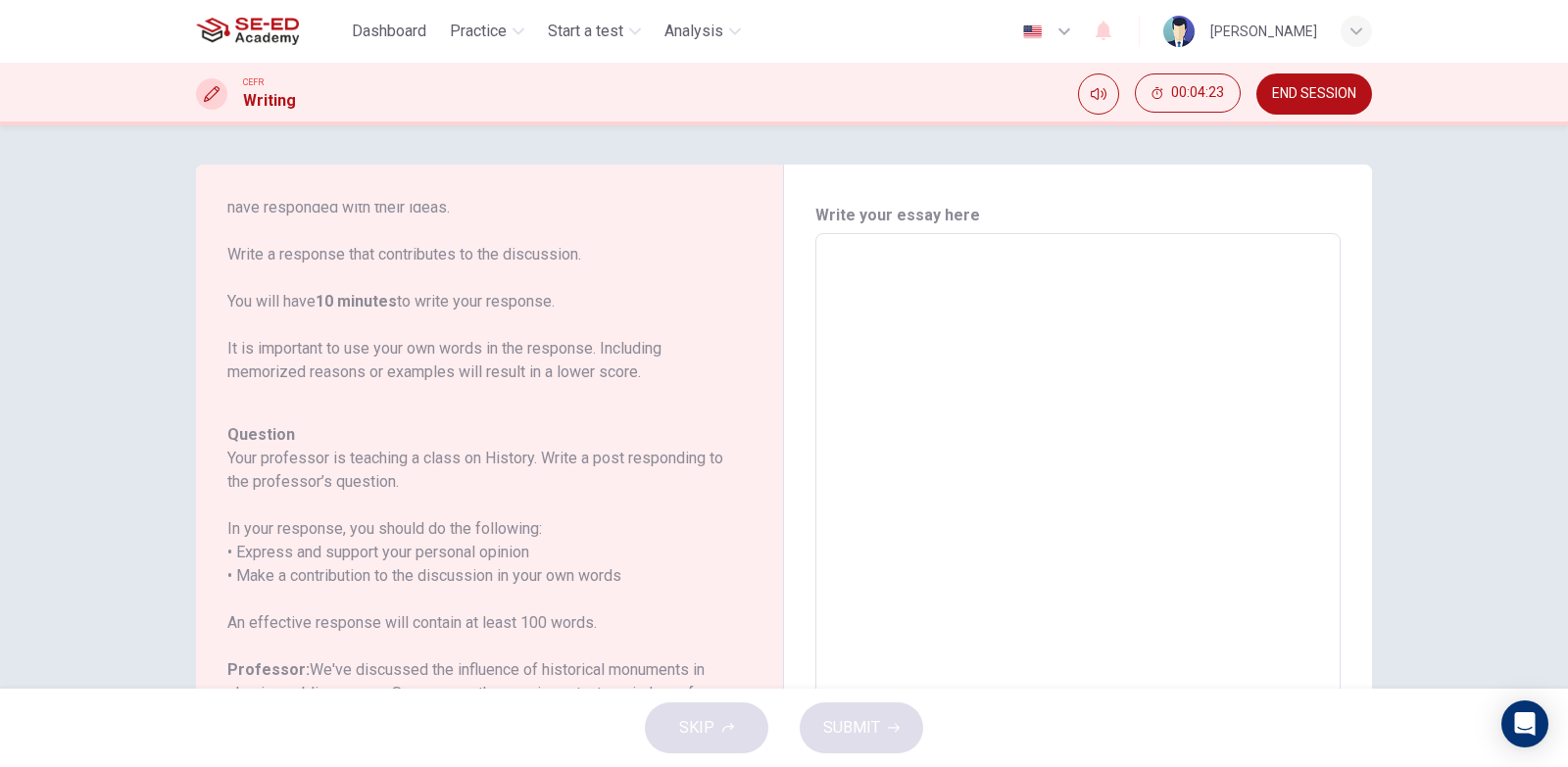 click at bounding box center (1078, 560) 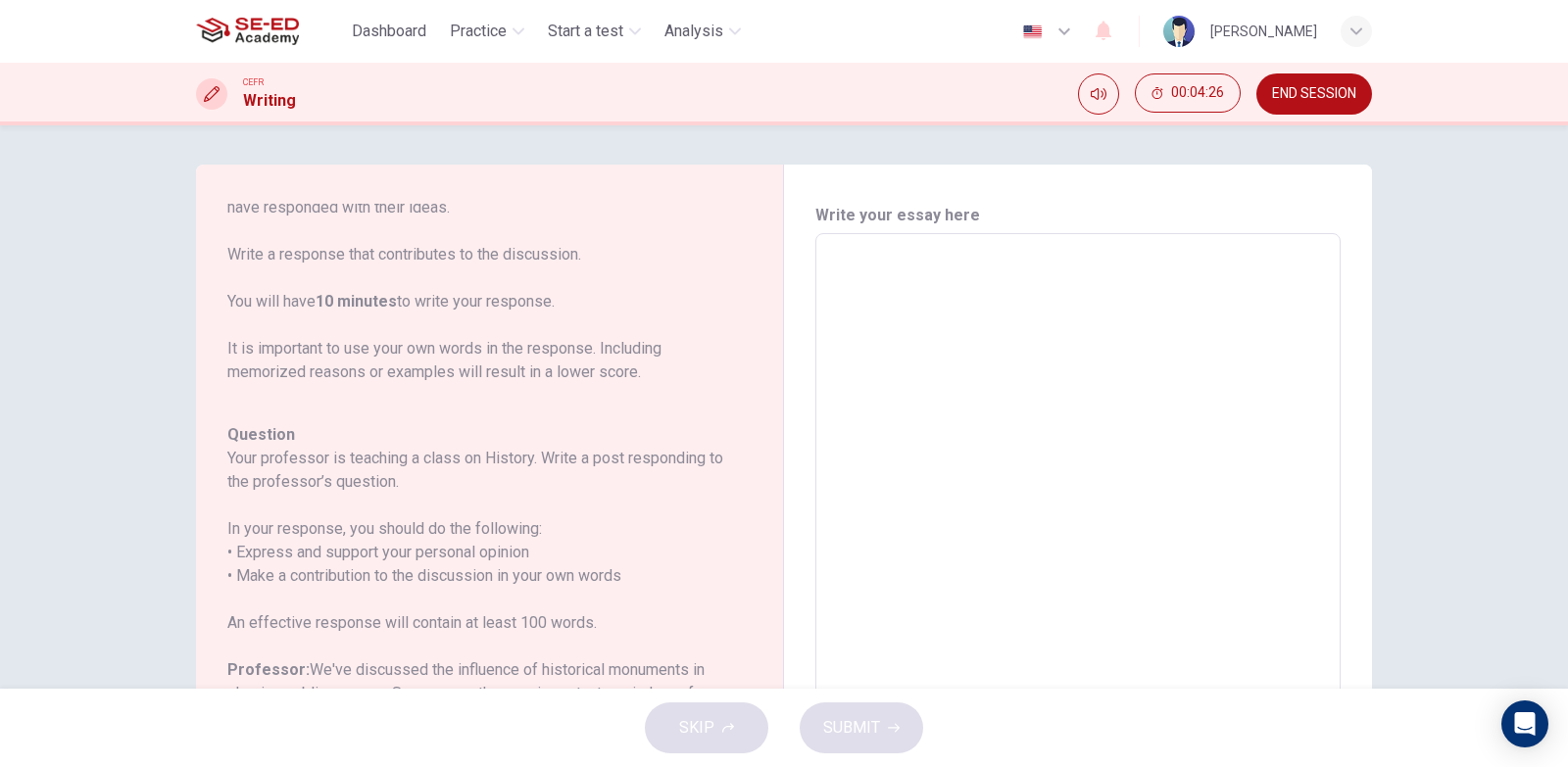 type on "i" 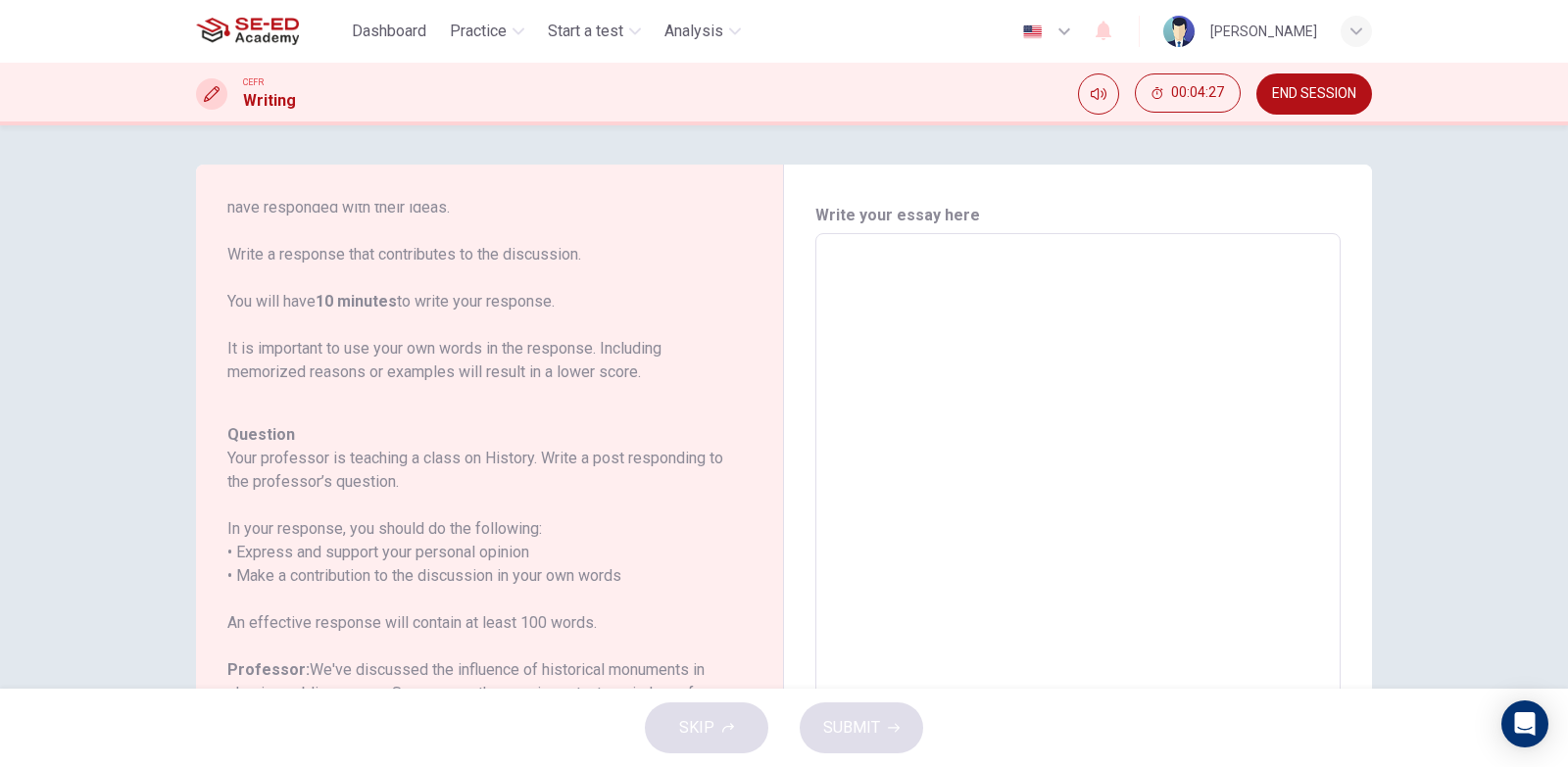 type on "I" 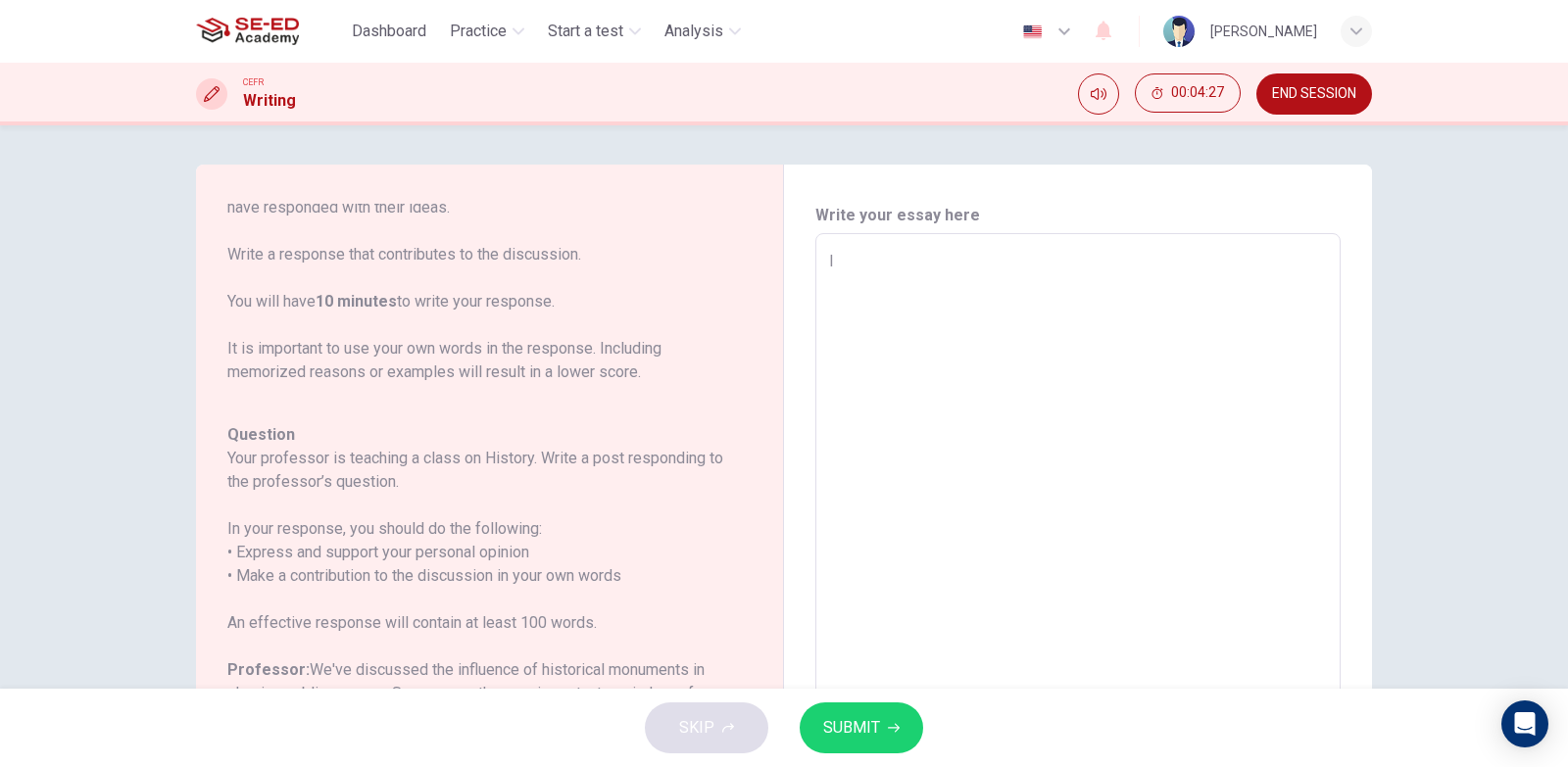 type on "IN" 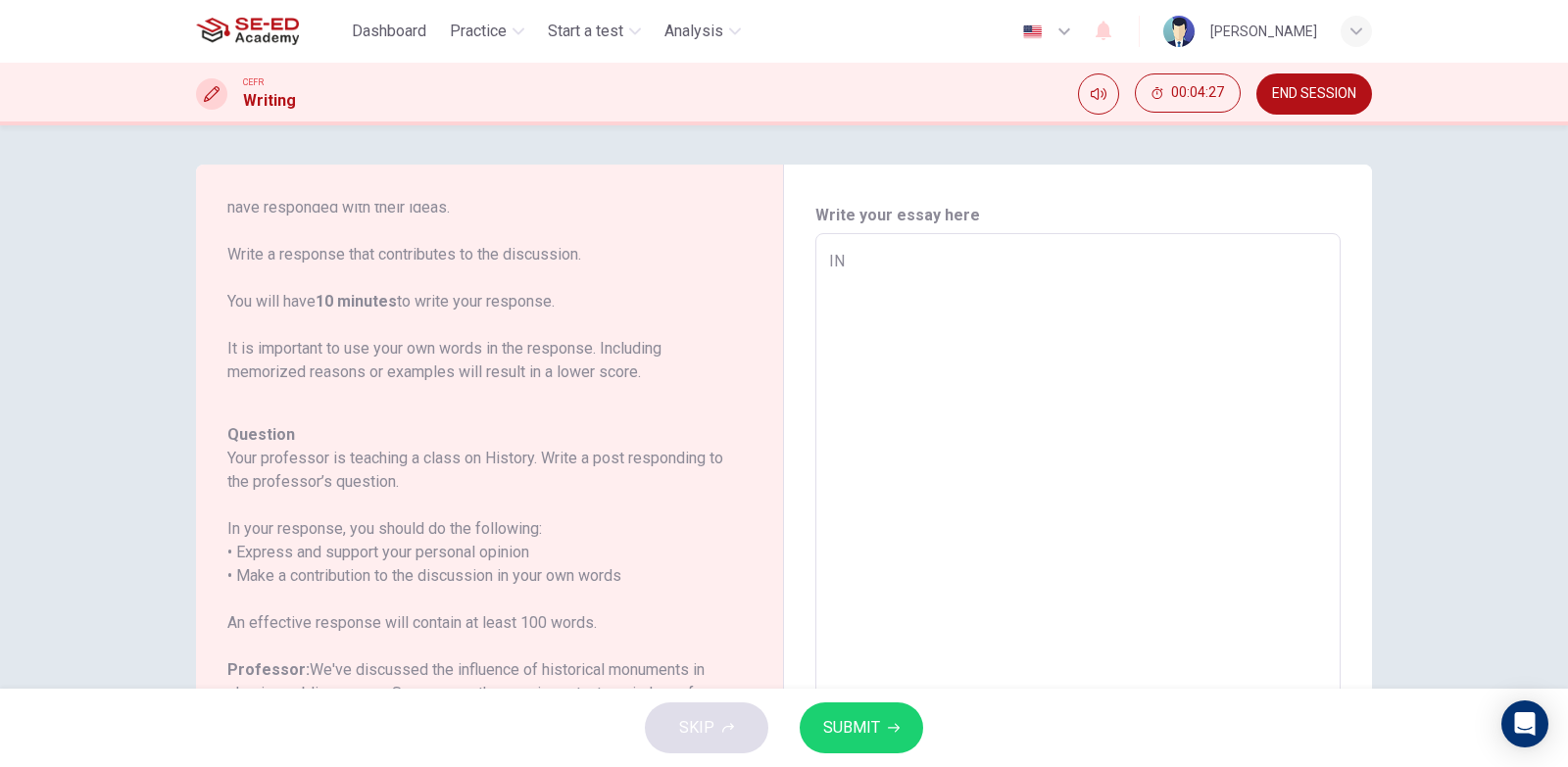 type on "x" 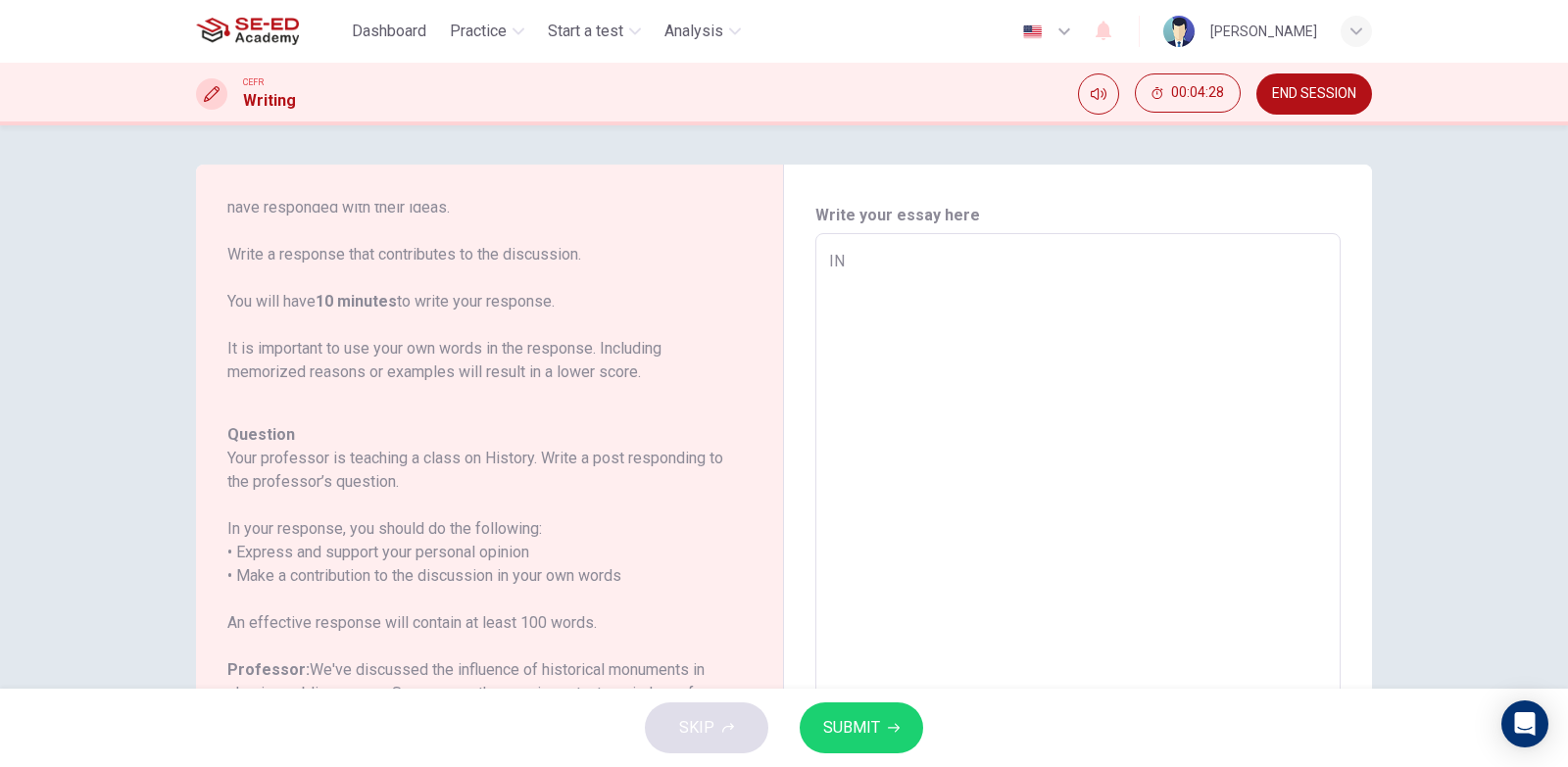 type on "I" 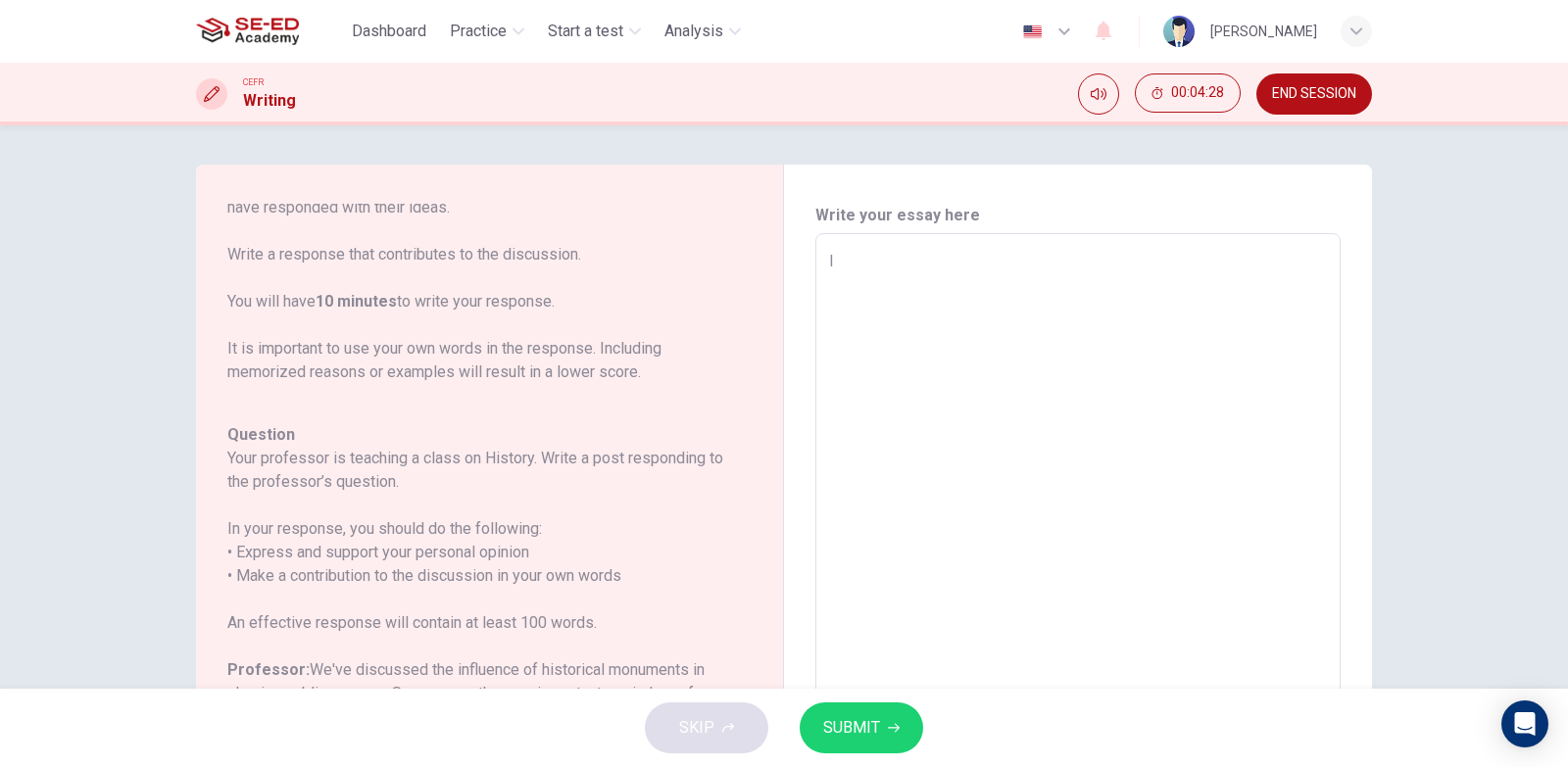 type on "x" 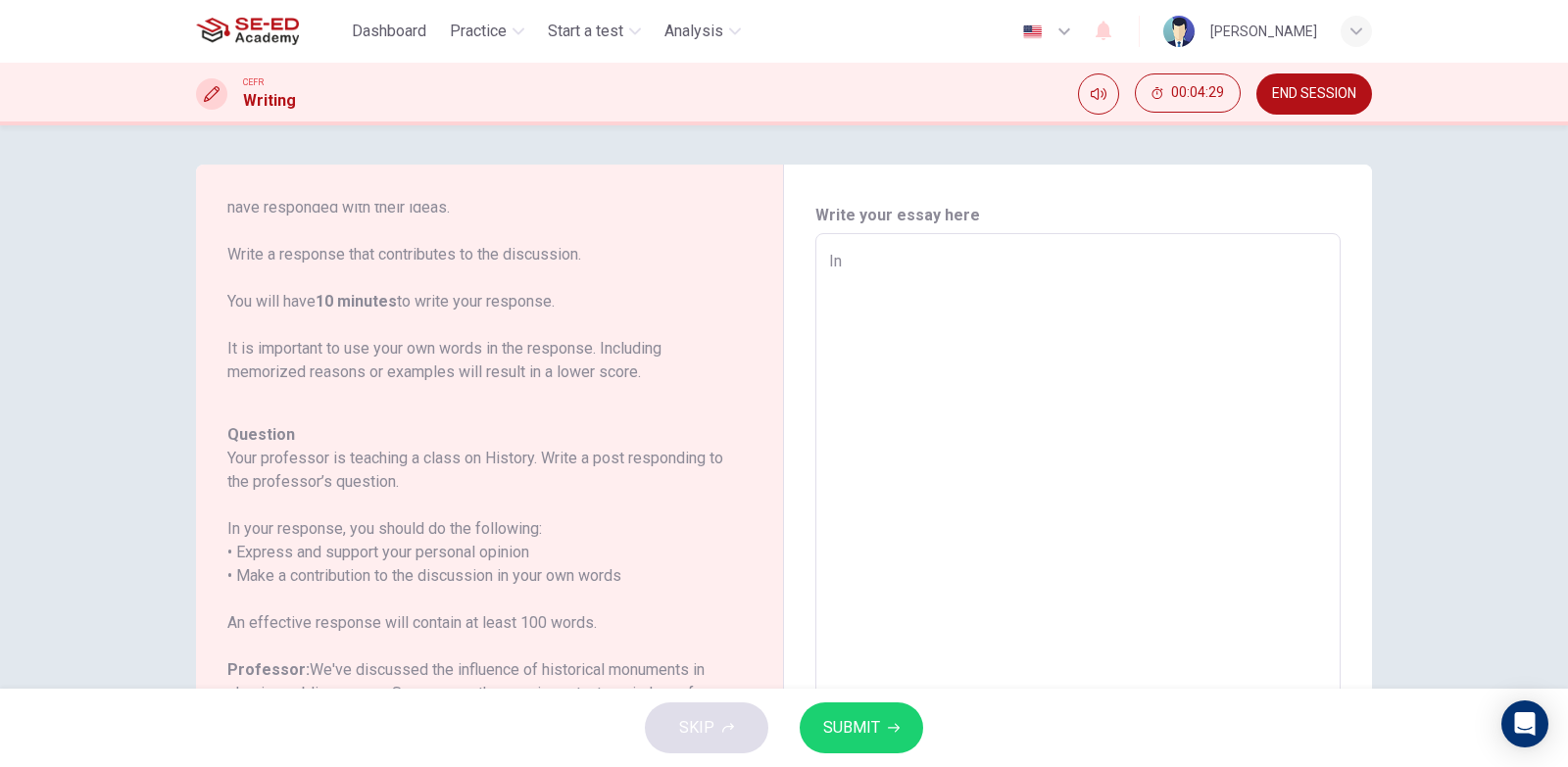 type on "In" 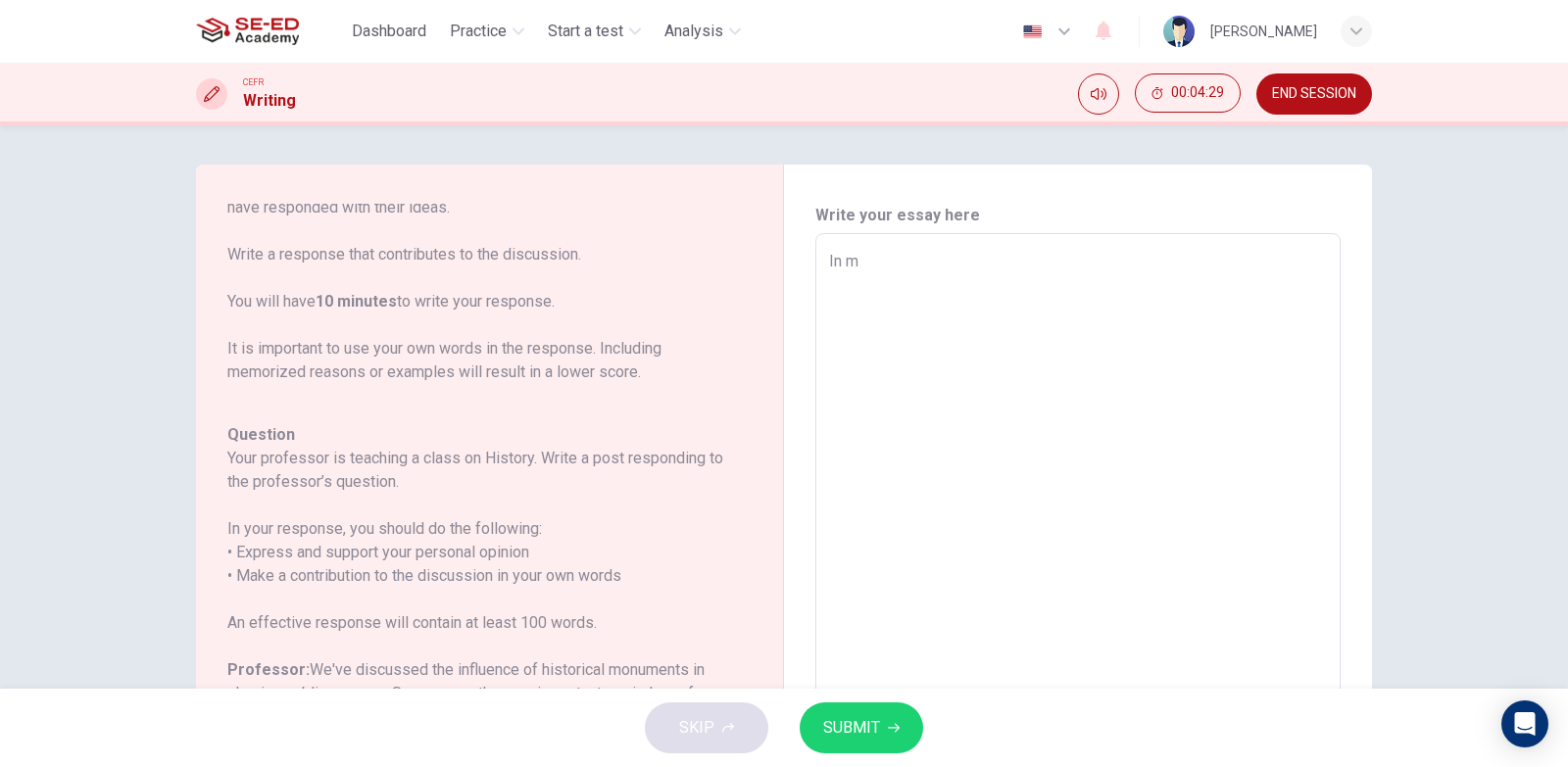 type on "x" 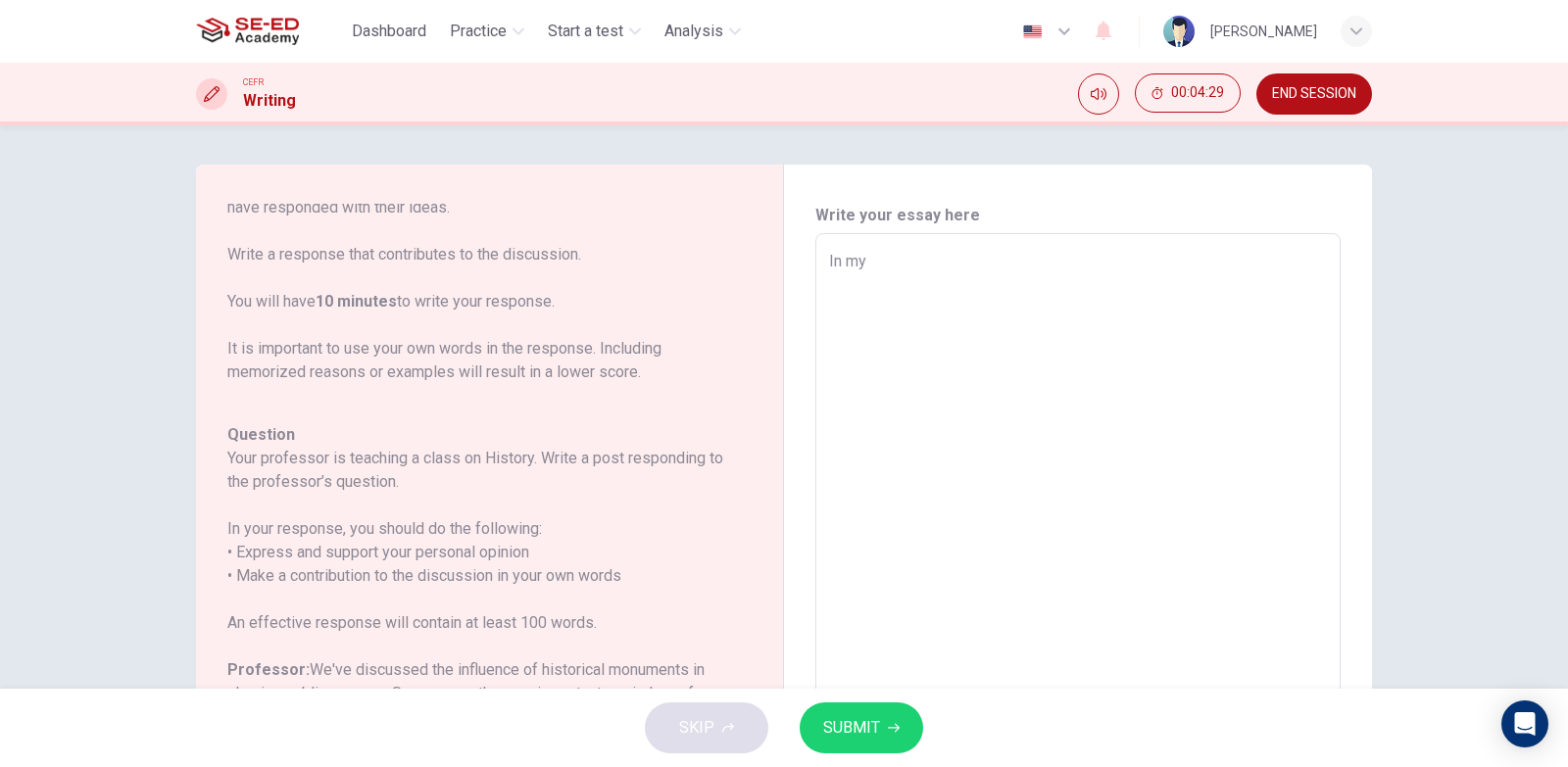 type on "In my" 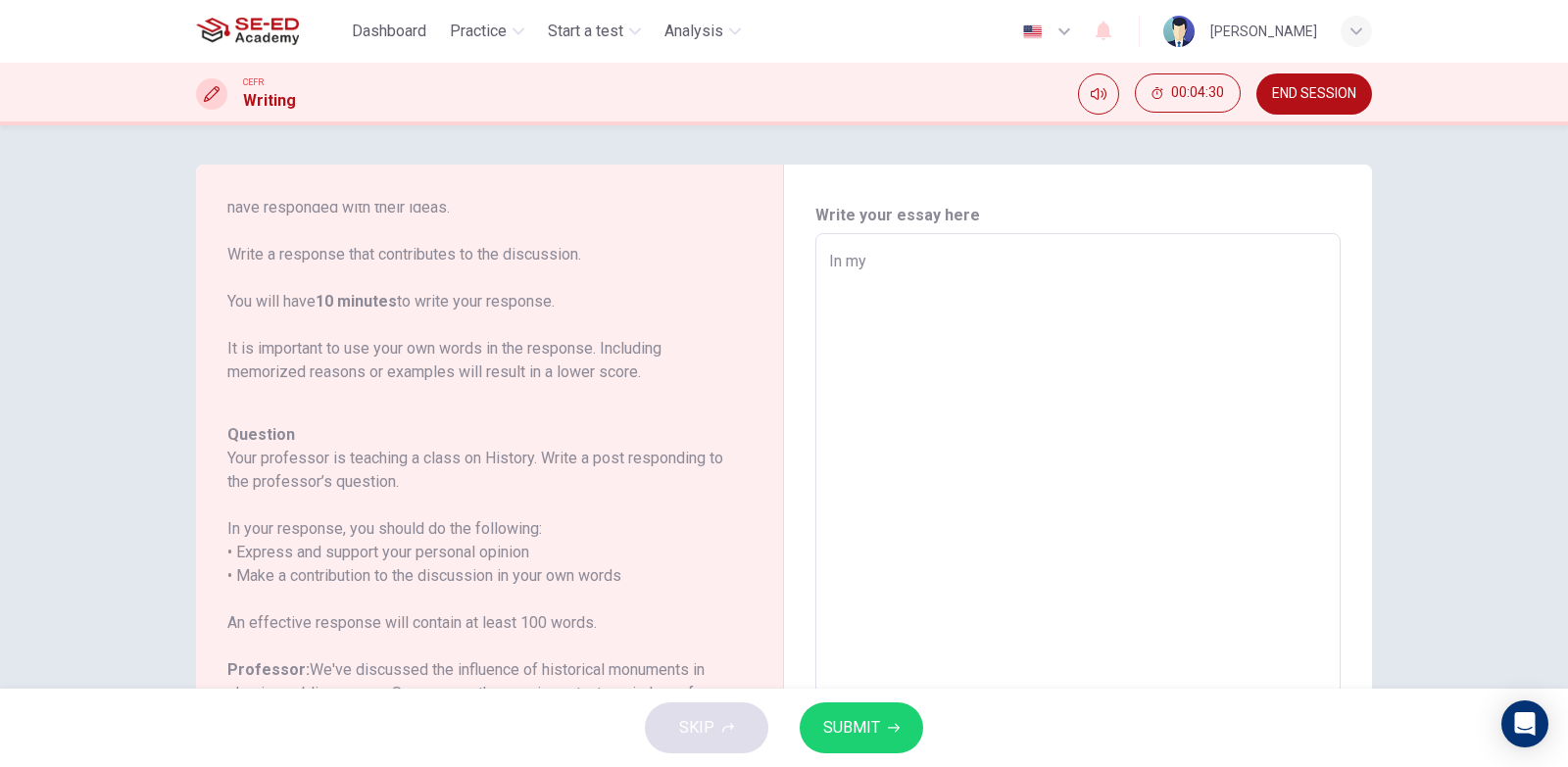 type on "x" 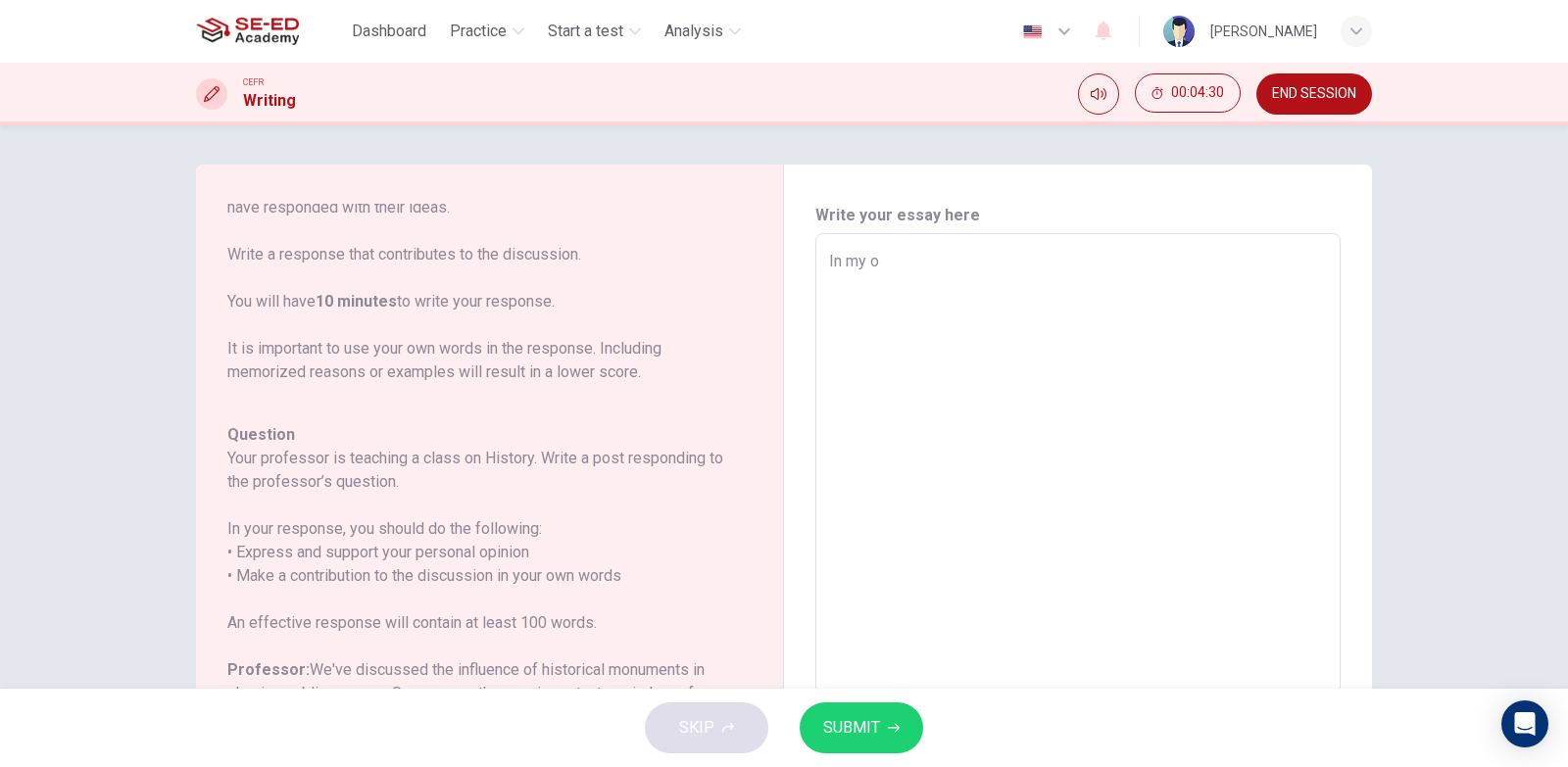 type on "x" 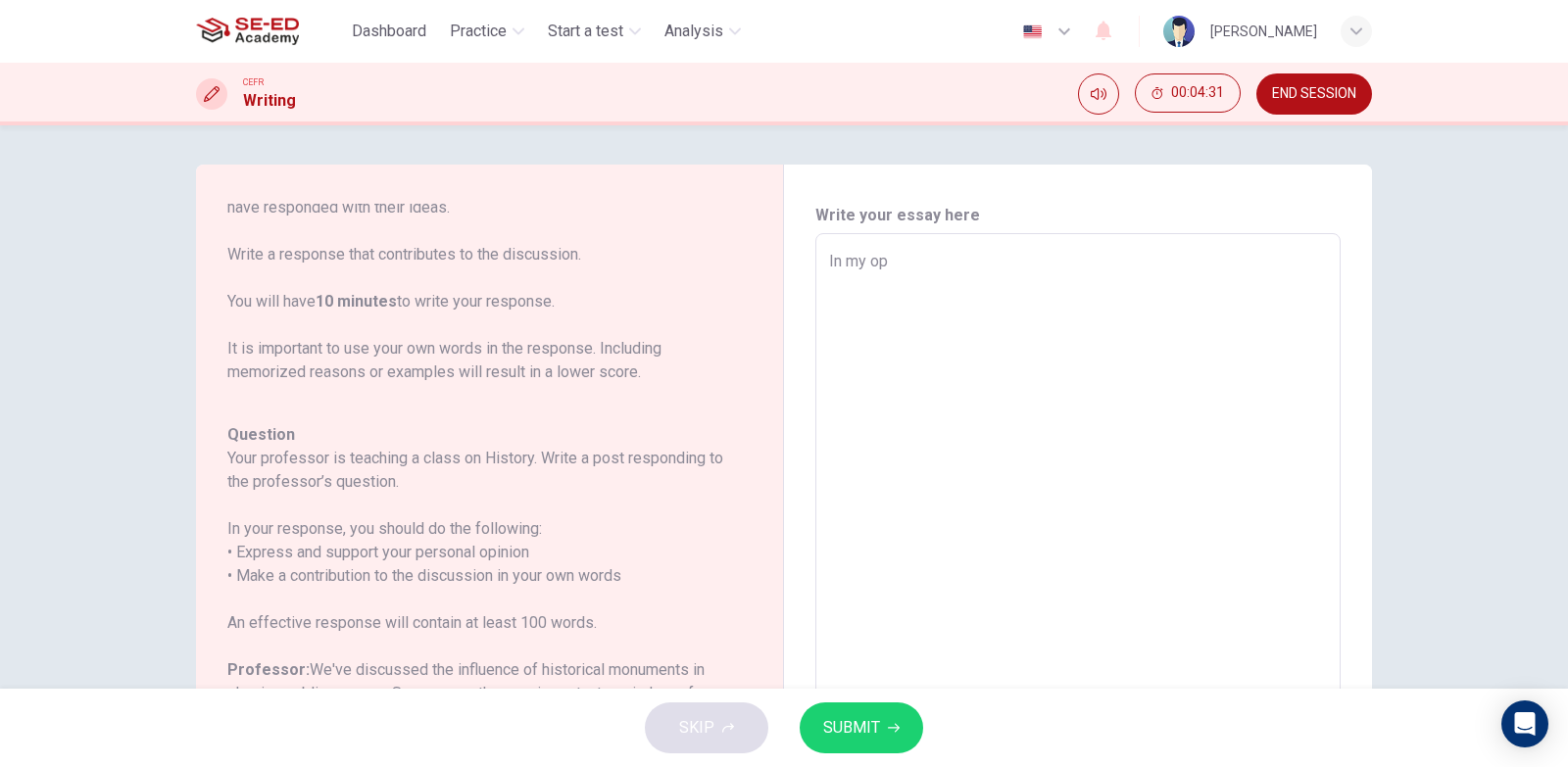 type on "In my opi" 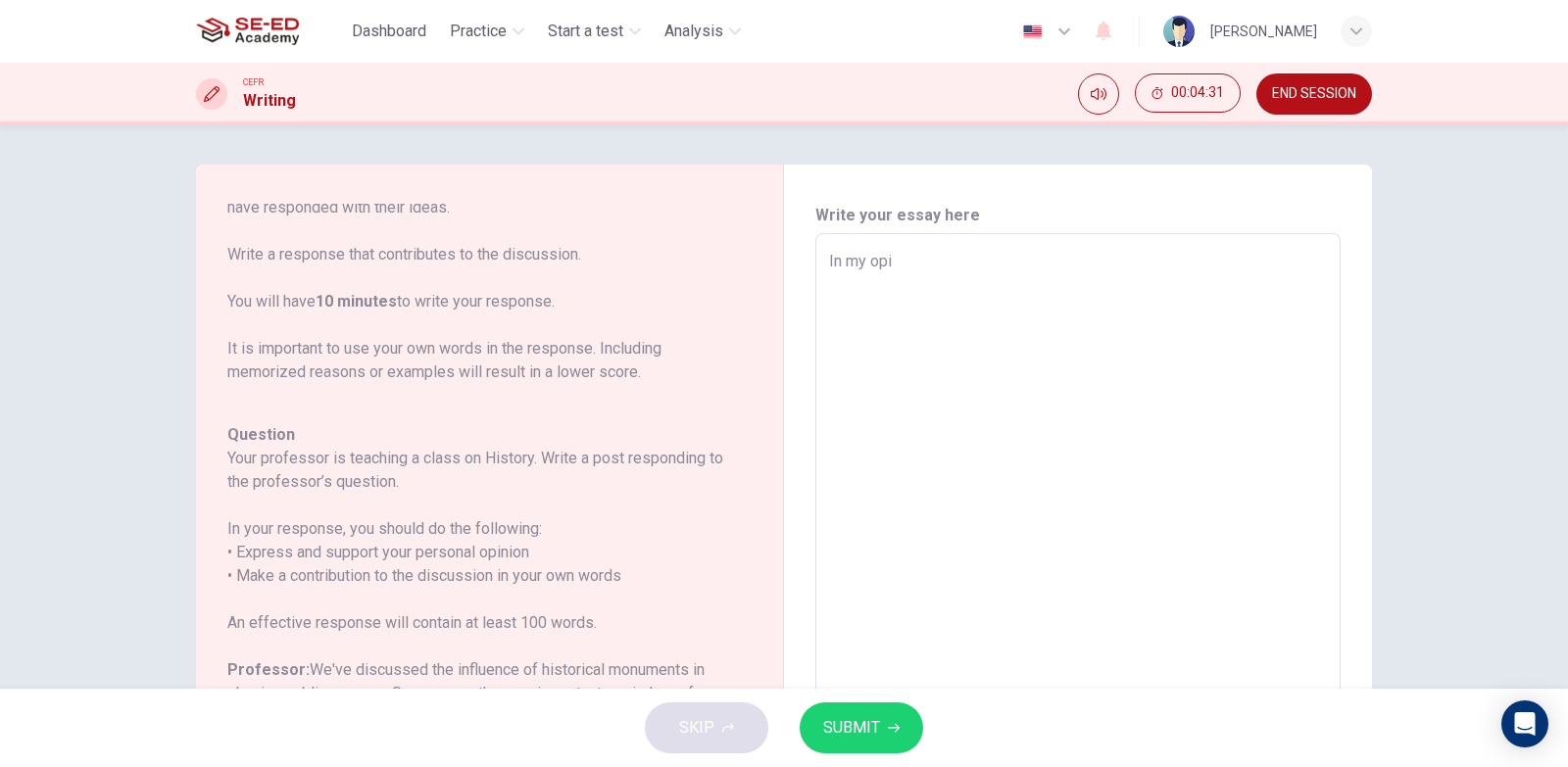 type on "x" 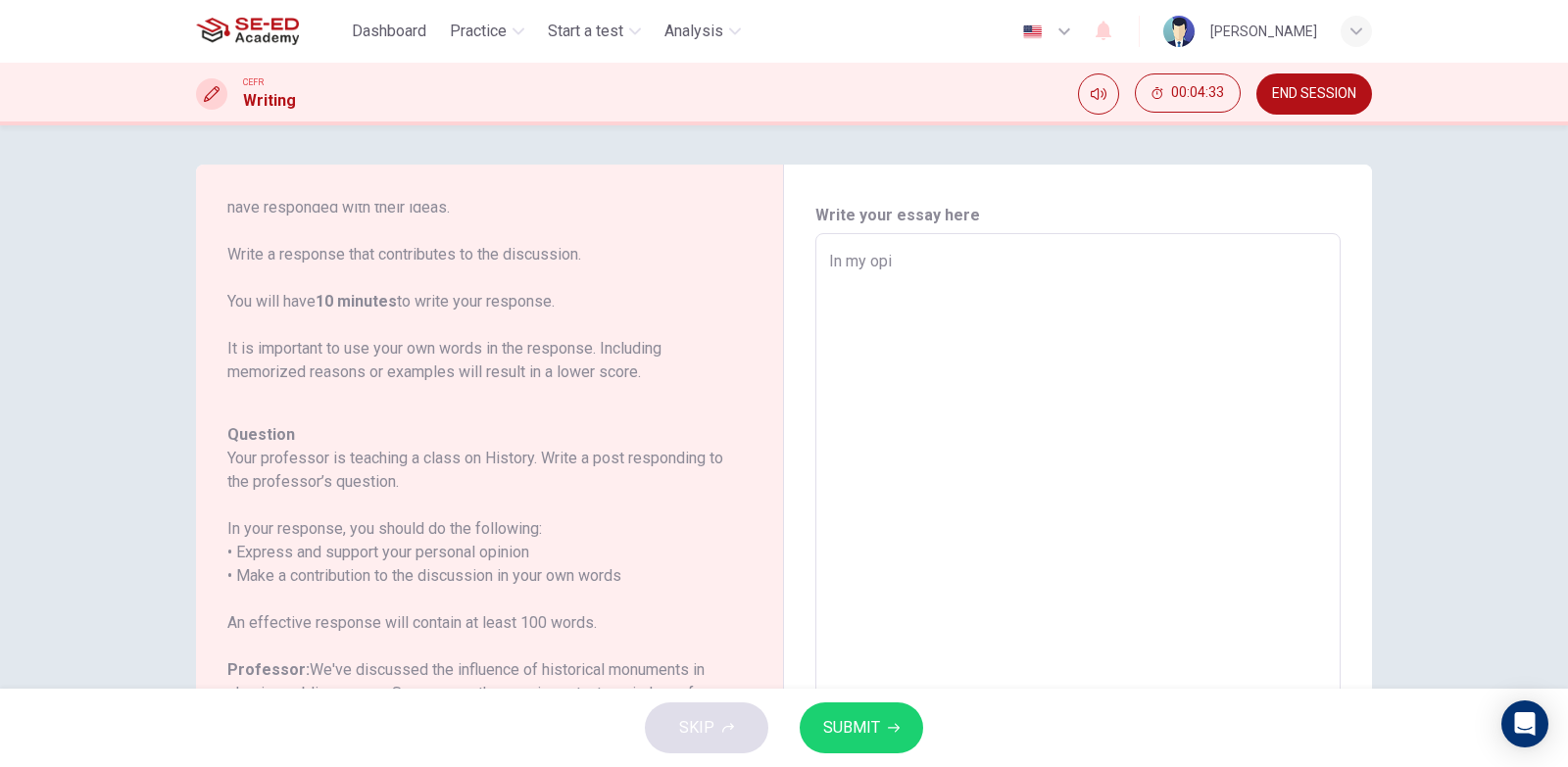 type on "In my opin" 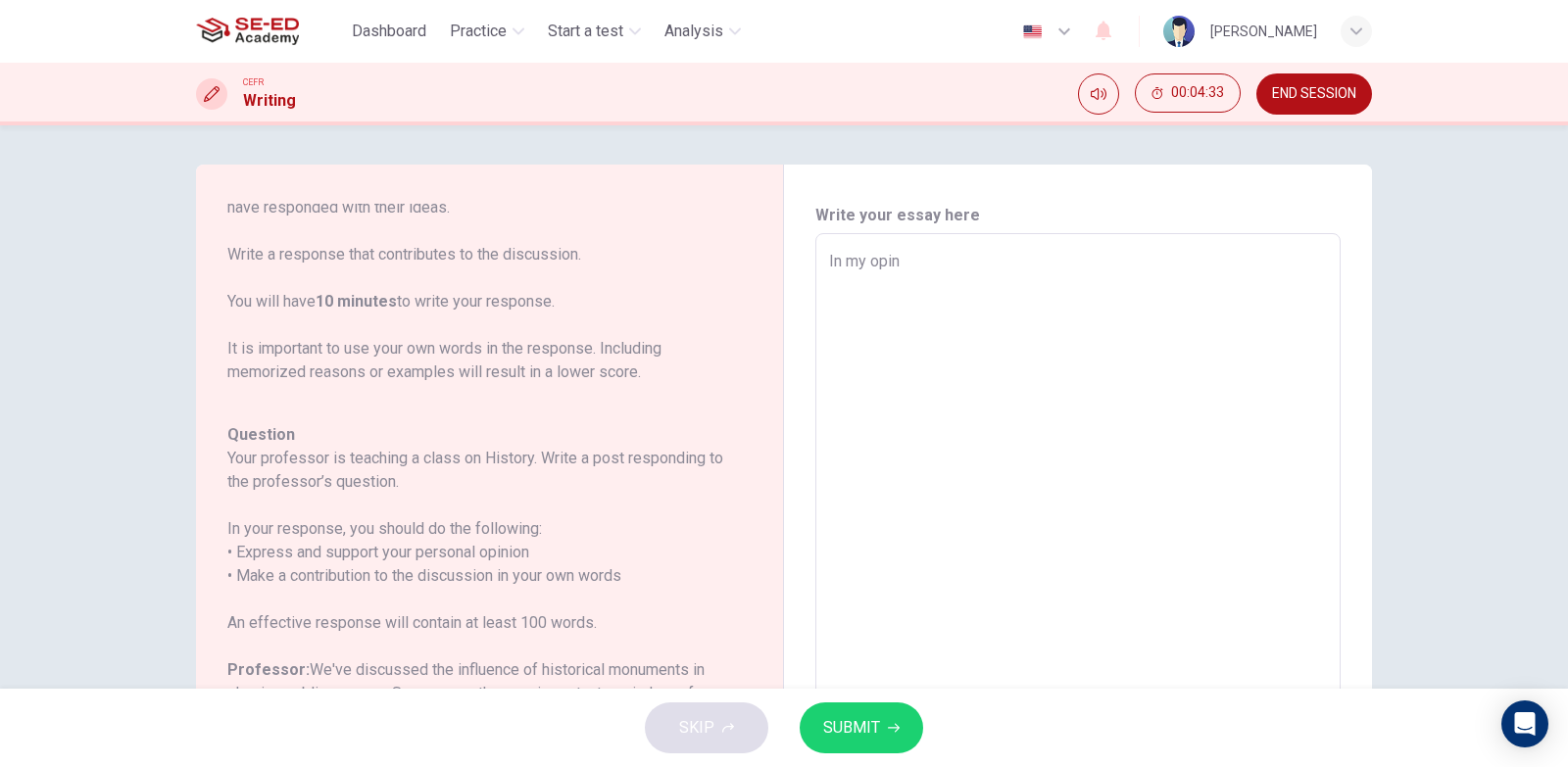 type on "x" 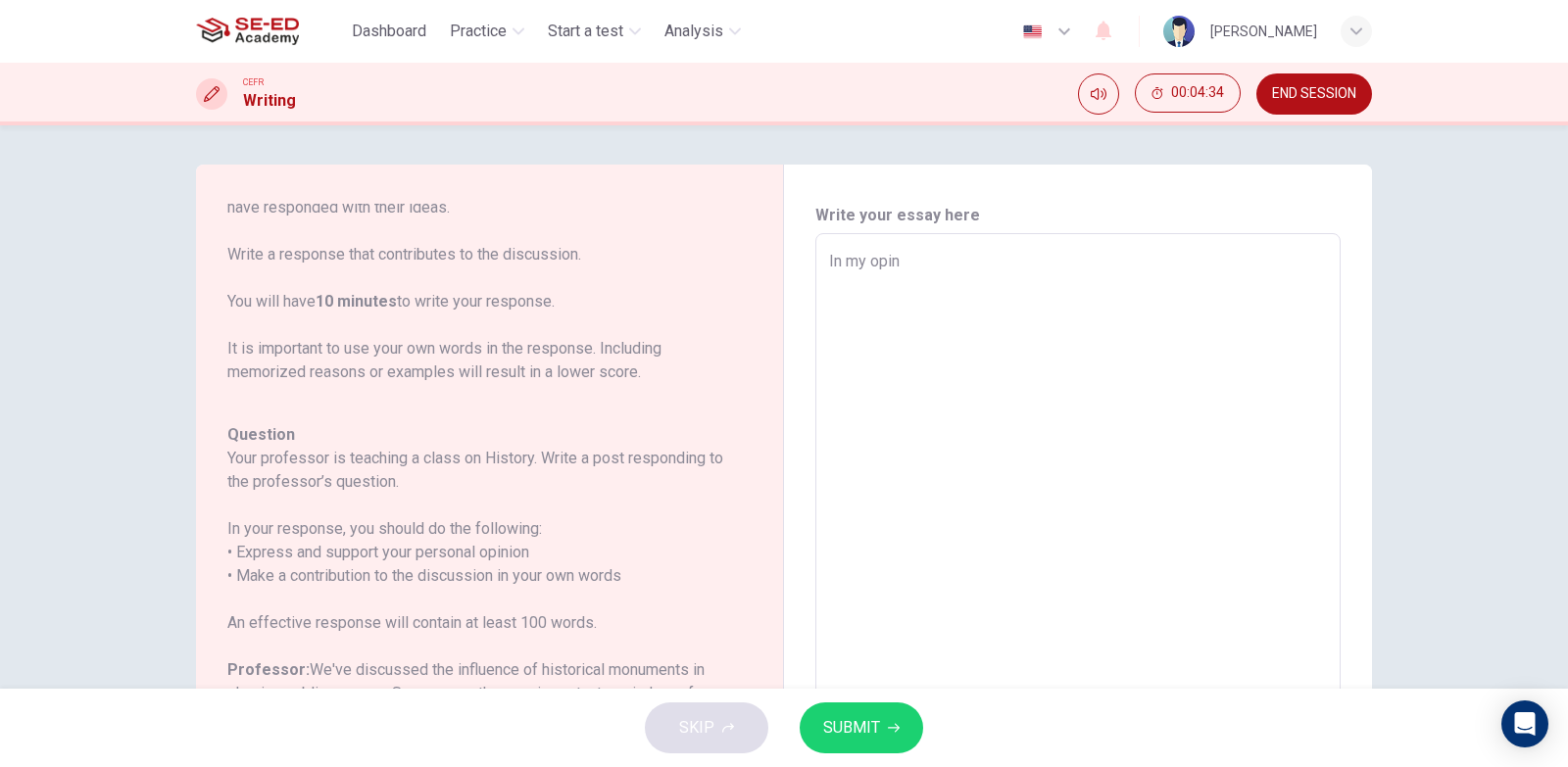 type on "In my opini" 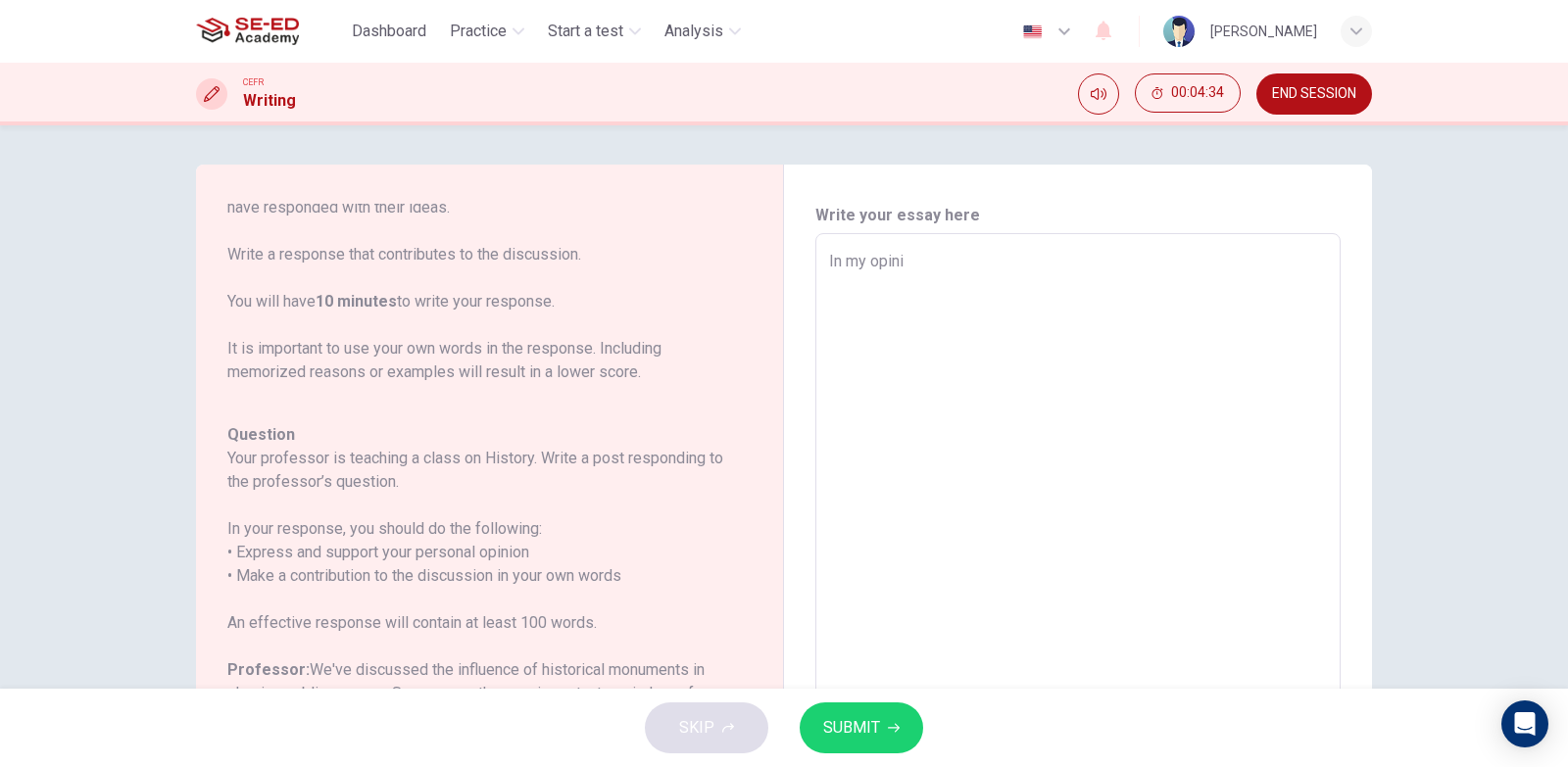 type on "x" 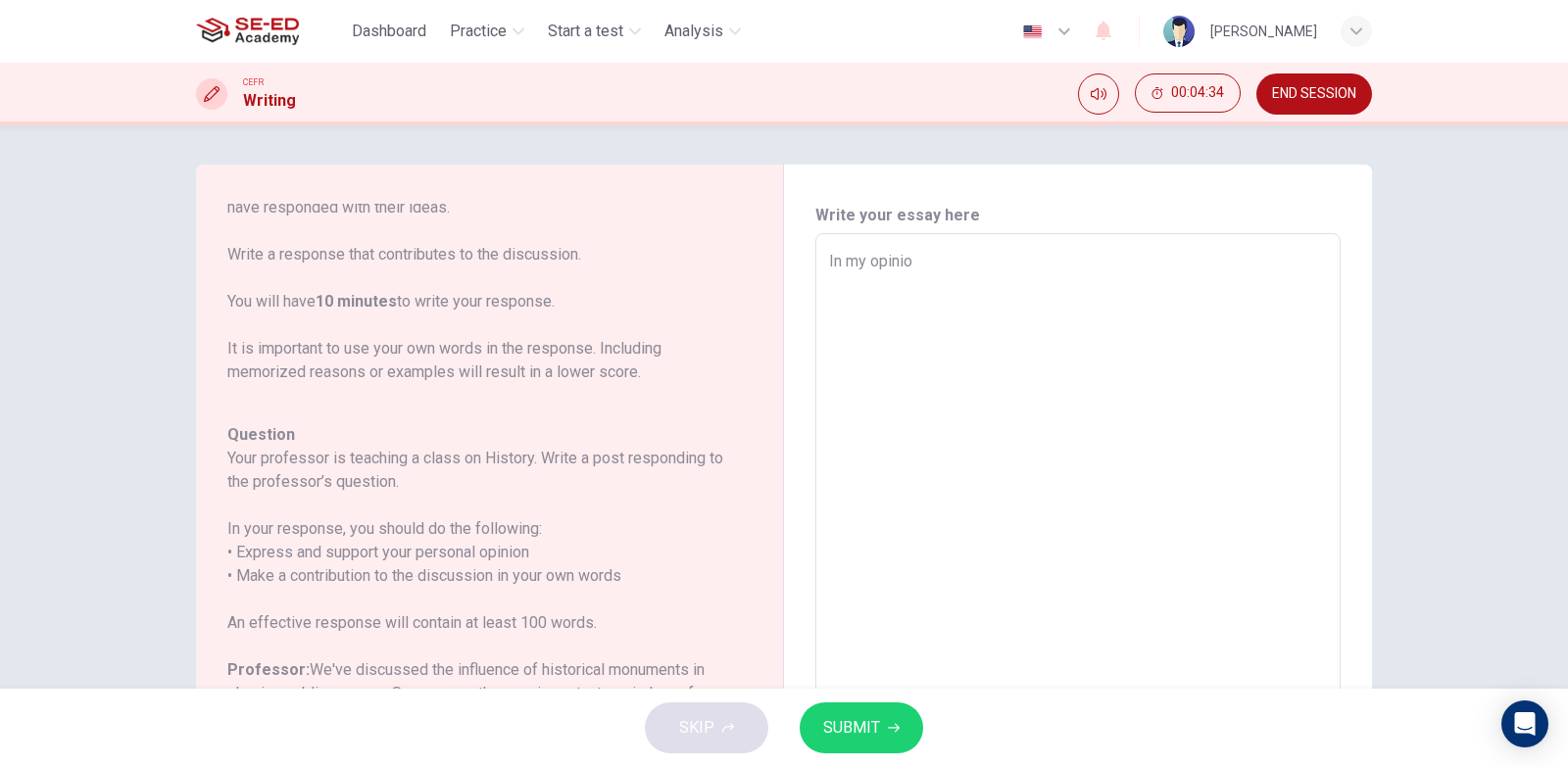 type on "x" 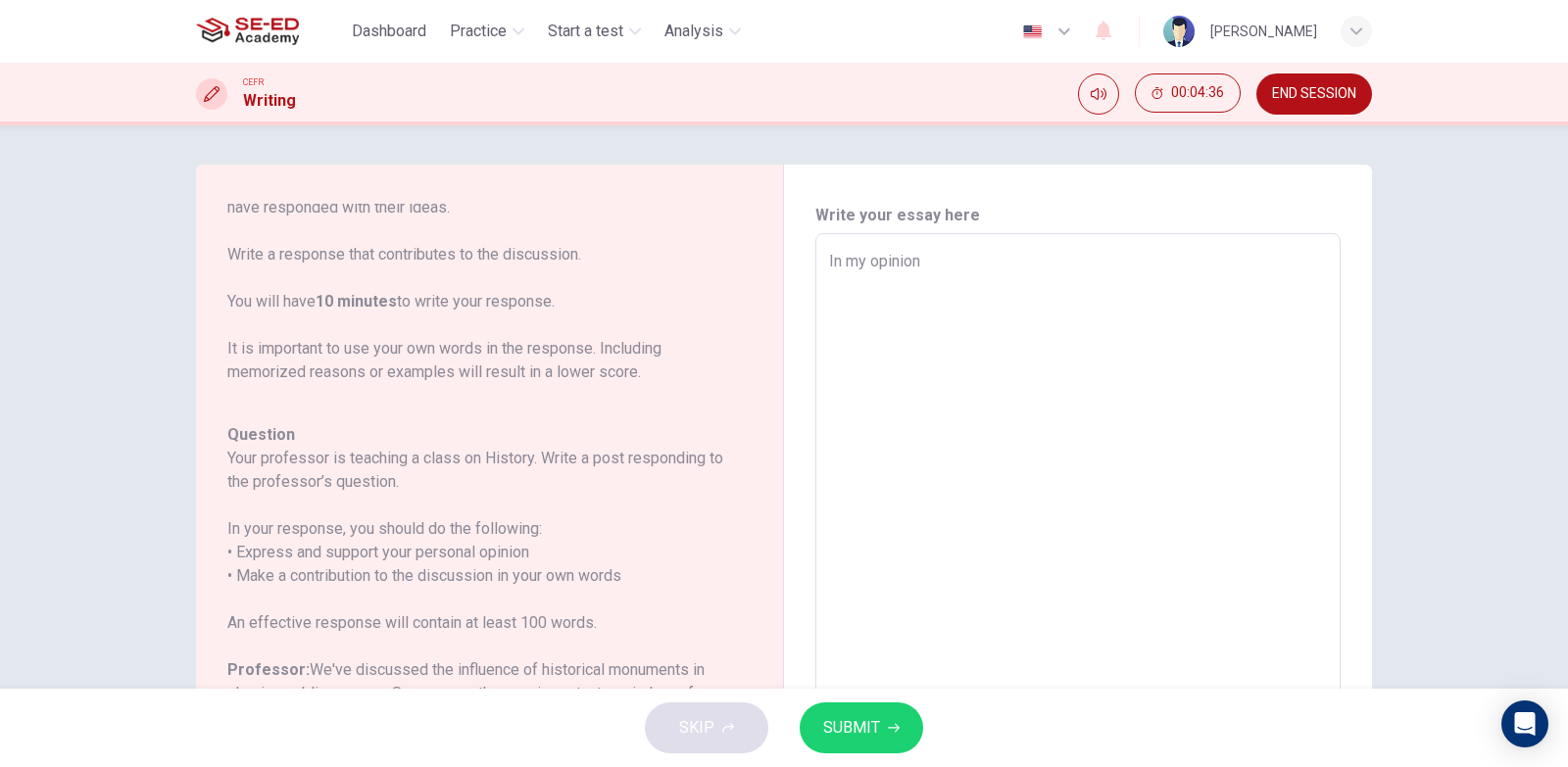 type on "In my opinion" 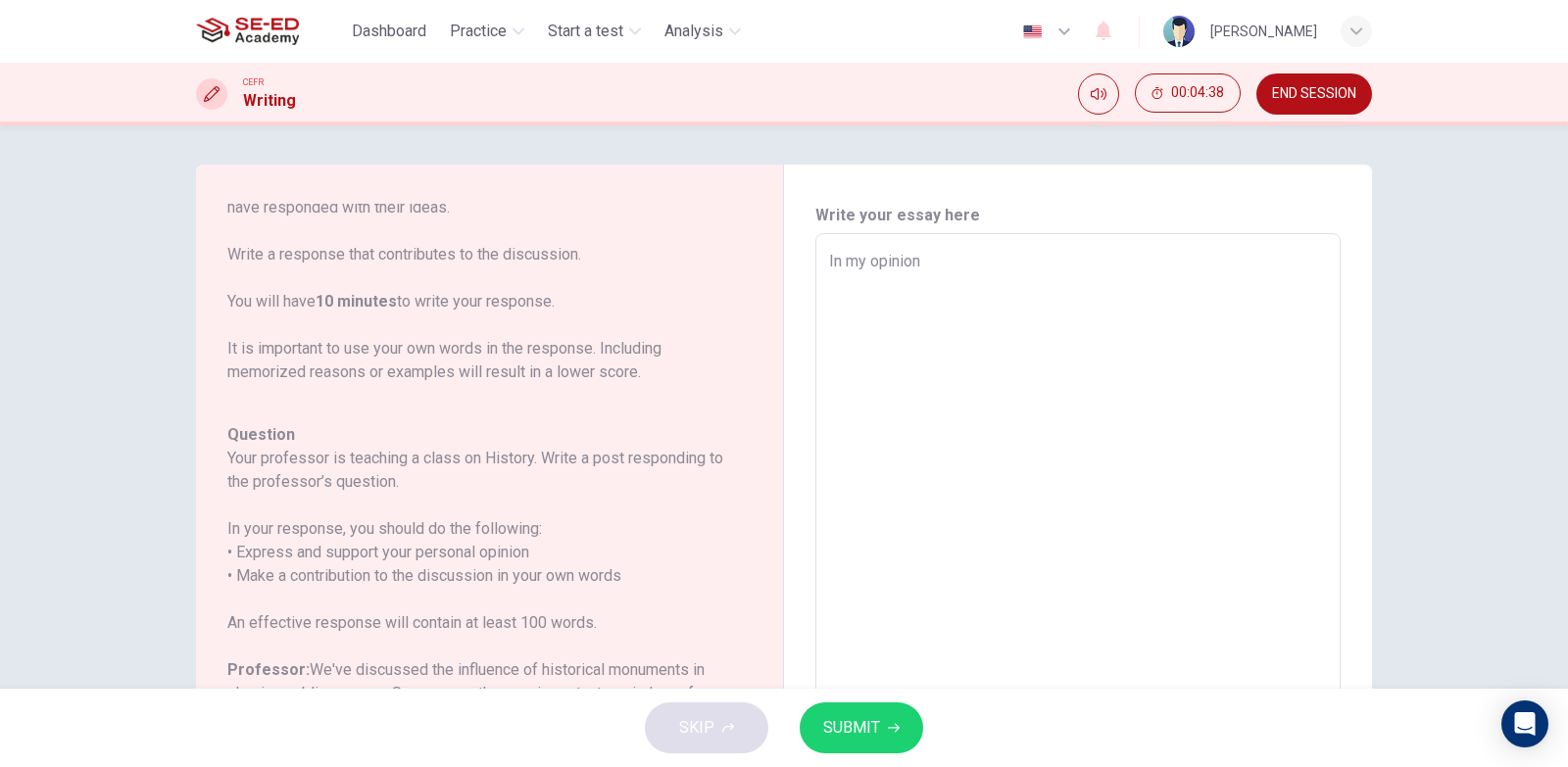 type on "In my opinion i" 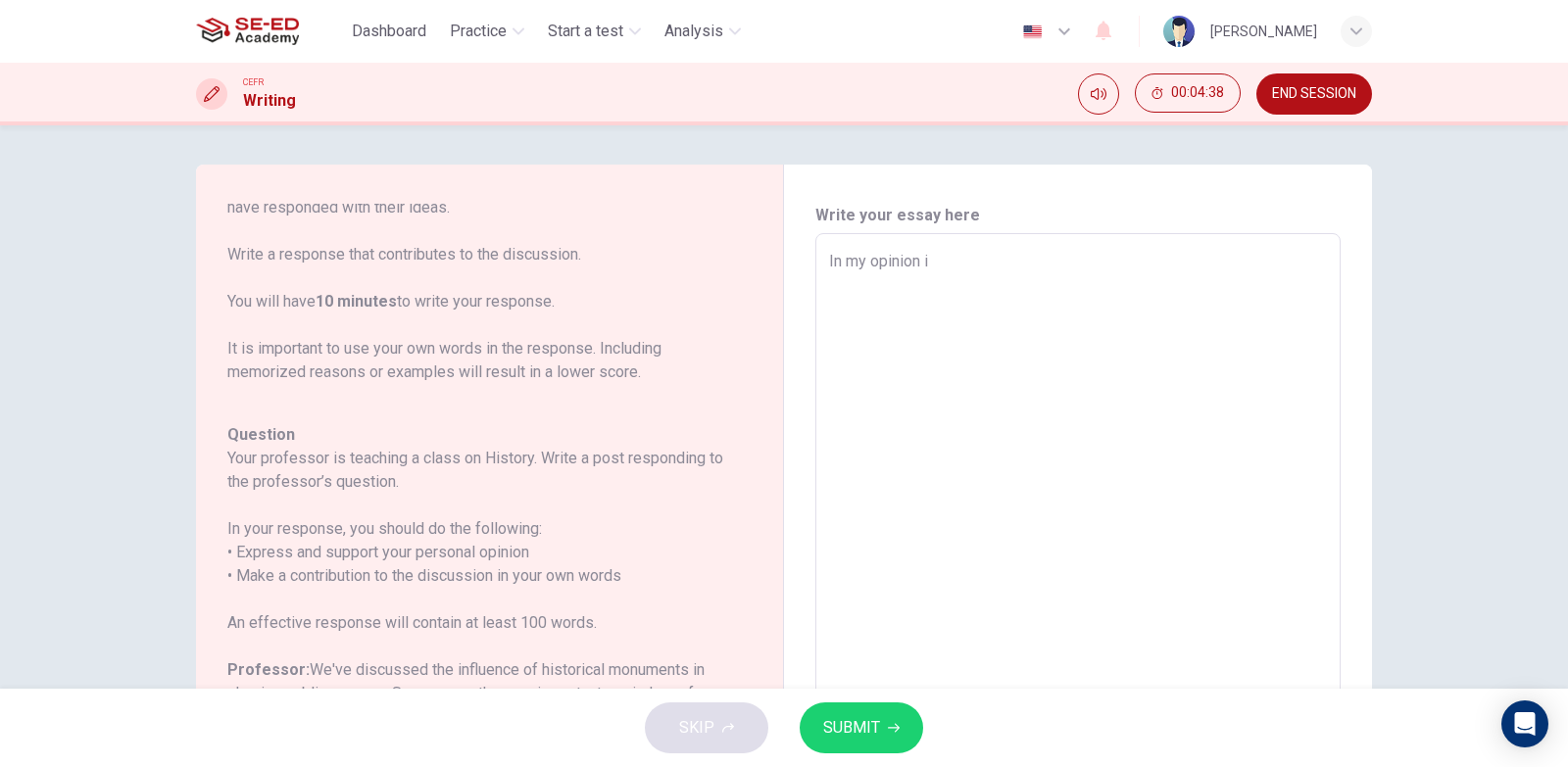 type on "x" 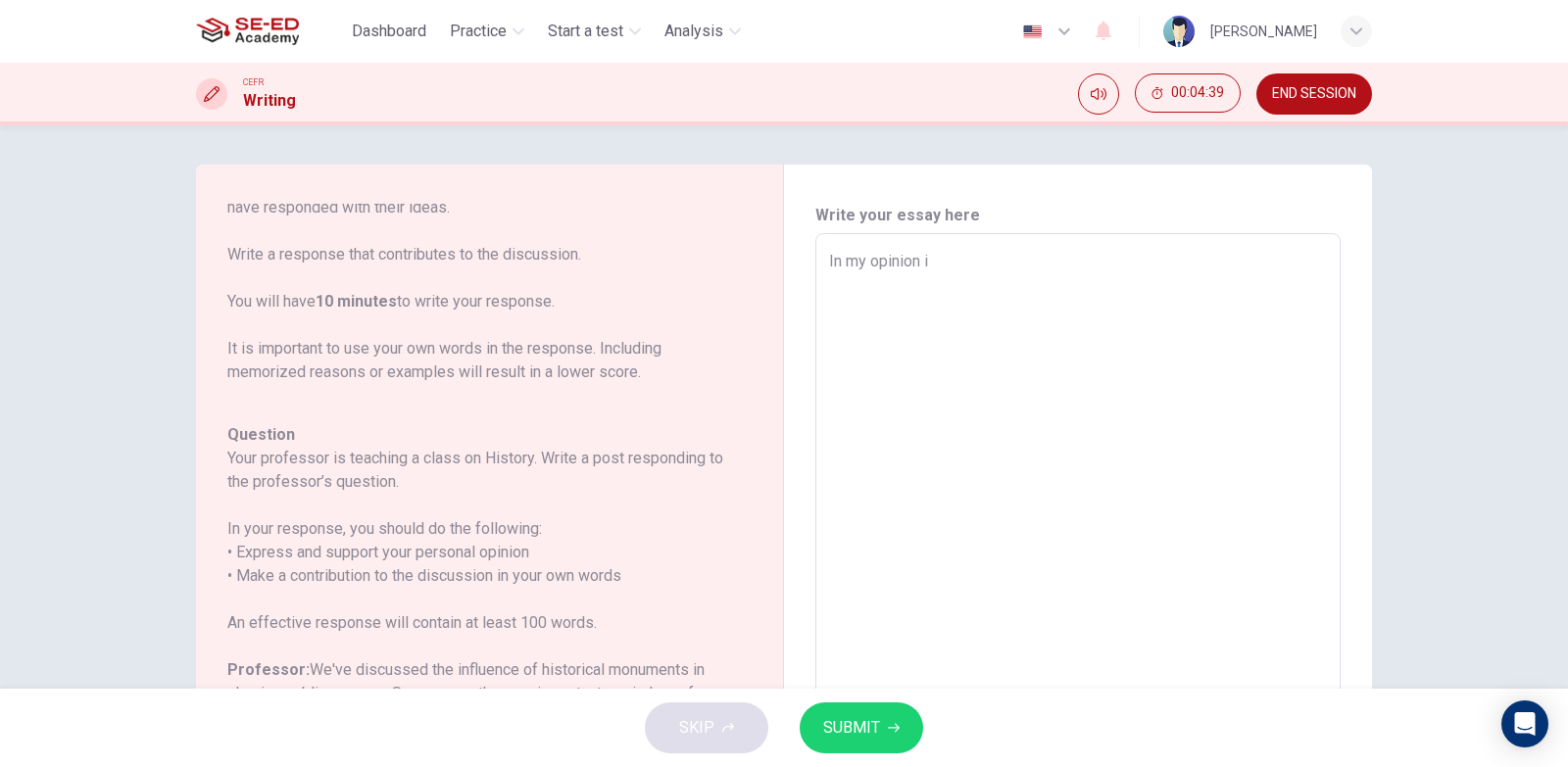 type on "In my opinion i" 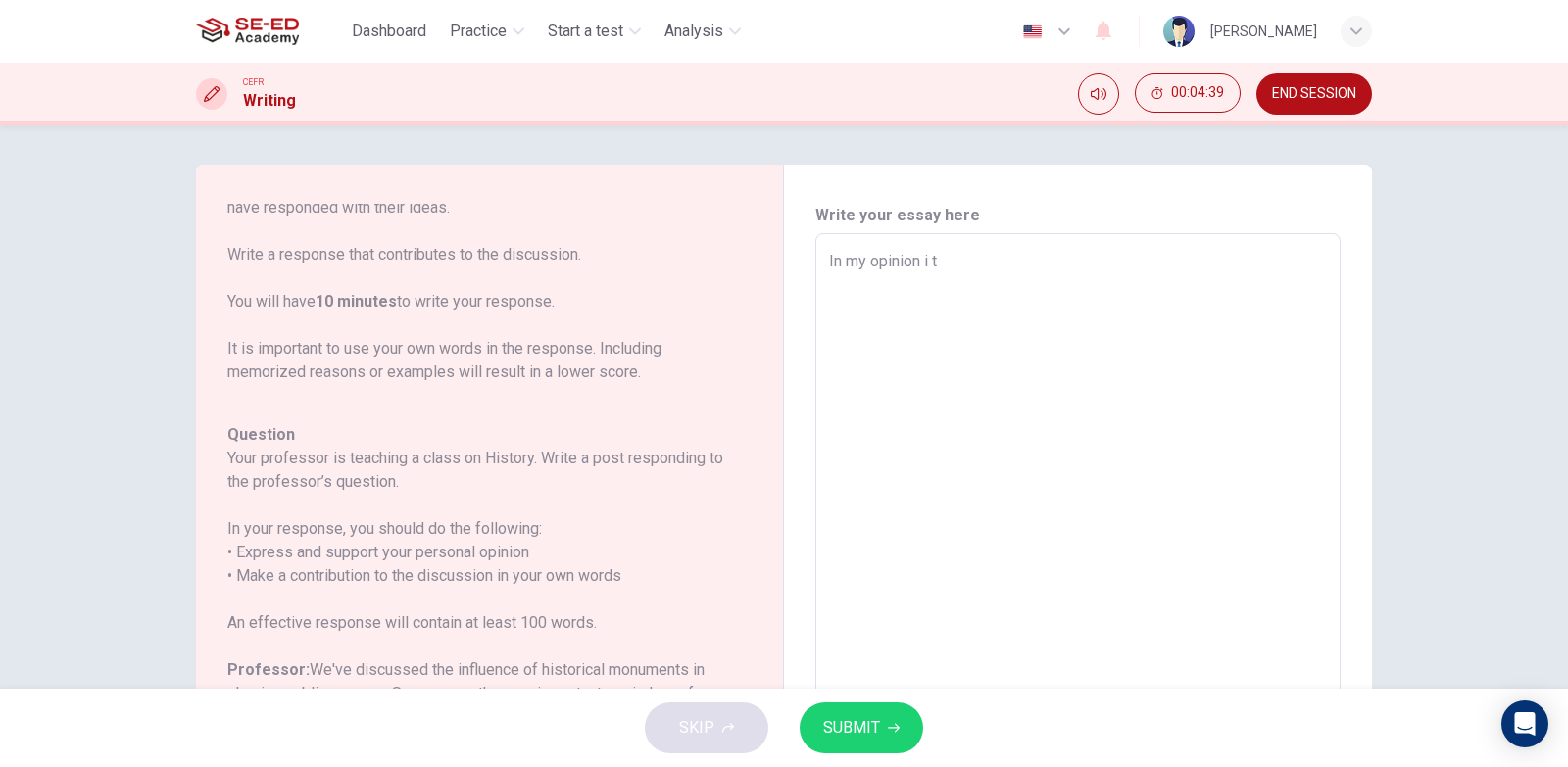 type on "x" 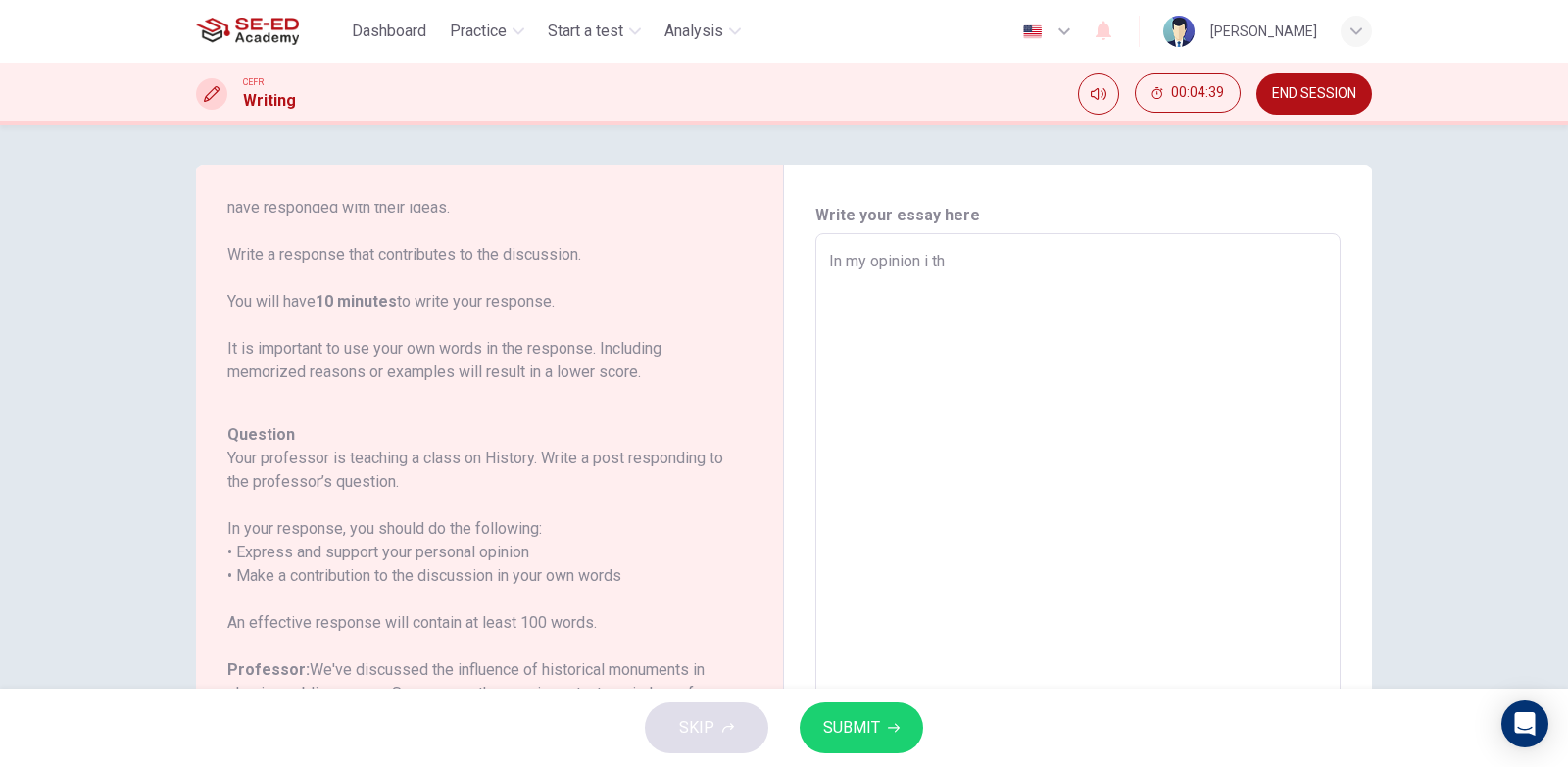 type on "x" 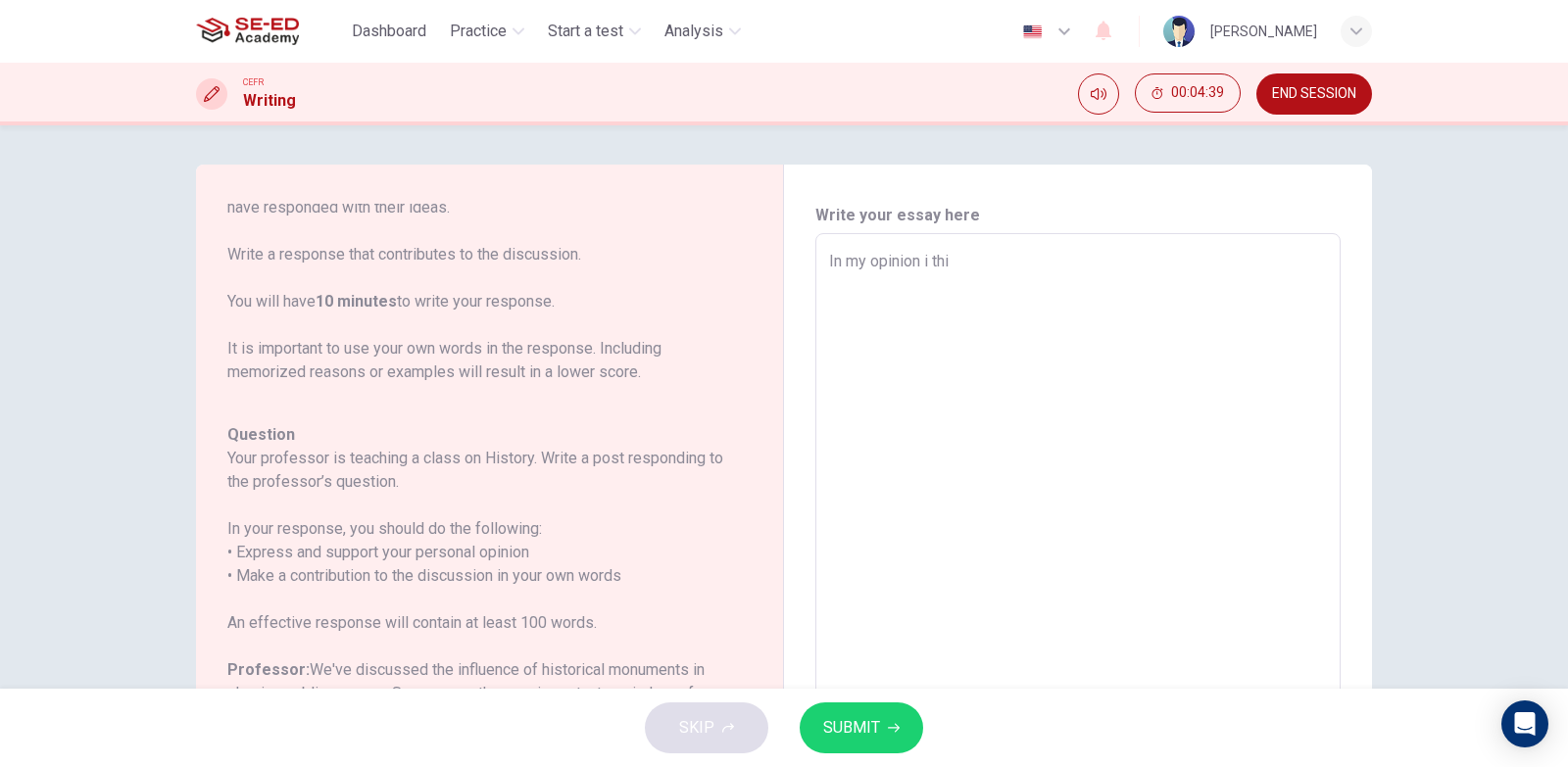 type on "In my opinion i thin" 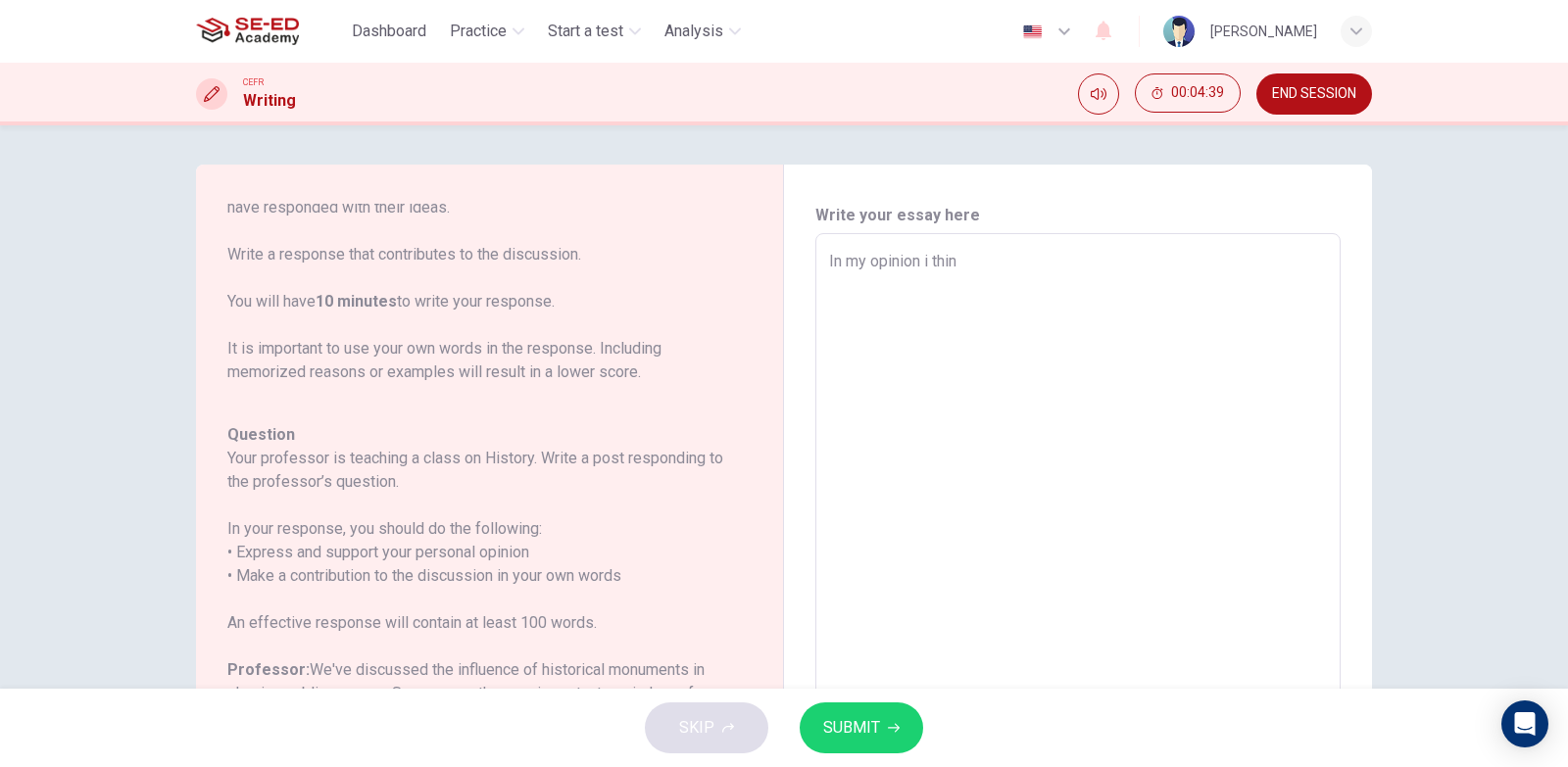 type on "x" 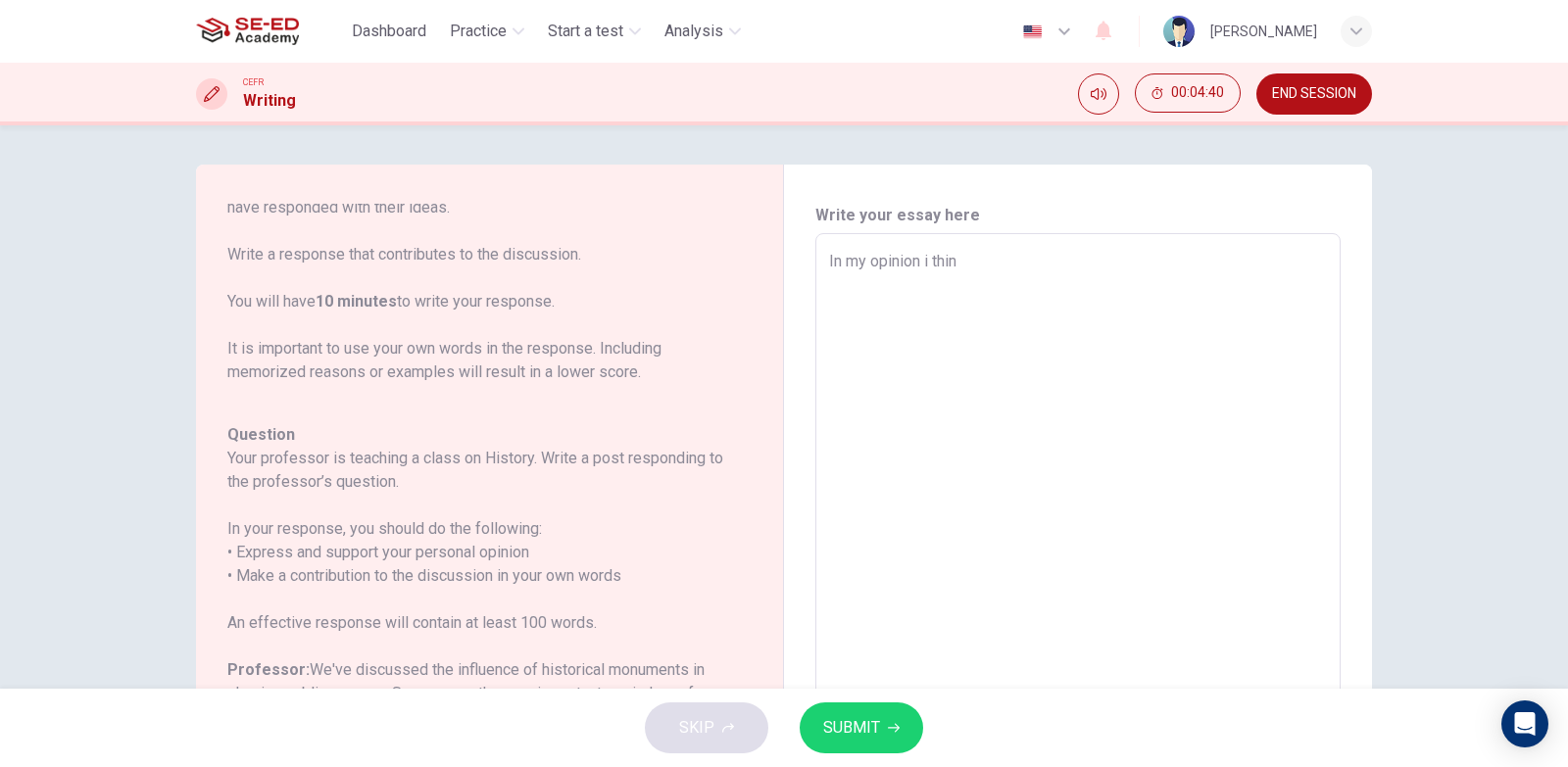 type on "In my opinion i think" 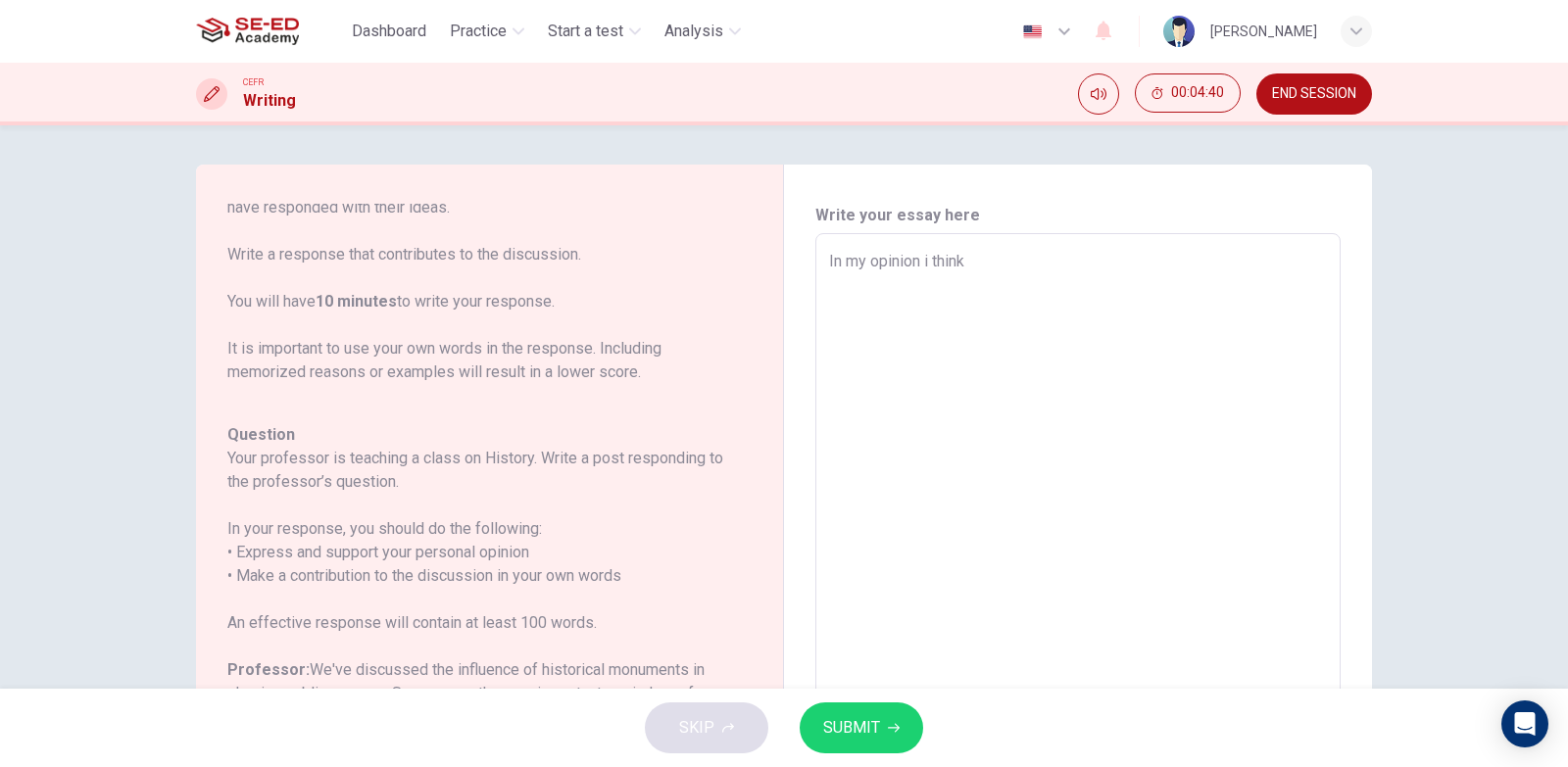 type on "x" 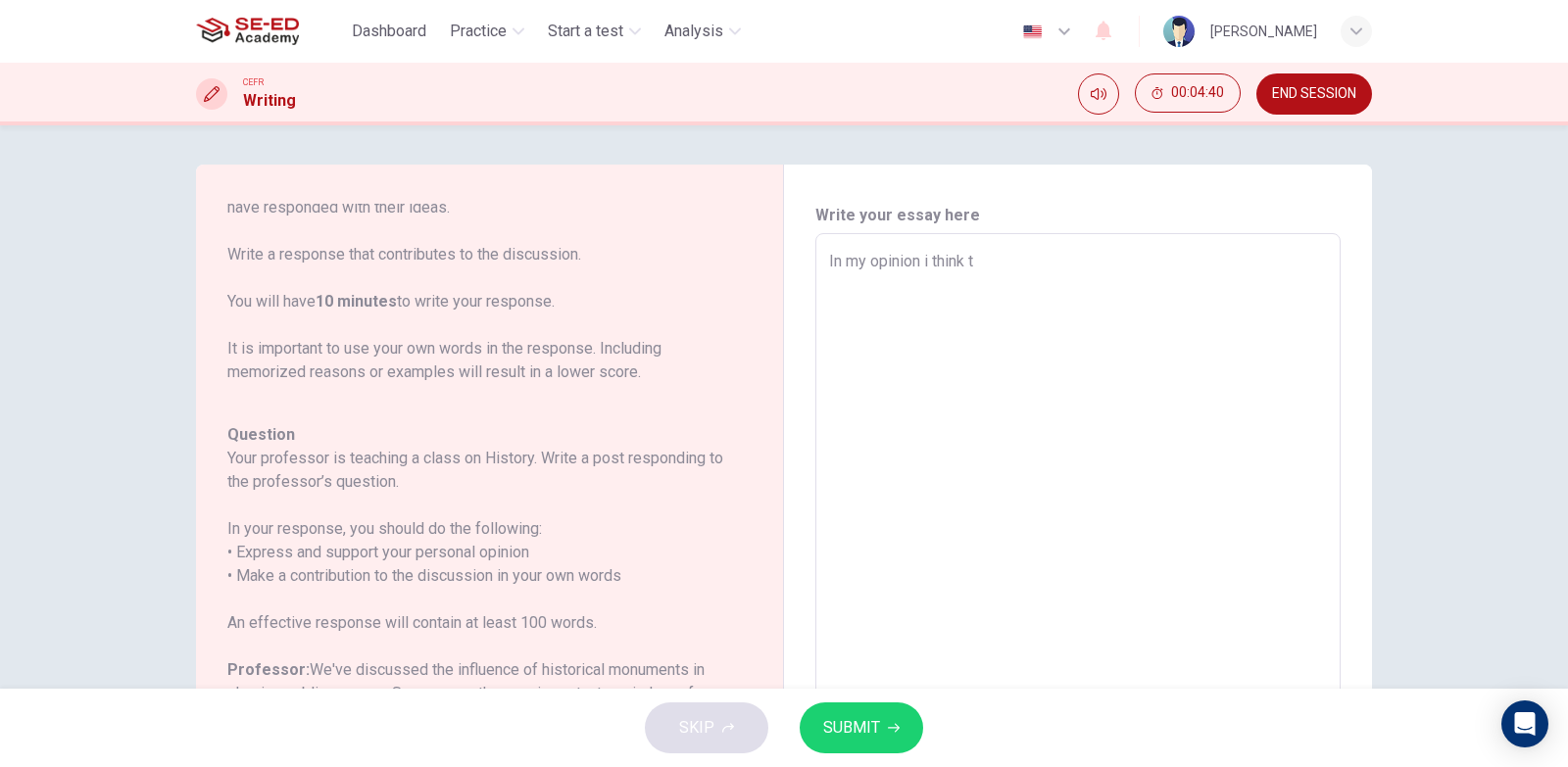 type on "x" 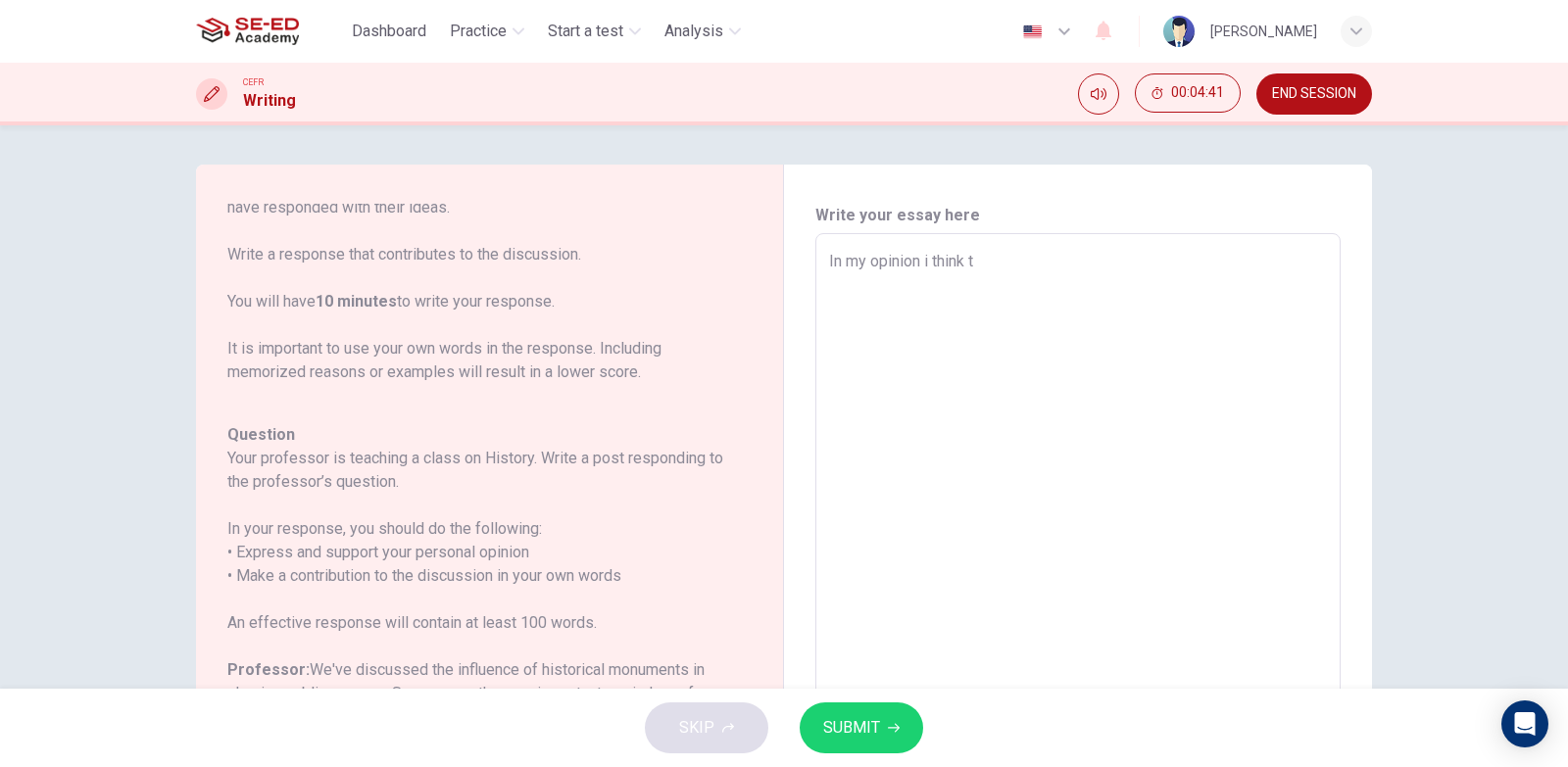 type on "In my opinion i think th" 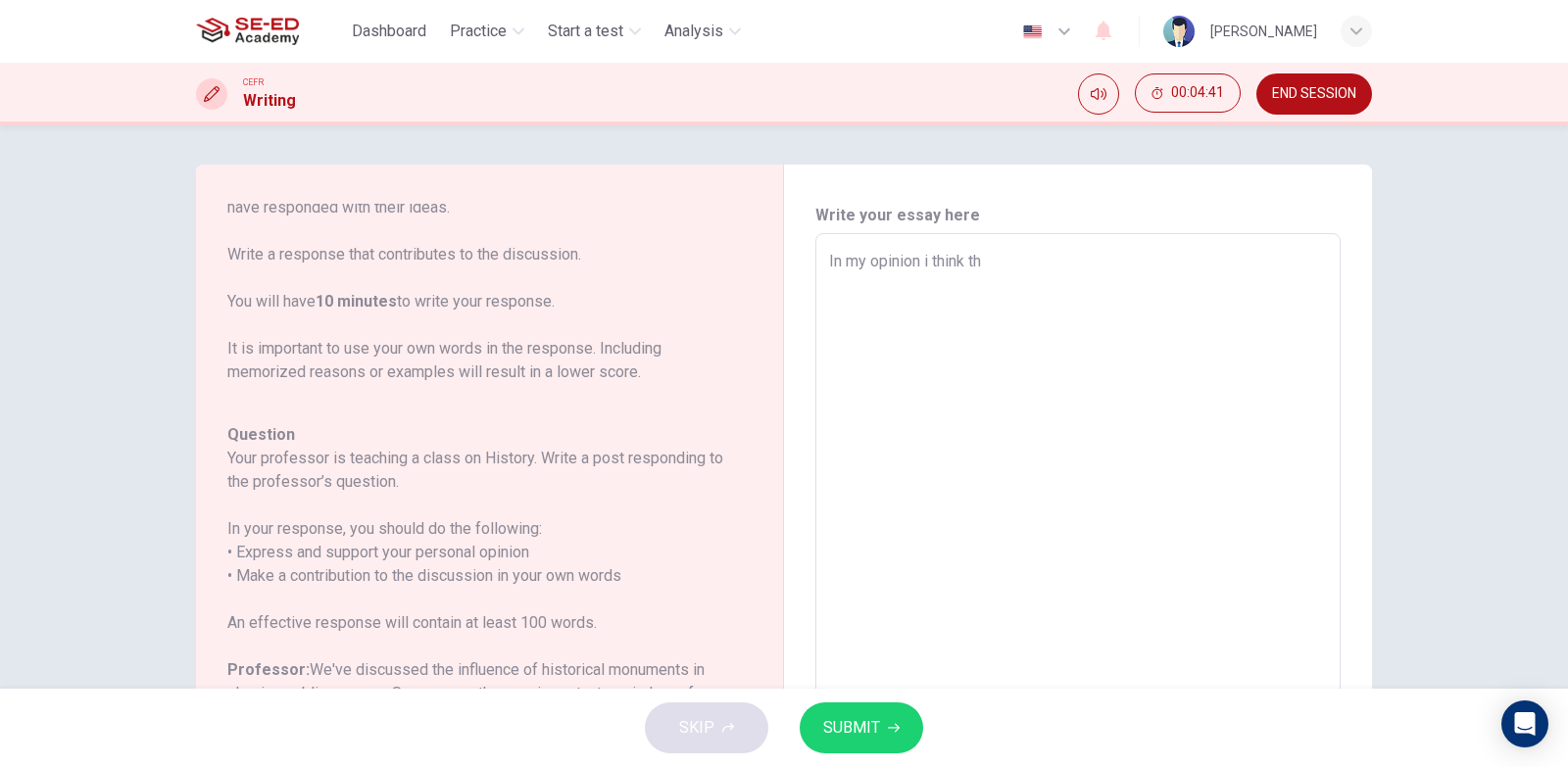 type on "x" 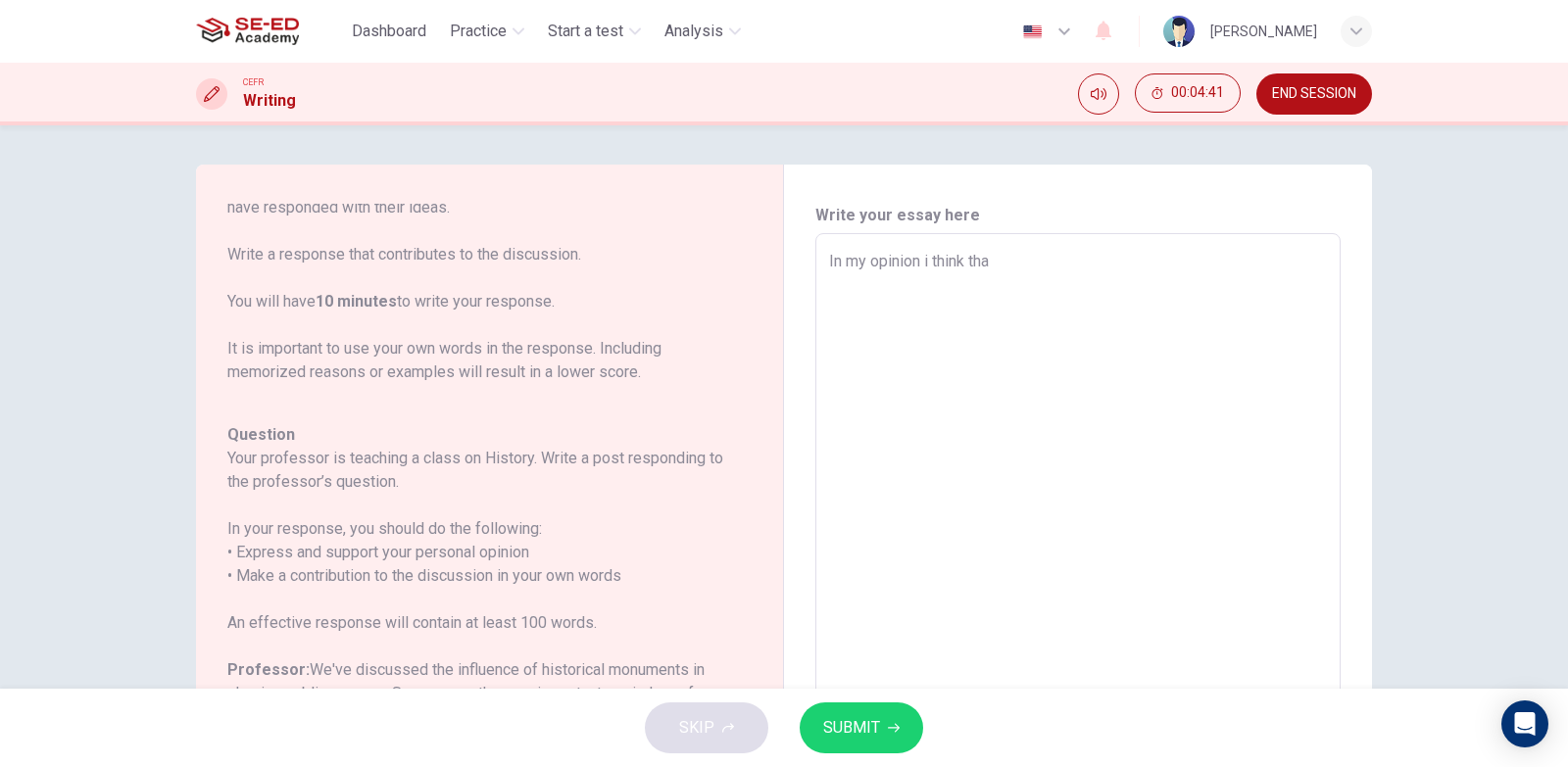 type on "x" 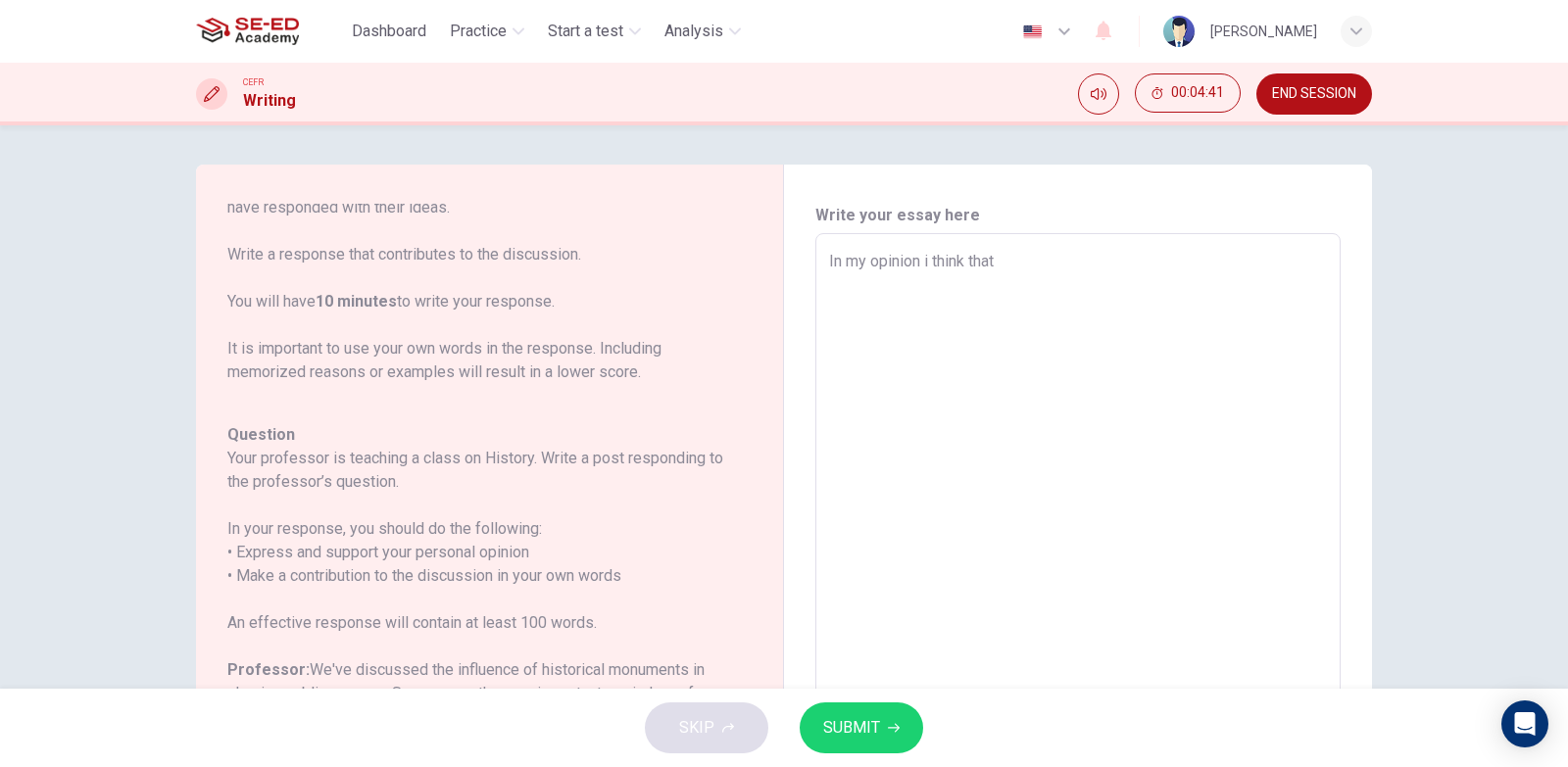 type on "In my opinion i think that" 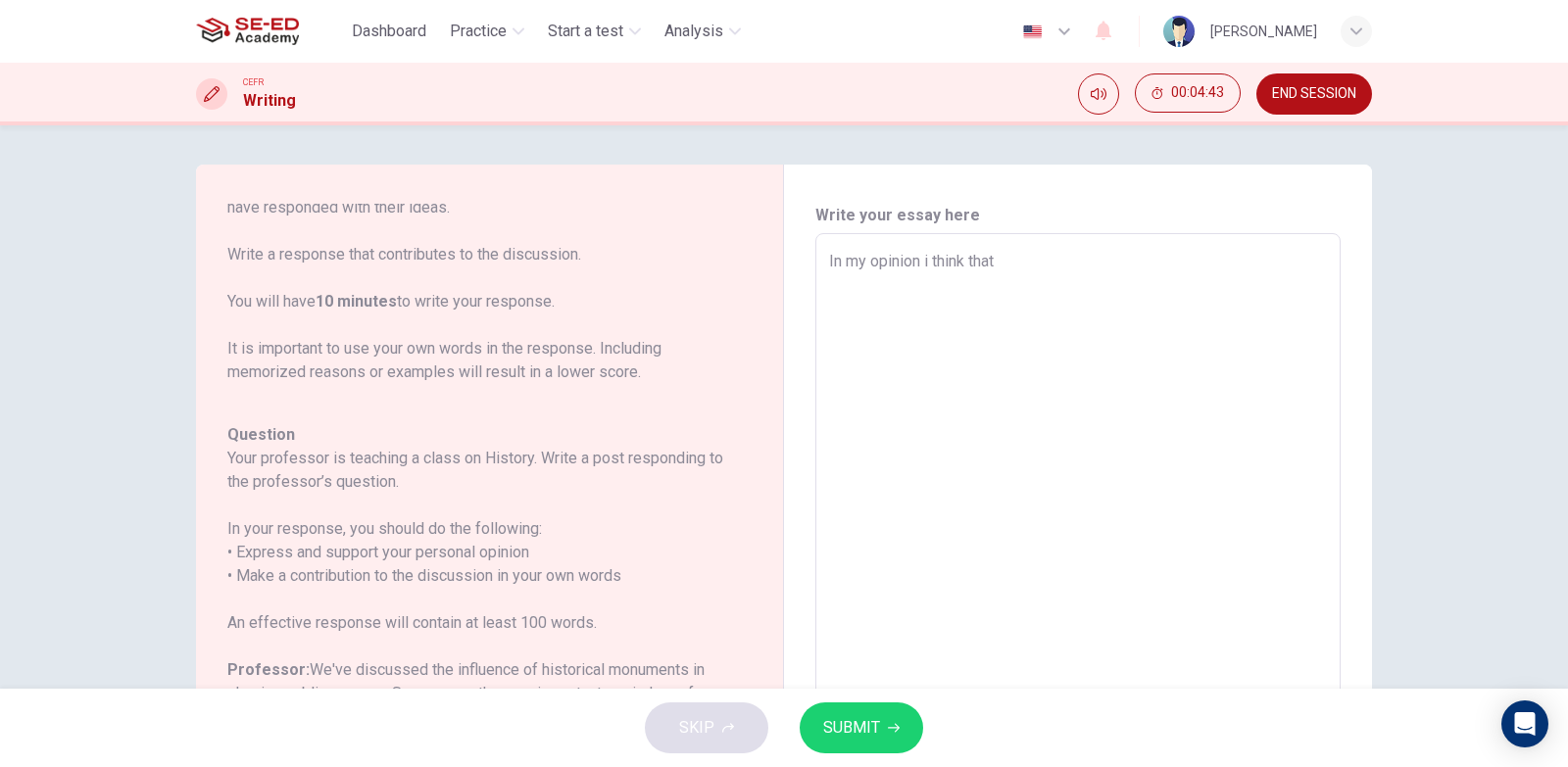 type on "In my opinion i think that h" 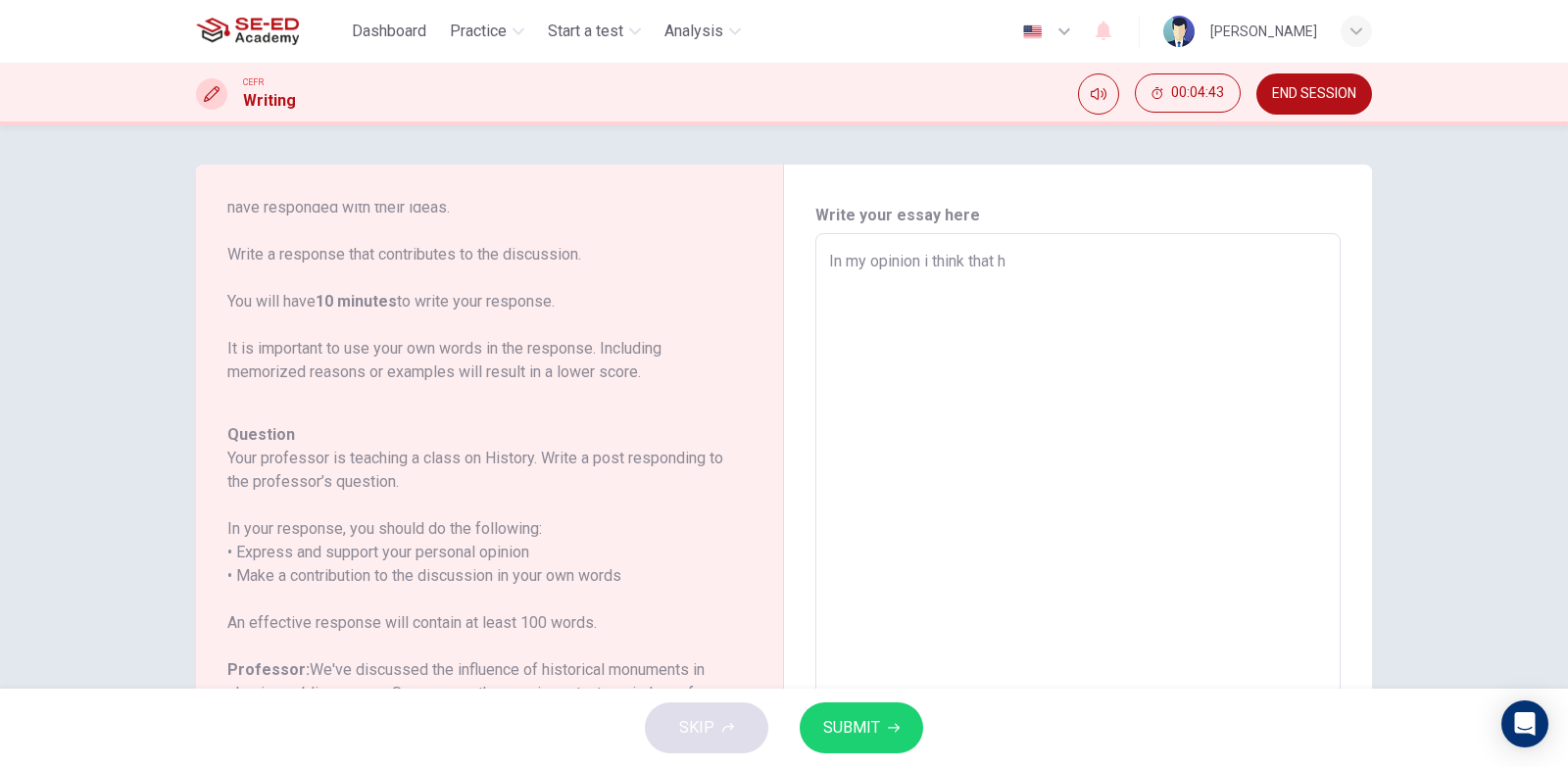 type on "x" 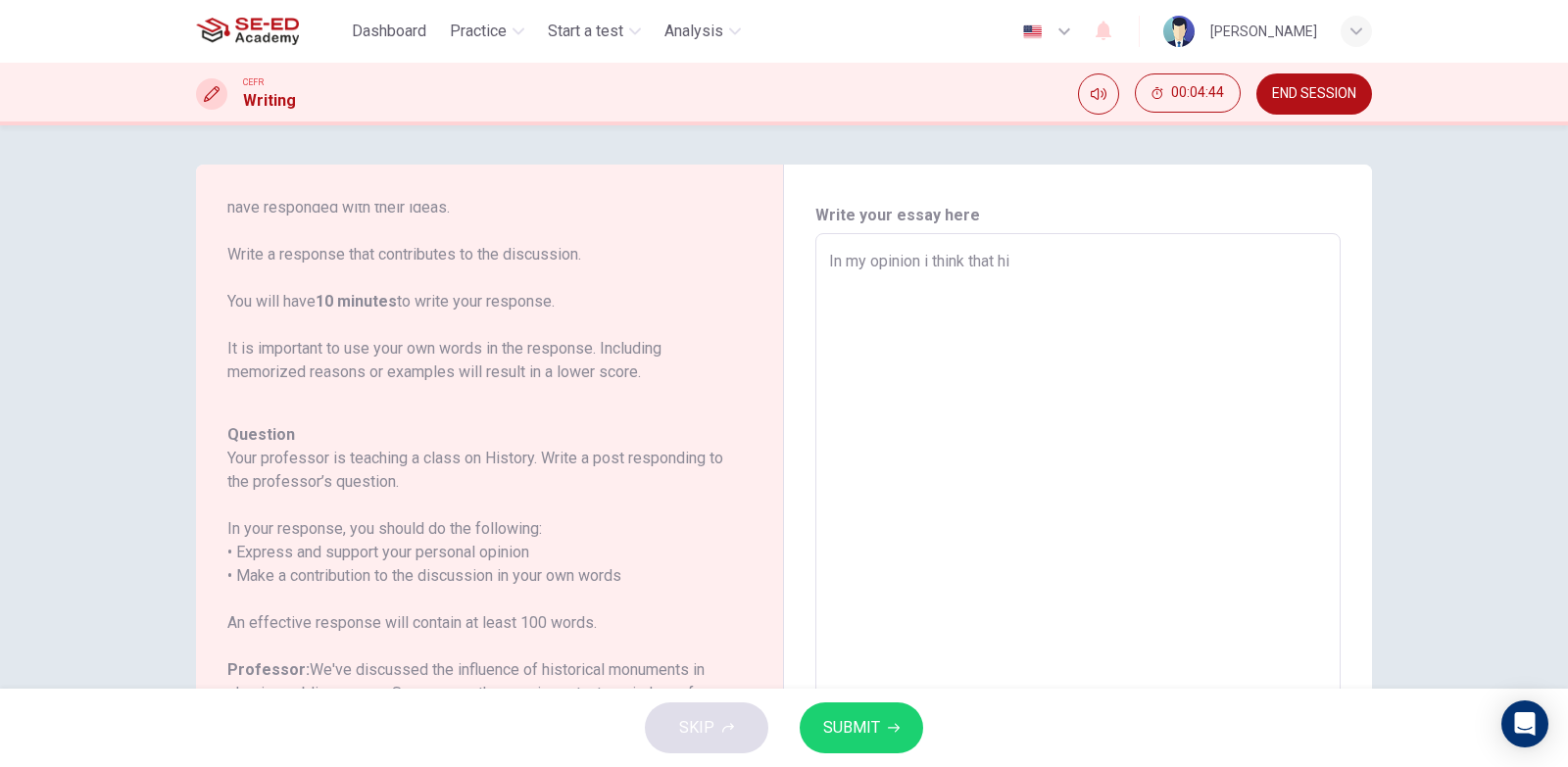 type on "In my opinion i think that his" 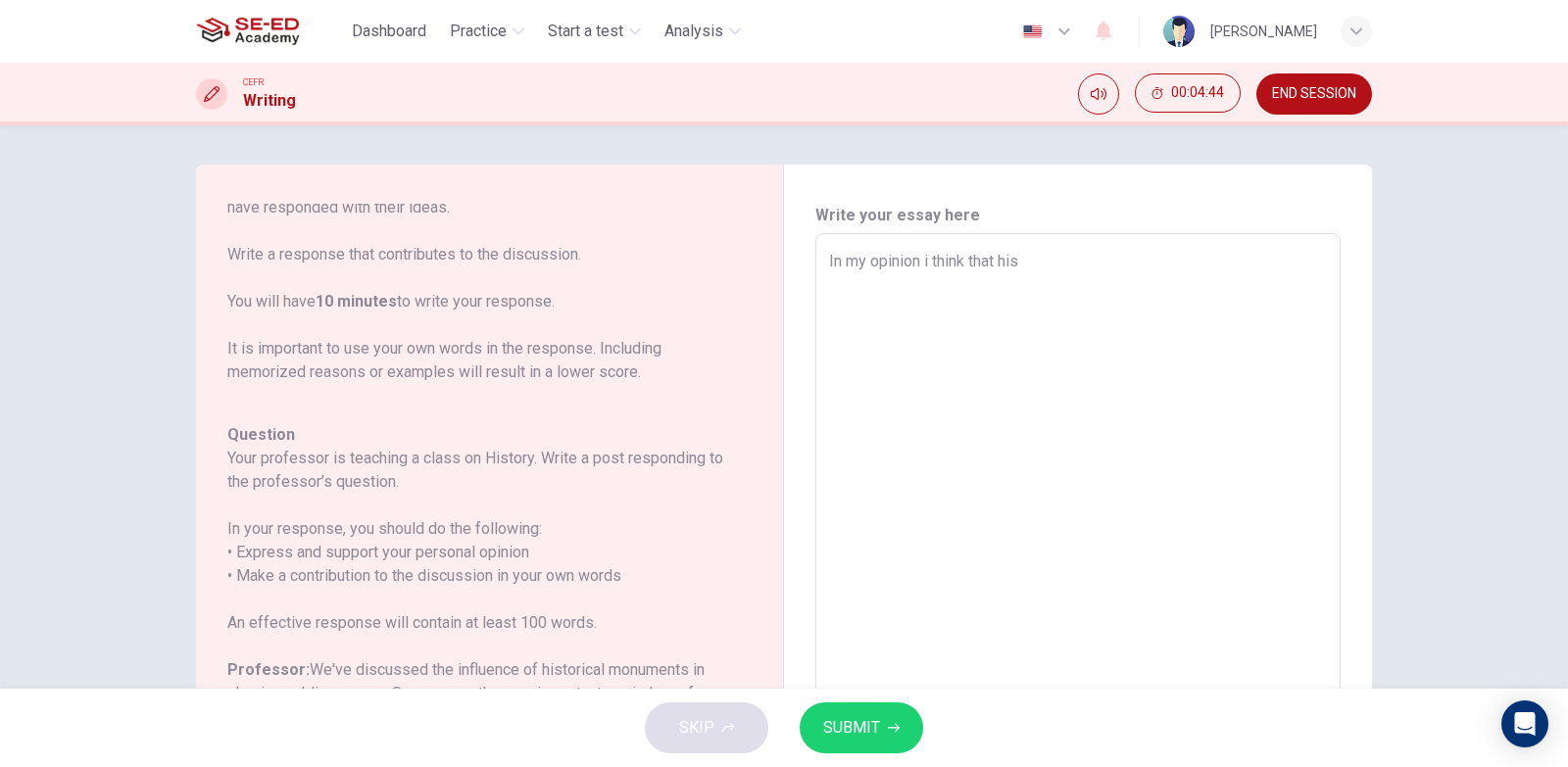 type on "x" 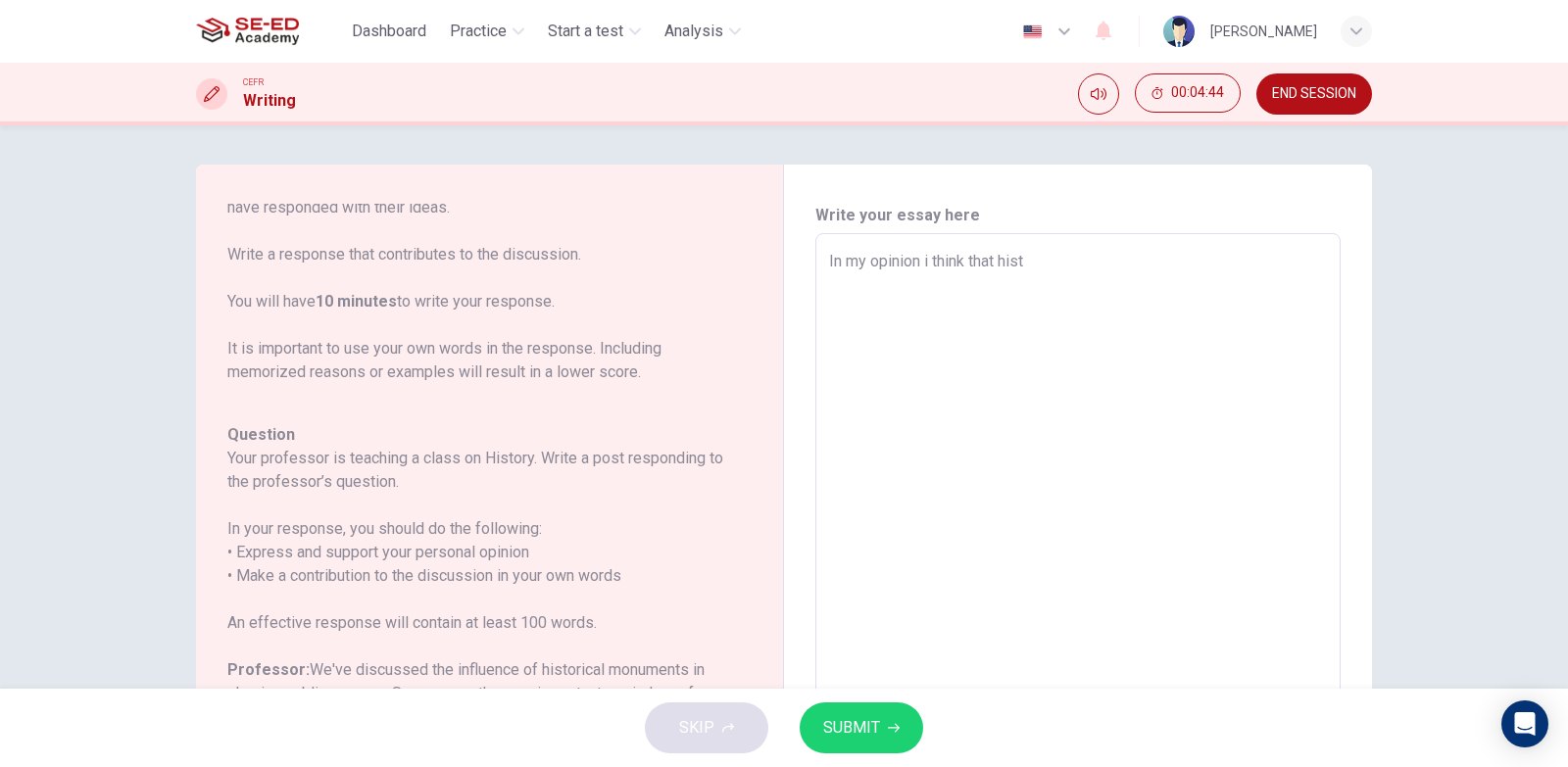 type on "x" 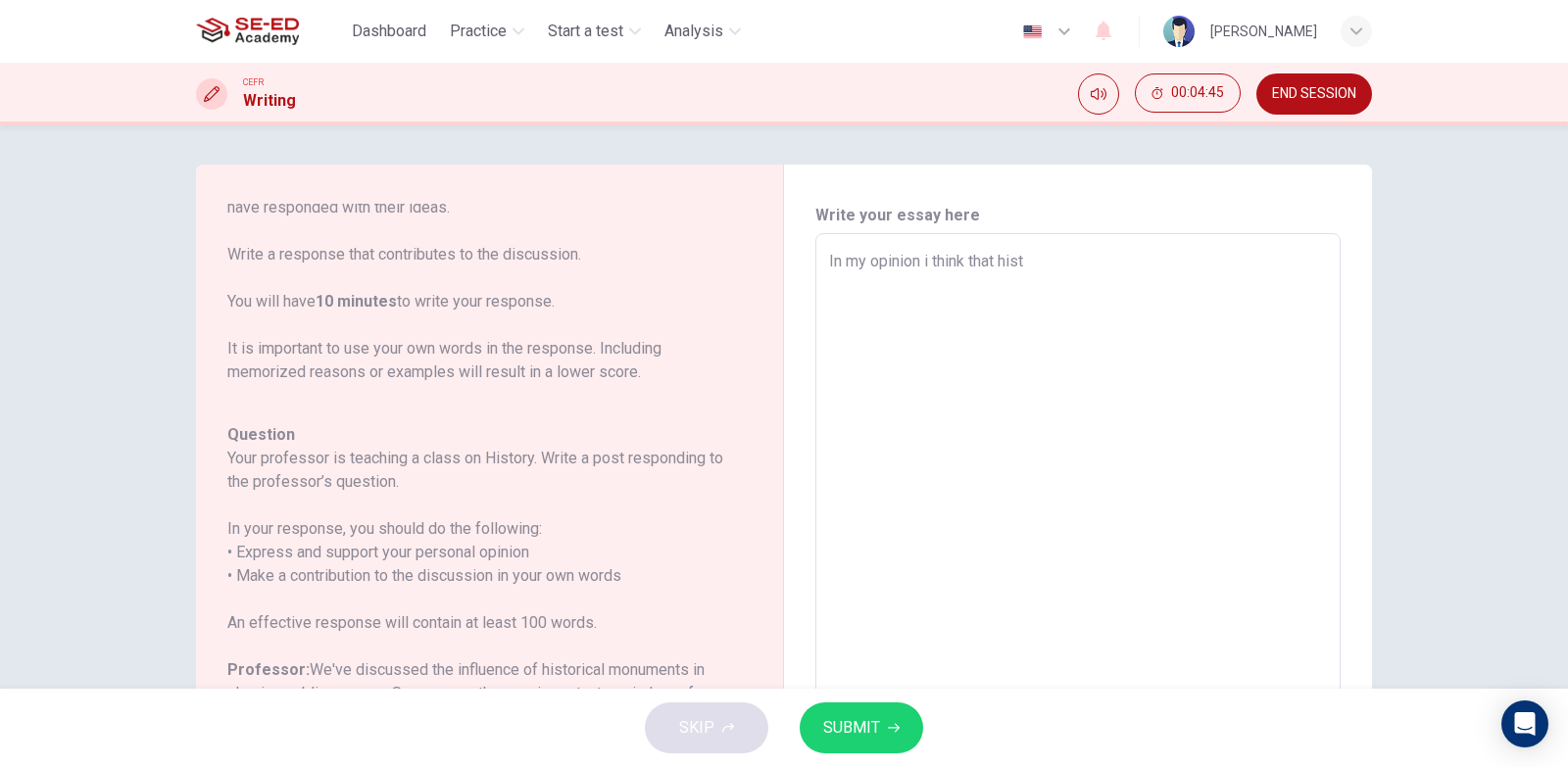 type on "In my opinion i think that histo" 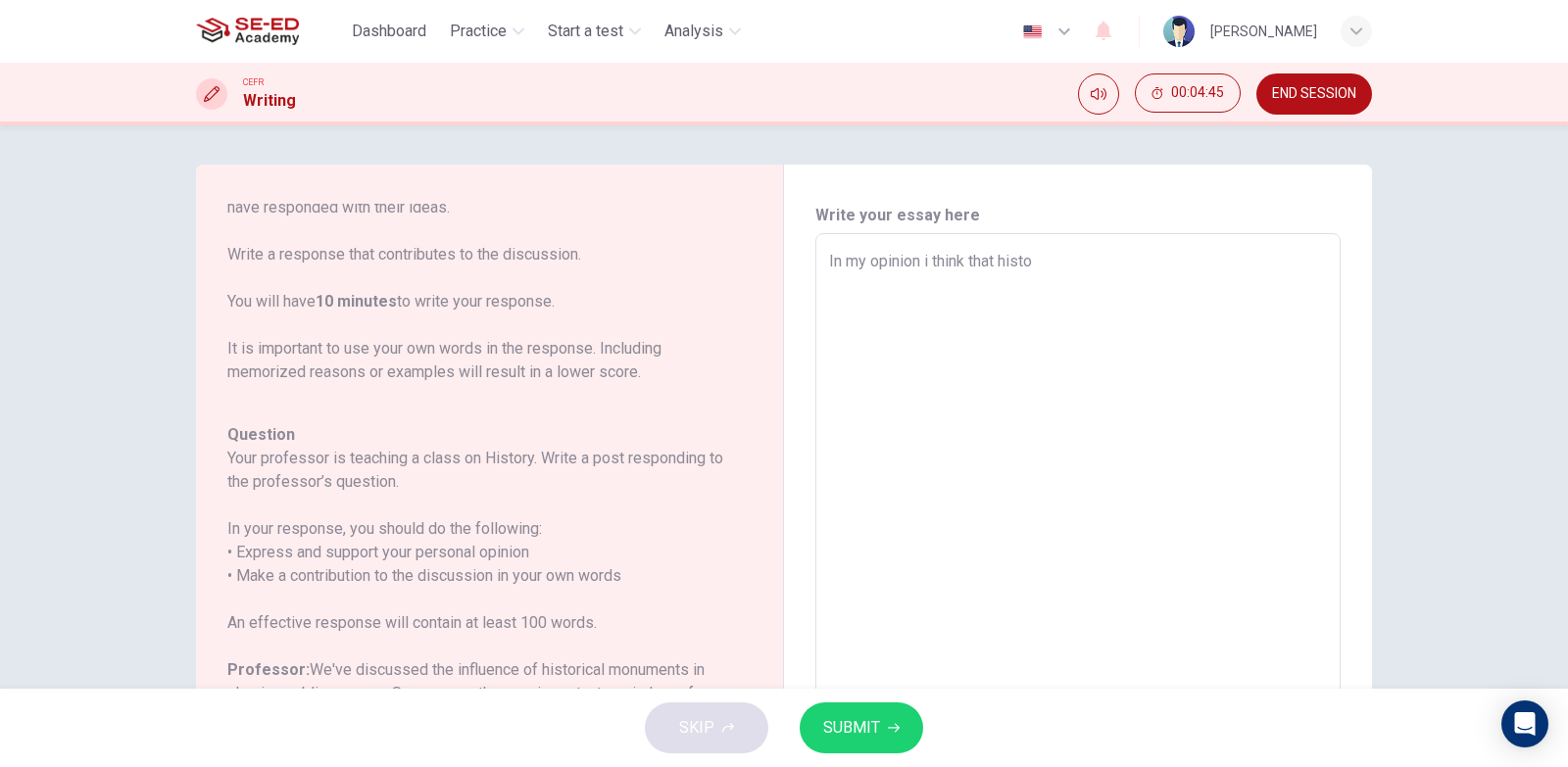 type on "In my opinion i think that histor" 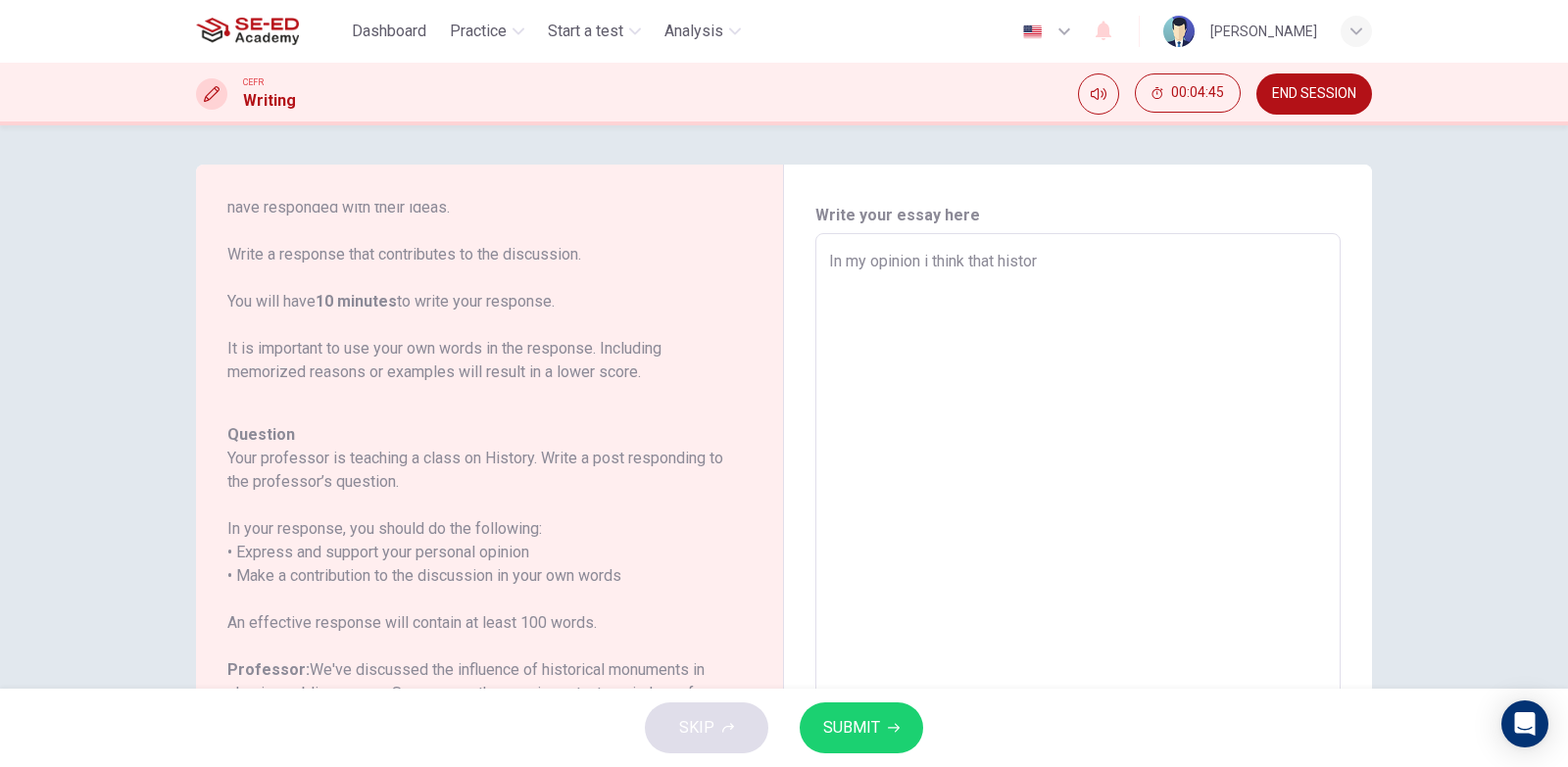 type on "x" 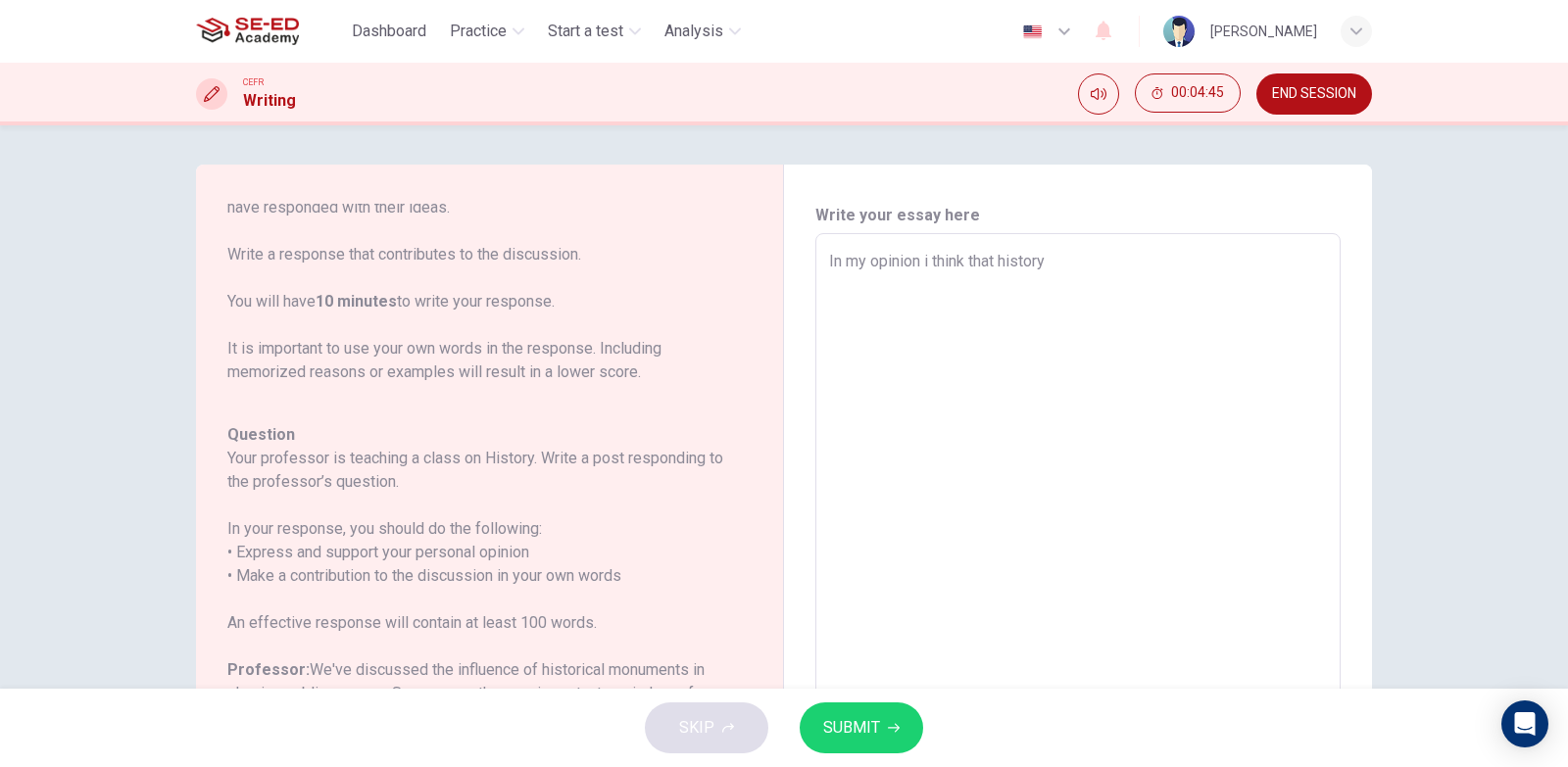 type on "x" 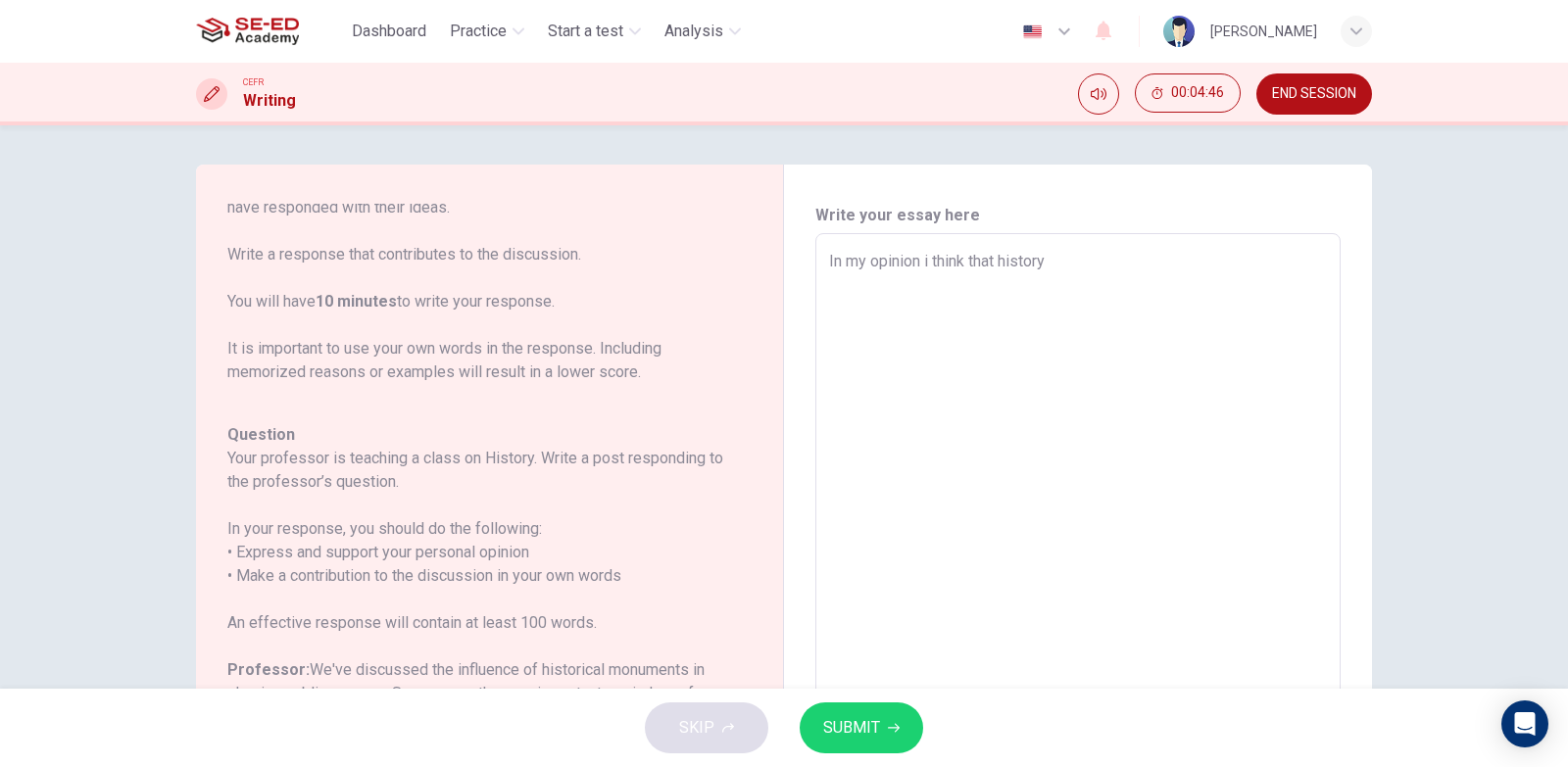 type on "In my opinion i think that histor" 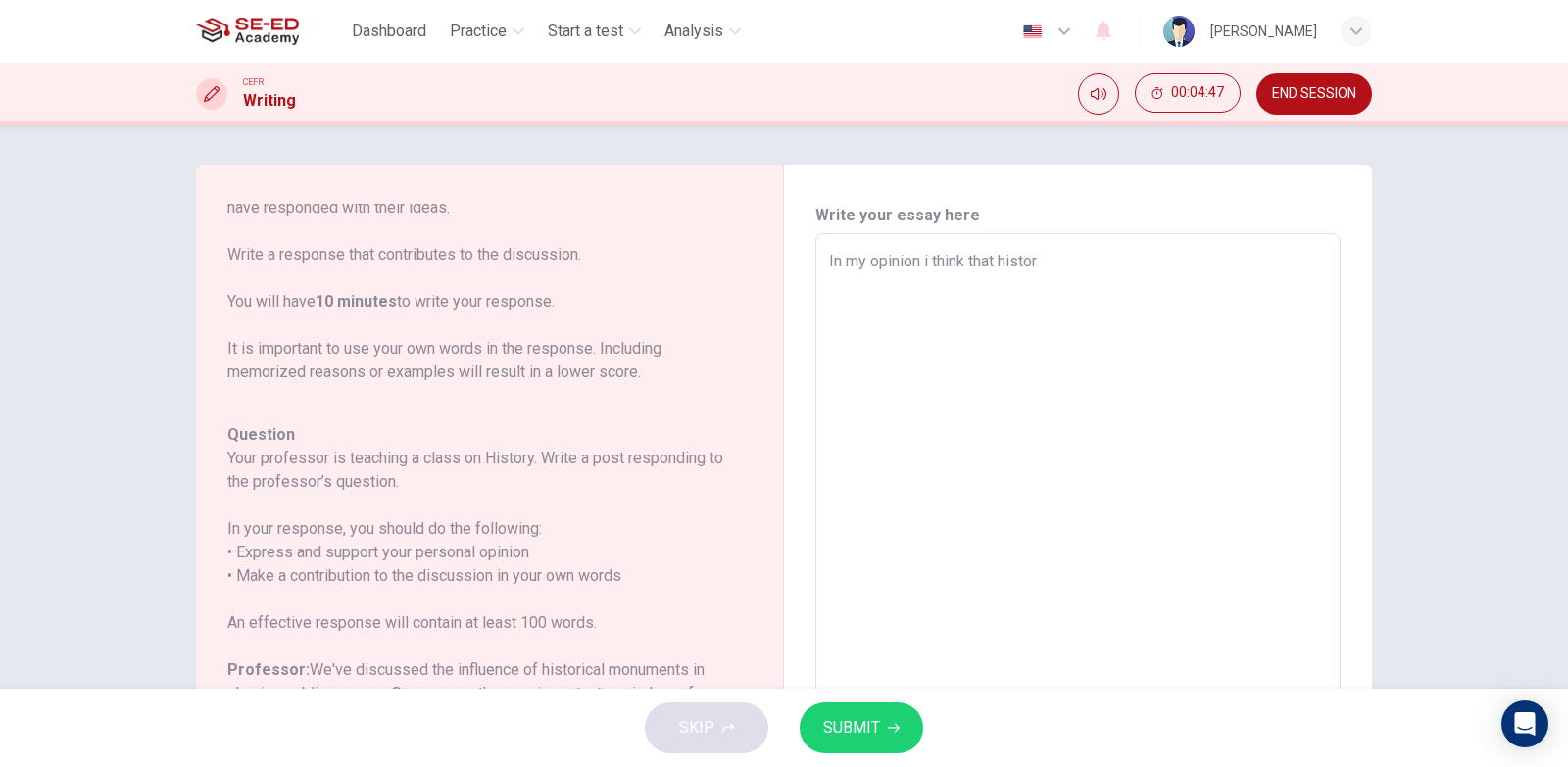 type on "In my opinion i think that histori" 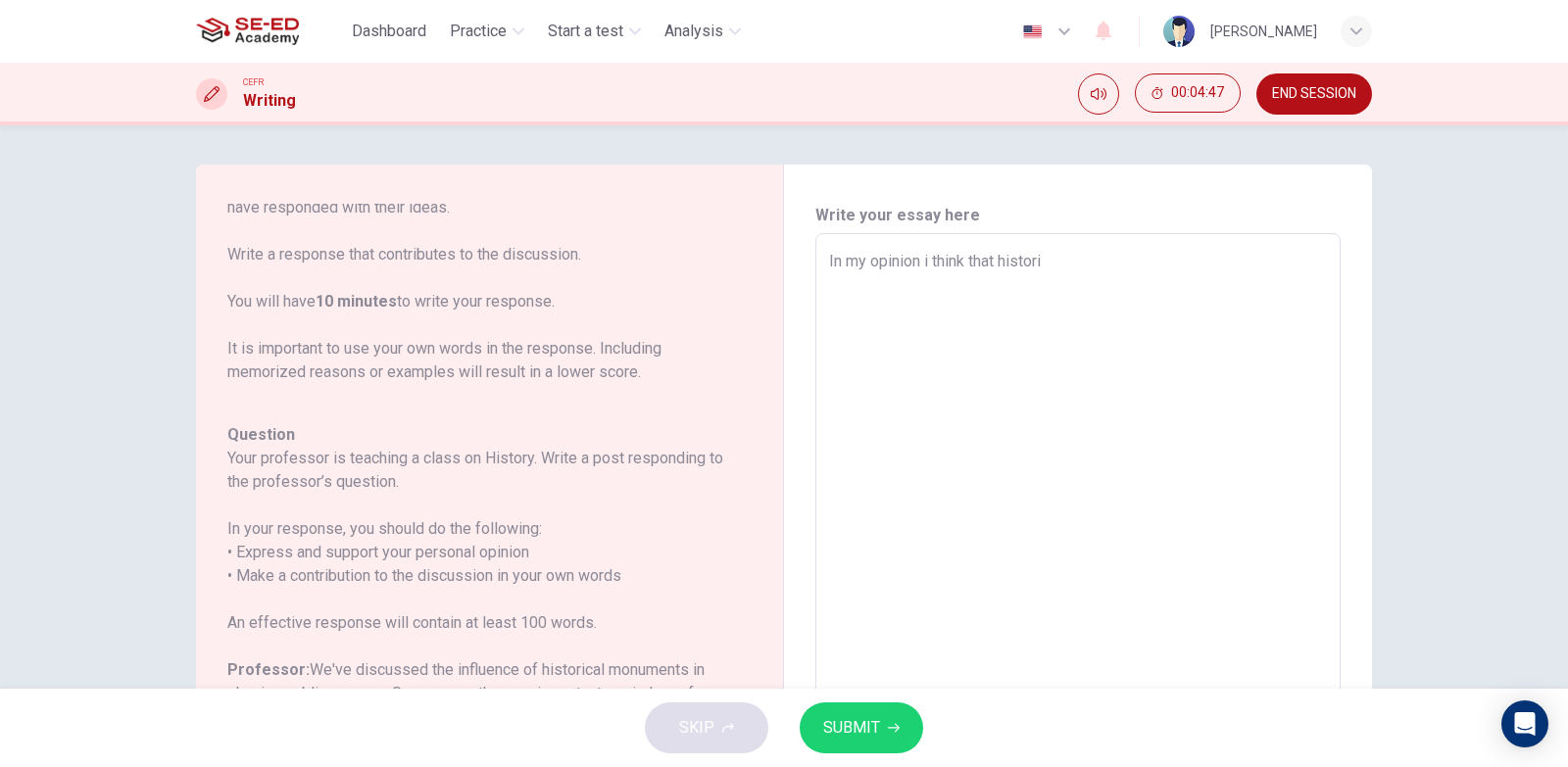 type on "x" 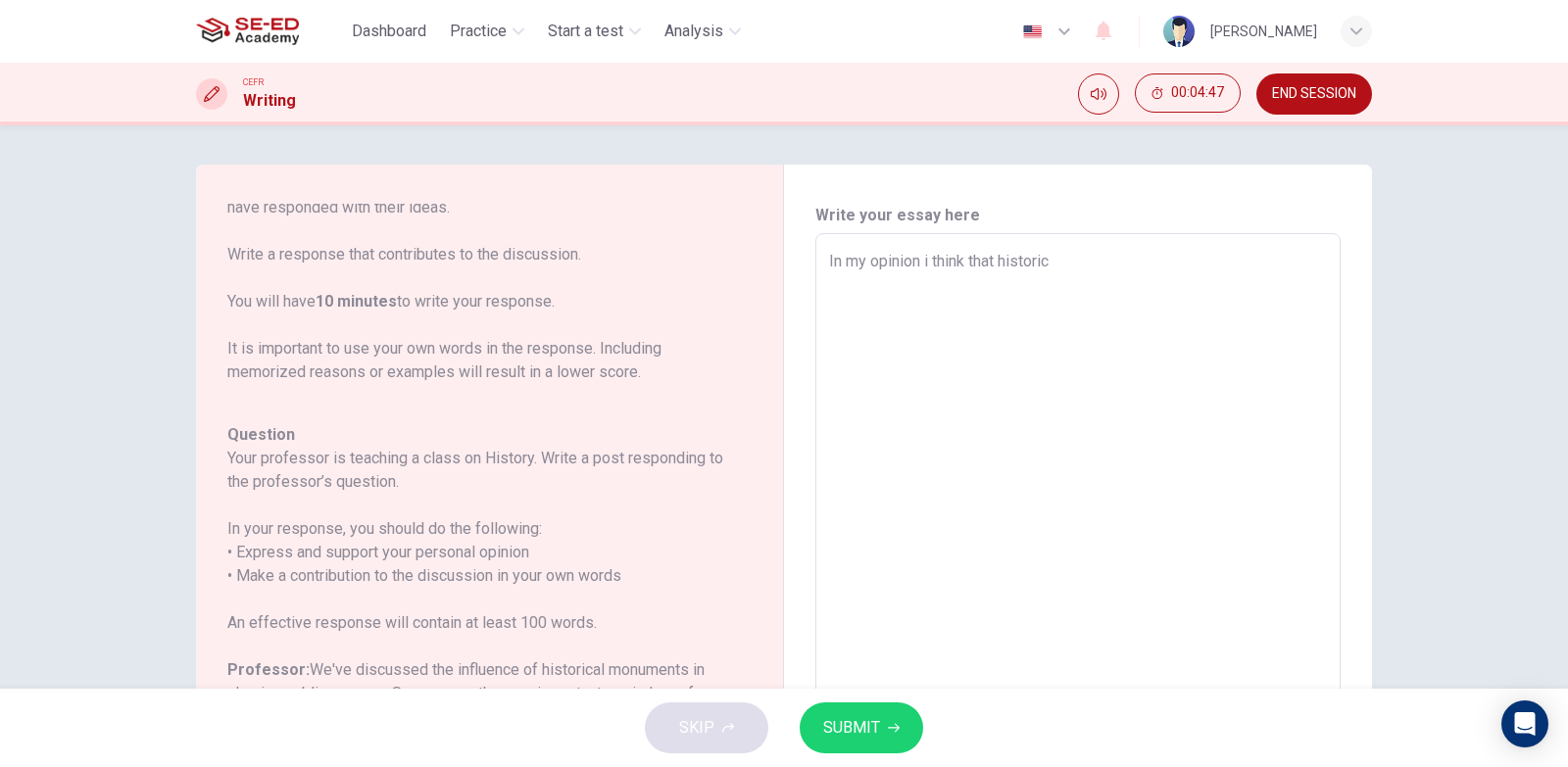 type on "x" 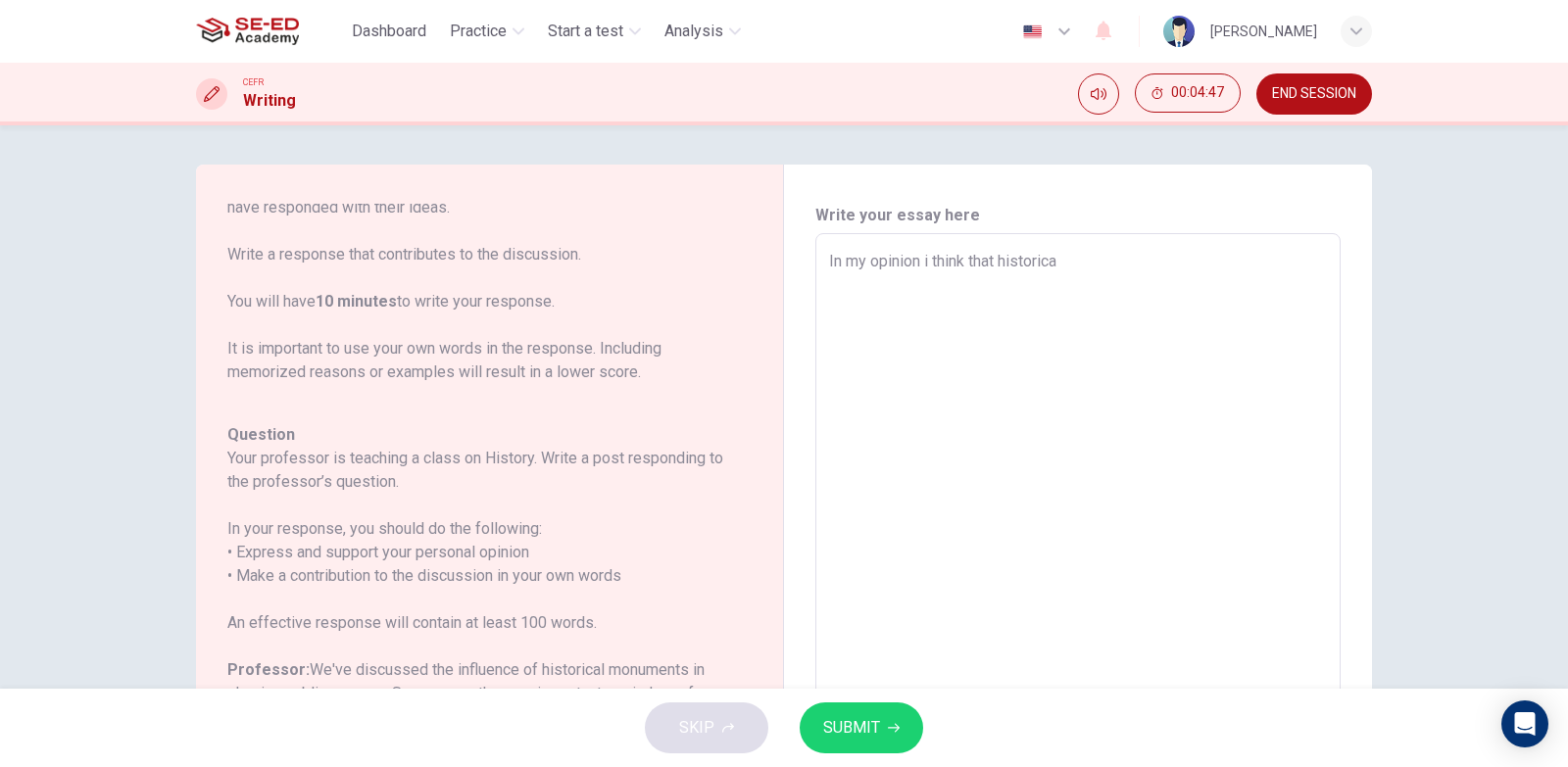 type on "x" 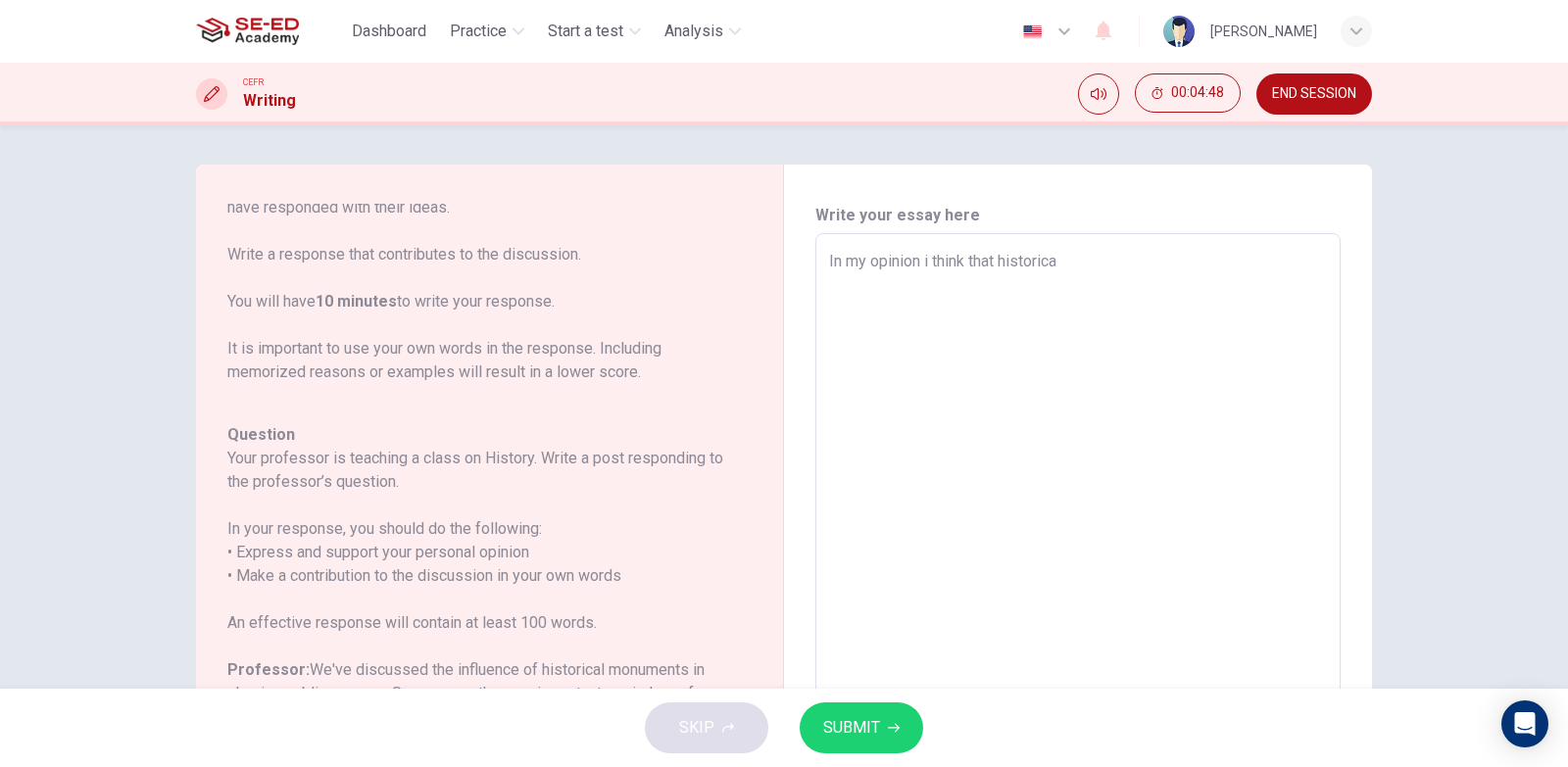 type on "In my opinion i think that historical" 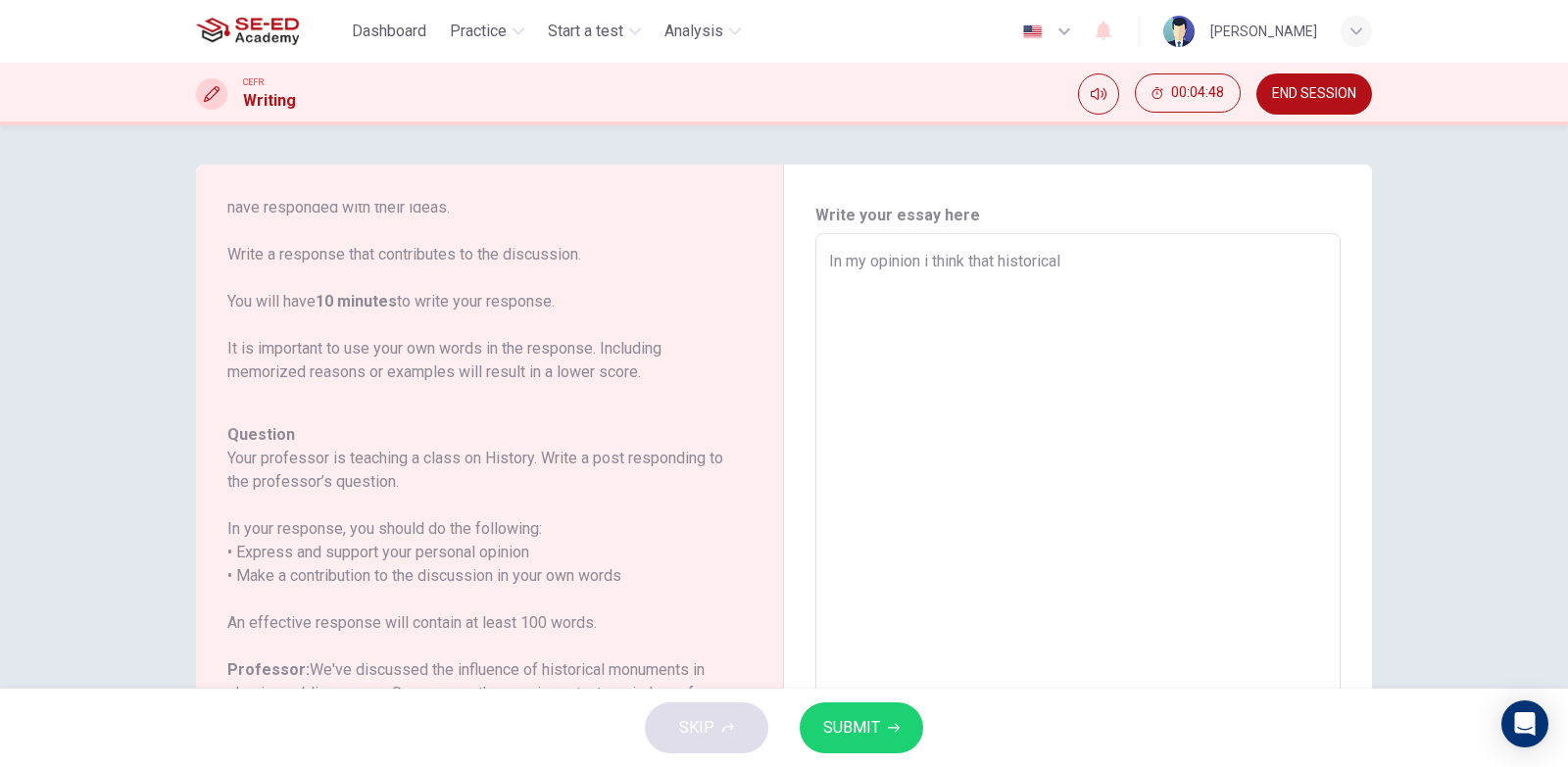type on "x" 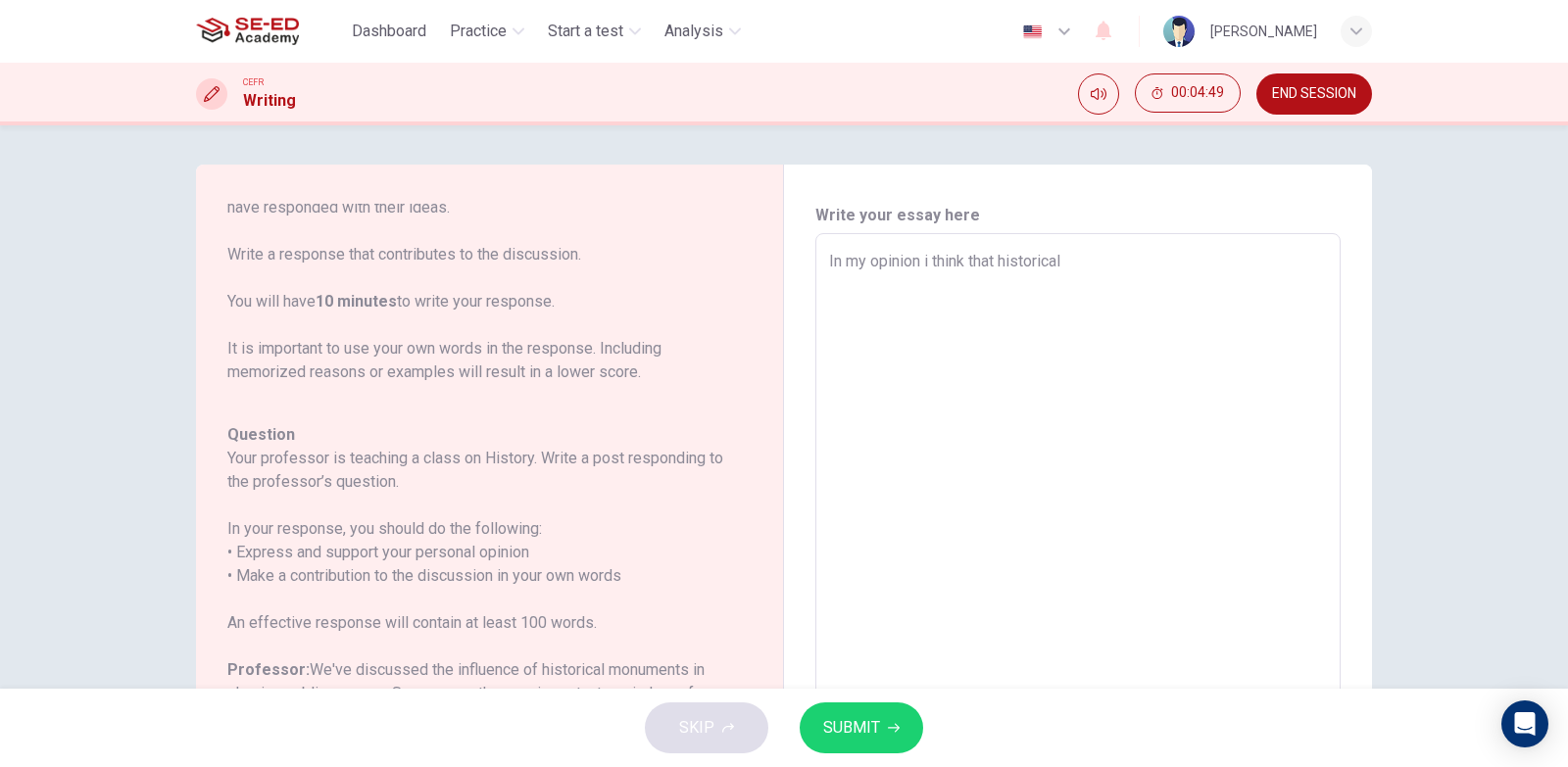 type on "In my opinion i think that historical i" 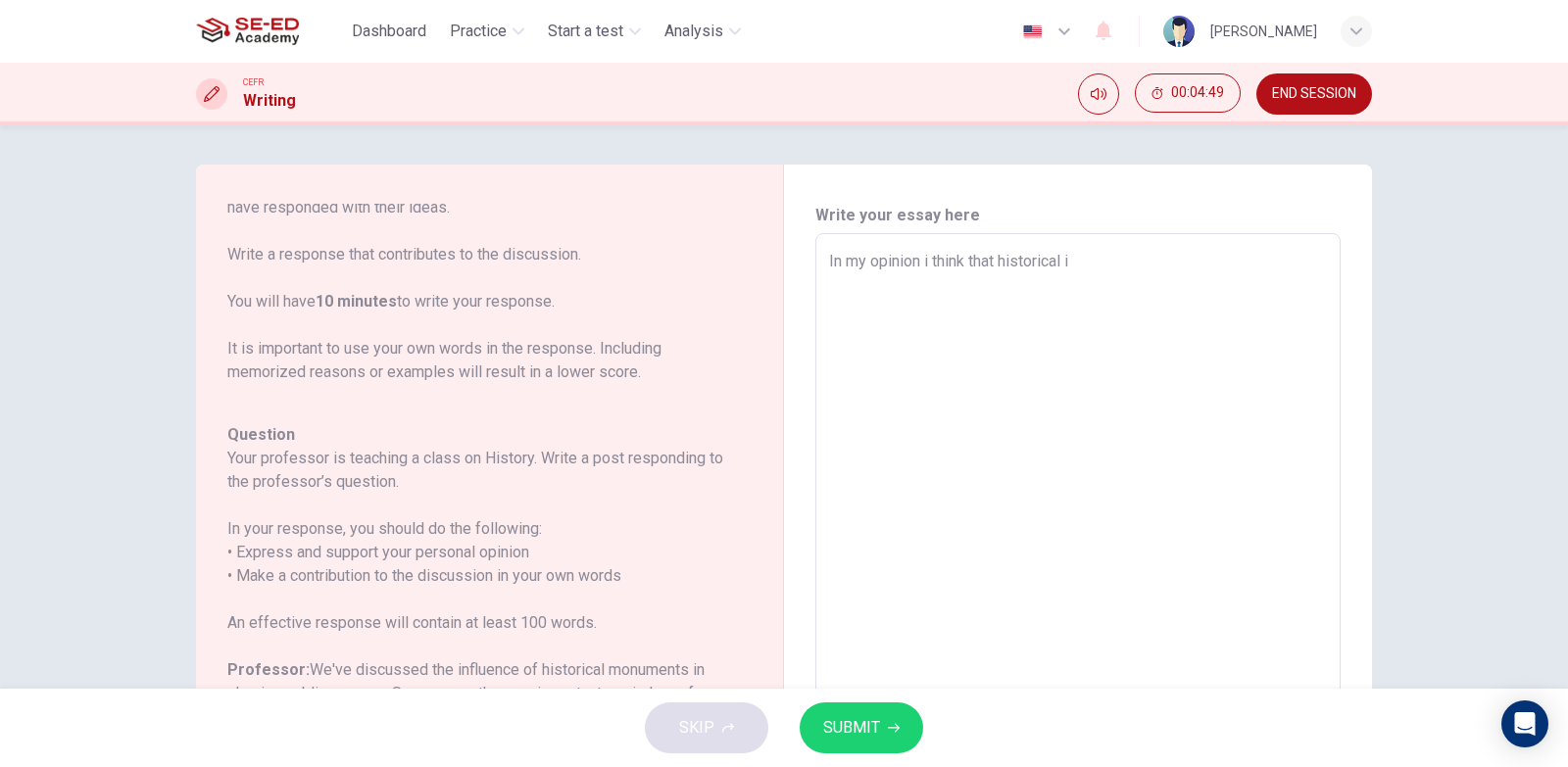type on "x" 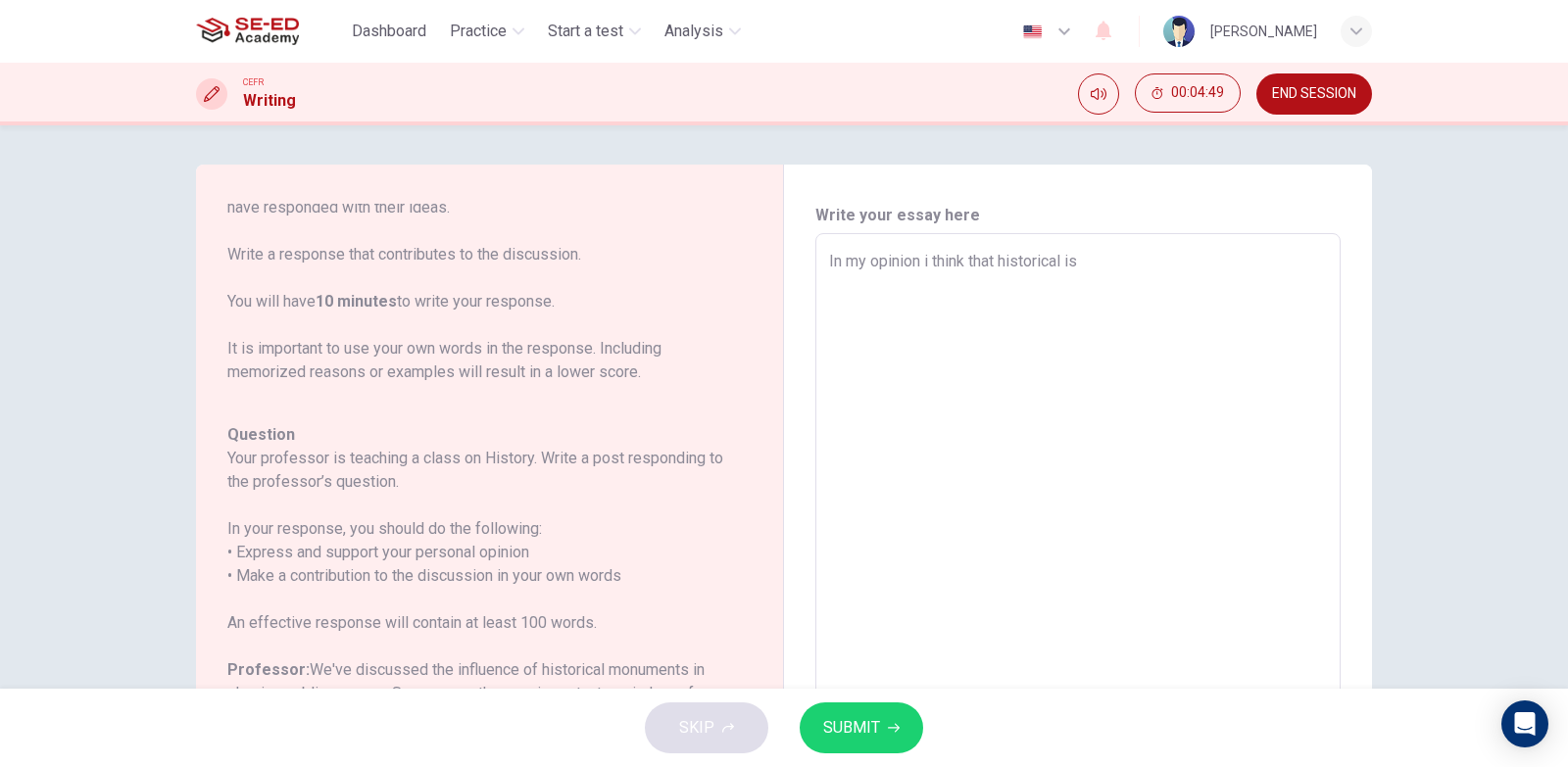 type on "x" 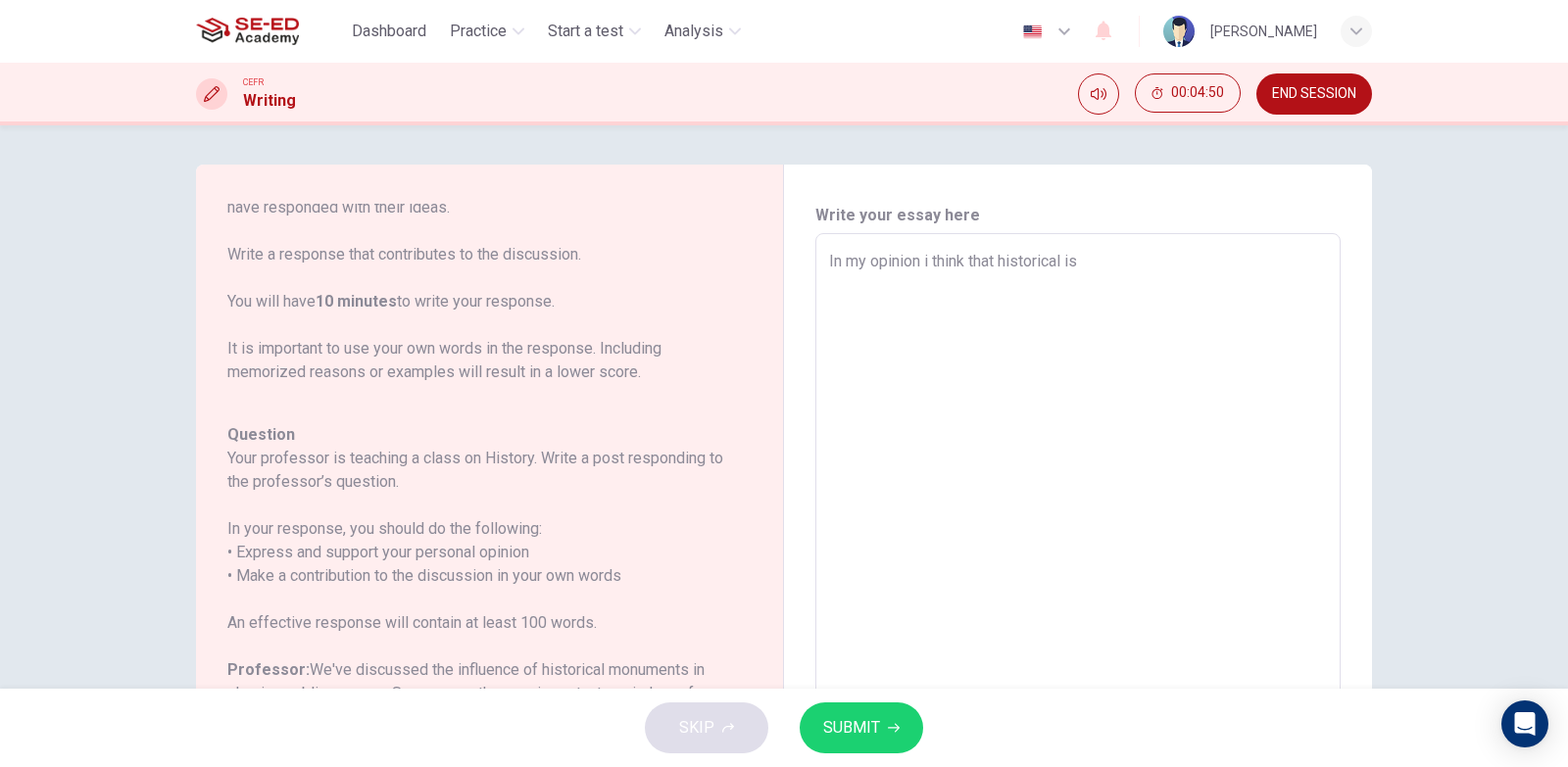 type on "In my opinion i think that historical is" 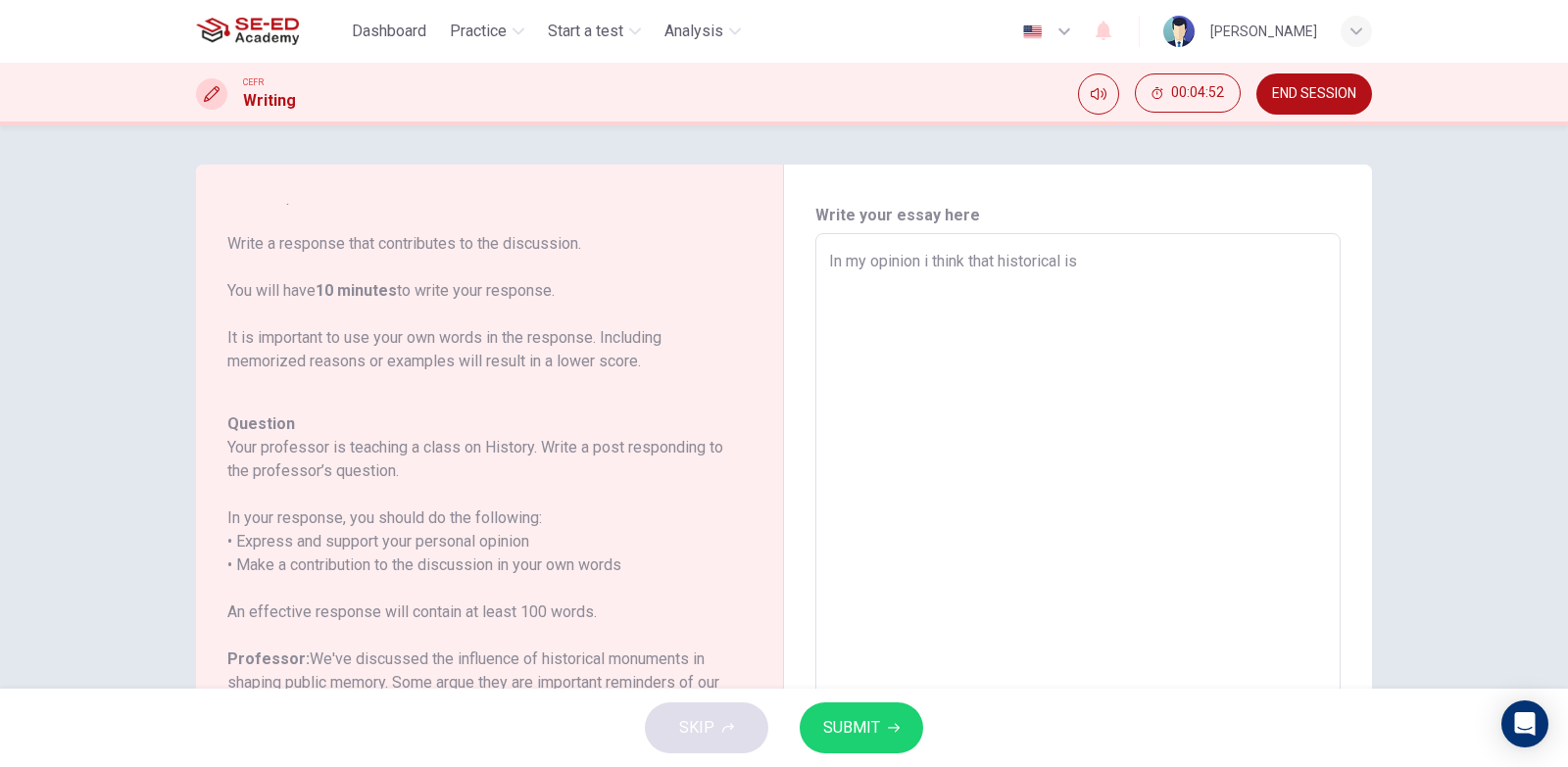 scroll, scrollTop: 241, scrollLeft: 0, axis: vertical 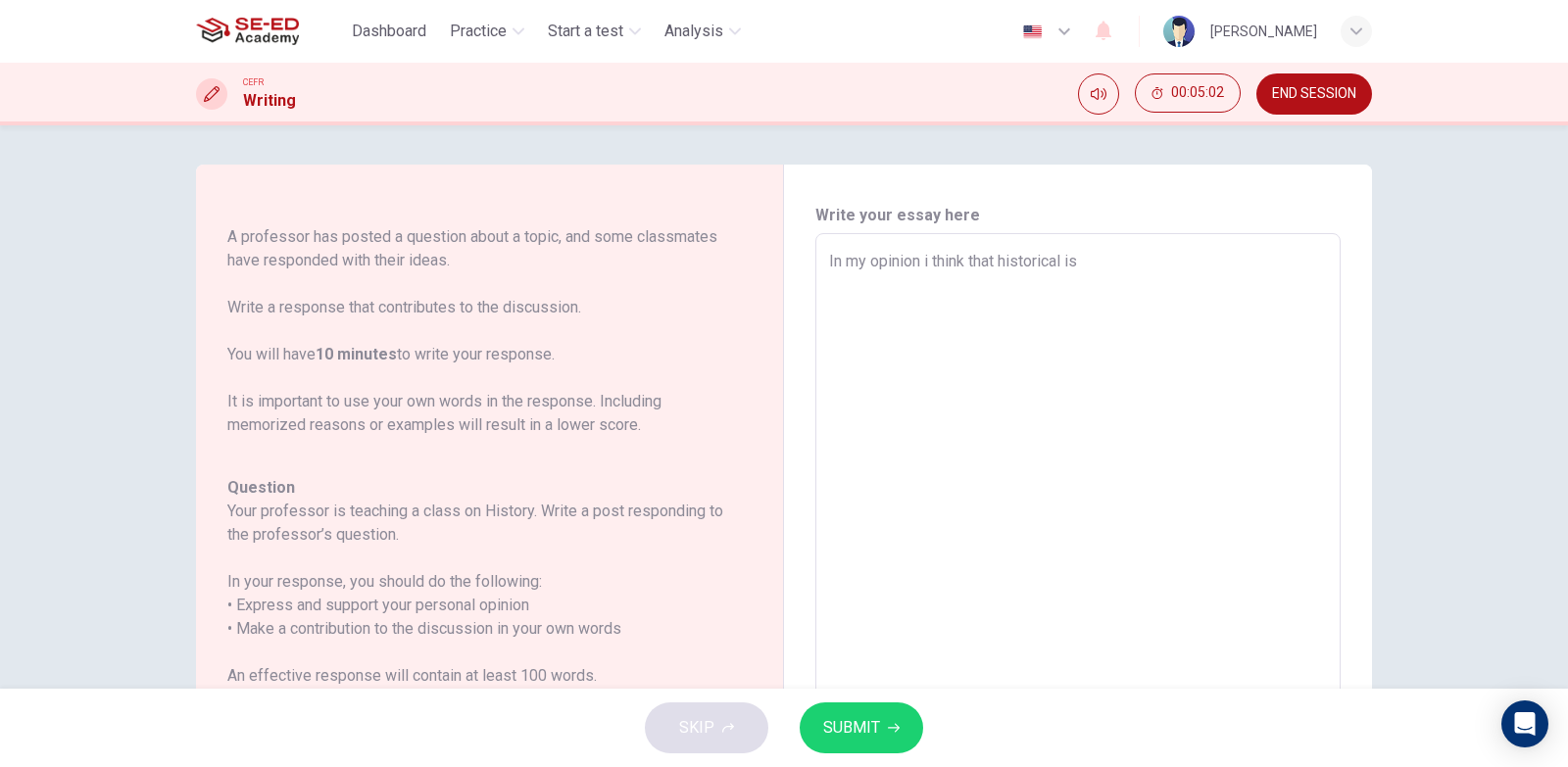 type on "In my opinion i think that historical is i" 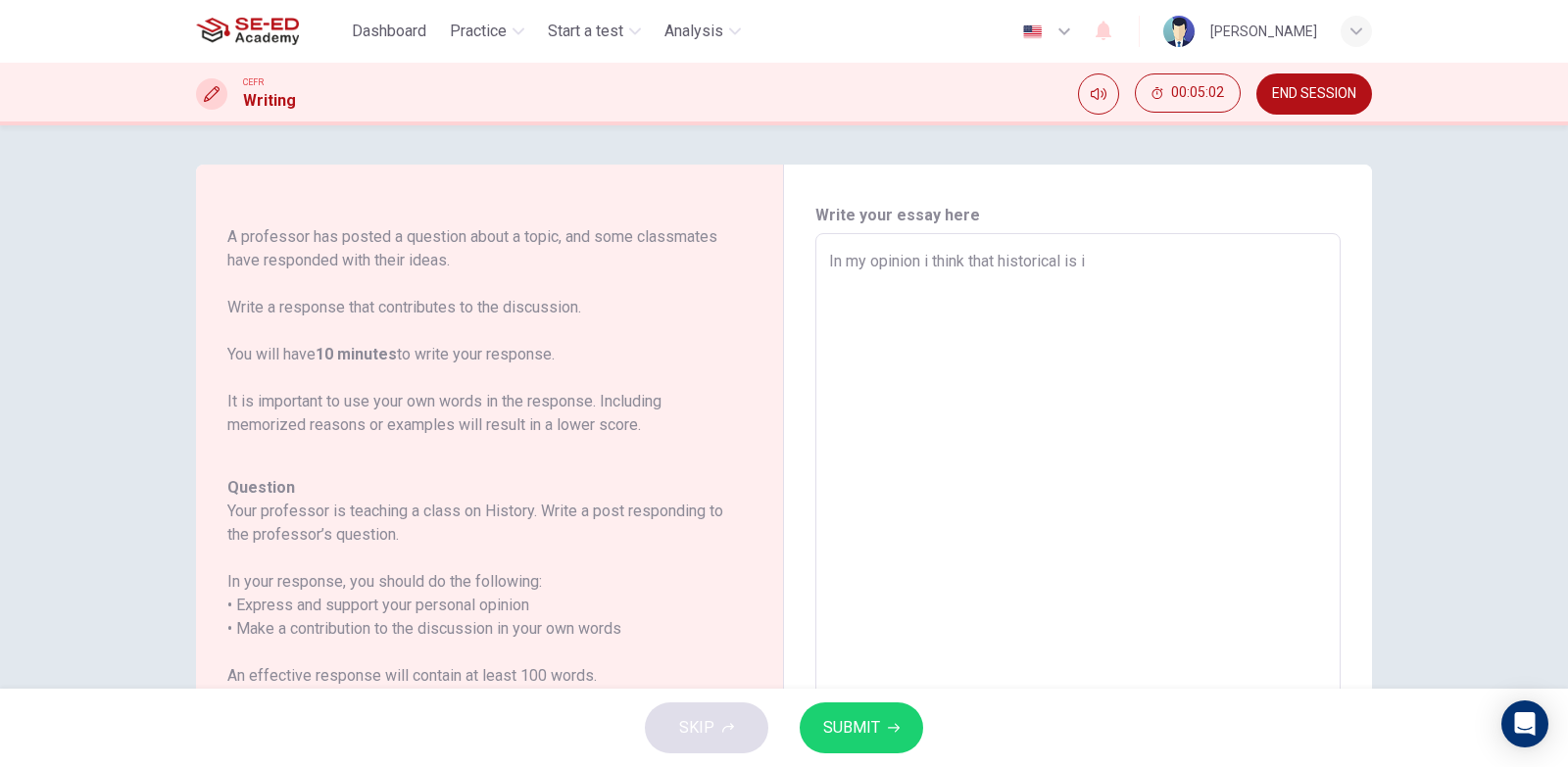 type on "In my opinion i think that historical is im" 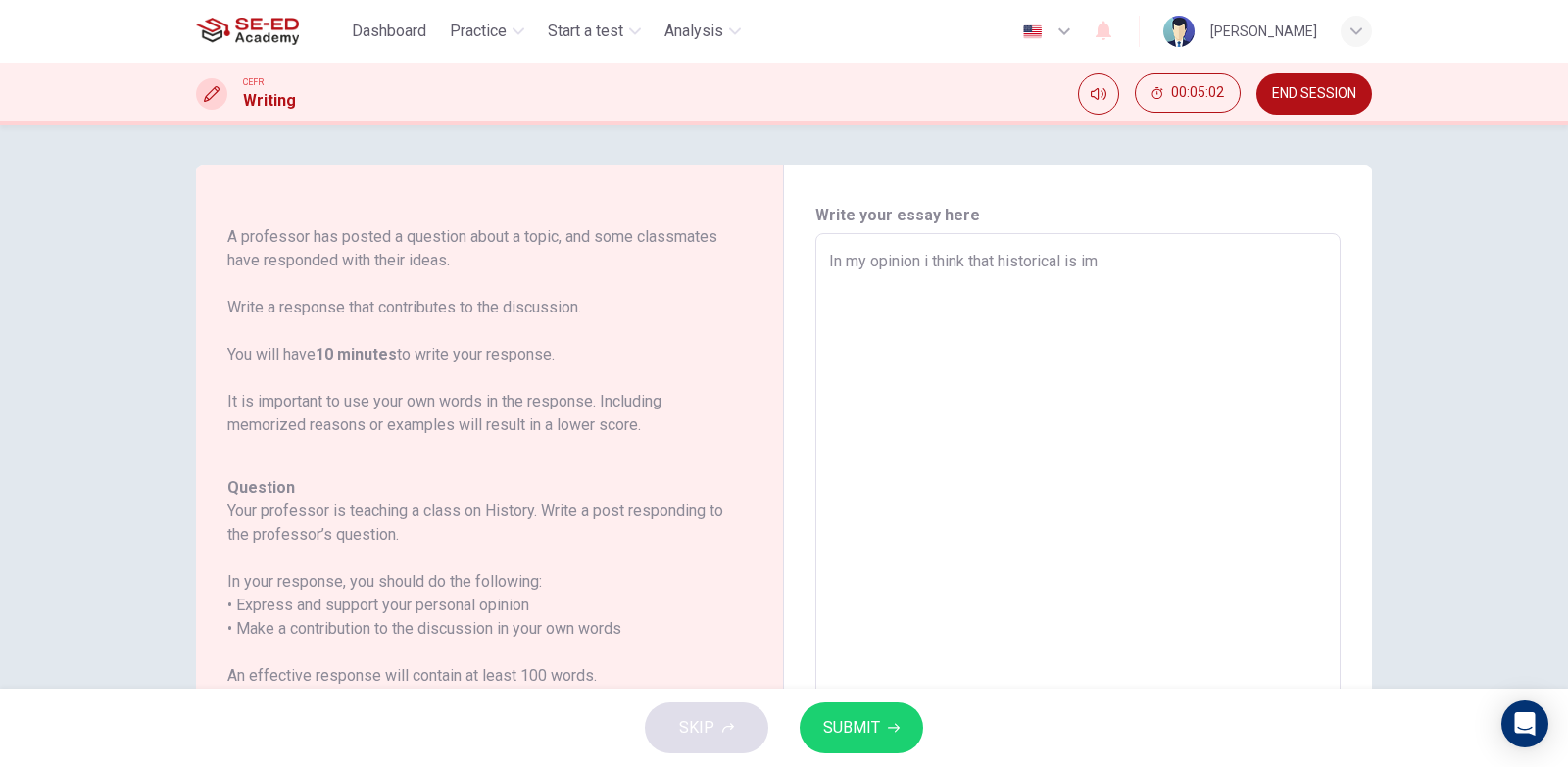 type on "x" 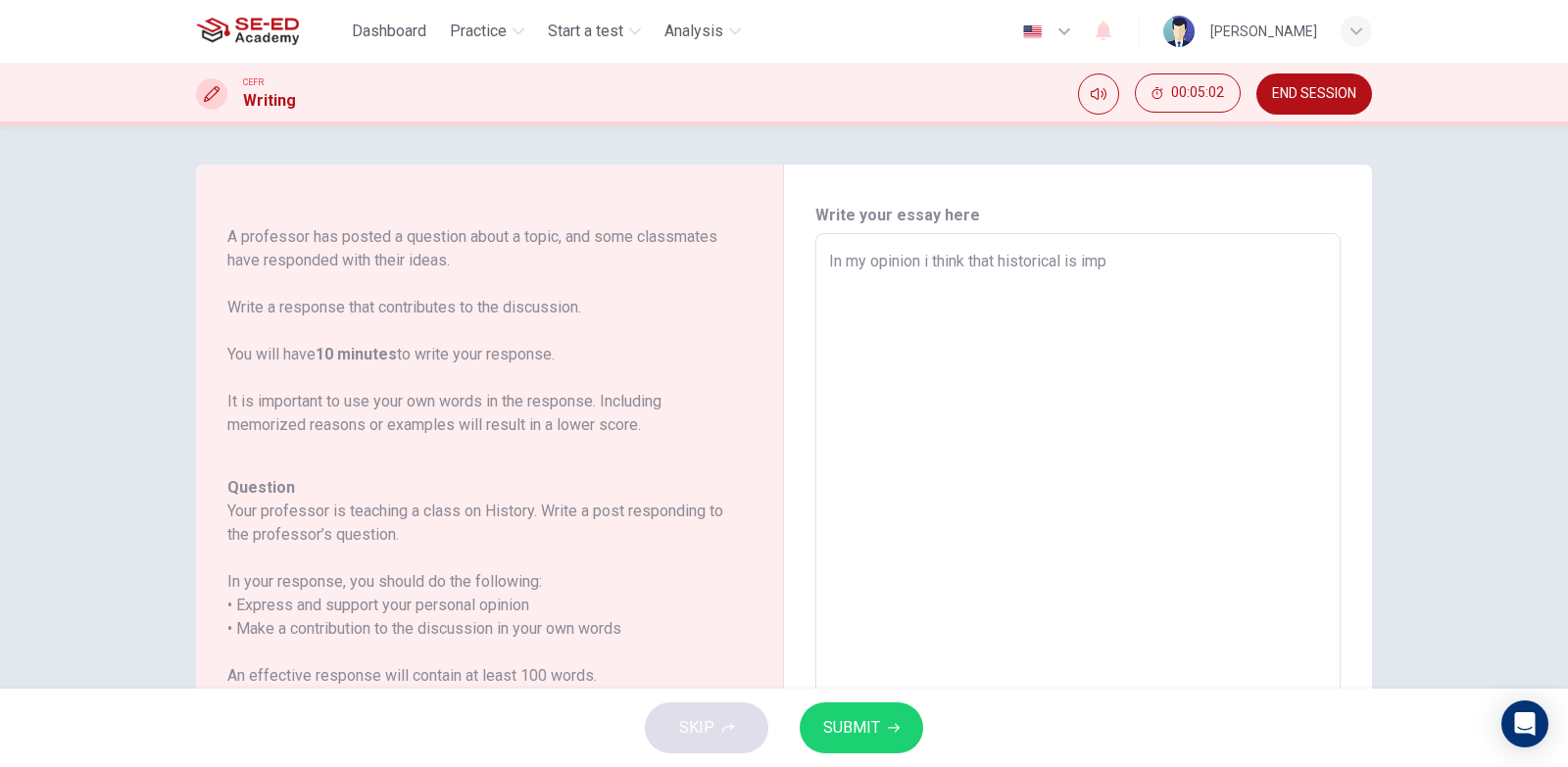 type on "x" 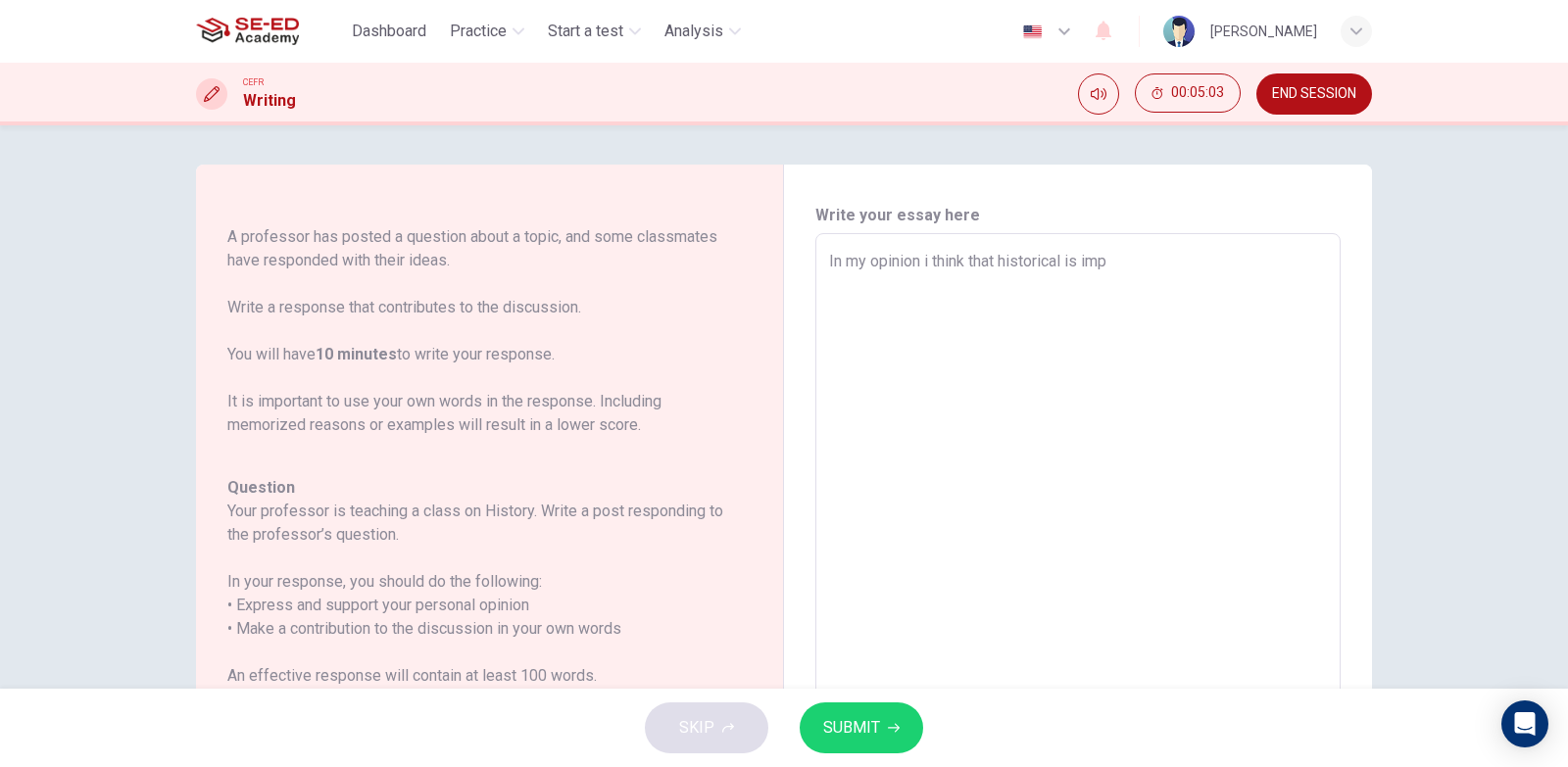 type on "In my opinion i think that historical is impo" 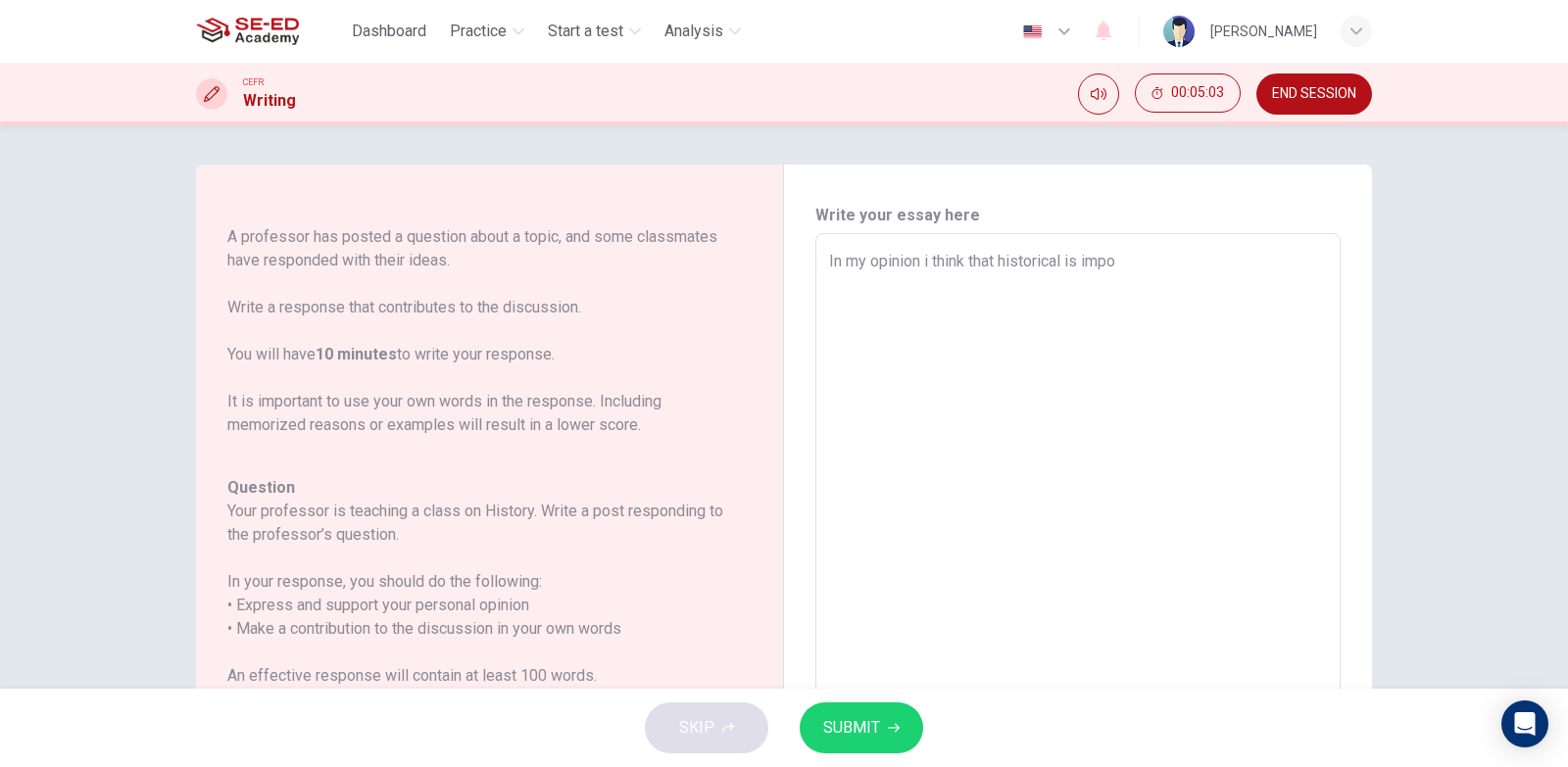 type on "In my opinion i think that historical is impor" 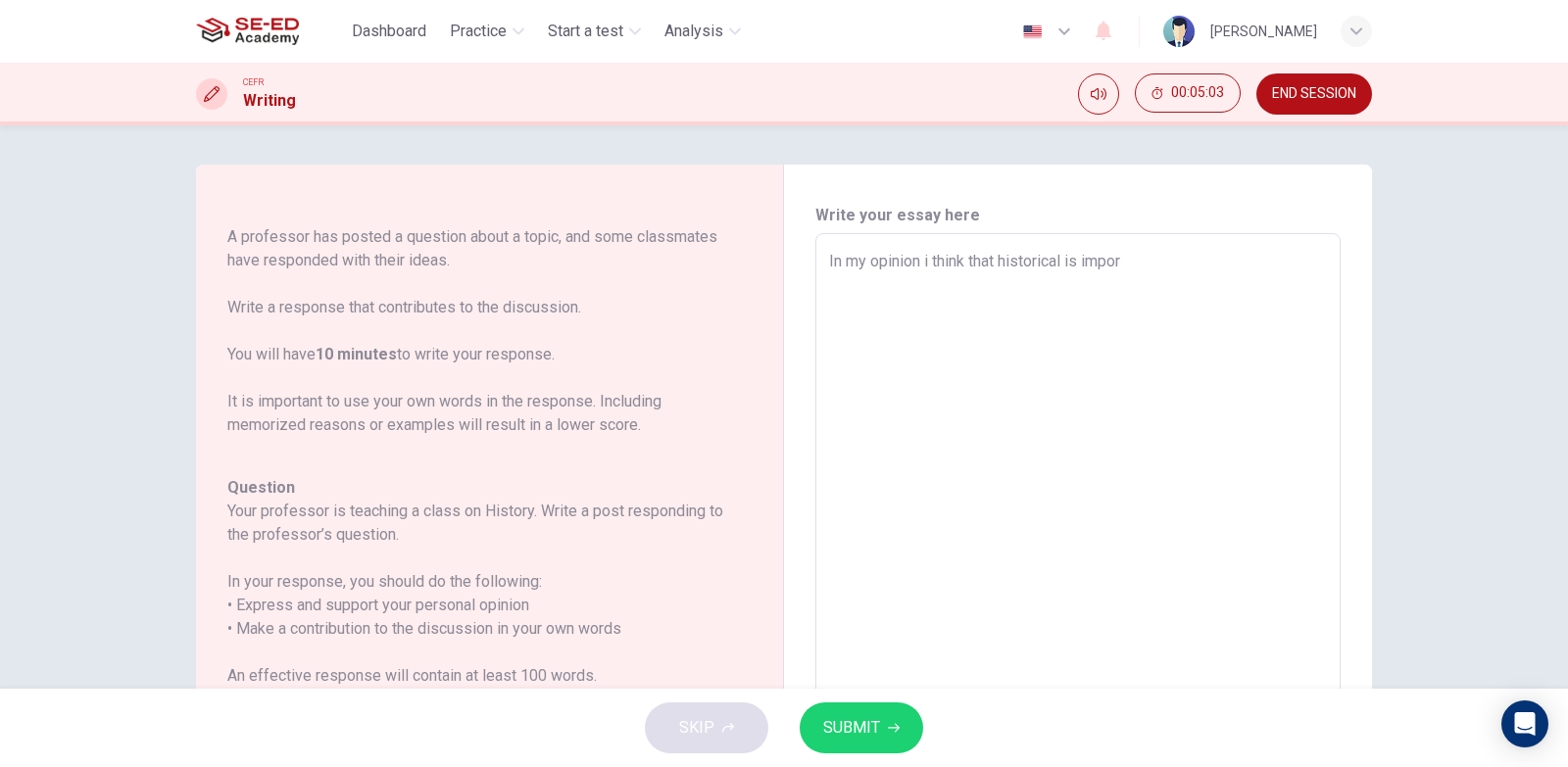 type on "x" 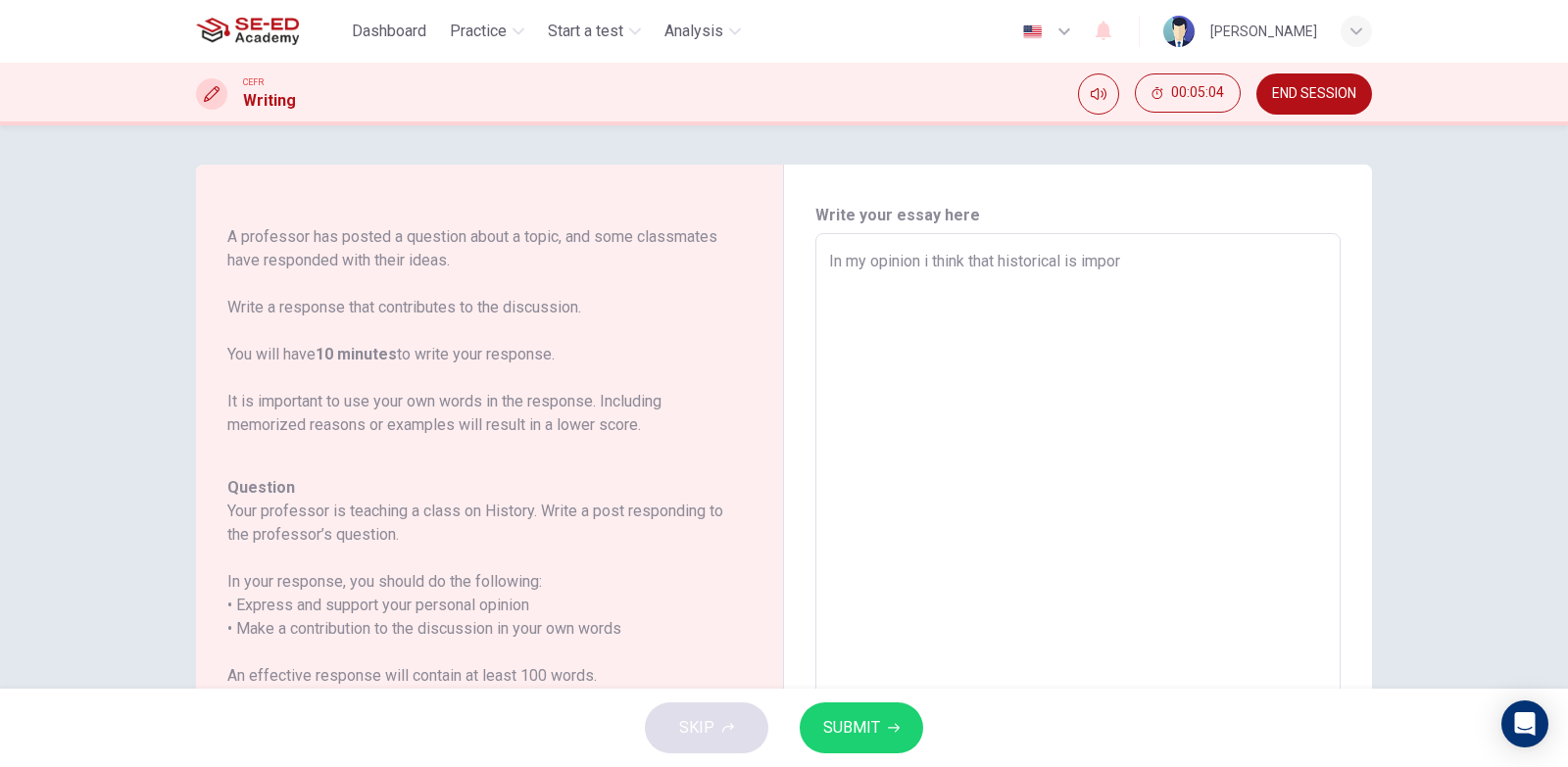 type on "In my opinion i think that historical is import" 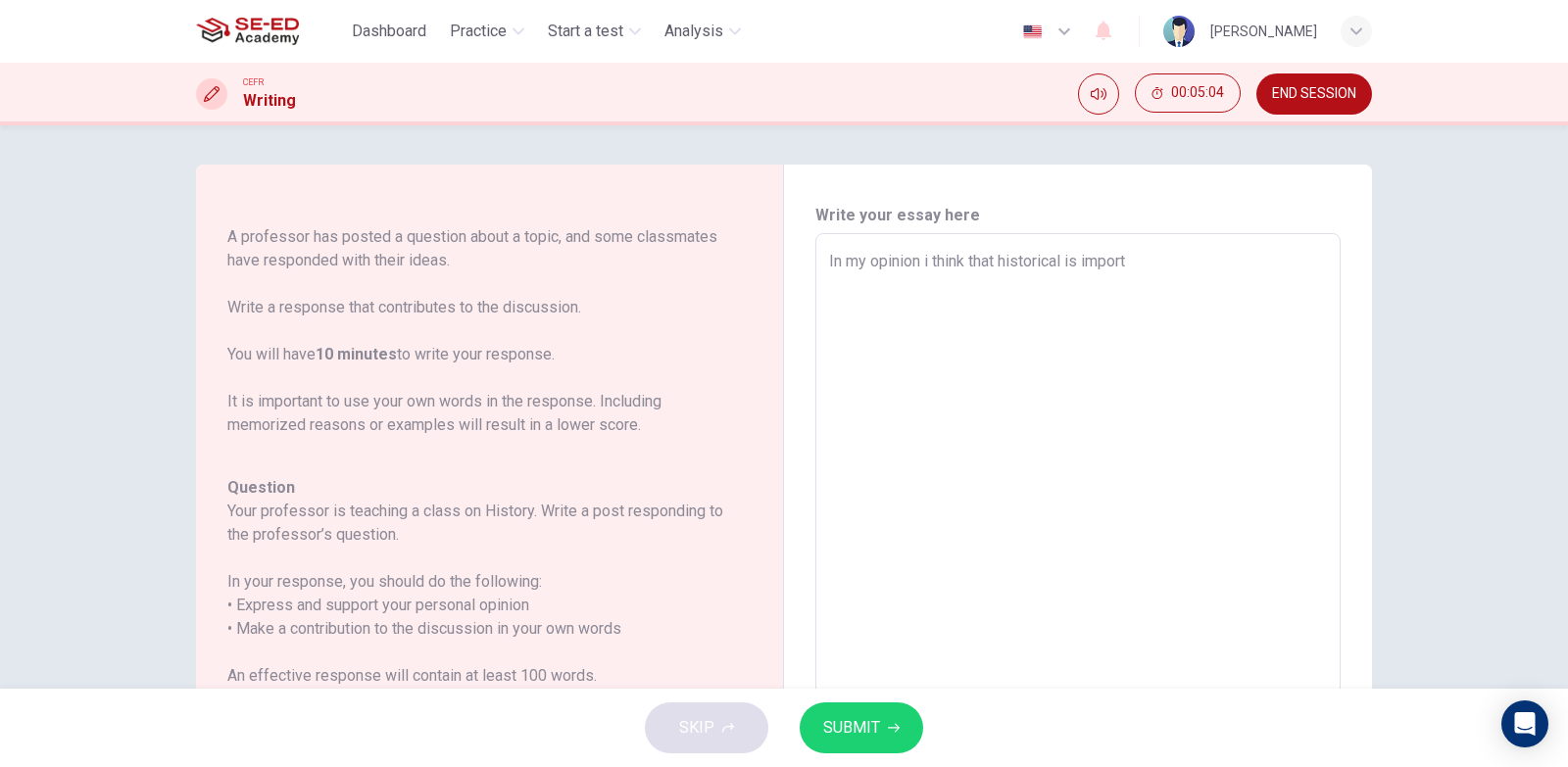 type on "In my opinion i think that historical is importa" 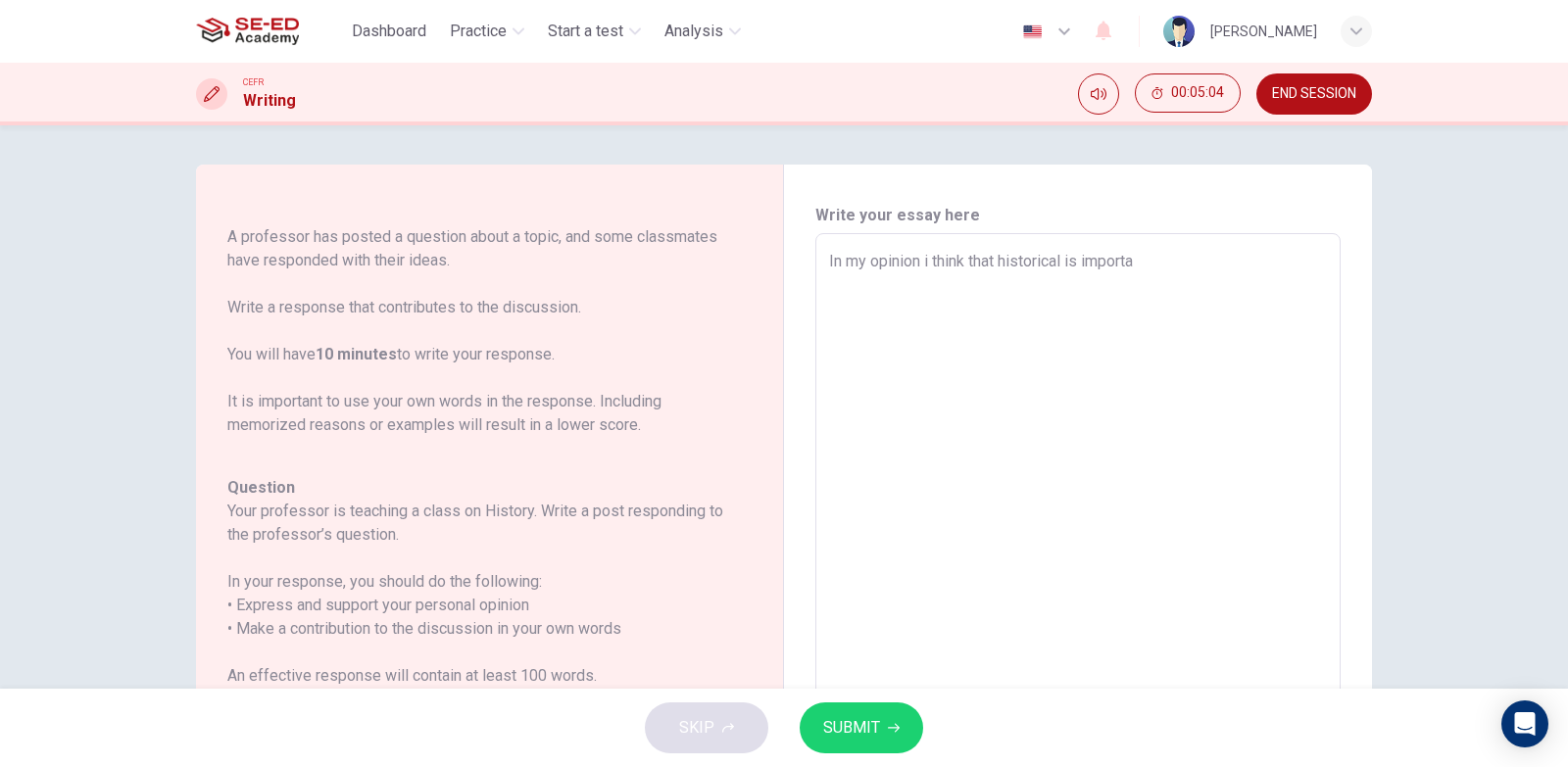 type on "x" 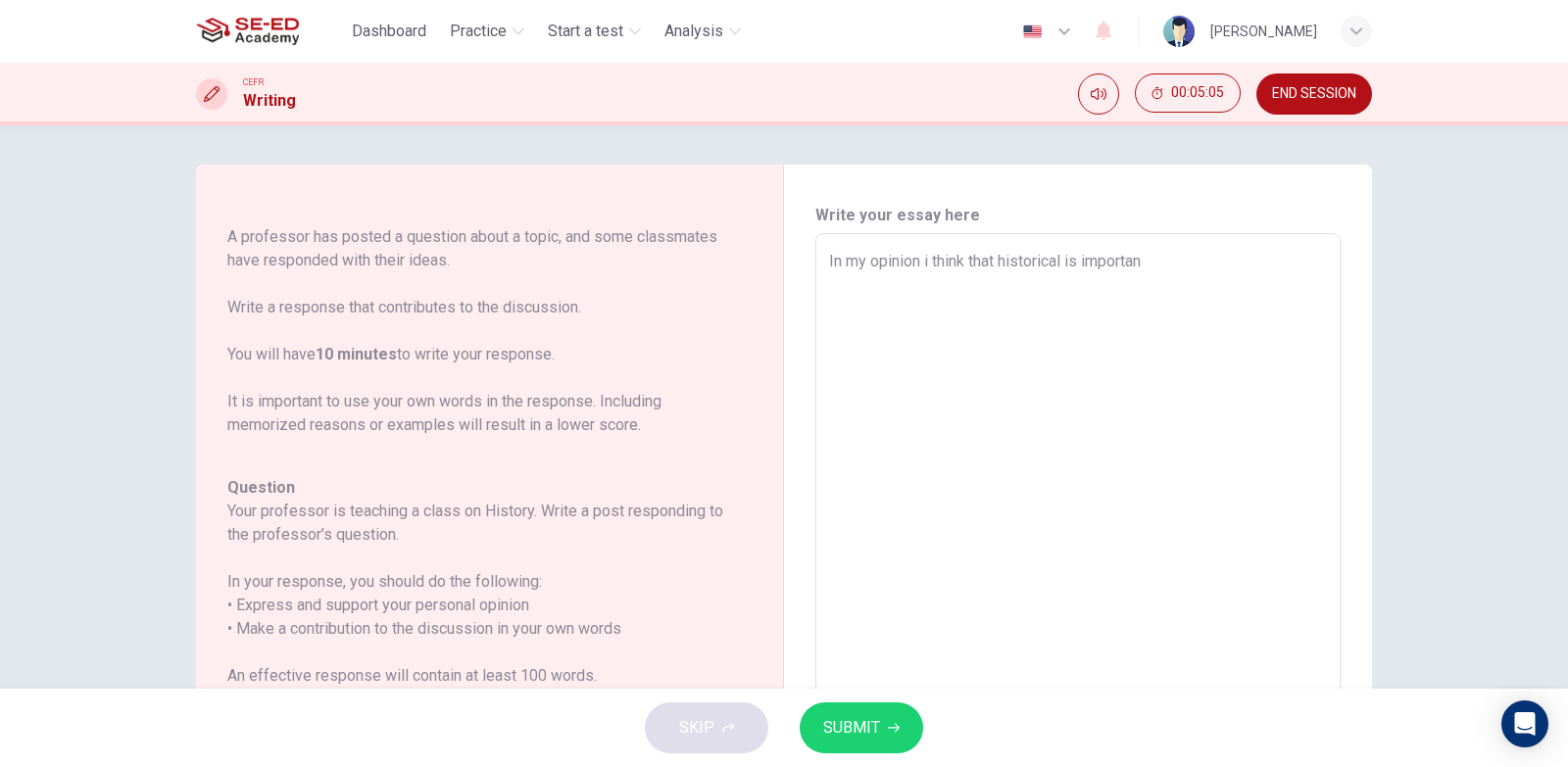 type on "In my opinion i think that historical is important" 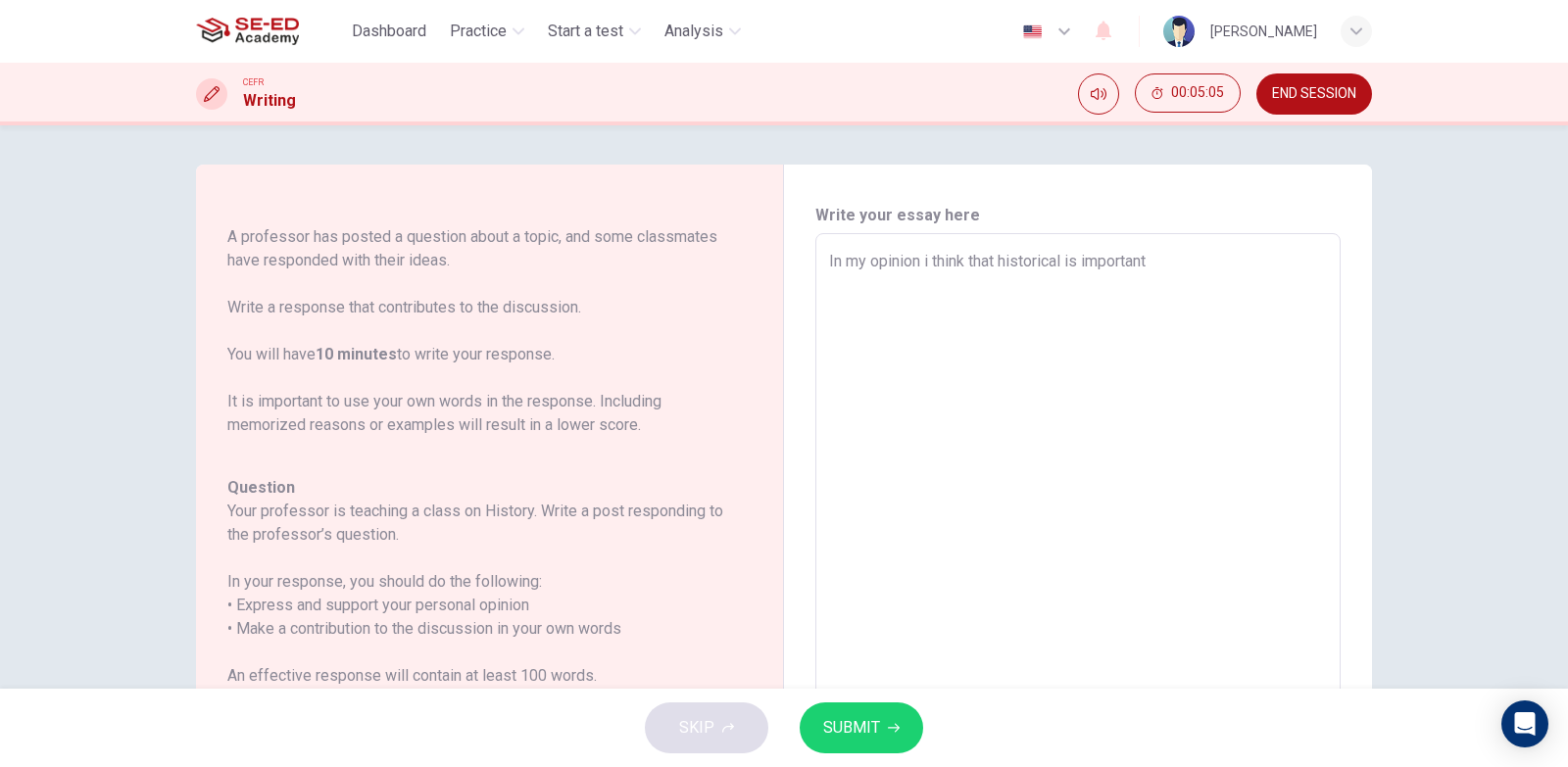 type on "x" 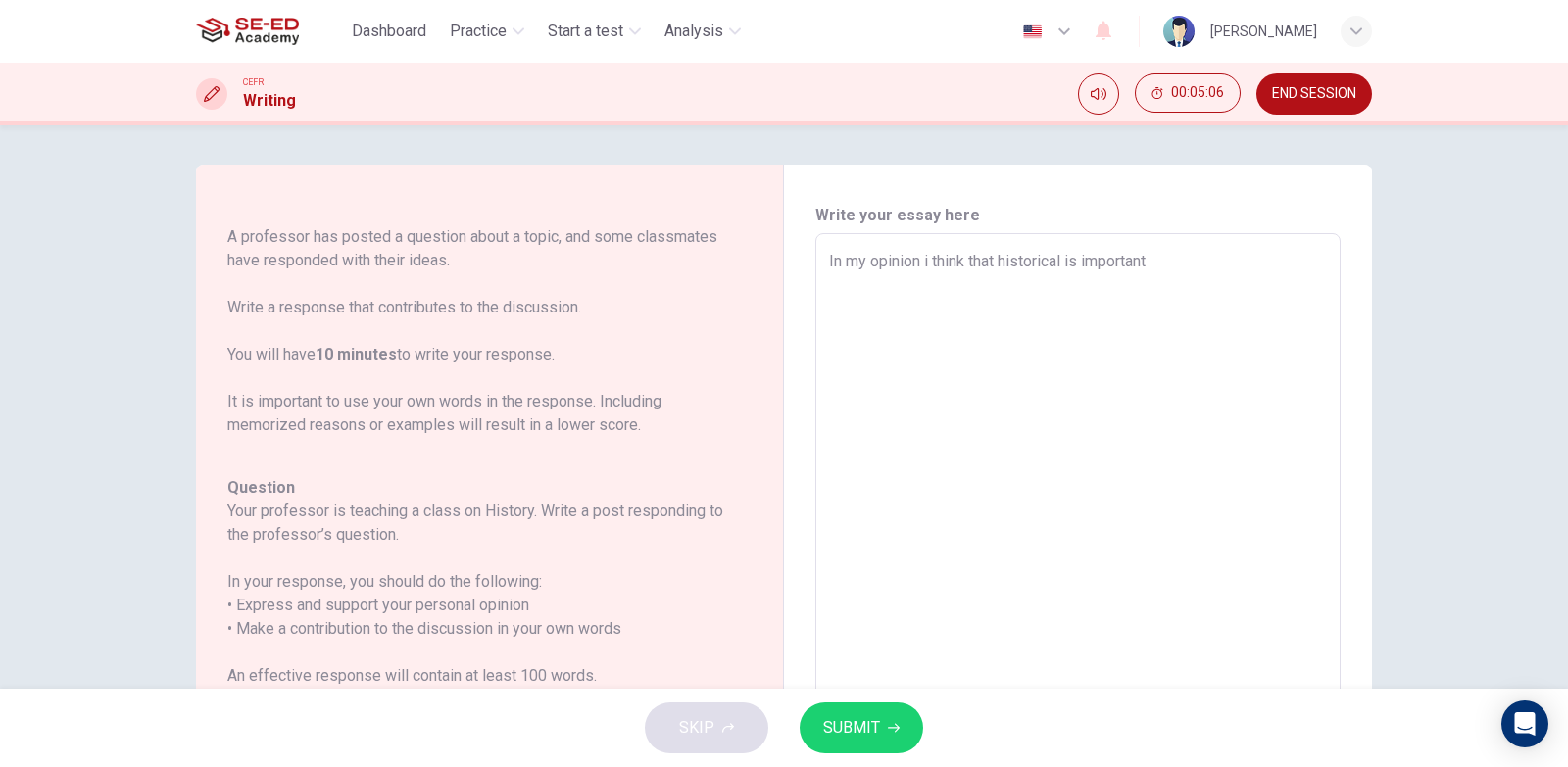 type on "In my opinion i think that historical is important" 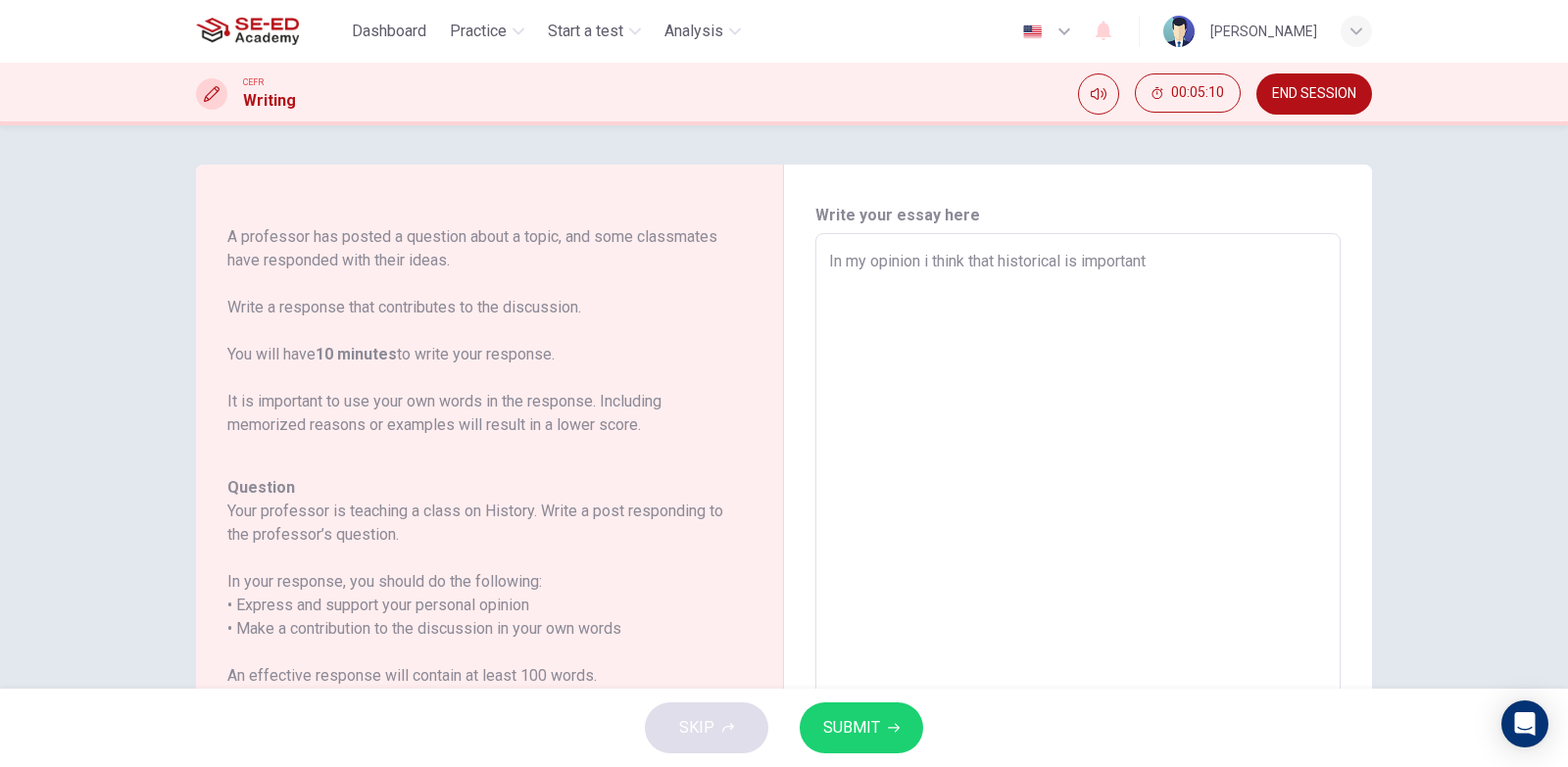 type on "In my opinion i think that historical is important" 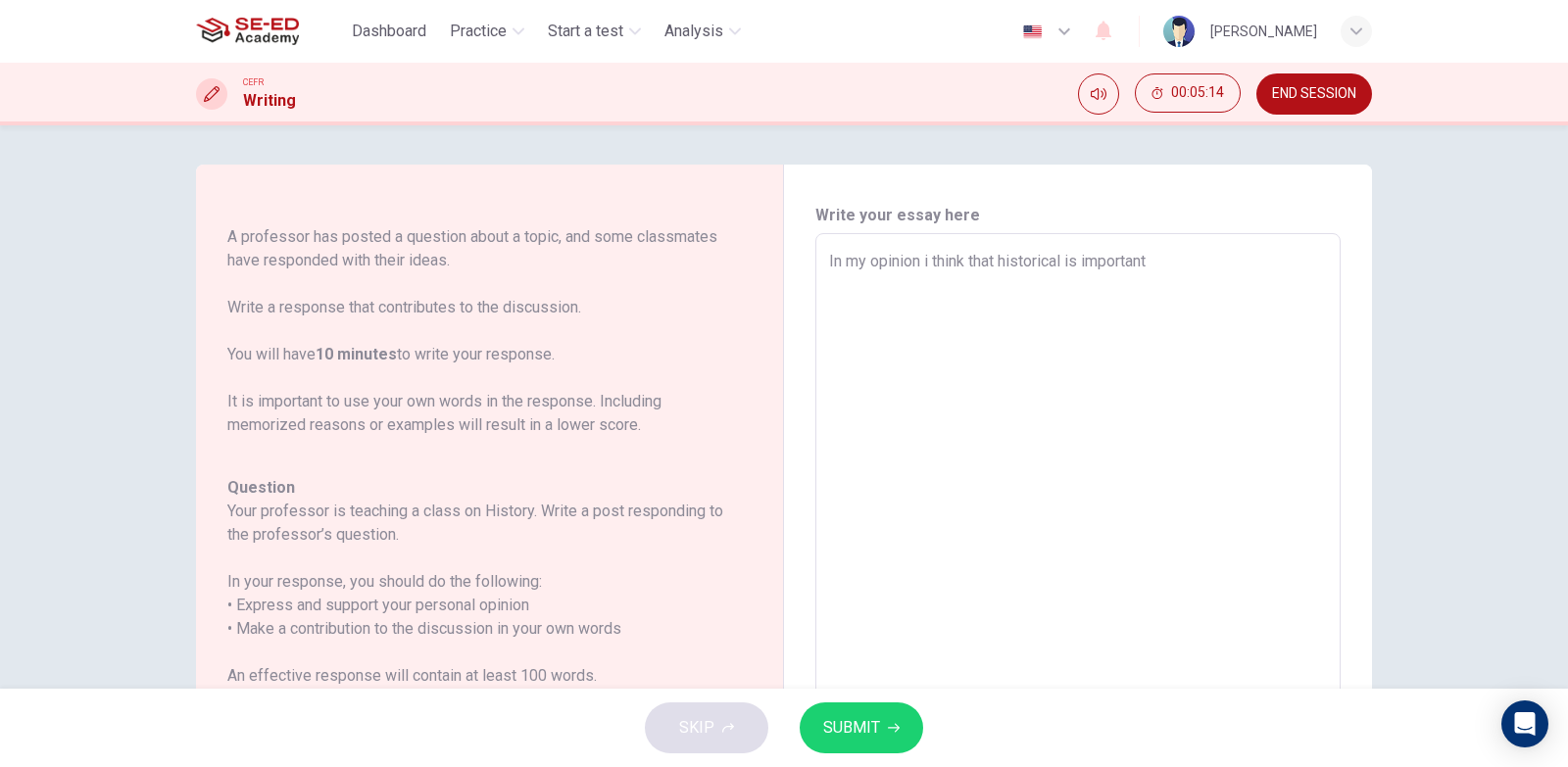 type on "In my opinion i think that historical is importan" 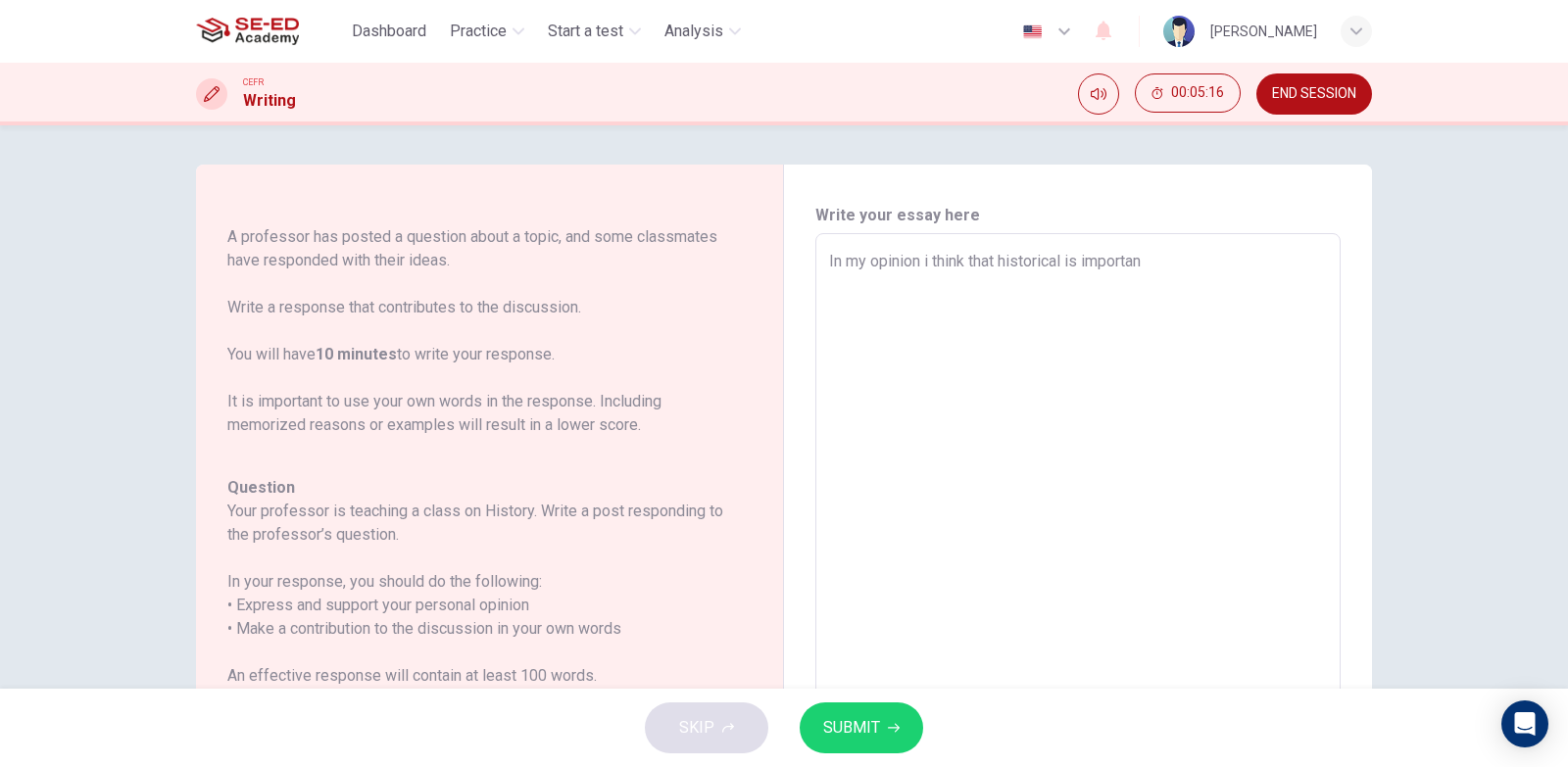 type on "In my opinion i think that historical is importa" 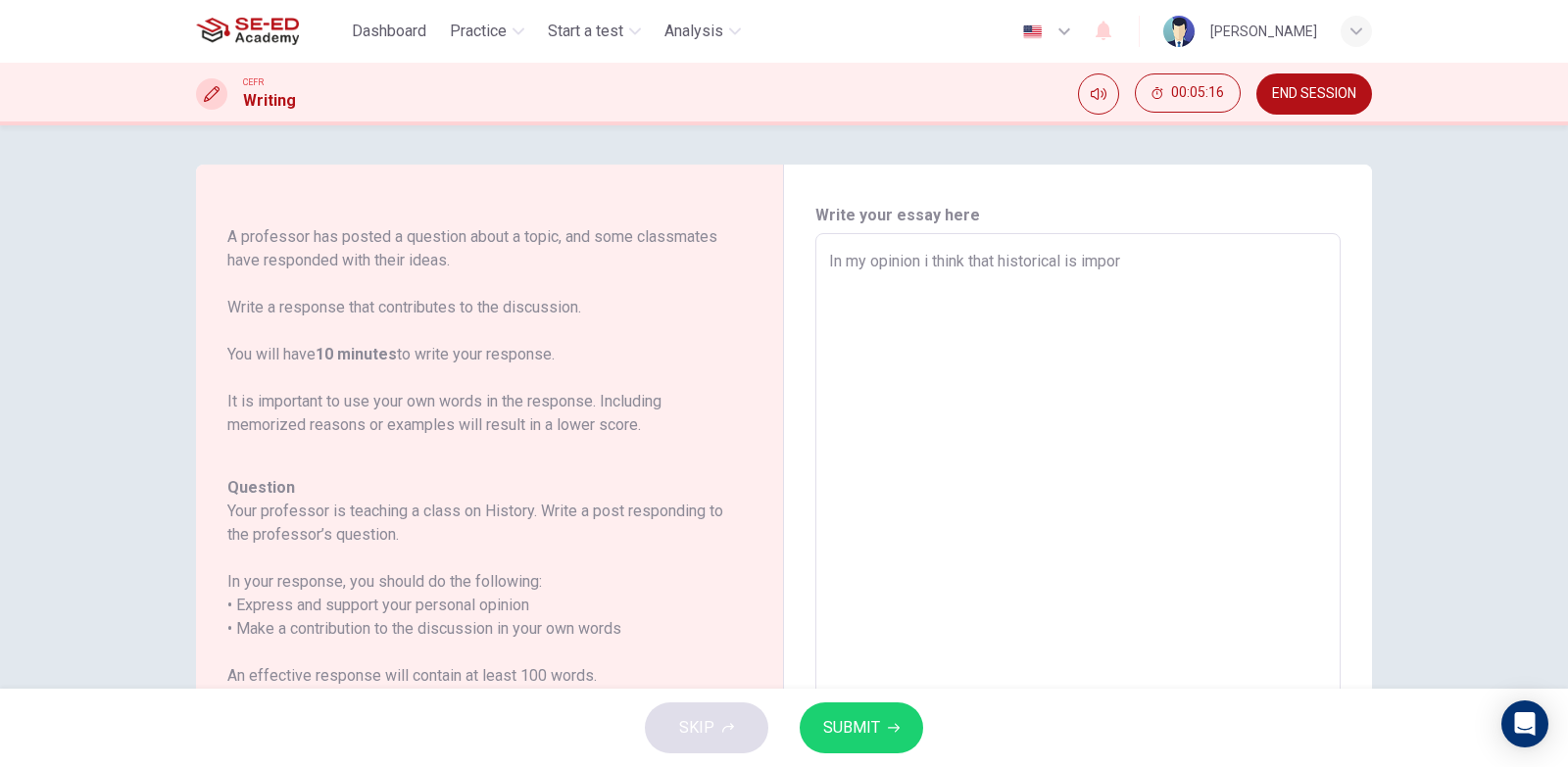 type on "In my opinion i think that historical is impo" 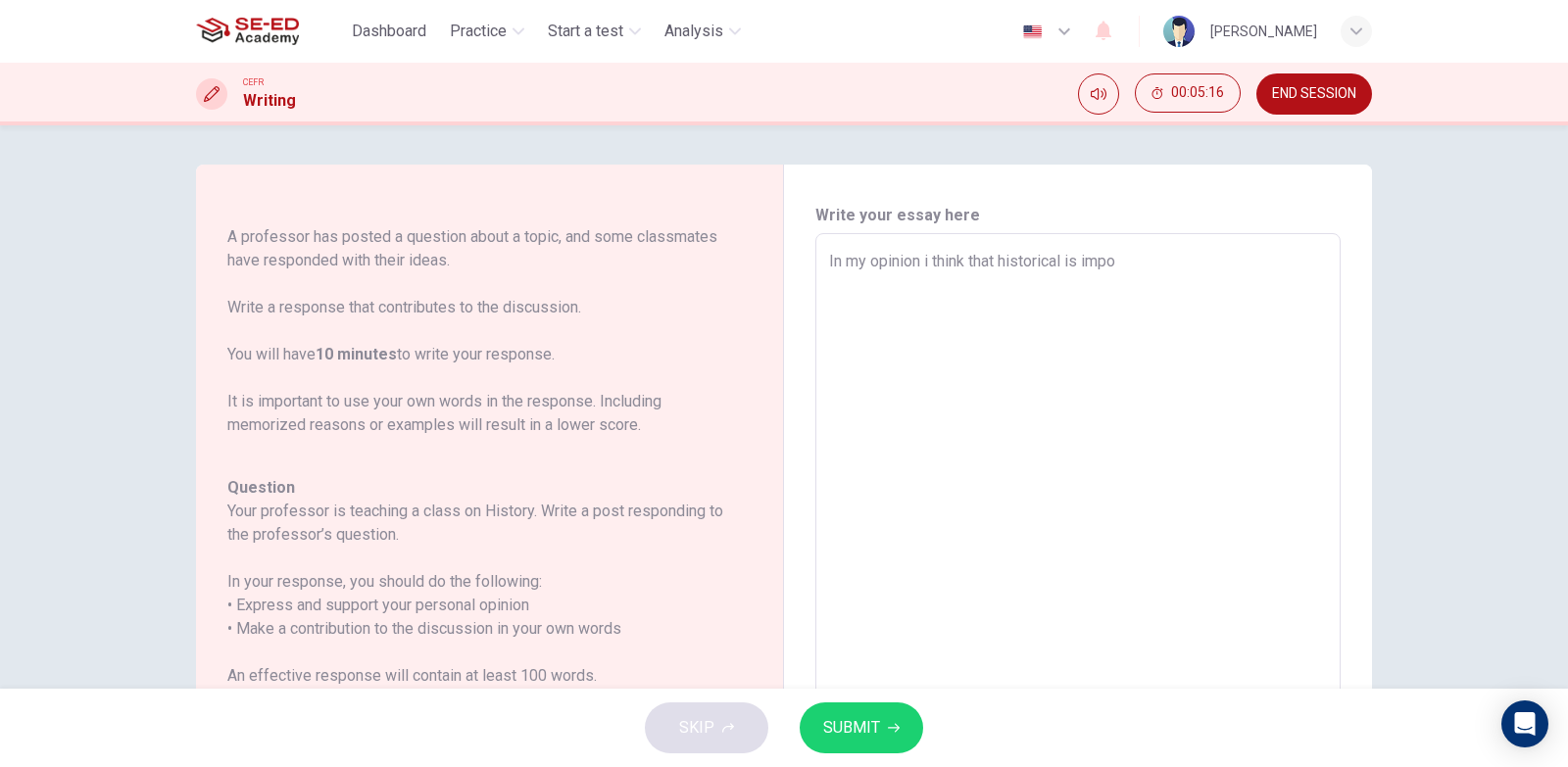 type on "In my opinion i think that historical is imp" 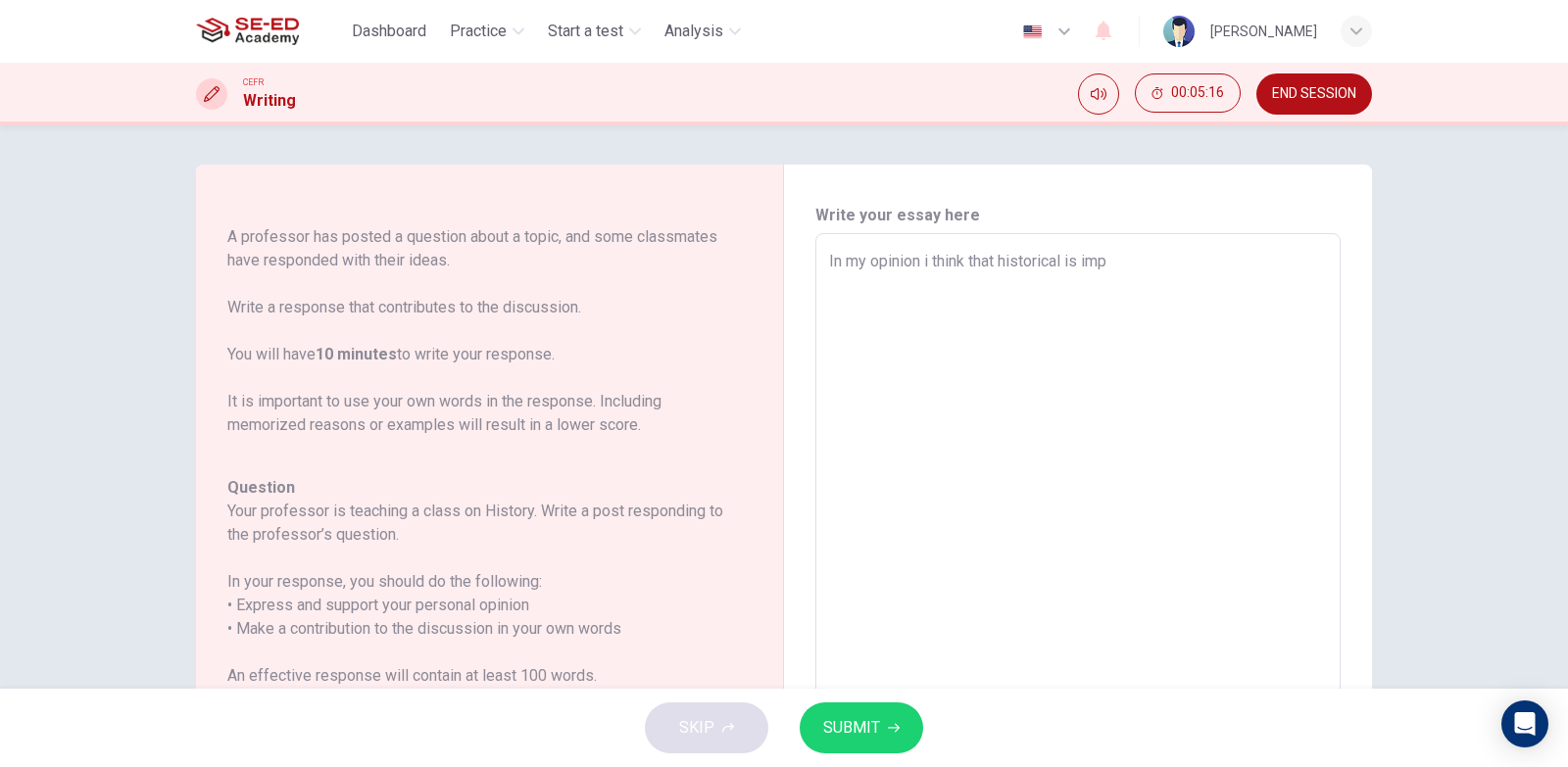 type on "x" 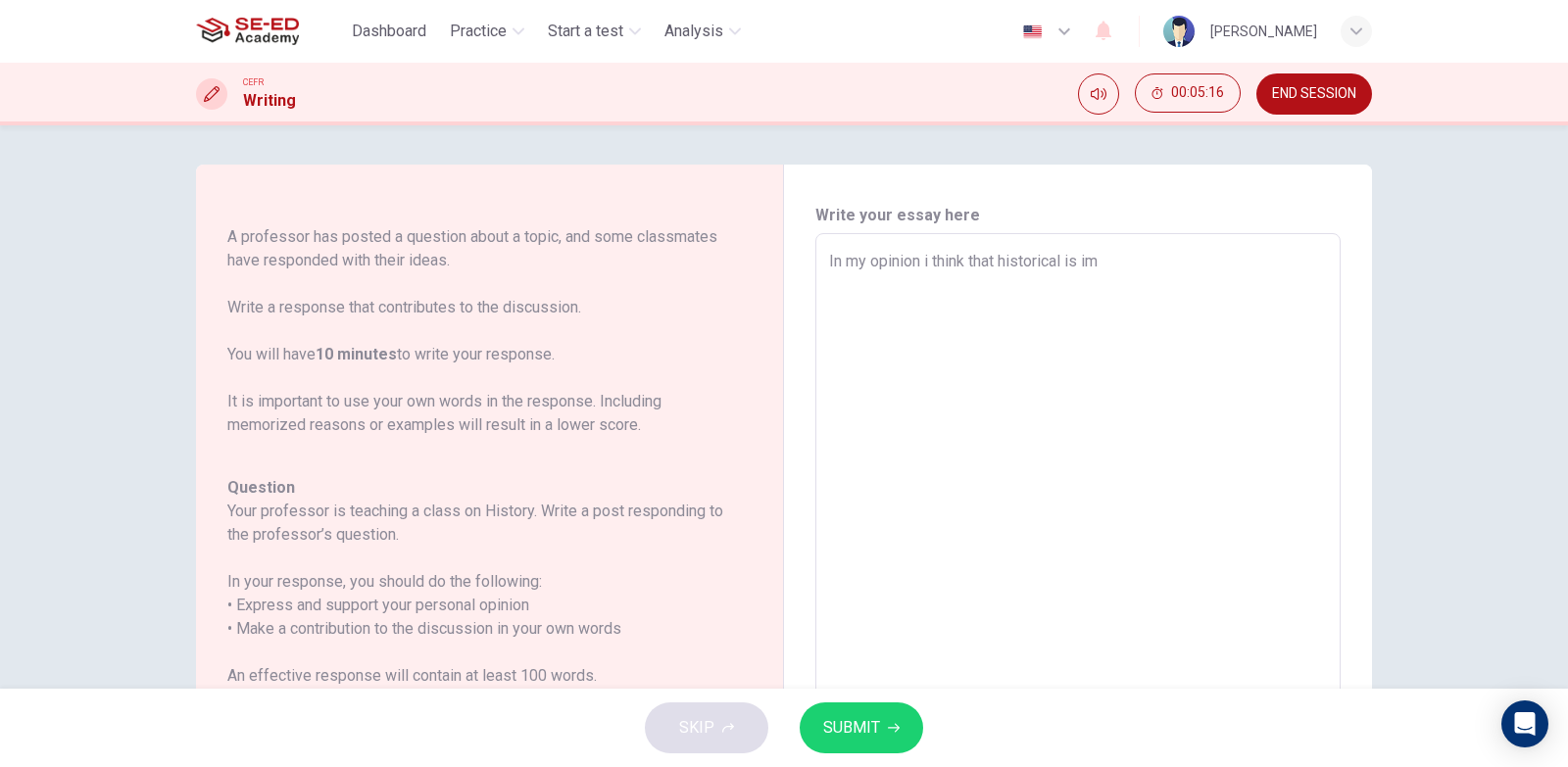 type on "In my opinion i think that historical is i" 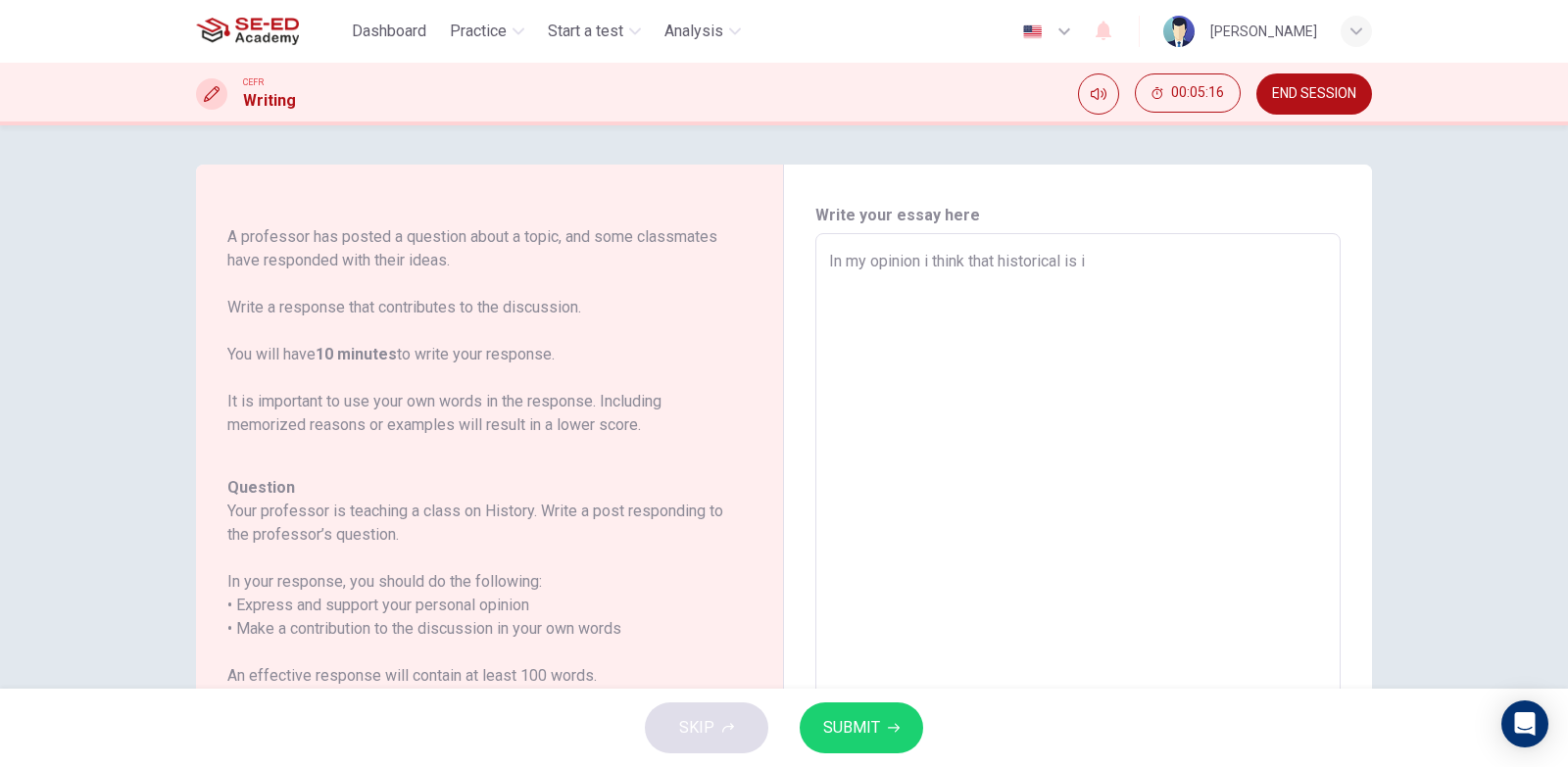 type on "In my opinion i think that historical is" 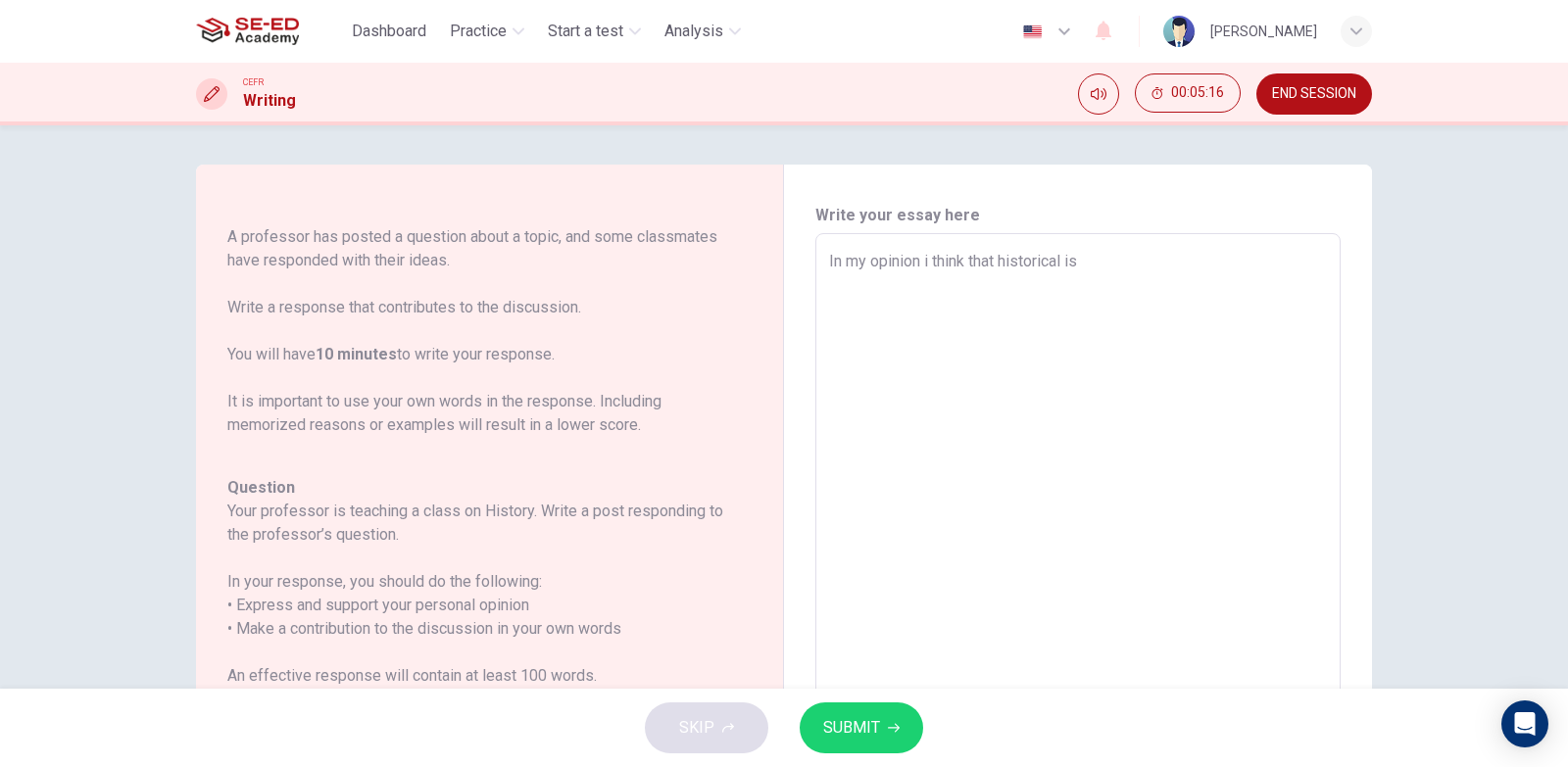 type on "x" 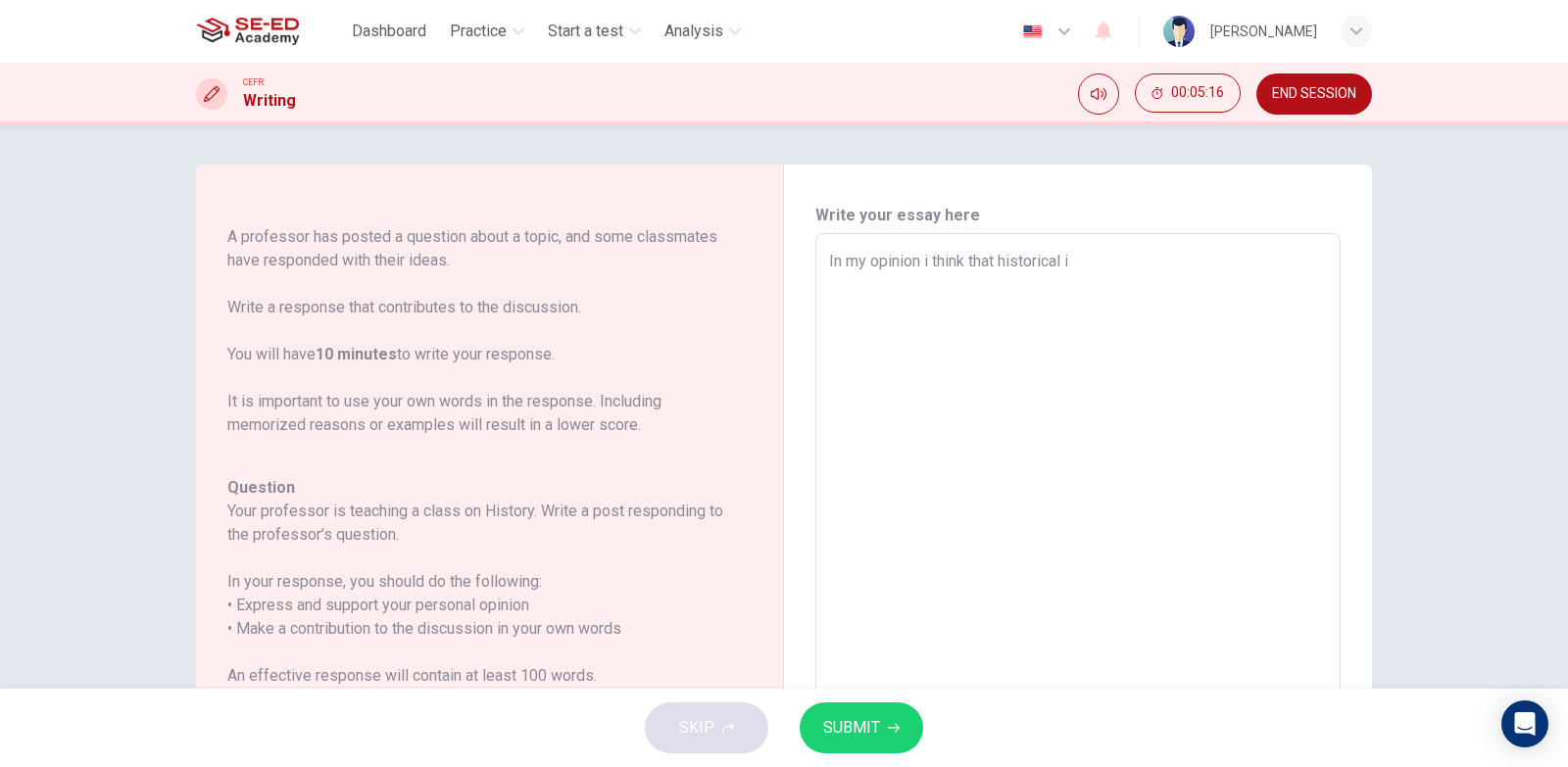 type on "x" 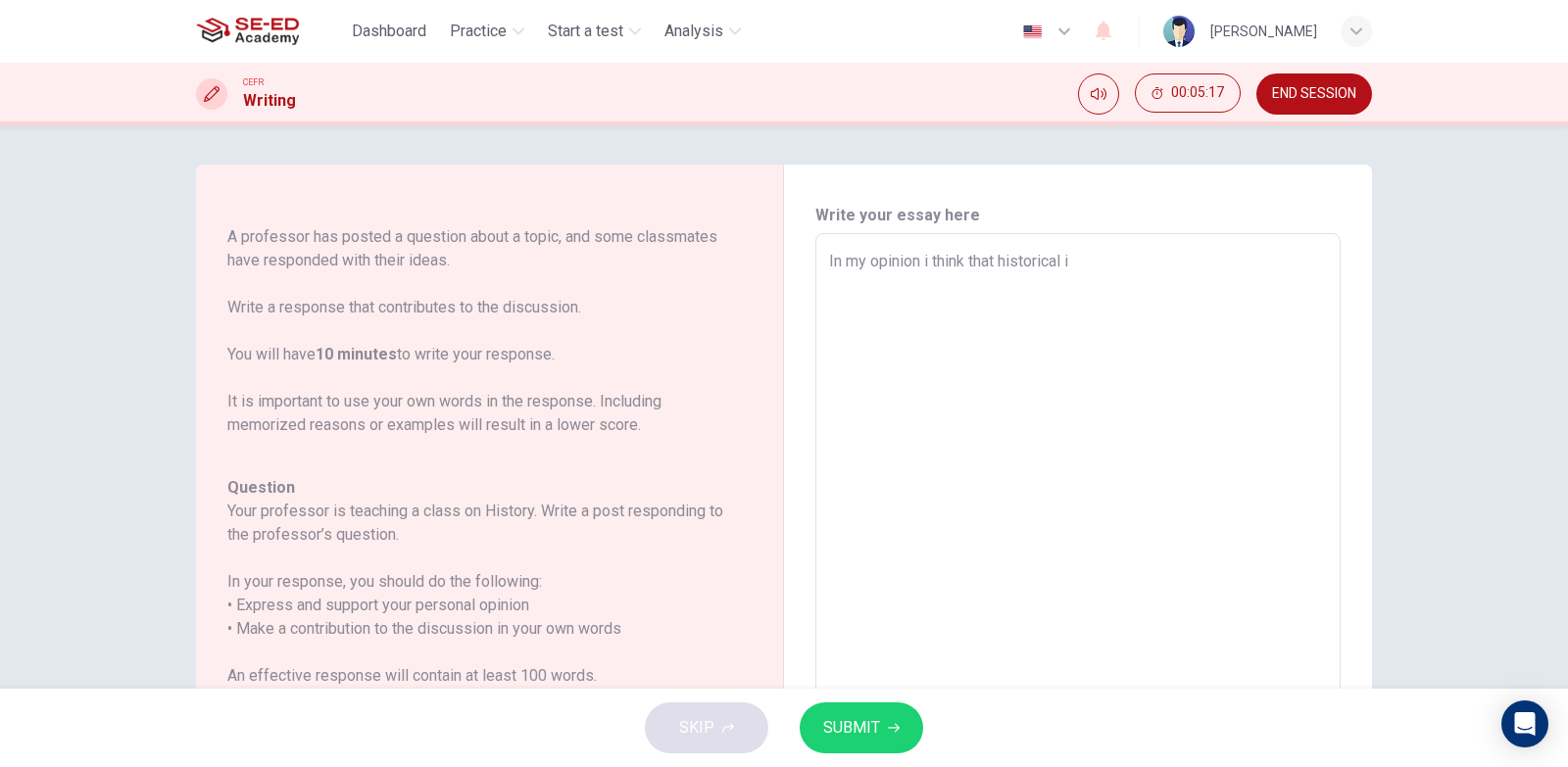 type on "In my opinion i think that historical is" 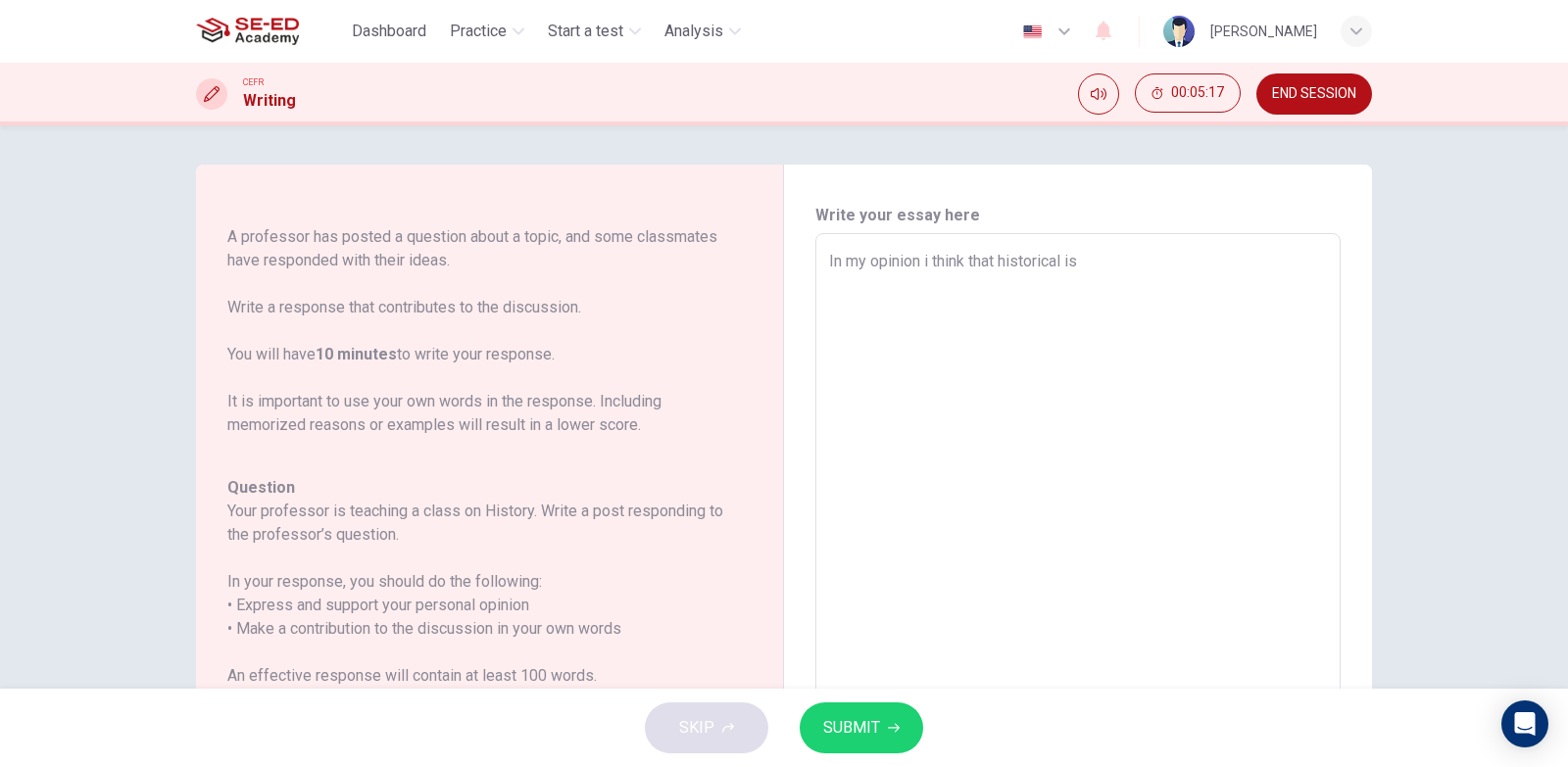 type on "In my opinion i think that historical is" 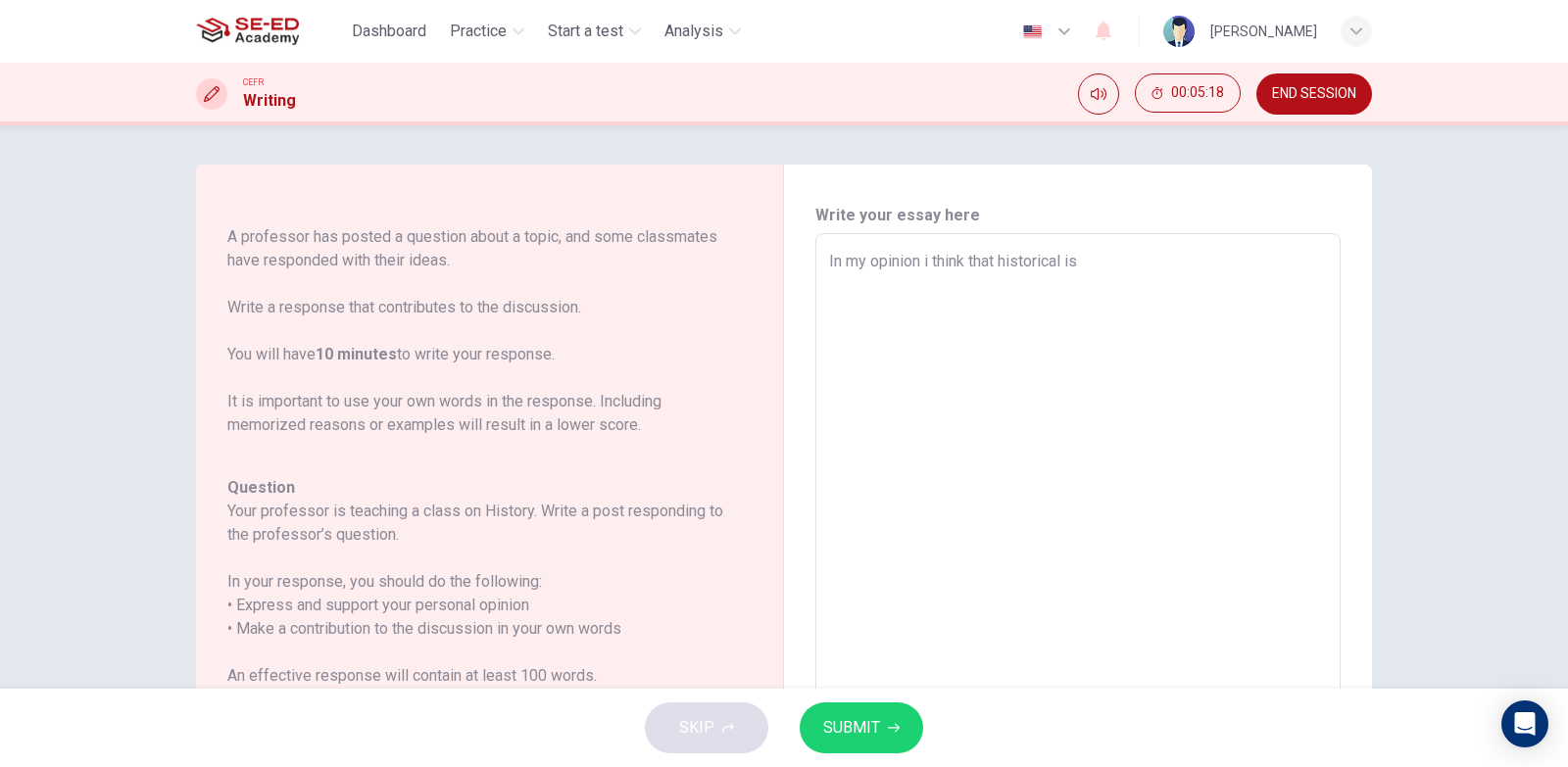 type on "In my opinion i think that historical is c" 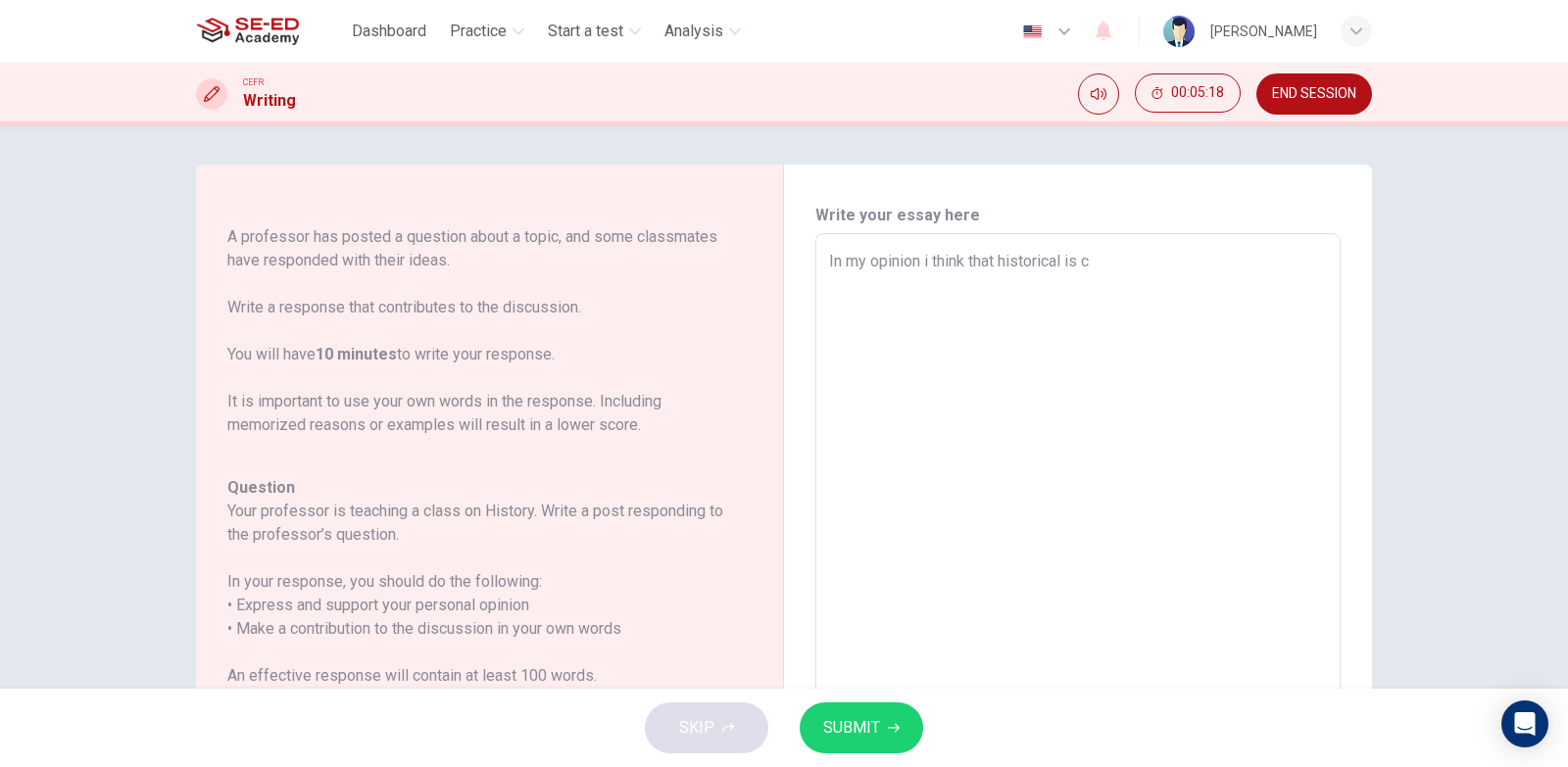 type on "x" 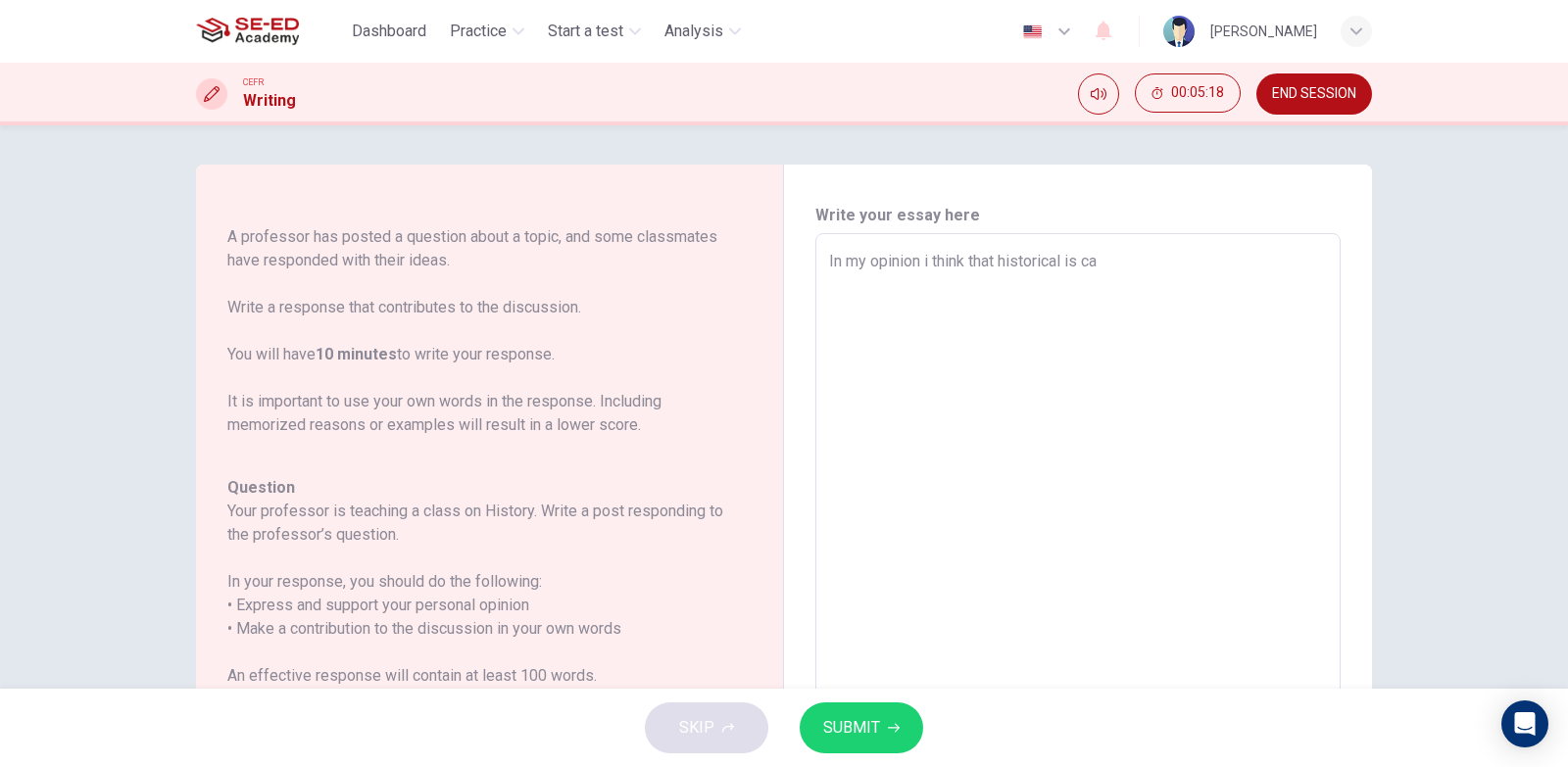 type on "x" 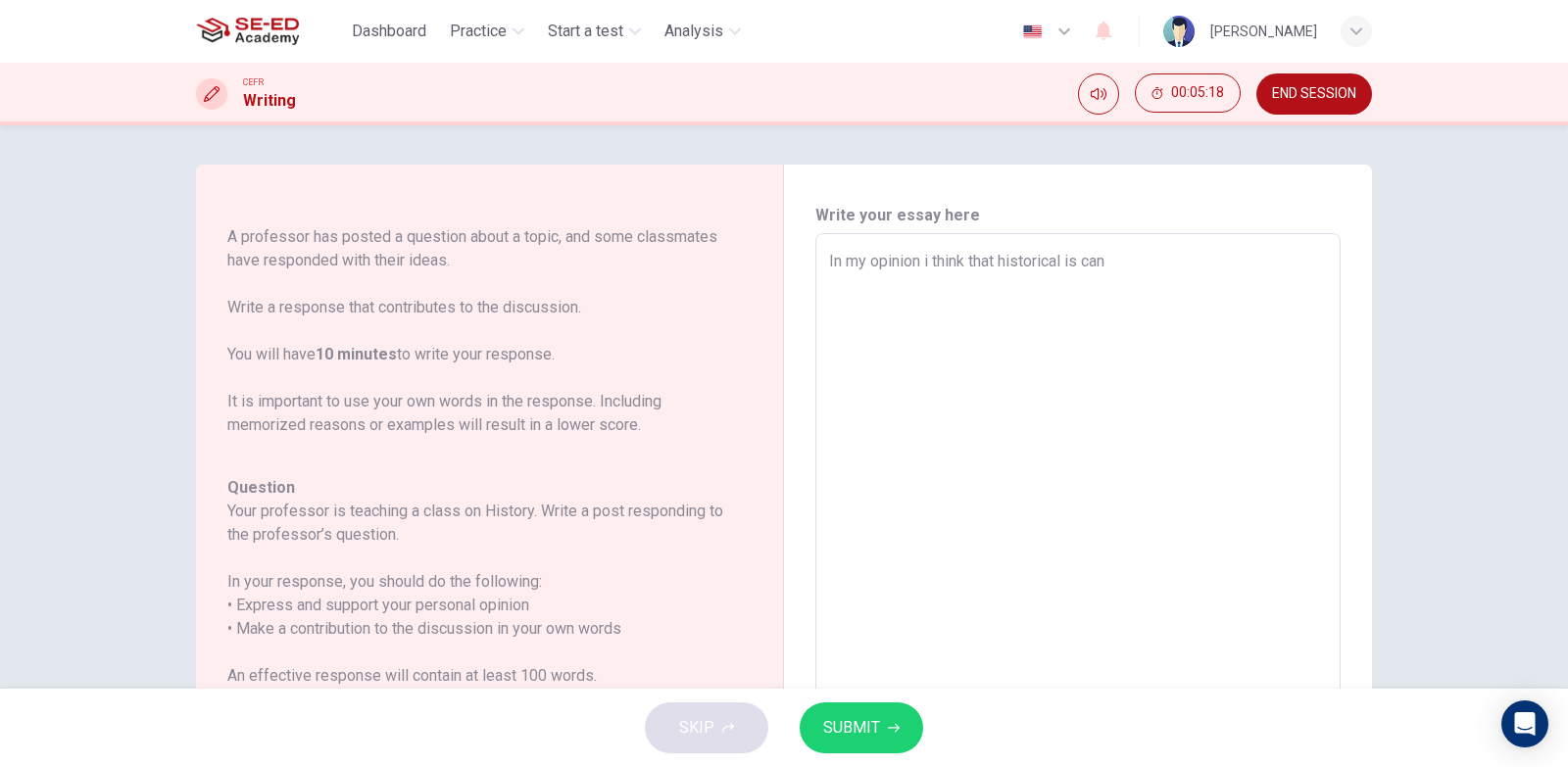 type on "In my opinion i think that historical is can" 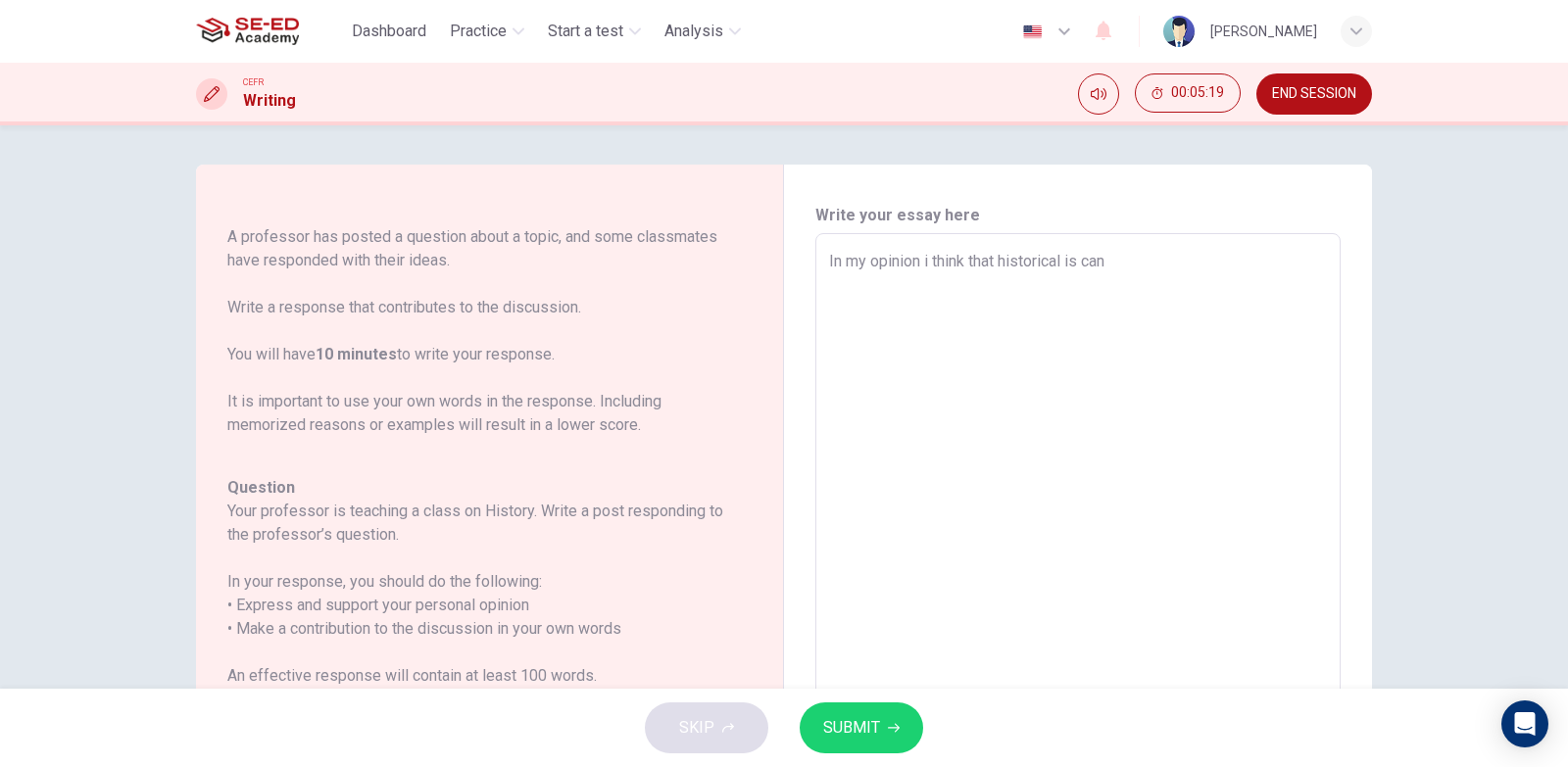 type on "In my opinion i think that historical is can b" 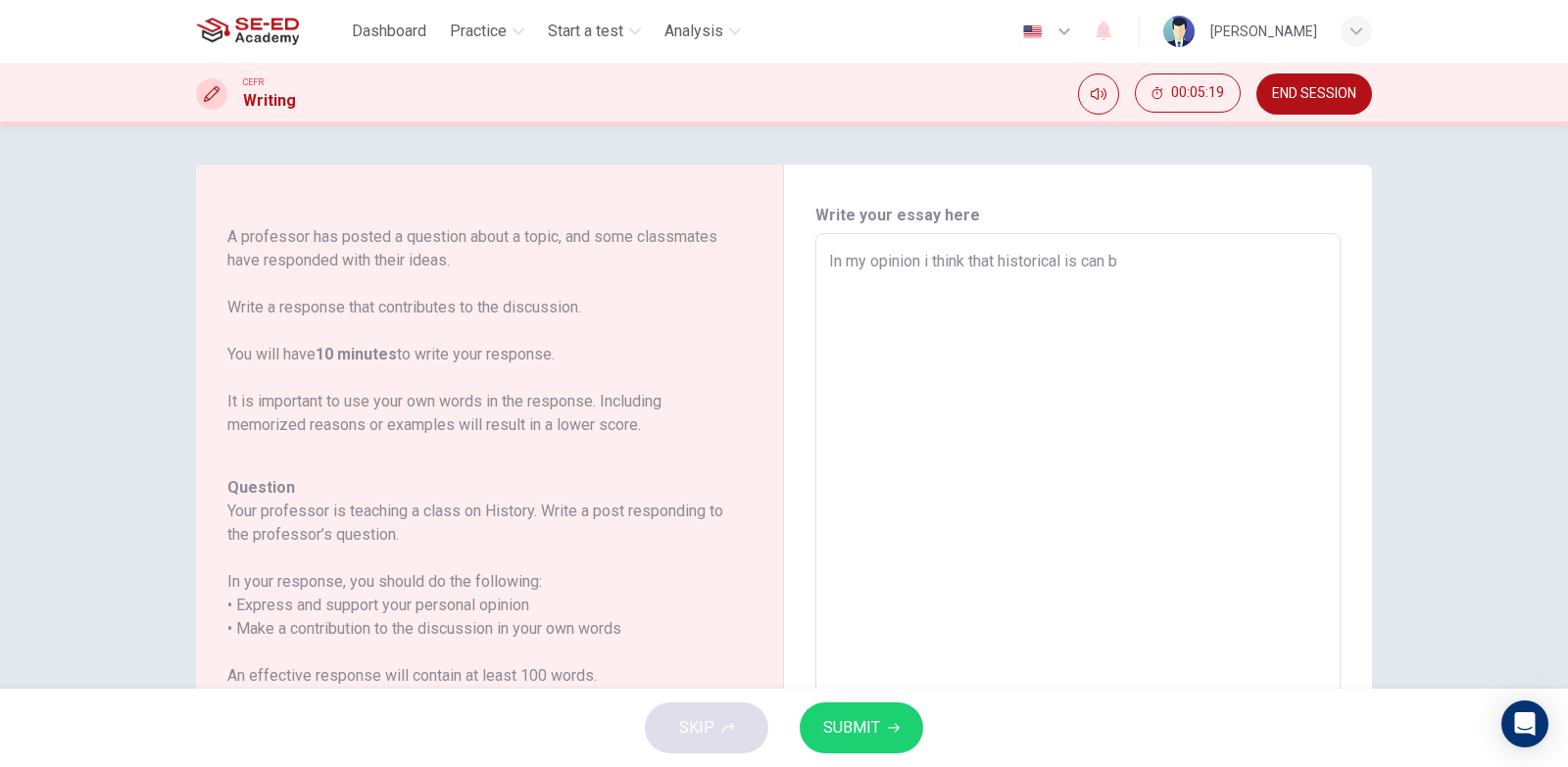 type on "x" 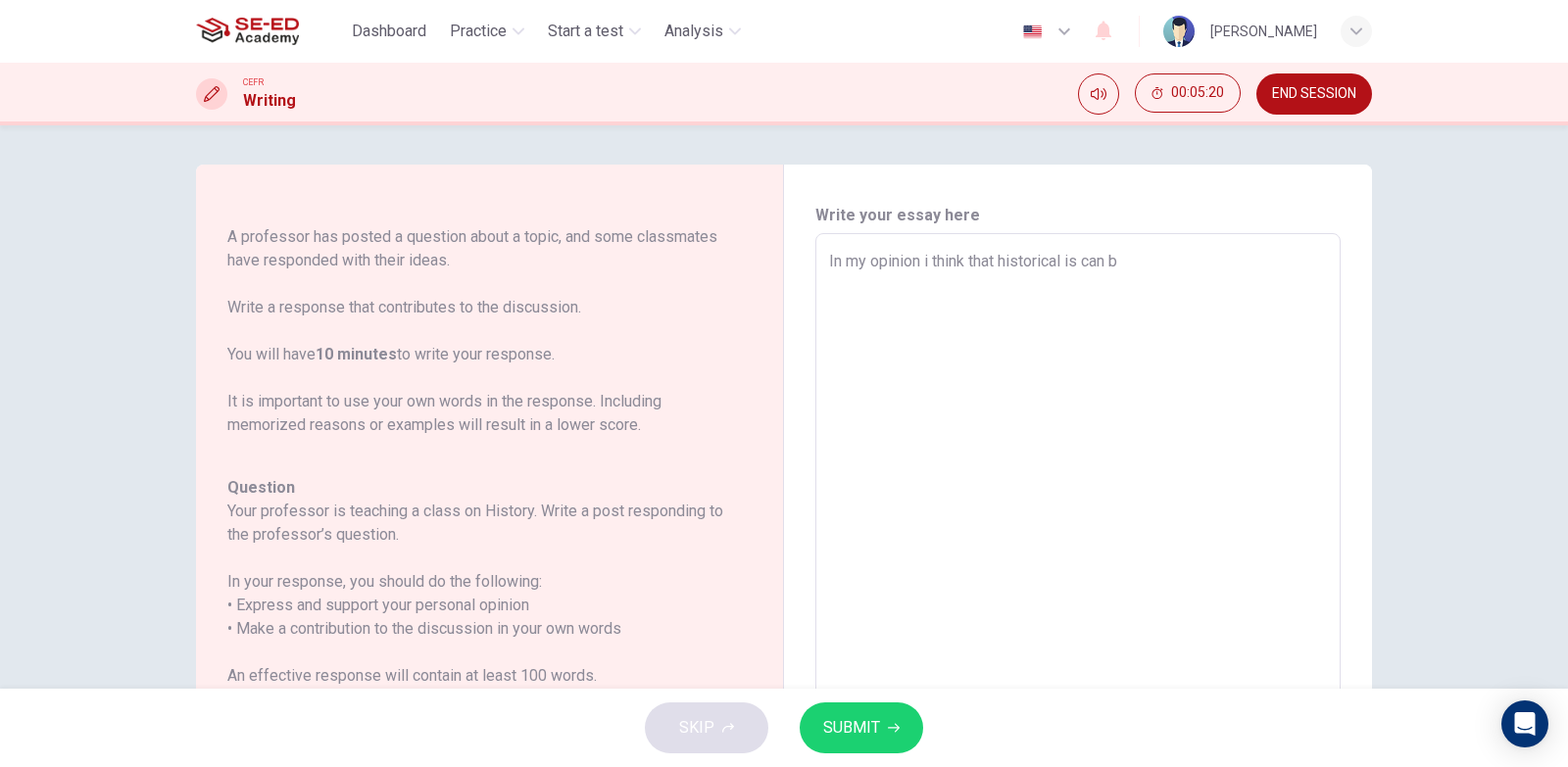 type on "In my opinion i think that historical is can be" 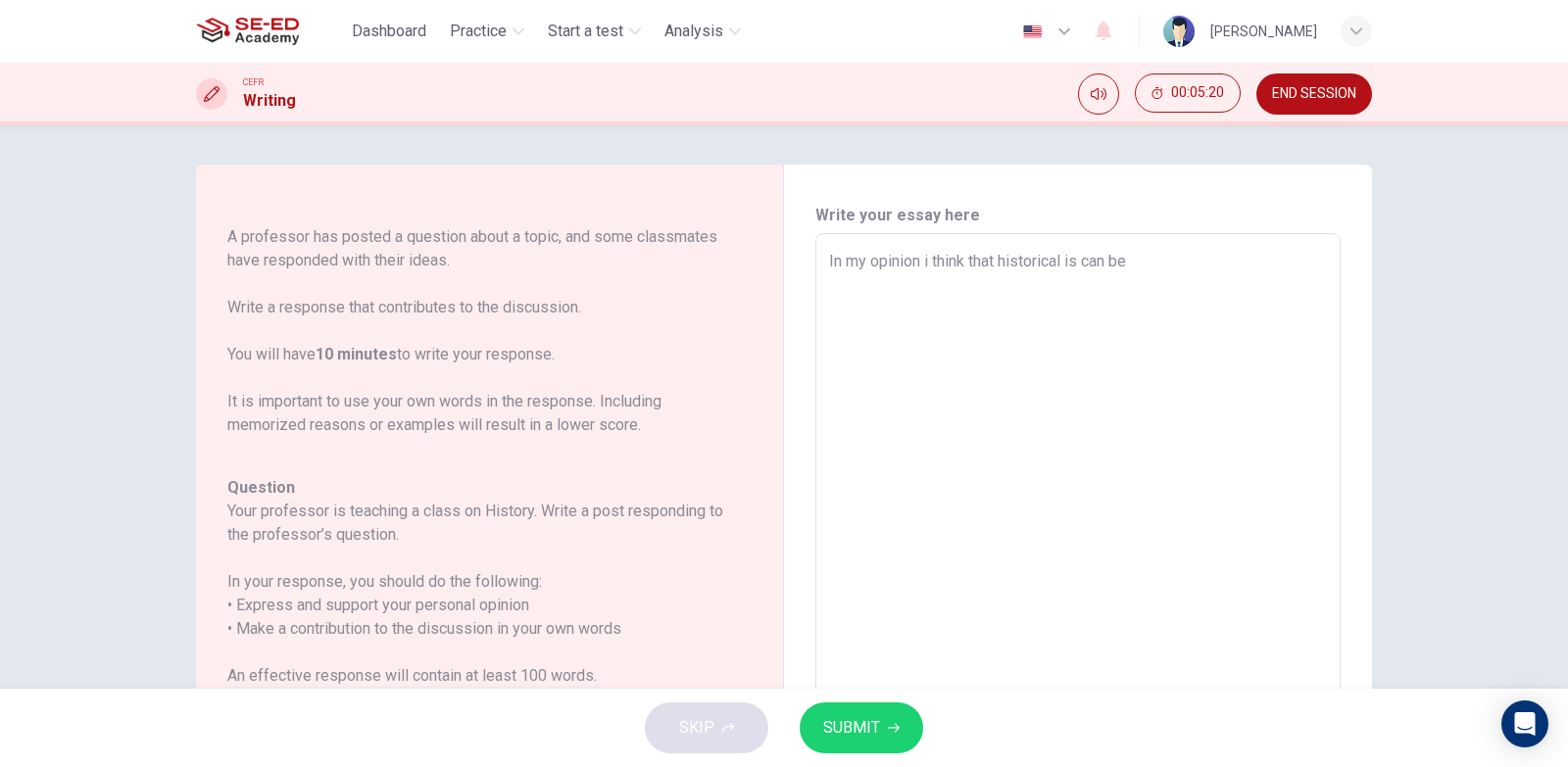 type on "In my opinion i think that historical is can be" 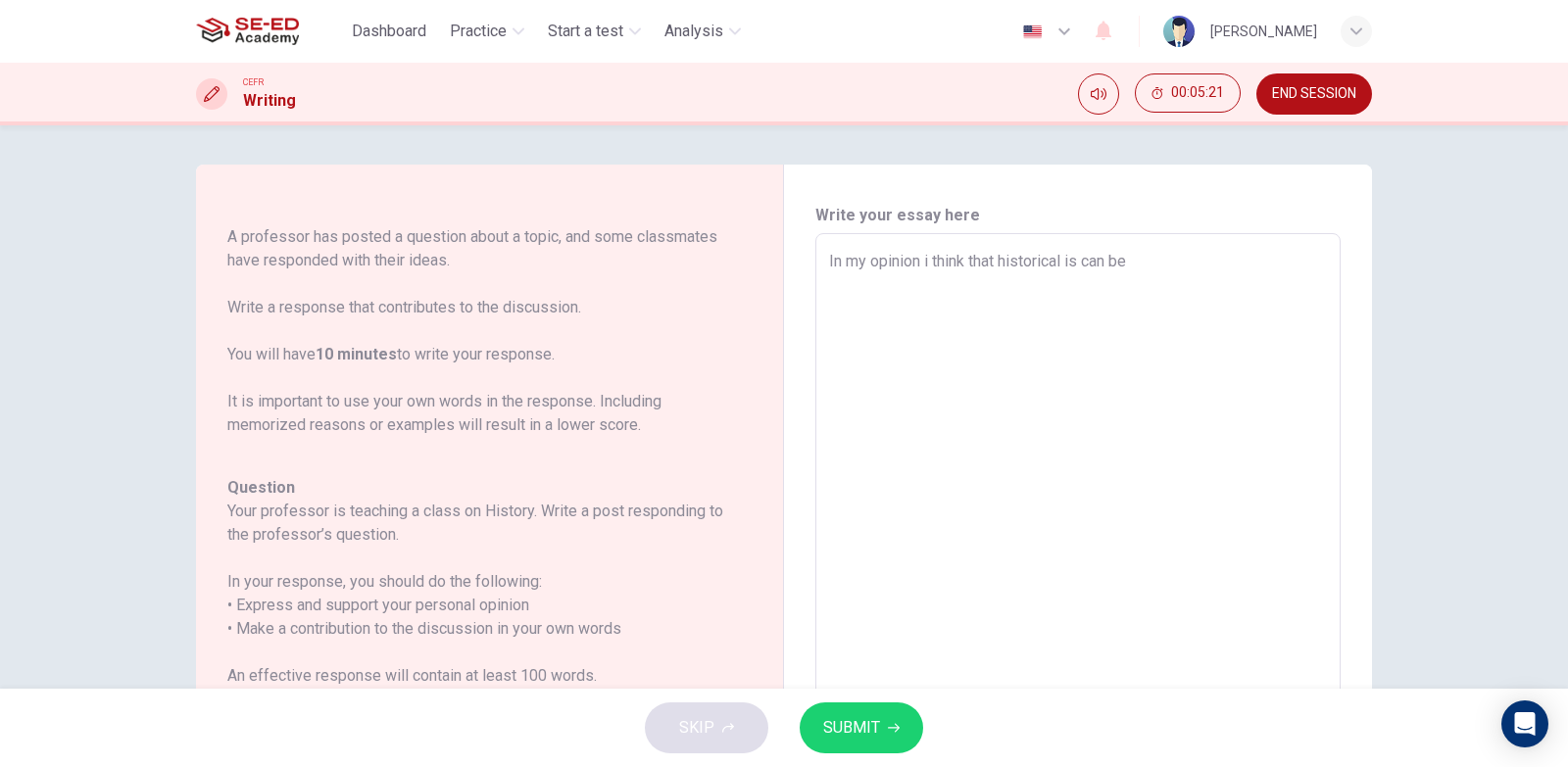 type on "In my opinion i think that historical is can be c" 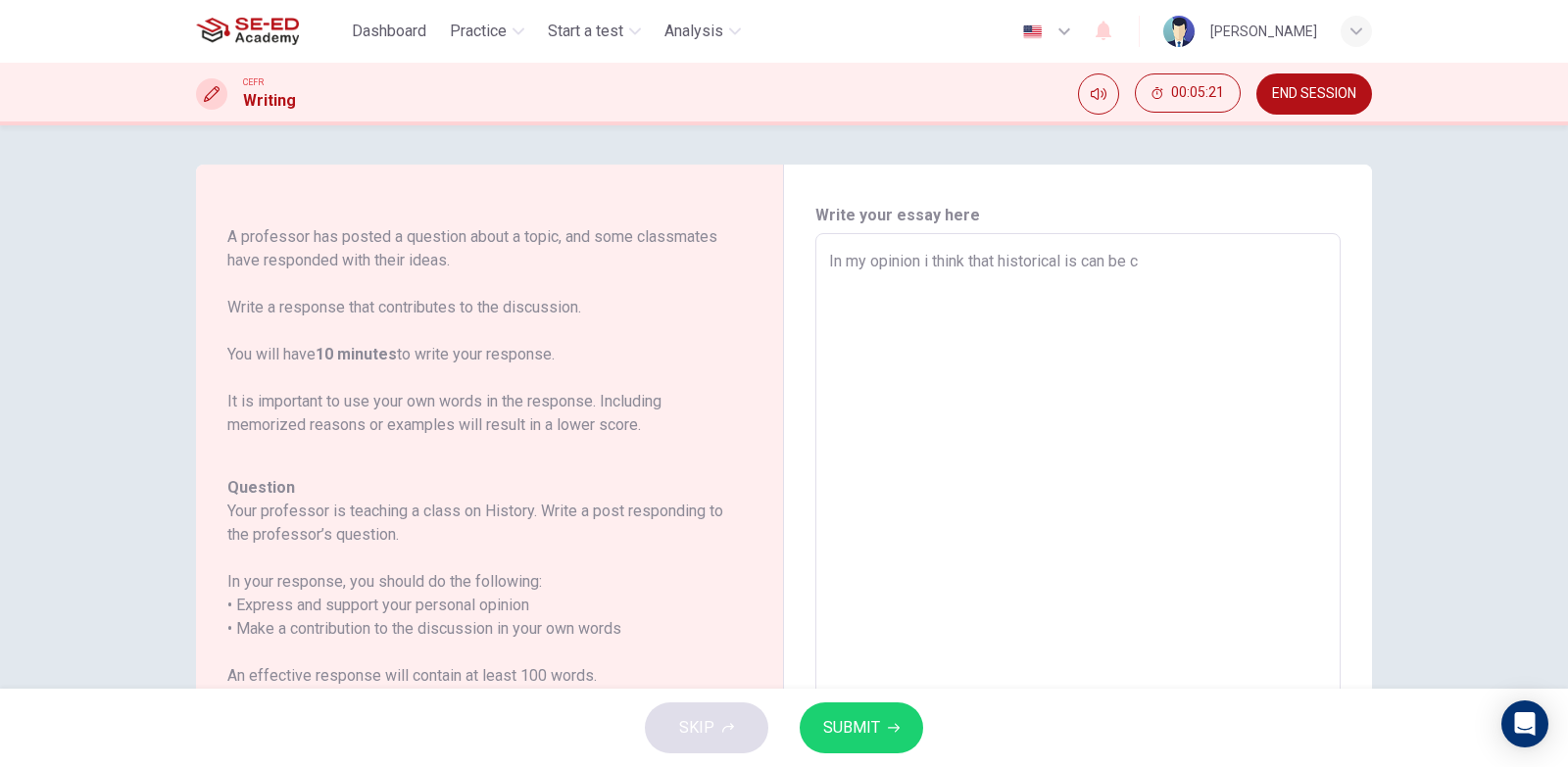 type on "x" 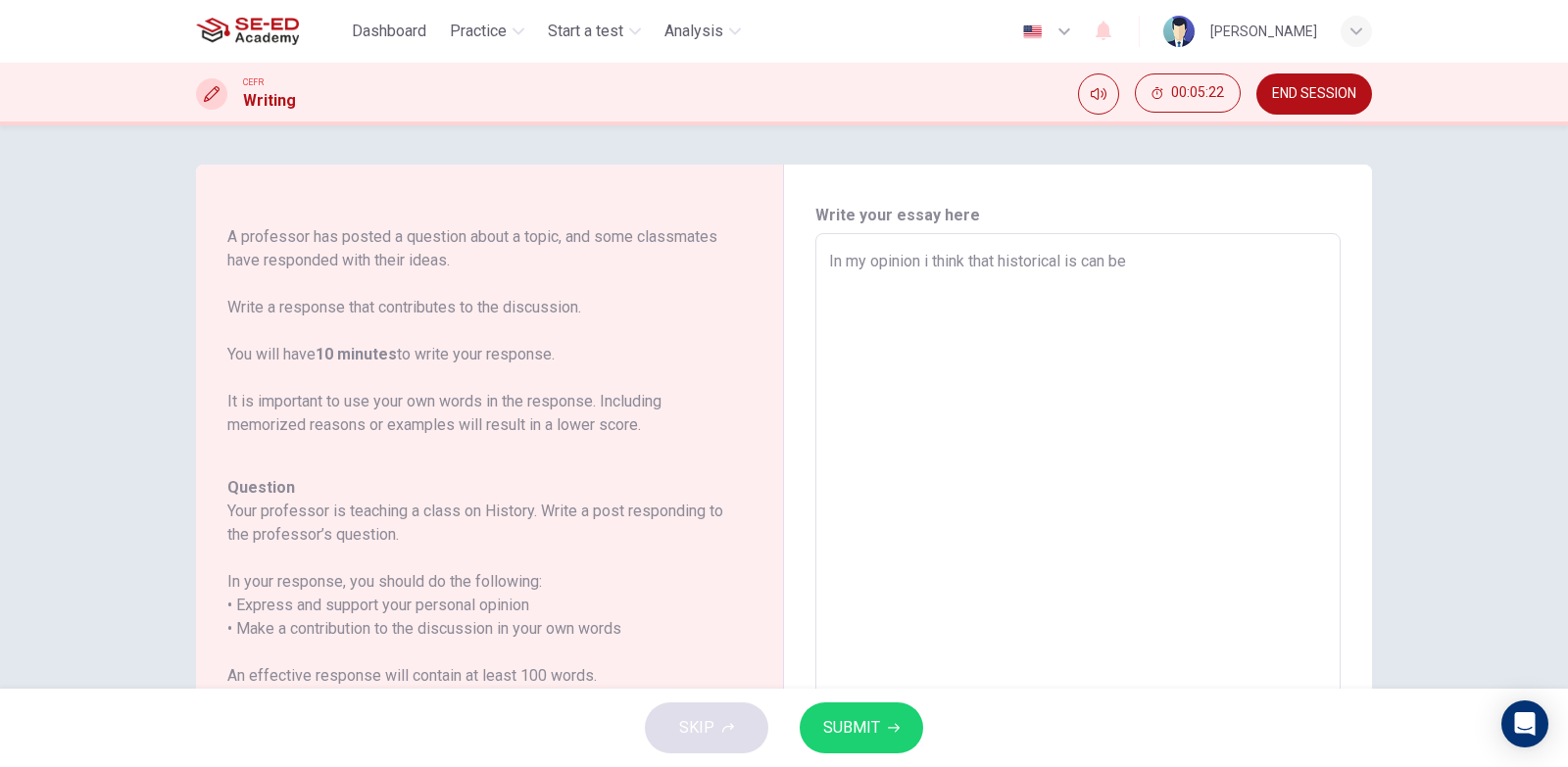type on "In my opinion i think that historical is can be r" 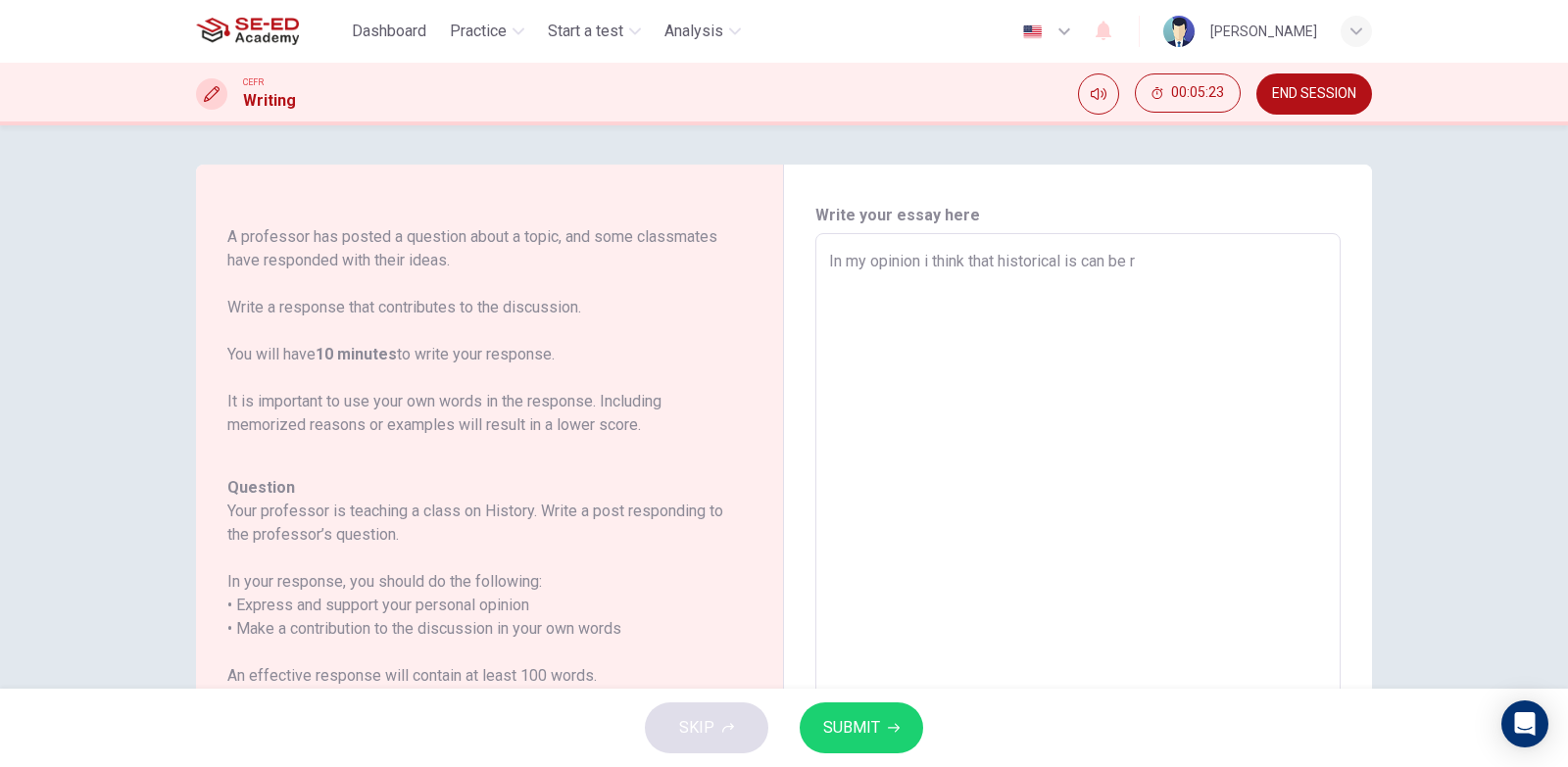 type on "In my opinion i think that historical is can be re" 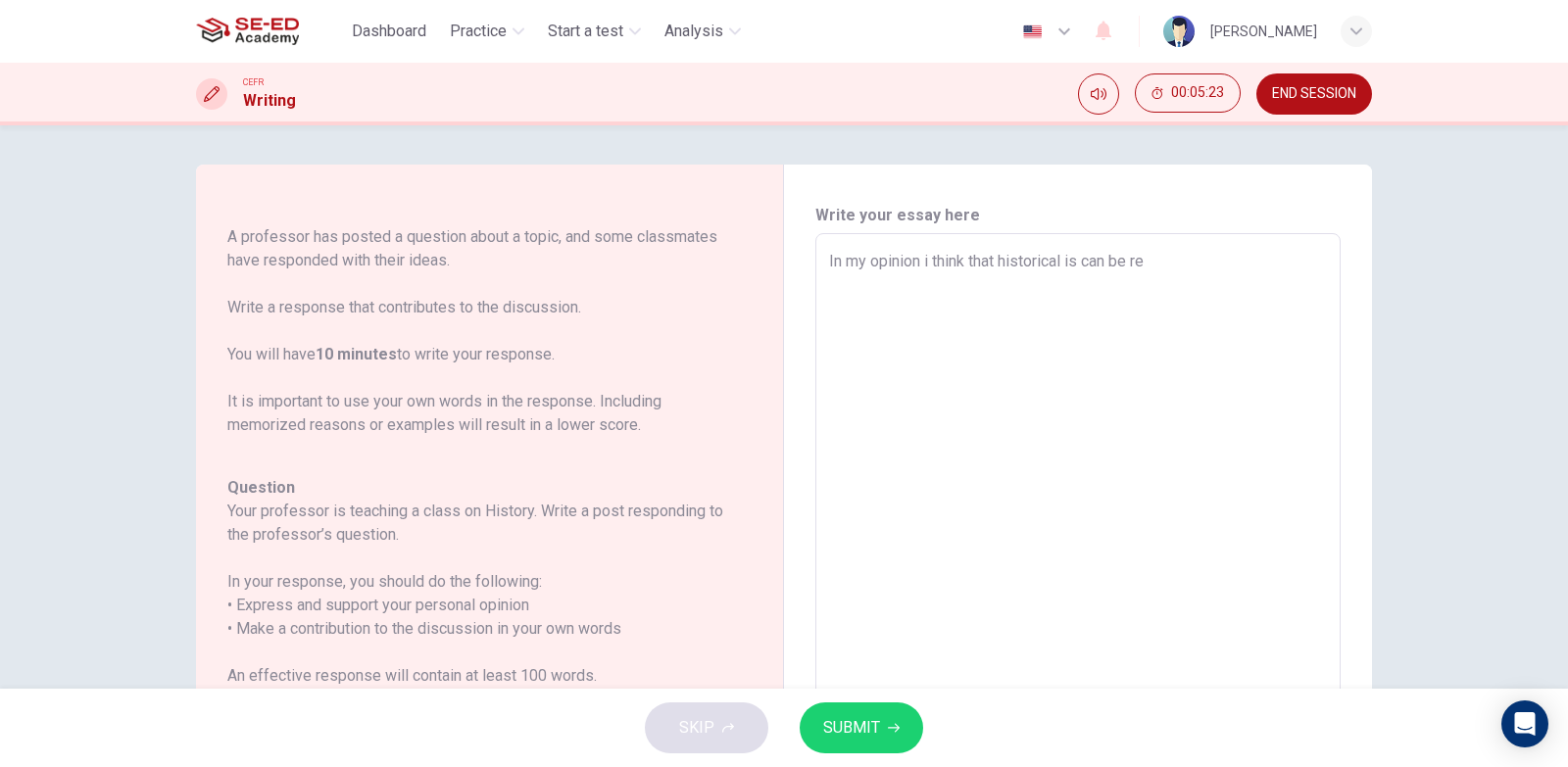 type on "x" 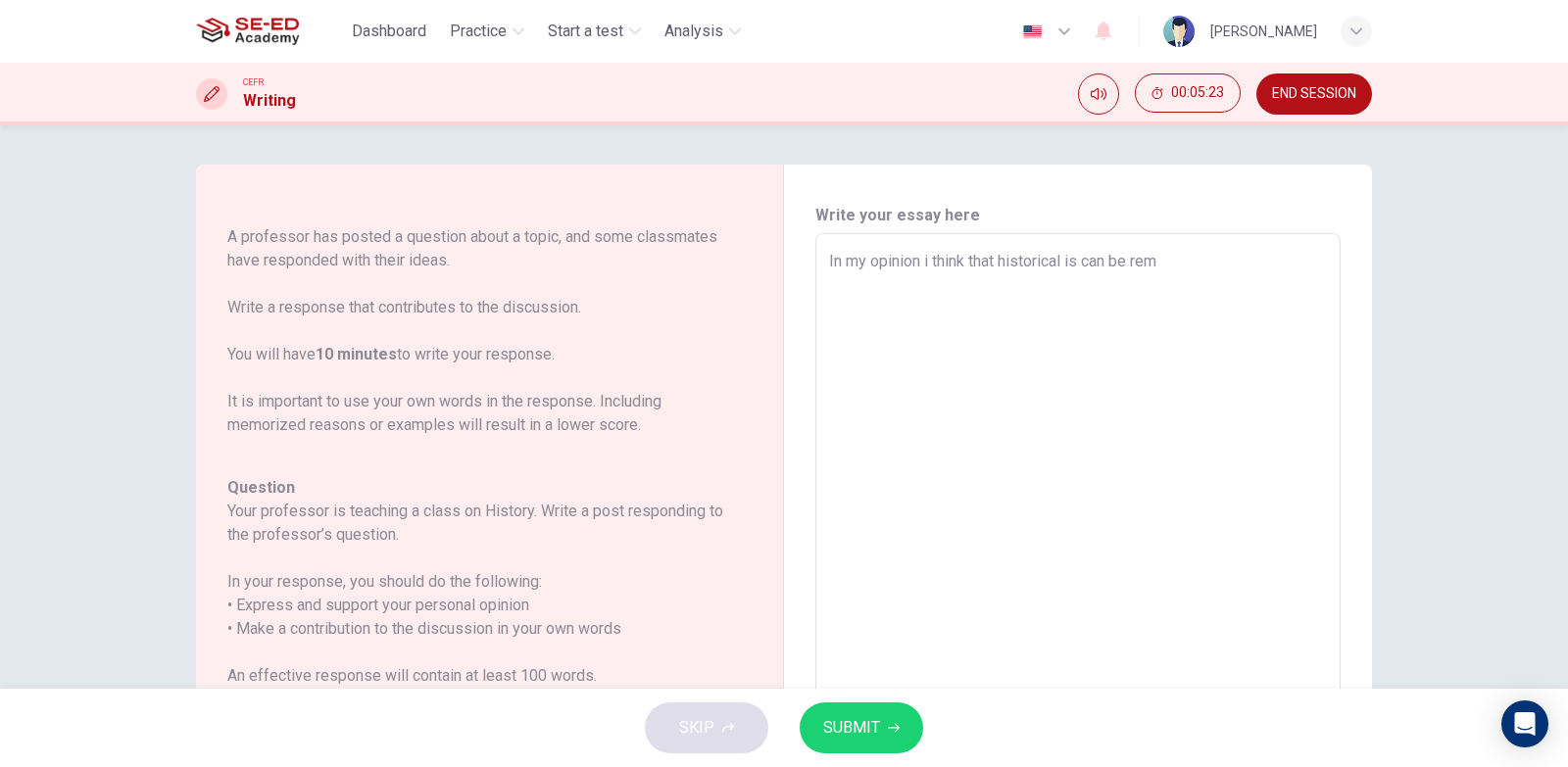 type on "x" 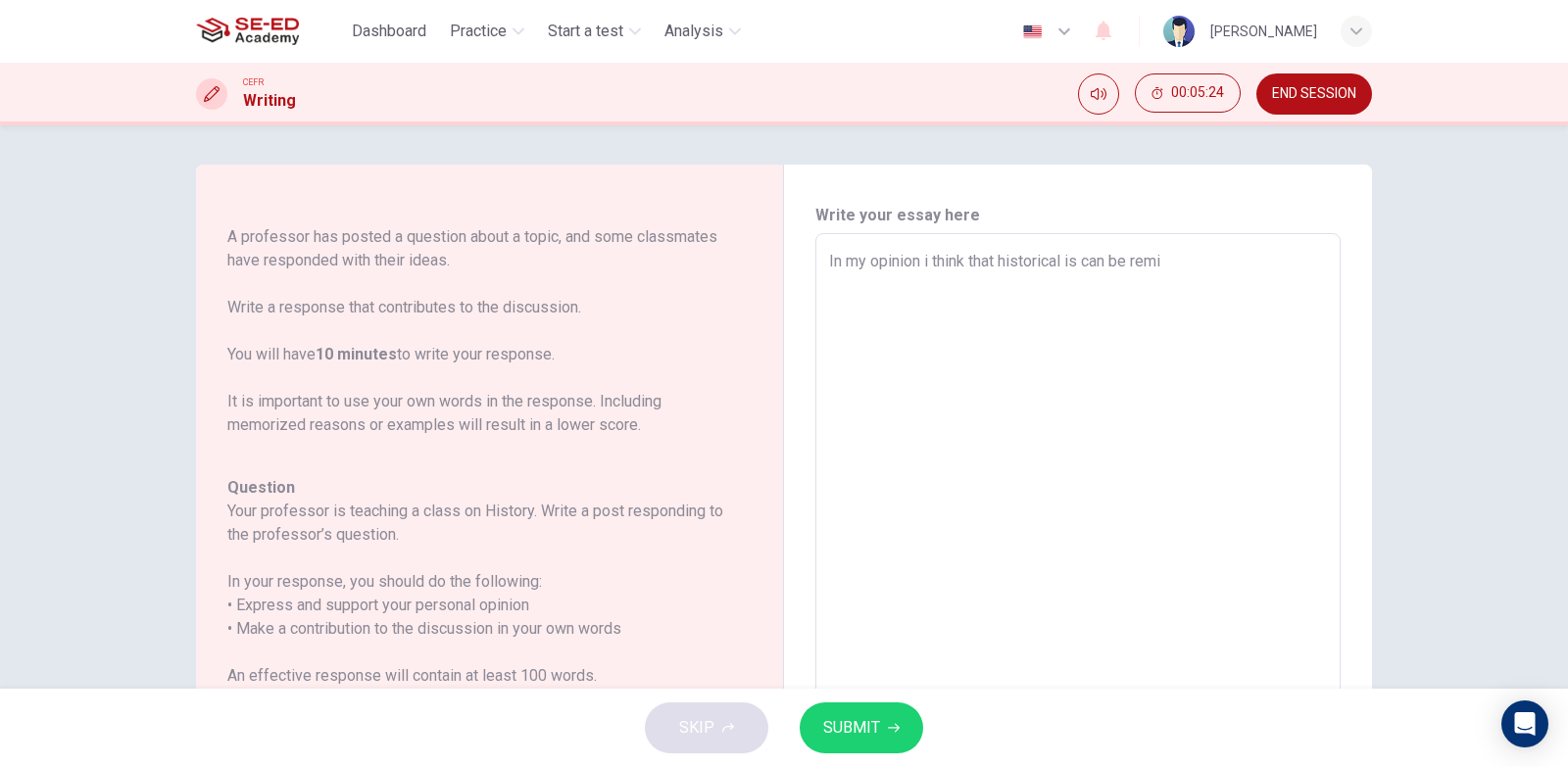 type on "In my opinion i think that historical is can be remin" 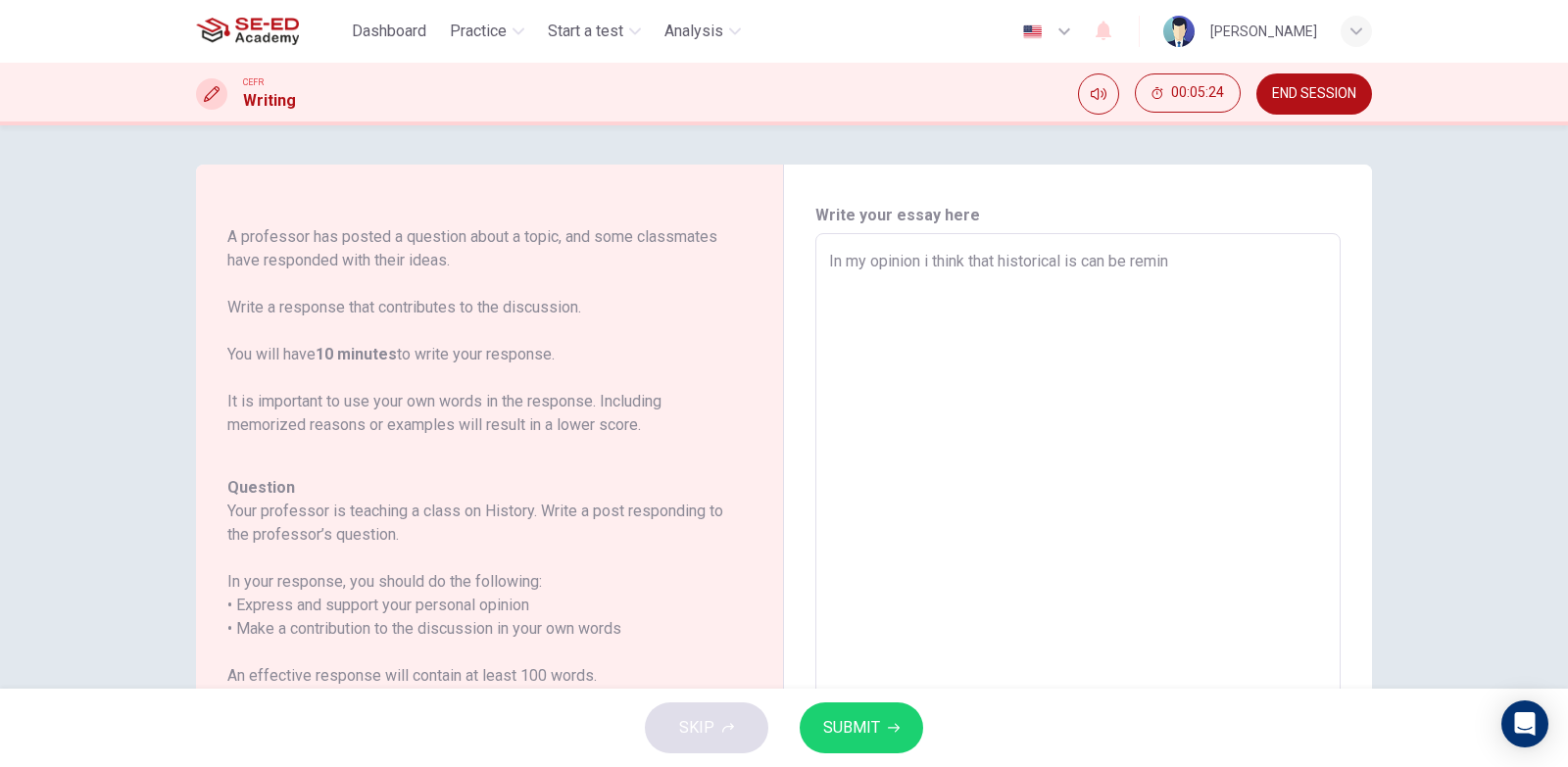 type on "x" 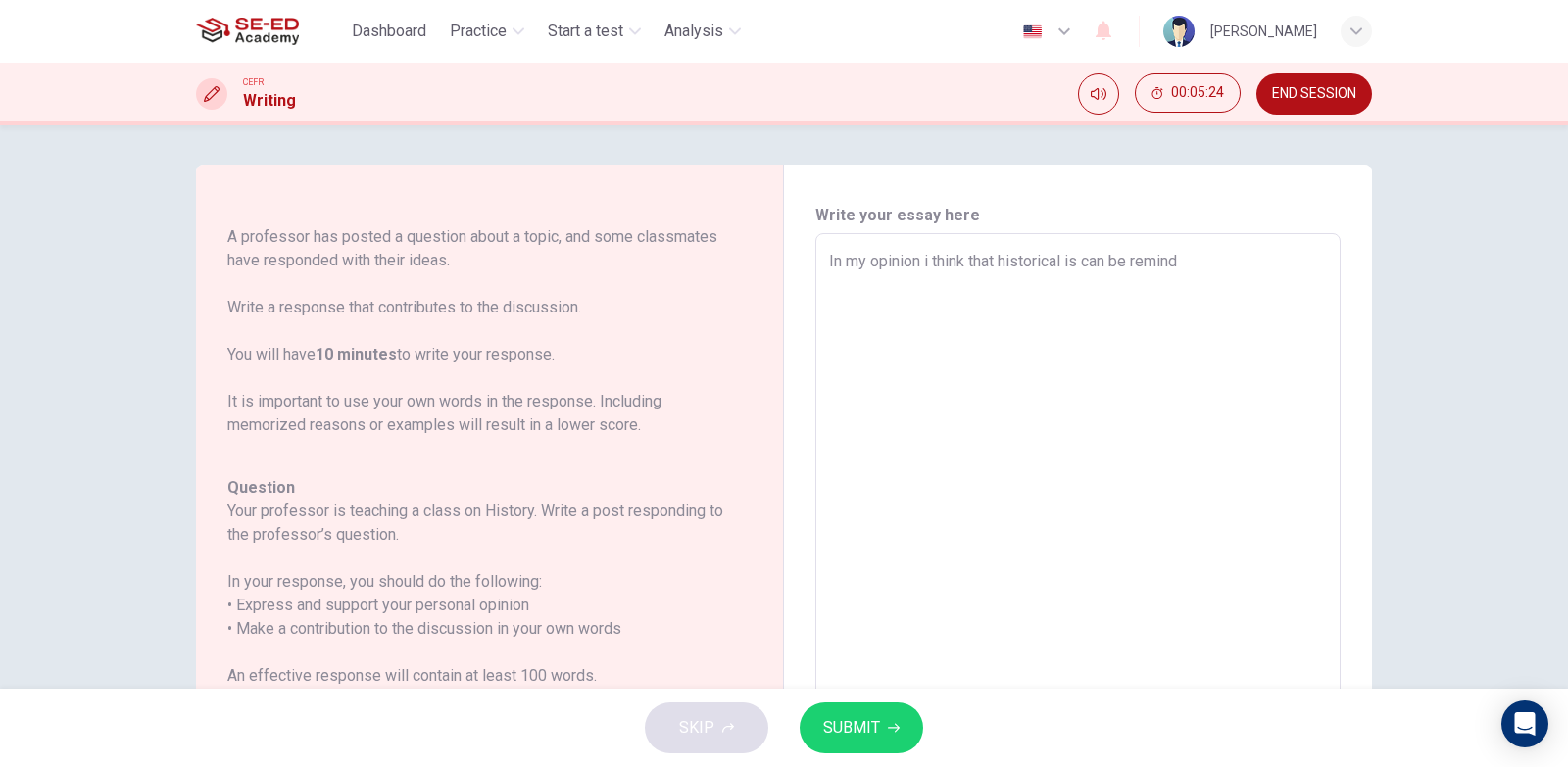 type on "x" 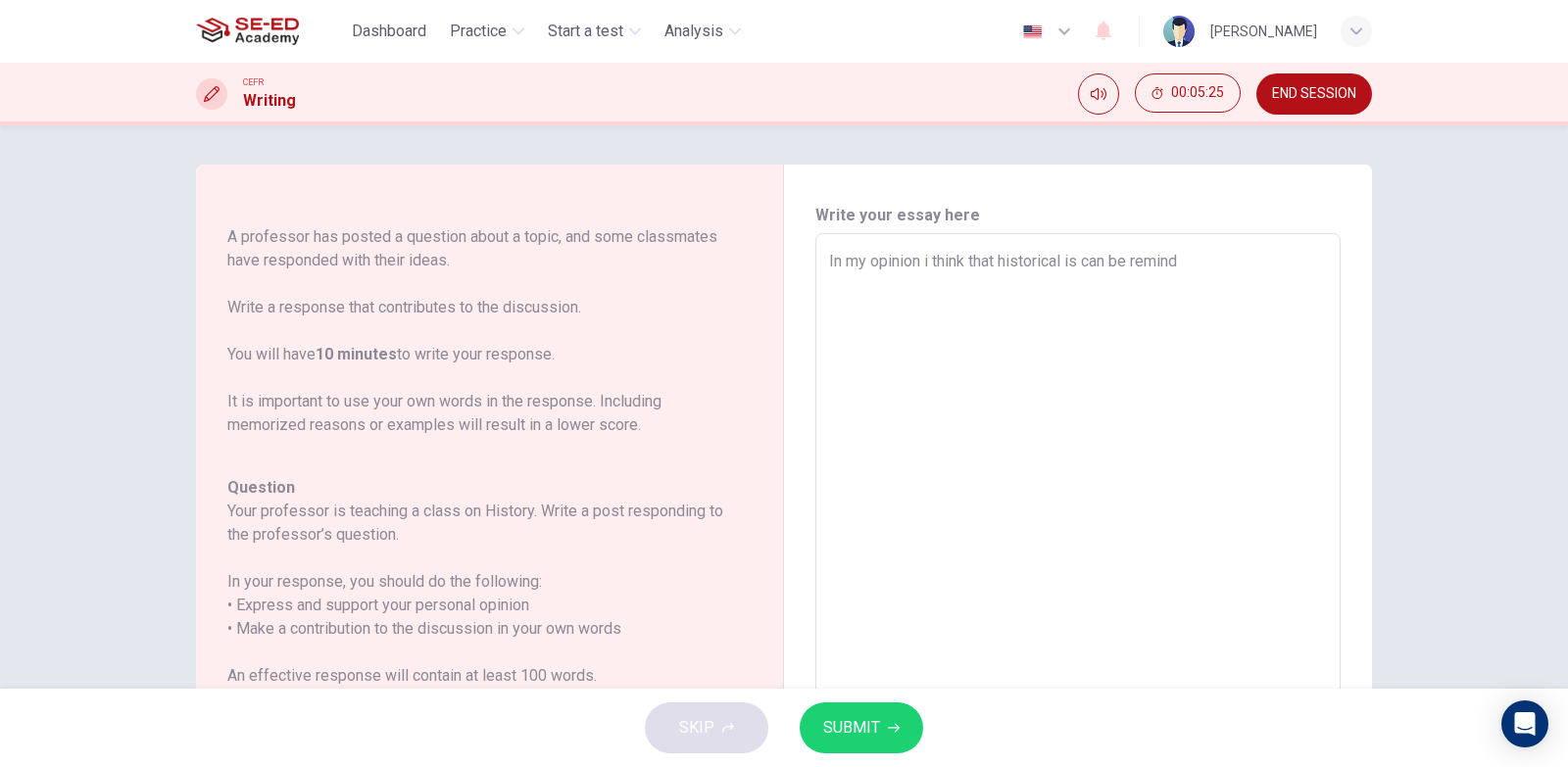 type on "In my opinion i think that historical is can be remind u" 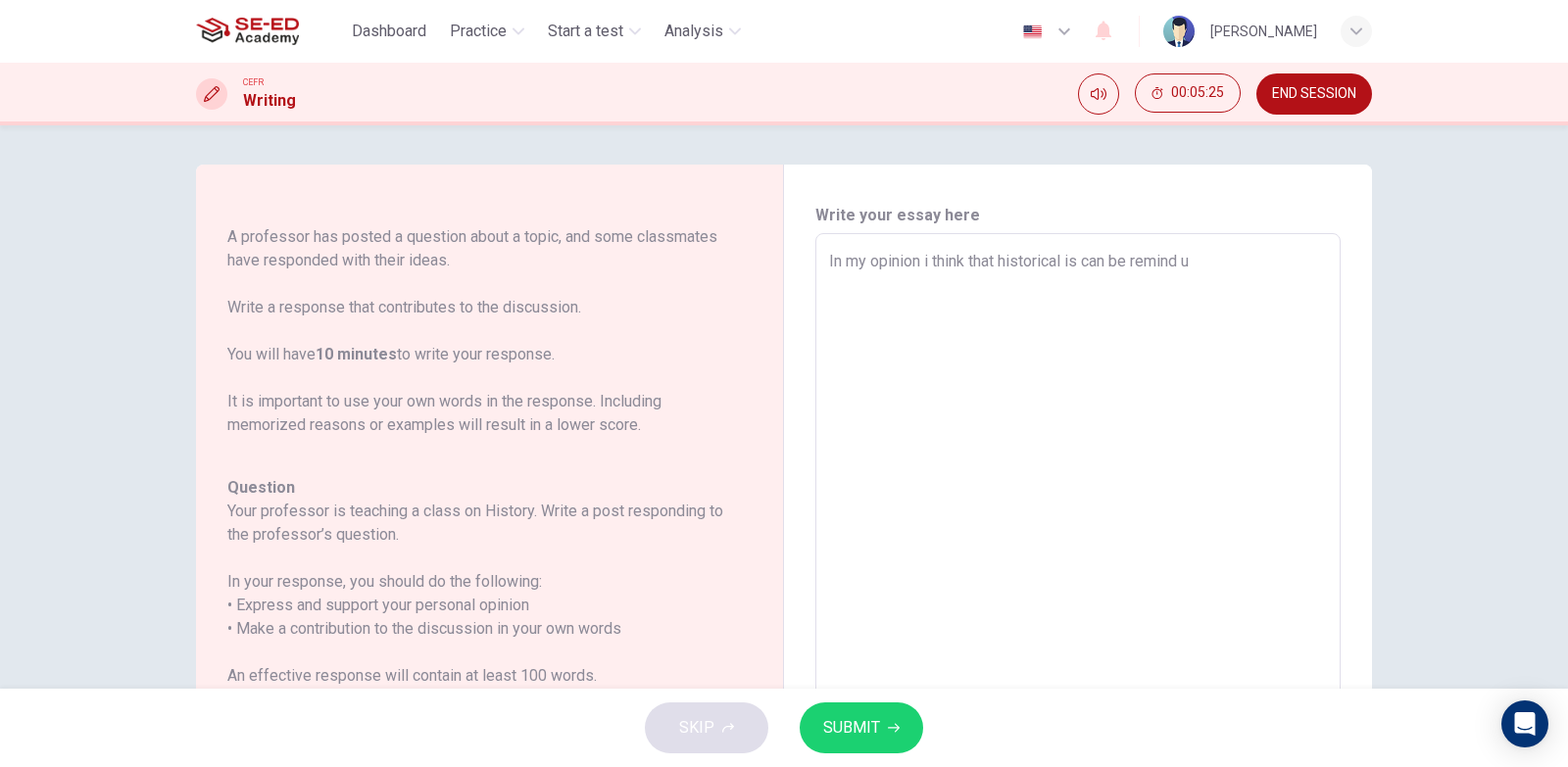 type on "x" 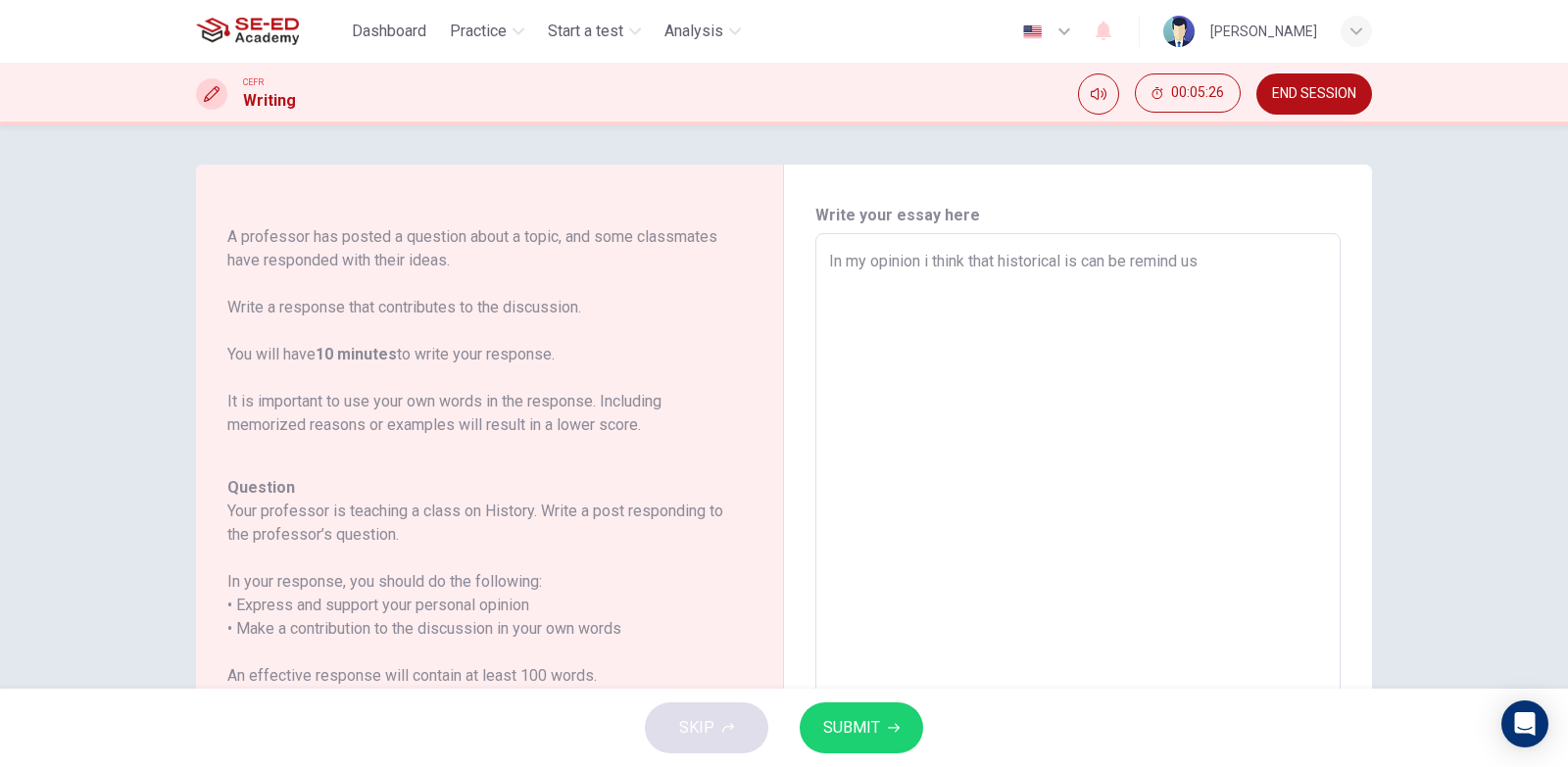 type on "In my opinion i think that historical is can be remind us" 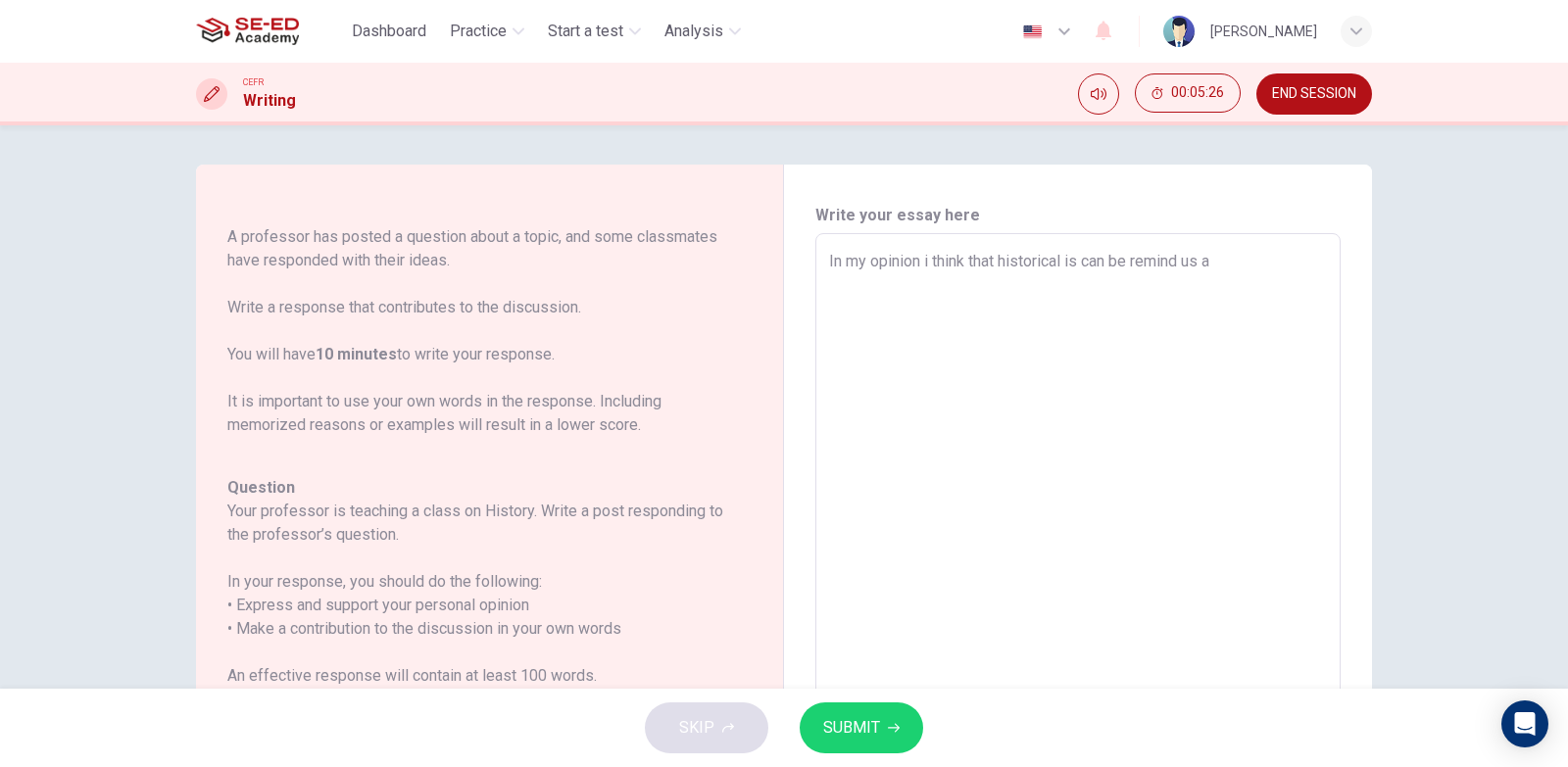 type on "x" 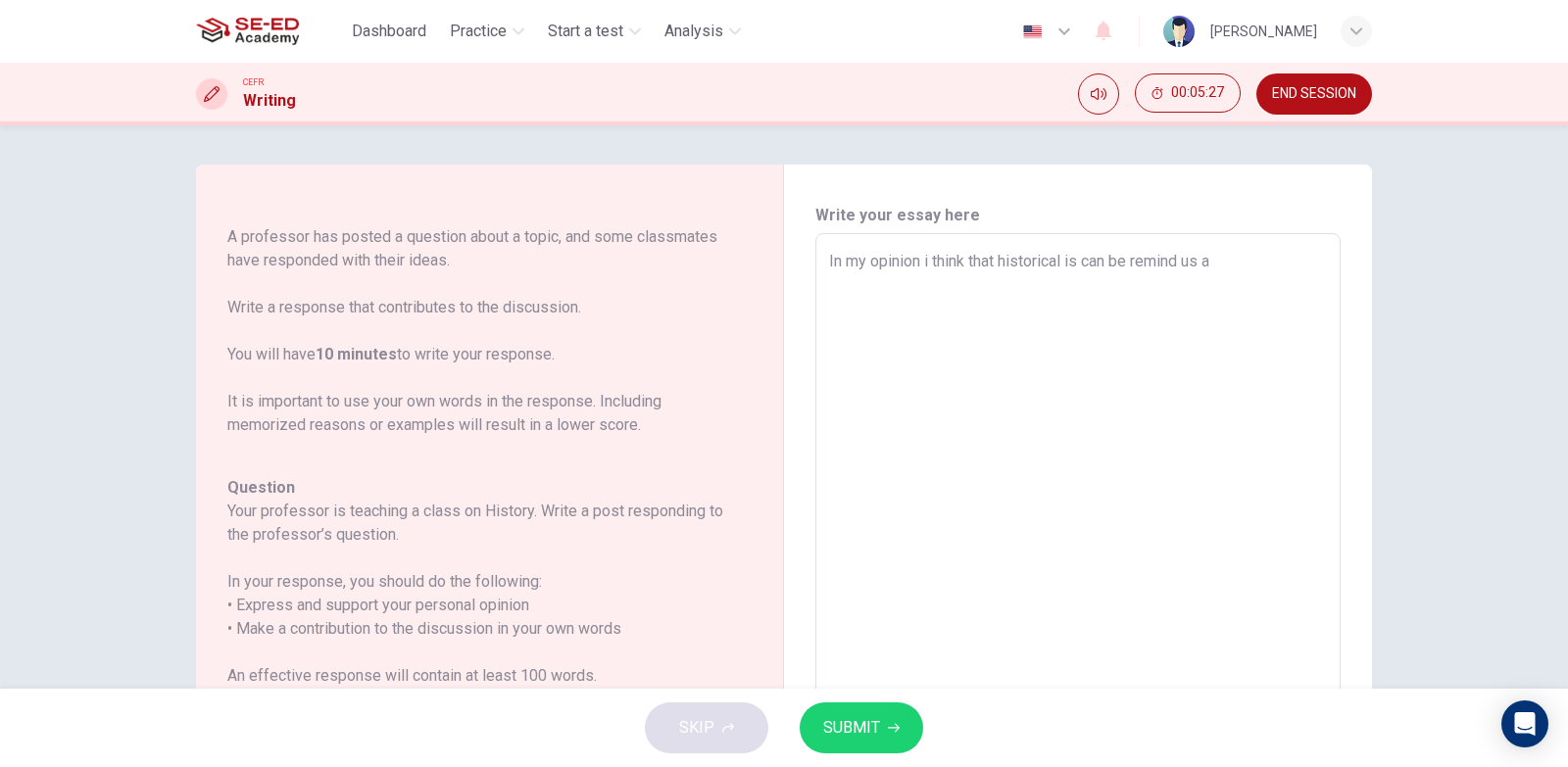 type on "In my opinion i think that historical is can be remind us ab" 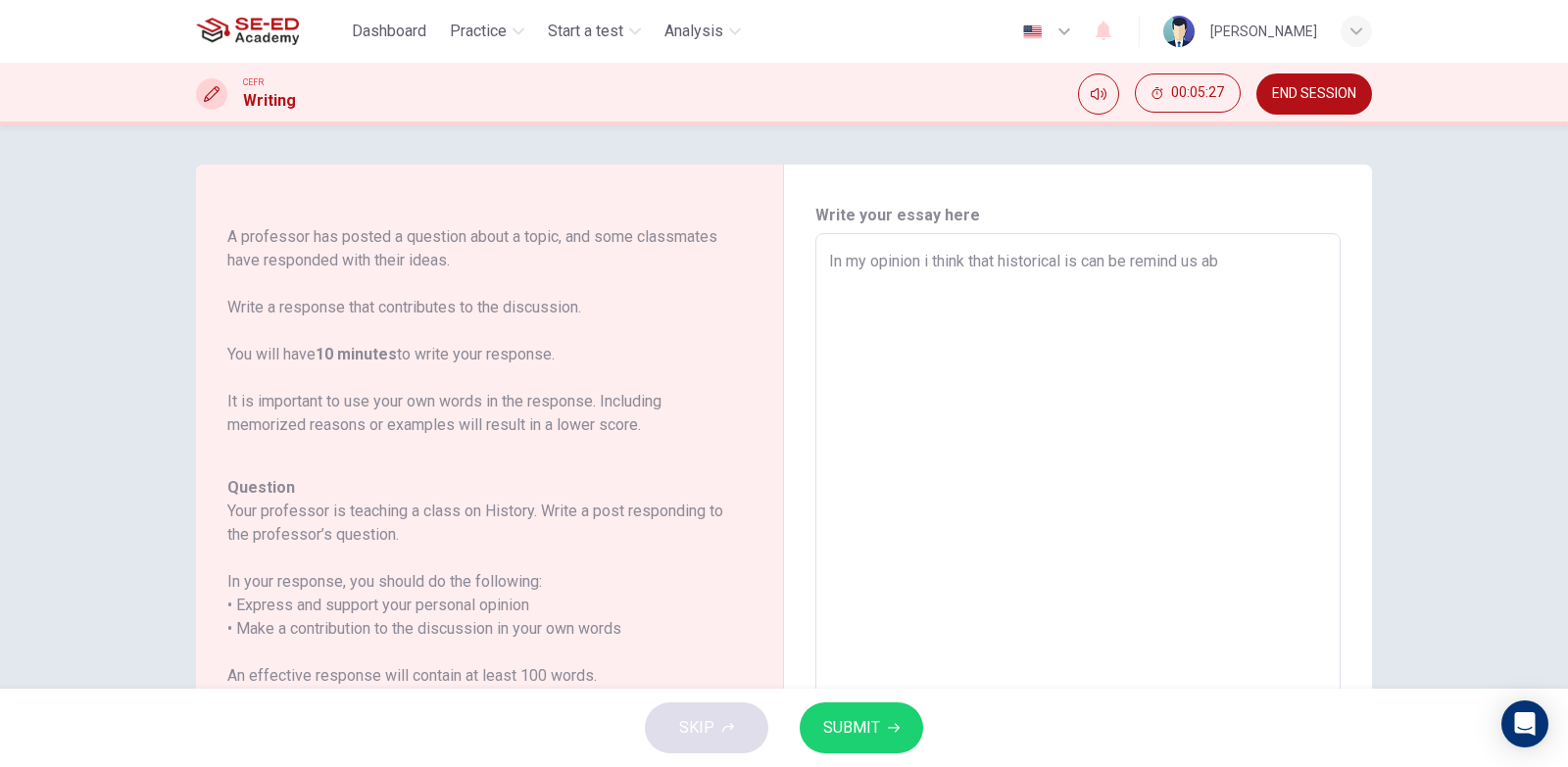 type on "x" 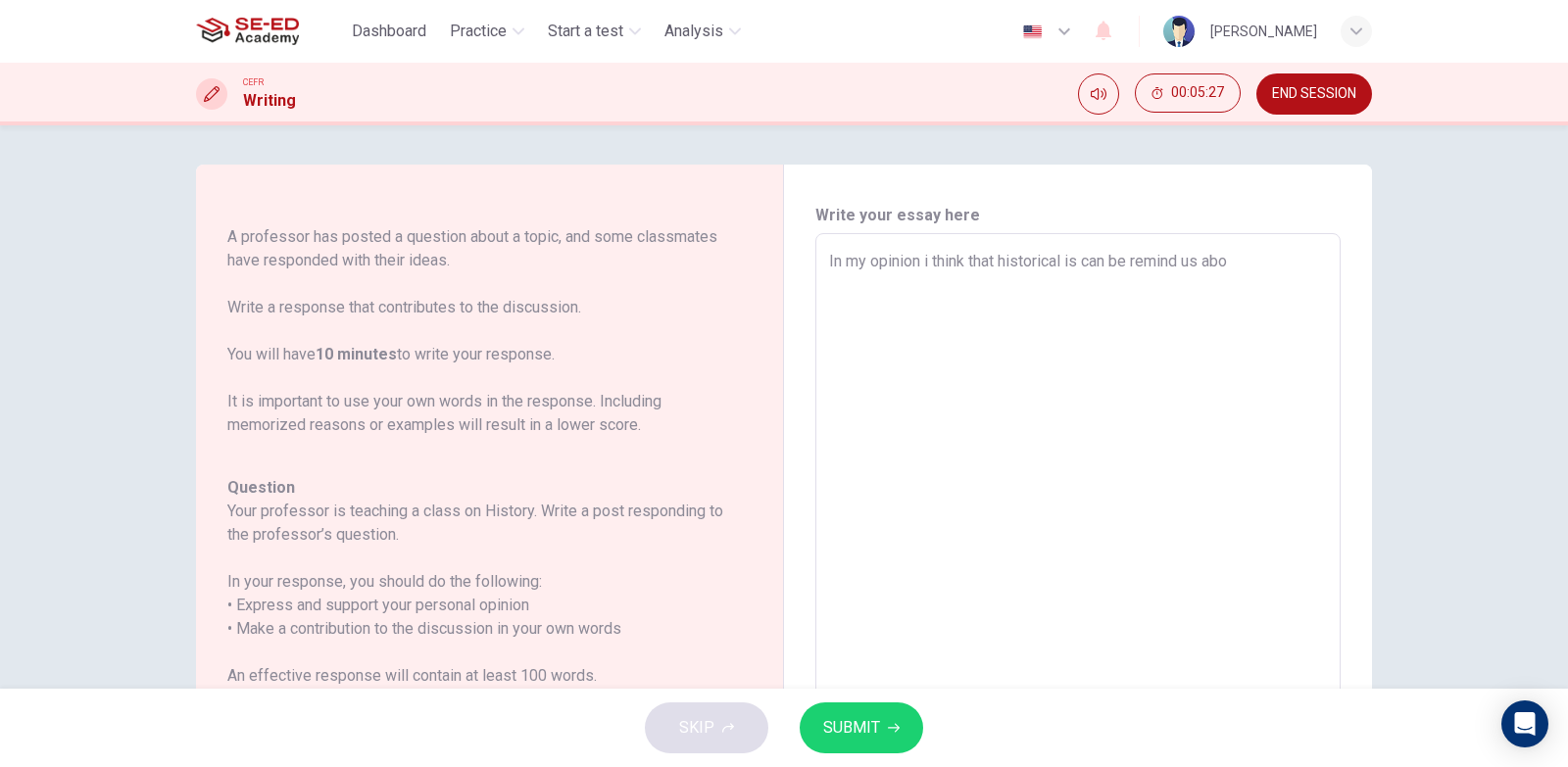 type on "x" 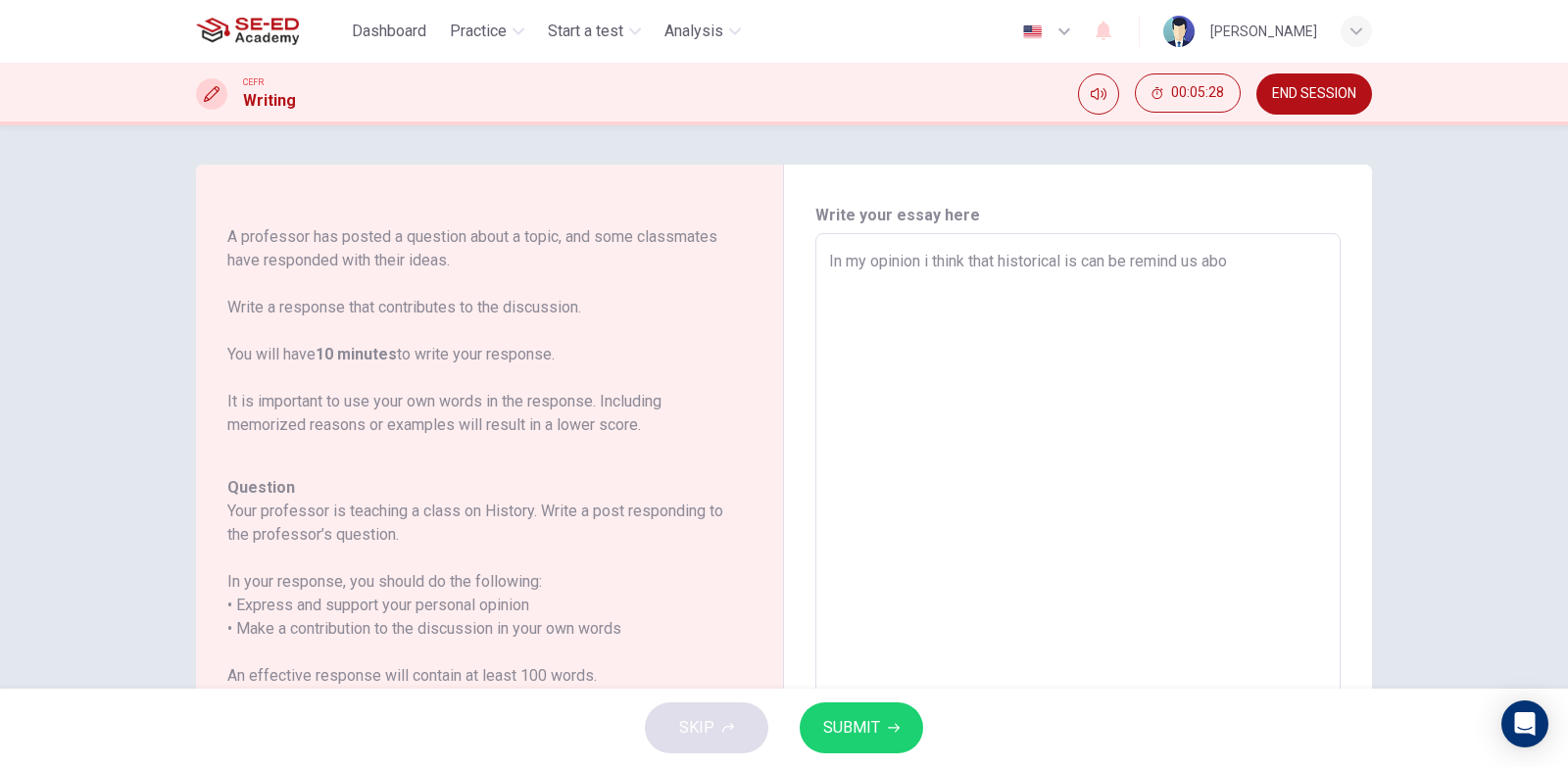 type on "In my opinion i think that historical is can be remind us abou" 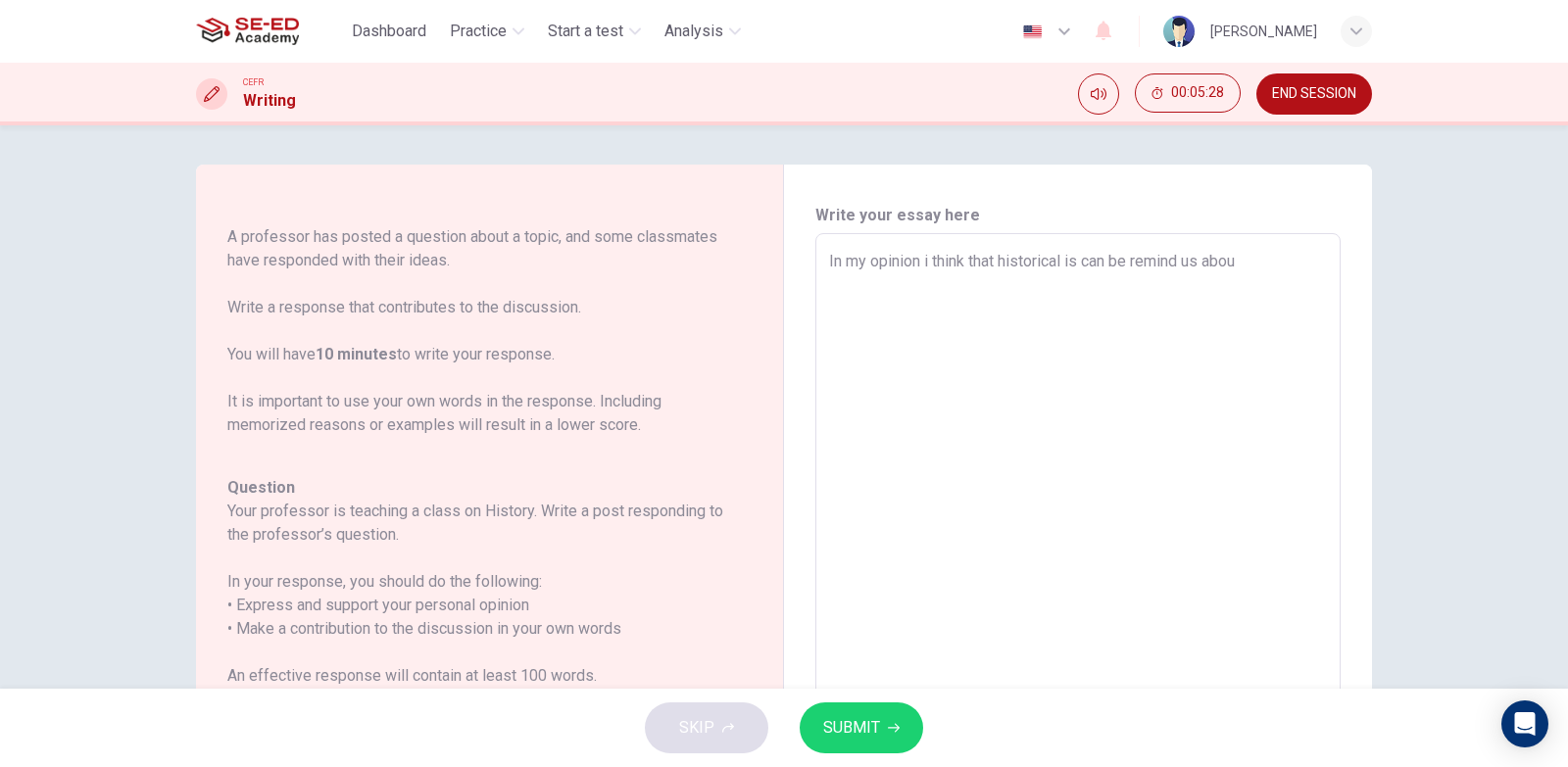 type on "x" 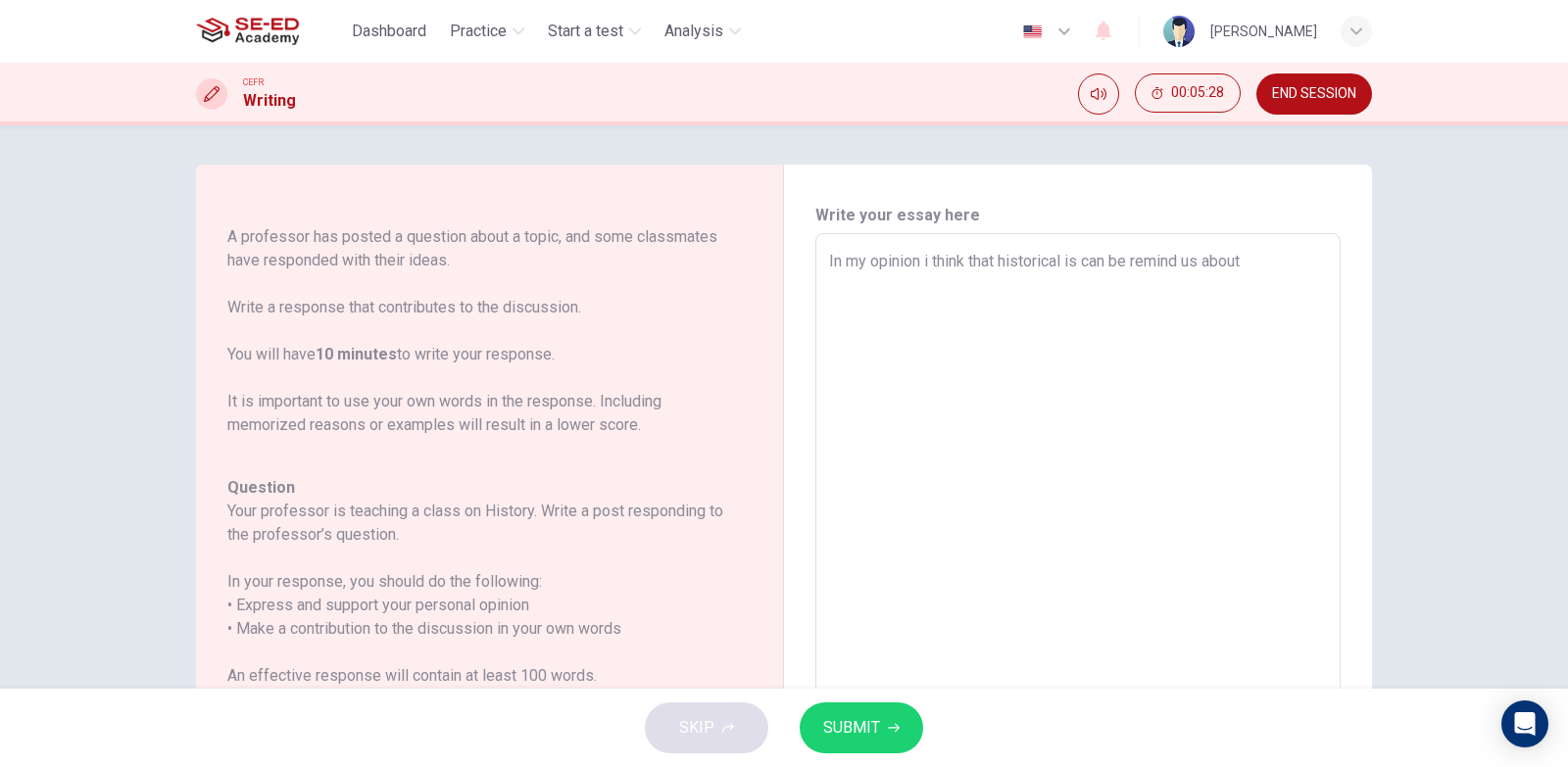 type on "x" 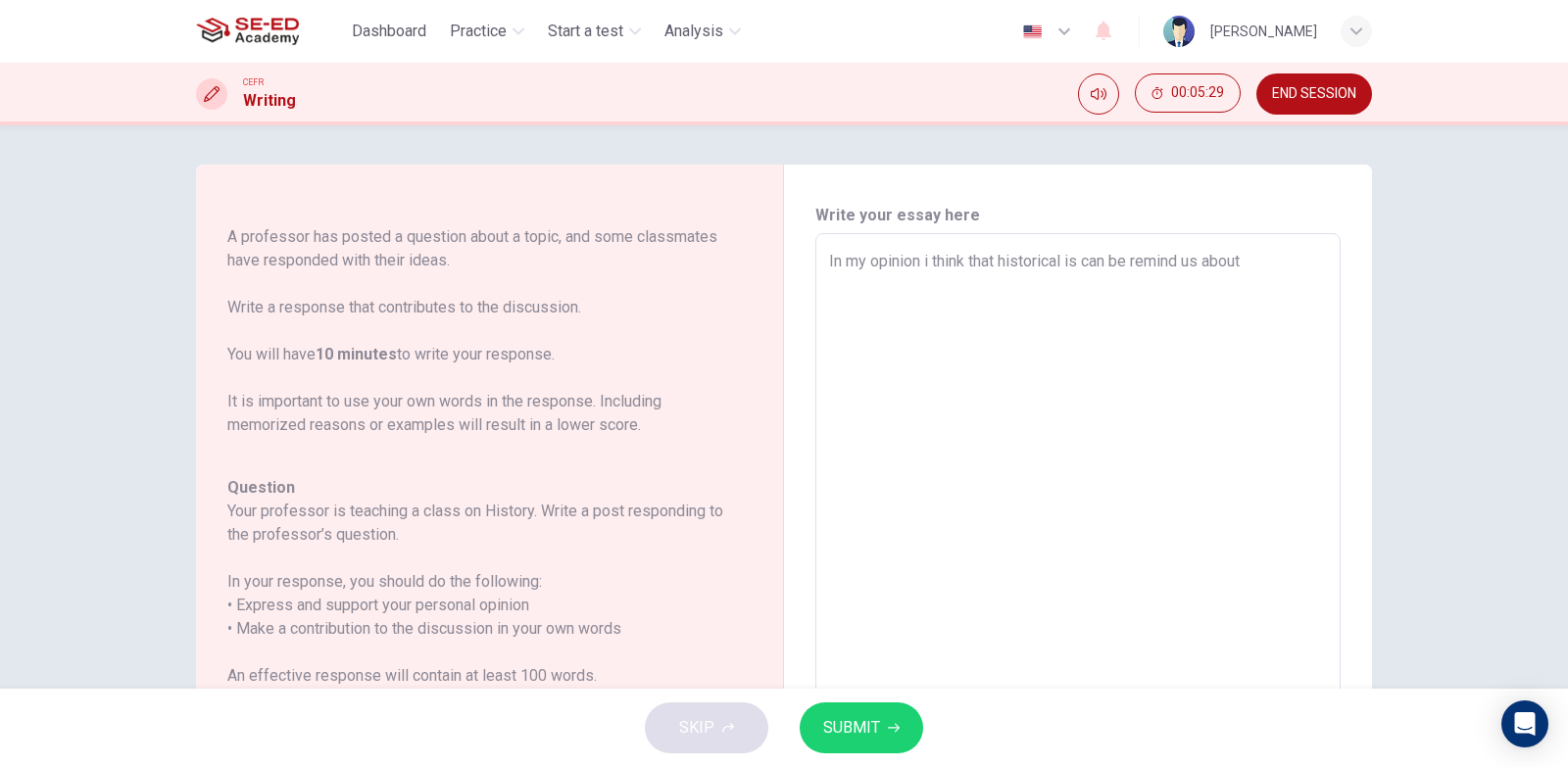 type 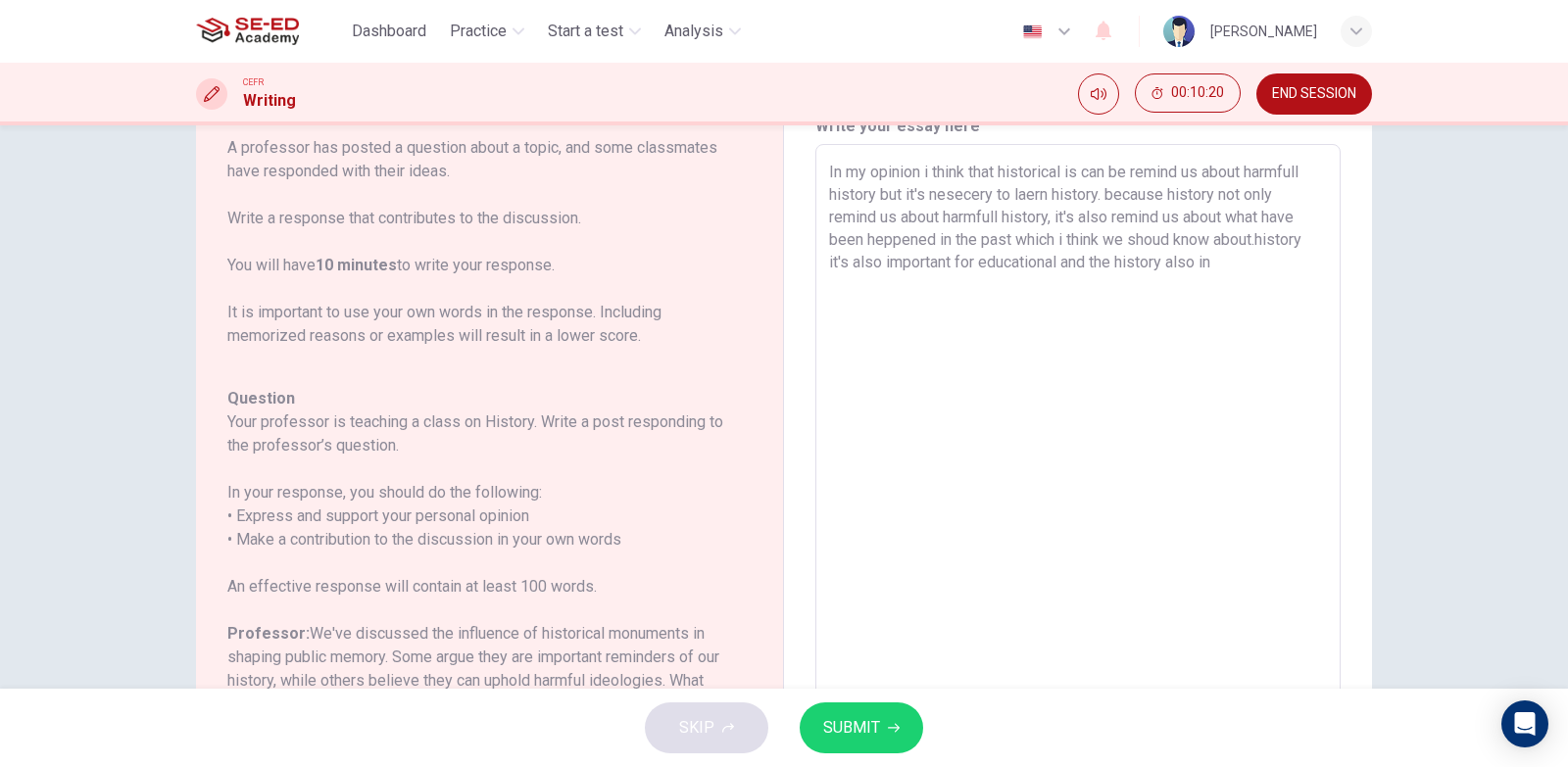 scroll, scrollTop: 309, scrollLeft: 0, axis: vertical 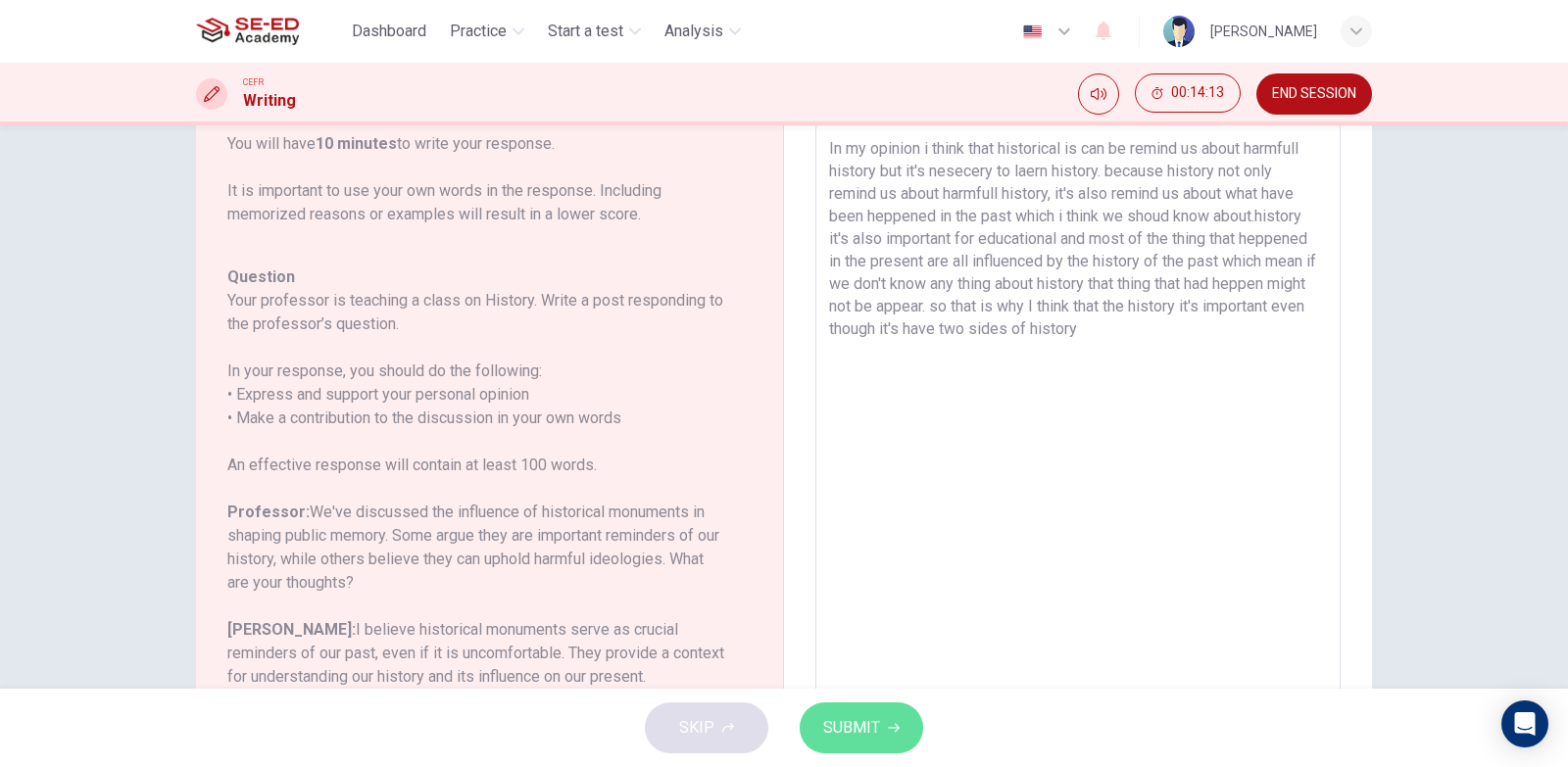 click on "SUBMIT" at bounding box center (861, 728) 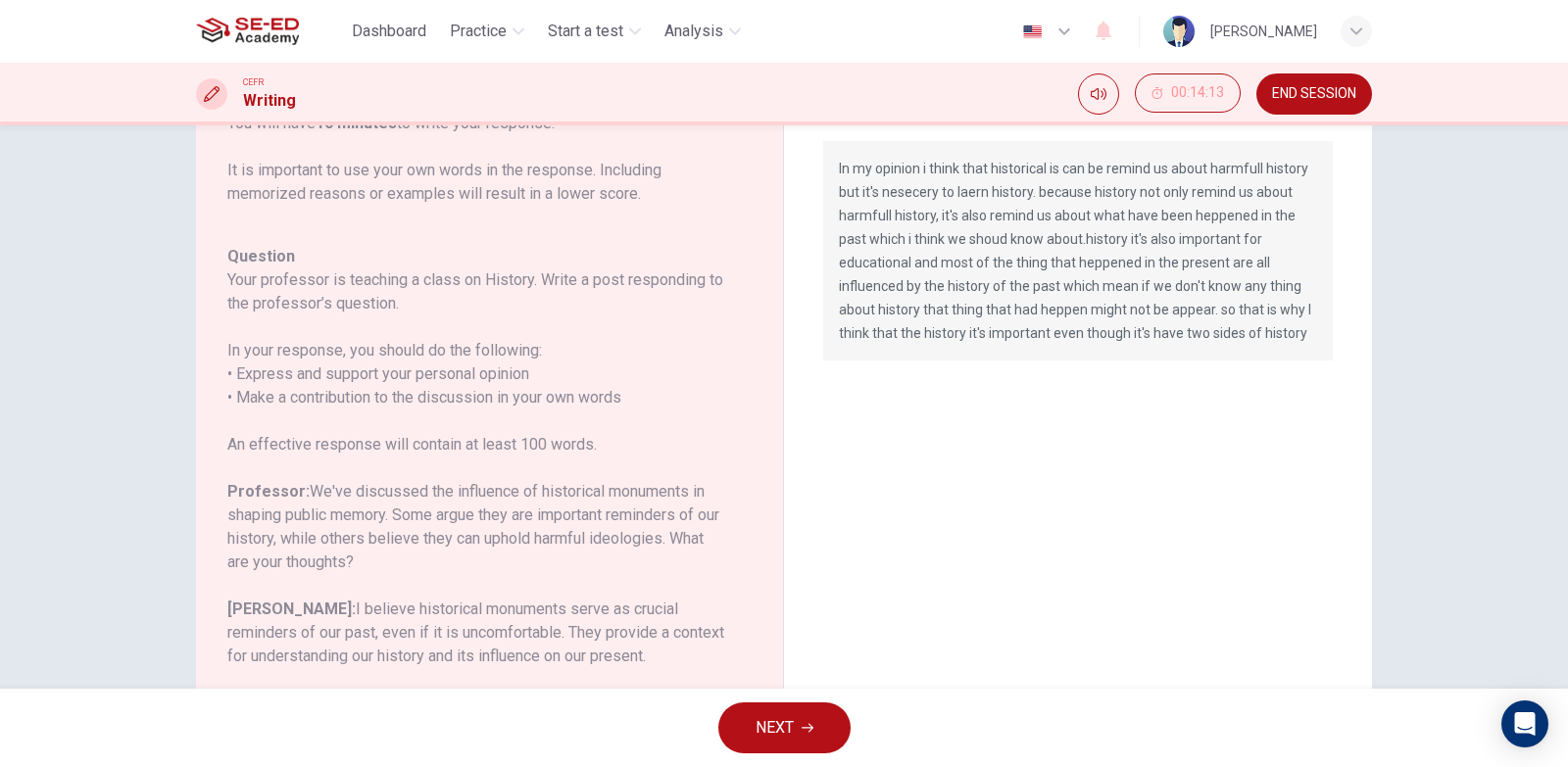 scroll, scrollTop: 309, scrollLeft: 0, axis: vertical 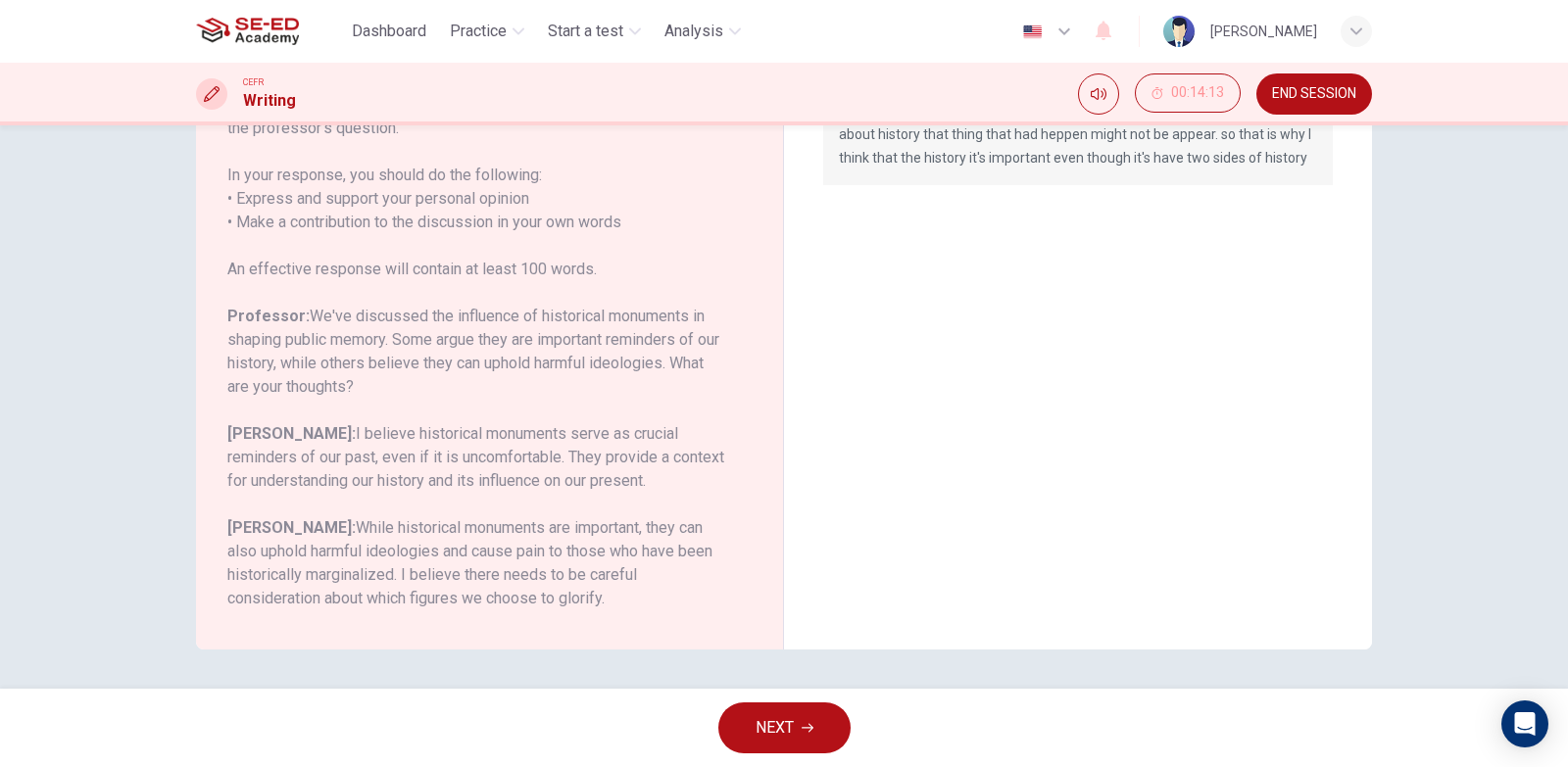 click on "NEXT" at bounding box center (784, 728) 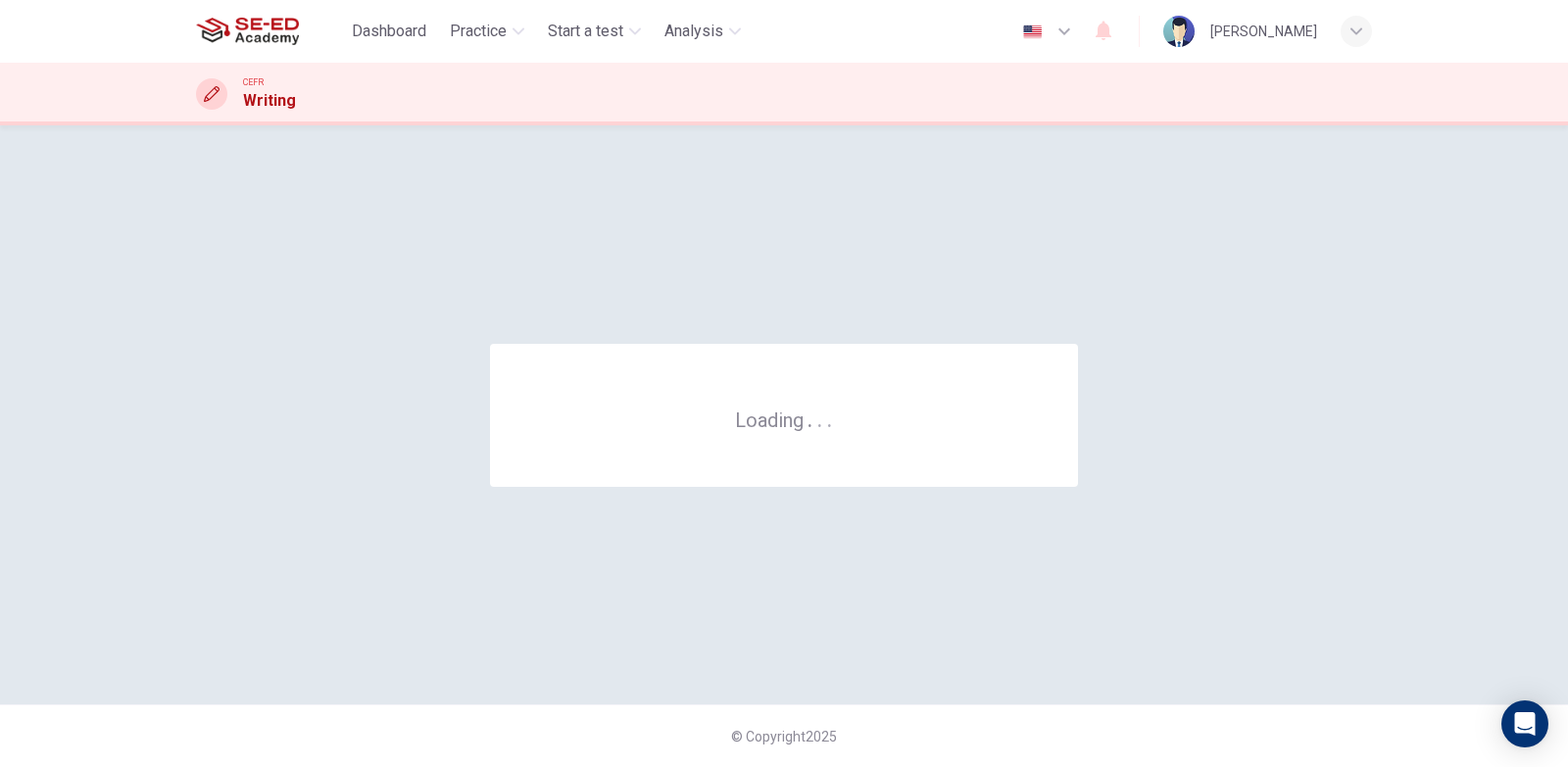 scroll, scrollTop: 0, scrollLeft: 0, axis: both 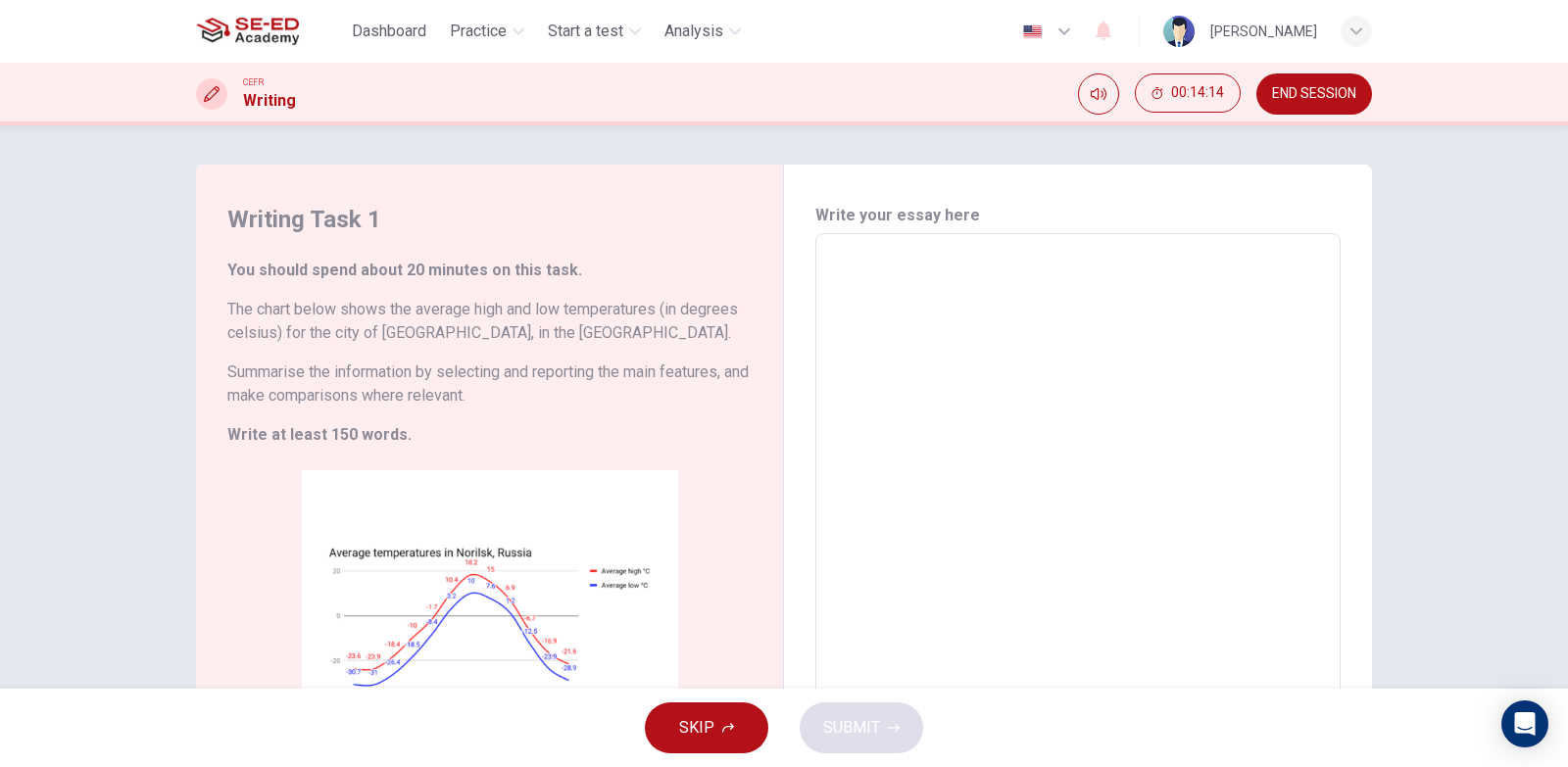 click on "END SESSION" at bounding box center (1314, 94) 